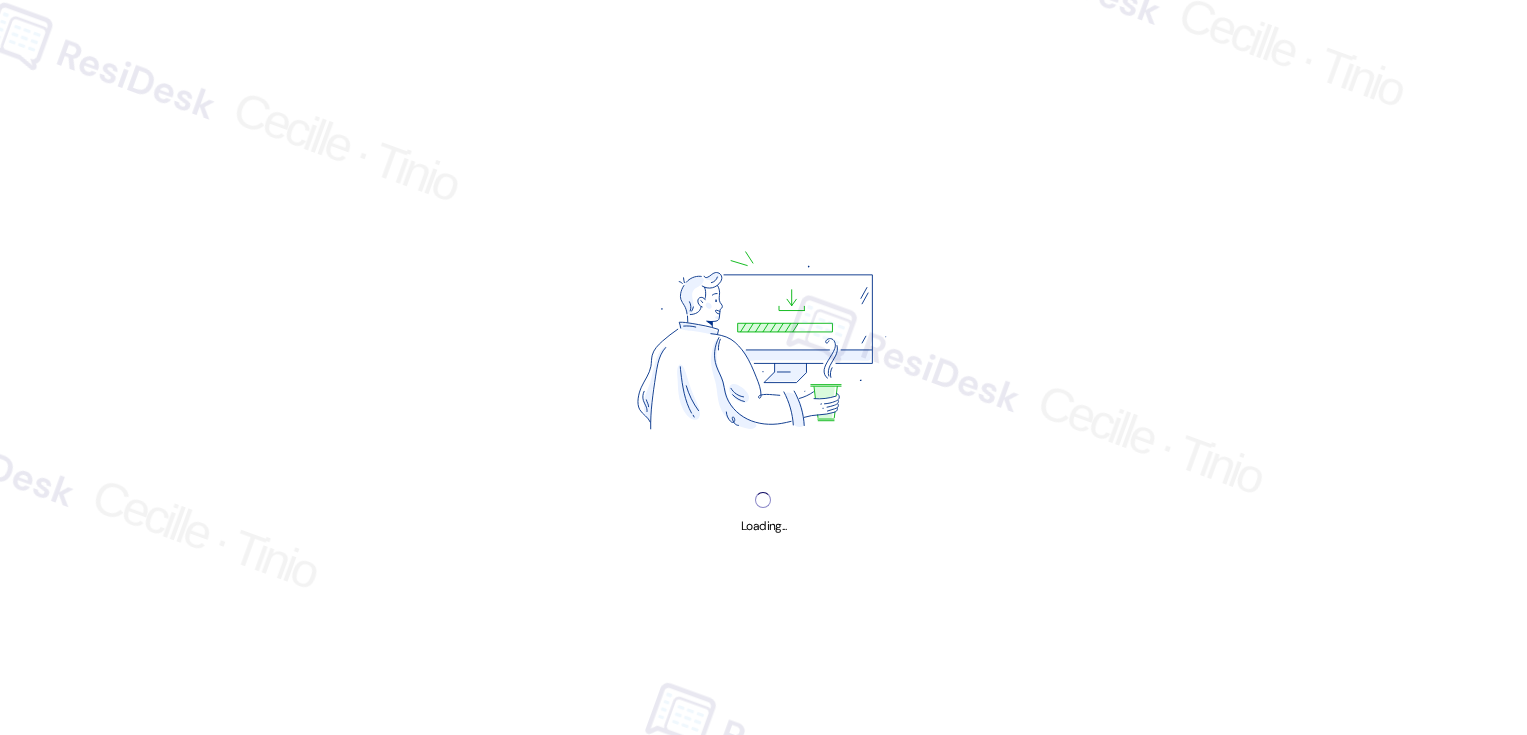 scroll, scrollTop: 0, scrollLeft: 0, axis: both 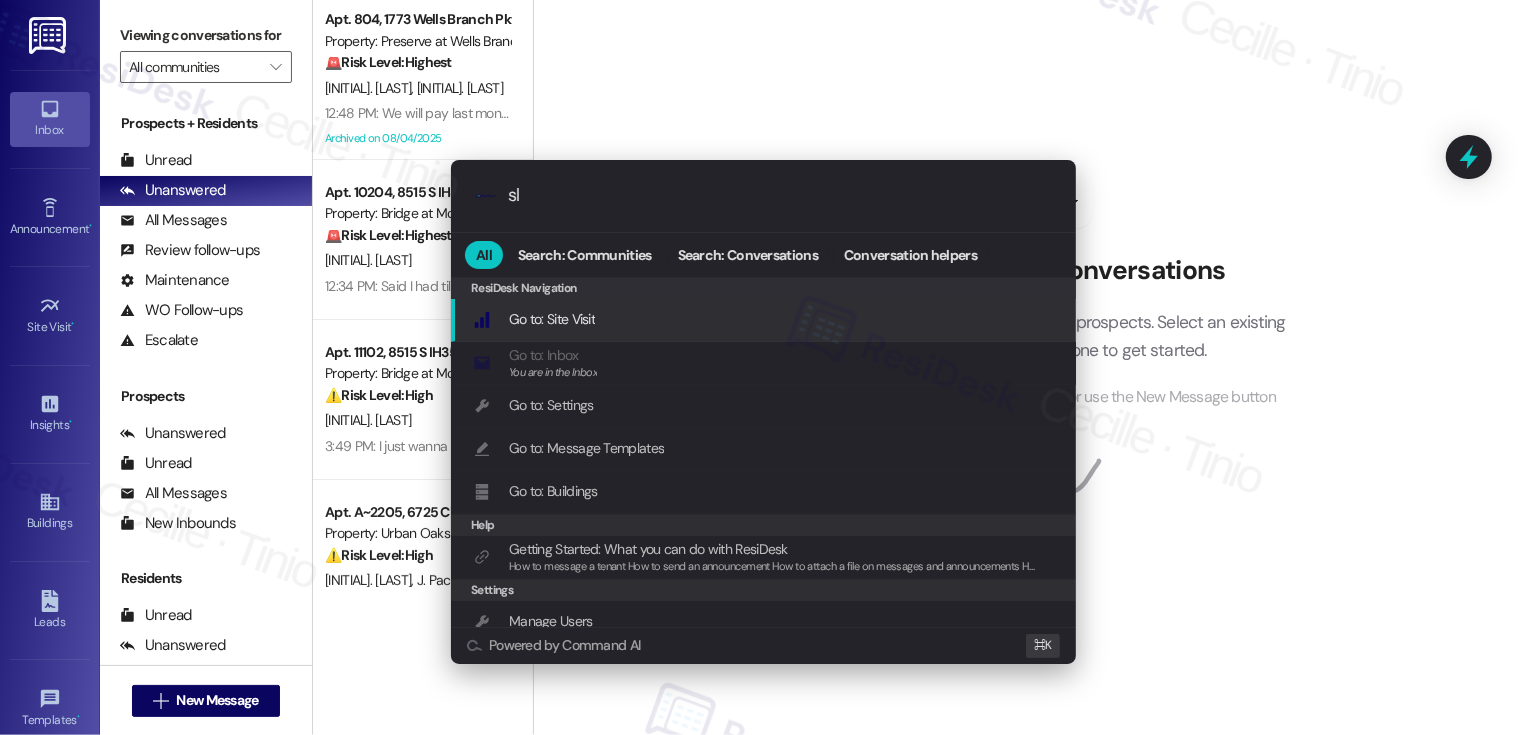 type on "sla" 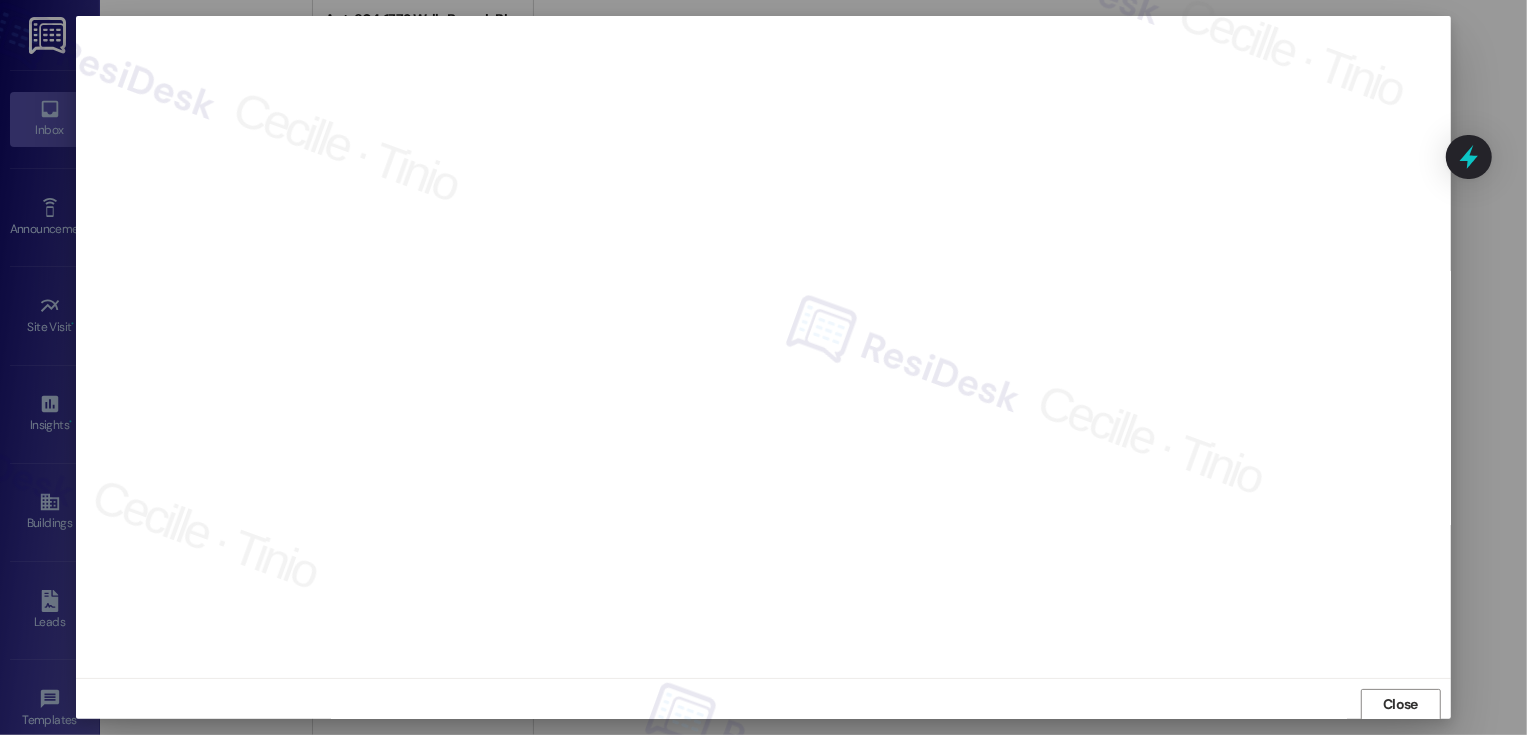 scroll, scrollTop: 1, scrollLeft: 0, axis: vertical 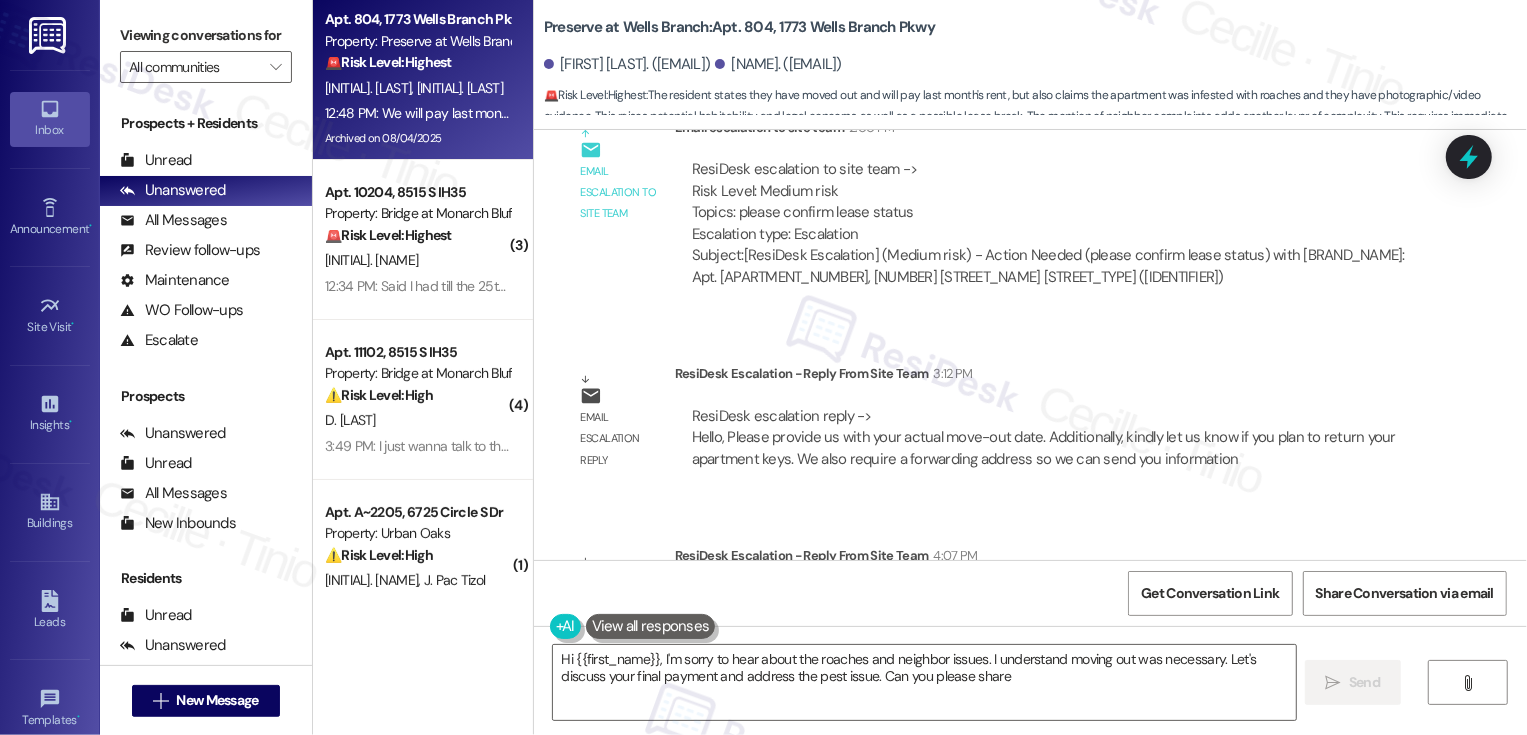 type on "Hi {{first_name}}, I'm sorry to hear about the roaches and neighbor issues. I understand moving out was necessary. Let's discuss your final payment and address the pest issue. Can you please share the" 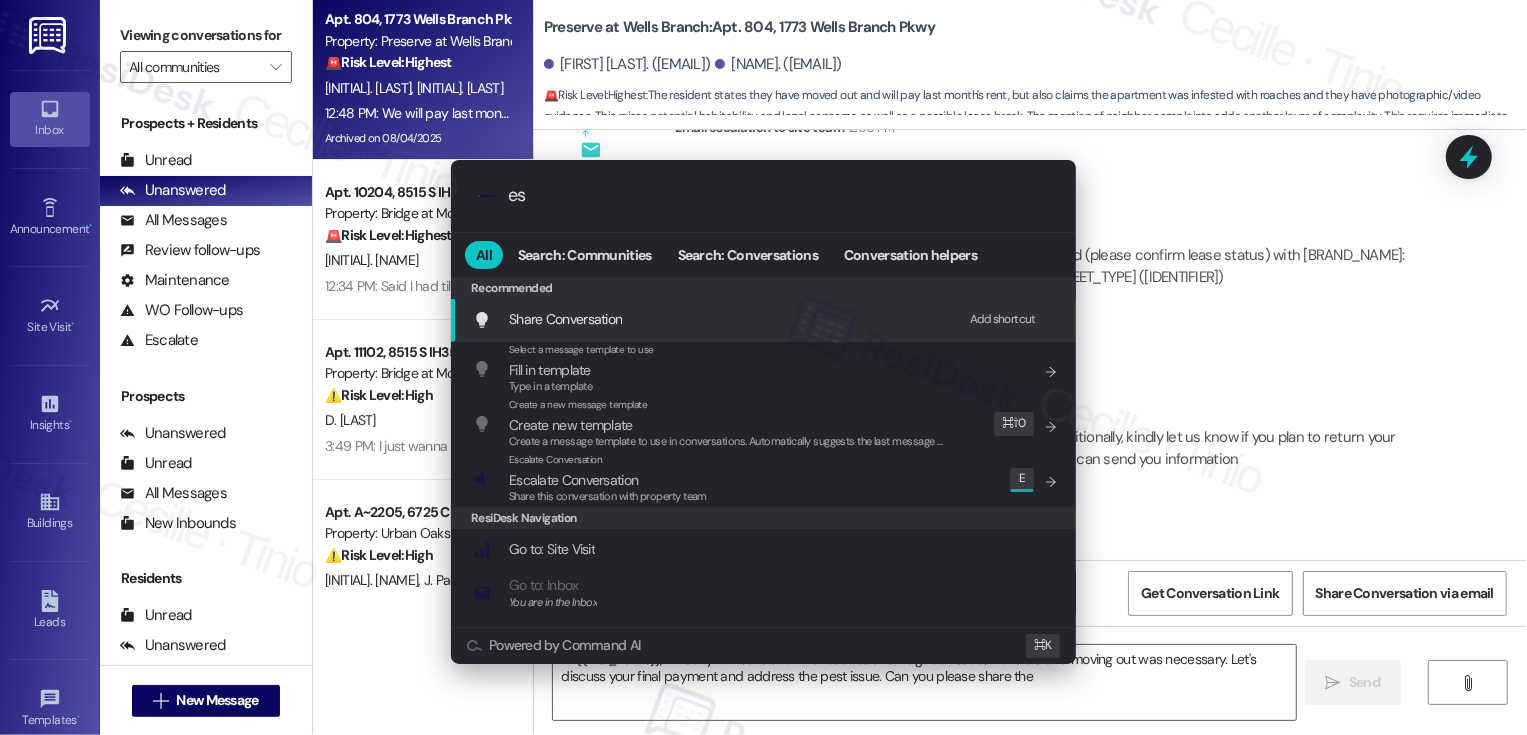 type on "esc" 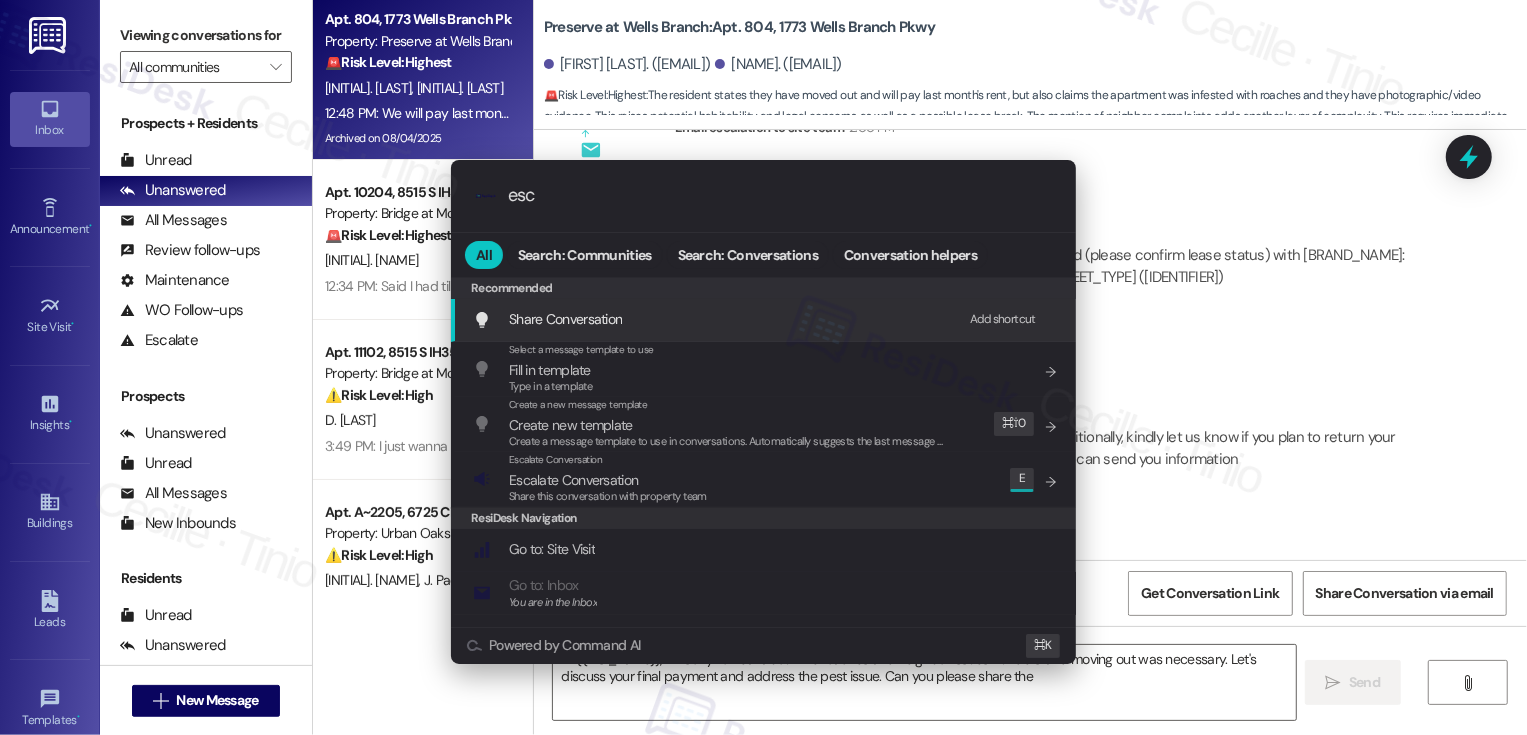 type on "Hi {{first_name}}, I'm sorry to hear about the roaches and neighbor issues. I understand moving out was necessary. Let's discuss your final payment and address the pest issue. Can you please share the" 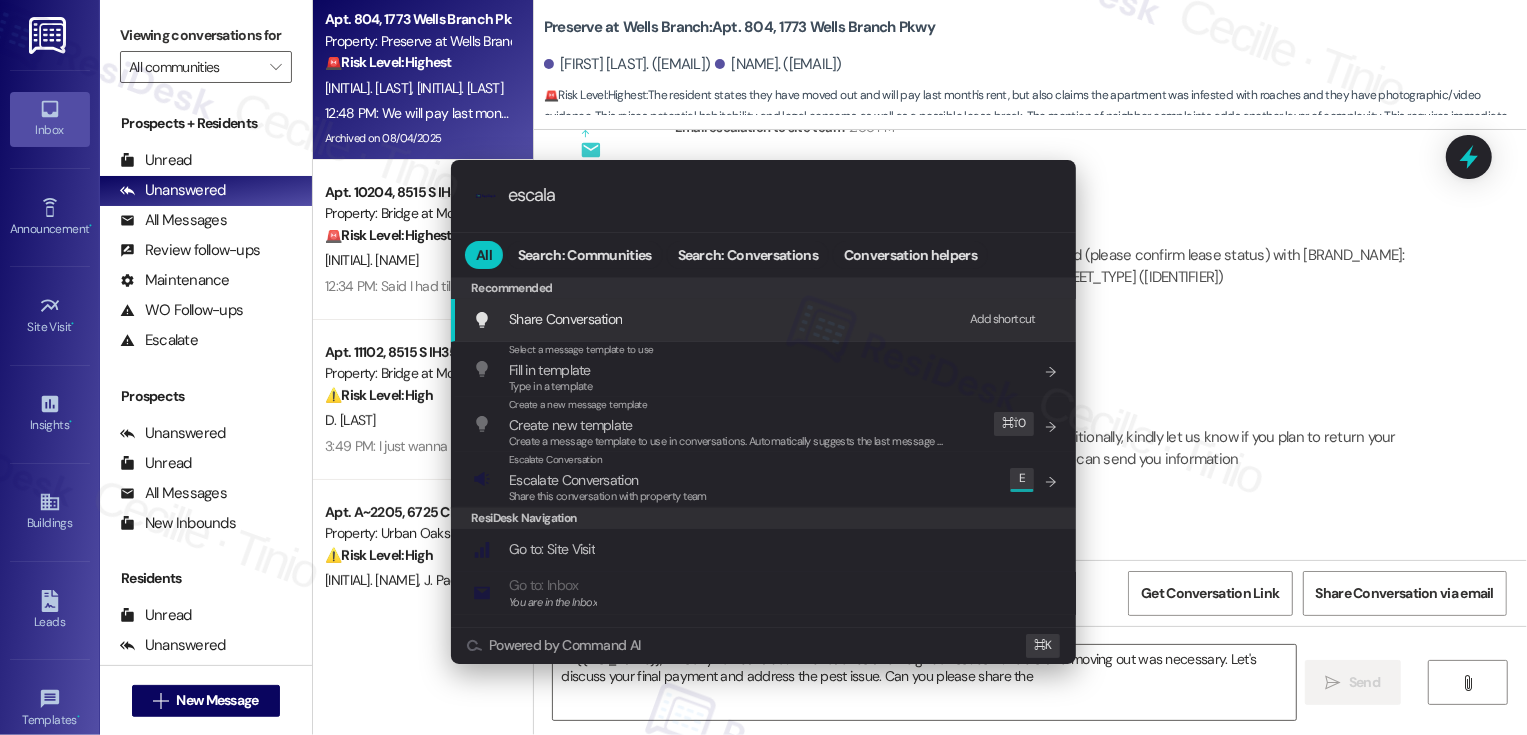 type on "escalat" 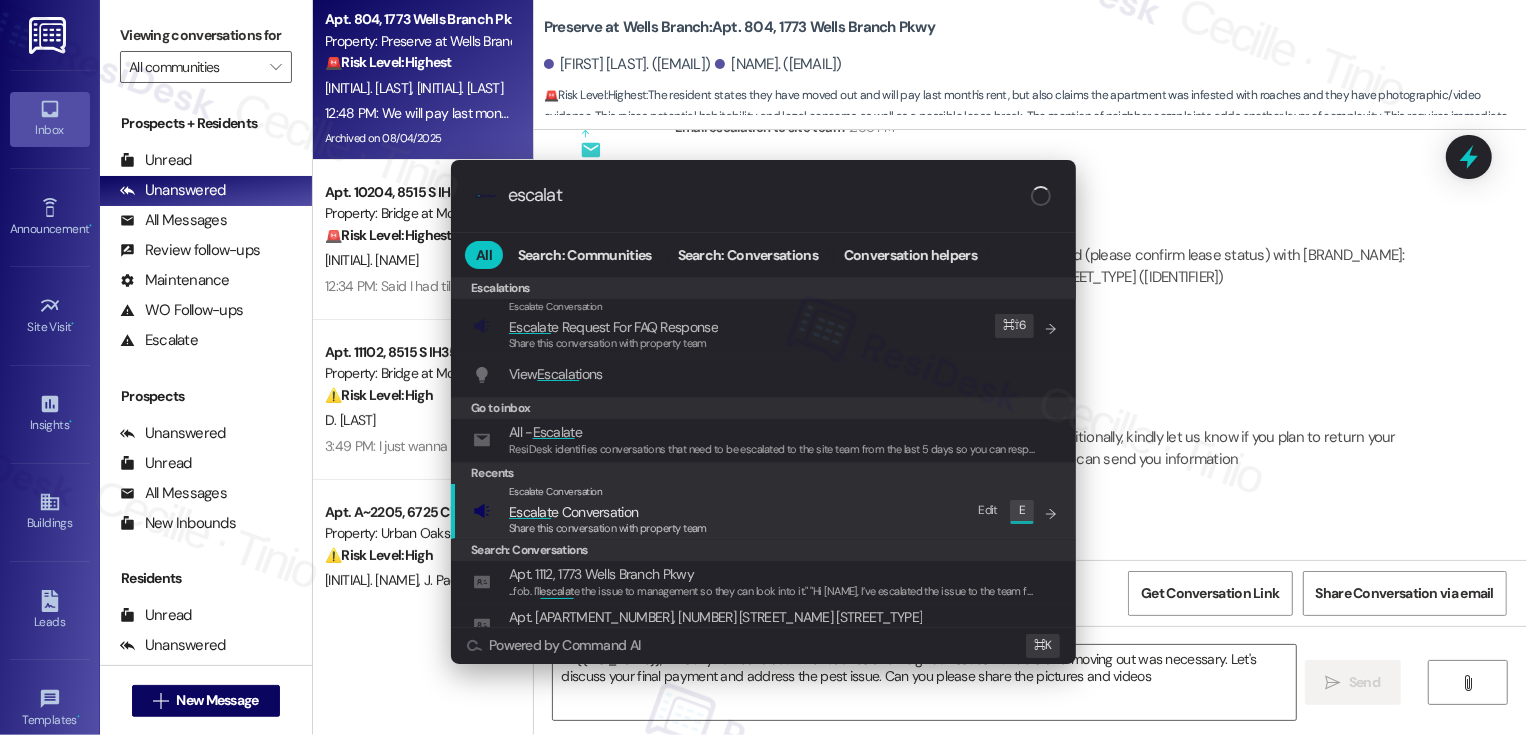 type on "Hi {{first_name}}, I'm sorry to hear about the roaches and neighbor issues. I understand moving out was necessary. Let's discuss your final payment and address the pest issue. Can you please share the pictures and videos?" 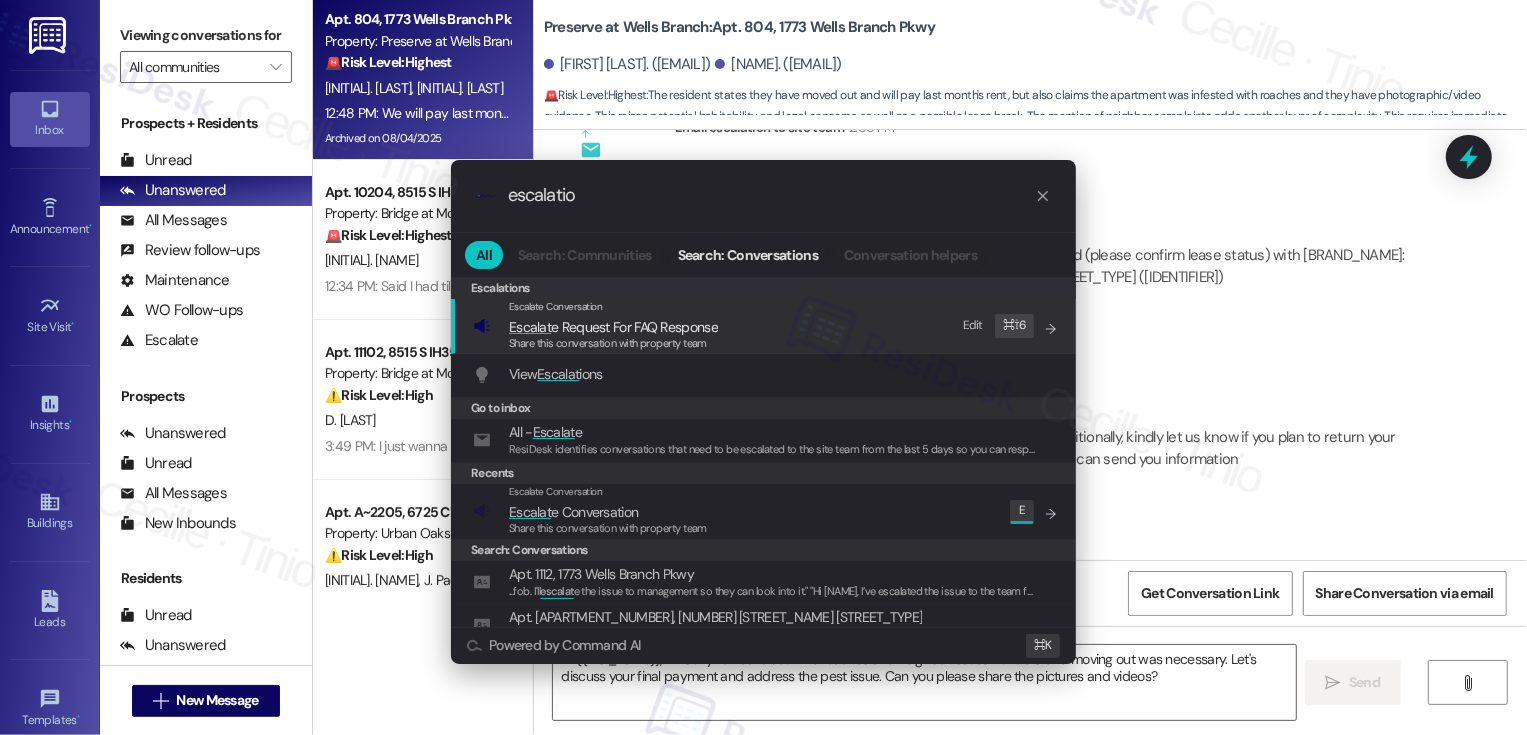 type on "escalation" 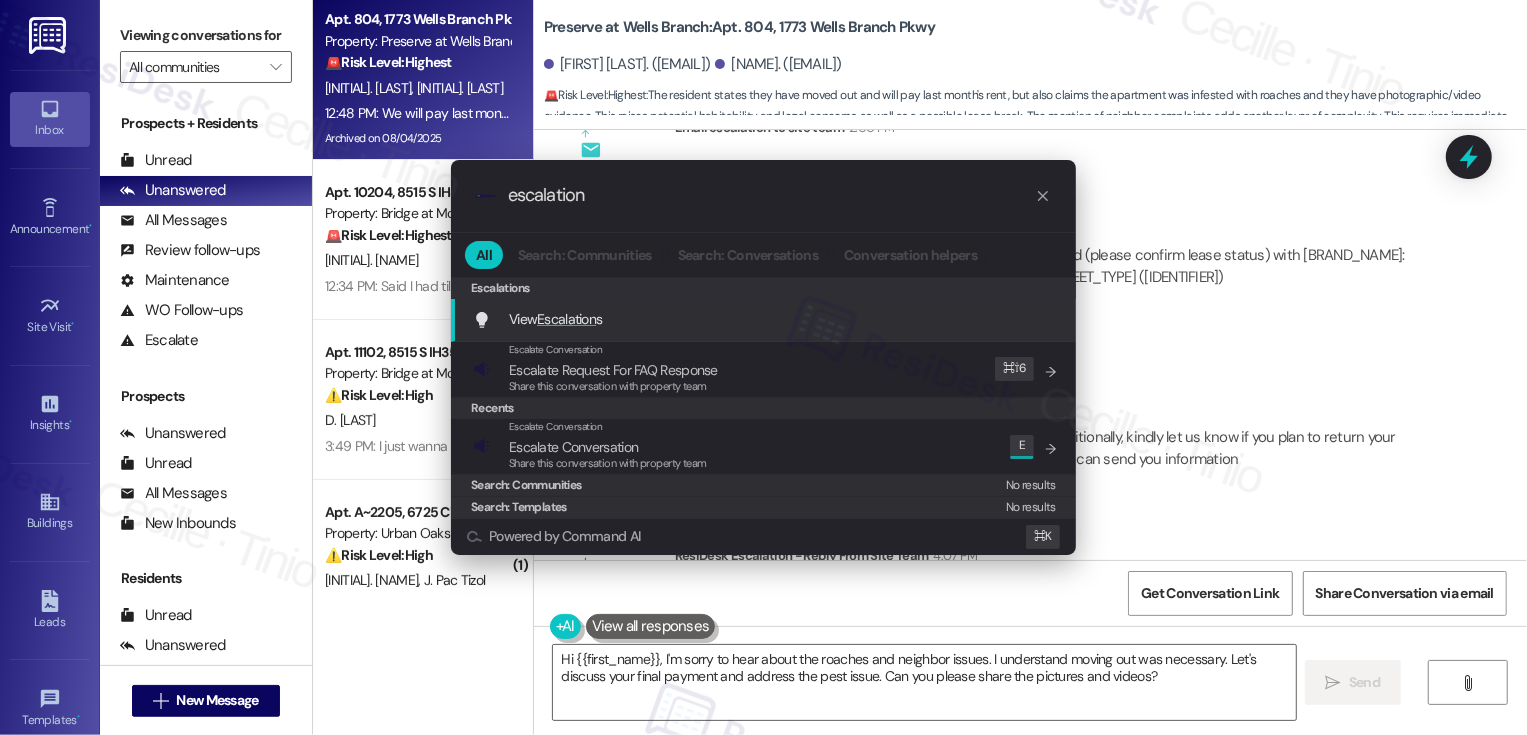 click on "Escalation" at bounding box center [566, 319] 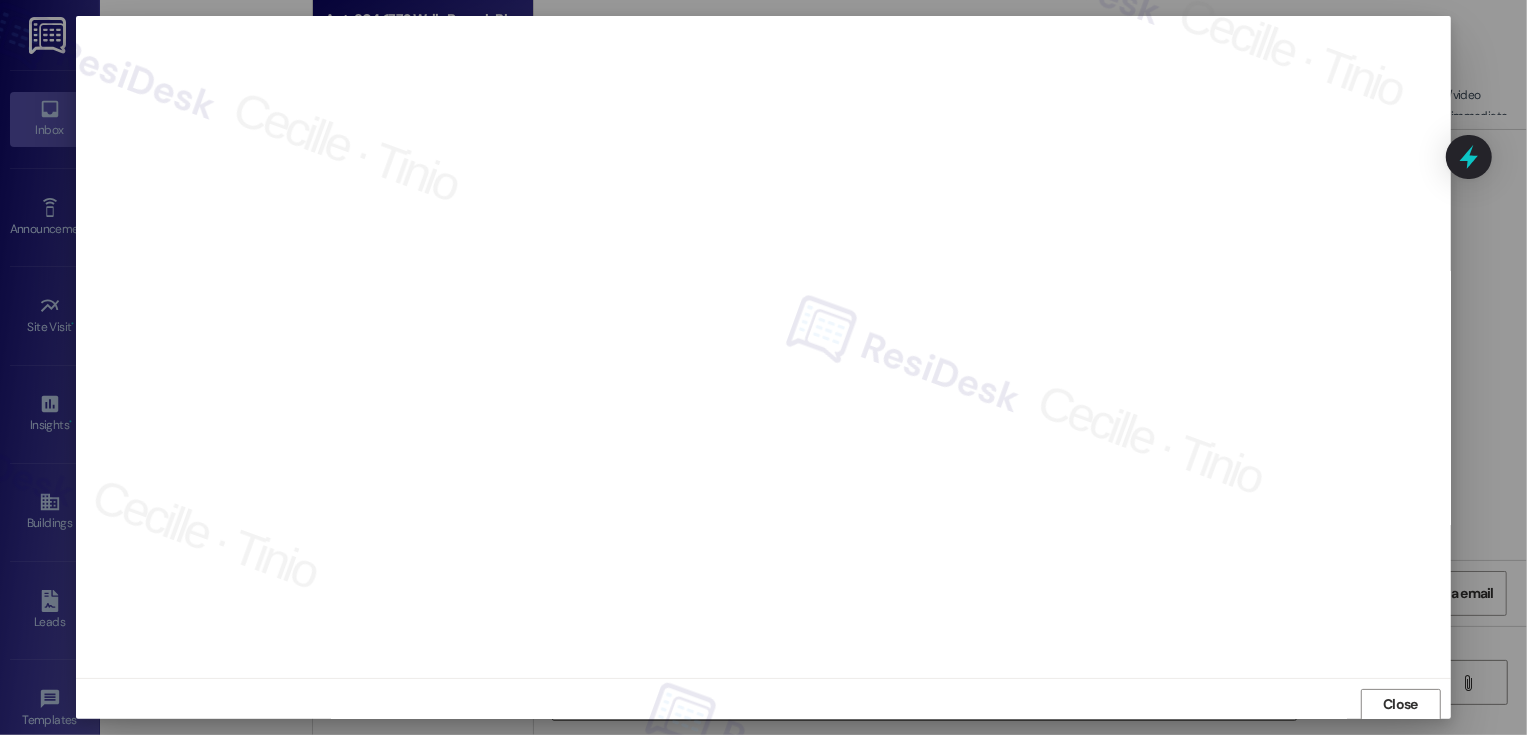 scroll, scrollTop: 1, scrollLeft: 0, axis: vertical 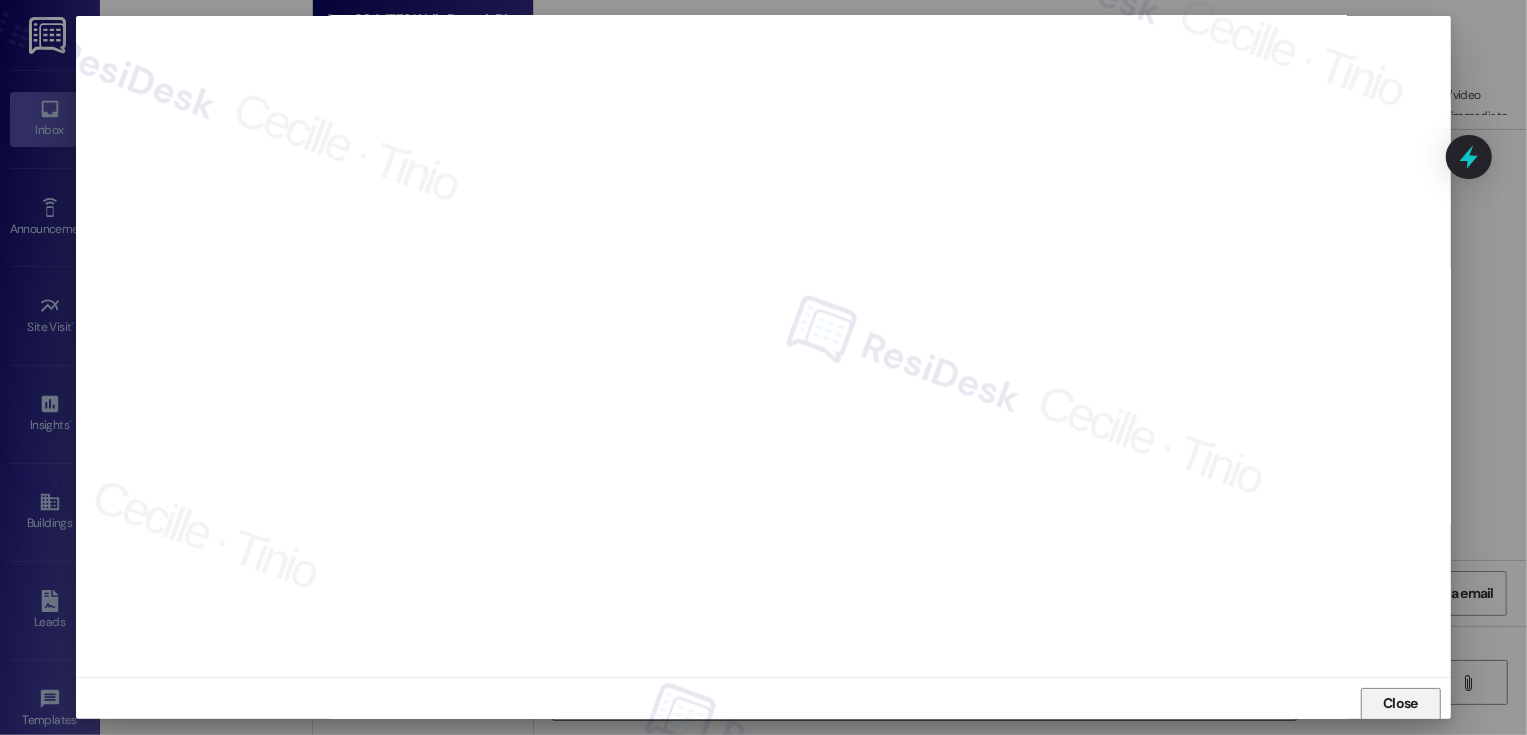 click on "Close" at bounding box center (1400, 703) 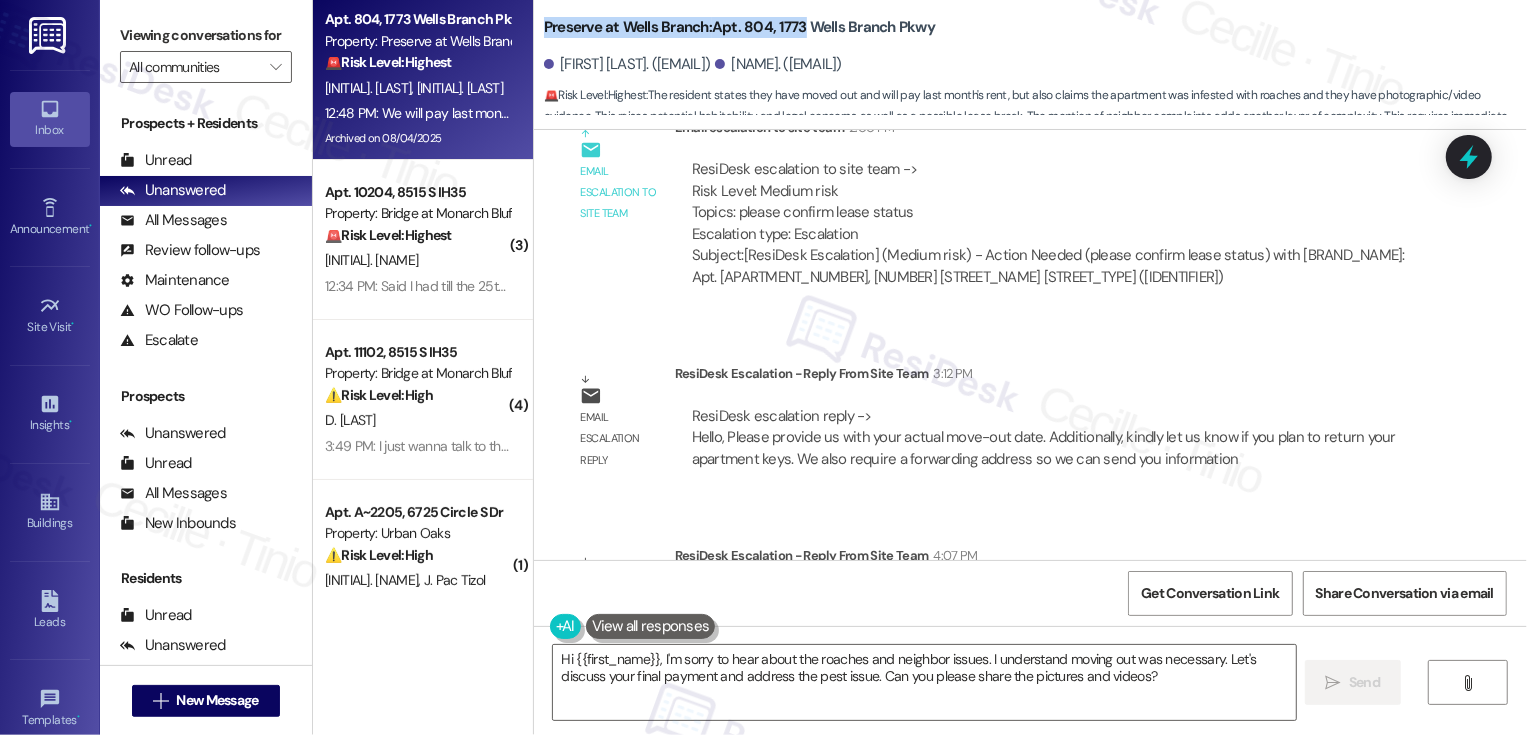 drag, startPoint x: 534, startPoint y: 25, endPoint x: 791, endPoint y: 35, distance: 257.1945 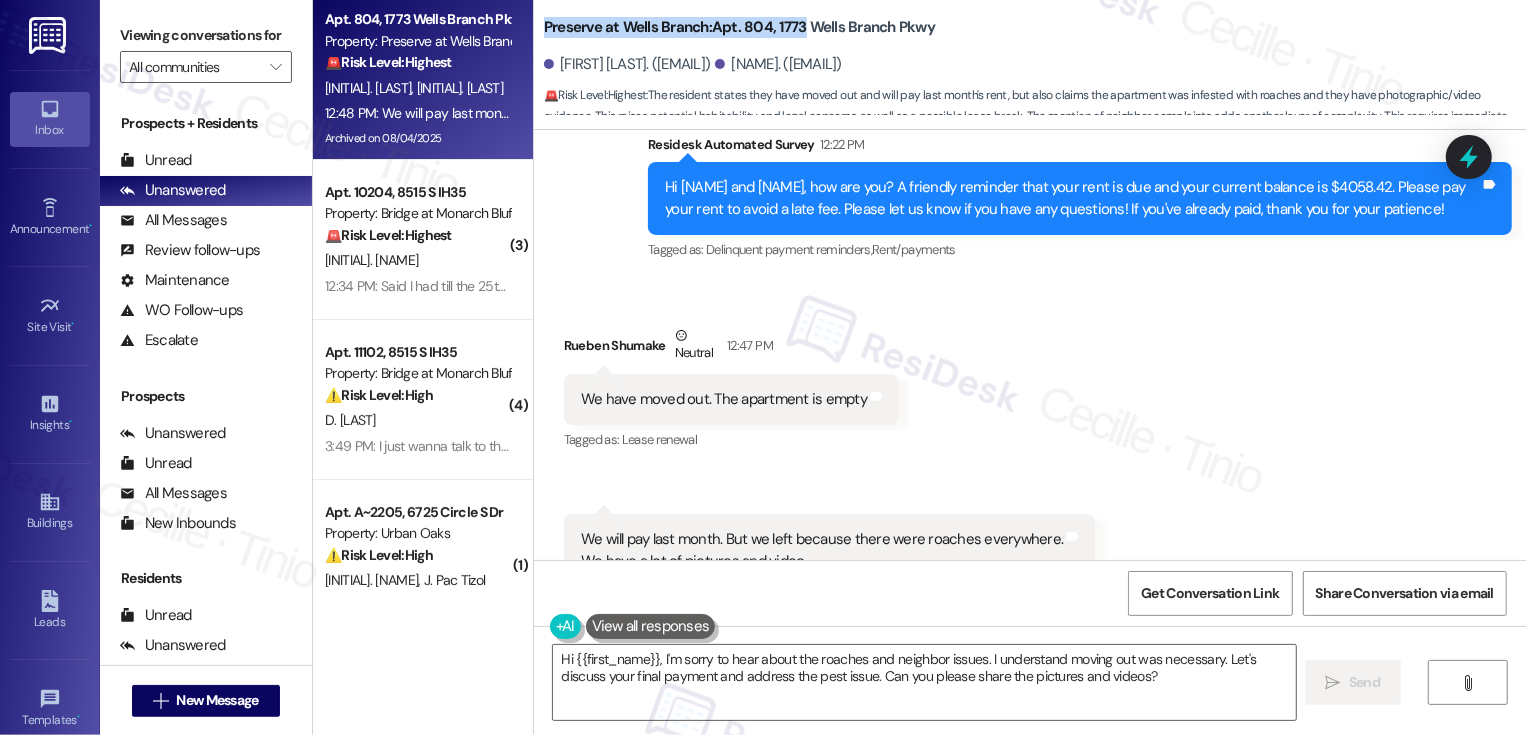 scroll, scrollTop: 7203, scrollLeft: 0, axis: vertical 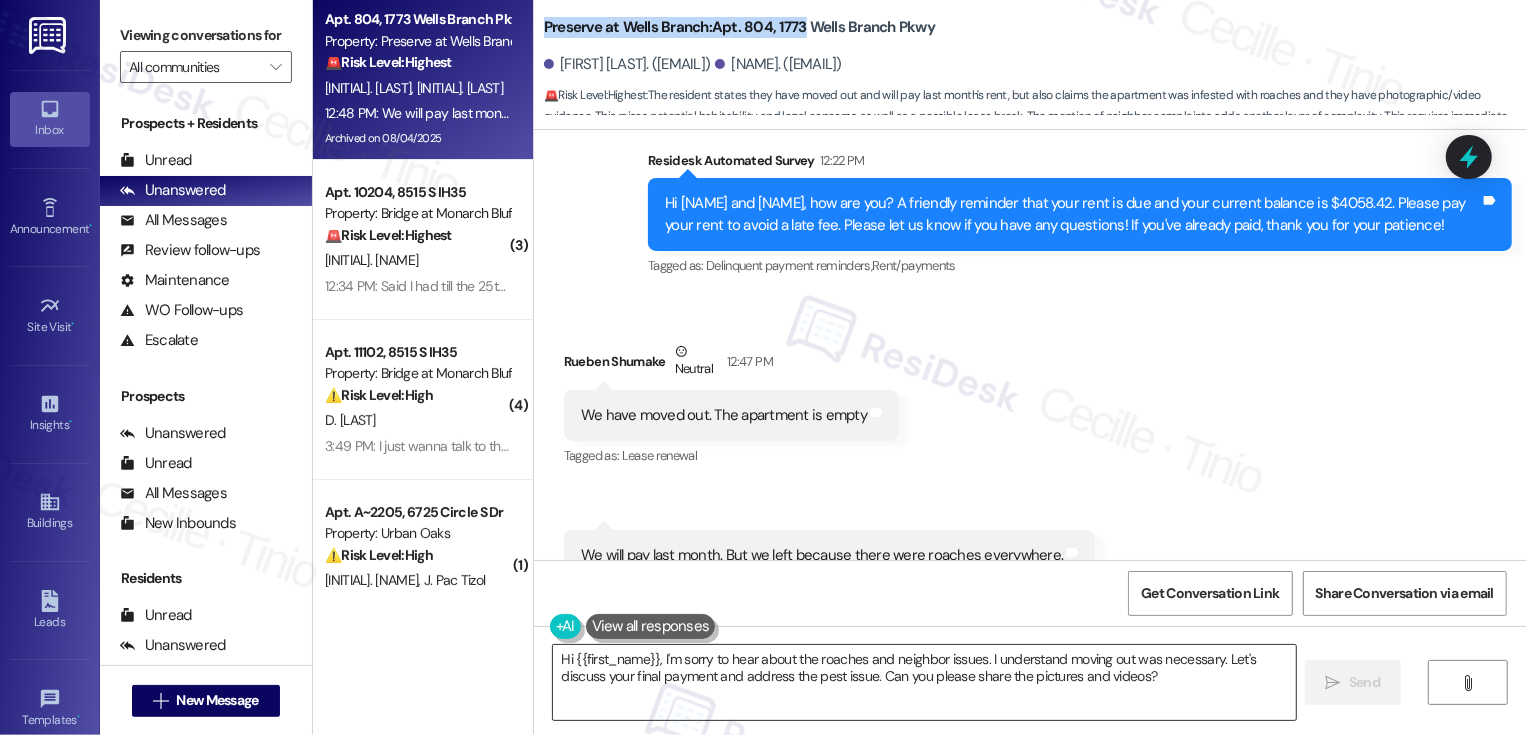 click on "Hi {{first_name}}, I'm sorry to hear about the roaches and neighbor issues. I understand moving out was necessary. Let's discuss your final payment and address the pest issue. Can you please share the pictures and videos?" at bounding box center (924, 682) 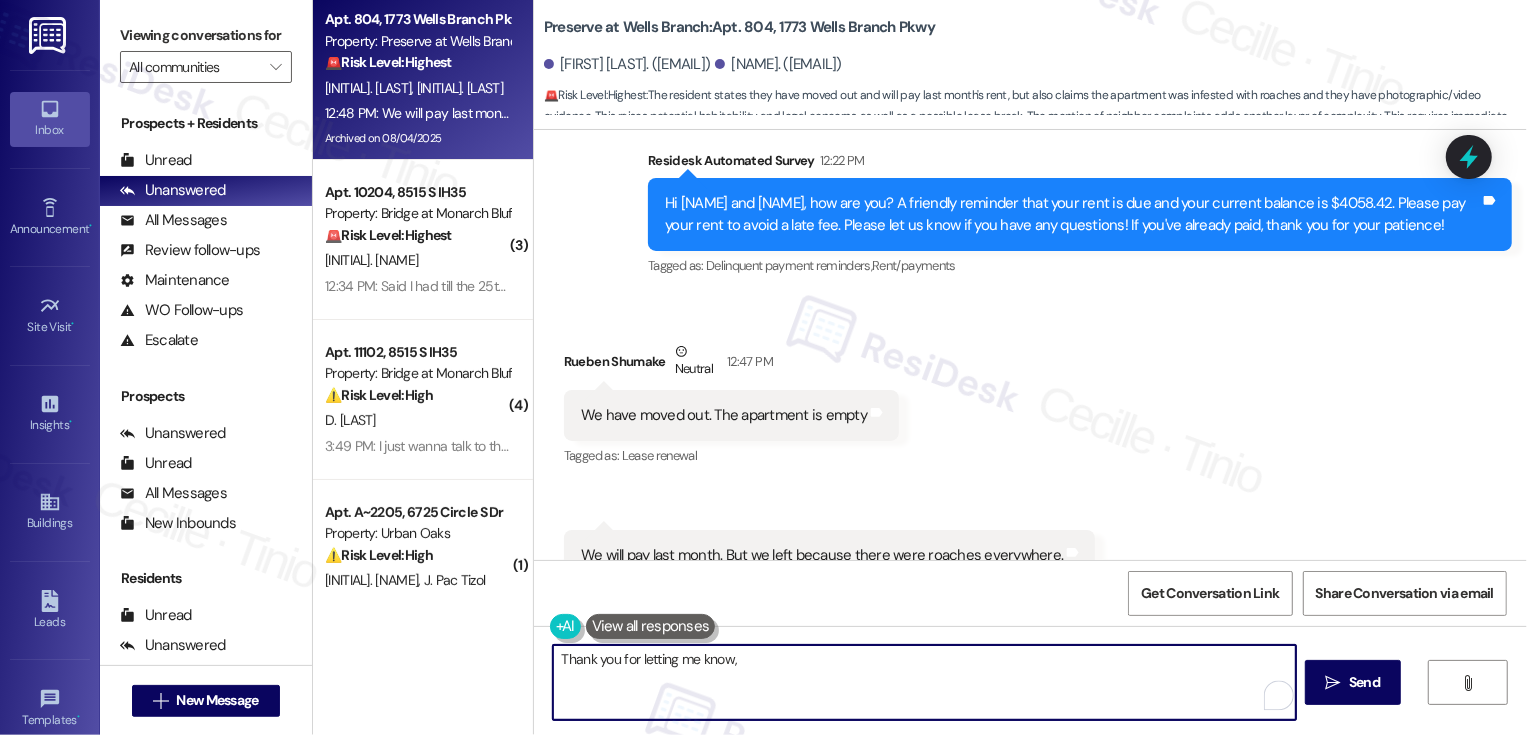 paste on "Please provide us with your actual move-out date. Additionally, kindly let us know if you plan to return your apartment keys.
We also require a forwarding address so we can send you information regarding your final deposit refund or any applicable charges.
As of today, our records indicate that your lease expired on [DATE]. Please note that your lease agreement requires a 60-day written notice prior to vacating the unit. I am attaching a copy of your lease agreement for your quick review and reference.
Our records also show that your [MONTH] [YEAR] rent and other associated fees remain unpaid. Please address this matter as soon as possible to avoid additional penalties." 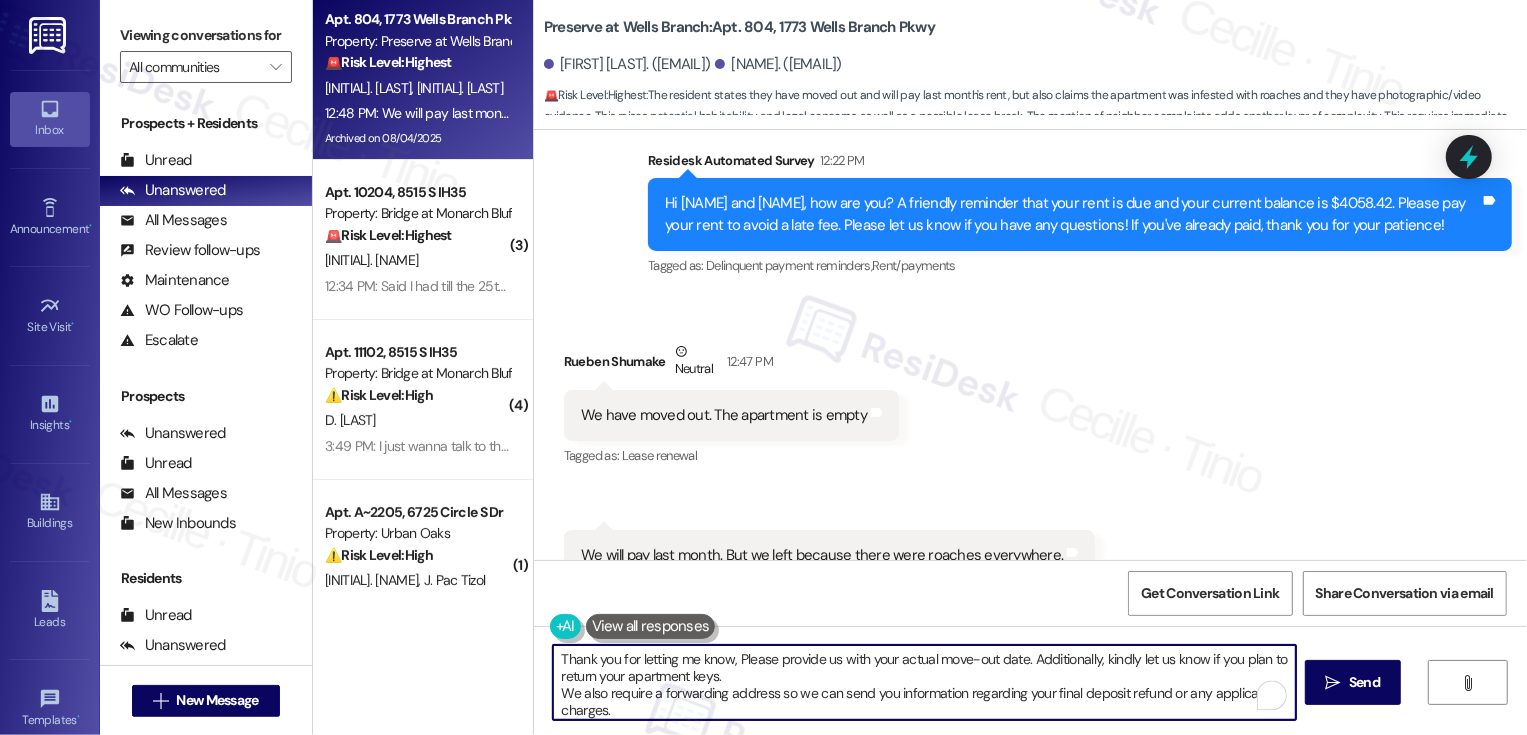 scroll, scrollTop: 85, scrollLeft: 0, axis: vertical 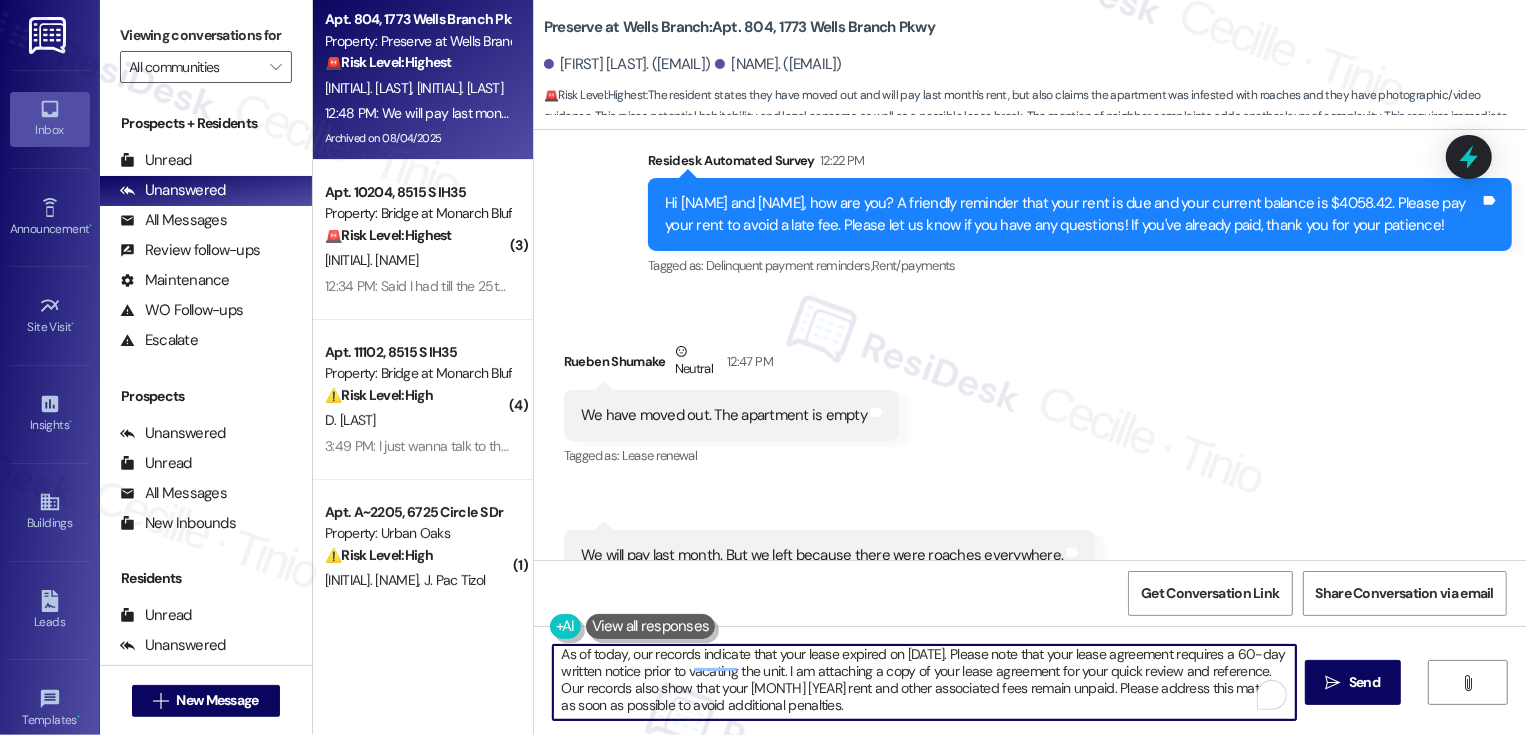 click on "[NAME]   Neutral [TIME]" at bounding box center (731, 365) 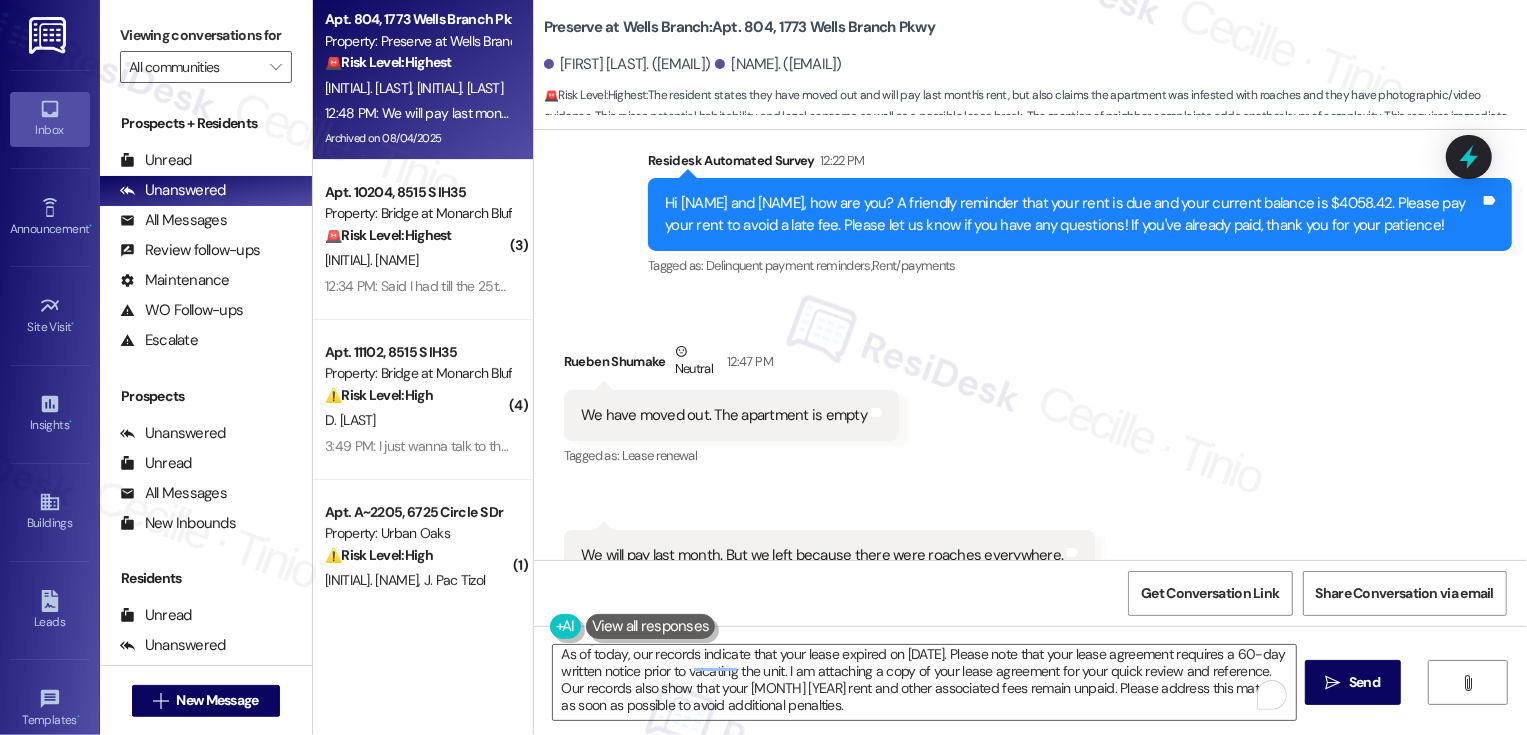 click on "Rueben Shumake   Neutral 12:47 PM" at bounding box center [731, 365] 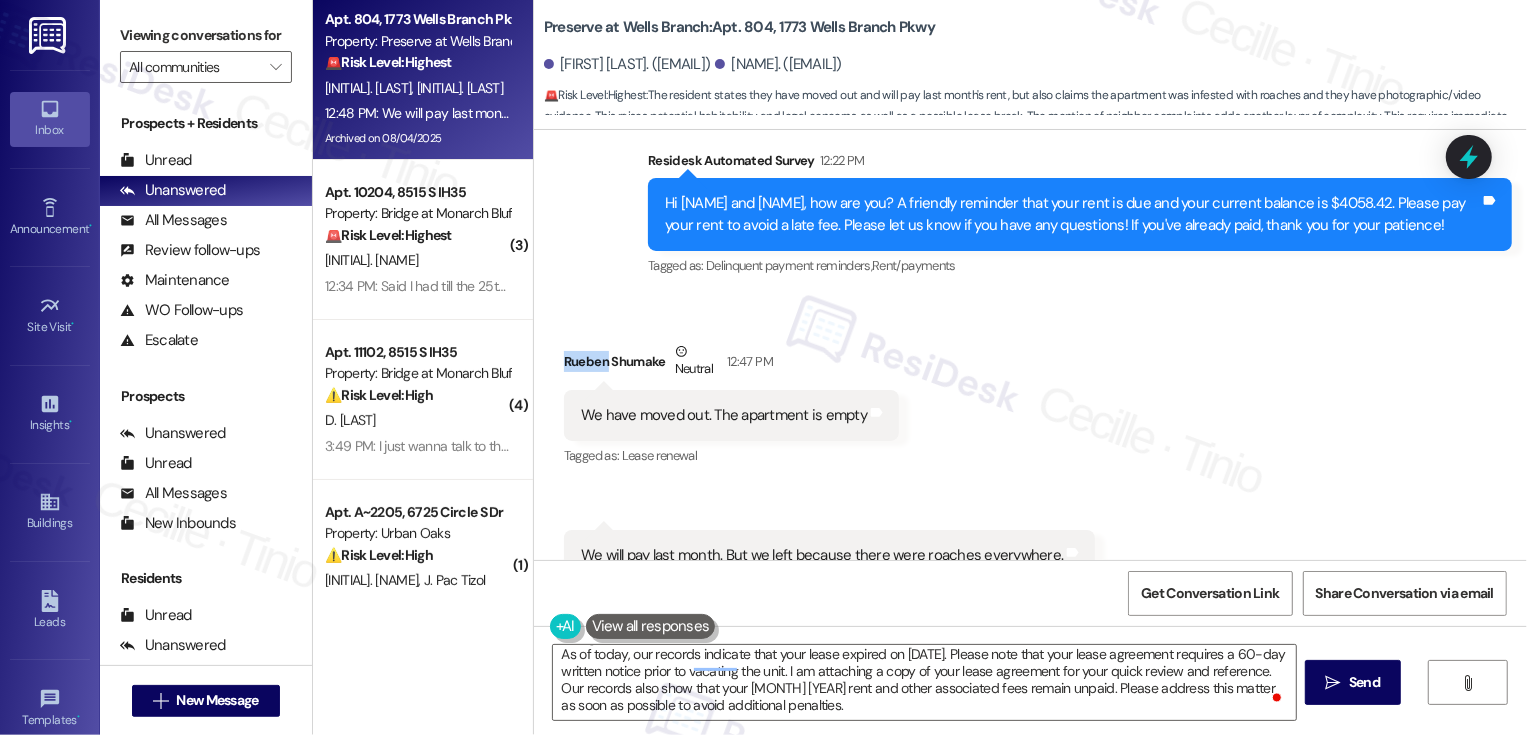 copy on "Rueben" 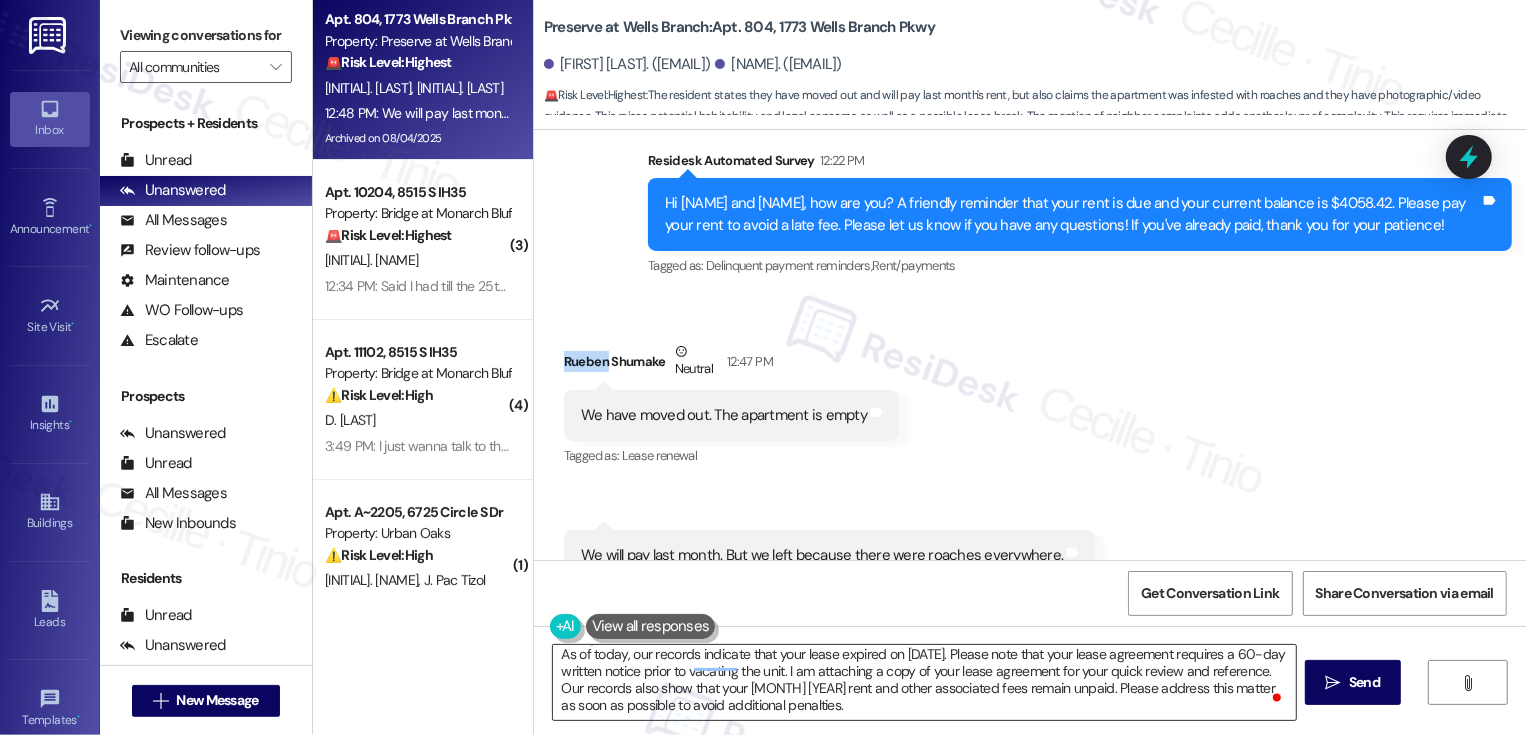 scroll, scrollTop: 0, scrollLeft: 0, axis: both 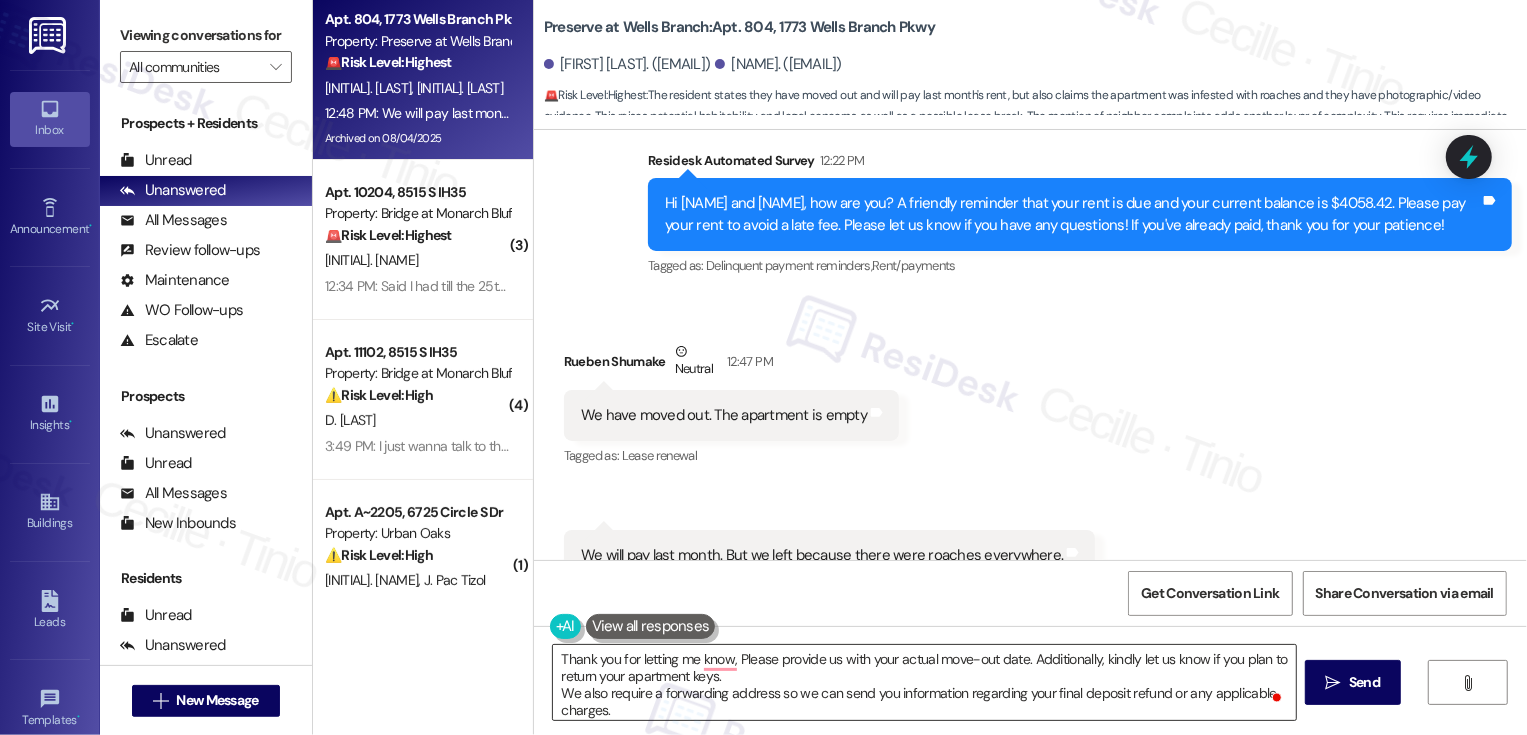 click on "Thank you for letting me know, Please provide us with your actual move-out date. Additionally, kindly let us know if you plan to return your apartment keys.
We also require a forwarding address so we can send you information regarding your final deposit refund or any applicable charges.
As of today, our records indicate that your lease expired on August 31, 2025. Please note that your lease agreement requires a 60-day written notice prior to vacating the unit. I am attaching a copy of your lease agreement for your quick review and reference.
Our records also show that your July 2025 rent and other associated fees remain unpaid. Please address this matter as soon as possible to avoid additional penalties." at bounding box center (924, 682) 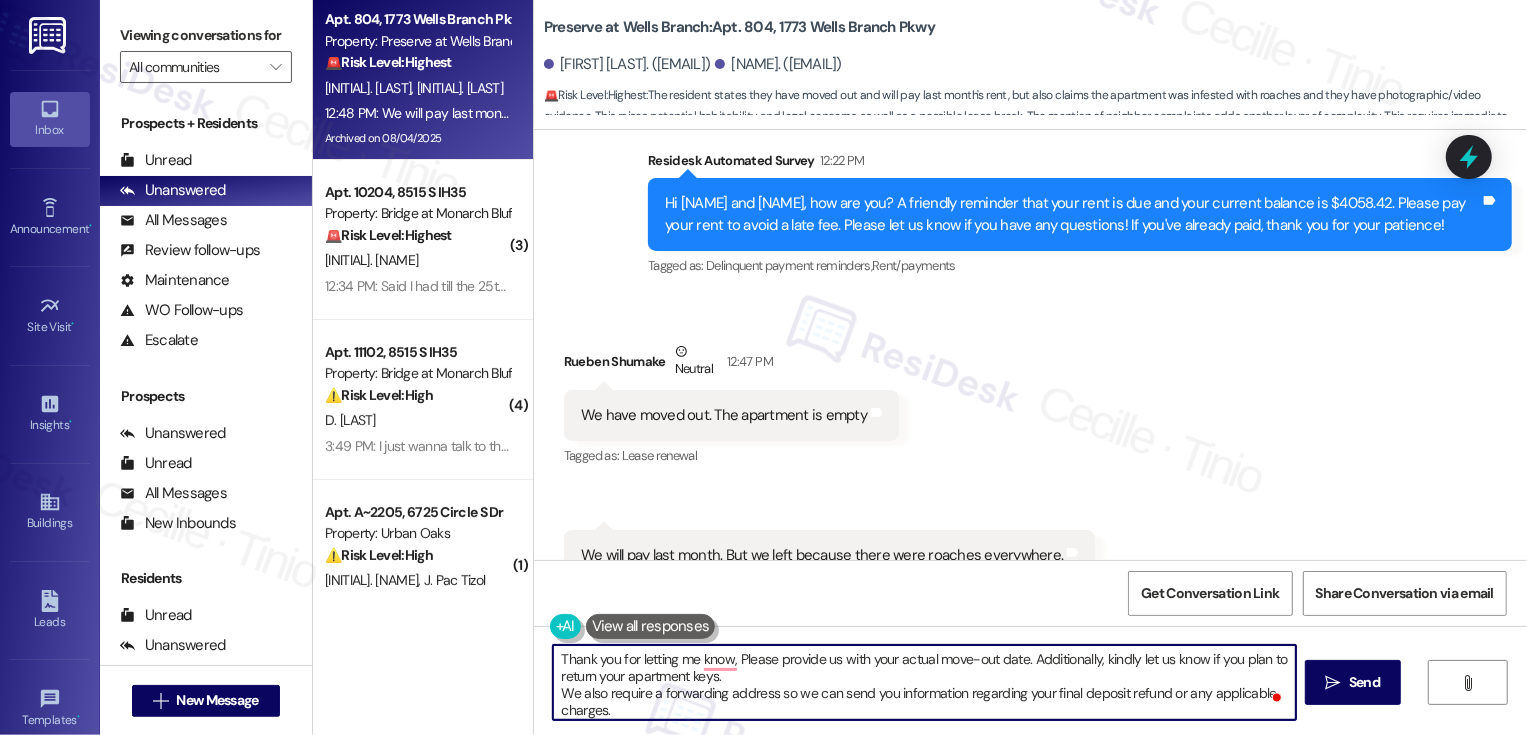 paste on "Rueben" 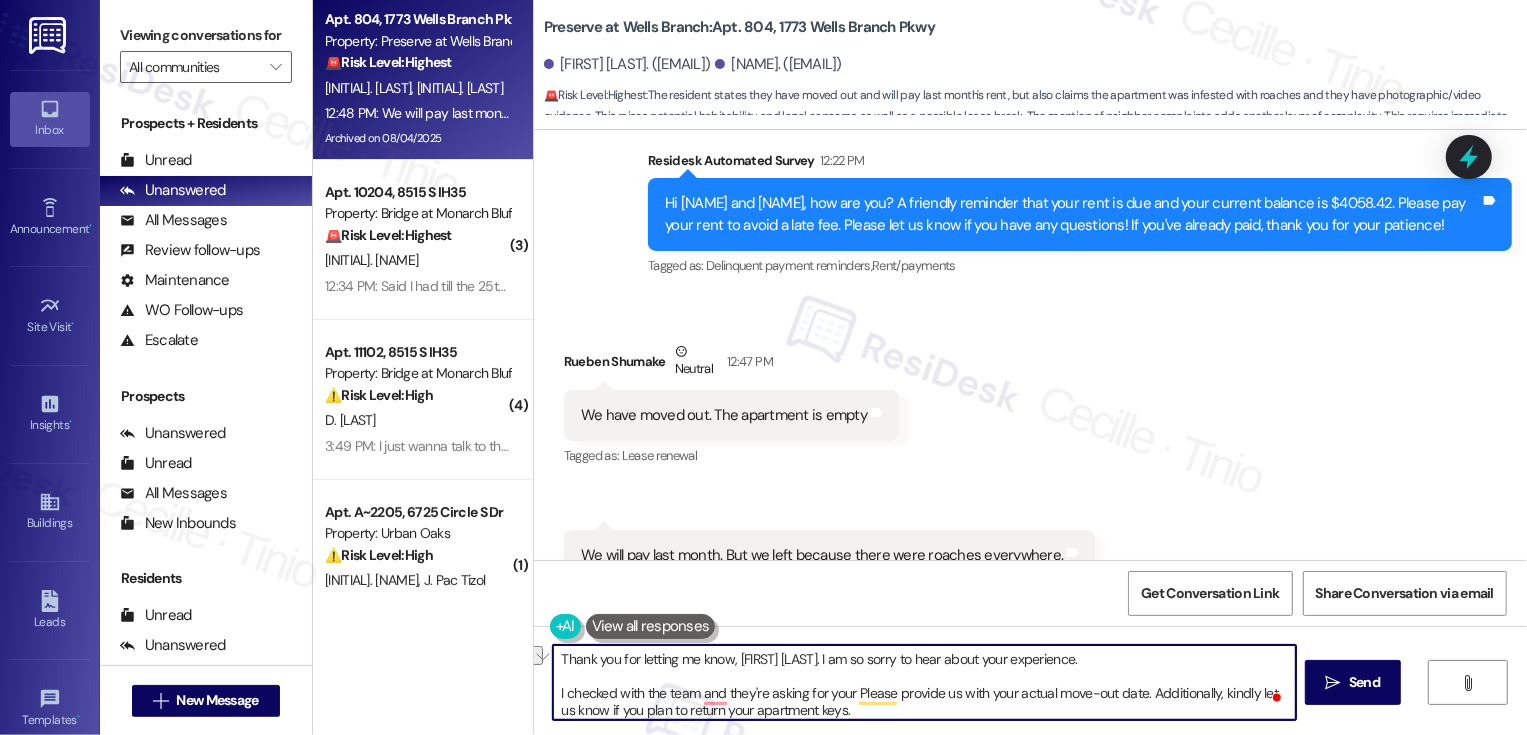 drag, startPoint x: 847, startPoint y: 693, endPoint x: 1006, endPoint y: 691, distance: 159.01257 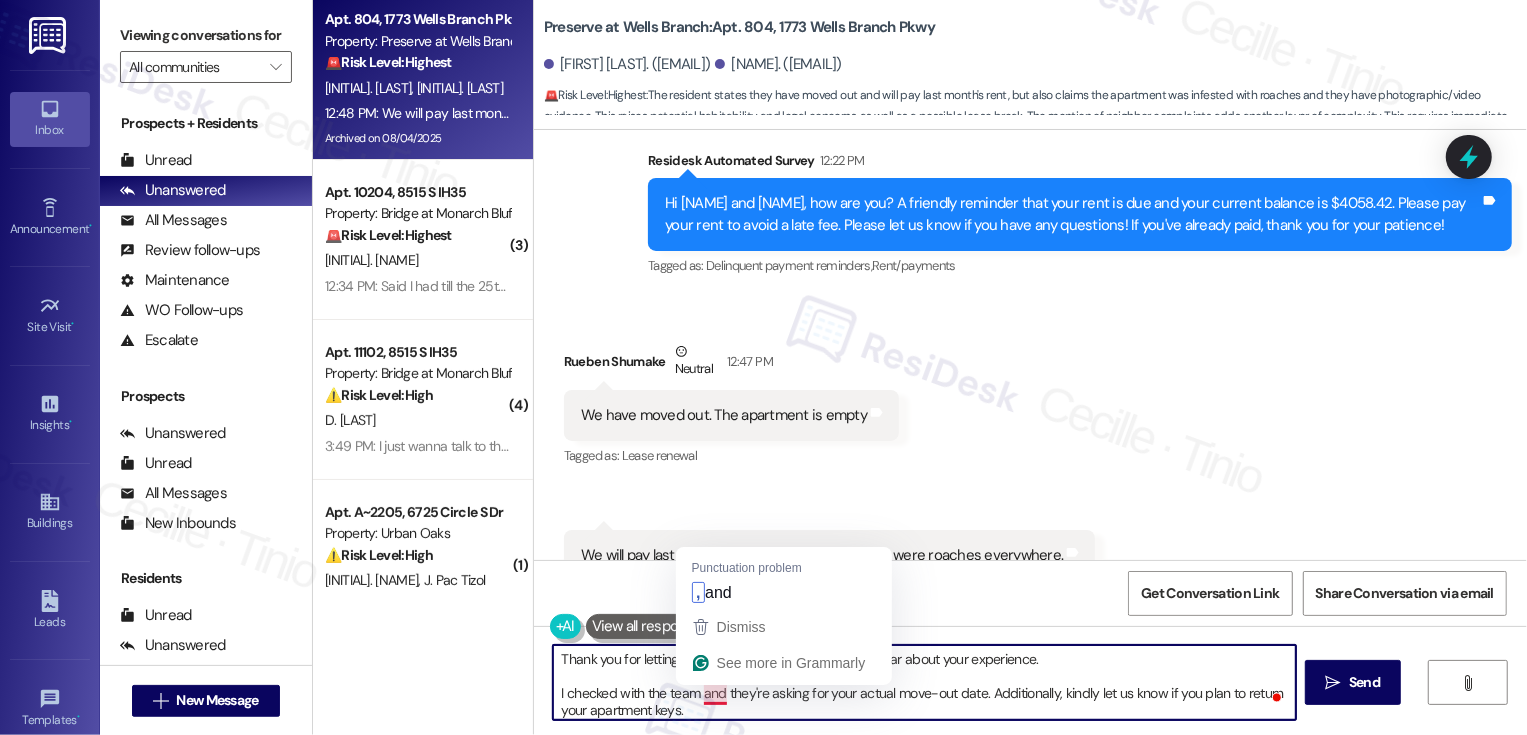 click on "Thank you for letting me know, Rueben. I am so sorry to hear about your experience.
I checked with the team and they're asking for your actual move-out date. Additionally, kindly let us know if you plan to return your apartment keys.
We also require a forwarding address so we can send you information regarding your final deposit refund or any applicable charges.
As of today, our records indicate that your lease expired on August 31, 2025. Please note that your lease agreement requires a 60-day written notice prior to vacating the unit. I am attaching a copy of your lease agreement for your quick review and reference.
Our records also show that your July 2025 rent and other associated fees remain unpaid. Please address this matter as soon as possible to avoid additional penalties." at bounding box center (924, 682) 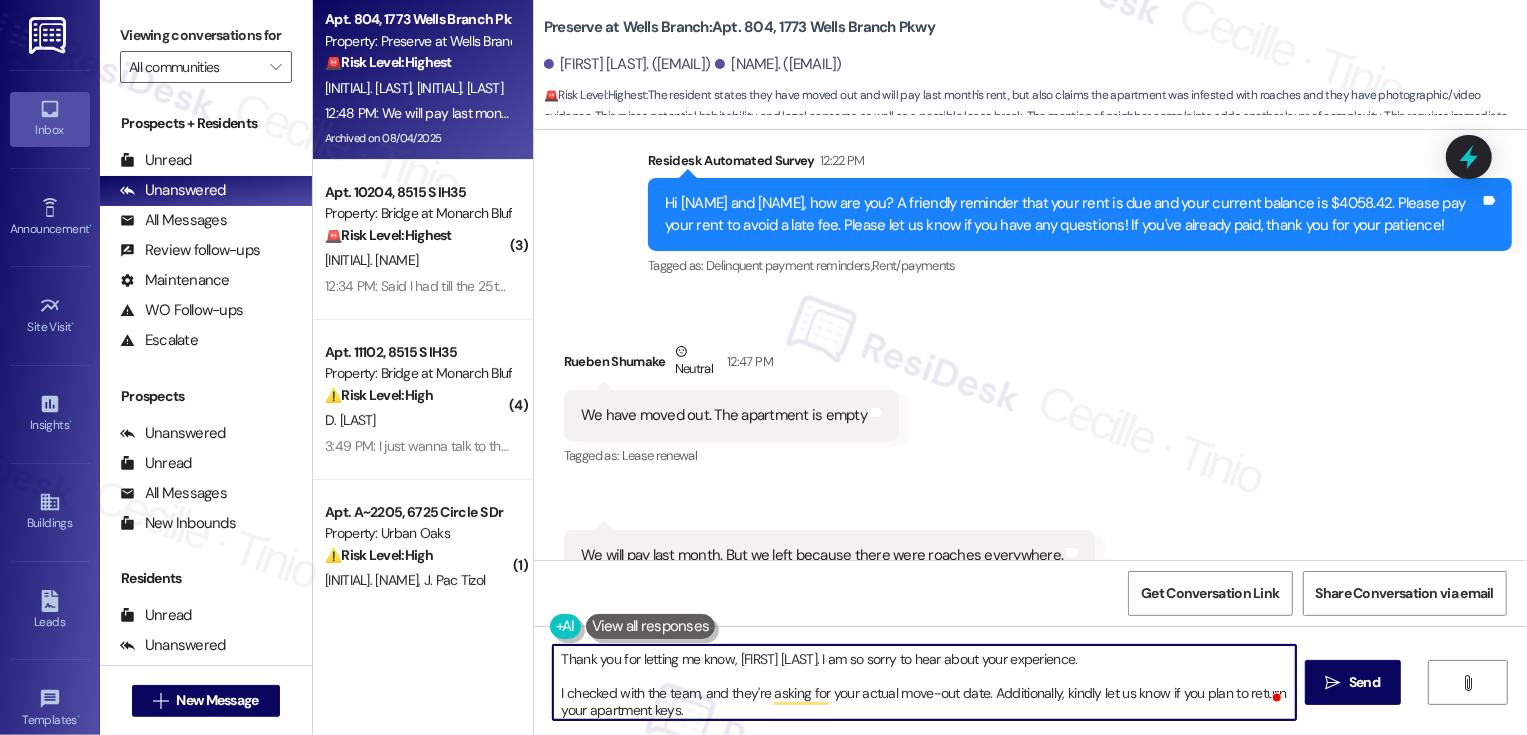 scroll, scrollTop: 14, scrollLeft: 0, axis: vertical 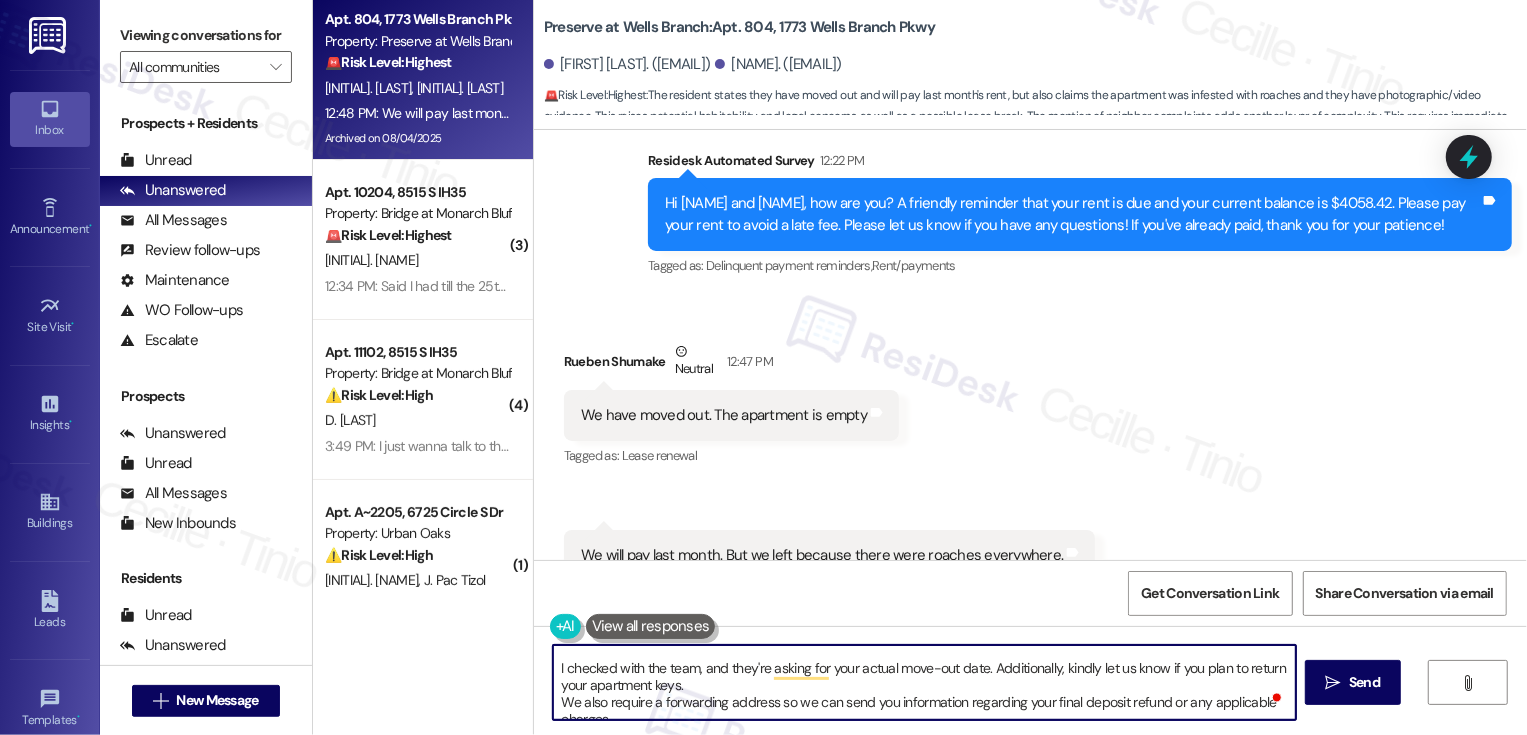 click on "Thank you for letting me know, Rueben. I am so sorry to hear about your experience.
I checked with the team, and they're asking for your actual move-out date. Additionally, kindly let us know if you plan to return your apartment keys.
We also require a forwarding address so we can send you information regarding your final deposit refund or any applicable charges.
As of today, our records indicate that your lease expired on August 31, 2025. Please note that your lease agreement requires a 60-day written notice prior to vacating the unit. I am attaching a copy of your lease agreement for your quick review and reference.
Our records also show that your July 2025 rent and other associated fees remain unpaid. Please address this matter as soon as possible to avoid additional penalties." at bounding box center (924, 682) 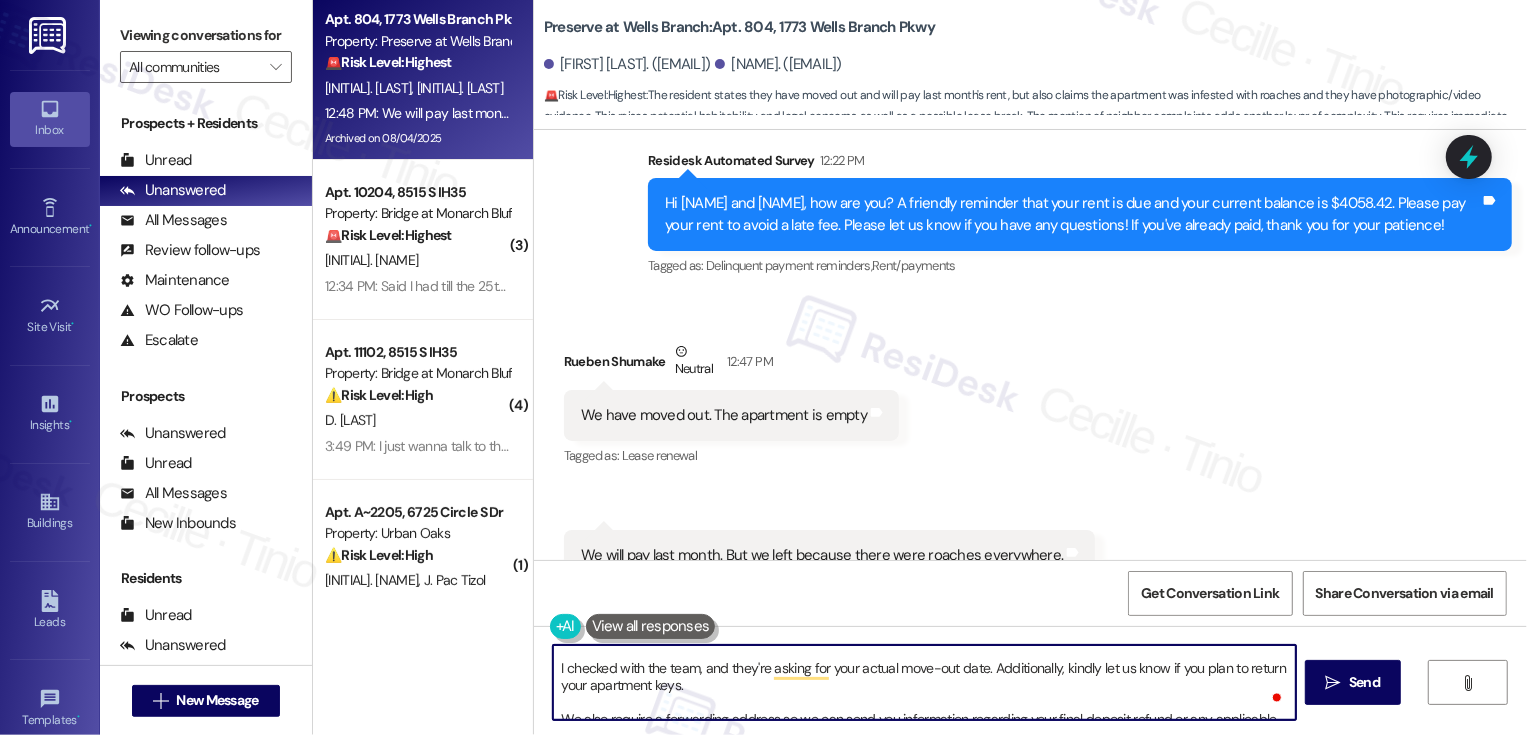 scroll, scrollTop: 34, scrollLeft: 0, axis: vertical 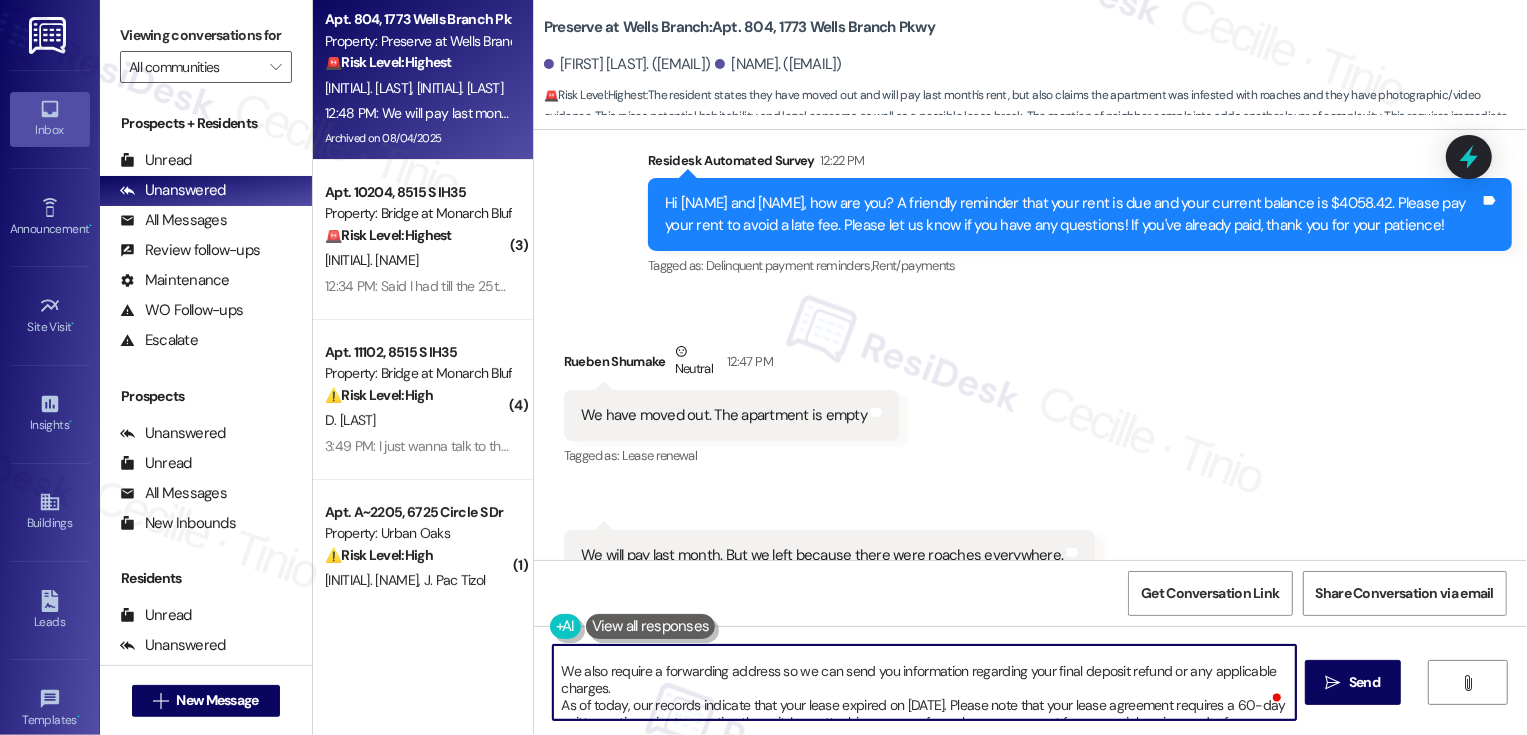 click on "Thank you for letting me know, Rueben. I am so sorry to hear about your experience.
I checked with the team, and they're asking for your actual move-out date. Additionally, kindly let us know if you plan to return your apartment keys.
We also require a forwarding address so we can send you information regarding your final deposit refund or any applicable charges.
As of today, our records indicate that your lease expired on August 31, 2025. Please note that your lease agreement requires a 60-day written notice prior to vacating the unit. I am attaching a copy of your lease agreement for your quick review and reference.
Our records also show that your July 2025 rent and other associated fees remain unpaid. Please address this matter as soon as possible to avoid additional penalties." at bounding box center [924, 682] 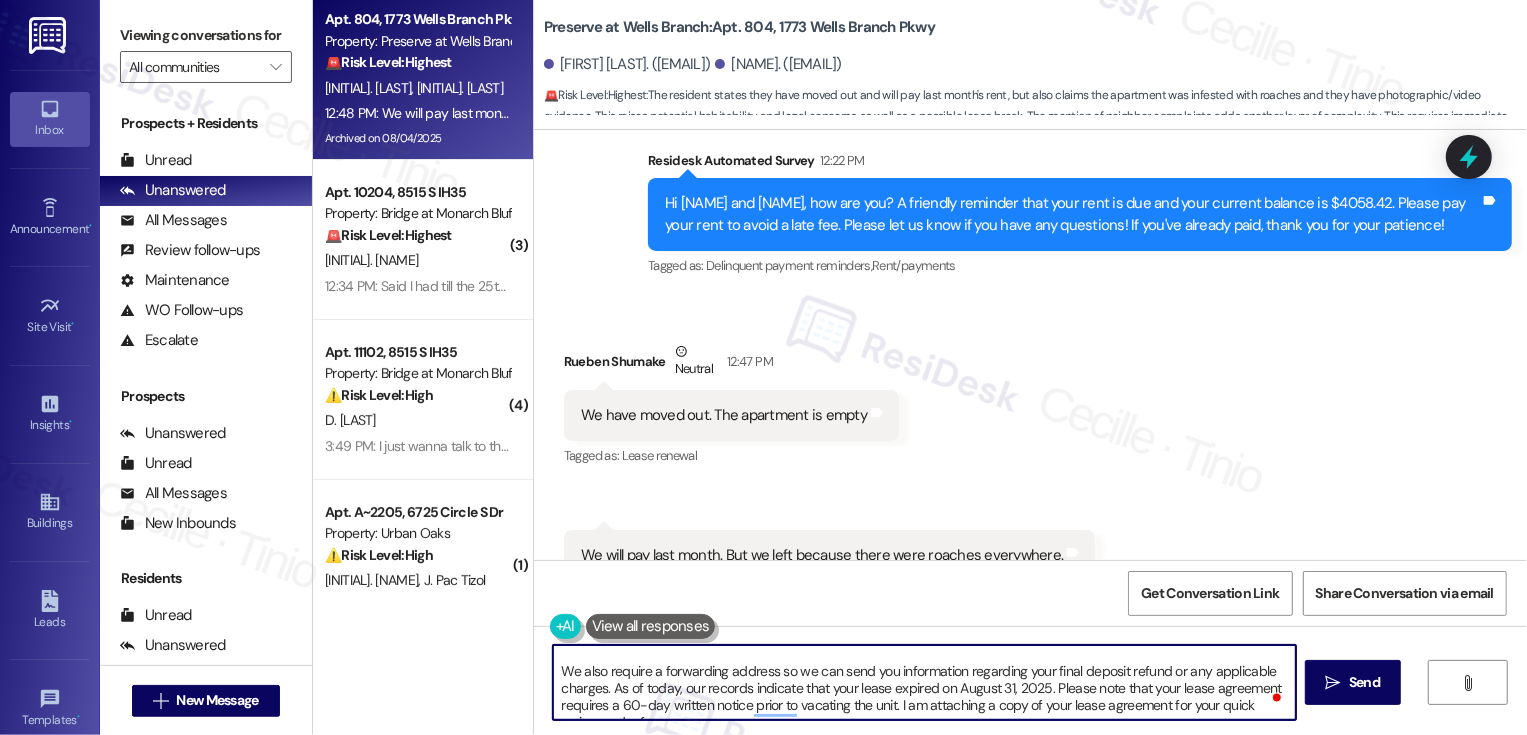 scroll, scrollTop: 86, scrollLeft: 0, axis: vertical 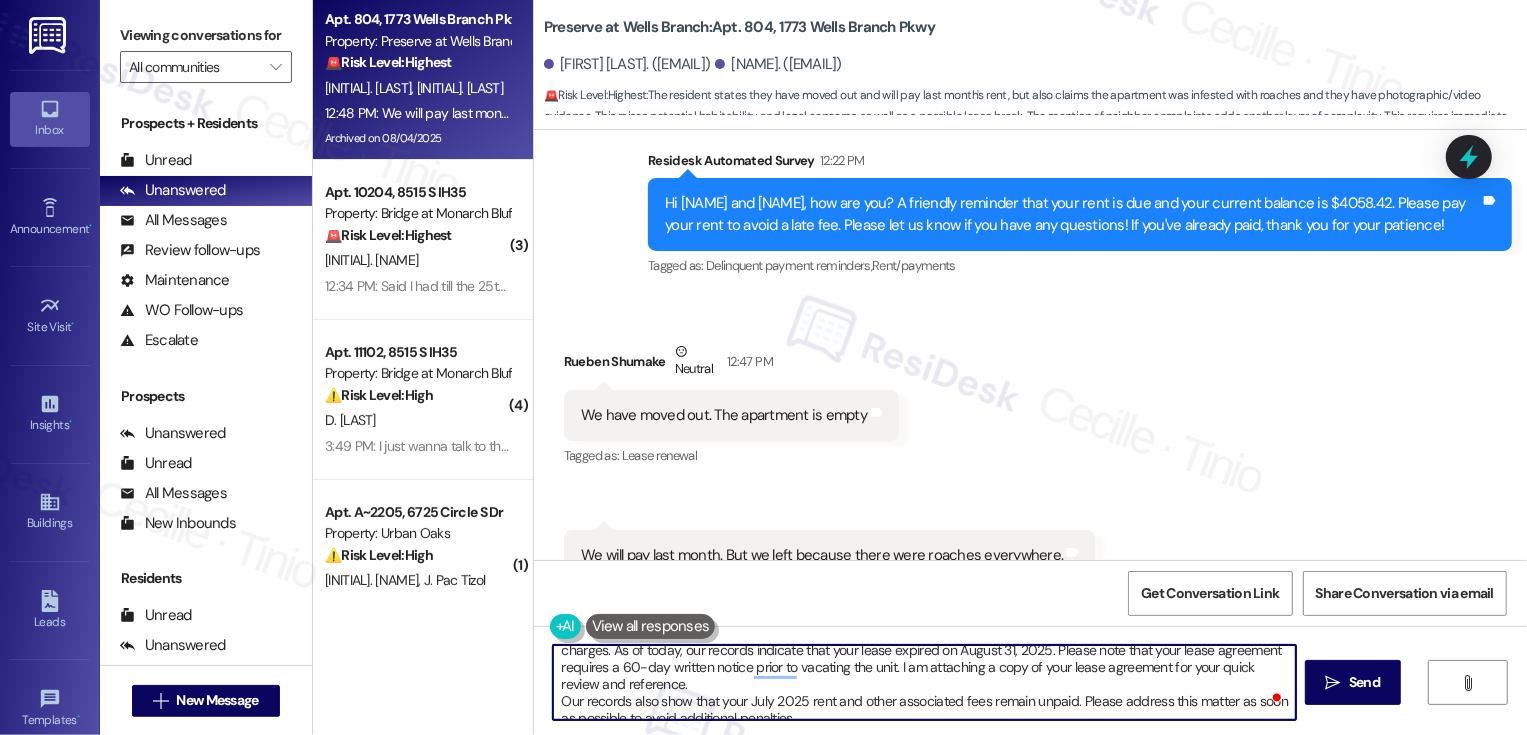 click on "Thank you for letting me know, Rueben. I am so sorry to hear about your experience.
I checked with the team, and they're asking for your actual move-out date. Additionally, kindly let us know if you plan to return your apartment keys.
We also require a forwarding address so we can send you information regarding your final deposit refund or any applicable charges. As of today, our records indicate that your lease expired on August 31, 2025. Please note that your lease agreement requires a 60-day written notice prior to vacating the unit. I am attaching a copy of your lease agreement for your quick review and reference.
Our records also show that your July 2025 rent and other associated fees remain unpaid. Please address this matter as soon as possible to avoid additional penalties." at bounding box center [924, 682] 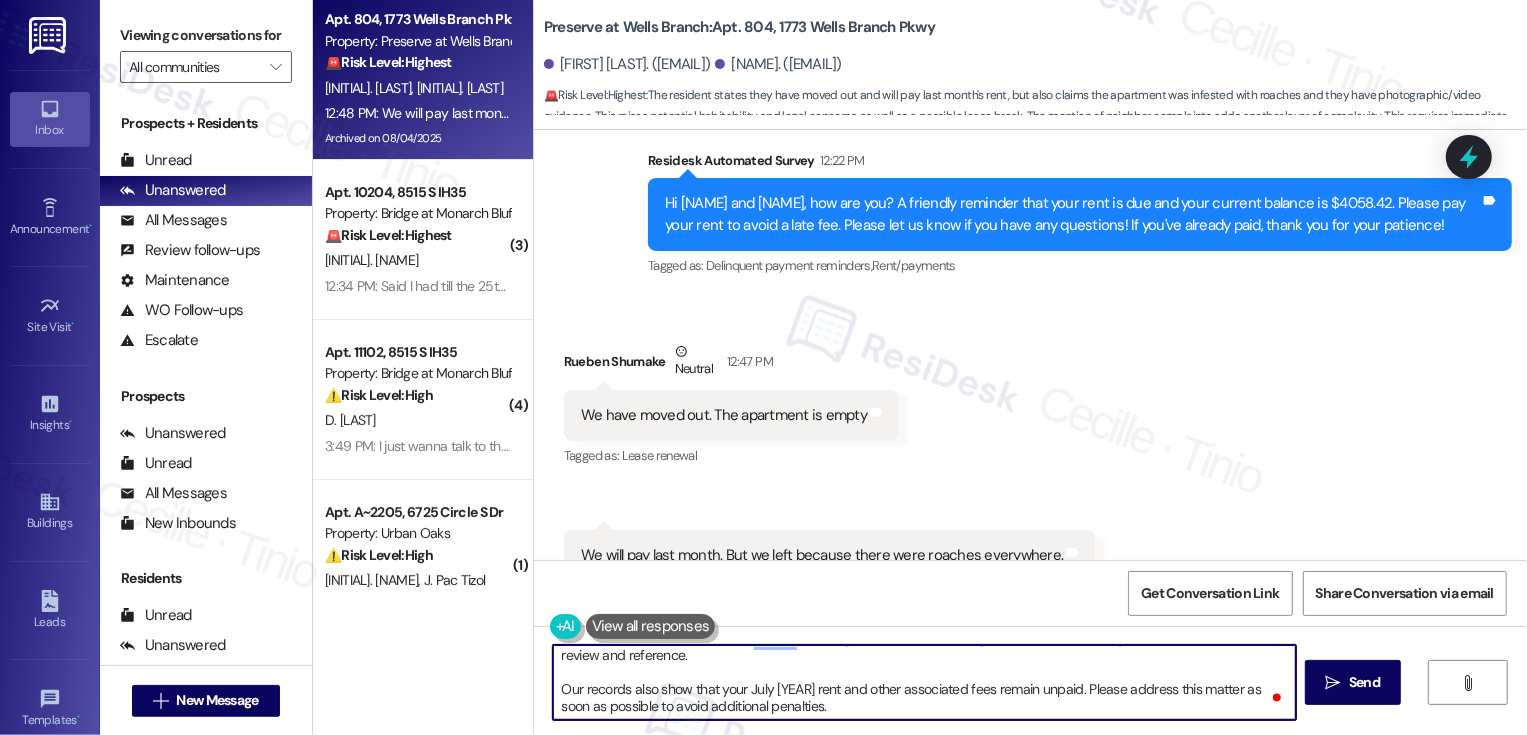 click on "Preserve at Wells Branch:  Apt. 804, 1773 Wells Branch Pkwy" at bounding box center (739, 27) 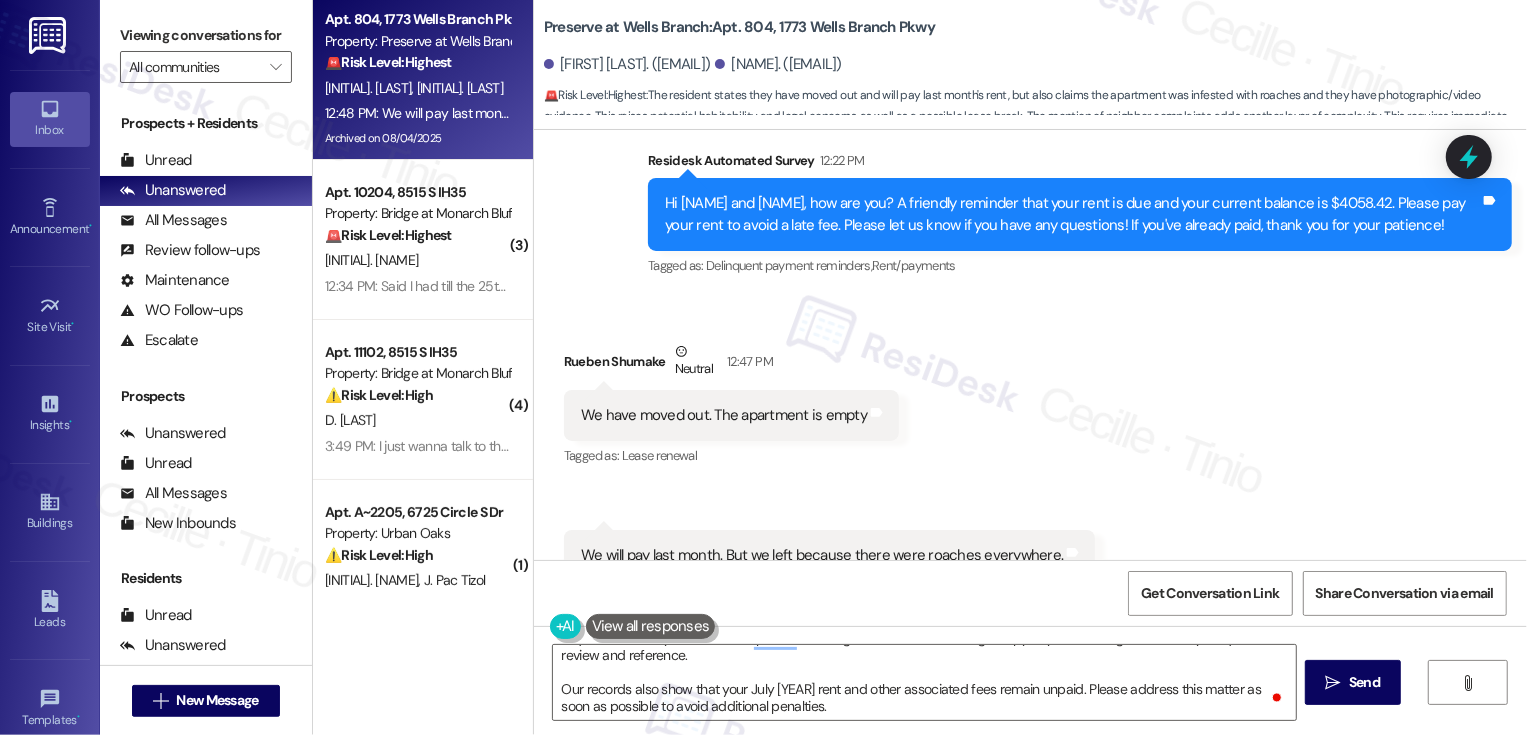 click on "Preserve at Wells Branch:  Apt. 804, 1773 Wells Branch Pkwy" at bounding box center (739, 27) 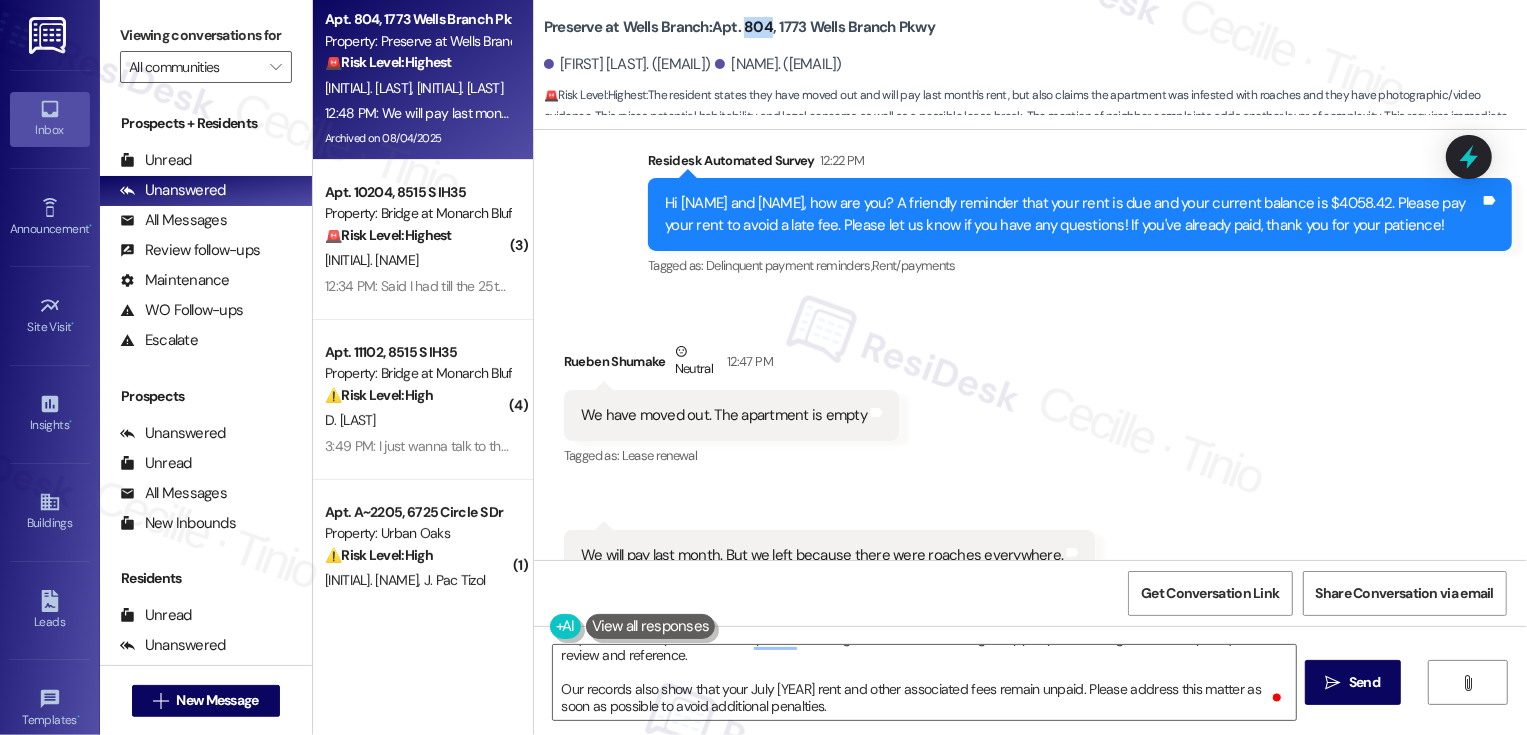 copy on "804" 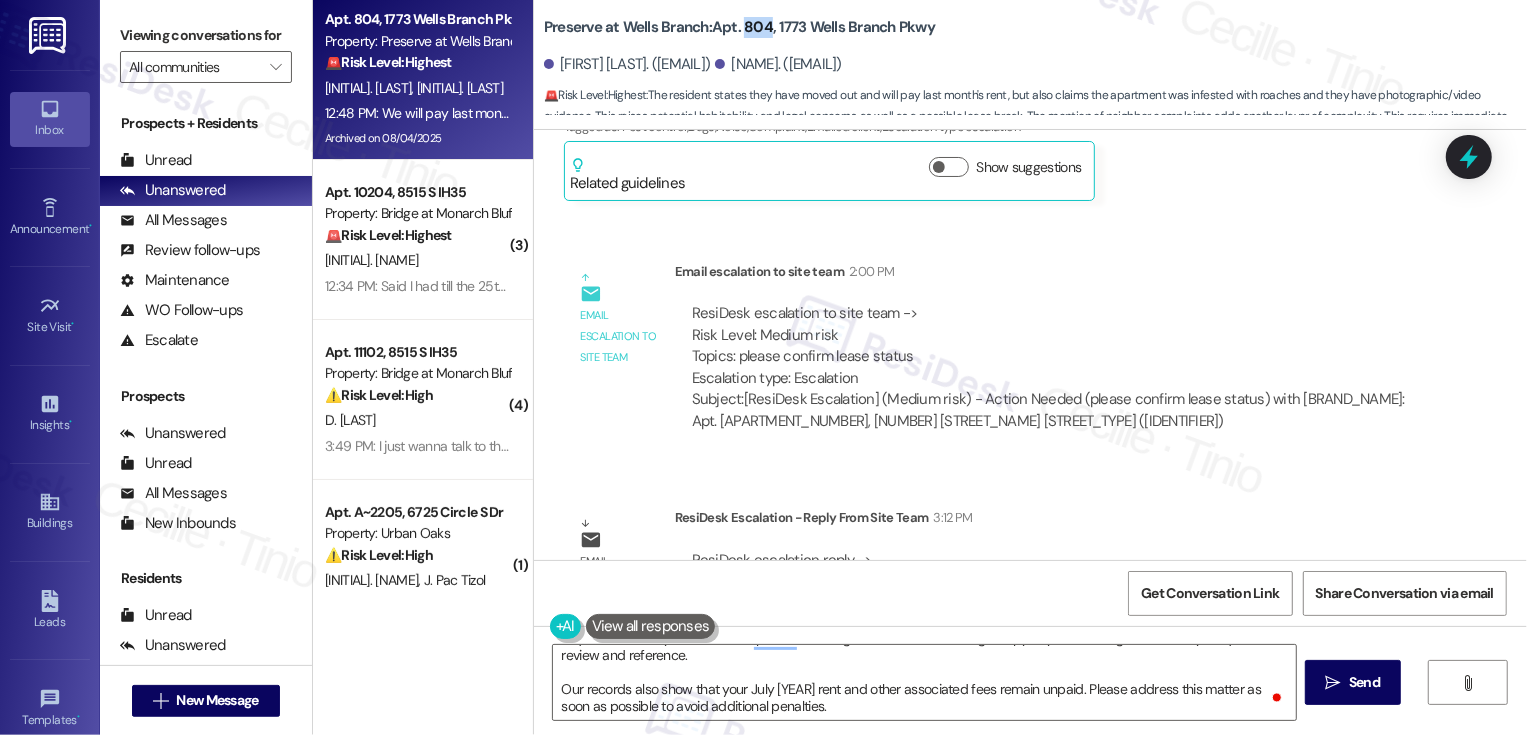 scroll, scrollTop: 7937, scrollLeft: 0, axis: vertical 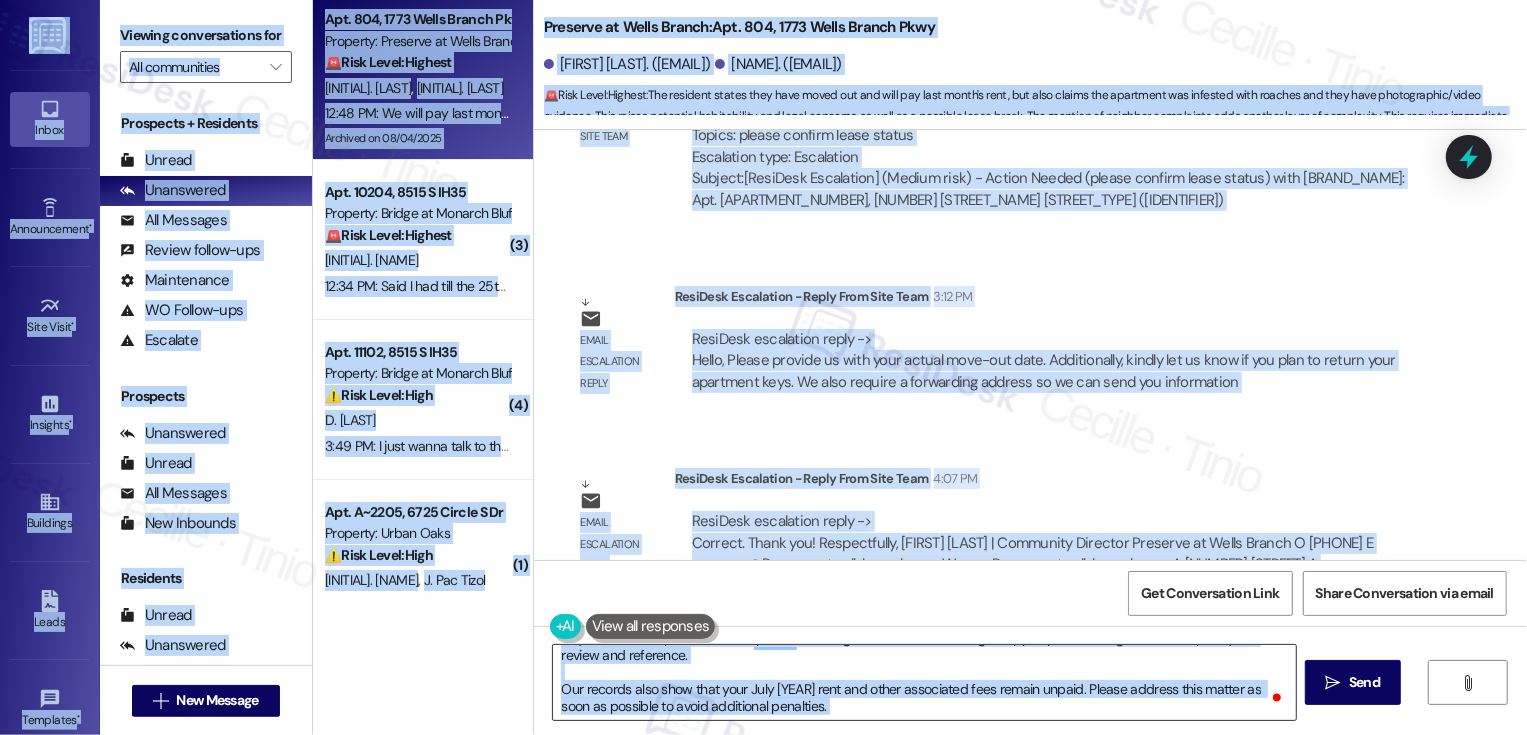 click on "Thank you for letting me know, Rueben. I am so sorry to hear about your experience.
I checked with the team, and they're asking for your actual move-out date. Additionally, kindly let us know if you plan to return your apartment keys.
We also require a forwarding address so we can send you information regarding your final deposit refund or any applicable charges. As of today, our records indicate that your lease expired on August 31, 2025. Please note that your lease agreement requires a 60-day written notice prior to vacating the unit. I am attaching a copy of your lease agreement for your quick review and reference.
Our records also show that your July 2025 rent and other associated fees remain unpaid. Please address this matter as soon as possible to avoid additional penalties." at bounding box center [924, 682] 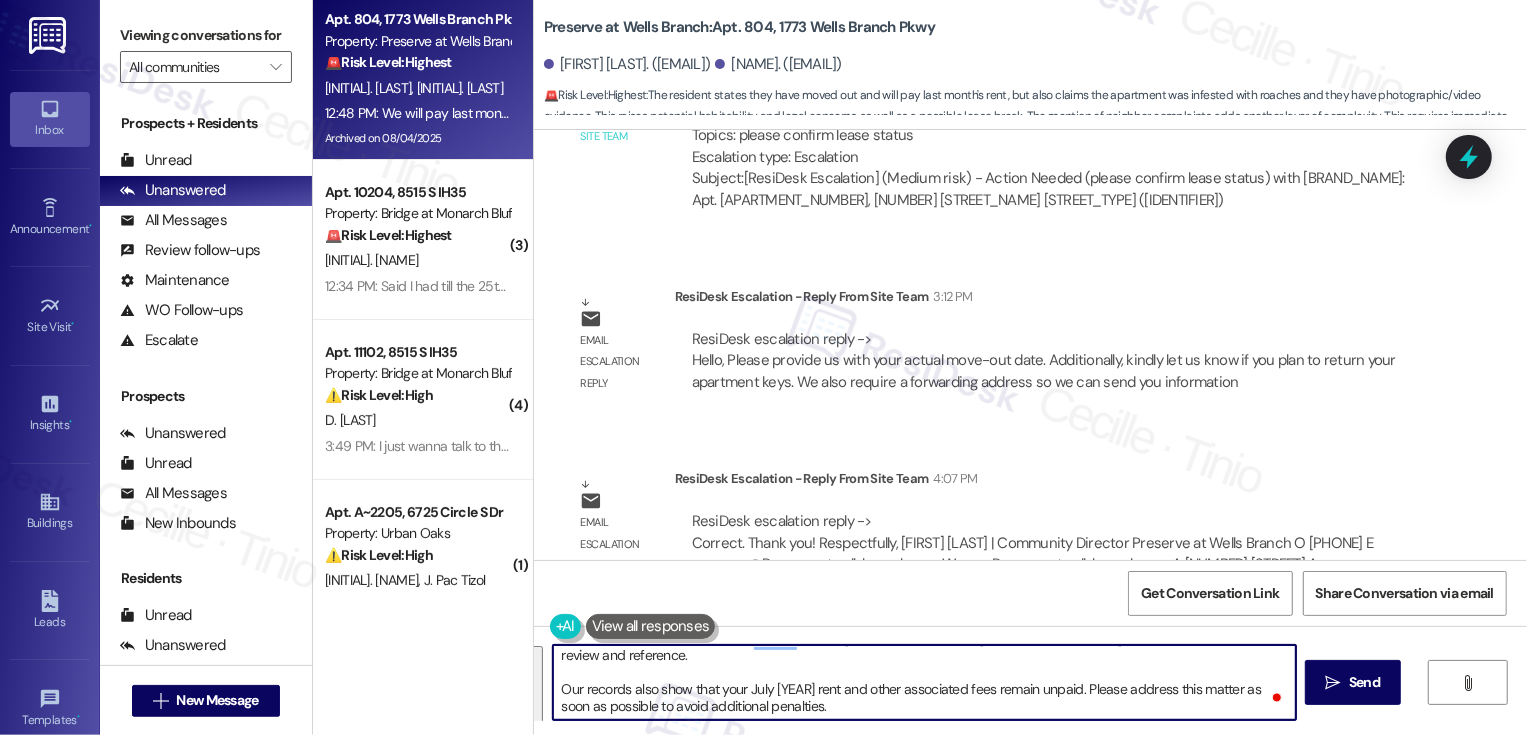 scroll, scrollTop: 140, scrollLeft: 0, axis: vertical 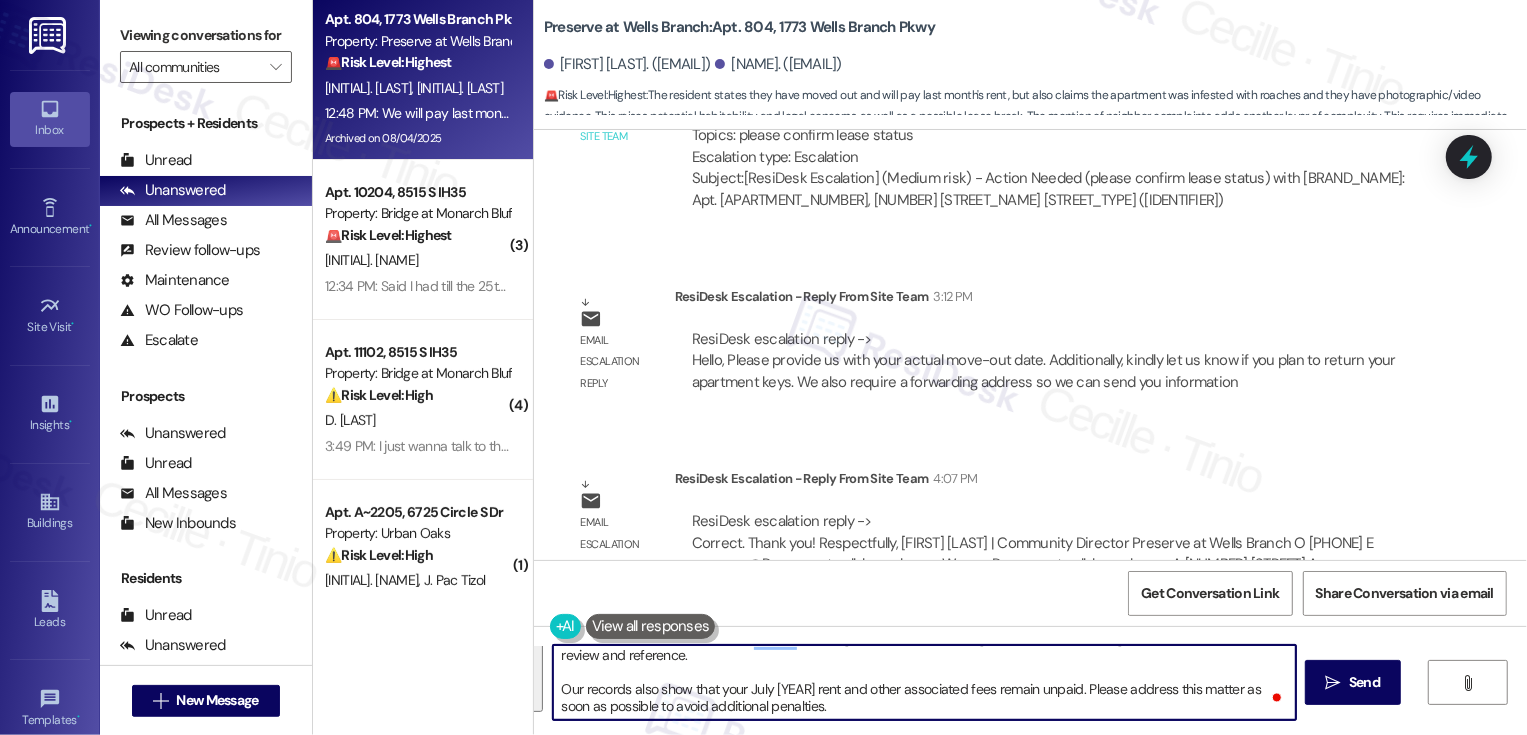 paste on ", and I’m truly sorry to hear about your experience.
I checked with the team, and they’re asking for your actual move‑out date. Could you also let us know if you plan to return your apartment keys?
We’ll also need a forwarding address so we can send details regarding your final deposit refund or any applicable charges. As of today, our records show that your lease expired on August 31, 2025. Please note that your lease agreement requires a 60‑day written notice prior to vacating. I’m attaching a copy of your lease agreement for your quick review.
Our records also indicate that your July 2025 rent and associated fees remain unpaid. We kindly ask that this be addressed" 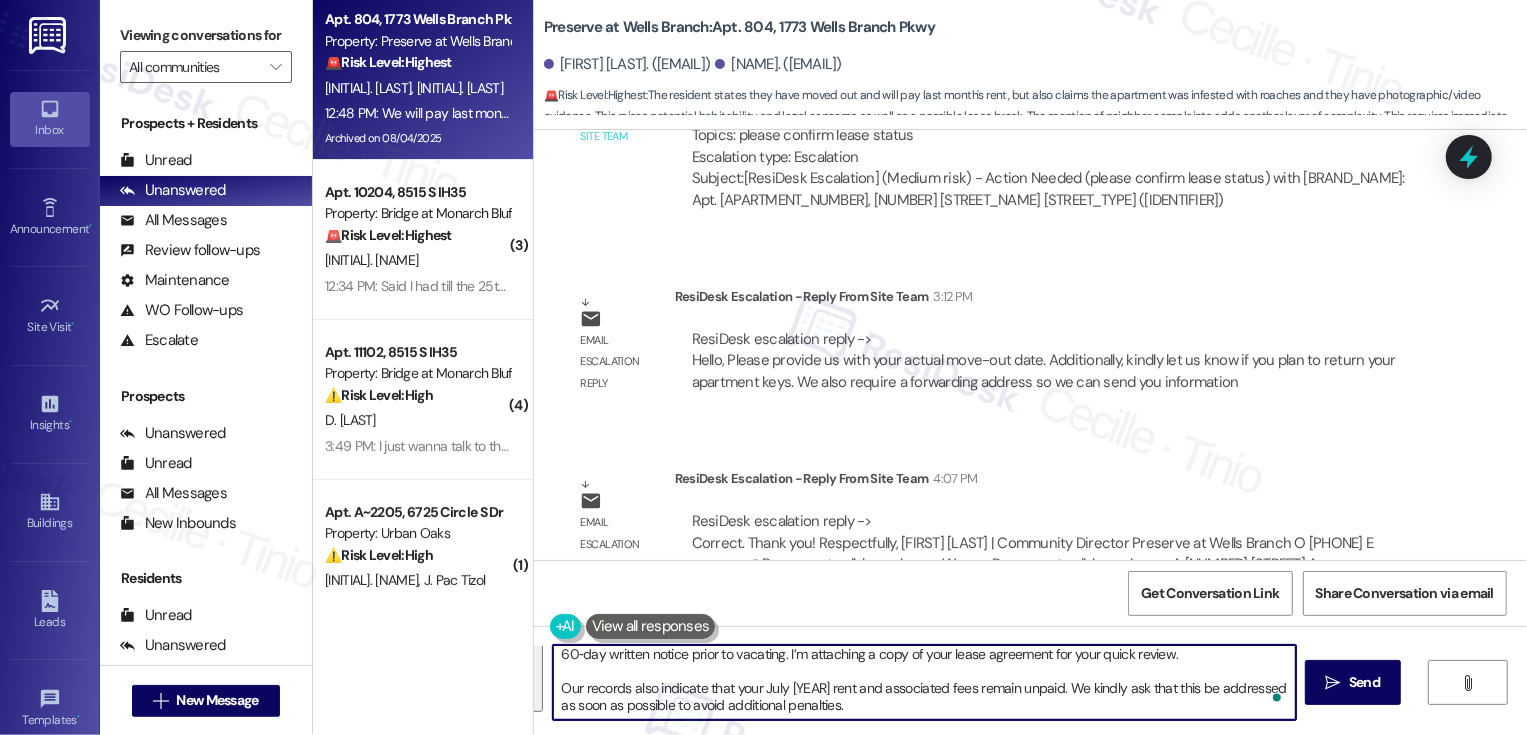 scroll, scrollTop: 119, scrollLeft: 0, axis: vertical 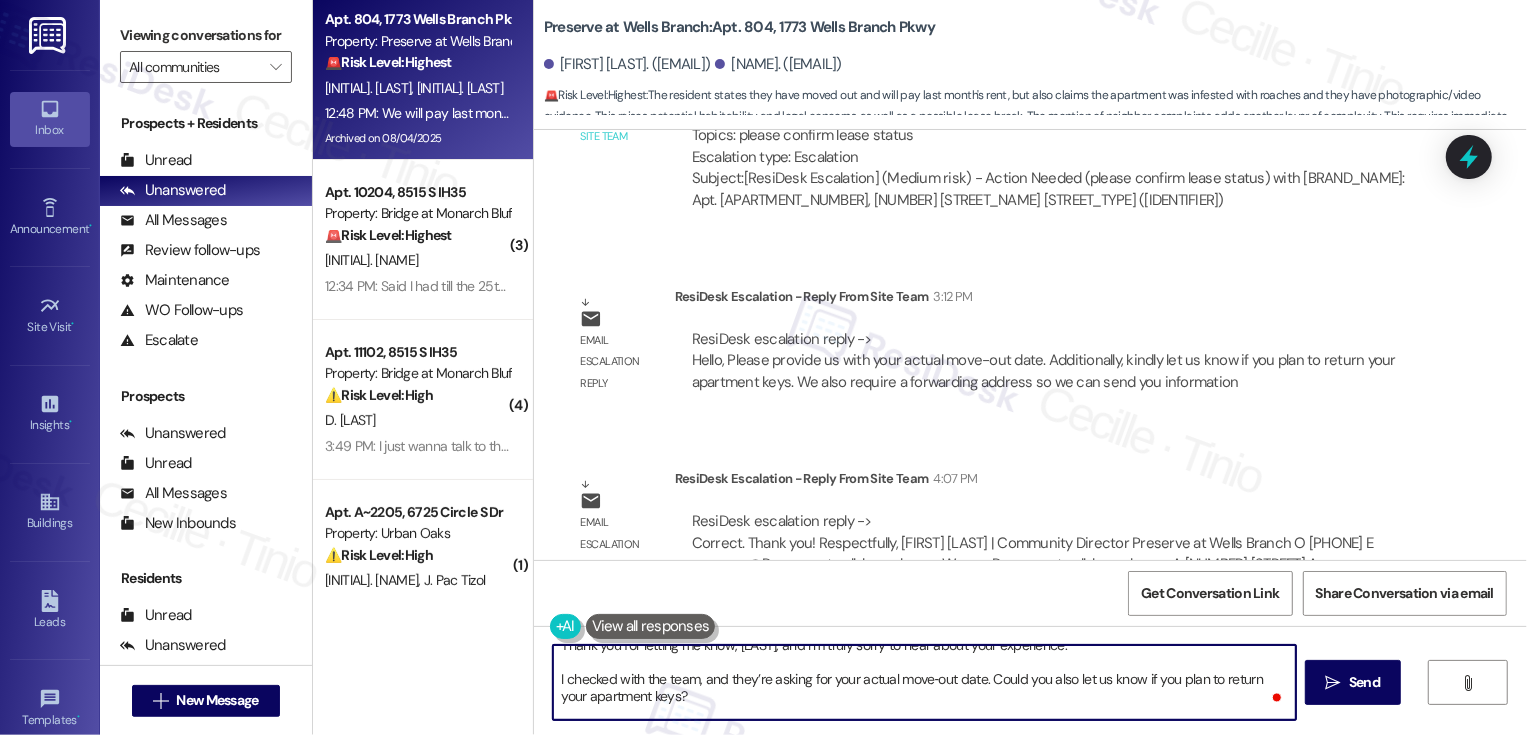 click on "Thank you for letting me know, Rueben, and I’m truly sorry to hear about your experience.
I checked with the team, and they’re asking for your actual move‑out date. Could you also let us know if you plan to return your apartment keys?
We’ll also need a forwarding address so we can send details regarding your final deposit refund or any applicable charges. As of today, our records show that your lease expired on August 31, 2025. Please note that your lease agreement requires a 60‑day written notice prior to vacating. I’m attaching a copy of your lease agreement for your quick review.
Our records also indicate that your July 2025 rent and associated fees remain unpaid. We kindly ask that this be addressed as soon as possible to avoid additional penalties." at bounding box center [924, 682] 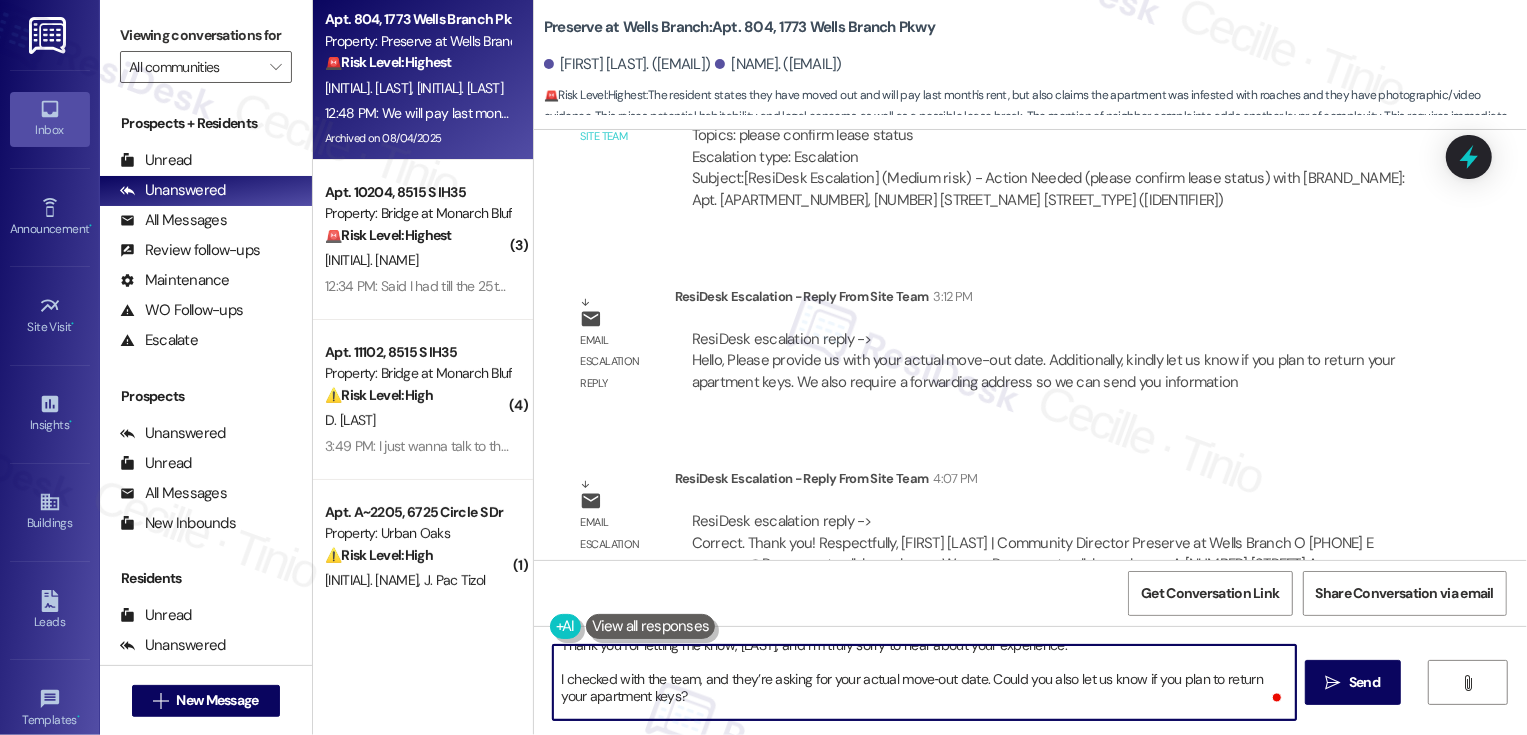 scroll, scrollTop: 25, scrollLeft: 0, axis: vertical 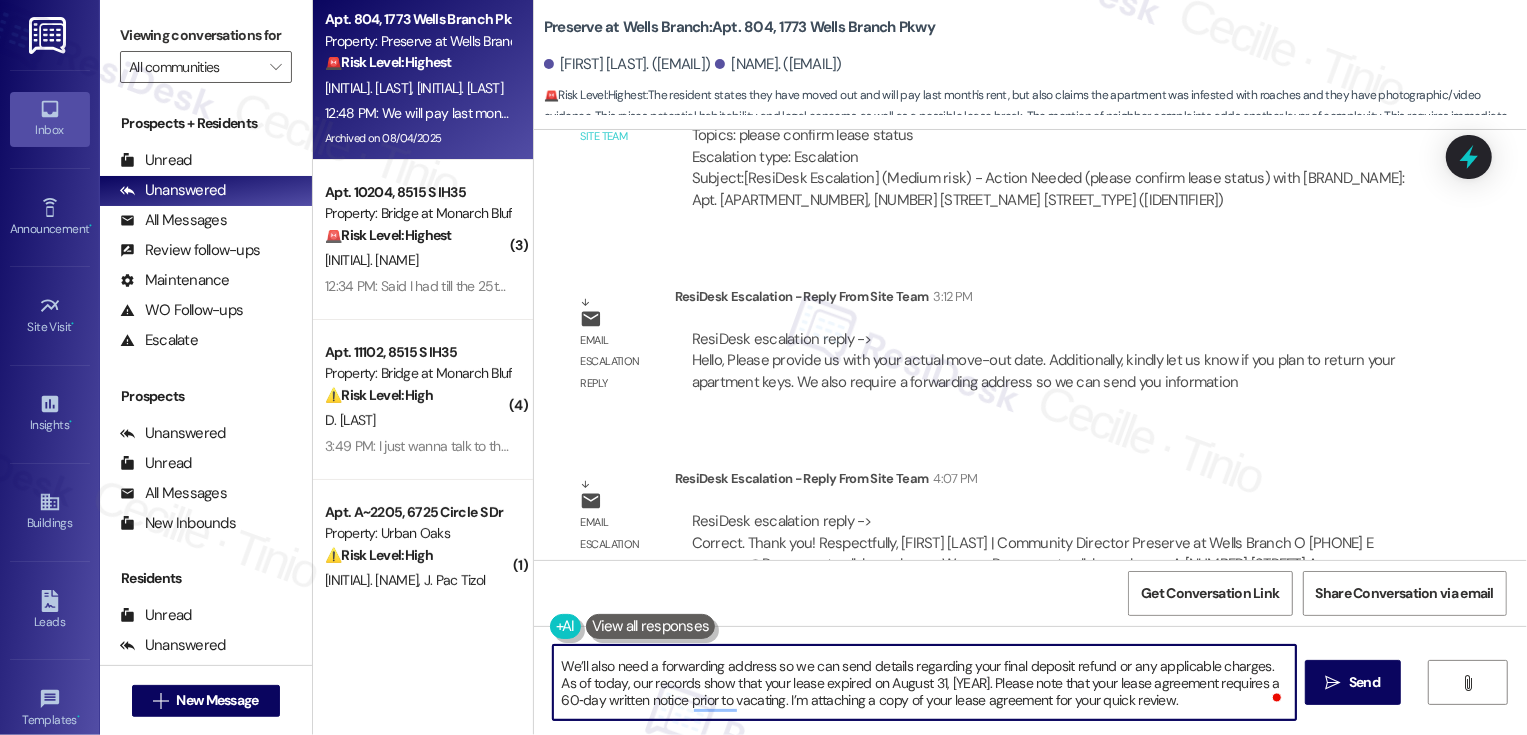 click on "Thank you for letting me know, Rueben, and I’m truly sorry to hear about your experience.
I checked with the team, and they’re asking for your actual move‑out date. Could you also let us know if you plan to return your apartment keys?
We’ll also need a forwarding address so we can send details regarding your final deposit refund or any applicable charges. As of today, our records show that your lease expired on August 31, 2025. Please note that your lease agreement requires a 60‑day written notice prior to vacating. I’m attaching a copy of your lease agreement for your quick review.
Our records also indicate that your July 2025 rent and associated fees remain unpaid. We kindly ask that this be addressed as soon as possible to avoid additional penalties." at bounding box center [924, 682] 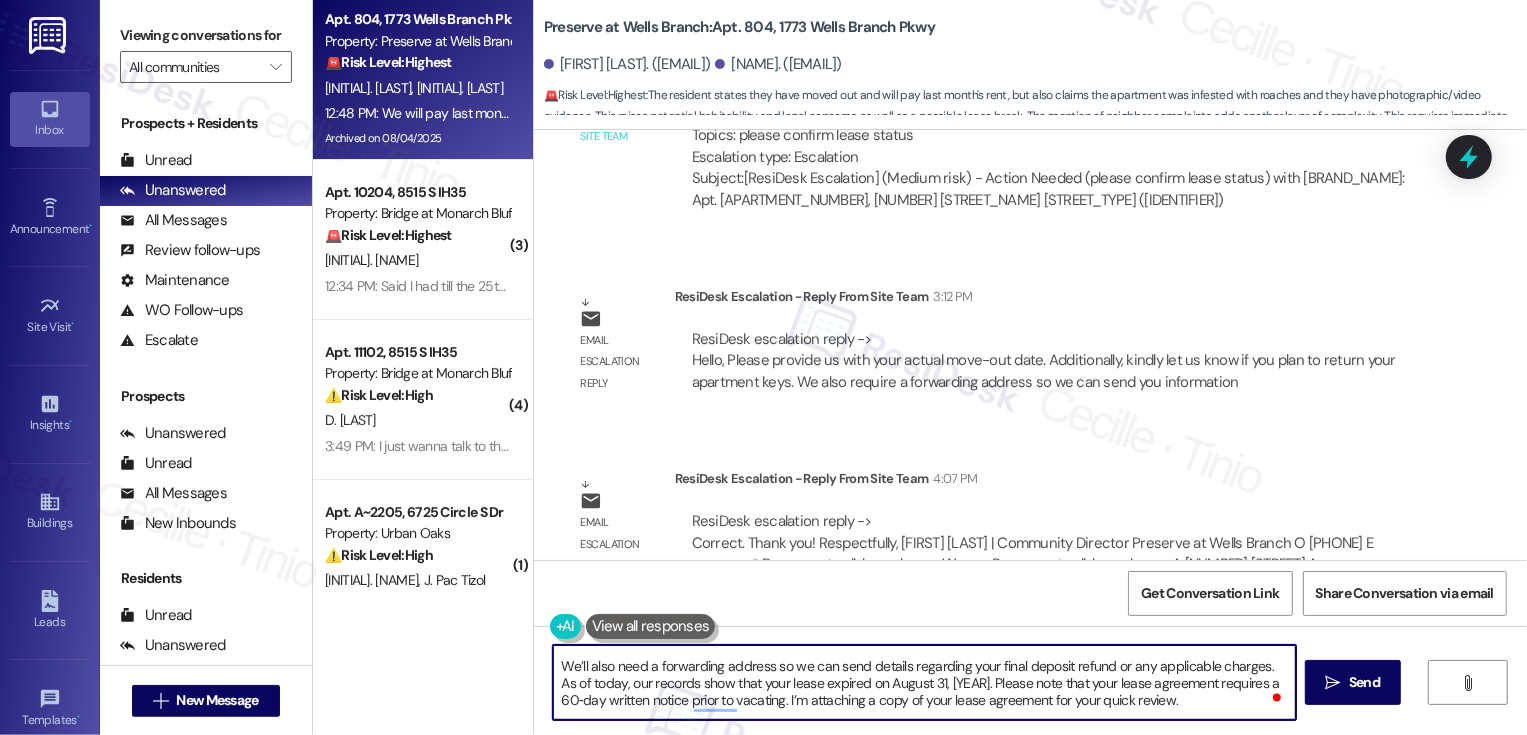 scroll, scrollTop: 87, scrollLeft: 0, axis: vertical 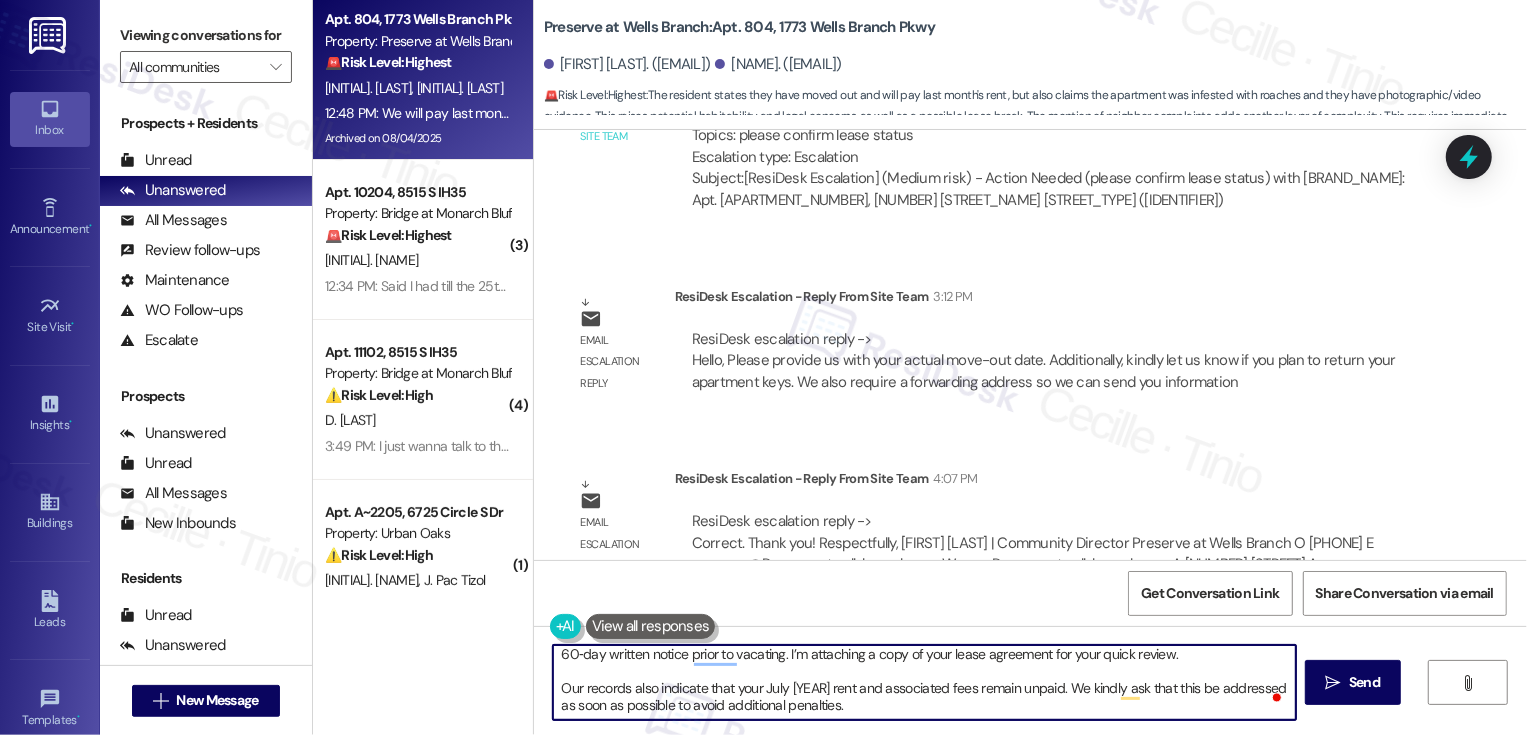 click on "Thank you for letting me know, Rueben, and I’m truly sorry to hear about your experience.
I checked with the team, and they’re asking for your actual move‑out date. Could you also let us know if you plan to return your apartment keys?
We’ll also need a forwarding address so we can send details regarding your final deposit refund or any applicable charges. As of today, our records show that your lease expired on August 31, 2025. Please note that your lease agreement requires a 60‑day written notice prior to vacating. I’m attaching a copy of your lease agreement for your quick review.
Our records also indicate that your July 2025 rent and associated fees remain unpaid. We kindly ask that this be addressed as soon as possible to avoid additional penalties." at bounding box center [924, 682] 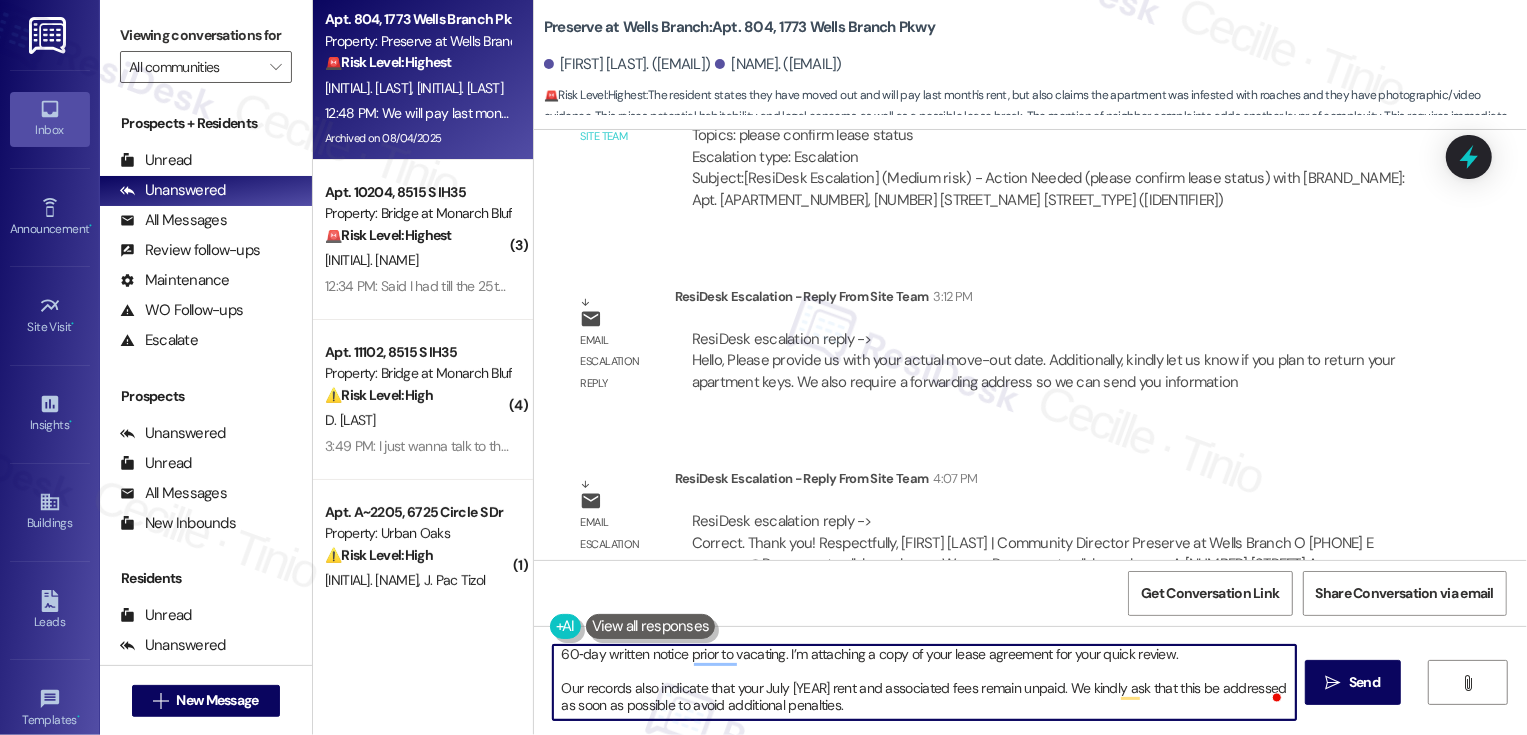 click on "Thank you for letting me know, Rueben, and I’m truly sorry to hear about your experience.
I checked with the team, and they’re asking for your actual move‑out date. Could you also let us know if you plan to return your apartment keys?
We’ll also need a forwarding address so we can send details regarding your final deposit refund or any applicable charges. As of today, our records show that your lease expired on August 31, 2025. Please note that your lease agreement requires a 60‑day written notice prior to vacating. I’m attaching a copy of your lease agreement for your quick review.
Our records also indicate that your July 2025 rent and associated fees remain unpaid. We kindly ask that this be addressed as soon as possible to avoid additional penalties." at bounding box center [924, 682] 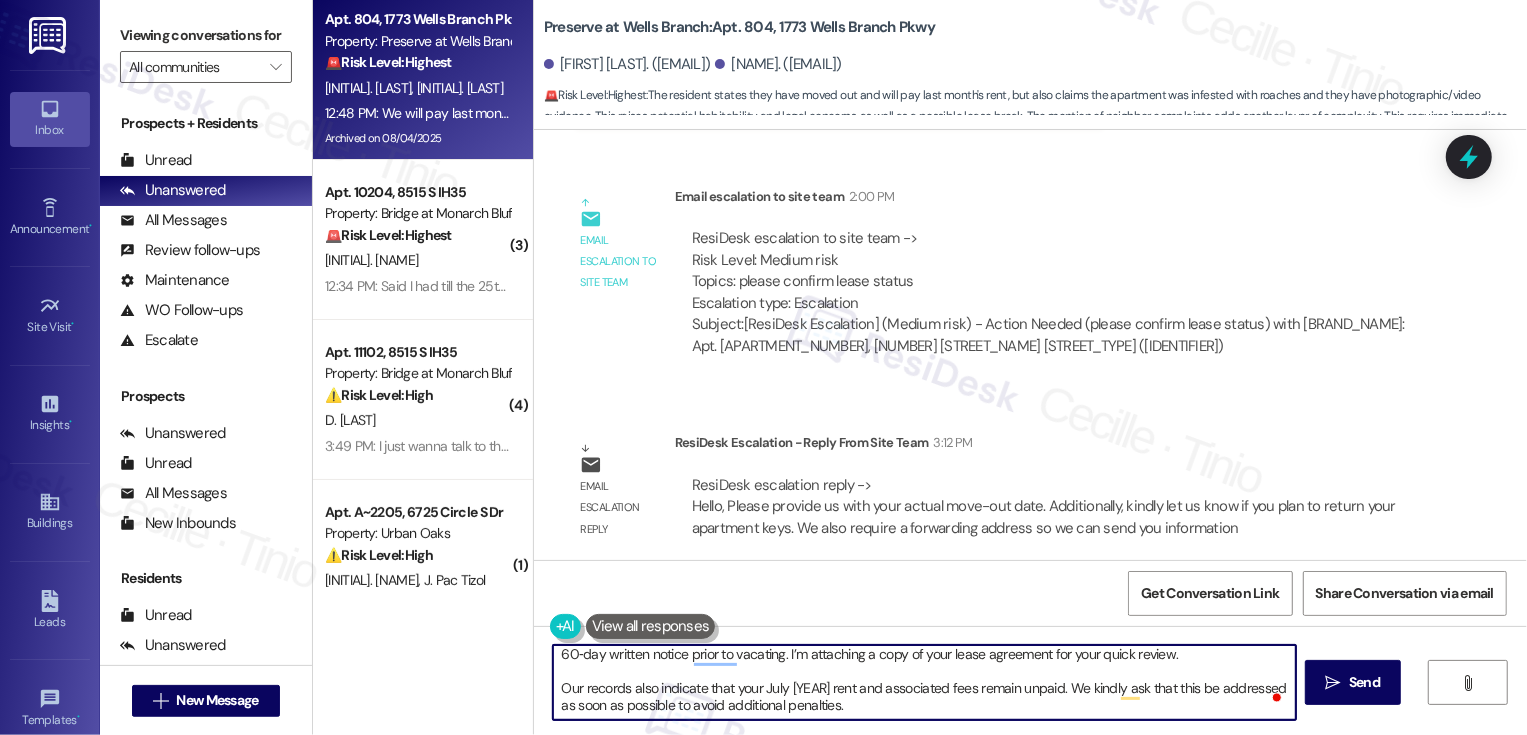 scroll, scrollTop: 7937, scrollLeft: 0, axis: vertical 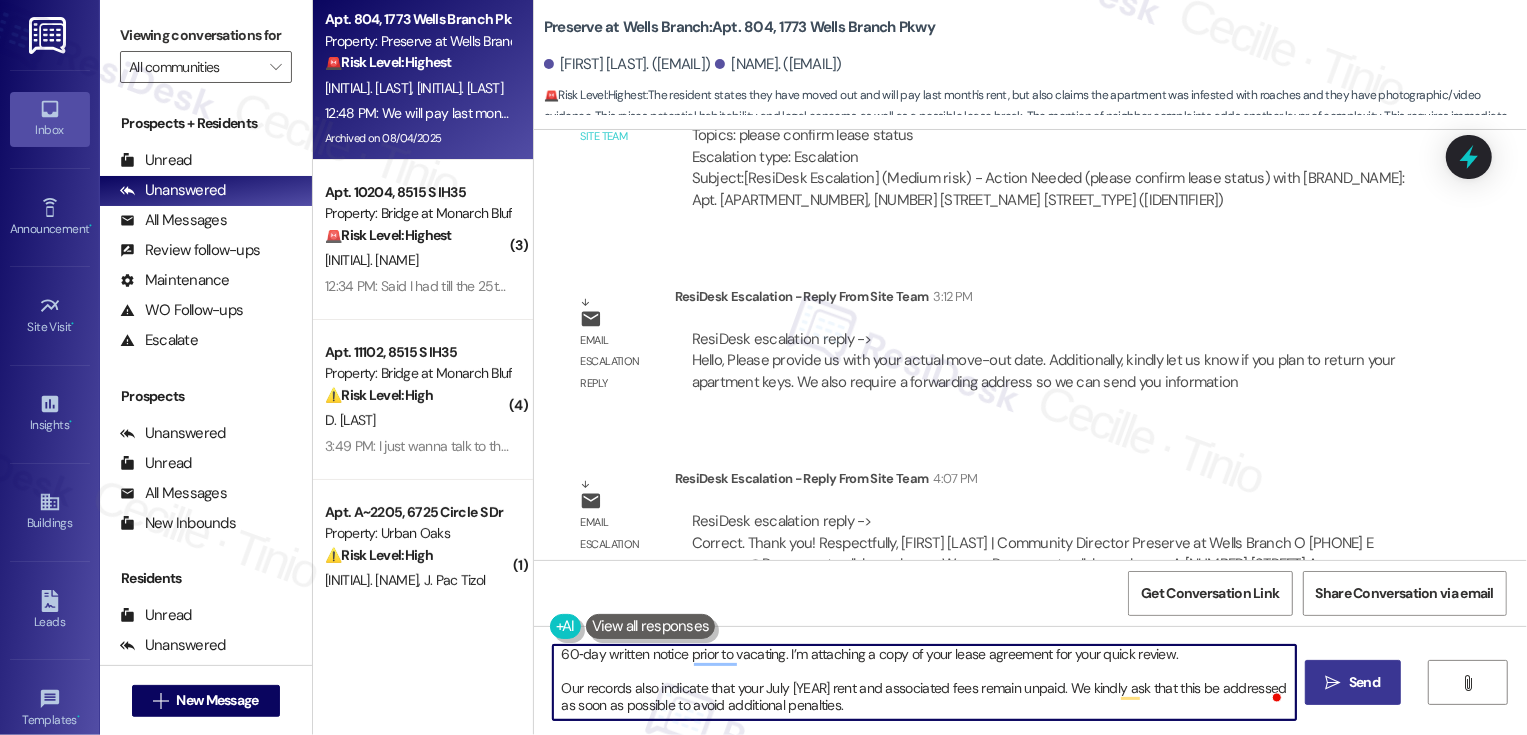 type on "Thank you for letting me know, Rueben, and I’m truly sorry to hear about your experience.
I checked with the team, and they’re asking for your actual move‑out date. Could you also let us know if you plan to return your apartment keys?
We’ll also need a forwarding address so we can send details regarding your final deposit refund or any applicable charges. As of today, our records show that your lease expired on August 31, 2025. Please note that your lease agreement requires a 60‑day written notice prior to vacating. I’m attaching a copy of your lease agreement for your quick review.
Our records also indicate that your July 2025 rent and associated fees remain unpaid. We kindly ask that this be addressed as soon as possible to avoid additional penalties." 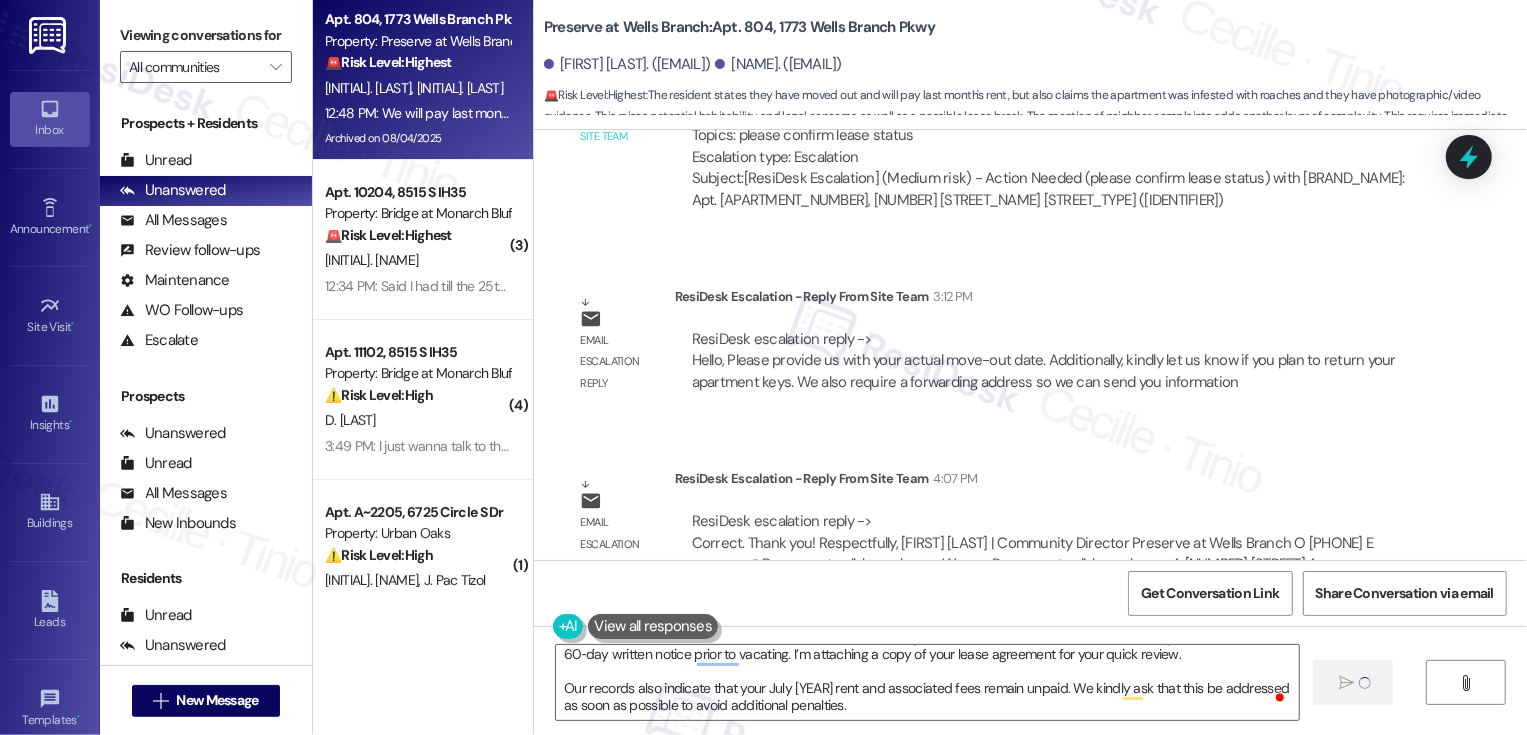 type 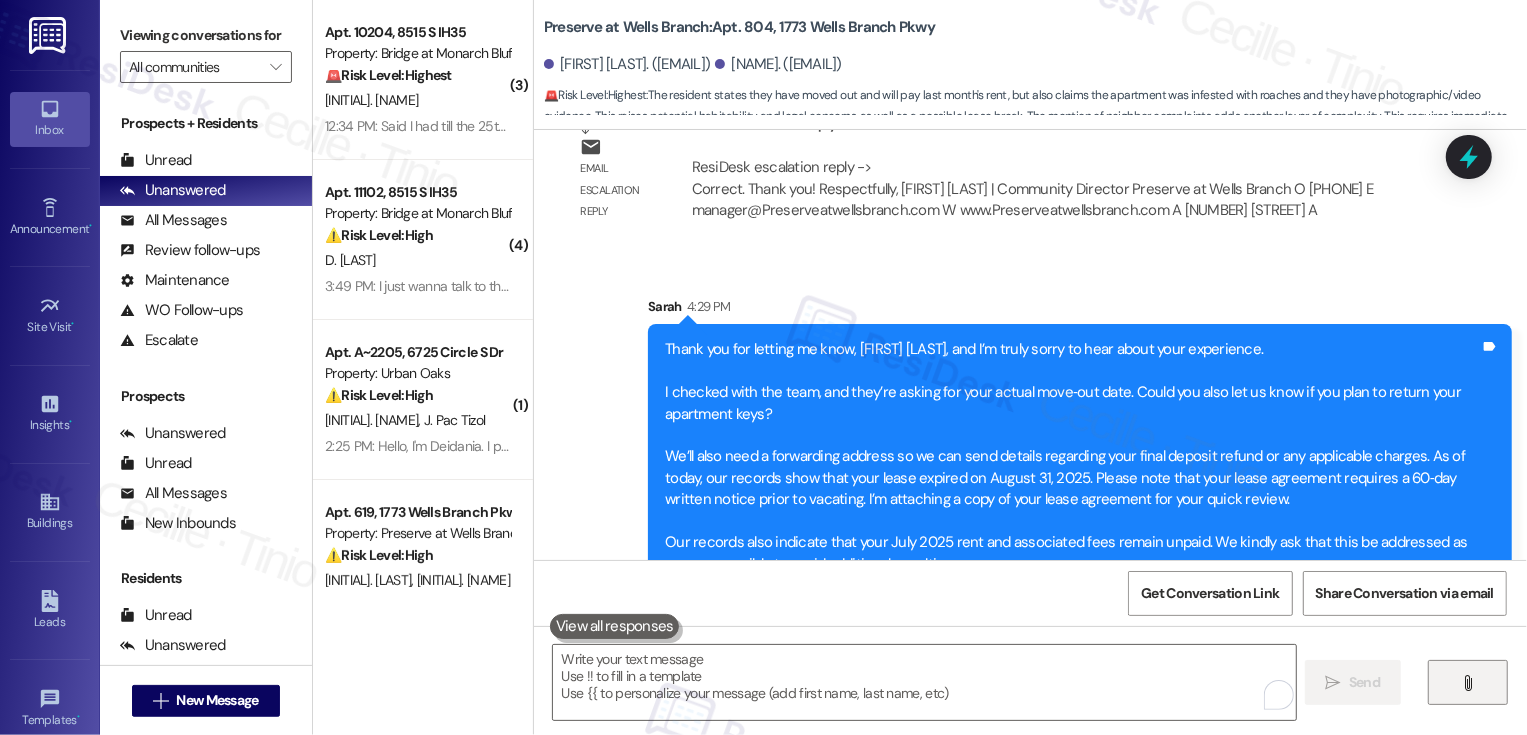 click on "" at bounding box center [1468, 682] 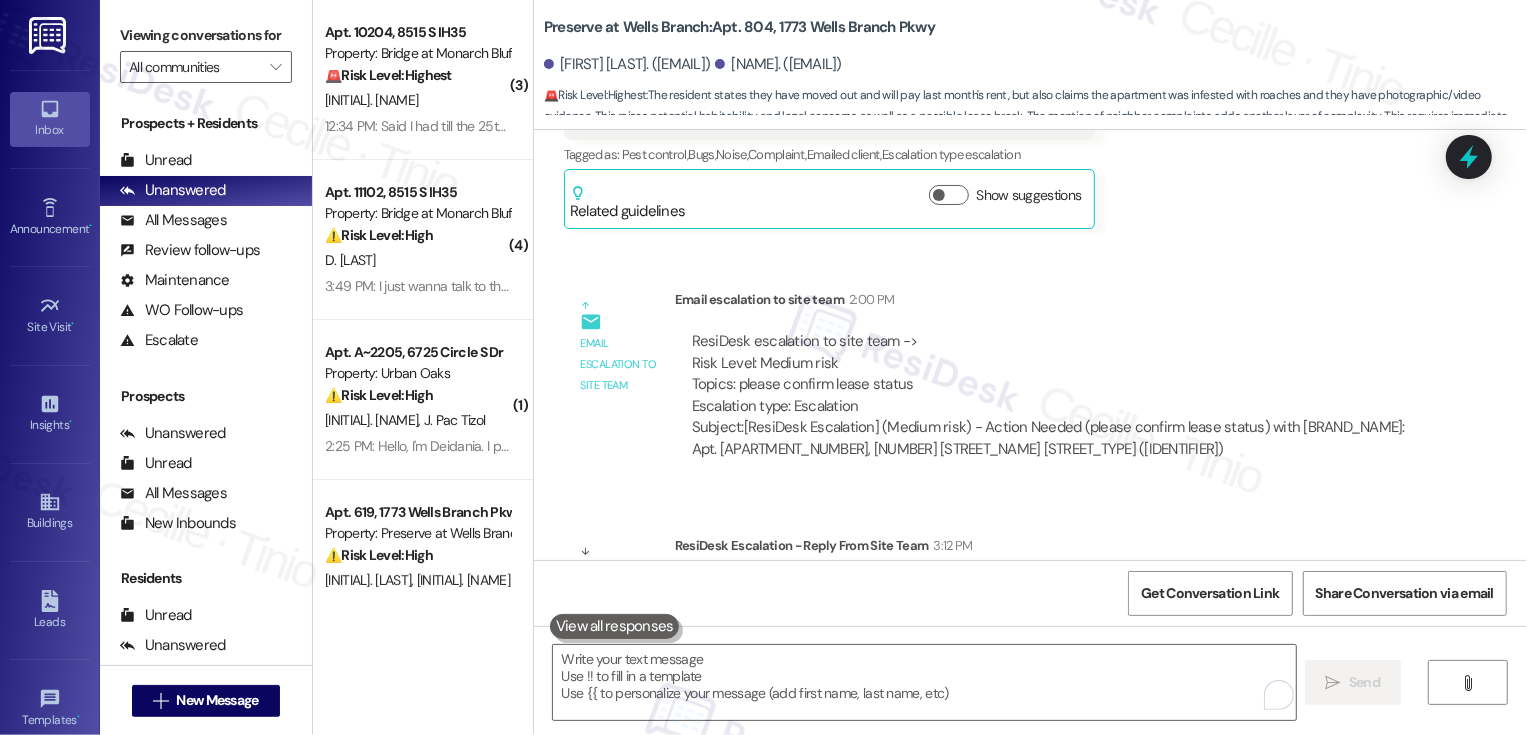 scroll, scrollTop: 8291, scrollLeft: 0, axis: vertical 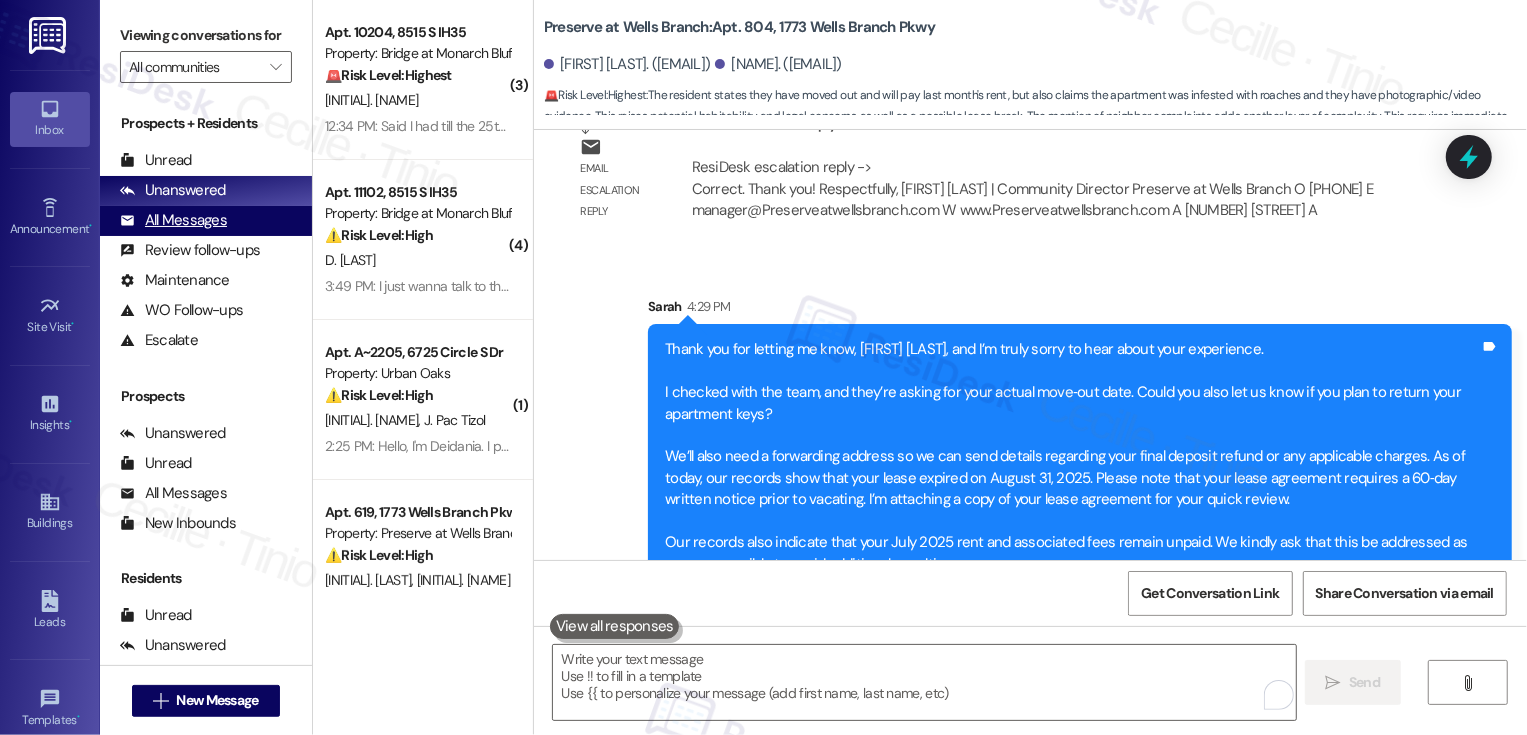 click on "All Messages (undefined)" at bounding box center (206, 221) 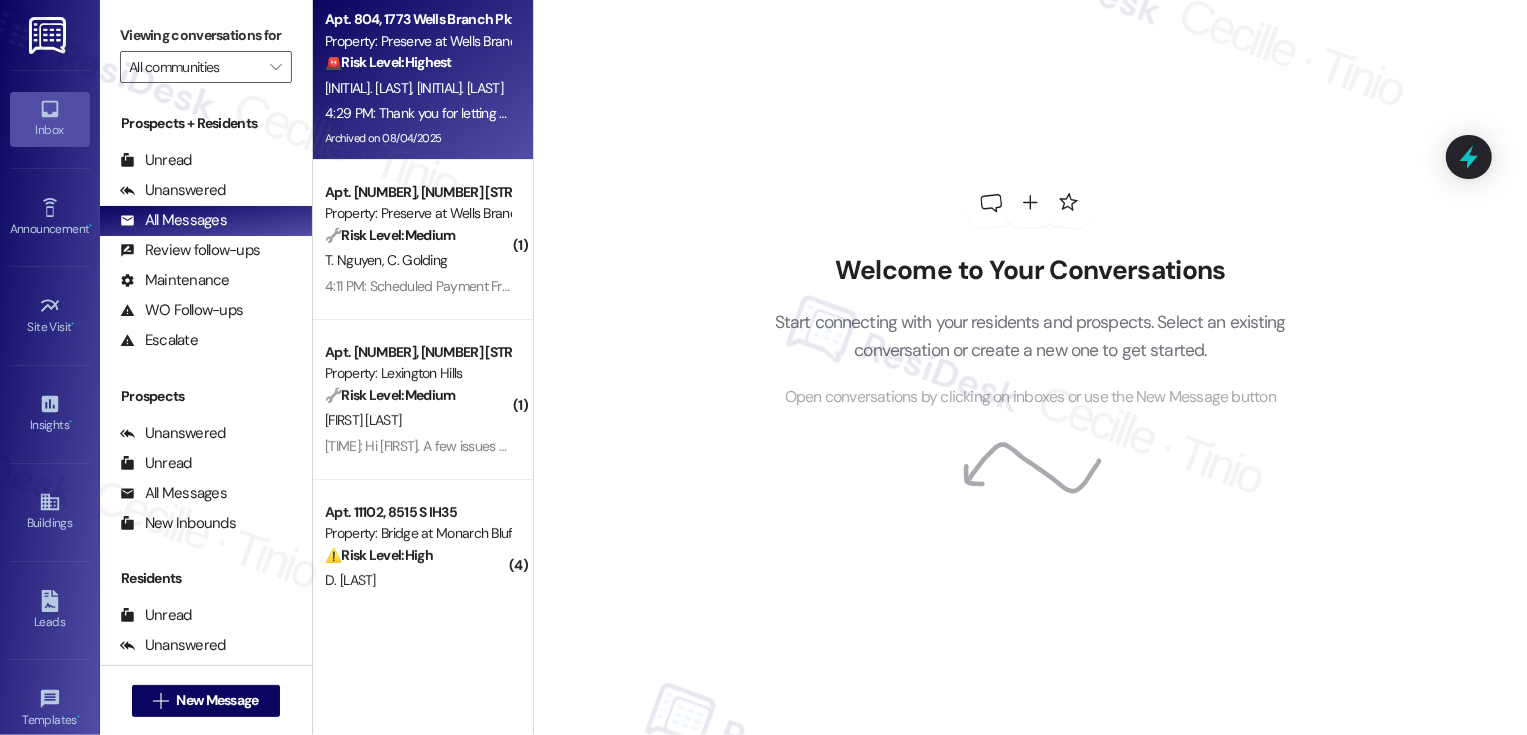 click on "[FIRST] [LAST]" at bounding box center [460, 88] 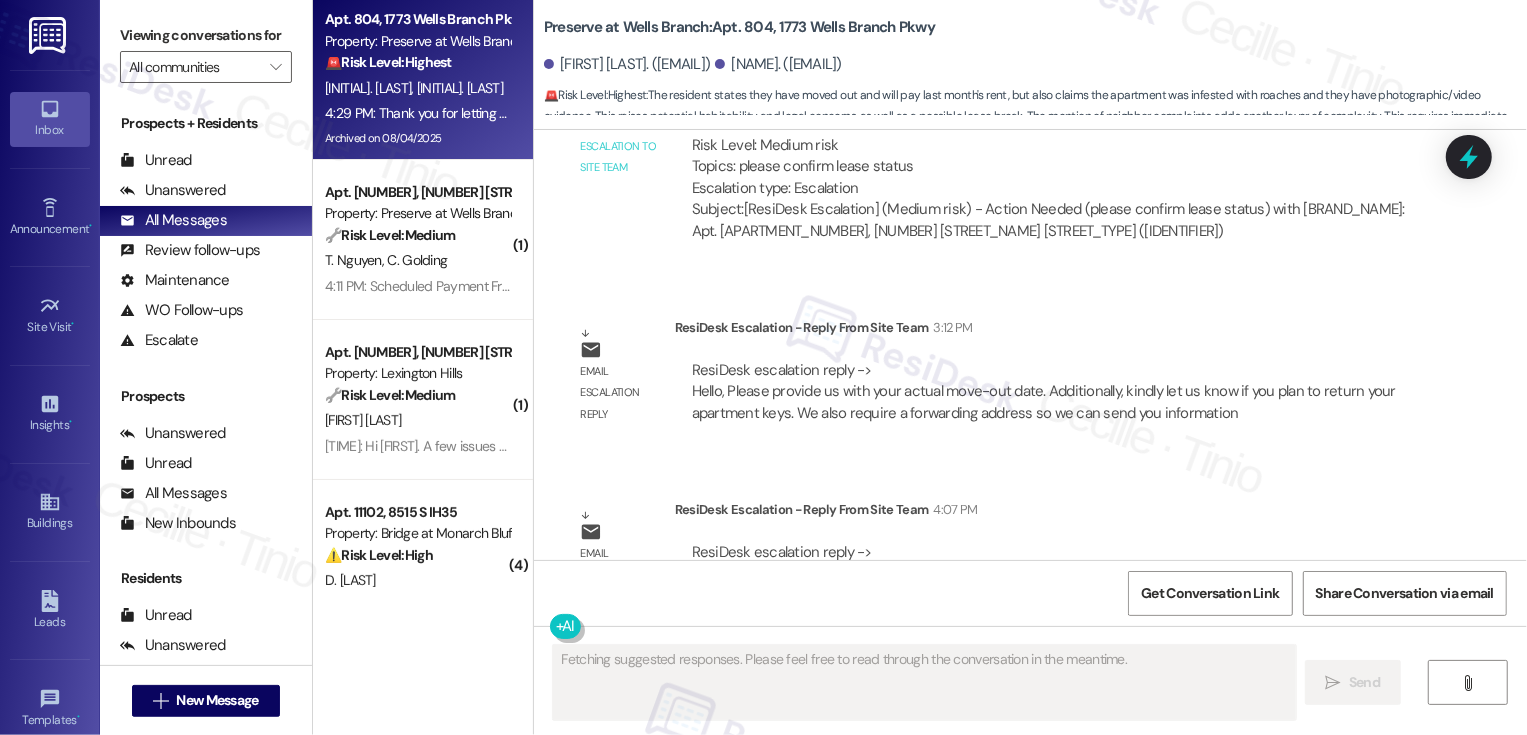 scroll, scrollTop: 8320, scrollLeft: 0, axis: vertical 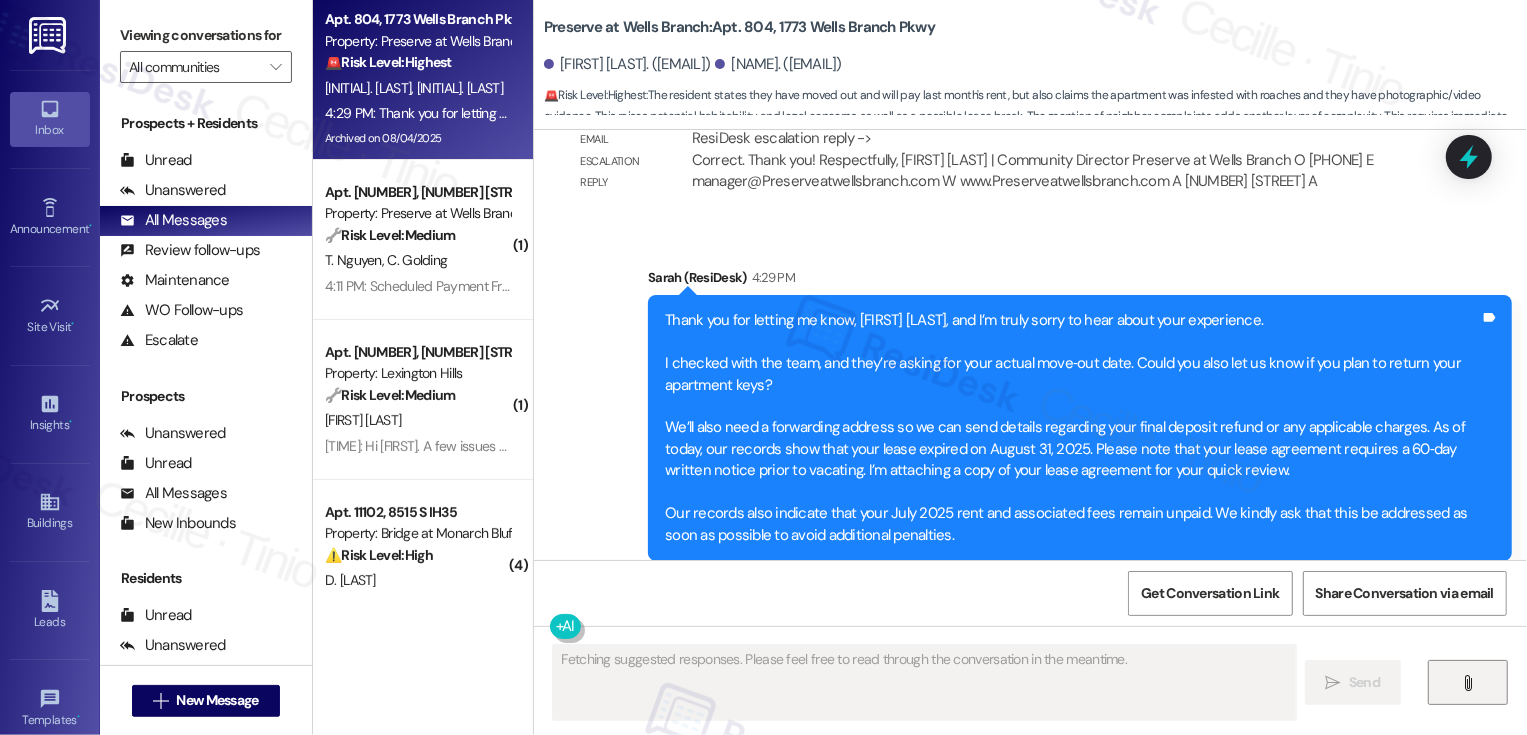 click on "" at bounding box center (1468, 683) 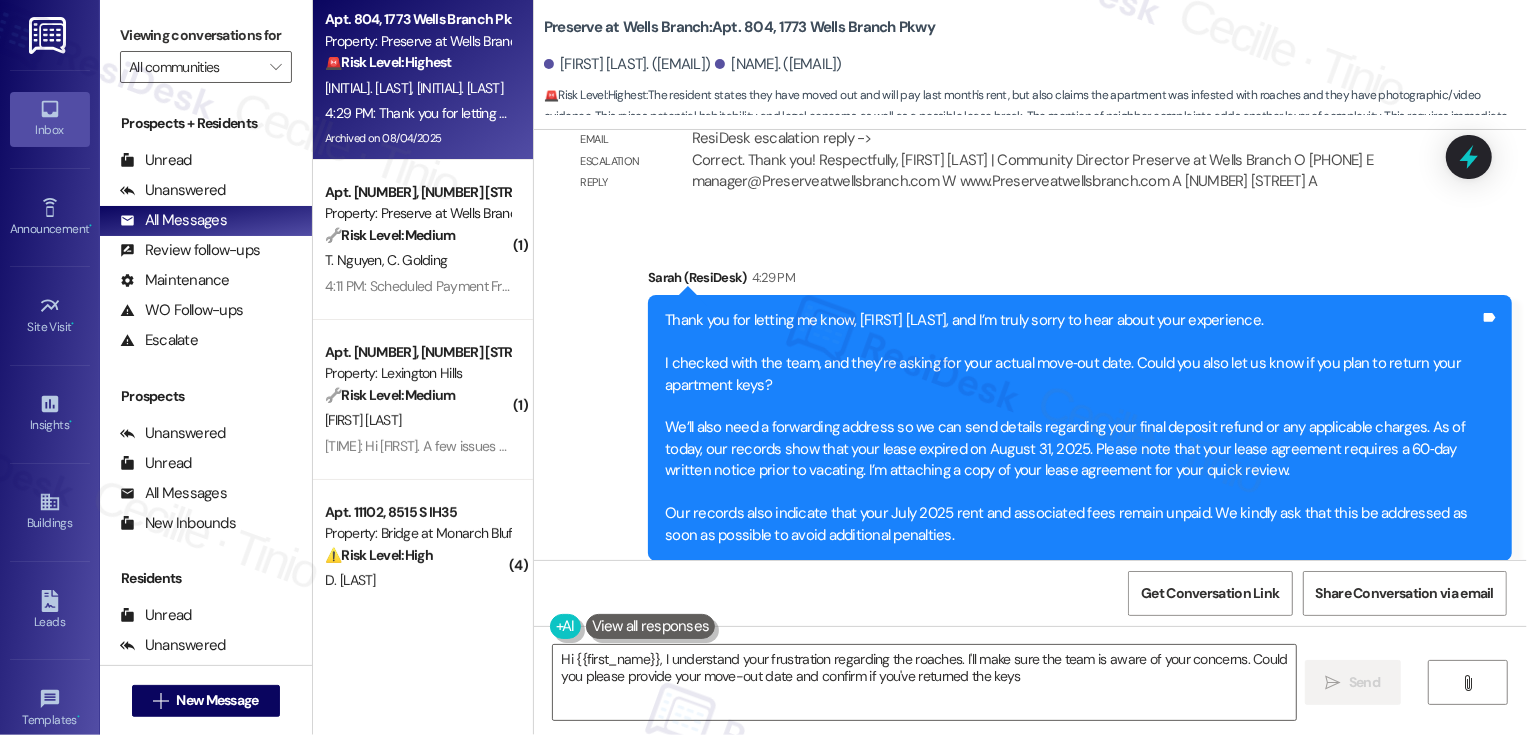 type on "Hi {{first_name}}, I understand your frustration regarding the roaches. I'll make sure the team is aware of your concerns. Could you please provide your move-out date and confirm if you've returned the keys?" 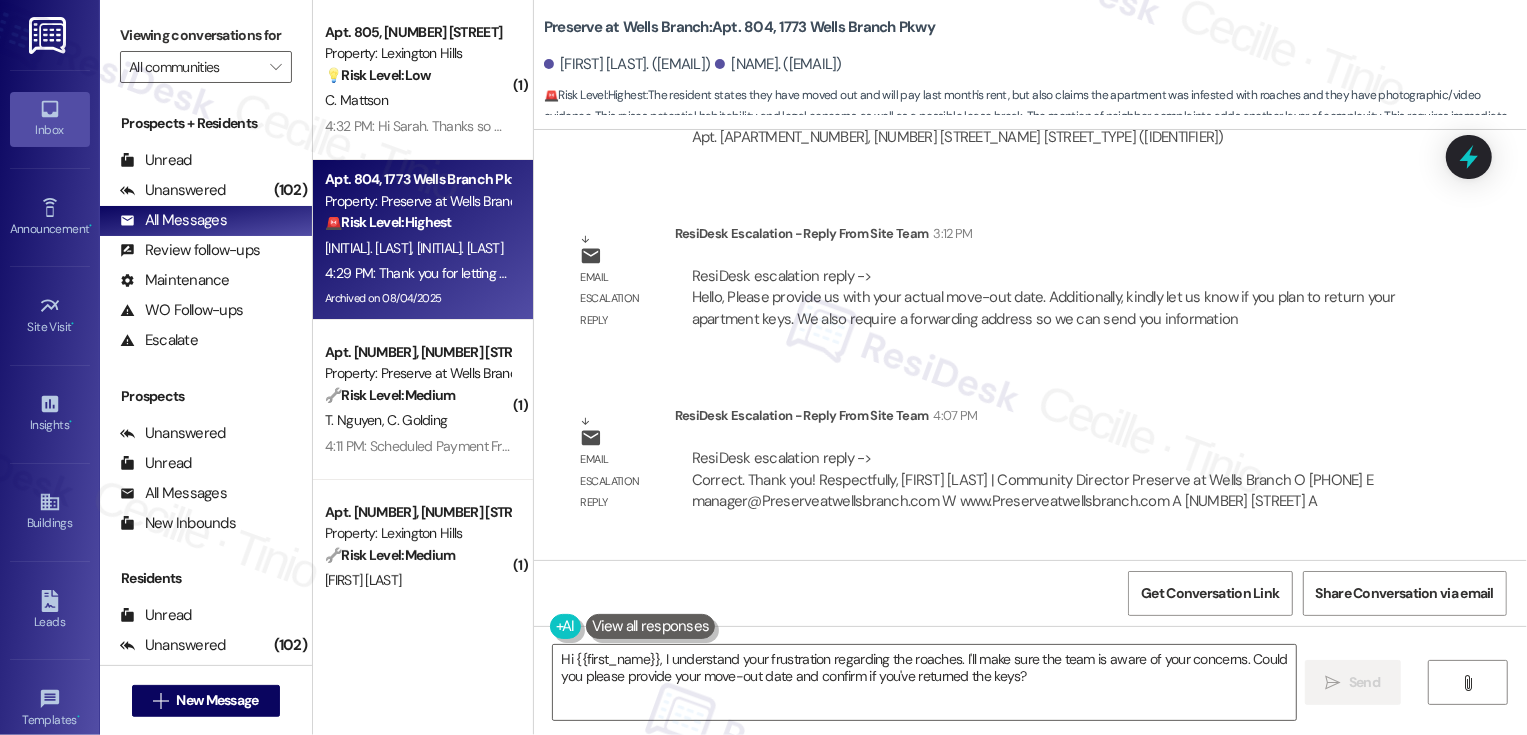 scroll, scrollTop: 8320, scrollLeft: 0, axis: vertical 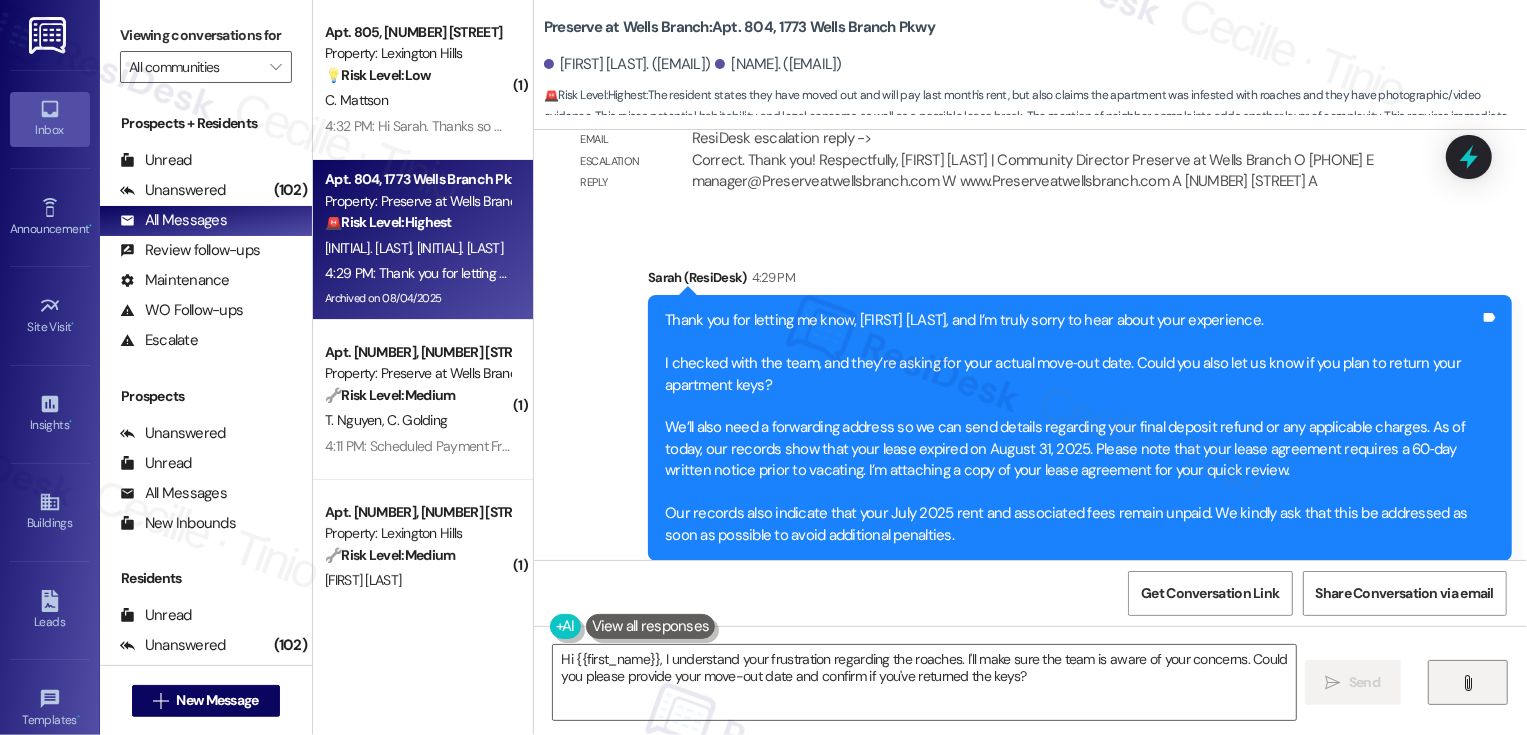 click on "" at bounding box center [1468, 682] 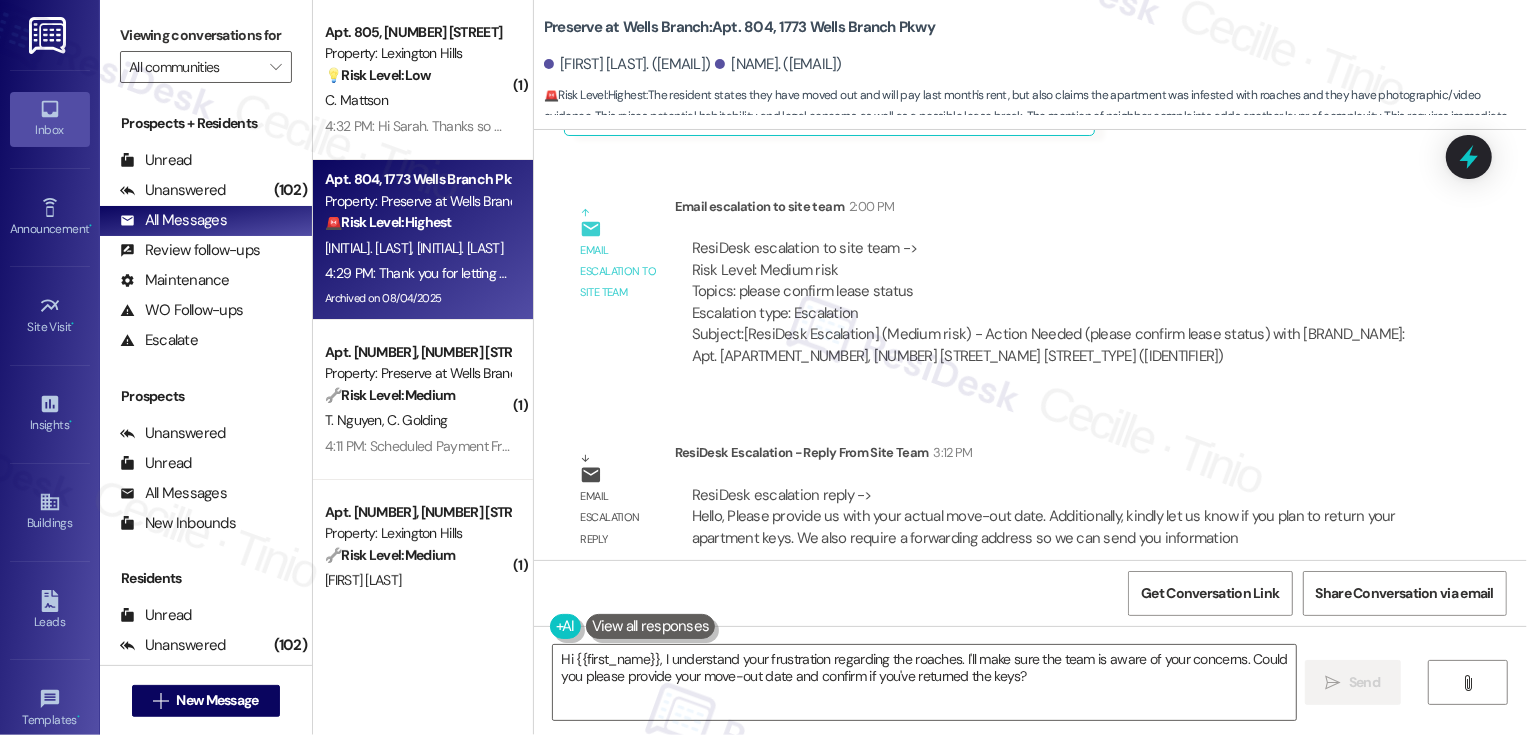 scroll, scrollTop: 8320, scrollLeft: 0, axis: vertical 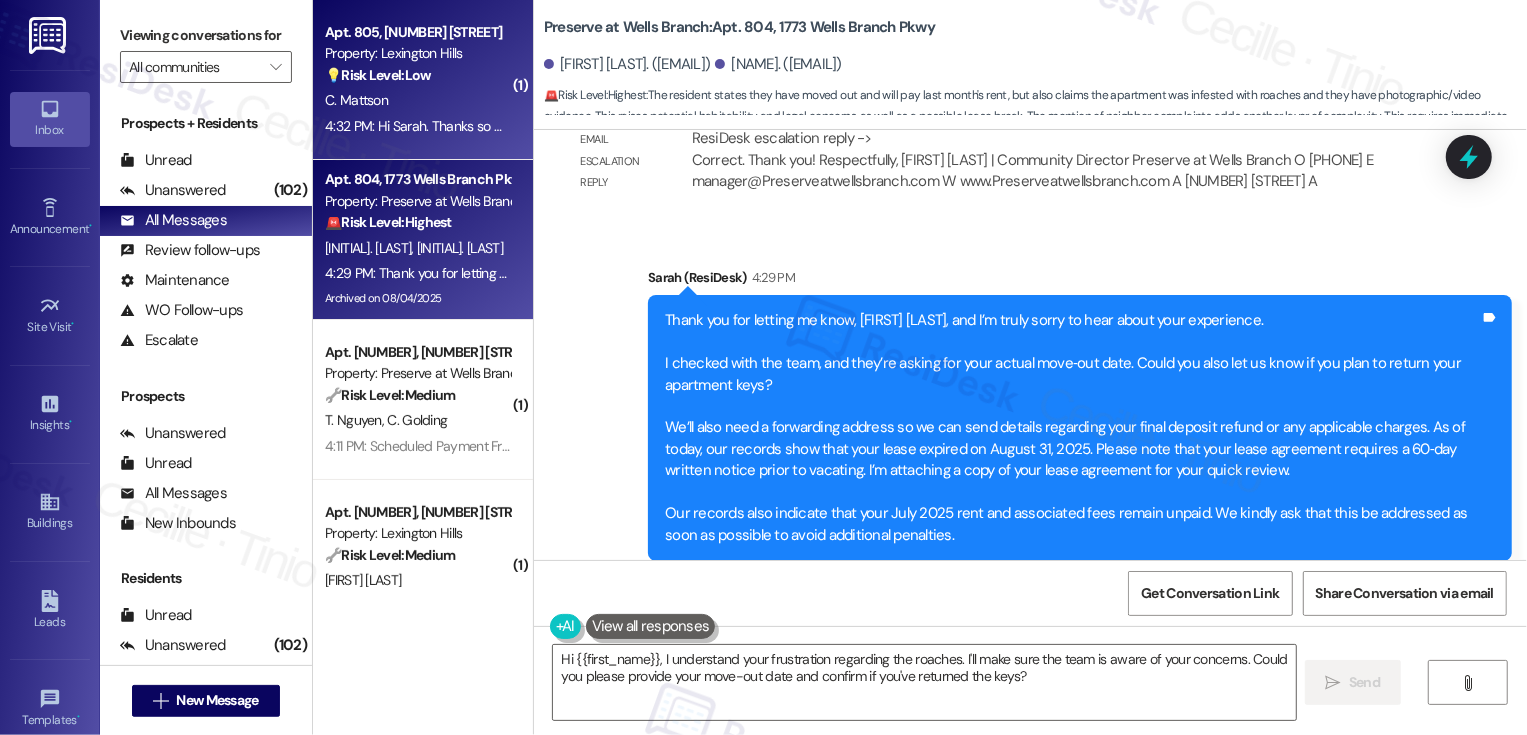 click on "C. Mattson" at bounding box center (417, 100) 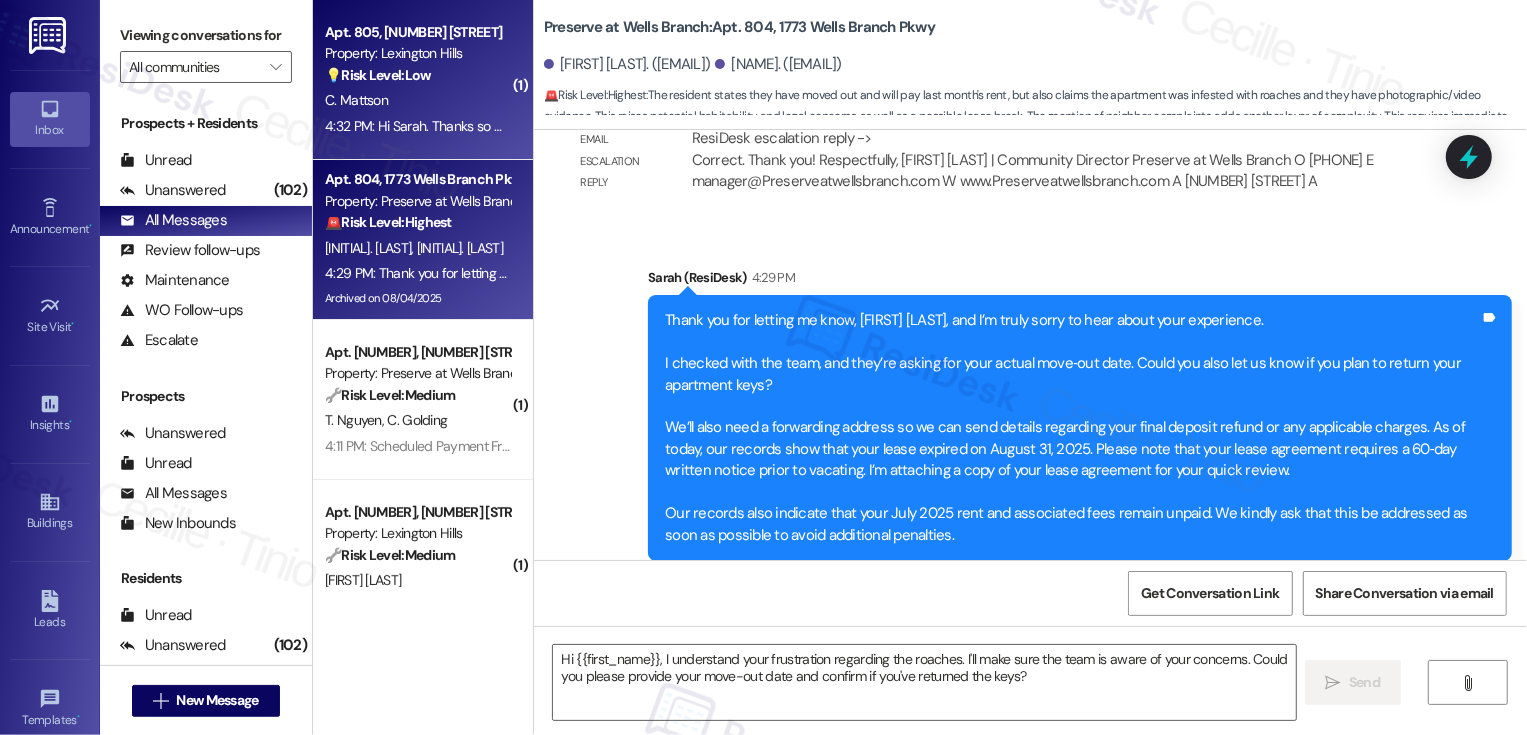 type on "Fetching suggested responses. Please feel free to read through the conversation in the meantime." 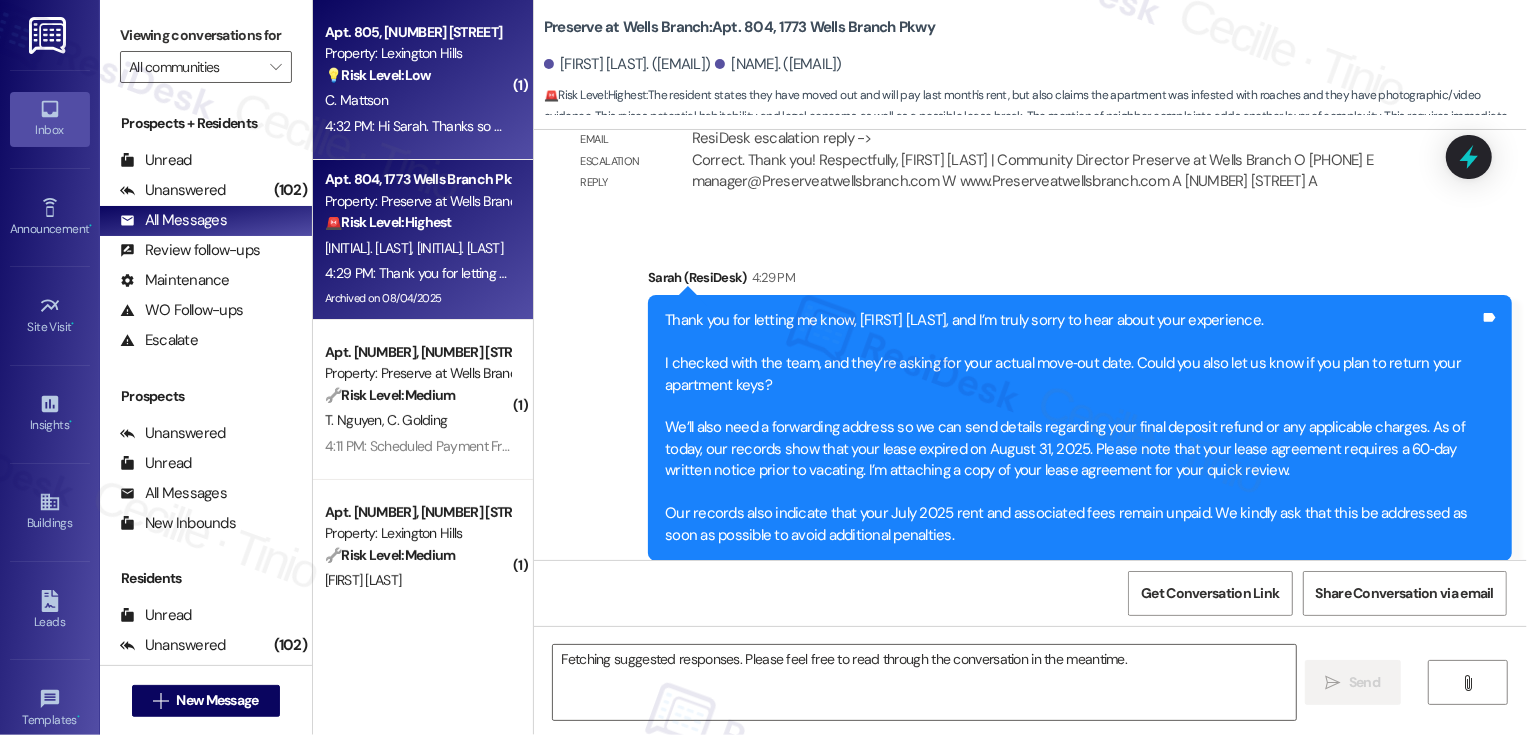 click on "[FIRST] [LAST]" at bounding box center (460, 248) 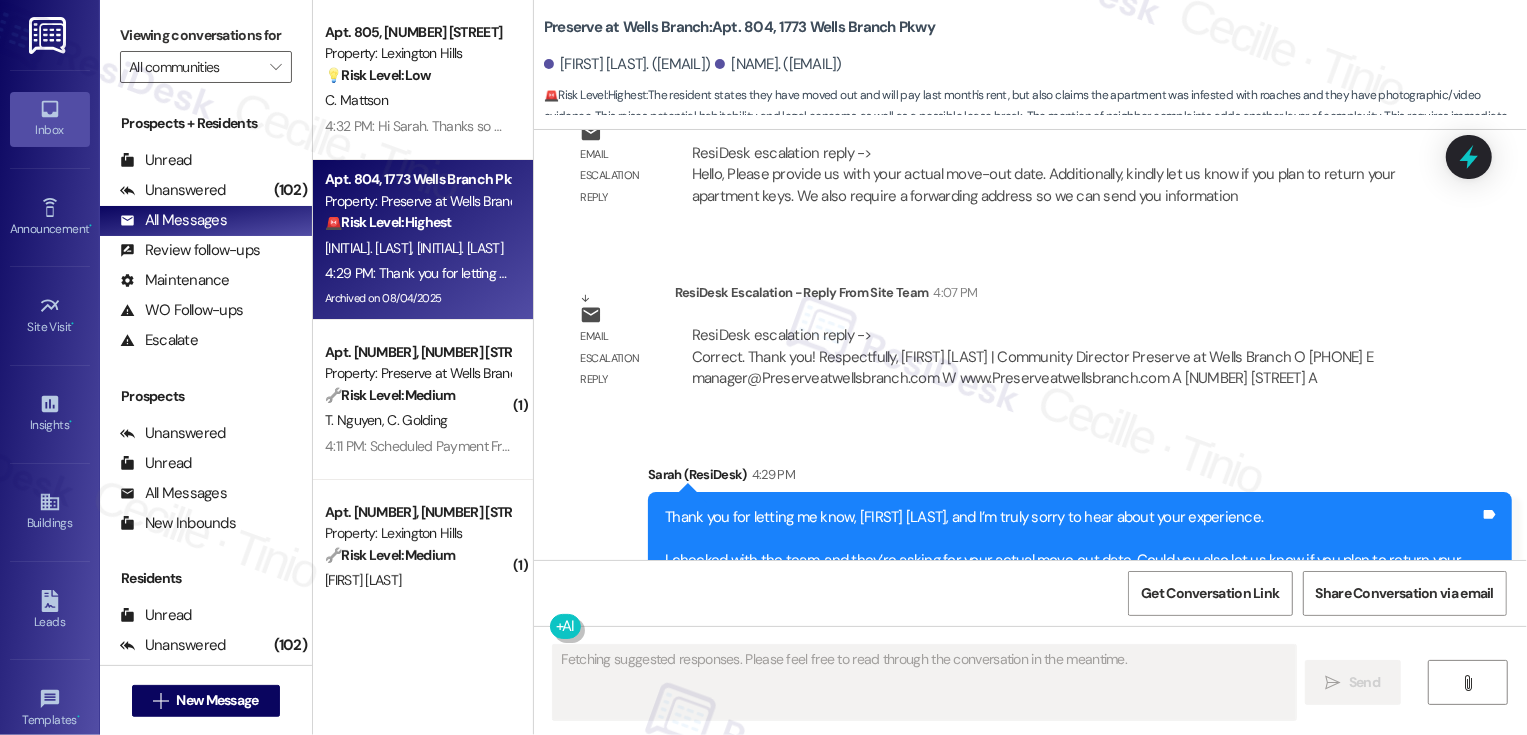 scroll, scrollTop: 8320, scrollLeft: 0, axis: vertical 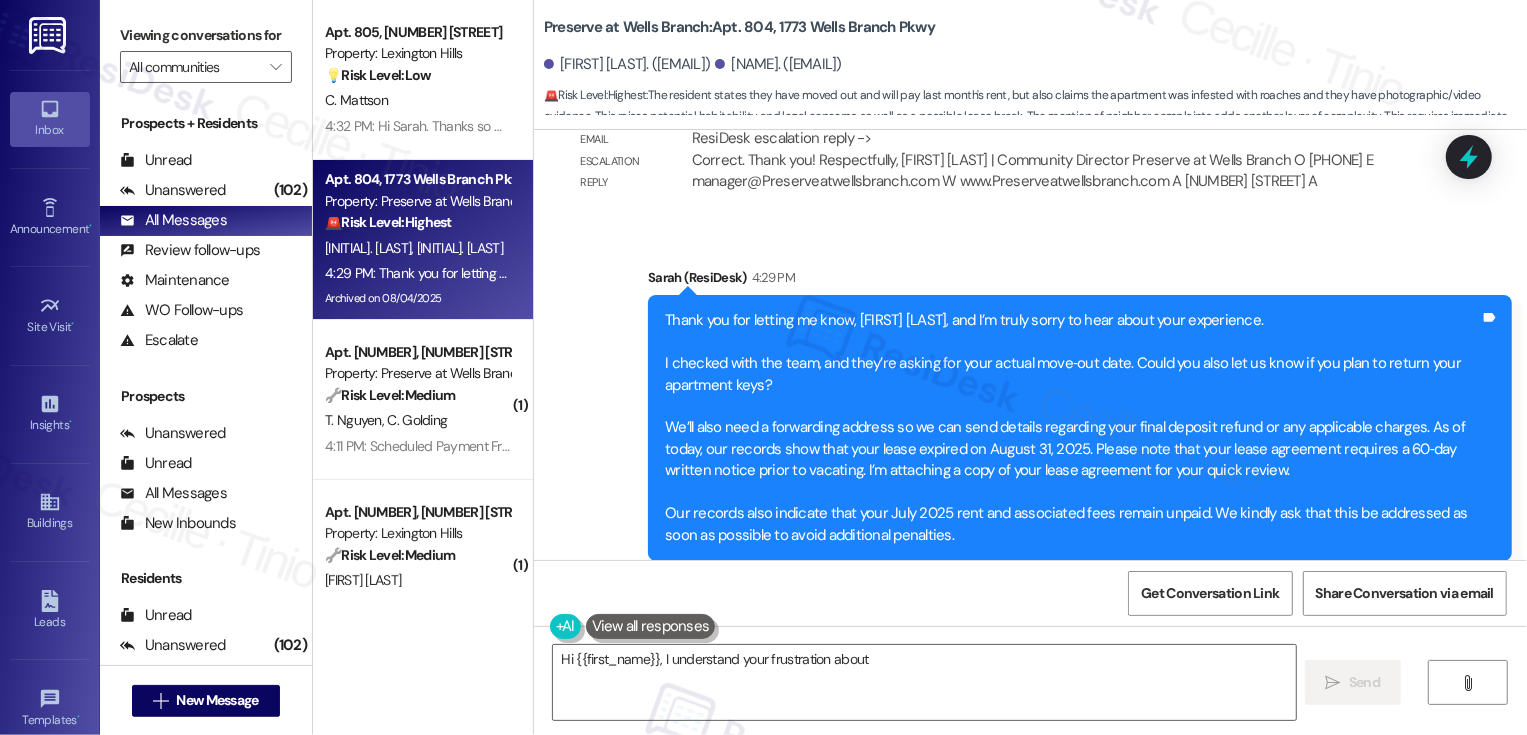 type on "Hi {{first_name}}, I understand your frustration about" 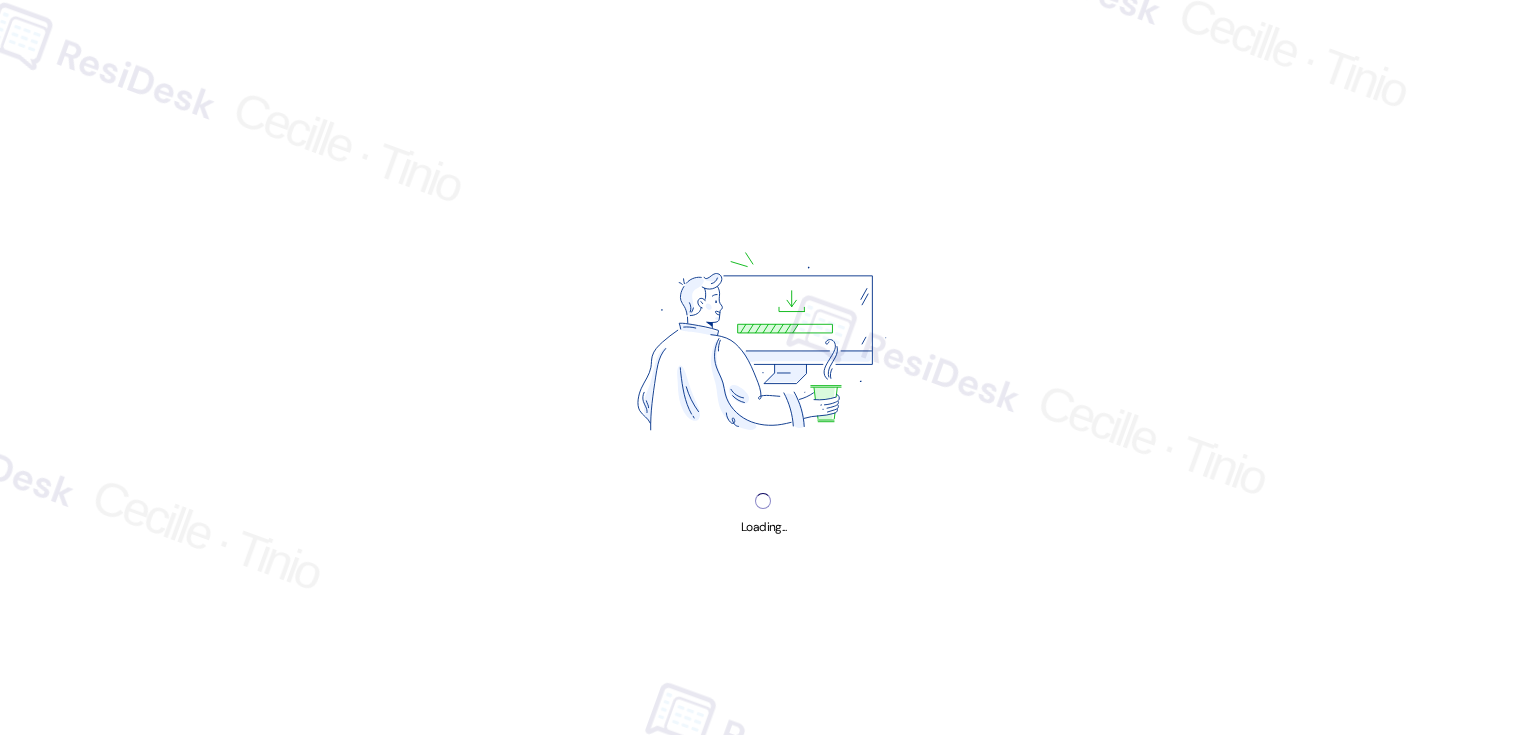 scroll, scrollTop: 0, scrollLeft: 0, axis: both 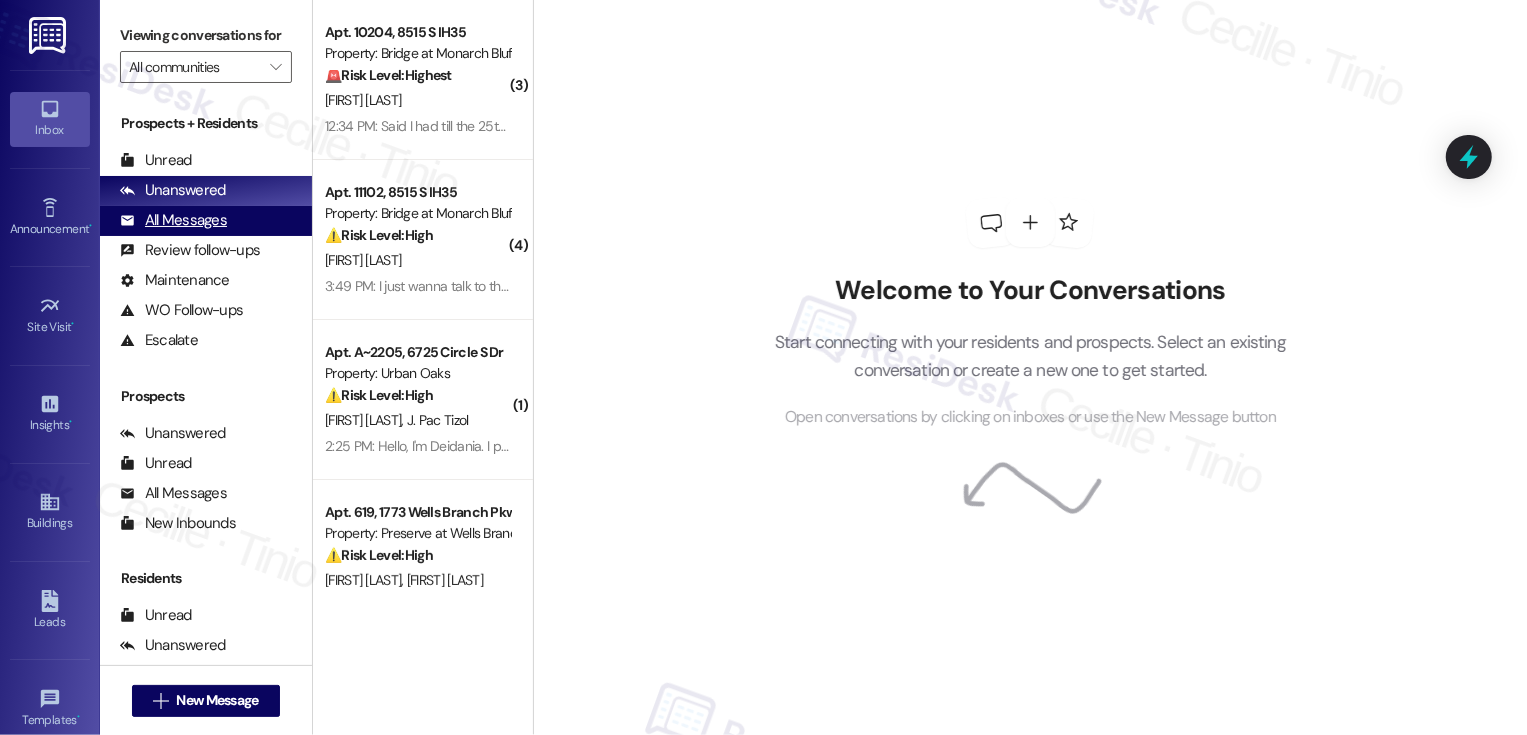 click on "All Messages" at bounding box center [173, 220] 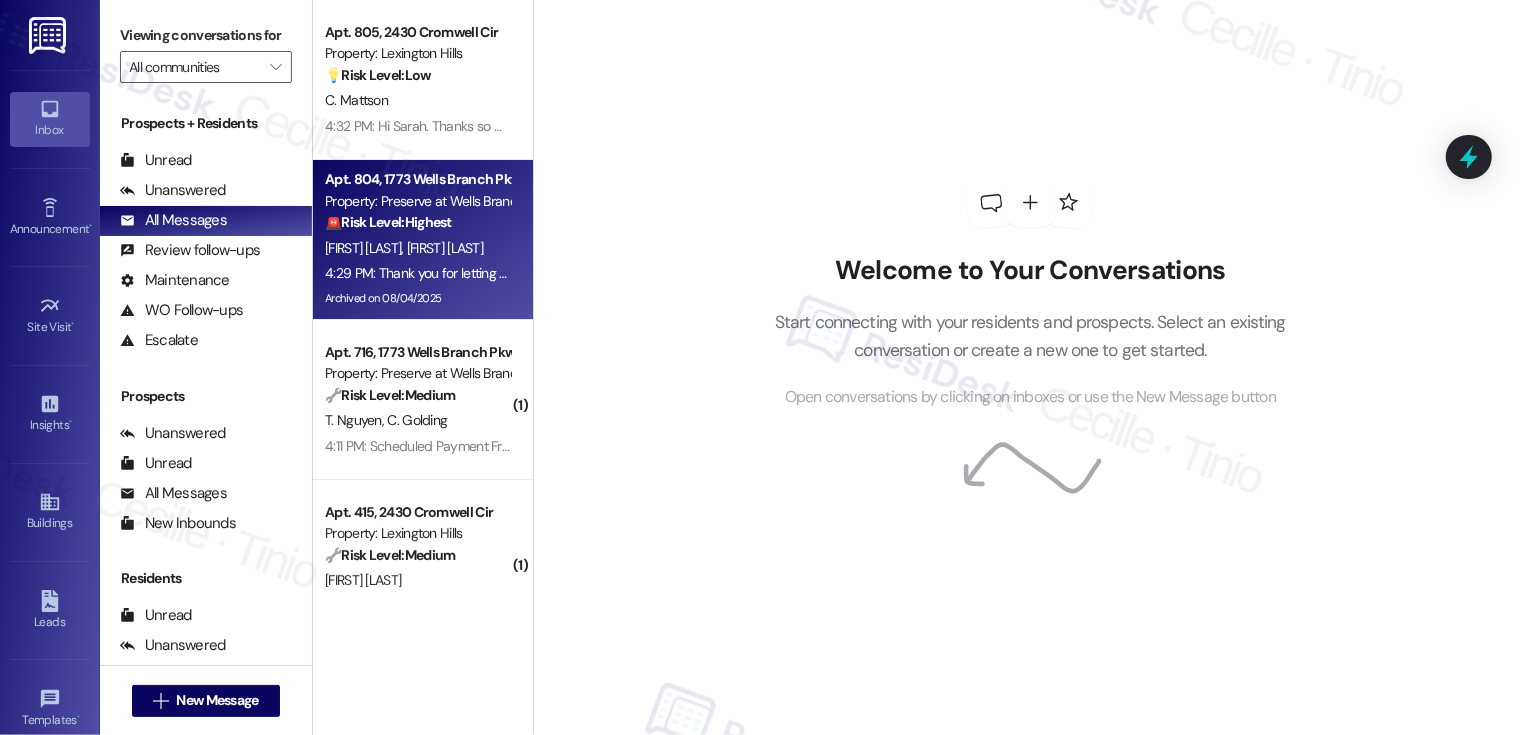 click on "[FIRST] [LAST]" at bounding box center [417, 248] 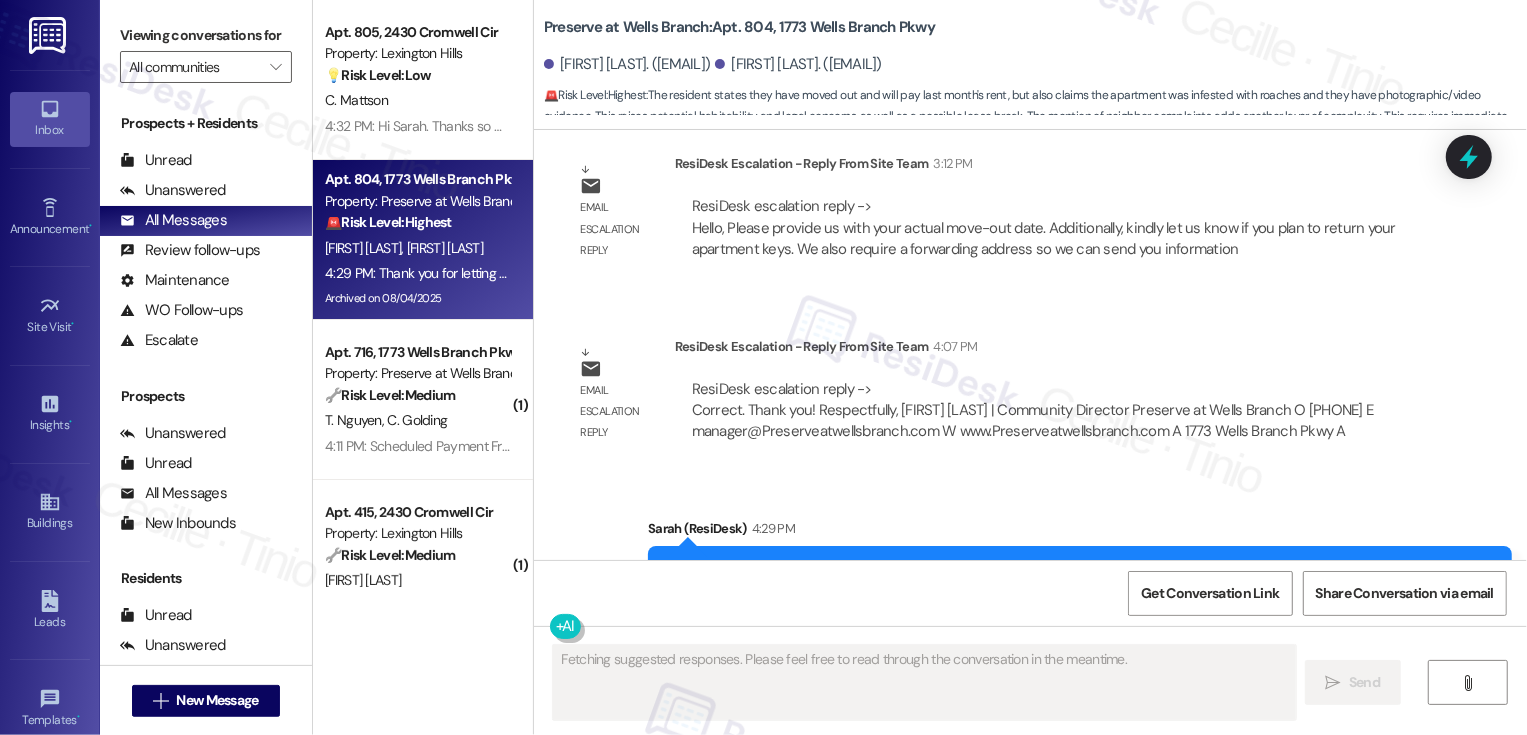 scroll, scrollTop: 8320, scrollLeft: 0, axis: vertical 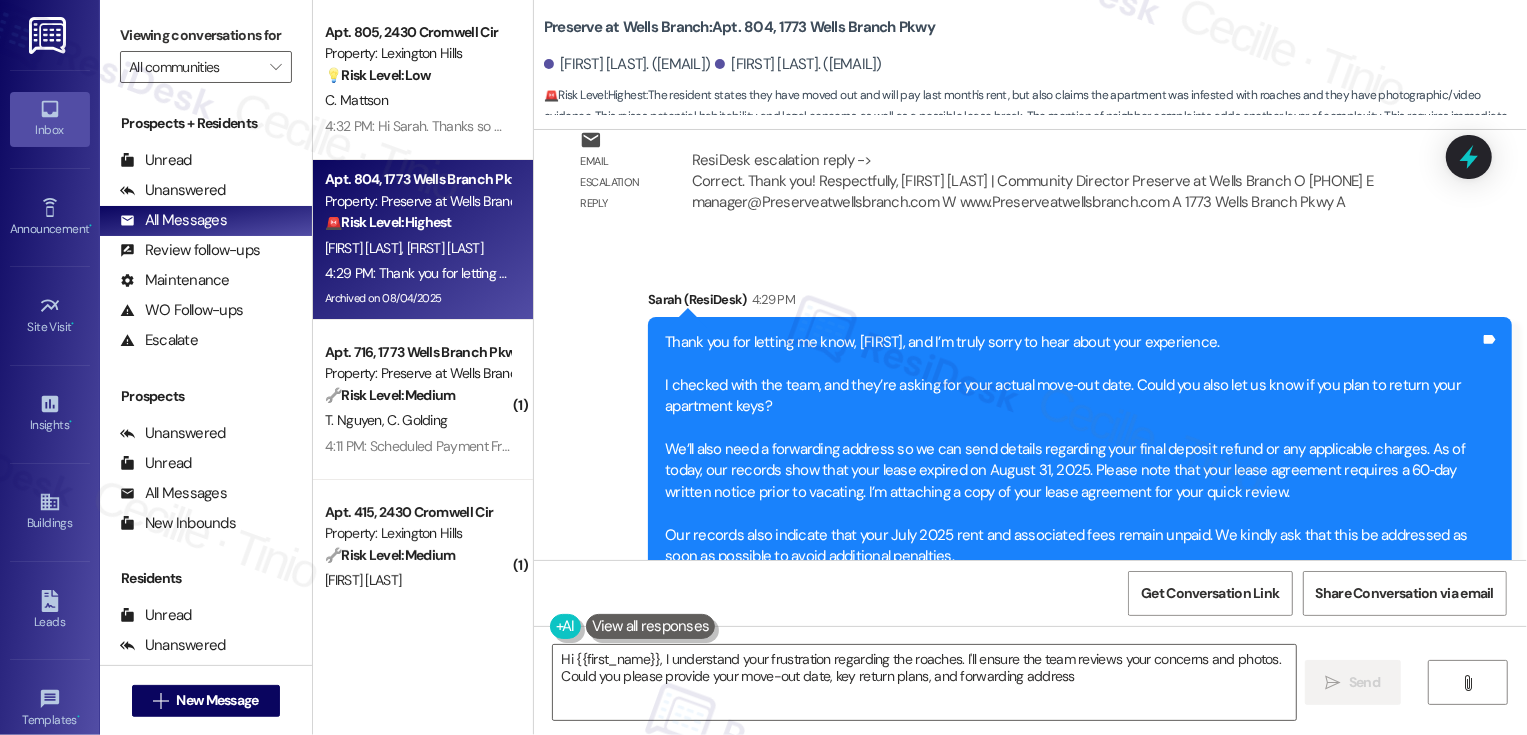 type on "Hi {{first_name}}, I understand your frustration regarding the roaches. I'll ensure the team reviews your concerns and photos. Could you please provide your move-out date, key return plans, and forwarding address?" 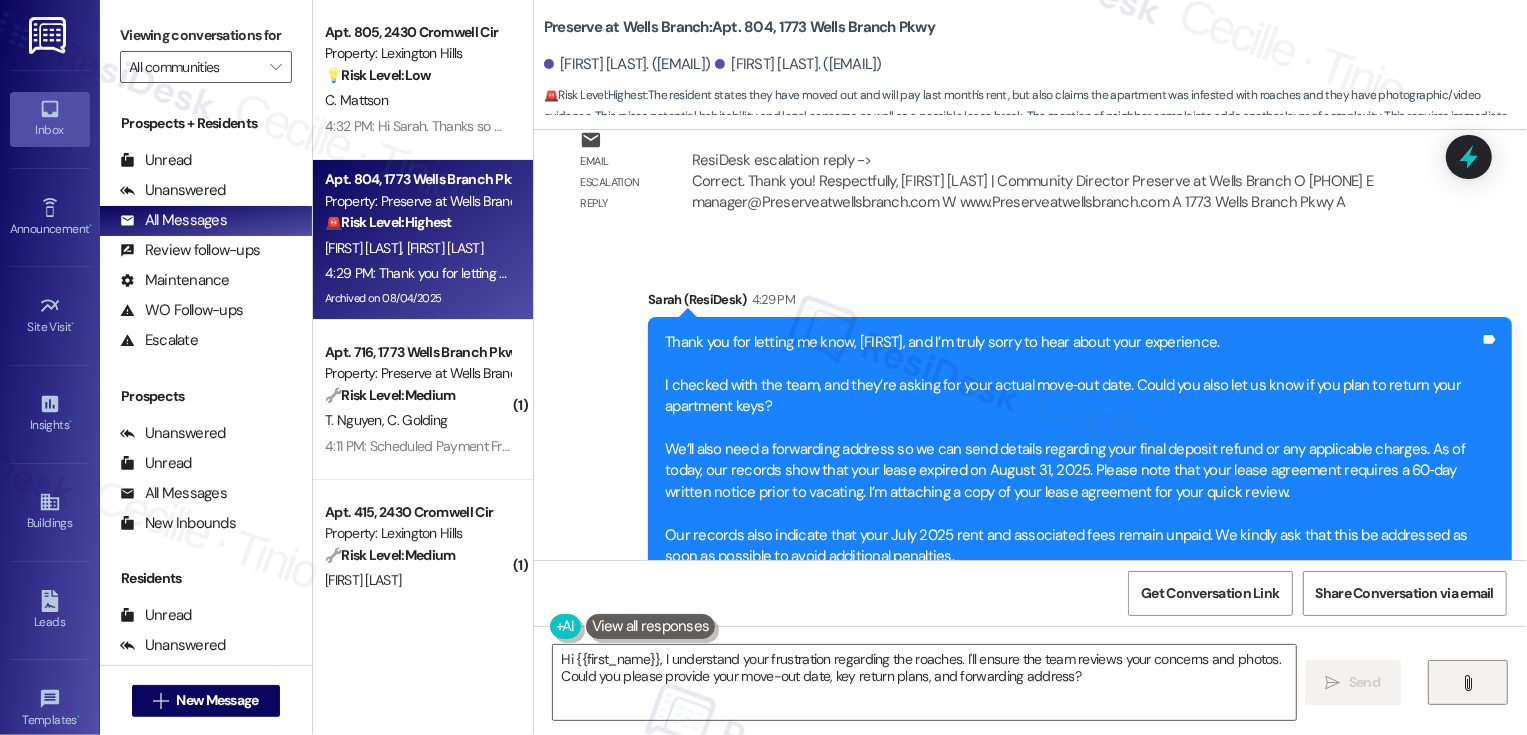click on "" at bounding box center (1468, 682) 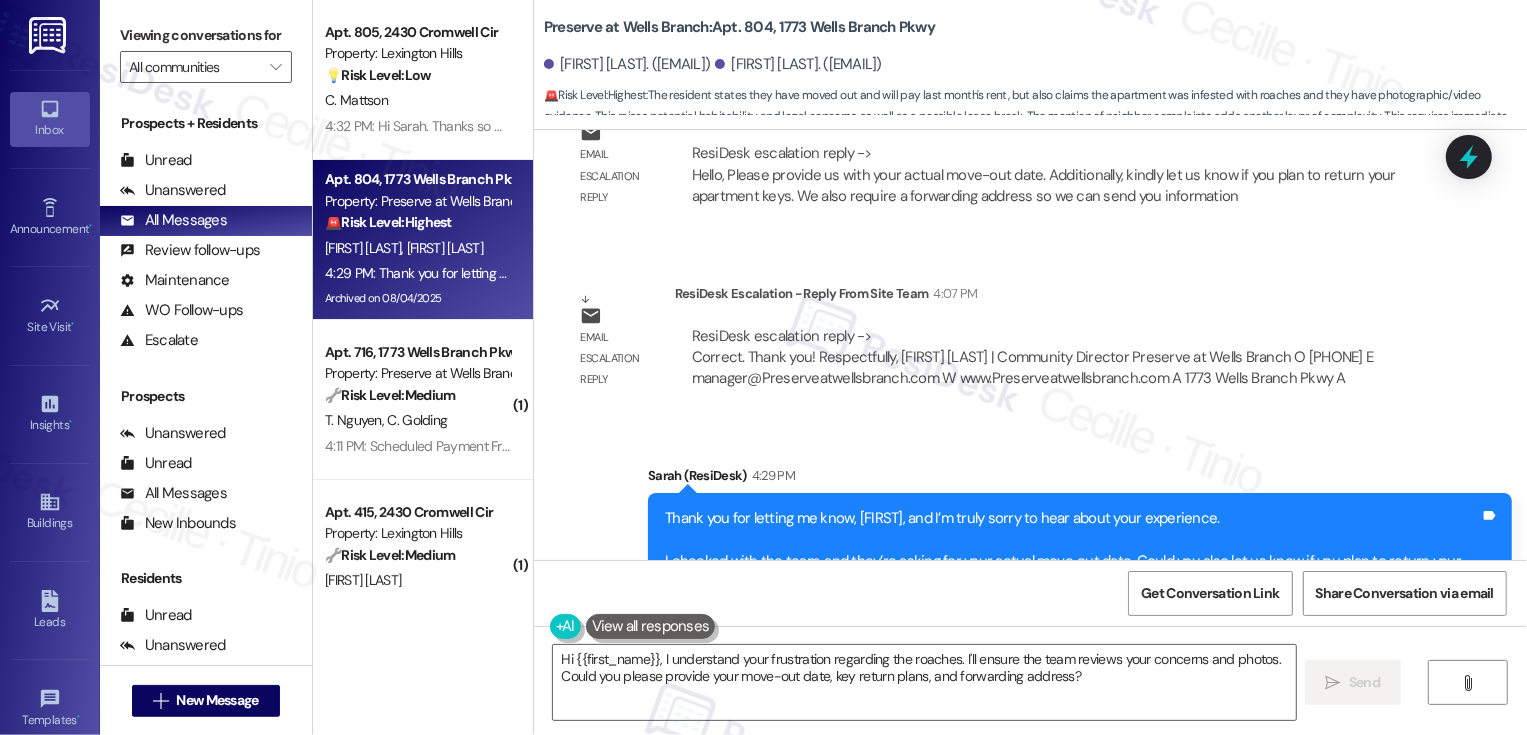scroll, scrollTop: 8320, scrollLeft: 0, axis: vertical 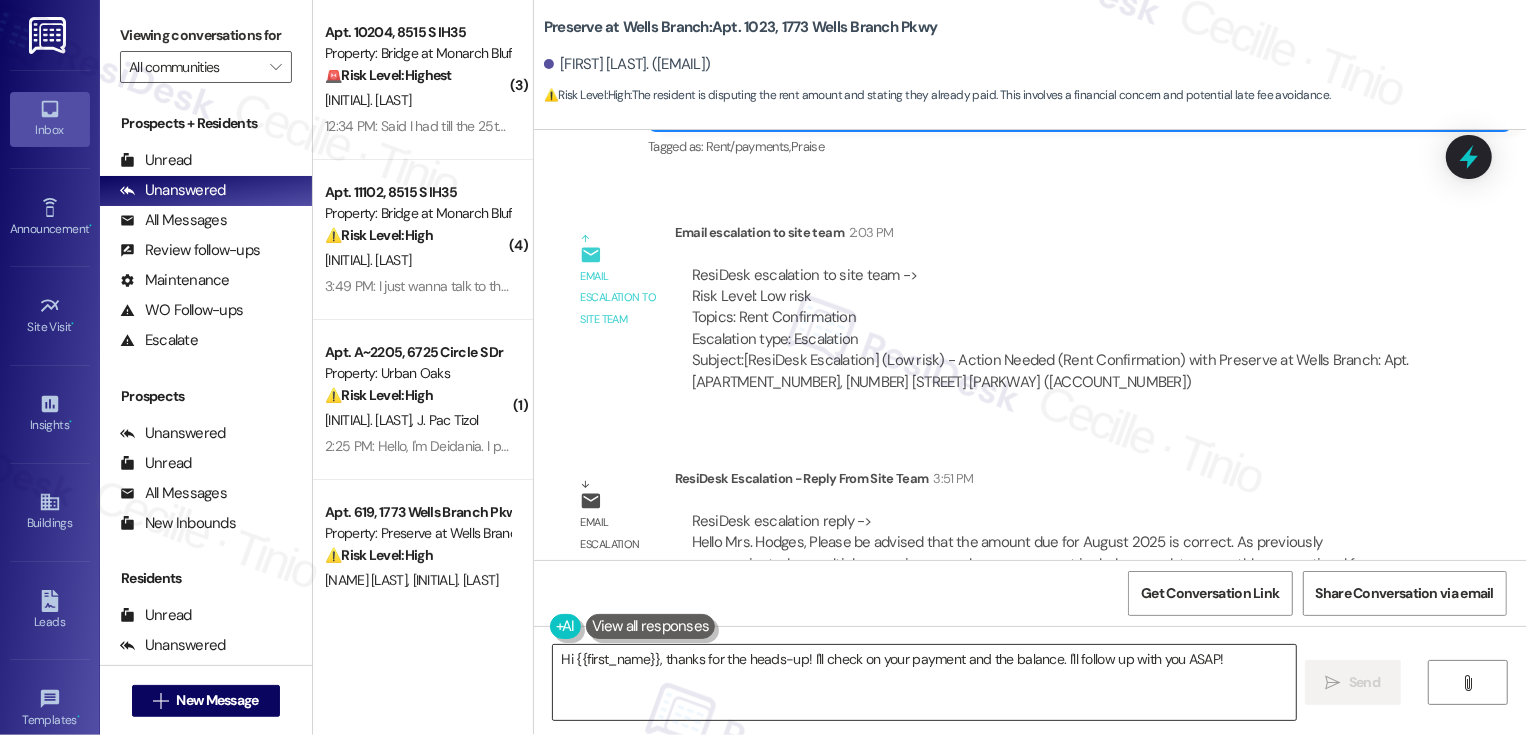 click on "Hi {{first_name}}, thanks for the heads-up! I'll check on your payment and the balance. I'll follow up with you ASAP!" at bounding box center (924, 682) 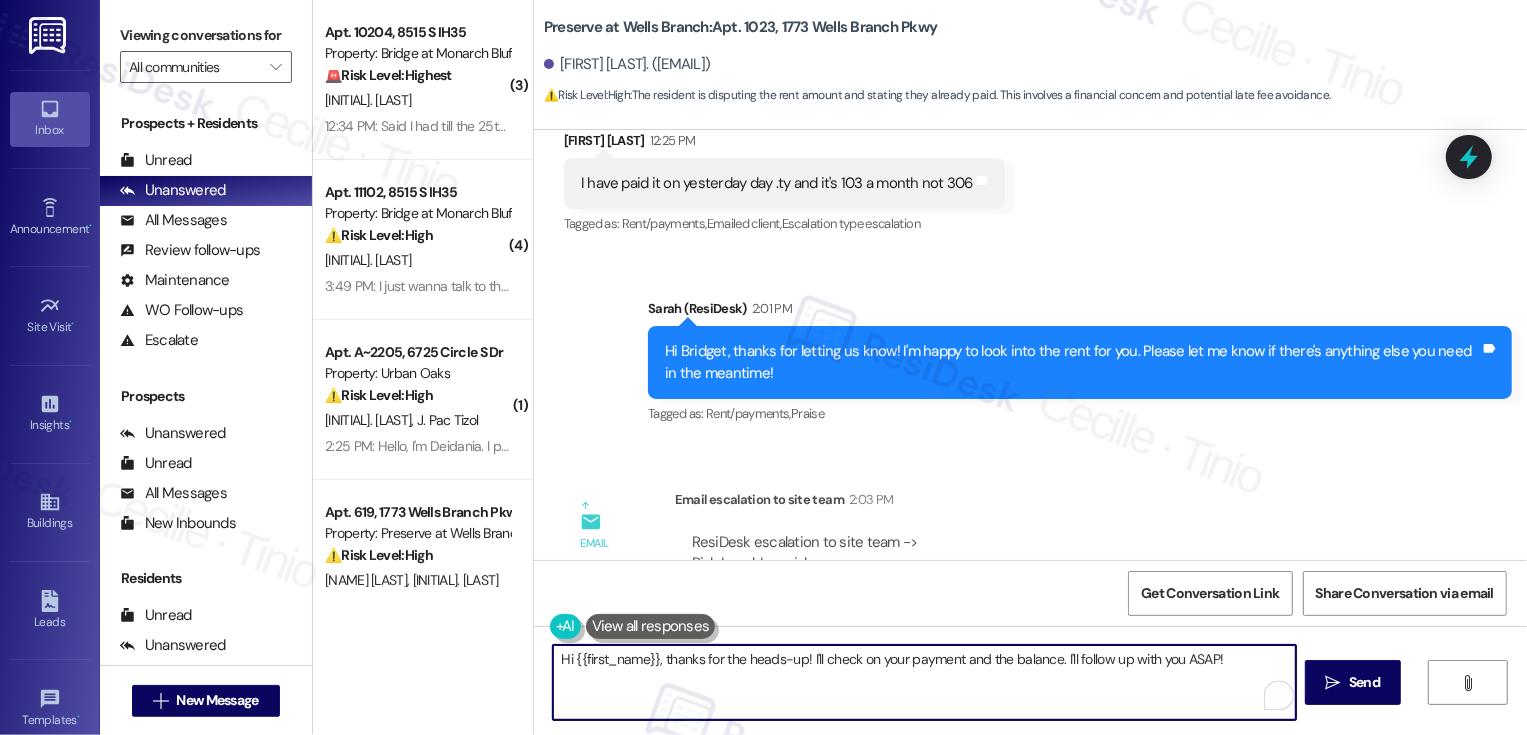 scroll, scrollTop: 12013, scrollLeft: 0, axis: vertical 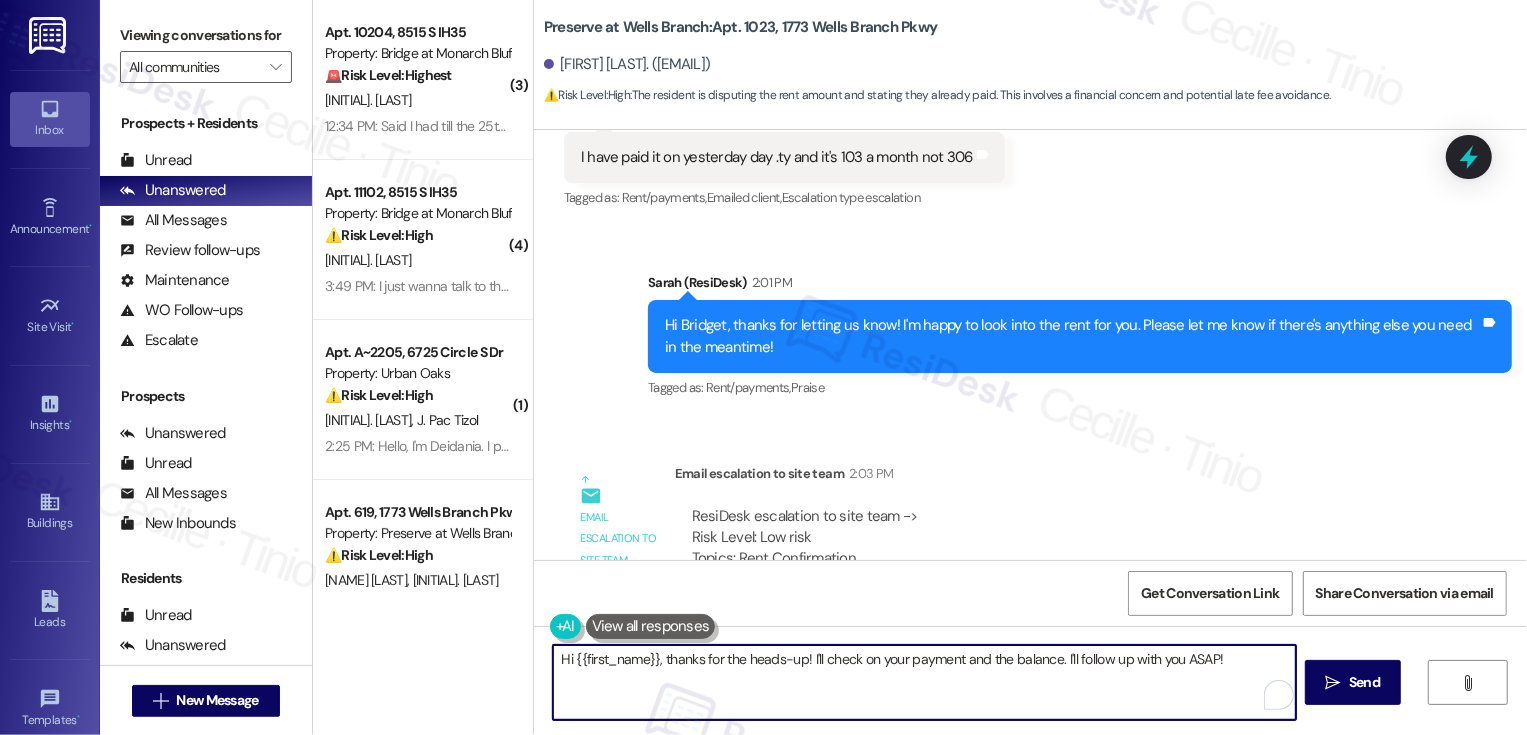 drag, startPoint x: 648, startPoint y: 659, endPoint x: 685, endPoint y: 697, distance: 53.037724 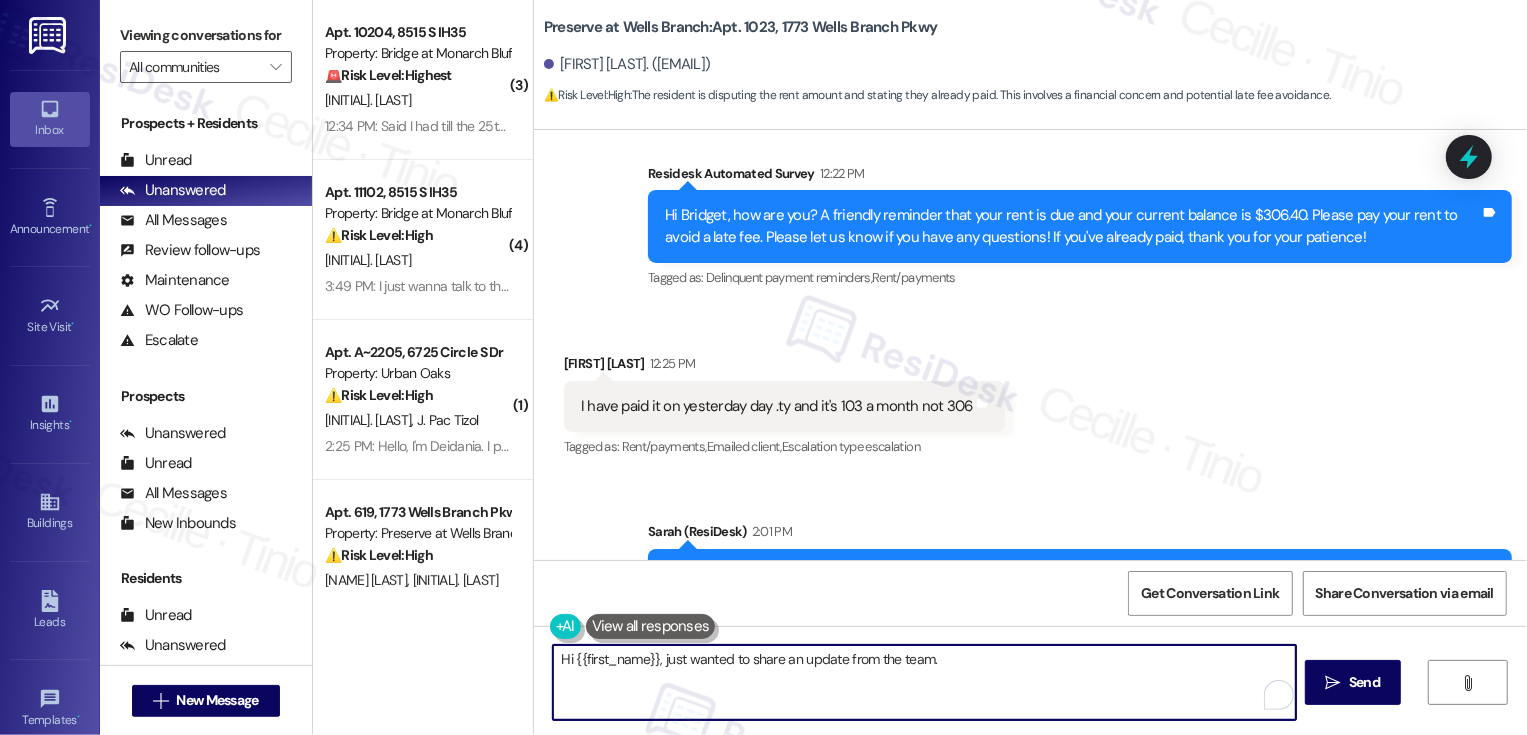scroll, scrollTop: 11698, scrollLeft: 0, axis: vertical 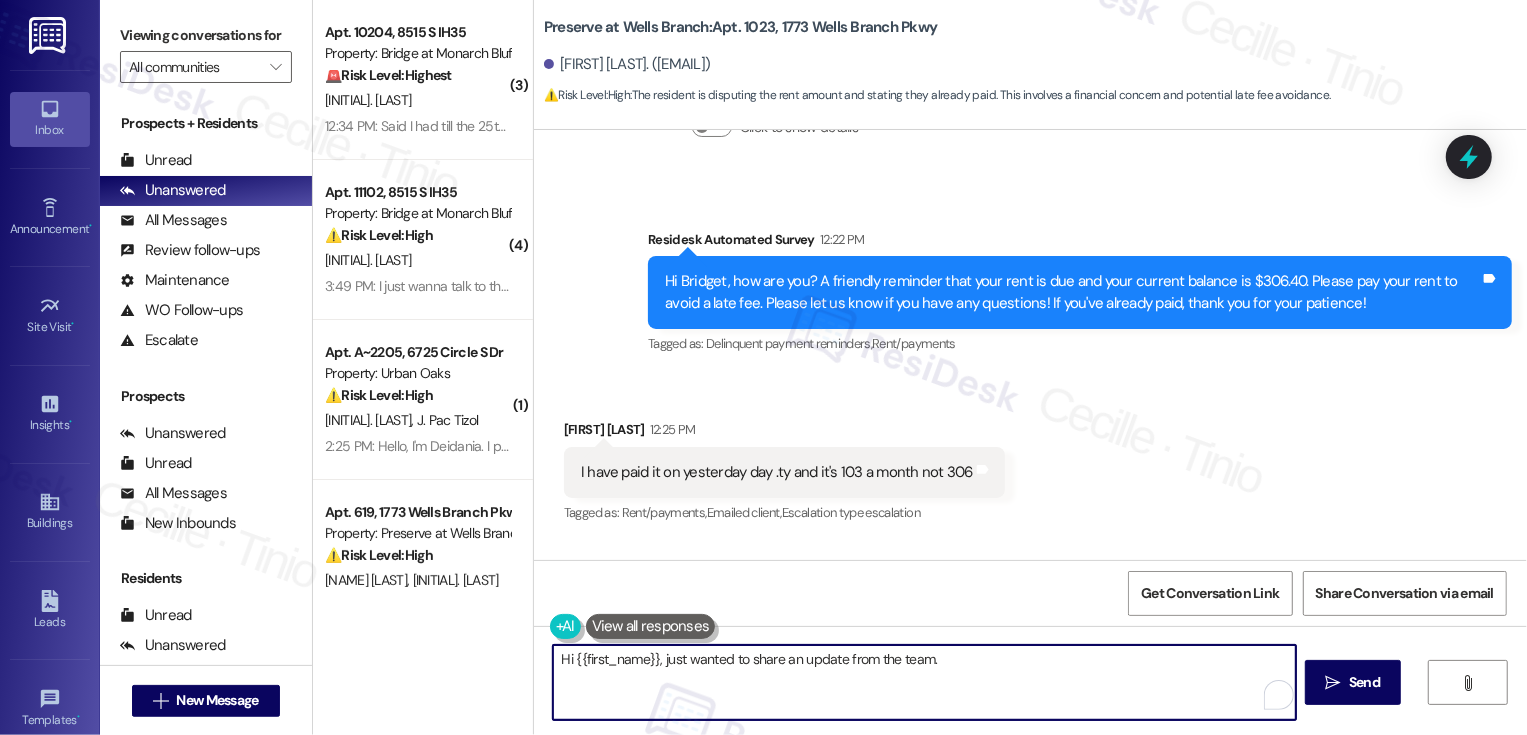paste on "the amount due for August 2025 is correct. As previously communicated on multiple occasions, your lease agreement includes mandatory monthly non-optional fees, as well as water and wastewater charges.
Your total amount due for August 2025 is $296.10, which includes the following:
*
August rent portion: $103.00
*
Non-optional fees: $115.68
*
Water and wastewater: $67.07
Please note, as a reminder, that all payments are applied in the following order: other fees, utilities, and then rent. As a result, your rent is now considered late, and a late fee of $10.30 has been applied to your account.
For your convenience, a copy of your lease agreement is attached for your review.
At this time, our office will not be waiving any late fees, as this has become a recurring issue." 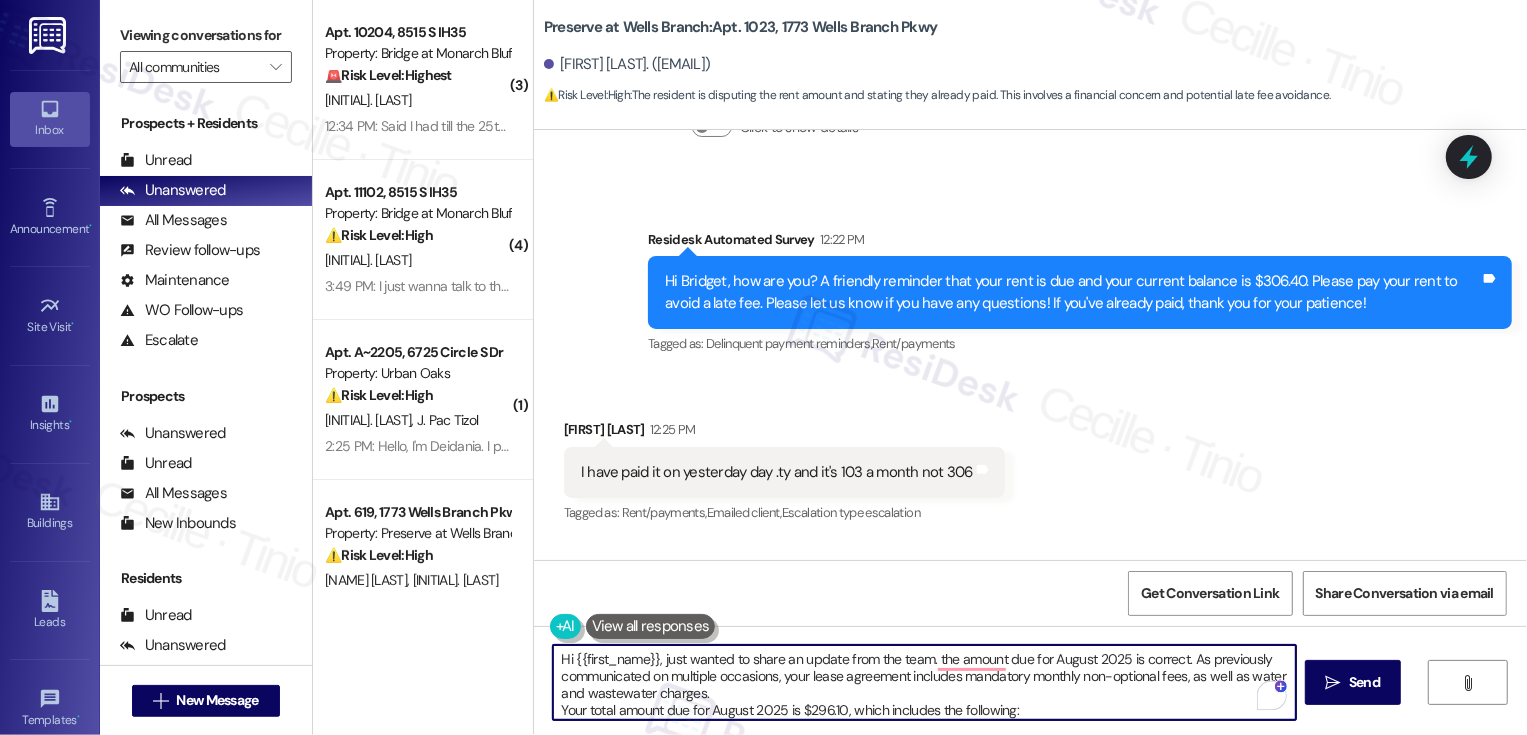 scroll, scrollTop: 204, scrollLeft: 0, axis: vertical 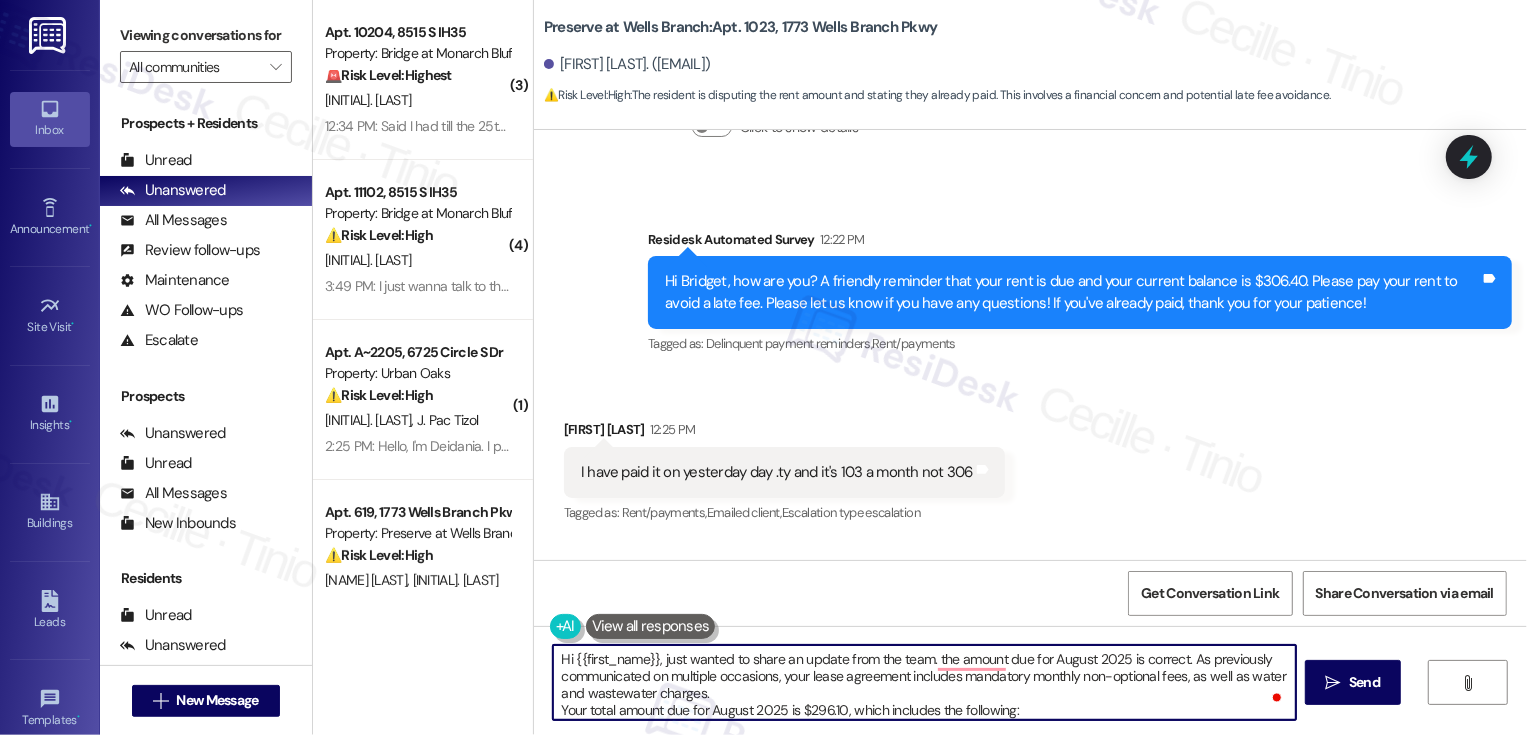 click on "Hi {{first_name}}, just wanted to share an update from the team. the amount due for August 2025 is correct. As previously communicated on multiple occasions, your lease agreement includes mandatory monthly non-optional fees, as well as water and wastewater charges.
Your total amount due for August 2025 is $296.10, which includes the following:
*
August rent portion: $103.00
*
Non-optional fees: $115.68
*
Water and wastewater: $67.07
Please note, as a reminder, that all payments are applied in the following order: other fees, utilities, and then rent. As a result, your rent is now considered late, and a late fee of $10.30 has been applied to your account.
For your convenience, a copy of your lease agreement is attached for your review.
At this time, our office will not be waiving any late fees, as this has become a recurring issue." at bounding box center (924, 682) 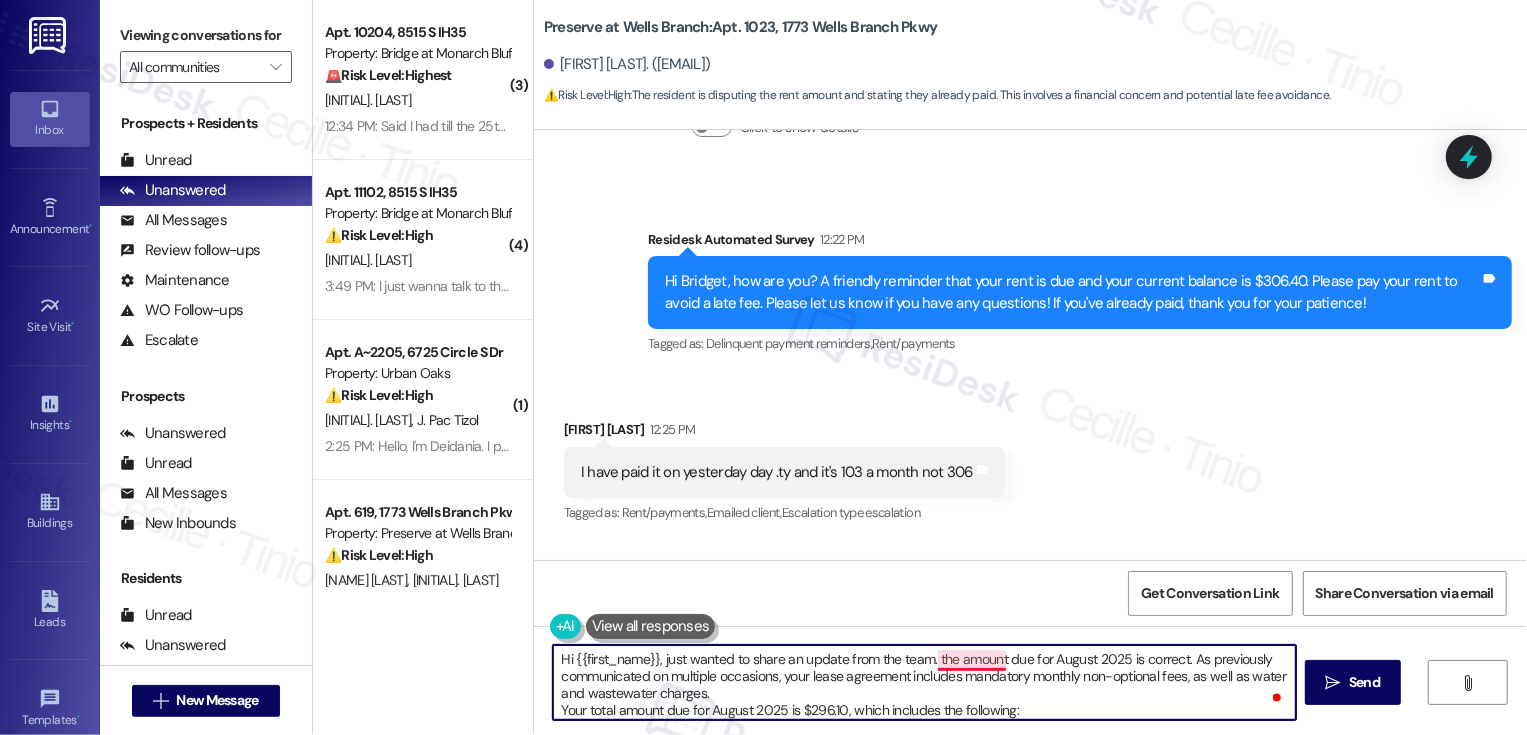 click on "Hi {{first_name}}, just wanted to share an update from the team. the amount due for August 2025 is correct. As previously communicated on multiple occasions, your lease agreement includes mandatory monthly non-optional fees, as well as water and wastewater charges.
Your total amount due for August 2025 is $296.10, which includes the following:
*
August rent portion: $103.00
*
Non-optional fees: $115.68
*
Water and wastewater: $67.07
Please note, as a reminder, that all payments are applied in the following order: other fees, utilities, and then rent. As a result, your rent is now considered late, and a late fee of $10.30 has been applied to your account.
For your convenience, a copy of your lease agreement is attached for your review.
At this time, our office will not be waiving any late fees, as this has become a recurring issue." at bounding box center [924, 682] 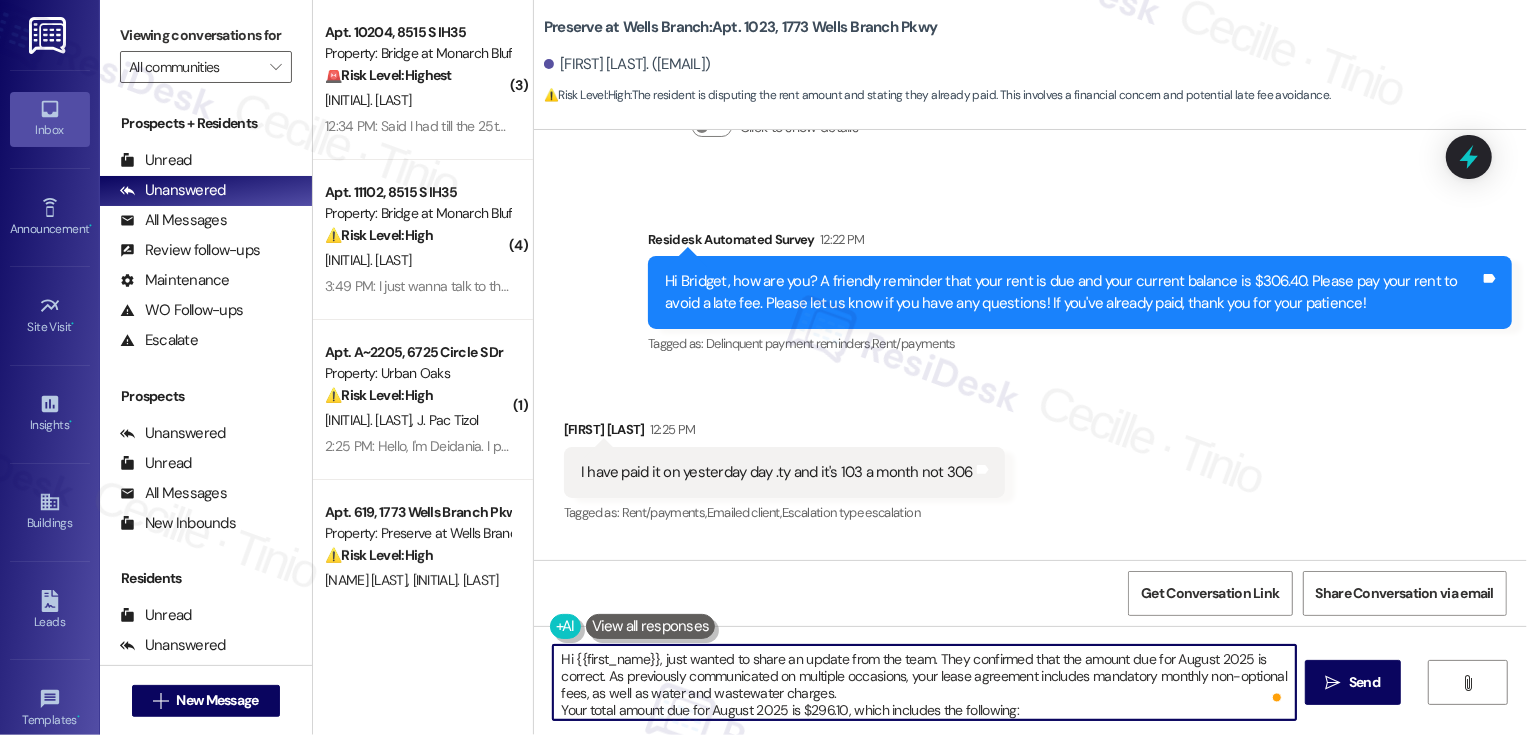 click on "Hi {{first_name}}, just wanted to share an update from the team. They confirmed that the amount due for August 2025 is correct. As previously communicated on multiple occasions, your lease agreement includes mandatory monthly non-optional fees, as well as water and wastewater charges.
Your total amount due for August 2025 is $296.10, which includes the following:
*
August rent portion: $103.00
*
Non-optional fees: $115.68
*
Water and wastewater: $67.07
Please note, as a reminder, that all payments are applied in the following order: other fees, utilities, and then rent. As a result, your rent is now considered late, and a late fee of $10.30 has been applied to your account.
For your convenience, a copy of your lease agreement is attached for your review.
At this time, our office will not be waiving any late fees, as this has become a recurring issue." at bounding box center (924, 682) 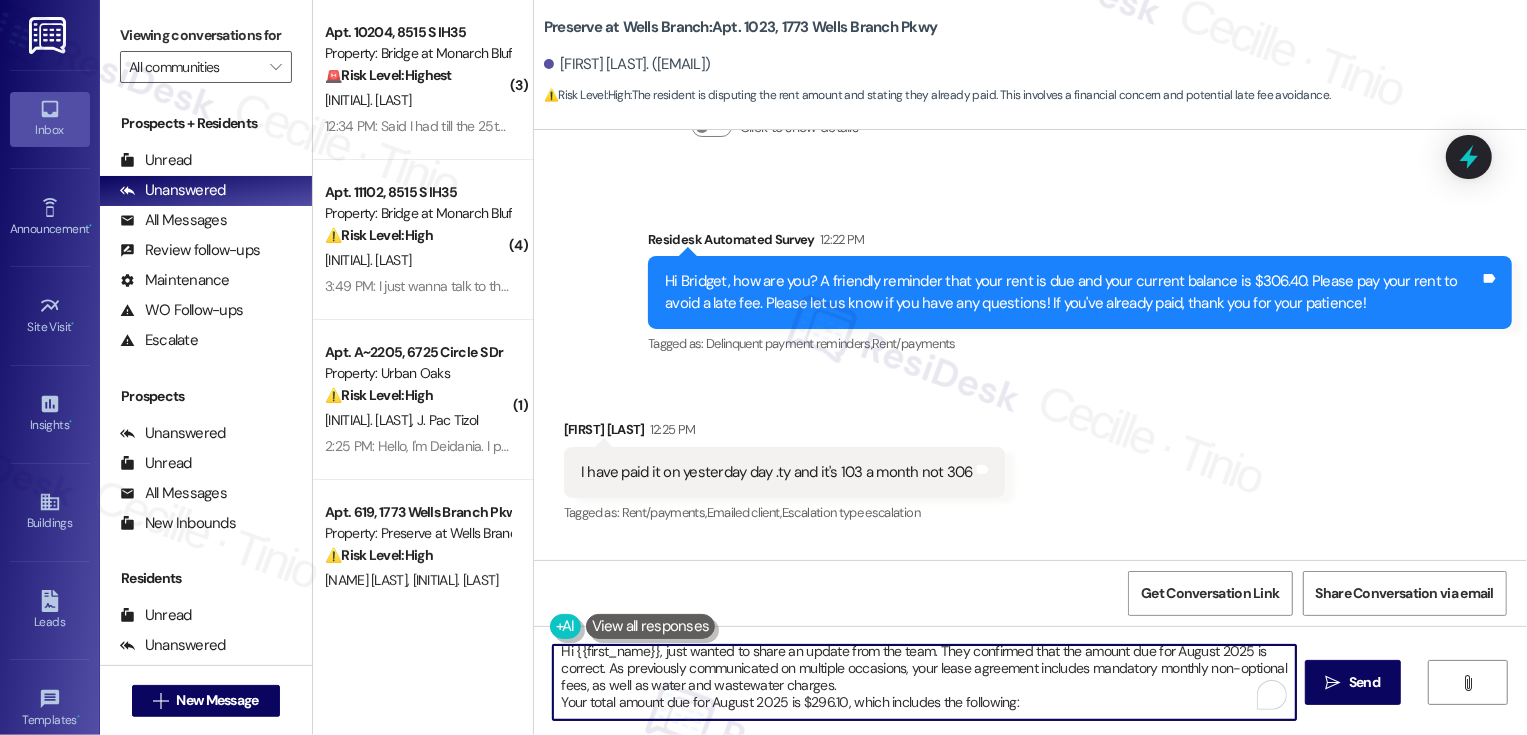 scroll, scrollTop: 28, scrollLeft: 0, axis: vertical 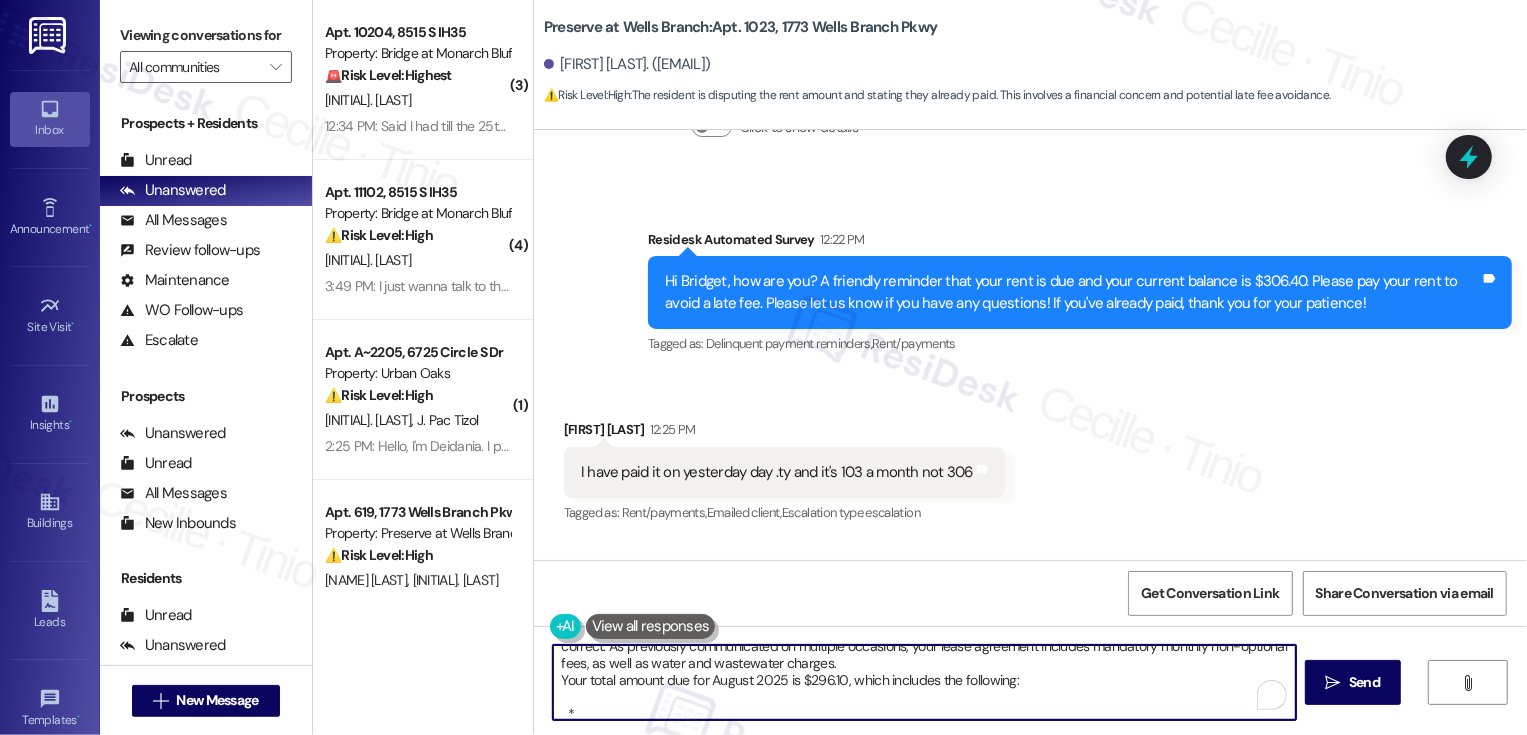 click on "Hi {{first_name}}, just wanted to share an update from the team. They confirmed that the amount due for August 2025 is correct. As previously communicated on multiple occasions, your lease agreement includes mandatory monthly non-optional fees, as well as water and wastewater charges.
Your total amount due for August 2025 is $296.10, which includes the following:
*
August rent portion: $103.00
*
Non-optional fees: $115.68
*
Water and wastewater: $67.07
Please note, as a reminder, that all payments are applied in the following order: other fees, utilities, and then rent. As a result, your rent is now considered late, and a late fee of $10.30 has been applied to your account.
For your convenience, a copy of your lease agreement is attached for your review.
At this time, our office will not be waiving any late fees, as this has become a recurring issue." at bounding box center [924, 682] 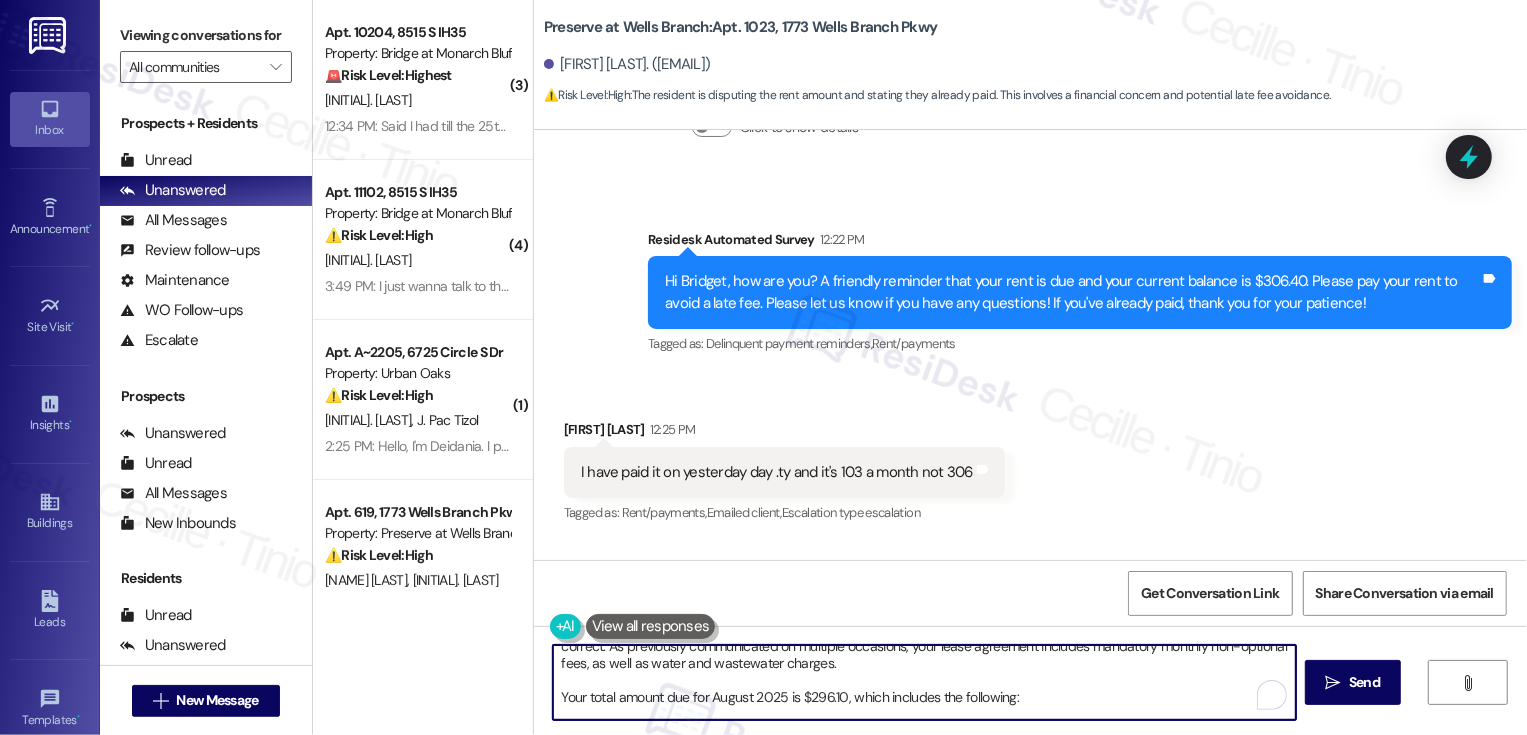 scroll, scrollTop: 47, scrollLeft: 0, axis: vertical 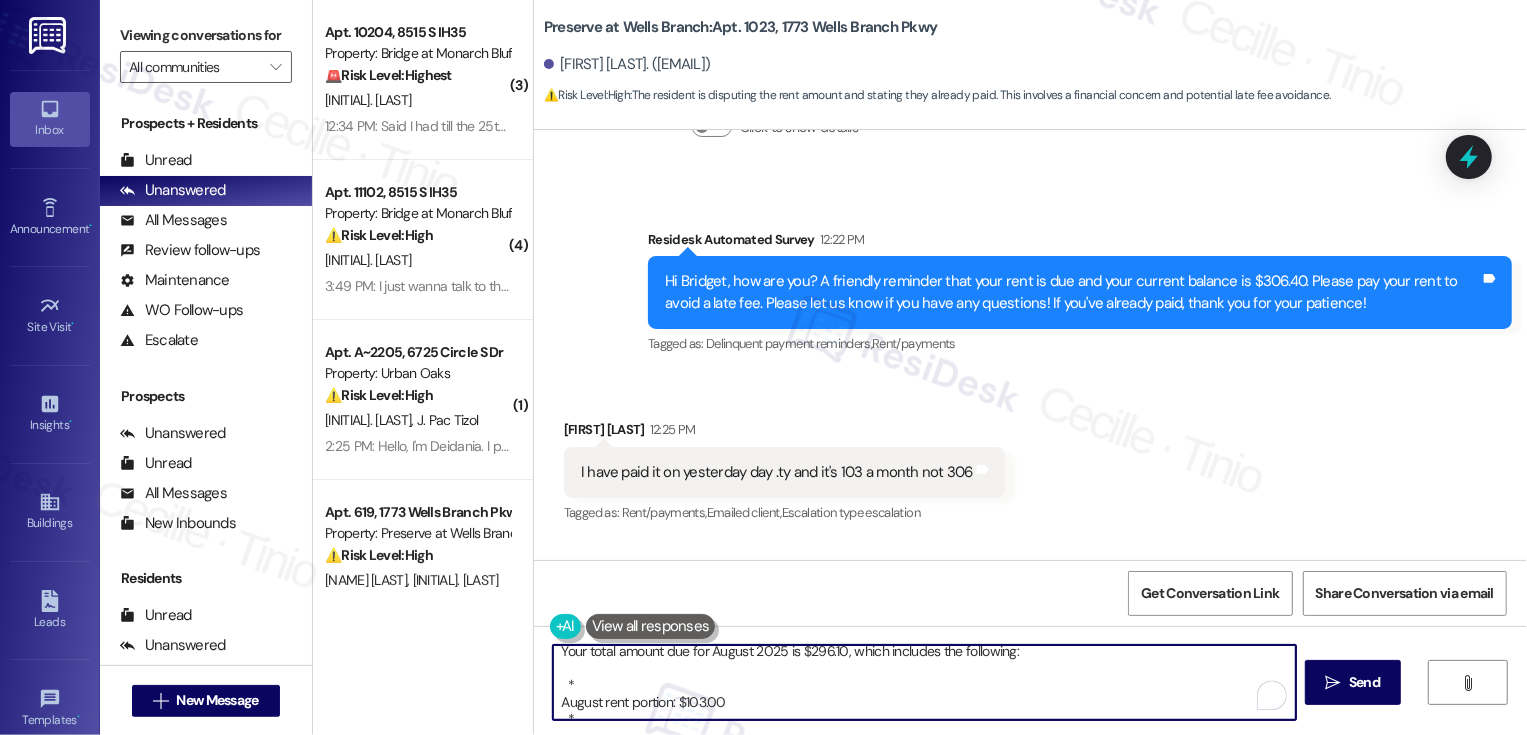 click on "Hi {{first_name}}, just wanted to share an update from the team. They confirmed that the amount due for August 2025 is correct. As previously communicated on multiple occasions, your lease agreement includes mandatory monthly non-optional fees, as well as water and wastewater charges.
Your total amount due for August 2025 is $296.10, which includes the following:
*
August rent portion: $103.00
*
Non-optional fees: $115.68
*
Water and wastewater: $67.07
Please note, as a reminder, that all payments are applied in the following order: other fees, utilities, and then rent. As a result, your rent is now considered late, and a late fee of $10.30 has been applied to your account.
For your convenience, a copy of your lease agreement is attached for your review.
At this time, our office will not be waiving any late fees, as this has become a recurring issue." at bounding box center [924, 682] 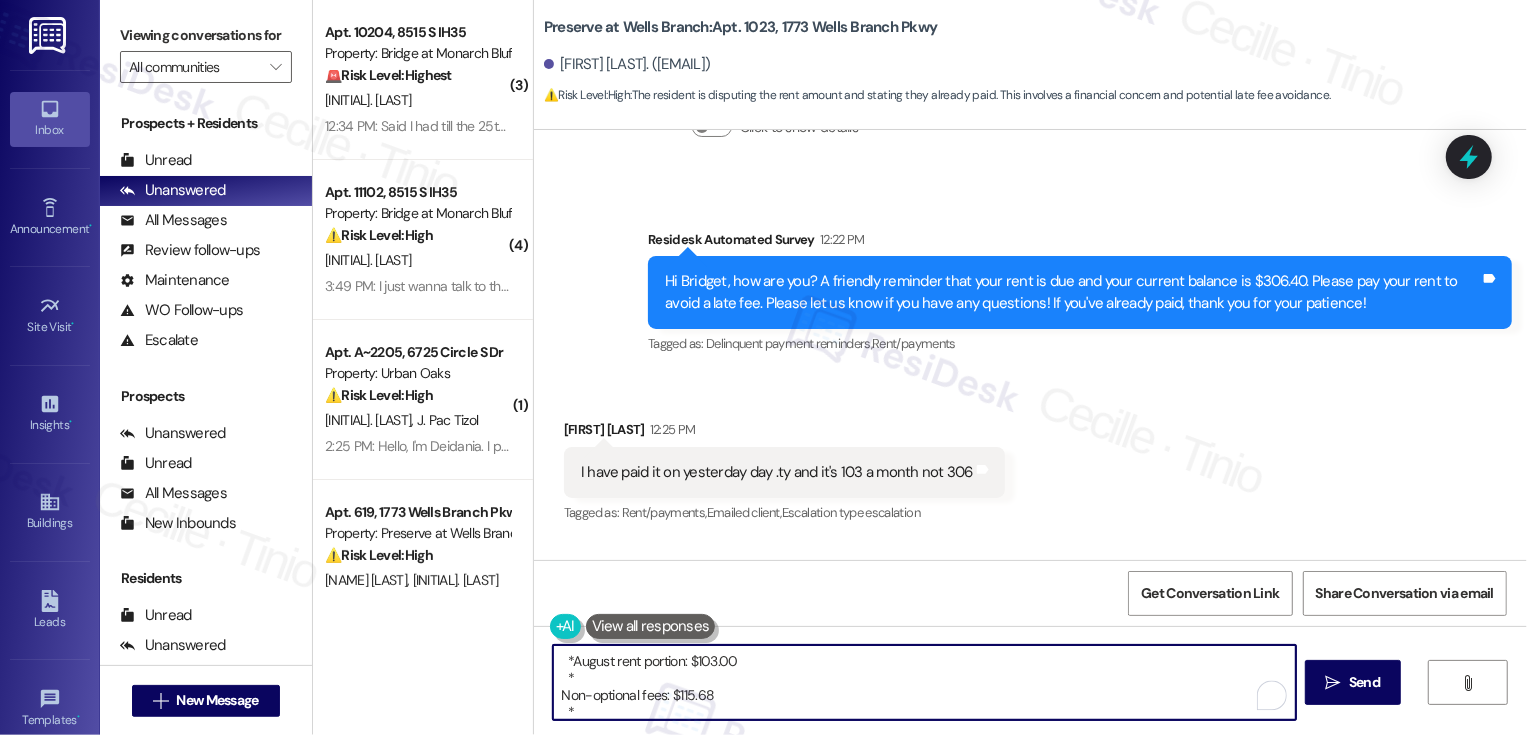 click on "Hi {{first_name}}, just wanted to share an update from the team. They confirmed that the amount due for August 2025 is correct. As previously communicated on multiple occasions, your lease agreement includes mandatory monthly non-optional fees, as well as water and wastewater charges.
Your total amount due for August 2025 is $296.10, which includes the following:
*August rent portion: $103.00
*
Non-optional fees: $115.68
*
Water and wastewater: $67.07
Please note, as a reminder, that all payments are applied in the following order: other fees, utilities, and then rent. As a result, your rent is now considered late, and a late fee of $10.30 has been applied to your account.
For your convenience, a copy of your lease agreement is attached for your review.
At this time, our office will not be waiving any late fees, as this has become a recurring issue." at bounding box center [924, 682] 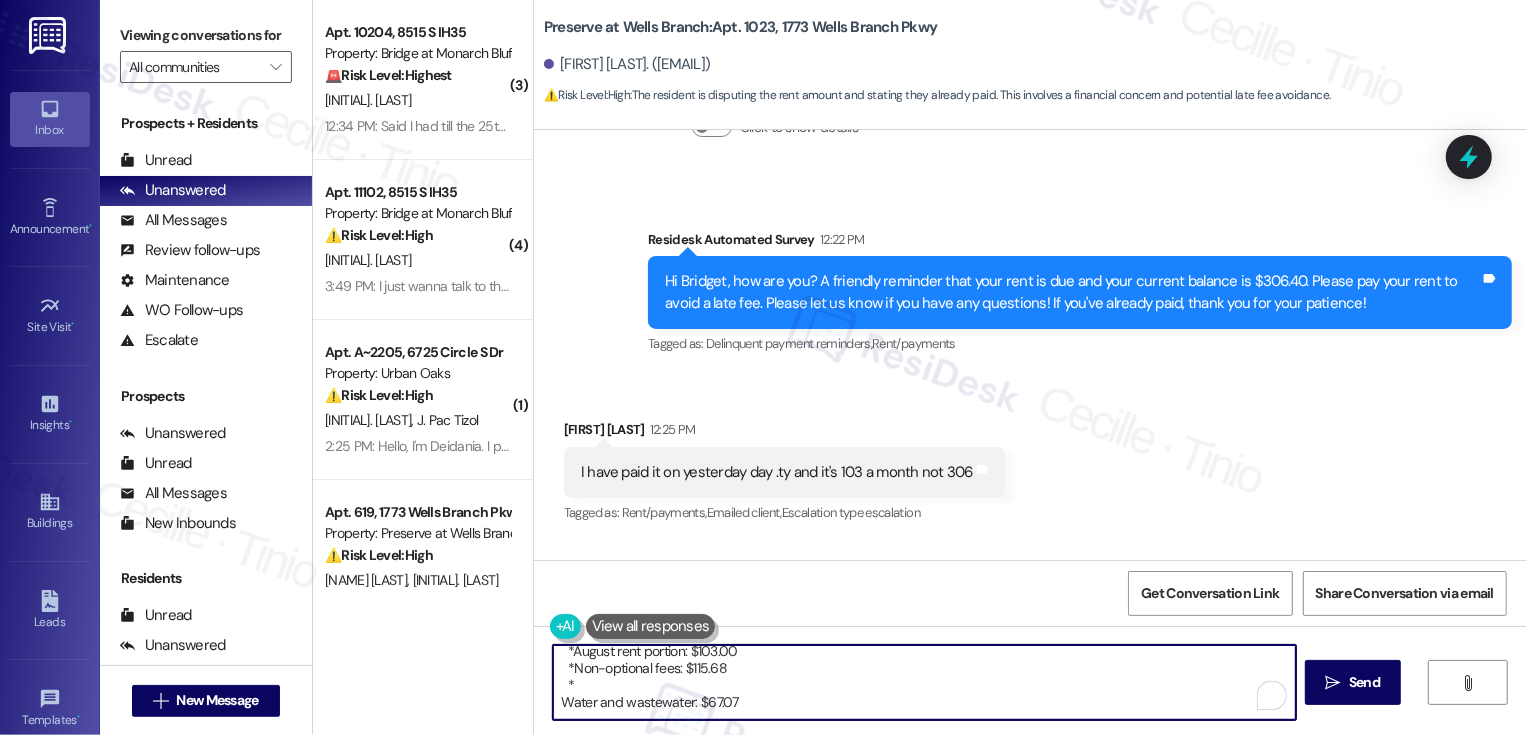 click on "Hi {{first_name}}, just wanted to share an update from the team. They confirmed that the amount due for August 2025 is correct. As previously communicated on multiple occasions, your lease agreement includes mandatory monthly non-optional fees, as well as water and wastewater charges.
Your total amount due for August 2025 is $296.10, which includes the following:
*August rent portion: $103.00
*Non-optional fees: $115.68
*
Water and wastewater: $67.07
Please note, as a reminder, that all payments are applied in the following order: other fees, utilities, and then rent. As a result, your rent is now considered late, and a late fee of $10.30 has been applied to your account.
For your convenience, a copy of your lease agreement is attached for your review.
At this time, our office will not be waiving any late fees, as this has become a recurring issue." at bounding box center [924, 682] 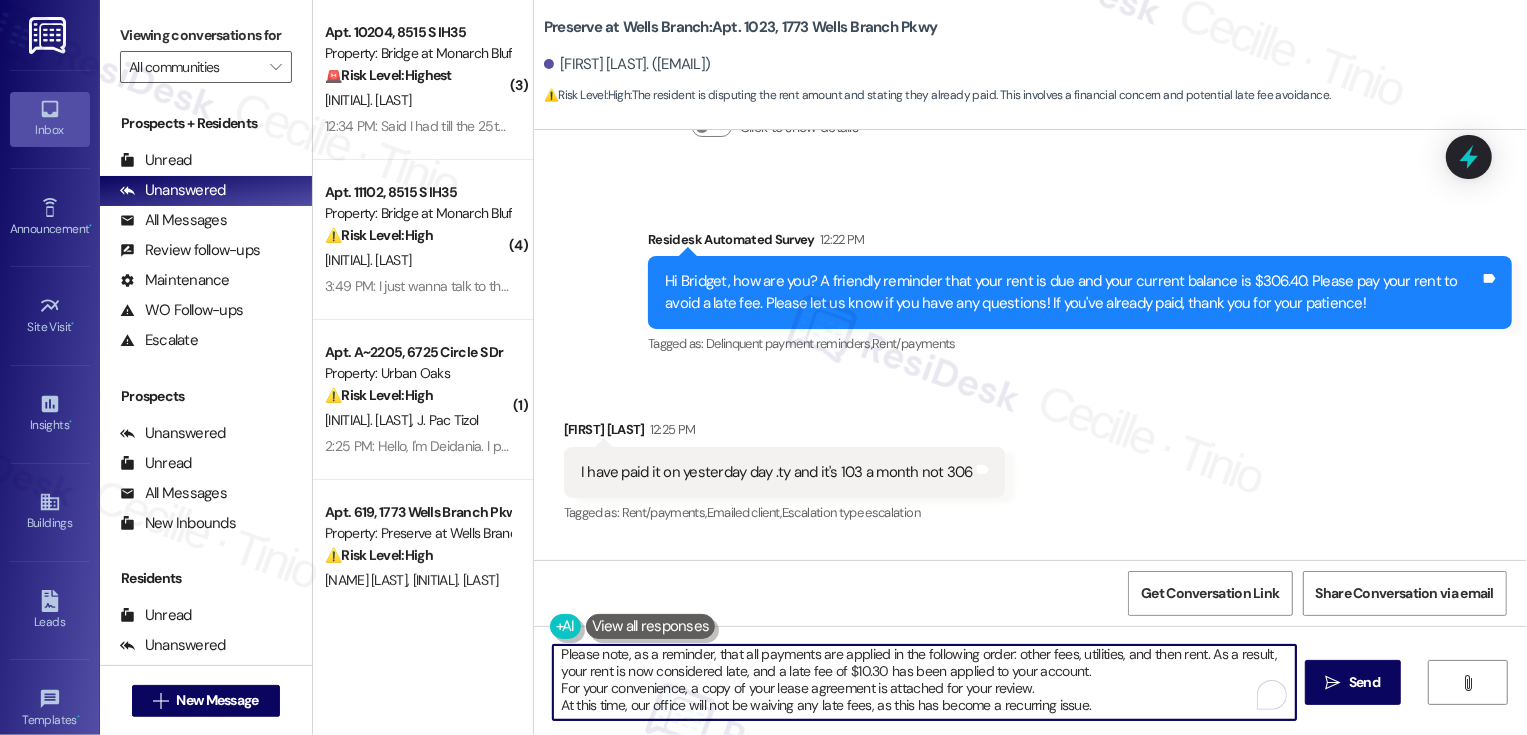 click on "Hi {{first_name}}, just wanted to share an update from the team. They confirmed that the amount due for August 2025 is correct. As previously communicated on multiple occasions, your lease agreement includes mandatory monthly non-optional fees, as well as water and wastewater charges.
Your total amount due for August 2025 is $296.10, which includes the following:
*August rent portion: $103.00
*Non-optional fees: $115.68
*Water and wastewater: $67.07
Please note, as a reminder, that all payments are applied in the following order: other fees, utilities, and then rent. As a result, your rent is now considered late, and a late fee of $10.30 has been applied to your account.
For your convenience, a copy of your lease agreement is attached for your review.
At this time, our office will not be waiving any late fees, as this has become a recurring issue." at bounding box center [924, 682] 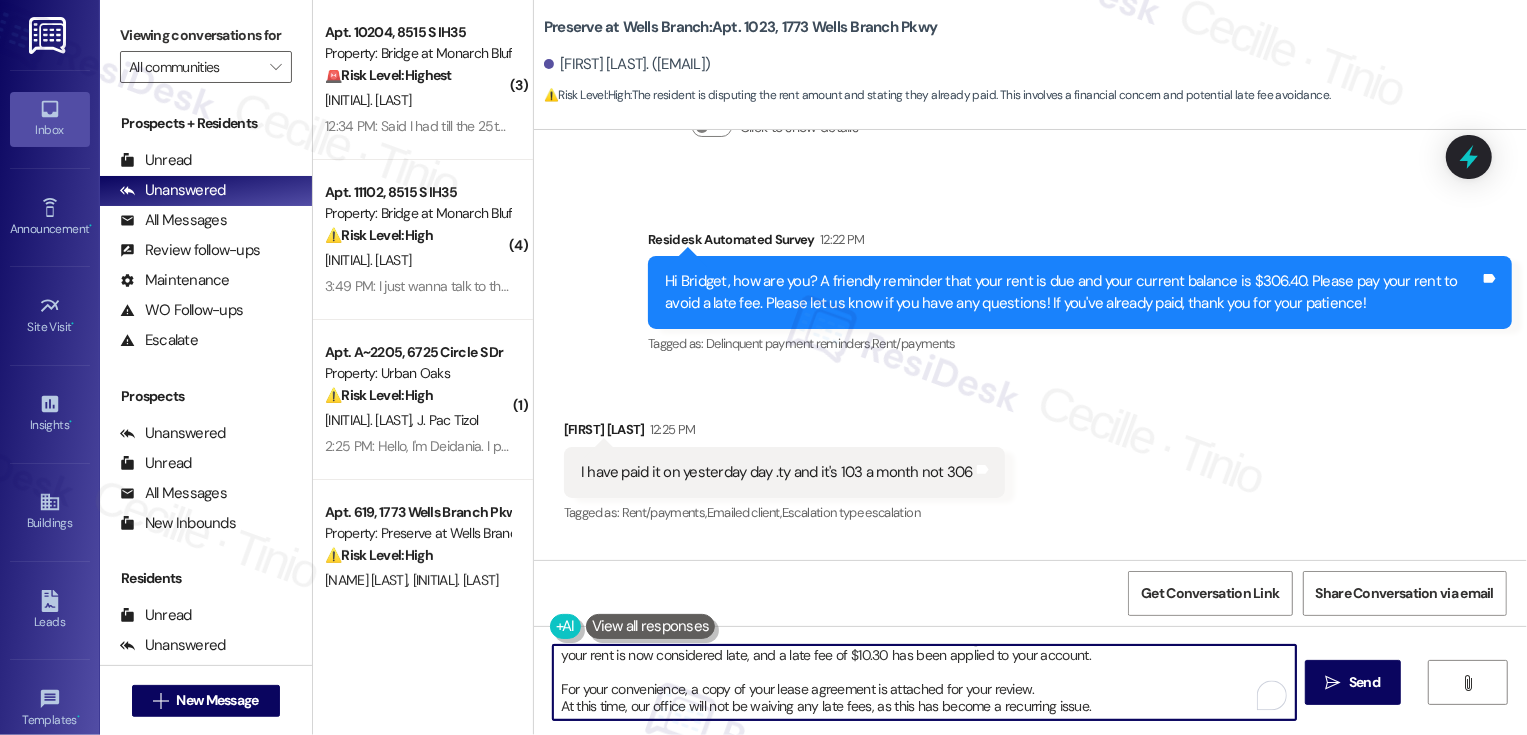 drag, startPoint x: 548, startPoint y: 689, endPoint x: 1019, endPoint y: 693, distance: 471.017 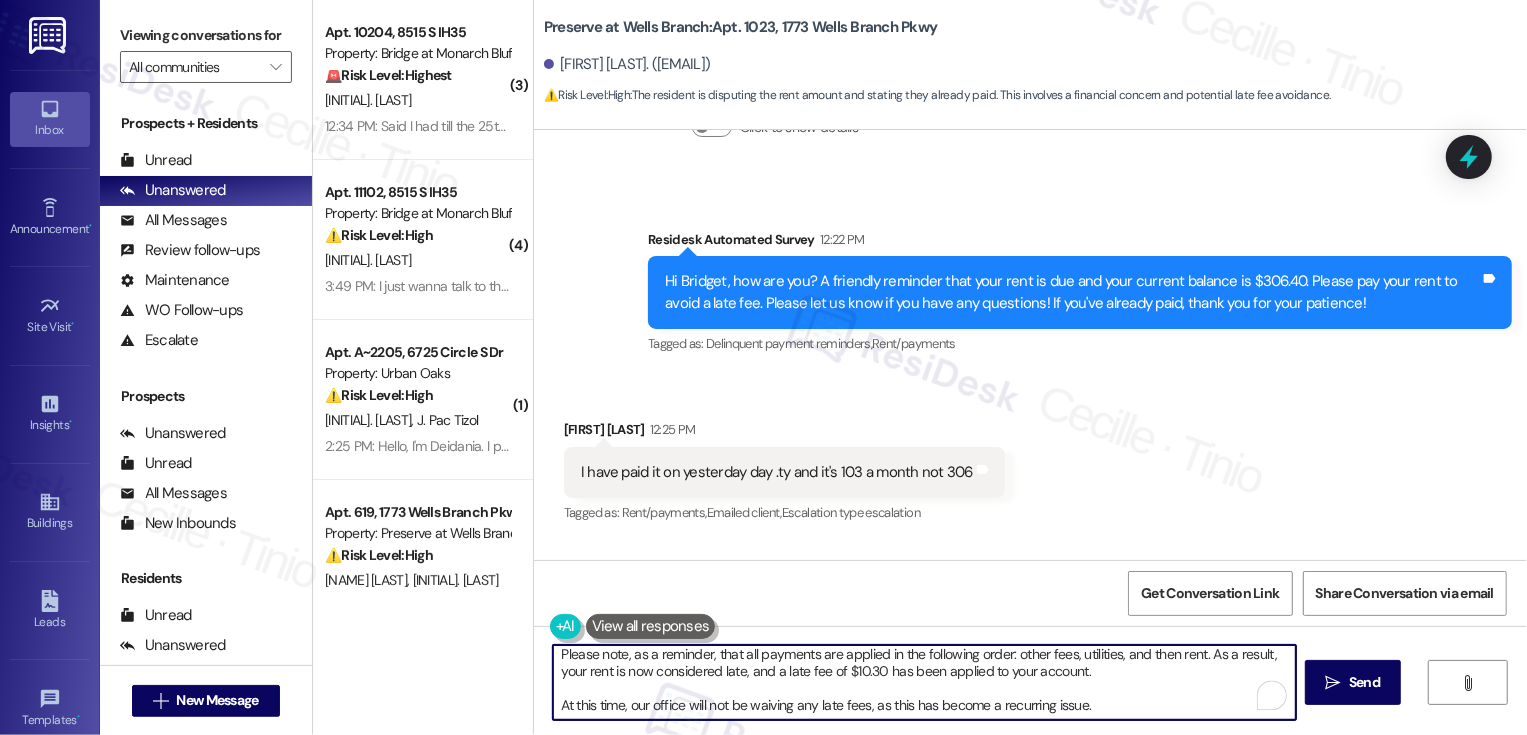 click on "Hi {{first_name}}, just wanted to share an update from the team. They confirmed that the amount due for August 2025 is correct. As previously communicated on multiple occasions, your lease agreement includes mandatory monthly non-optional fees, as well as water and wastewater charges.
Your total amount due for August 2025 is $296.10, which includes the following:
*August rent portion: $103.00
*Non-optional fees: $115.68
*Water and wastewater: $67.07
Please note, as a reminder, that all payments are applied in the following order: other fees, utilities, and then rent. As a result, your rent is now considered late, and a late fee of $10.30 has been applied to your account.
At this time, our office will not be waiving any late fees, as this has become a recurring issue." at bounding box center [924, 682] 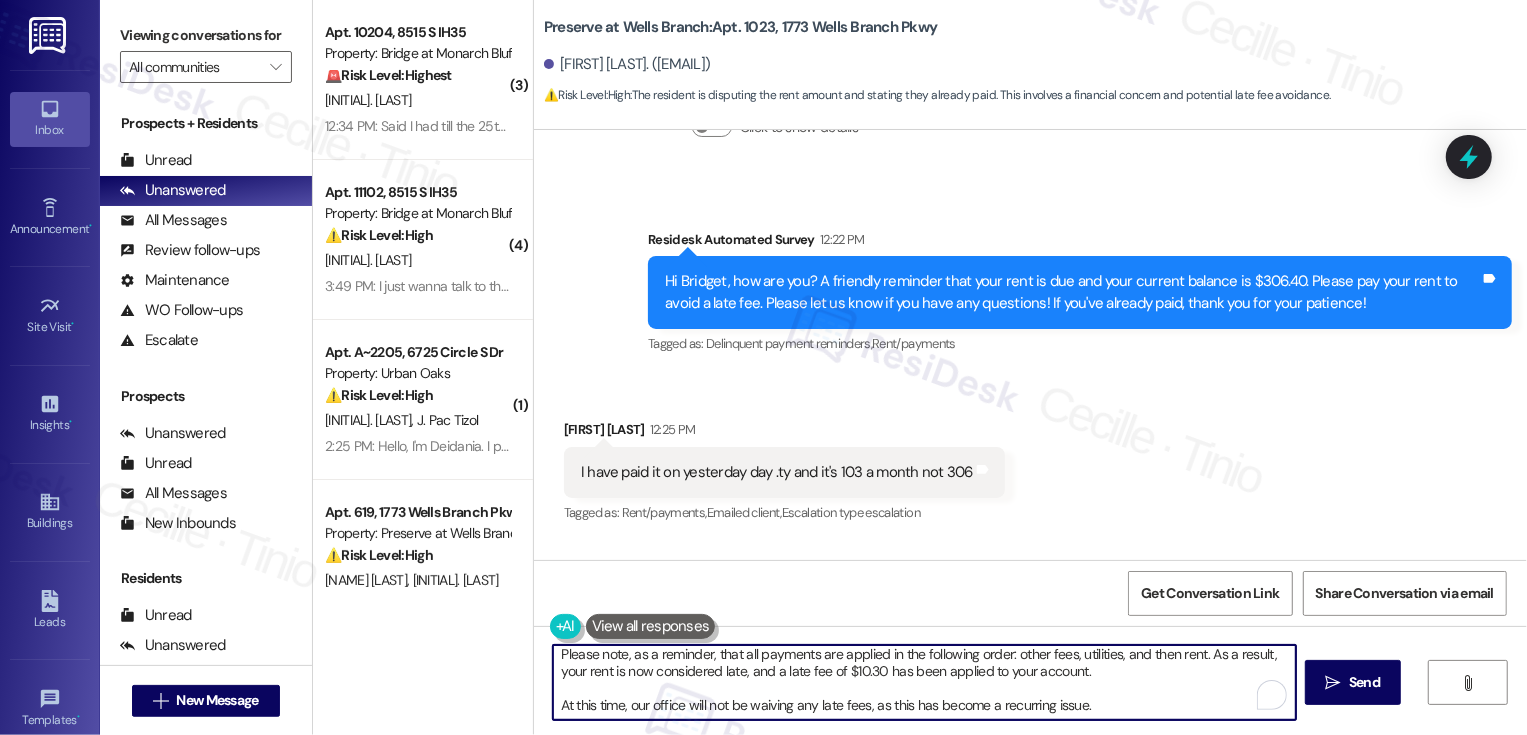 click on "Hi {{first_name}}, just wanted to share an update from the team. They confirmed that the amount due for August 2025 is correct. As previously communicated on multiple occasions, your lease agreement includes mandatory monthly non-optional fees, as well as water and wastewater charges.
Your total amount due for August 2025 is $296.10, which includes the following:
*August rent portion: $103.00
*Non-optional fees: $115.68
*Water and wastewater: $67.07
Please note, as a reminder, that all payments are applied in the following order: other fees, utilities, and then rent. As a result, your rent is now considered late, and a late fee of $10.30 has been applied to your account.
At this time, our office will not be waiving any late fees, as this has become a recurring issue." at bounding box center [924, 682] 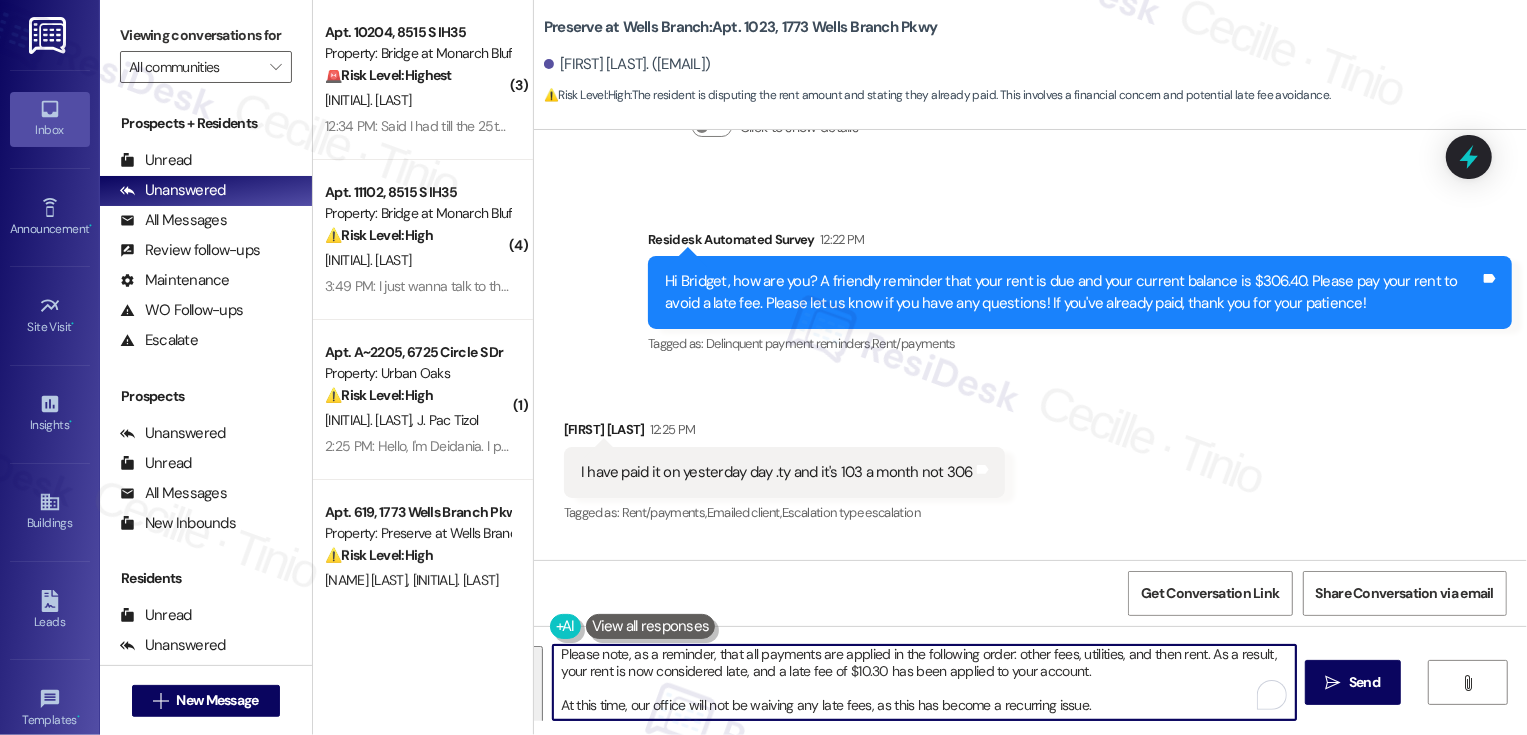 scroll, scrollTop: 175, scrollLeft: 0, axis: vertical 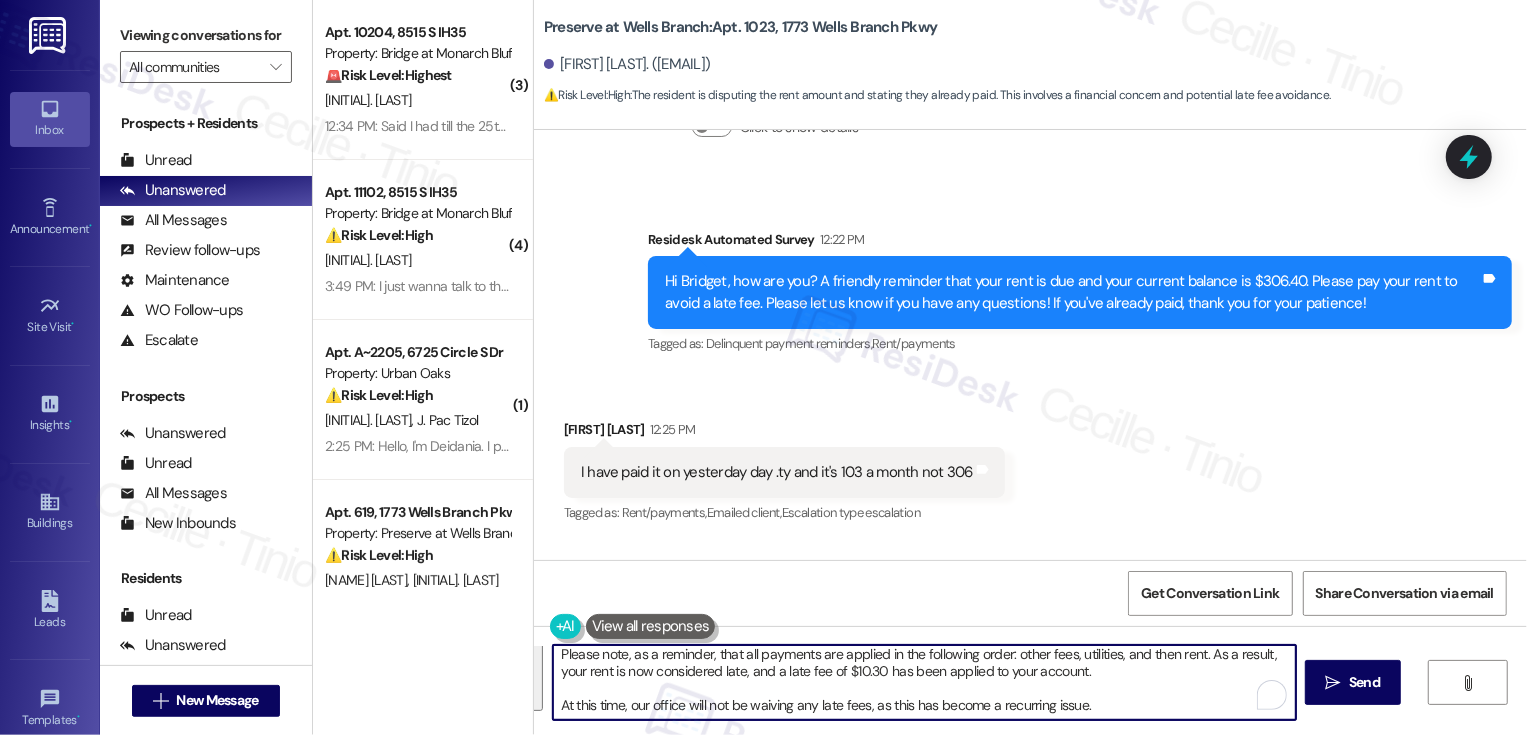 paste on "I wanted to share an update from the team. They’ve confirmed that the amount due for August 2025 is correct. As mentioned before, your lease agreement includes mandatory monthly non‑optional fees as well as water and wastewater charges.
Your total amount due for August 2025 is $296.10, which includes:
August rent portion: $103.00
Non‑optional fees: $115.68
Water and wastewater: $67.07
Payments are applied in the following order: other fees, utilities, and then rent. Because of this, your rent is now showing as late, and a late fee of $10.30 has been applied.
I understand this might be frustrating, but at this time the office will not be able to waive any late fees since this has been a recurring issue. I appreciate your understanding, and please let me know if you have any questions or need clarification on your account" 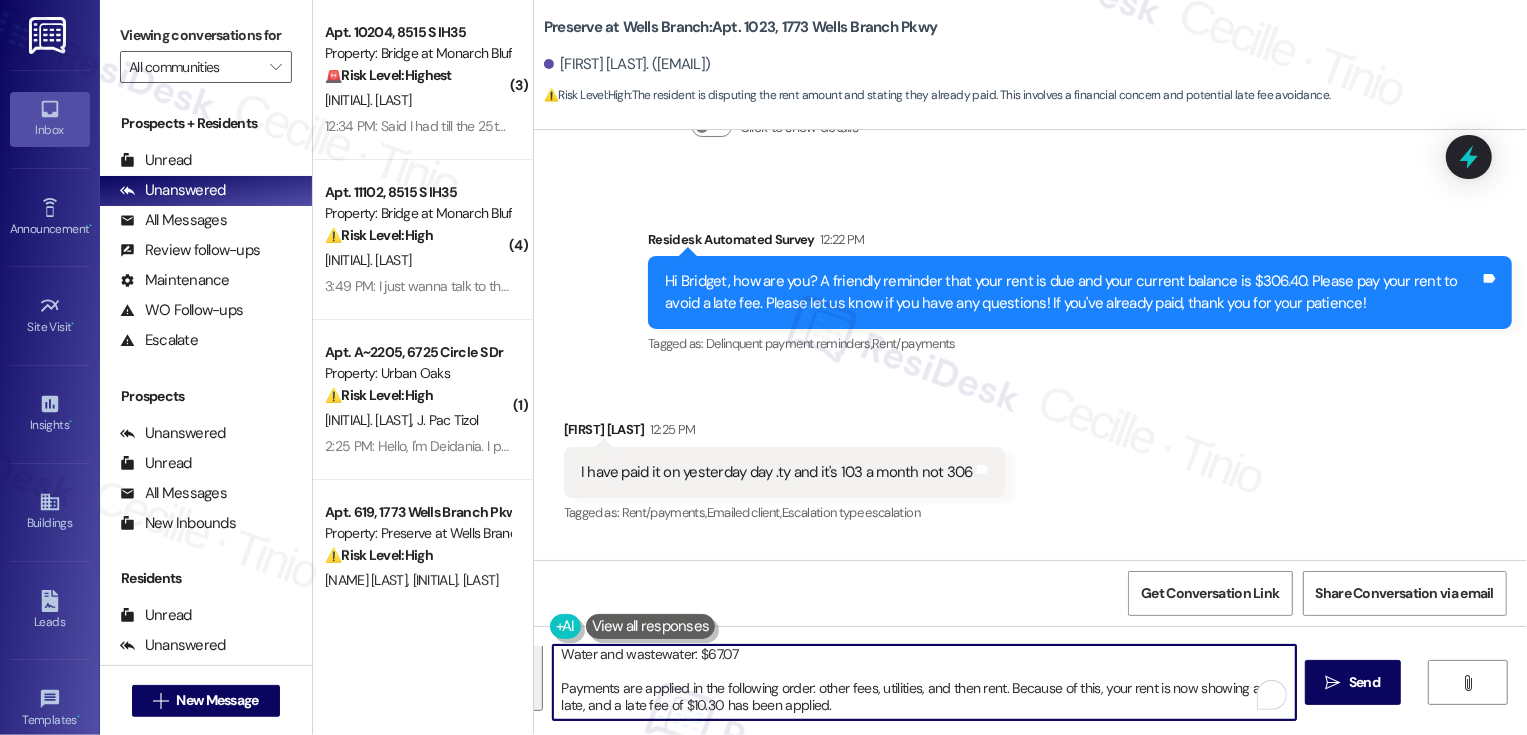 scroll, scrollTop: 238, scrollLeft: 0, axis: vertical 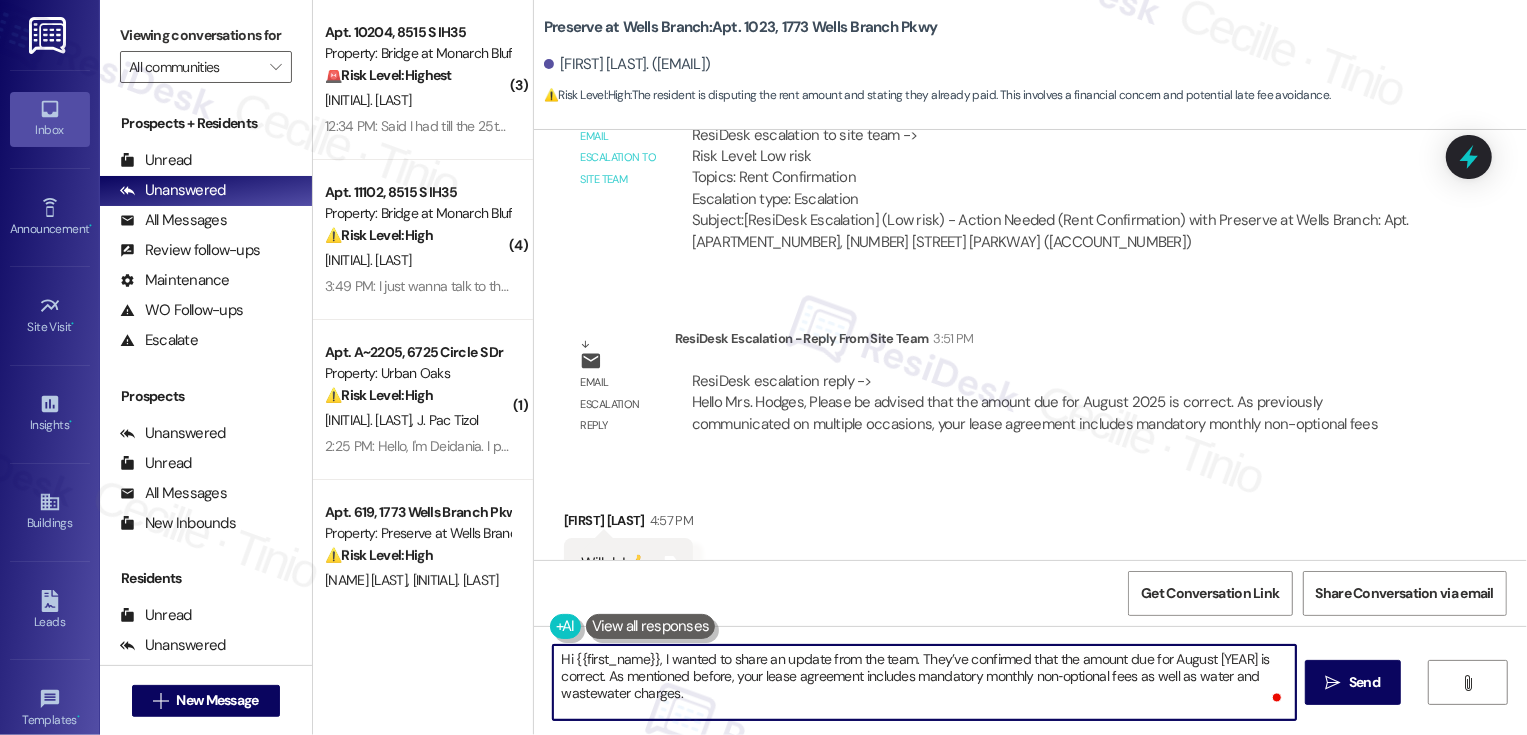 click on "Hi {{first_name}}, I wanted to share an update from the team. They’ve confirmed that the amount due for August 2025 is correct. As mentioned before, your lease agreement includes mandatory monthly non‑optional fees as well as water and wastewater charges.
Your total amount due for August 2025 is $296.10, which includes:
August rent portion: $103.00
Non‑optional fees: $115.68
Water and wastewater: $67.07
Payments are applied in the following order: other fees, utilities, and then rent. Because of this, your rent is now showing as late, and a late fee of $10.30 has been applied.
I understand this might be frustrating, but at this time the office will not be able to waive any late fees since this has been a recurring issue. I appreciate your understanding, and please let me know if you have any questions or need clarification on your account." at bounding box center (924, 682) 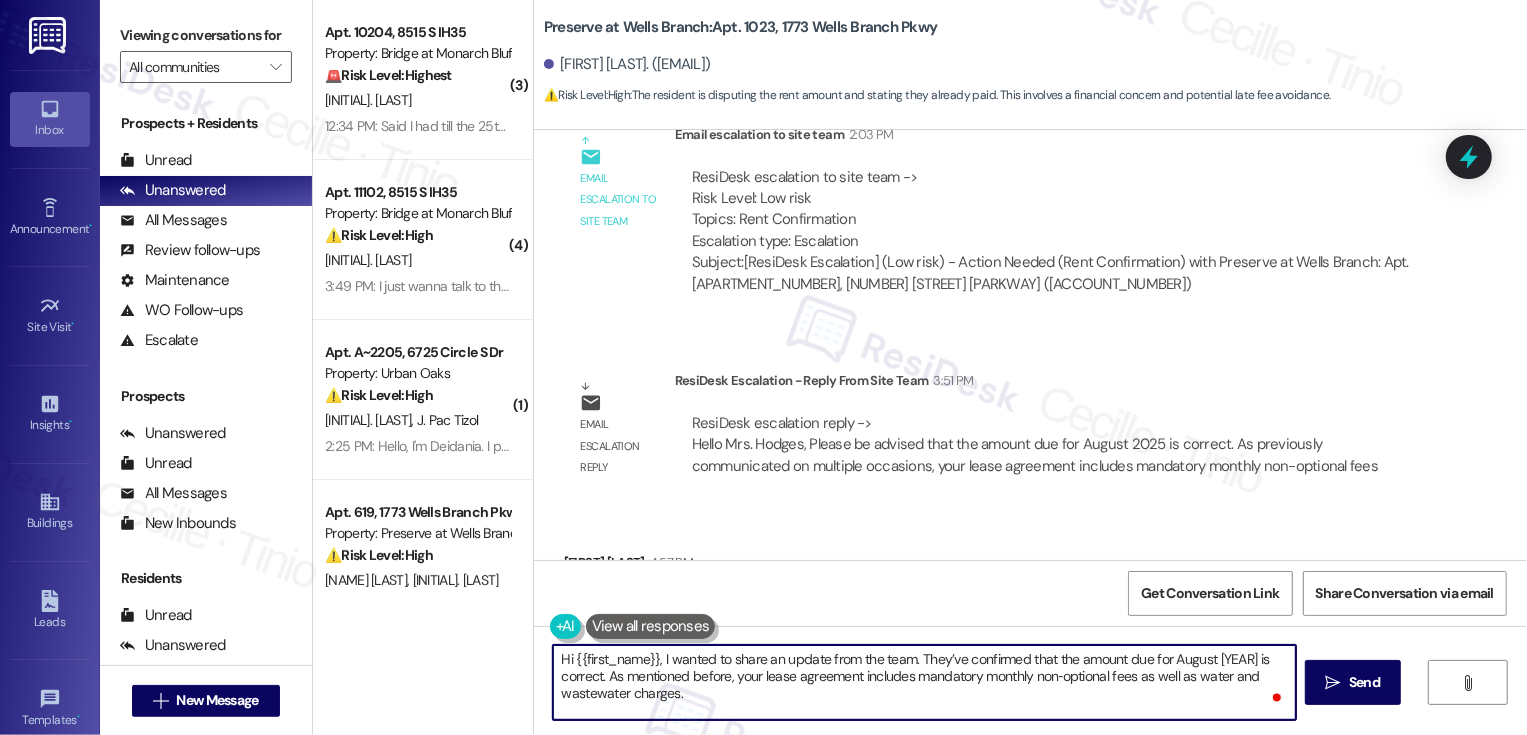 scroll, scrollTop: 12394, scrollLeft: 0, axis: vertical 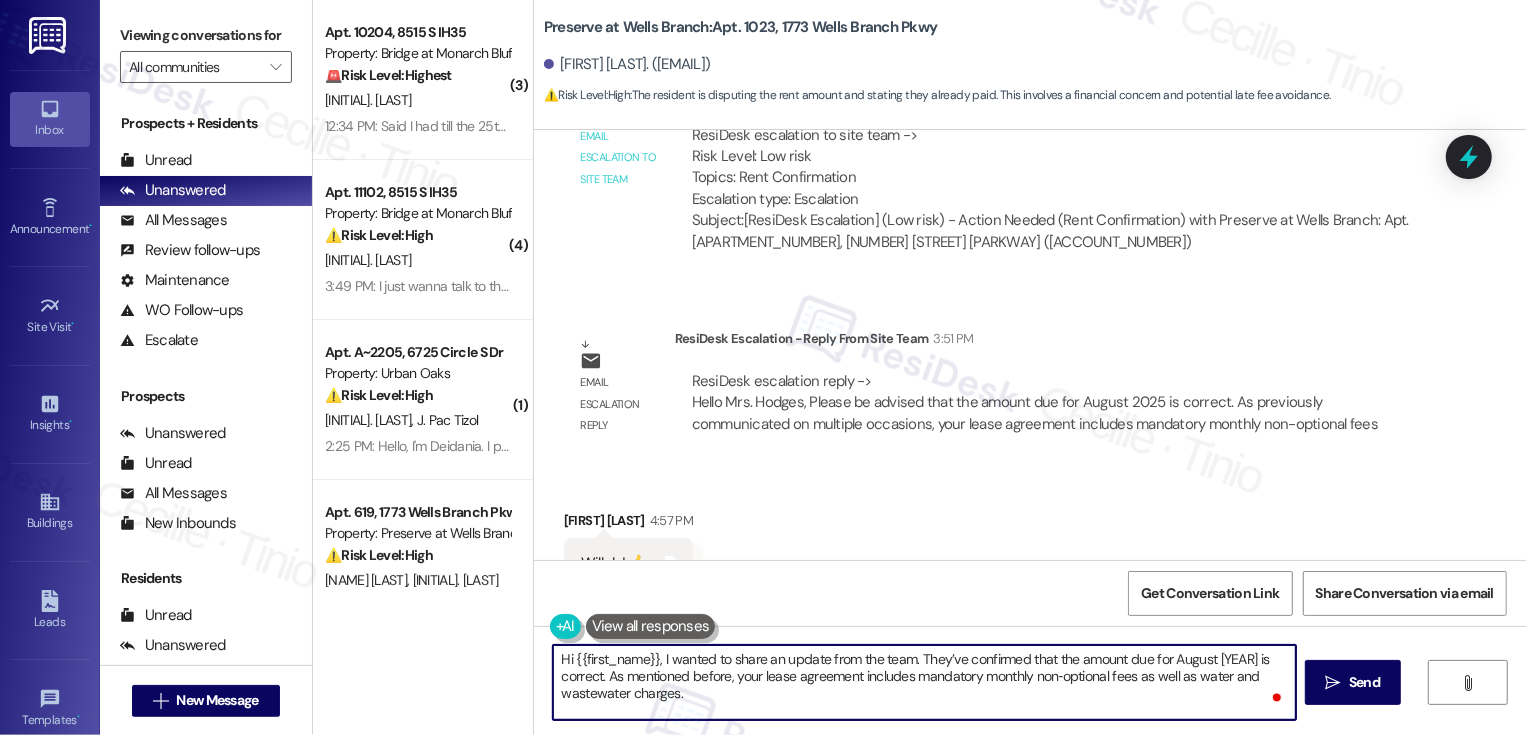 click on "Hi {{first_name}}, I wanted to share an update from the team. They’ve confirmed that the amount due for August 2025 is correct. As mentioned before, your lease agreement includes mandatory monthly non‑optional fees as well as water and wastewater charges.
Your total amount due for August 2025 is $296.10, which includes:
August rent portion: $103.00
Non‑optional fees: $115.68
Water and wastewater: $67.07
Payments are applied in the following order: other fees, utilities, and then rent. Because of this, your rent is now showing as late, and a late fee of $10.30 has been applied.
I understand this might be frustrating, but at this time the office will not be able to waive any late fees since this has been a recurring issue. I appreciate your understanding, and please let me know if you have any questions or need clarification on your account." at bounding box center (924, 682) 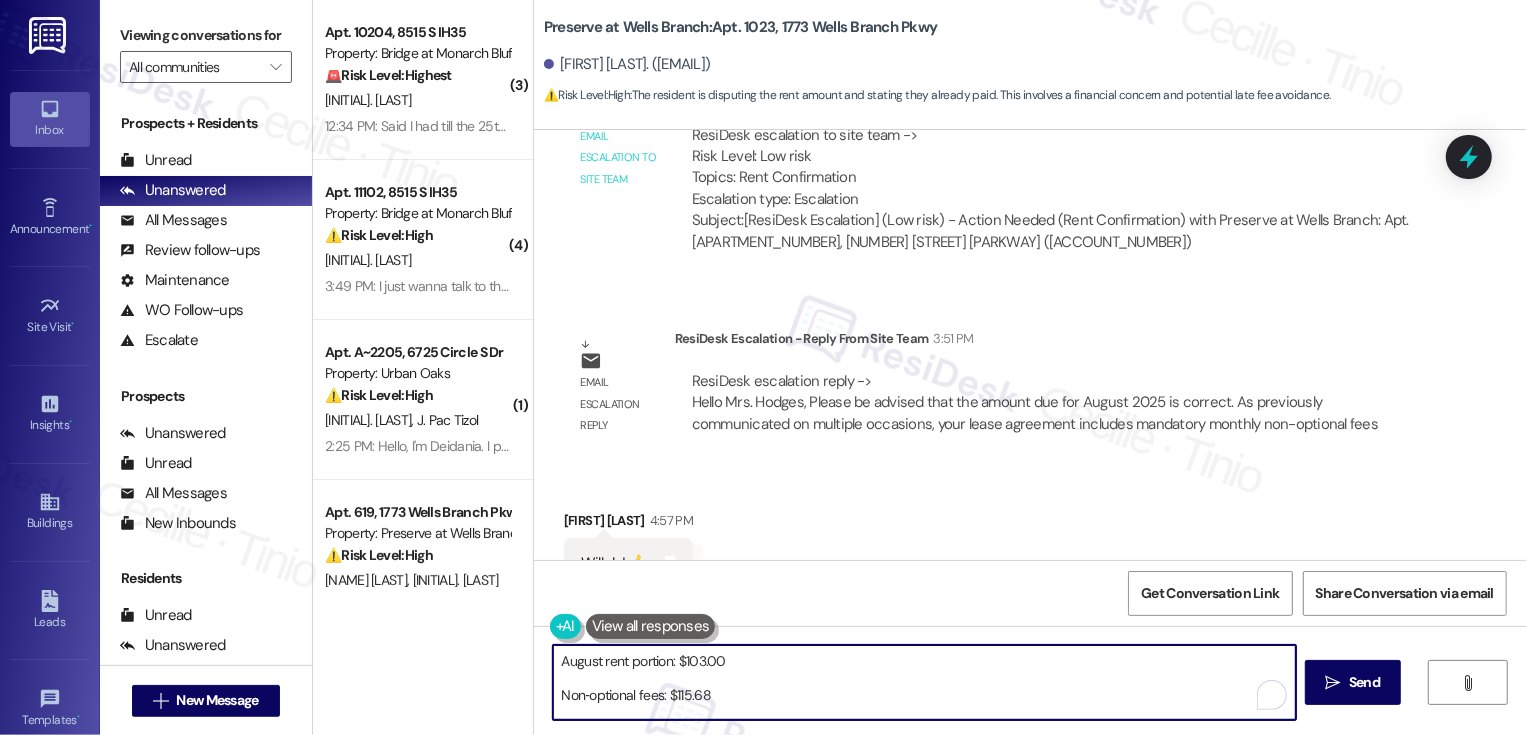 click on "Hi {{first_name}}, I wanted to share an update from the team. They’ve confirmed that the amount due for August 2025 is correct. As mentioned before, your lease agreement includes mandatory monthly non‑optional fees as well as water and wastewater charges.
Your total amount due for August 2025 is $296.10, which includes:
August rent portion: $103.00
Non‑optional fees: $115.68
Water and wastewater: $67.07
Payments are applied in the following order: other fees, utilities, and then rent. Because of this, your rent is now showing as late, and a late fee of $10.30 has been applied.
I understand this might be frustrating, but at this time the office will not be able to waive any late fees since this has been a recurring issue. I appreciate your understanding, and please let me know if you have any questions or need clarification on your account." at bounding box center [924, 682] 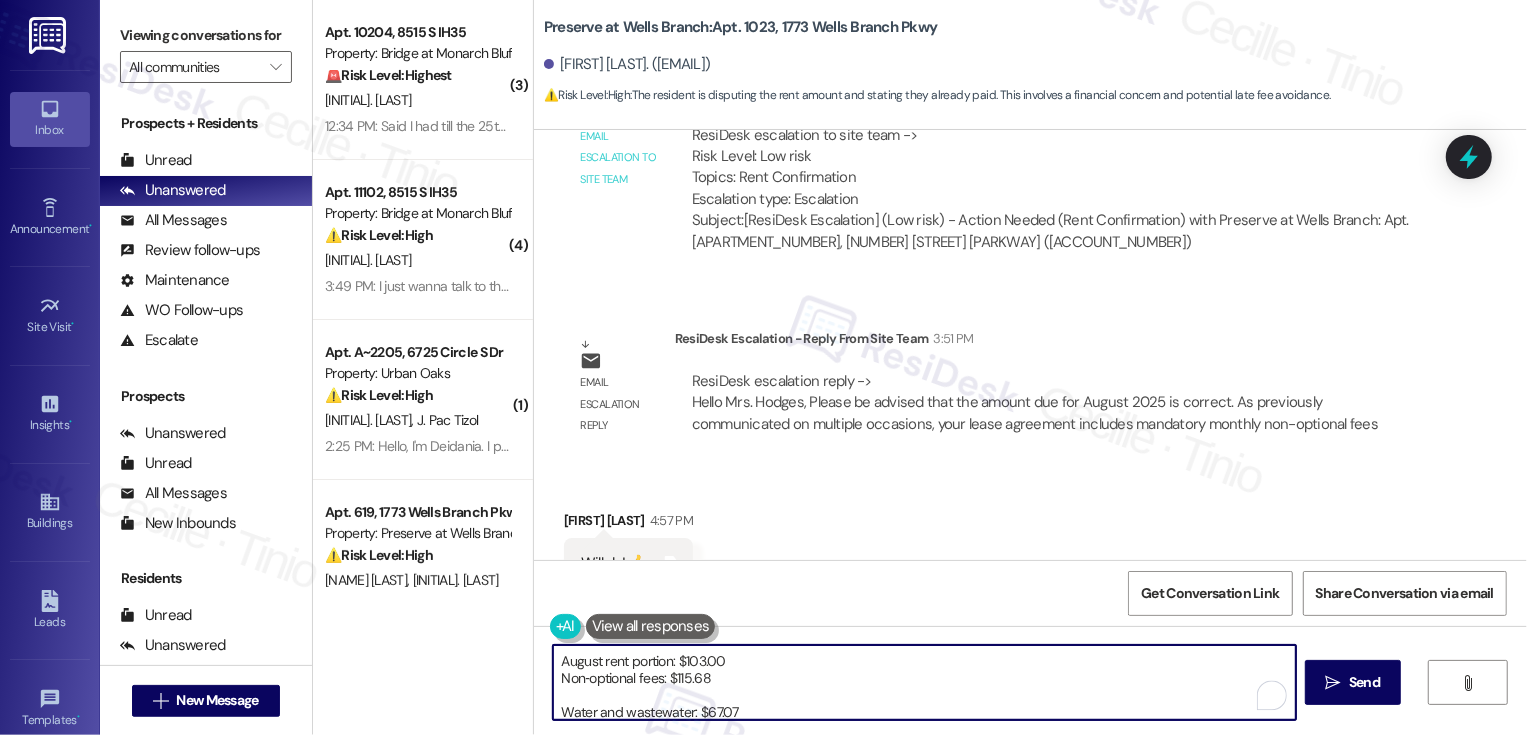 click on "Hi {{first_name}}, I wanted to share an update from the team. They’ve confirmed that the amount due for August 2025 is correct. As mentioned before, your lease agreement includes mandatory monthly non‑optional fees as well as water and wastewater charges.
Your total amount due for August 2025 is $296.10, which includes:
August rent portion: $103.00
Non‑optional fees: $115.68
Water and wastewater: $67.07
Payments are applied in the following order: other fees, utilities, and then rent. Because of this, your rent is now showing as late, and a late fee of $10.30 has been applied.
I understand this might be frustrating, but at this time the office will not be able to waive any late fees since this has been a recurring issue. I appreciate your understanding, and please let me know if you have any questions or need clarification on your account." at bounding box center [924, 682] 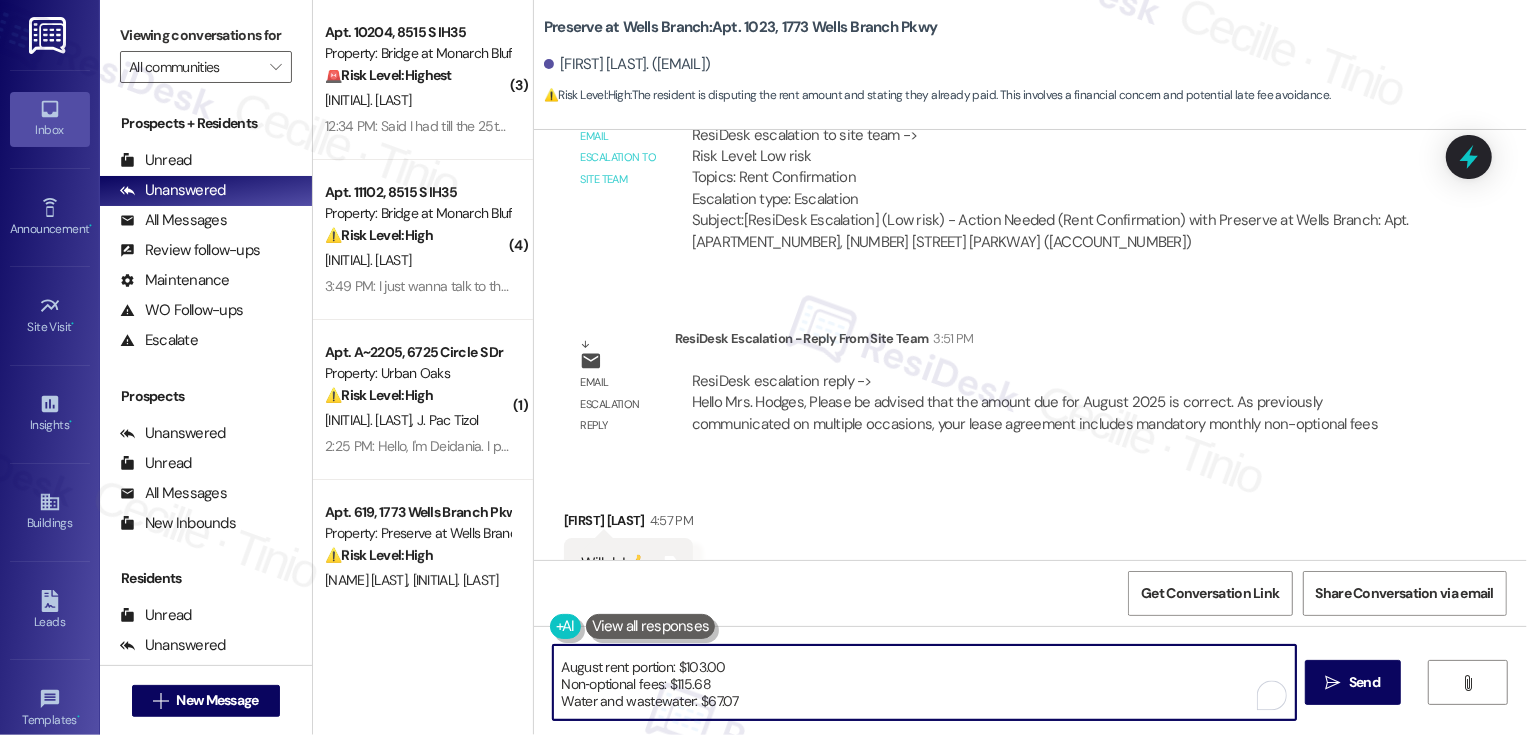 click on "Hi {{first_name}}, I wanted to share an update from the team. They’ve confirmed that the amount due for August 2025 is correct. As mentioned before, your lease agreement includes mandatory monthly non‑optional fees as well as water and wastewater charges.
Your total amount due for August 2025 is $296.10, which includes:
August rent portion: $103.00
Non‑optional fees: $115.68
Water and wastewater: $67.07
Payments are applied in the following order: other fees, utilities, and then rent. Because of this, your rent is now showing as late, and a late fee of $10.30 has been applied.
I understand this might be frustrating, but at this time the office will not be able to waive any late fees since this has been a recurring issue. I appreciate your understanding, and please let me know if you have any questions or need clarification on your account." at bounding box center (924, 682) 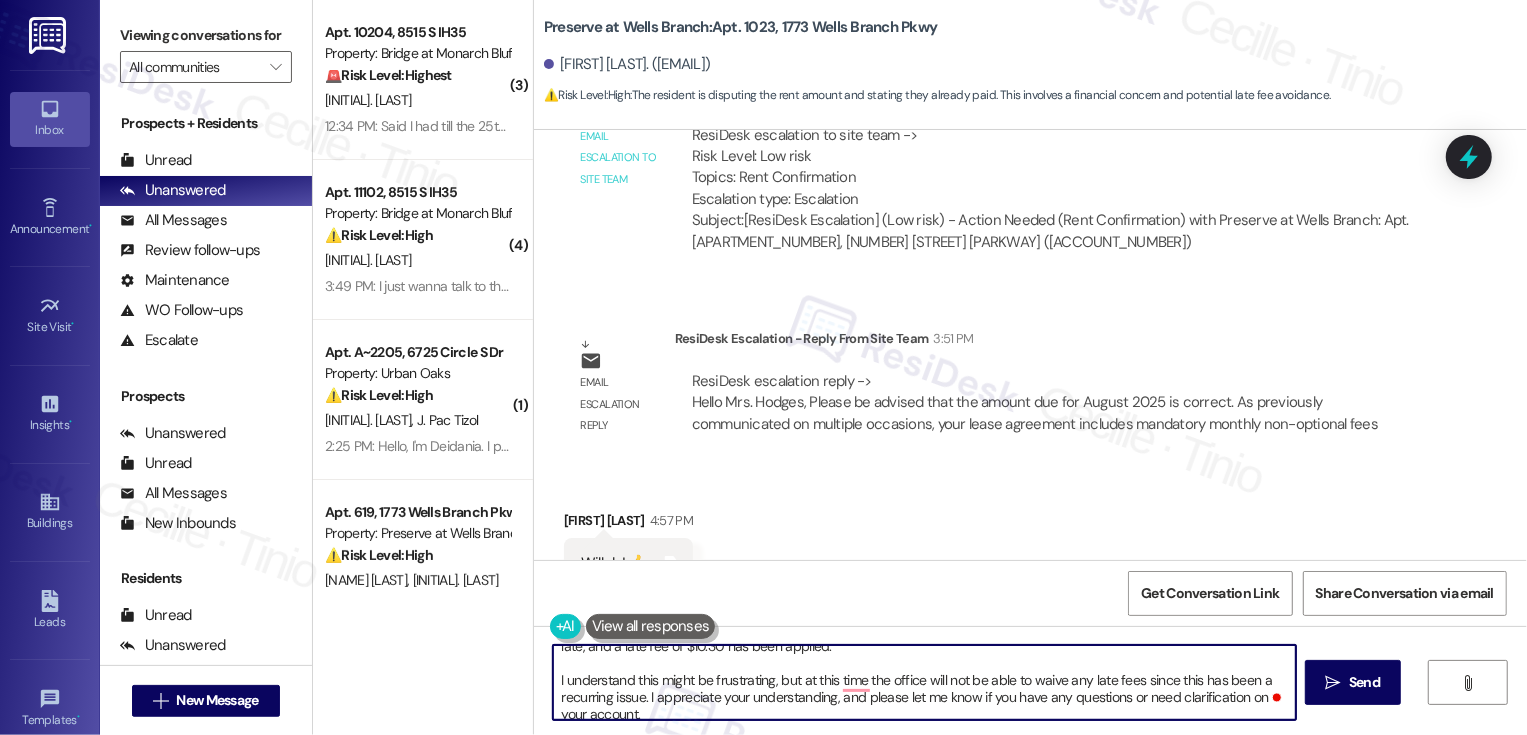 drag, startPoint x: 761, startPoint y: 678, endPoint x: 649, endPoint y: 678, distance: 112 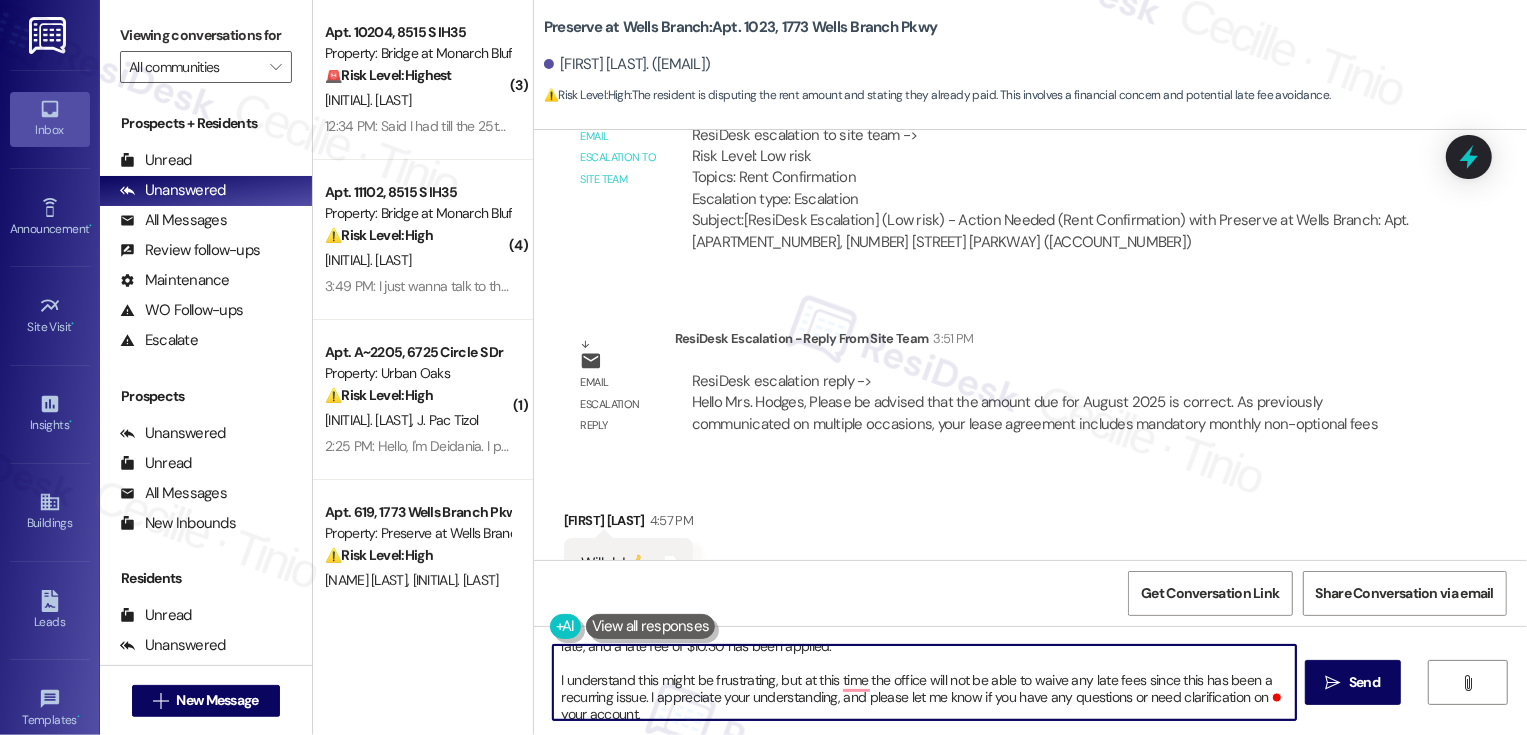 drag, startPoint x: 798, startPoint y: 680, endPoint x: 543, endPoint y: 687, distance: 255.09605 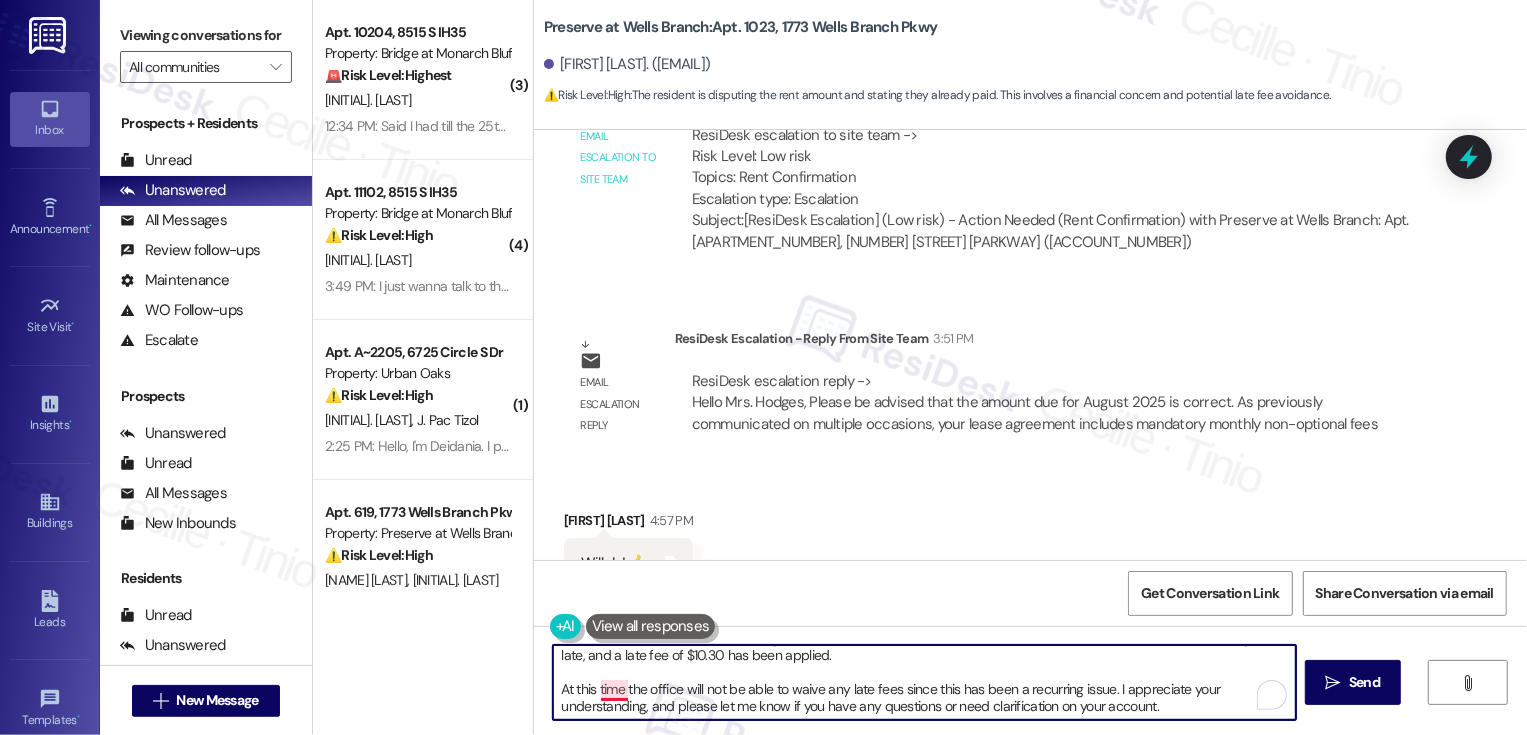 click on "Hi {{first_name}}, I wanted to share an update from the team. They’ve confirmed that the amount due for August 2025 is correct. As mentioned before, your lease agreement includes mandatory monthly non‑optional fees as well as water and wastewater charges.
Your total amount due for August 2025 is $296.10, which includes:
August rent portion: $103.00
Non‑optional fees: $115.68
Water and wastewater: $67.07
Payments are applied in the following order: other fees, utilities, and then rent. Because of this, your rent is now showing as late, and a late fee of $10.30 has been applied.
At this time the office will not be able to waive any late fees since this has been a recurring issue. I appreciate your understanding, and please let me know if you have any questions or need clarification on your account." at bounding box center (924, 682) 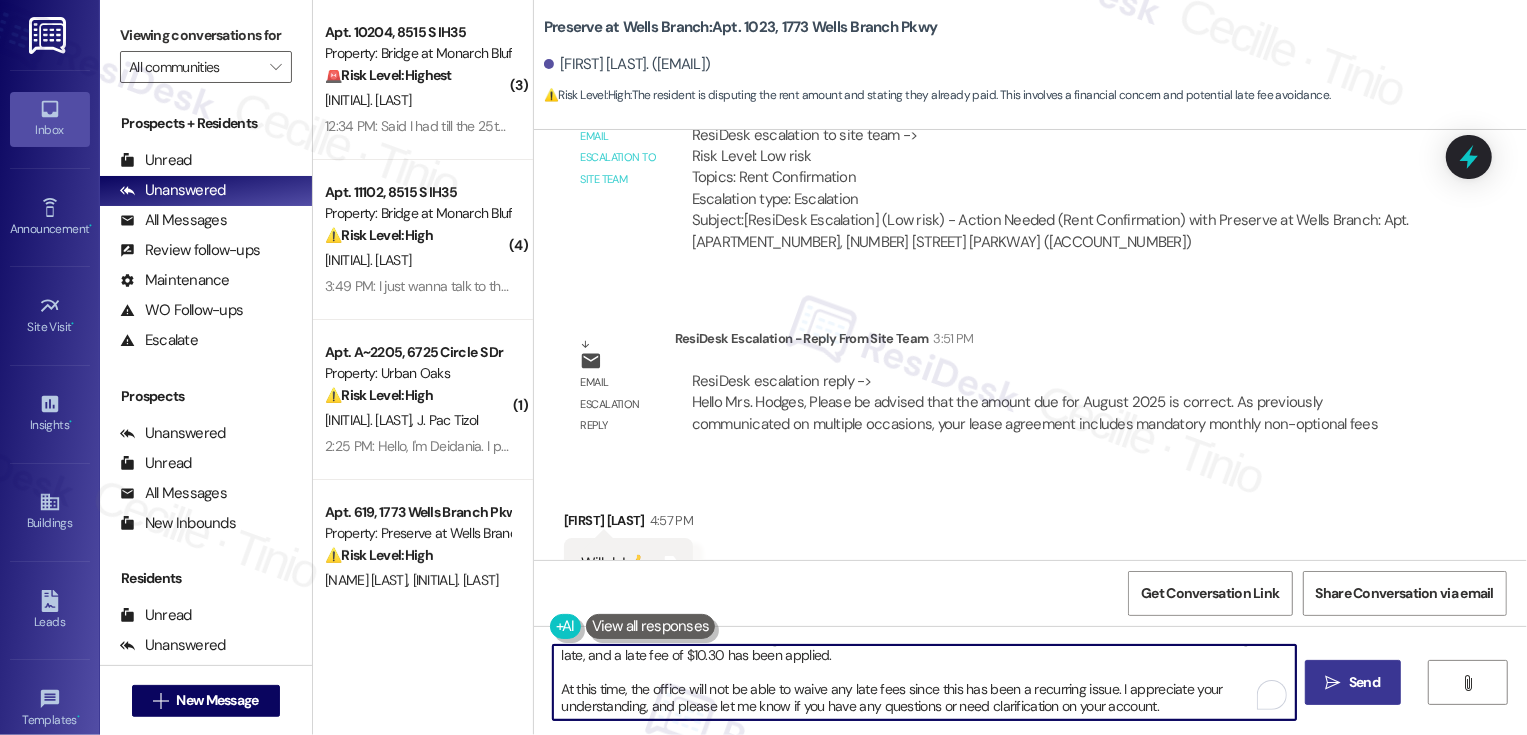type on "Hi {{first_name}}, I wanted to share an update from the team. They’ve confirmed that the amount due for August 2025 is correct. As mentioned before, your lease agreement includes mandatory monthly non‑optional fees as well as water and wastewater charges.
Your total amount due for August 2025 is $296.10, which includes:
August rent portion: $103.00
Non‑optional fees: $115.68
Water and wastewater: $67.07
Payments are applied in the following order: other fees, utilities, and then rent. Because of this, your rent is now showing as late, and a late fee of $10.30 has been applied.
At this time, the office will not be able to waive any late fees since this has been a recurring issue. I appreciate your understanding, and please let me know if you have any questions or need clarification on your account." 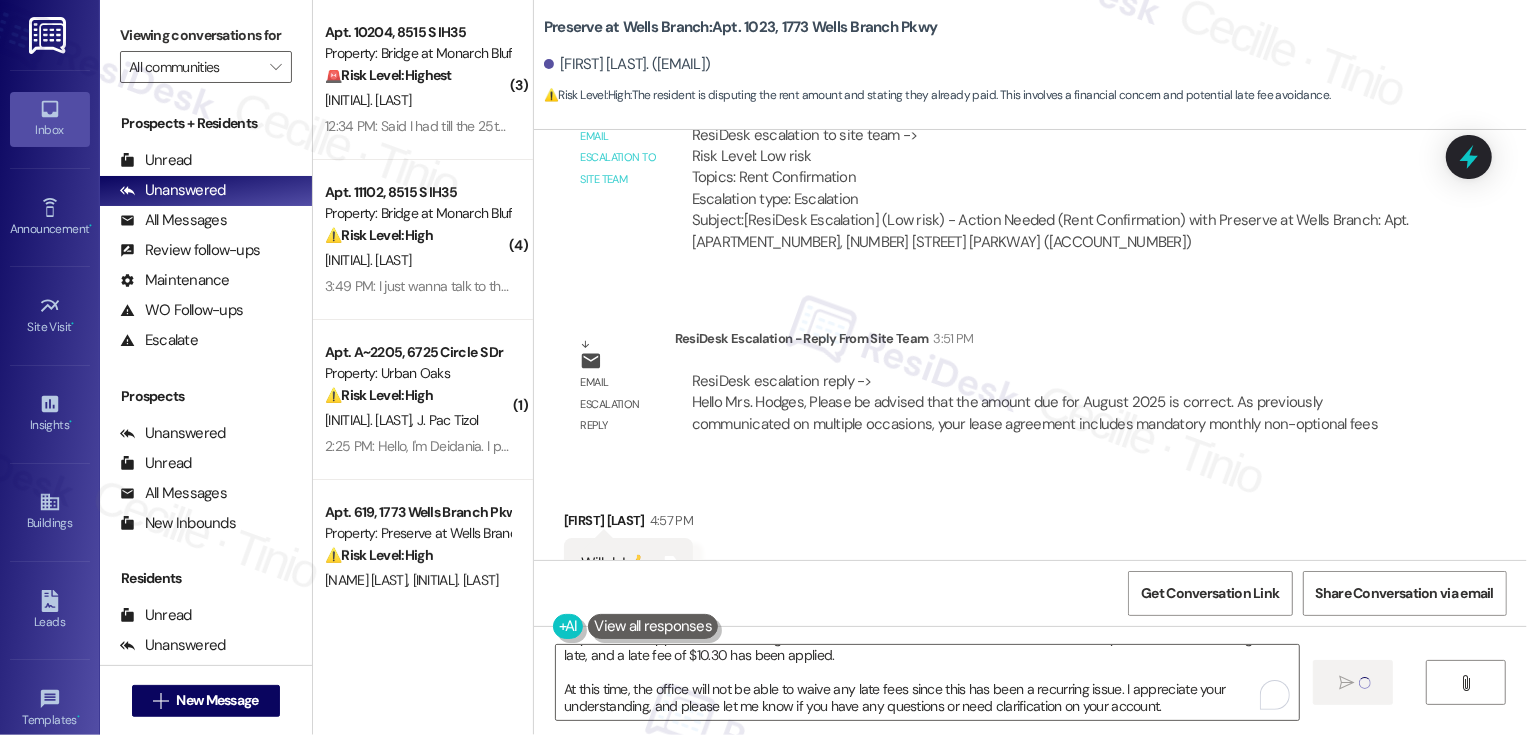 type 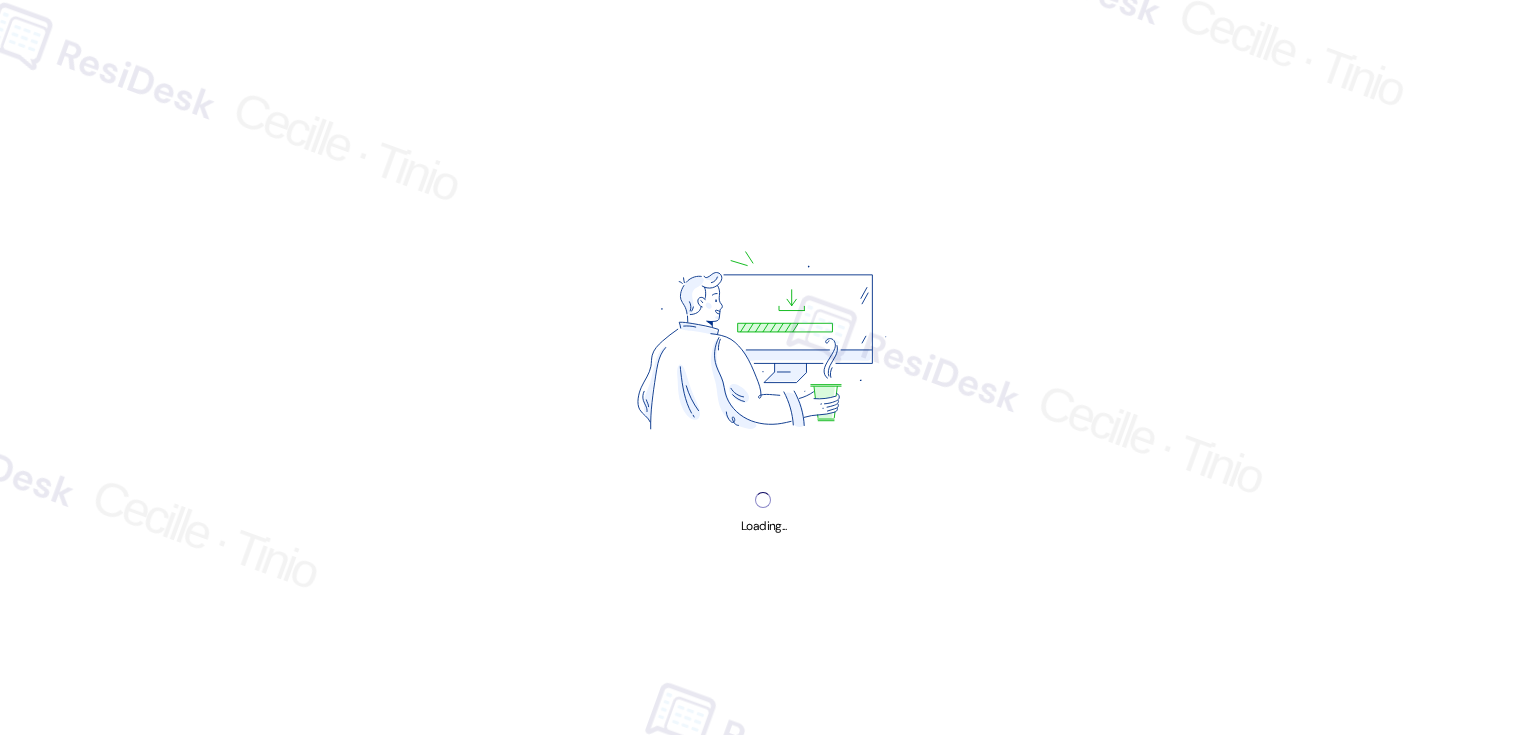 scroll, scrollTop: 0, scrollLeft: 0, axis: both 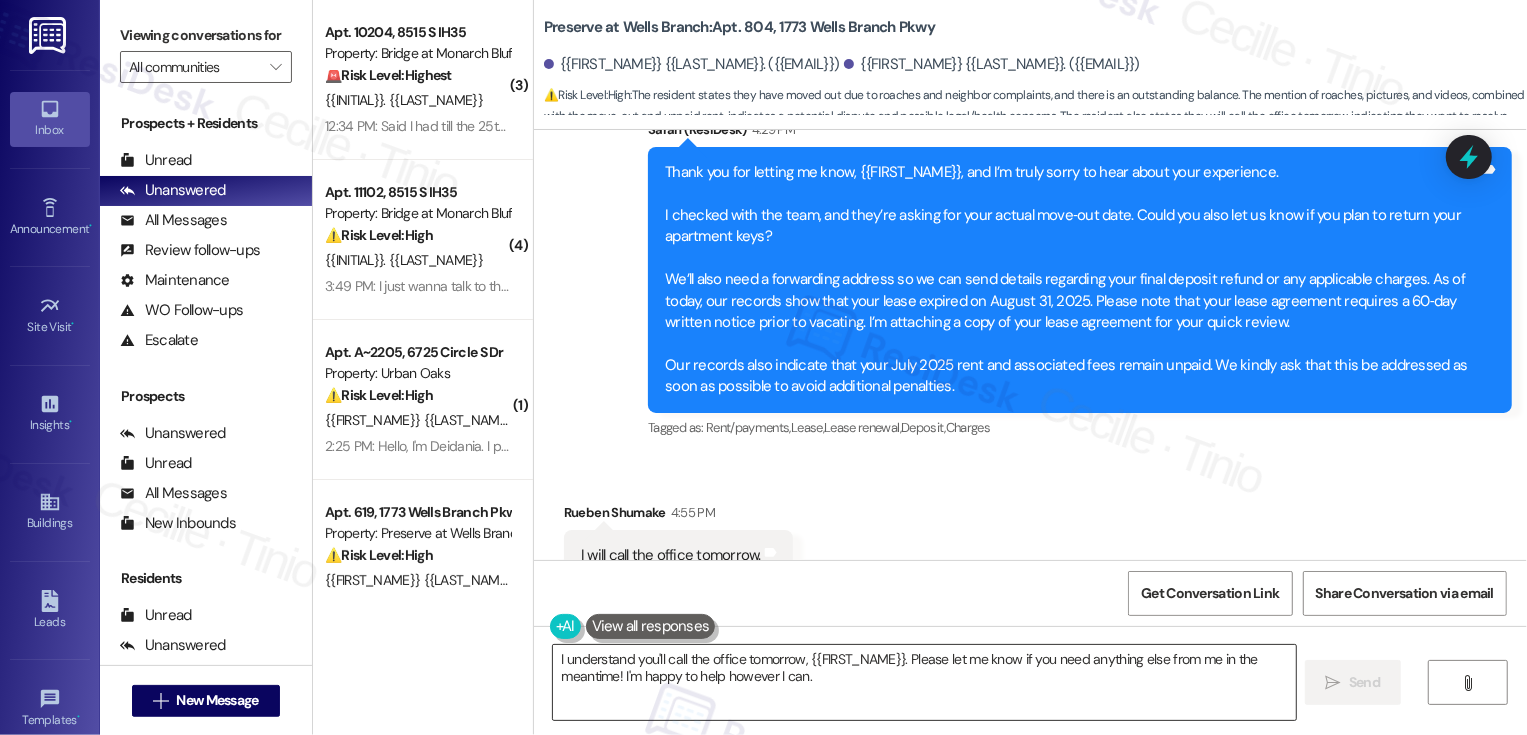 click on "I understand you'll call the office tomorrow, {{first_name}}. Please let me know if you need anything else from me in the meantime! I'm happy to help however I can." at bounding box center (924, 682) 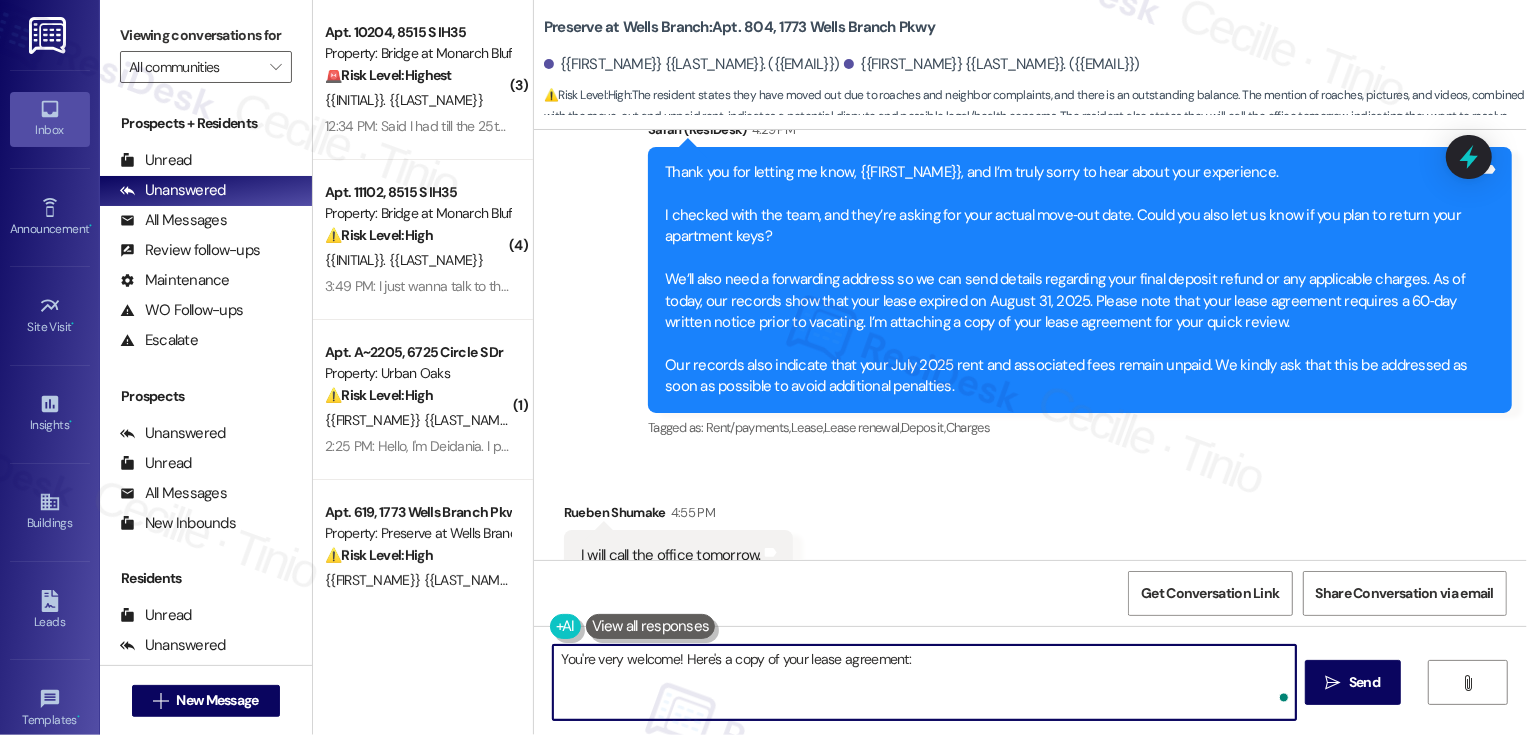 paste on "https://www.theresidesk.com/text/insights-conversations/1404761/escalation-helper" 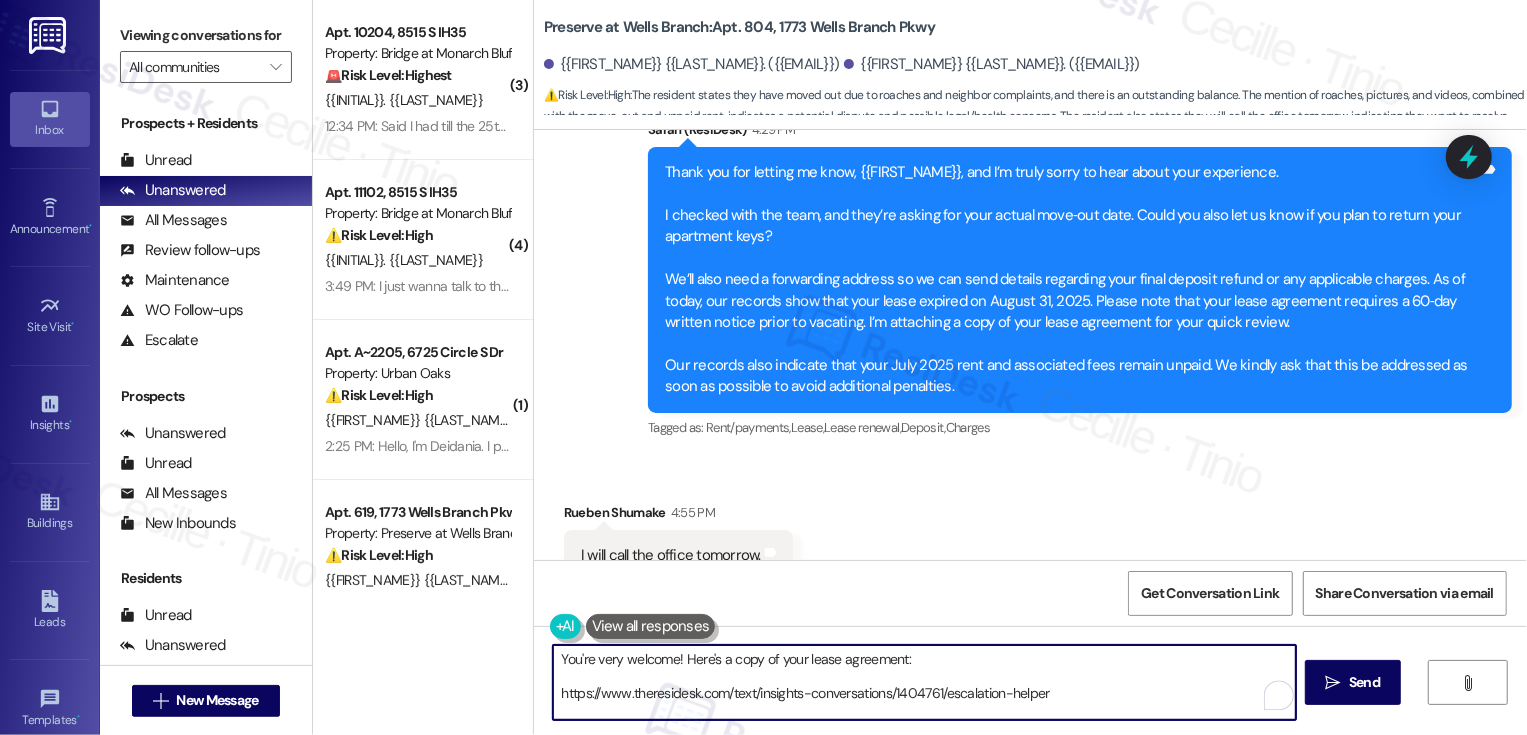drag, startPoint x: 551, startPoint y: 691, endPoint x: 1057, endPoint y: 710, distance: 506.3566 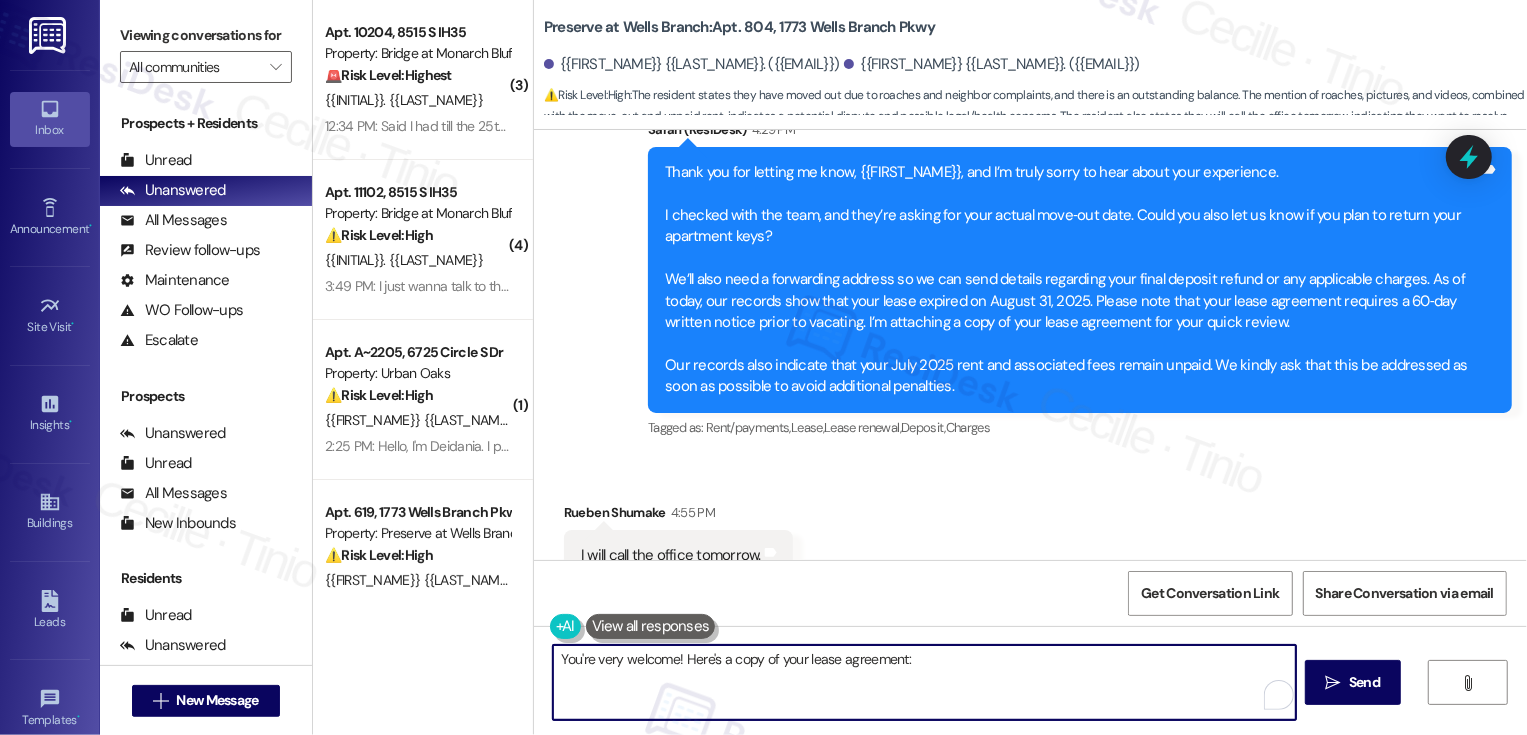 paste on "https://drive.google.com/file/d/1AtuRbyUKn0_2XwUSZPovQXiXViiqAWeU/view?usp=sharing" 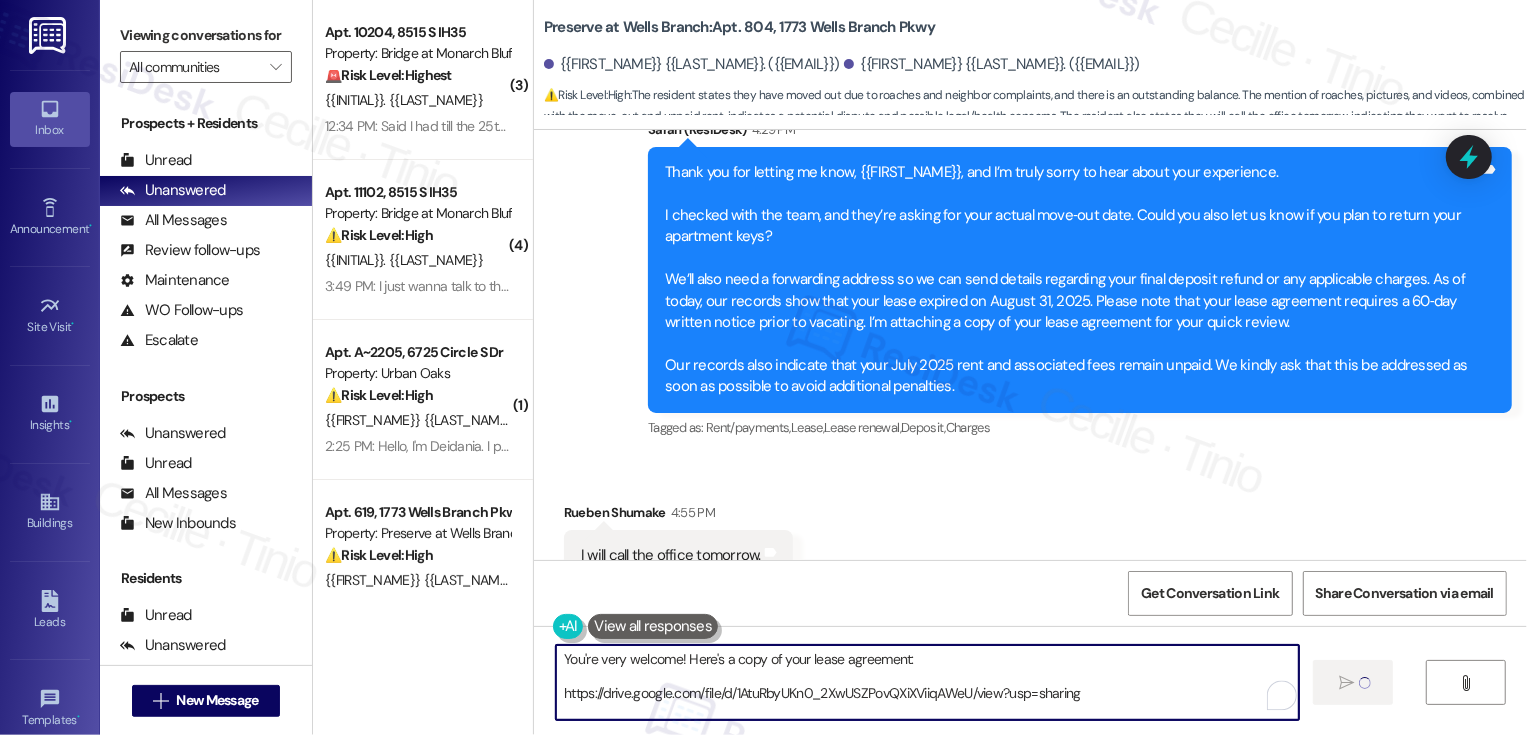 type on "You're very welcome! Here's a copy of your lease agreement:
https://drive.google.com/file/d/1AtuRbyUKn0_2XwUSZPovQXiXViiqAWeU/view?usp=sharing" 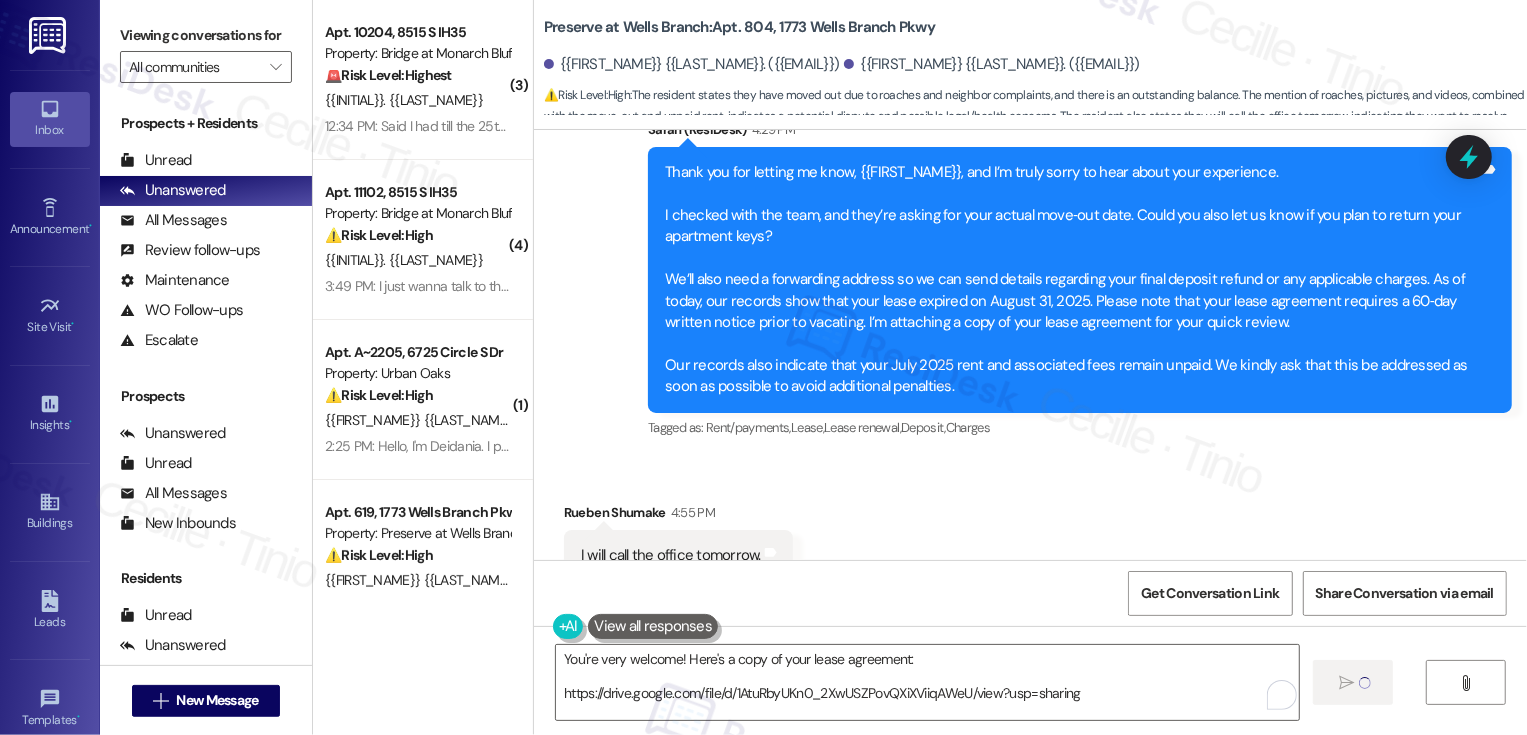 type 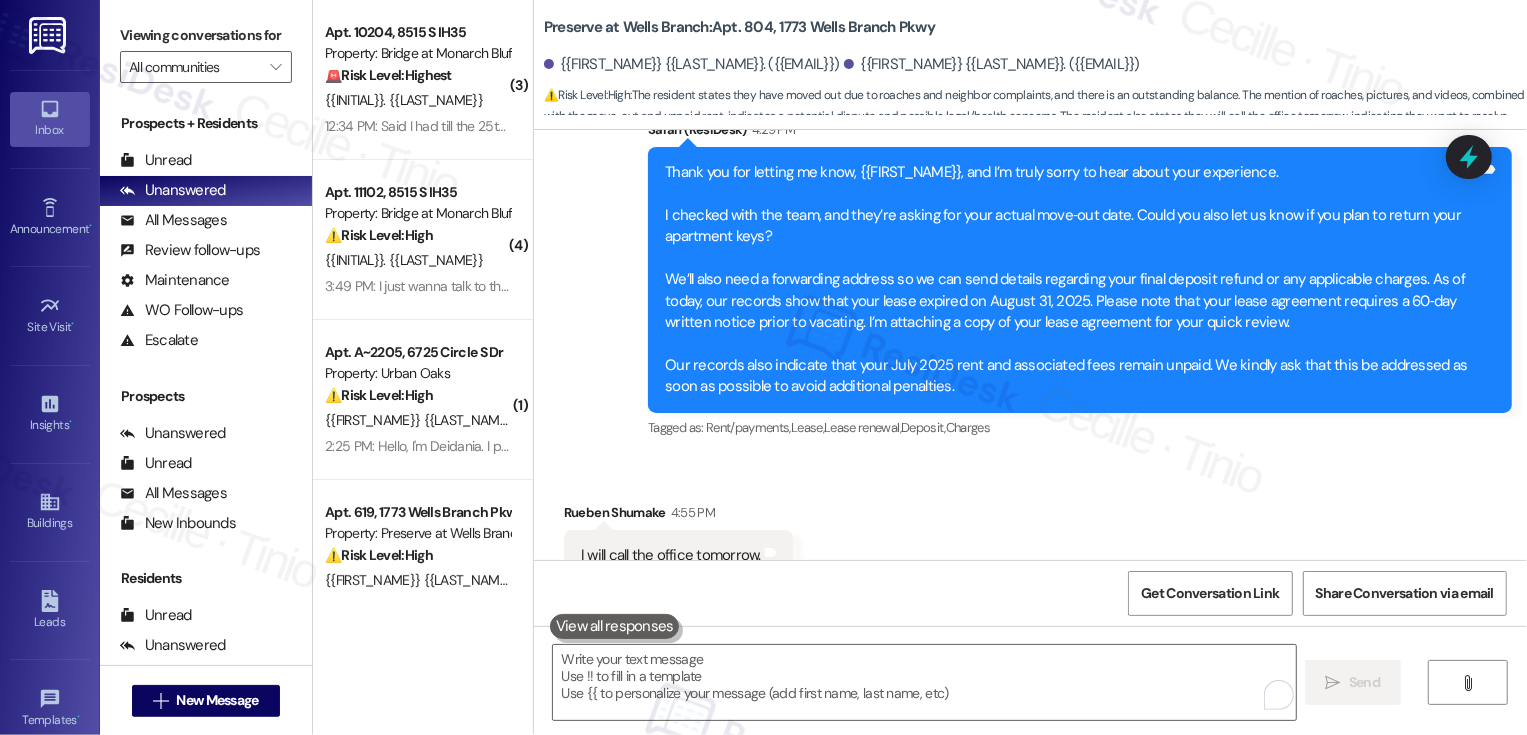 scroll, scrollTop: 8510, scrollLeft: 0, axis: vertical 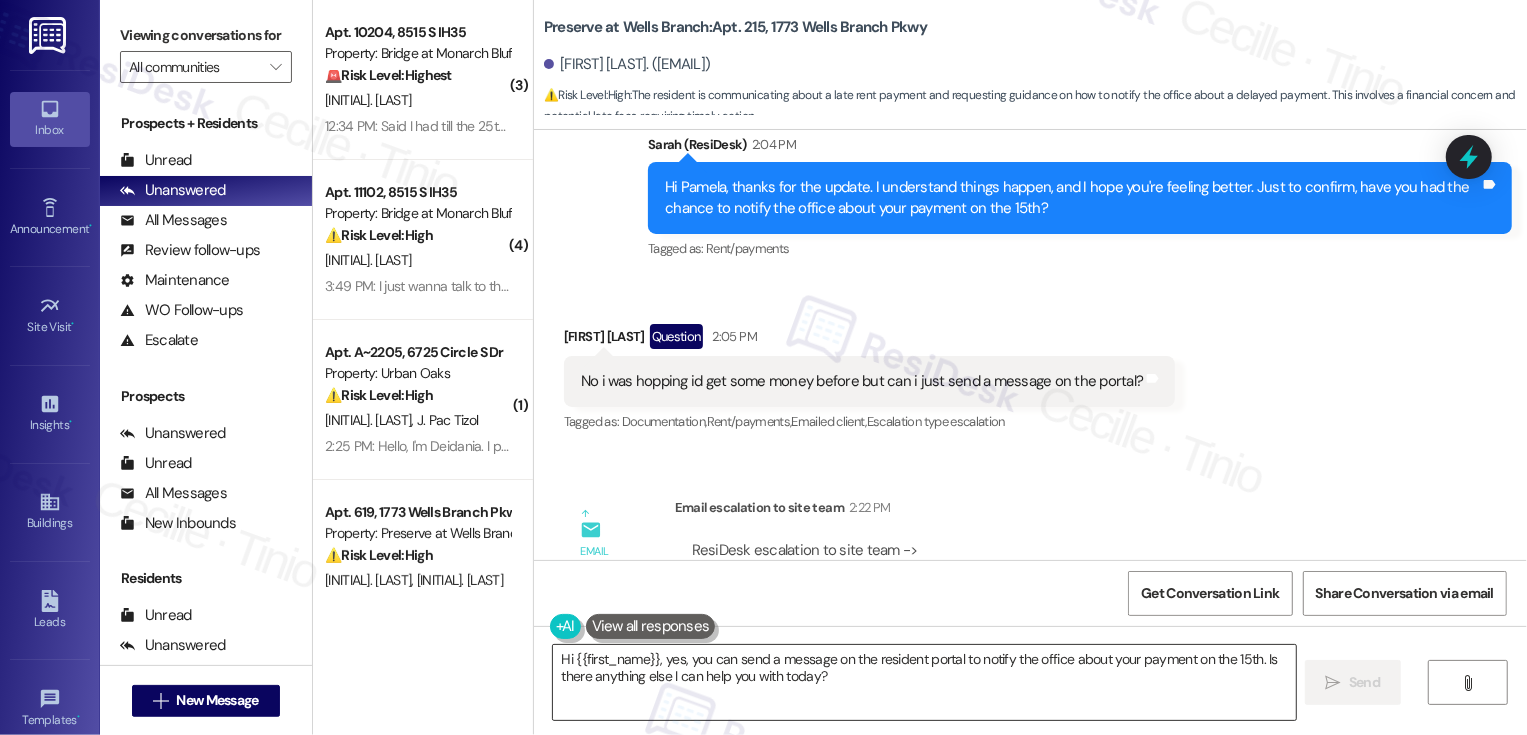 click on "Hi {{first_name}}, yes, you can send a message on the resident portal to notify the office about your payment on the 15th. Is there anything else I can help you with today?" at bounding box center (924, 682) 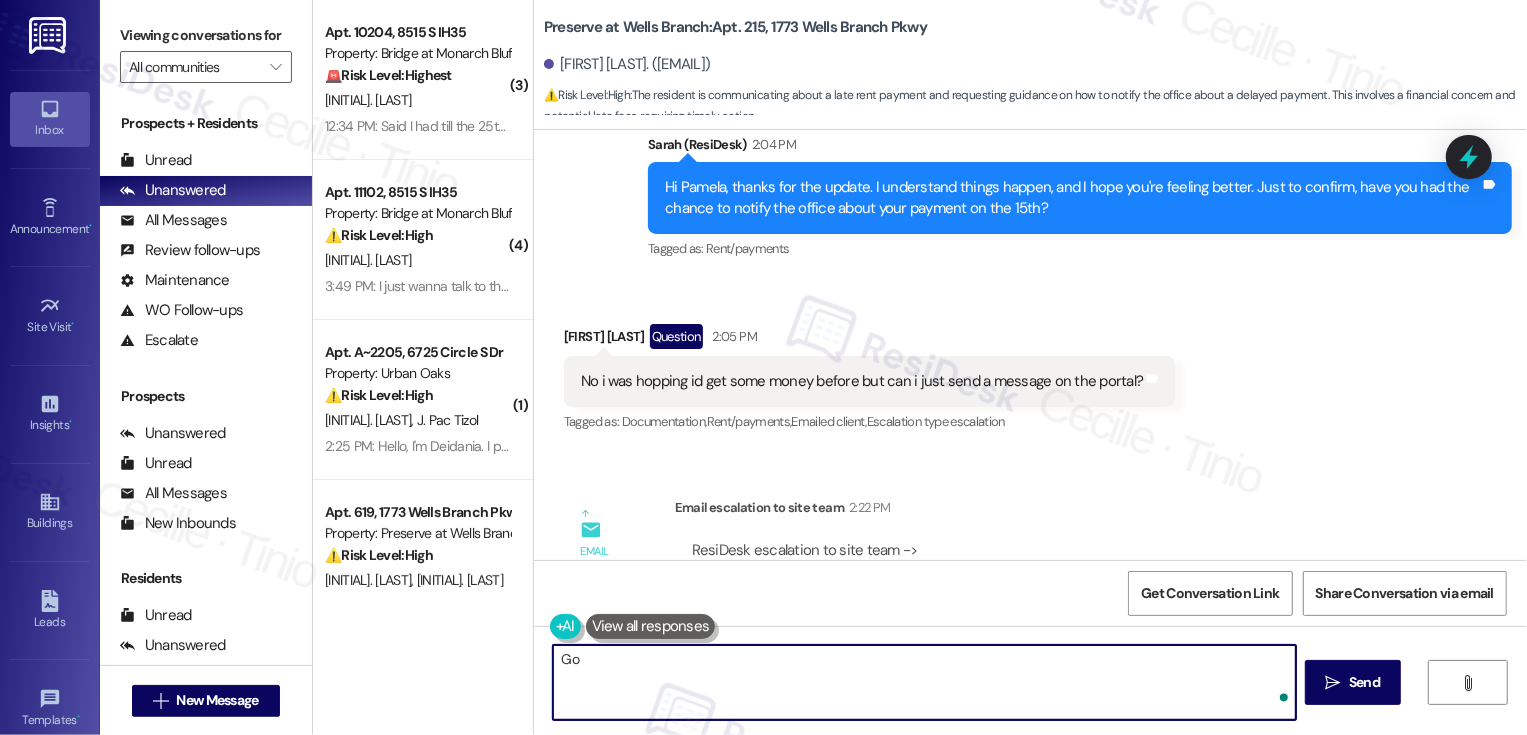 type on "G" 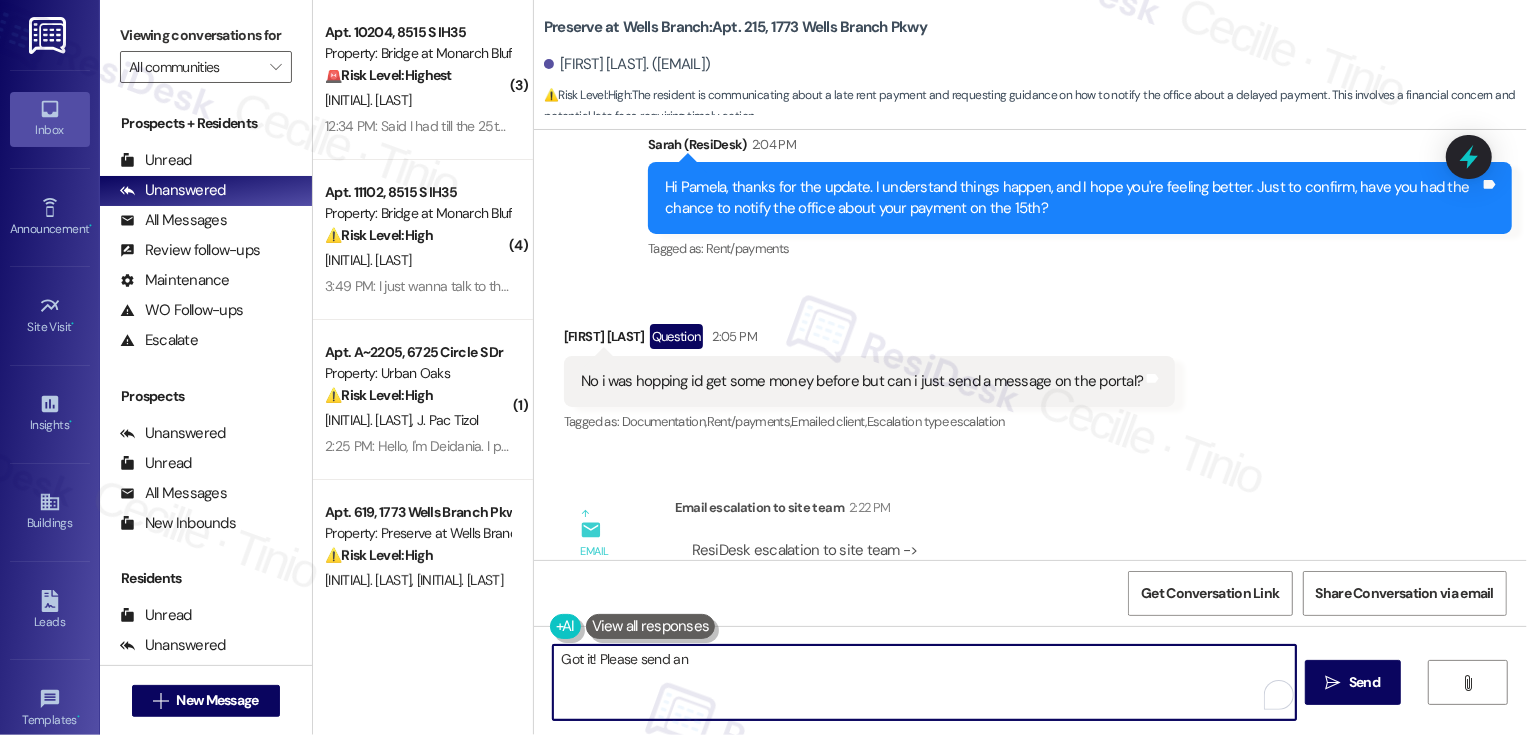 paste on "o the assistant director with the date of payment and amount. You may also stop by the office to complete an eviction hold off agreement." 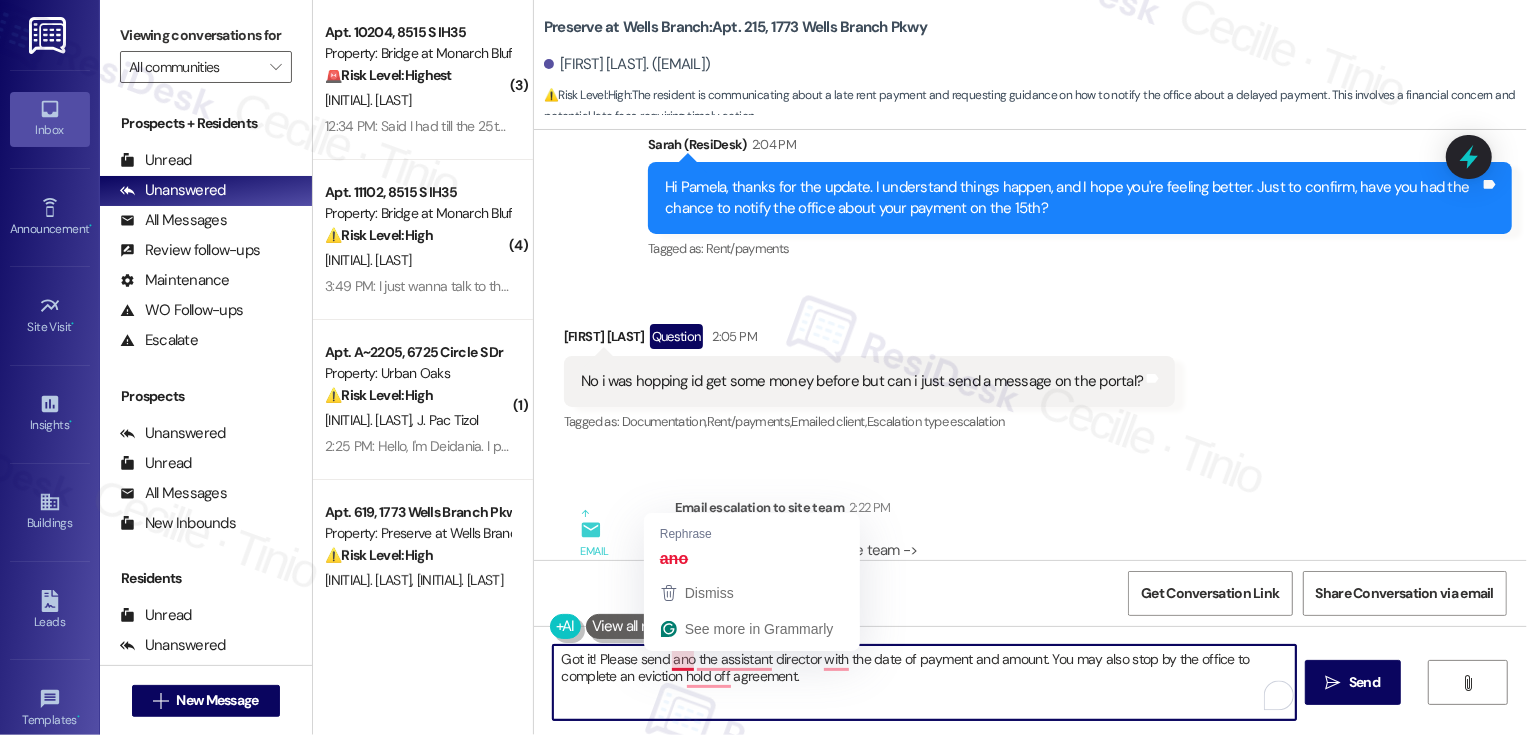 click on "Got it! Please send ano the assistant director with the date of payment and amount. You may also stop by the office to complete an eviction hold off agreement." at bounding box center [924, 682] 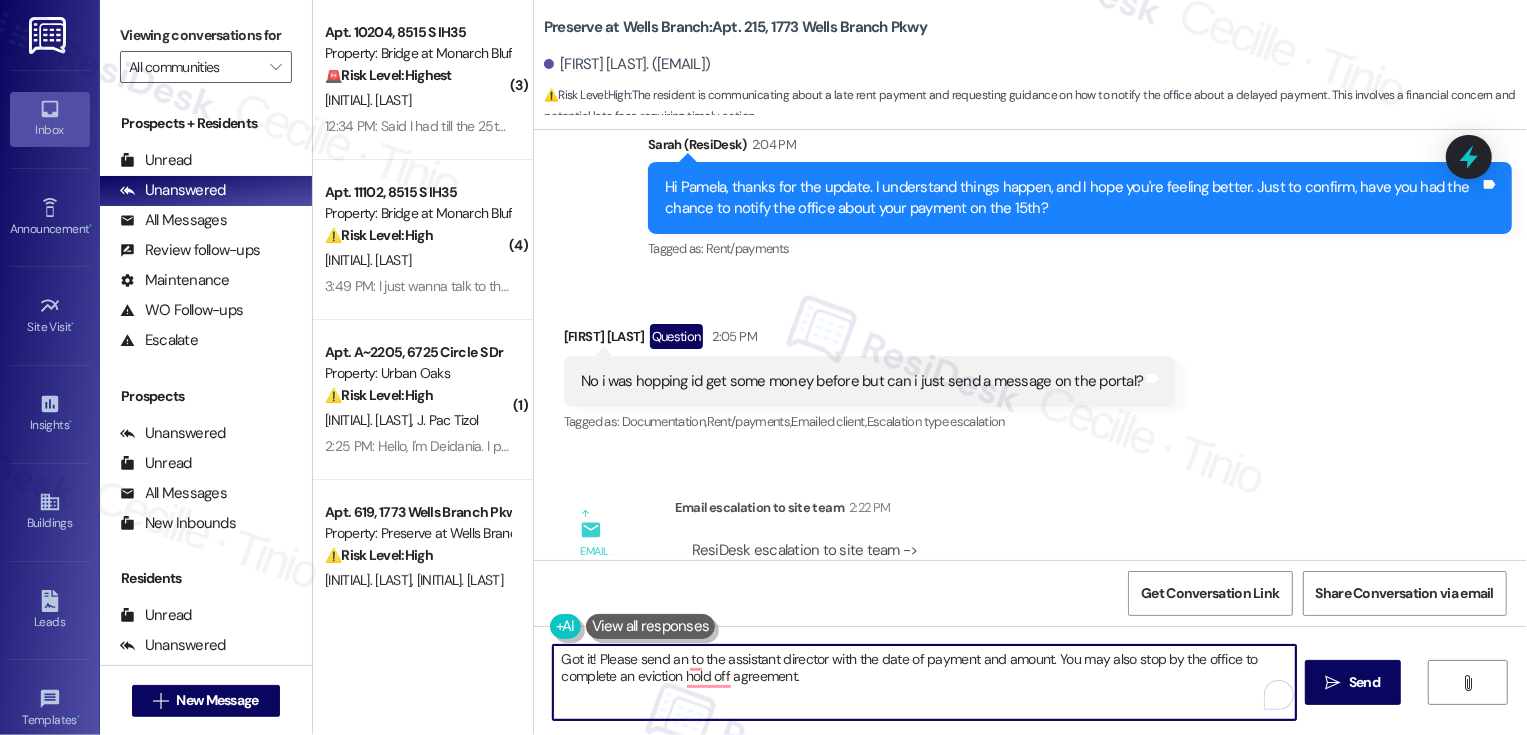 type on "Got it! Please send an to the assistant director with the date of payment and amount. You may also stop by the office to complete an eviction hold off agreement." 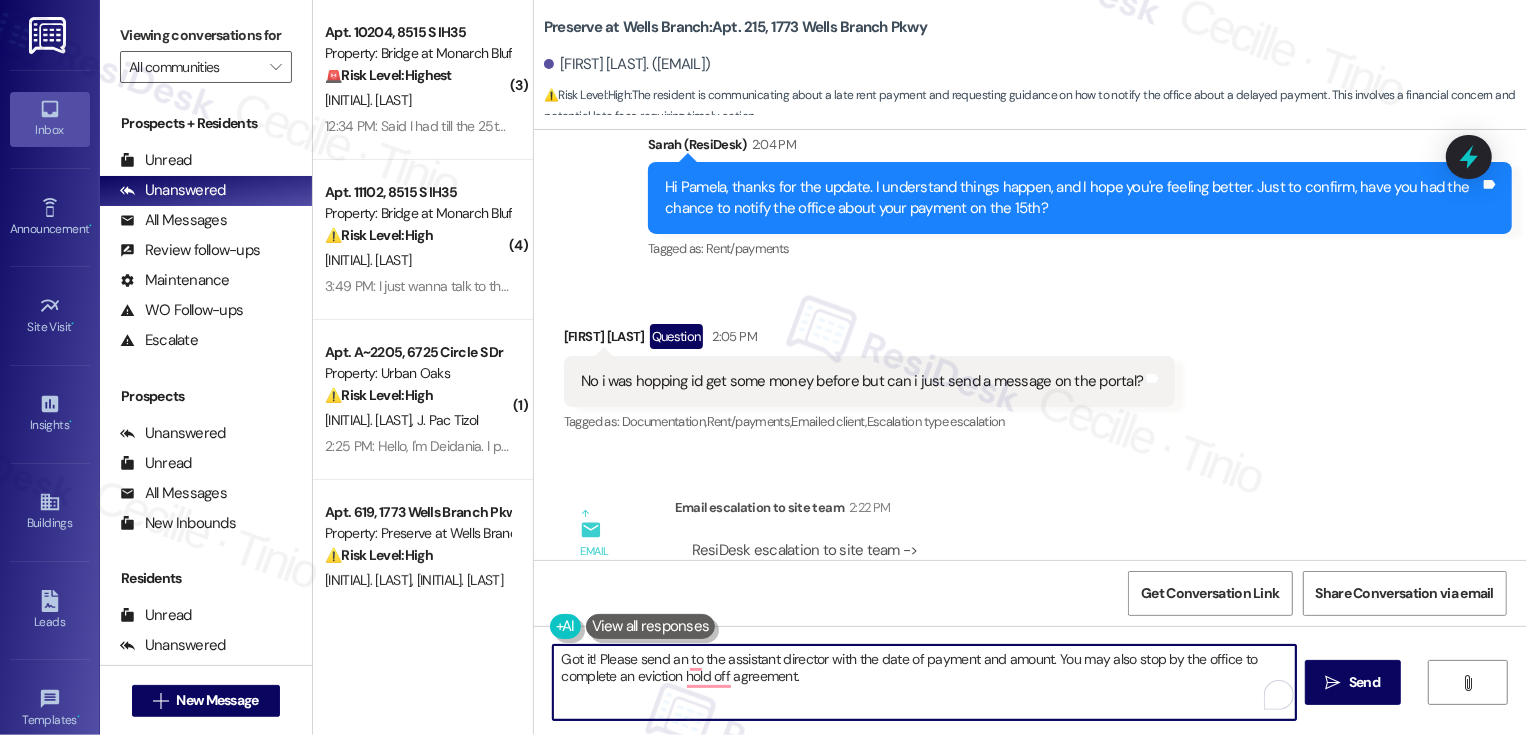 click on "Received via SMS Pamela Flores Question 2:05 PM No i was hopping id get some money before but can i just send a message on the portal?  Tags and notes Tagged as:   Documentation ,  Click to highlight conversations about Documentation Rent/payments ,  Click to highlight conversations about Rent/payments Emailed client ,  Click to highlight conversations about Emailed client Escalation type escalation Click to highlight conversations about Escalation type escalation" at bounding box center (1030, 365) 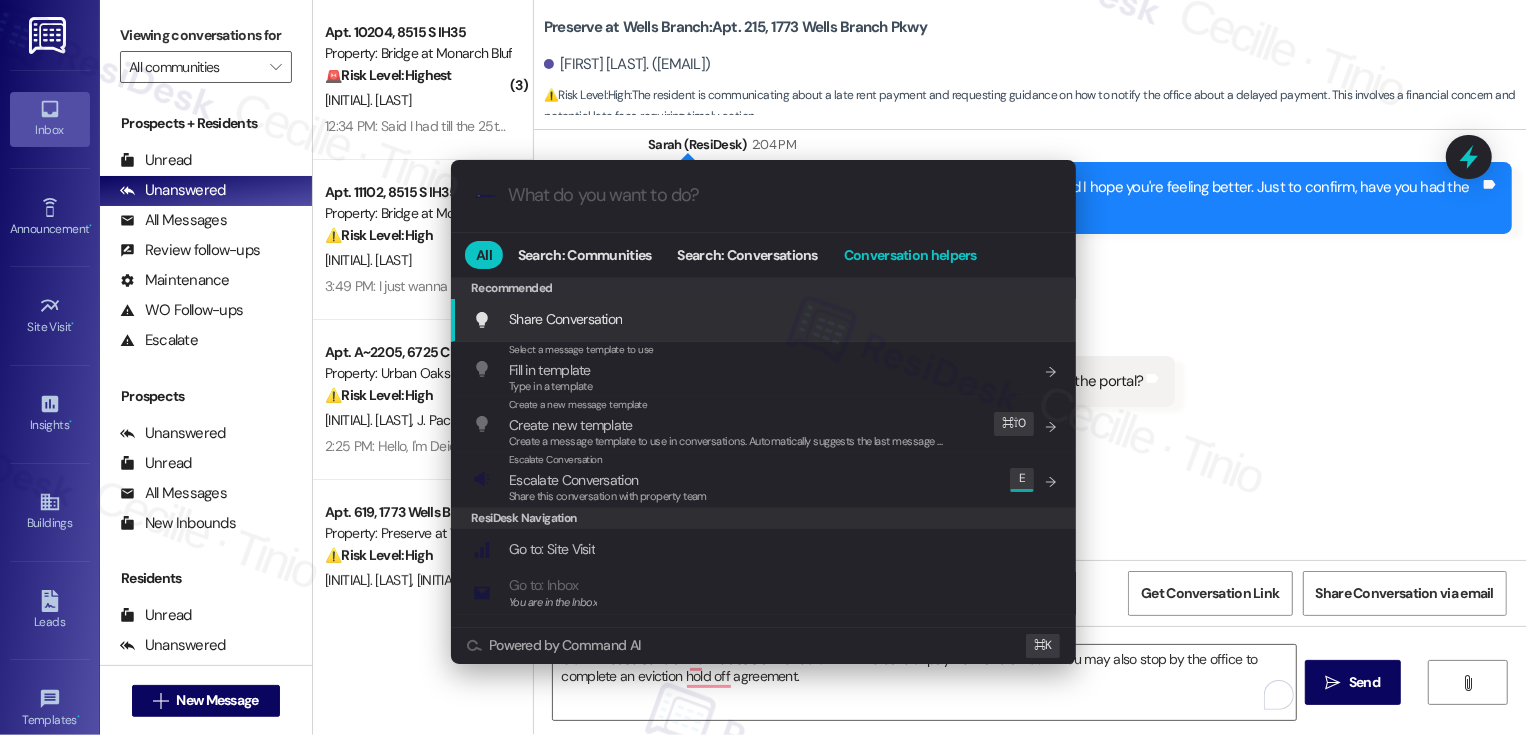 click on "Conversation helpers" at bounding box center (910, 255) 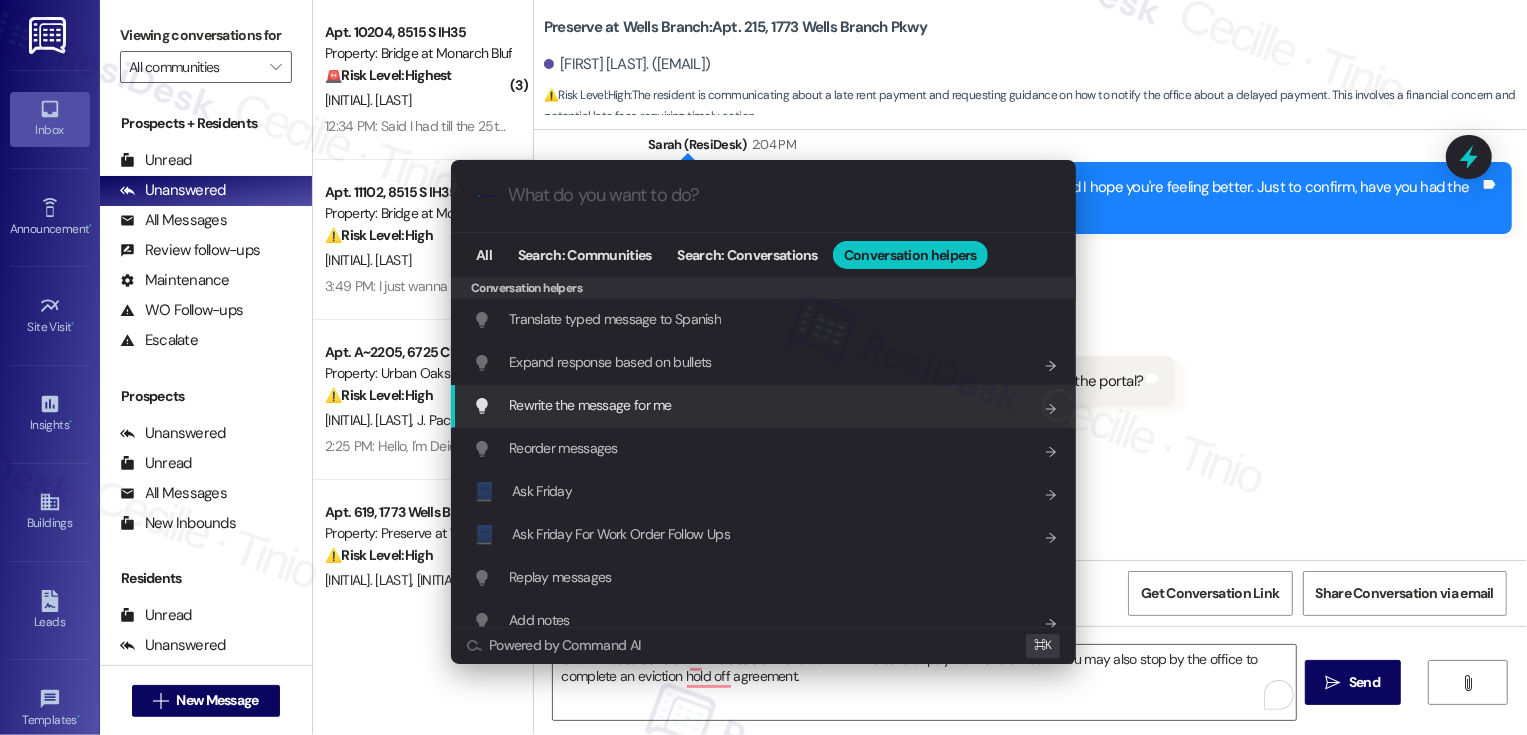 click on ".cls-1{fill:#0a055f;}.cls-2{fill:#0cc4c4;} resideskLogoBlueOrange All Search: Communities Search: Conversations Conversation helpers Conversation helpers Conversation helpers Translate typed message to Spanish Add shortcut Expand response based on bullets Add shortcut Rewrite the message for me Add shortcut Reorder messages Add shortcut 📘 Ask Friday Add shortcut 📘 Ask Friday For Work Order Follow Ups Add shortcut Replay messages Add shortcut Add notes Add shortcut Open Thread SLA Dashboard Add shortcut Open Account Owner Dashboard Add shortcut Translate typed message to any language Add shortcut Powered by Command AI ⌘ K" at bounding box center [763, 367] 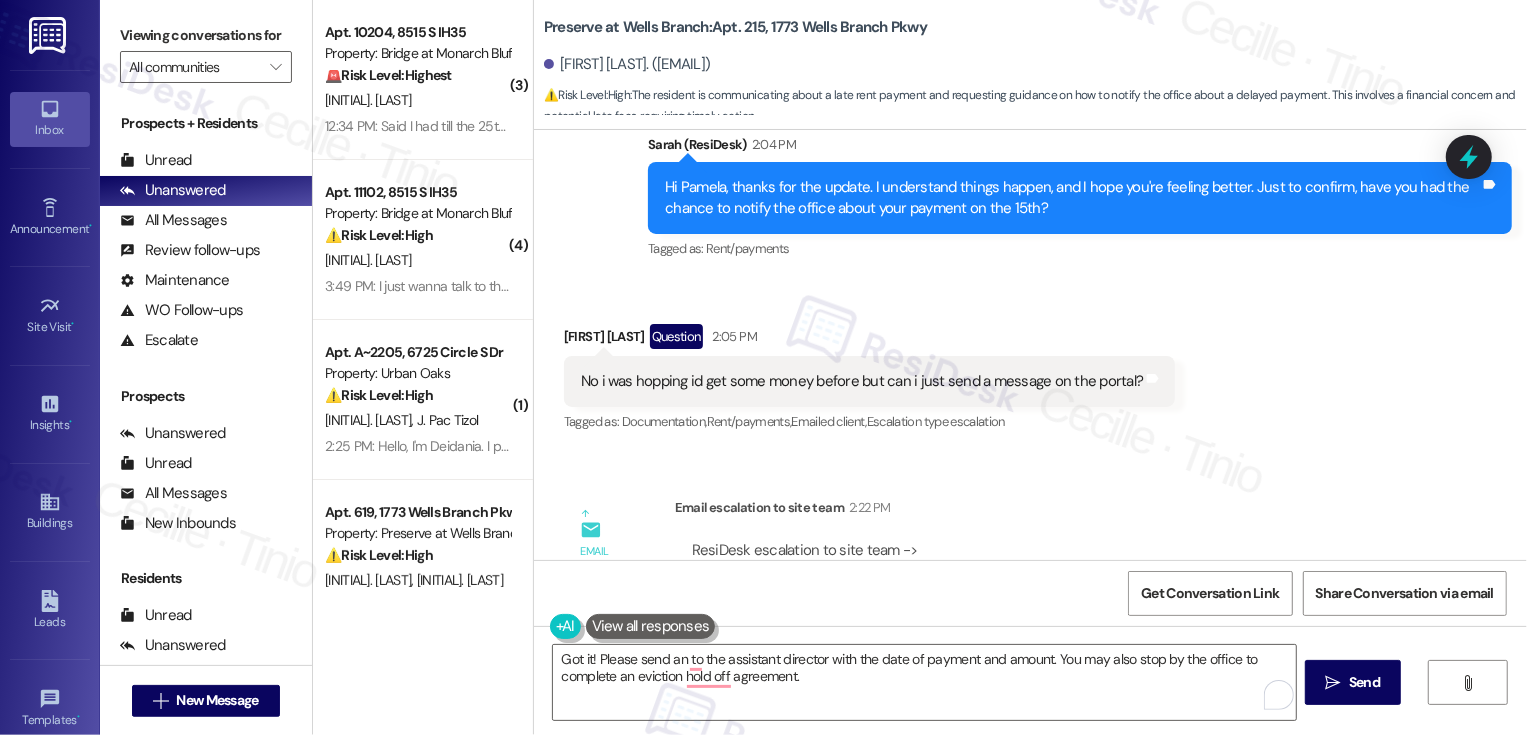 click on "Received via SMS Pamela Flores Question 2:05 PM No i was hopping id get some money before but can i just send a message on the portal?  Tags and notes Tagged as:   Documentation ,  Click to highlight conversations about Documentation Rent/payments ,  Click to highlight conversations about Rent/payments Emailed client ,  Click to highlight conversations about Emailed client Escalation type escalation Click to highlight conversations about Escalation type escalation" at bounding box center (1030, 365) 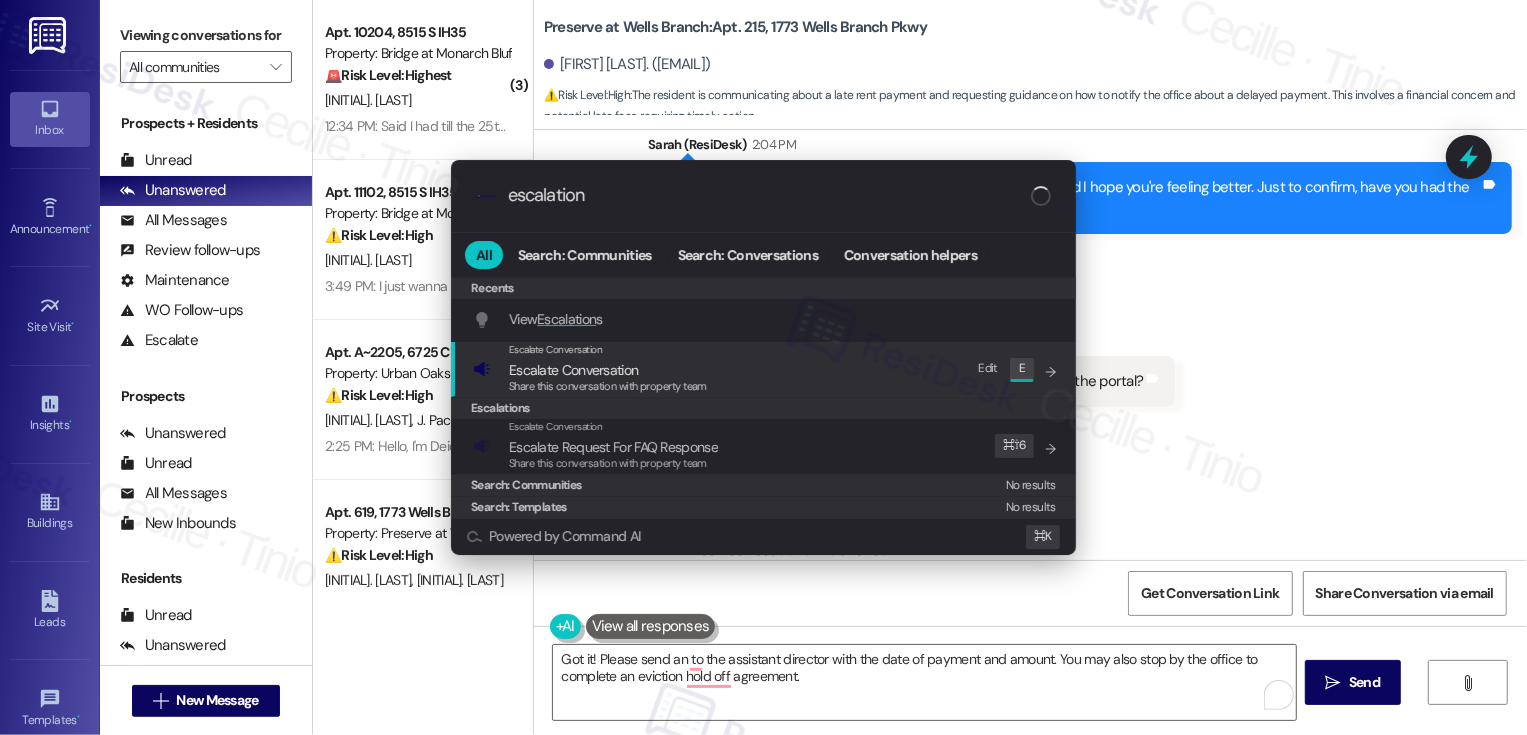 type on "escalation" 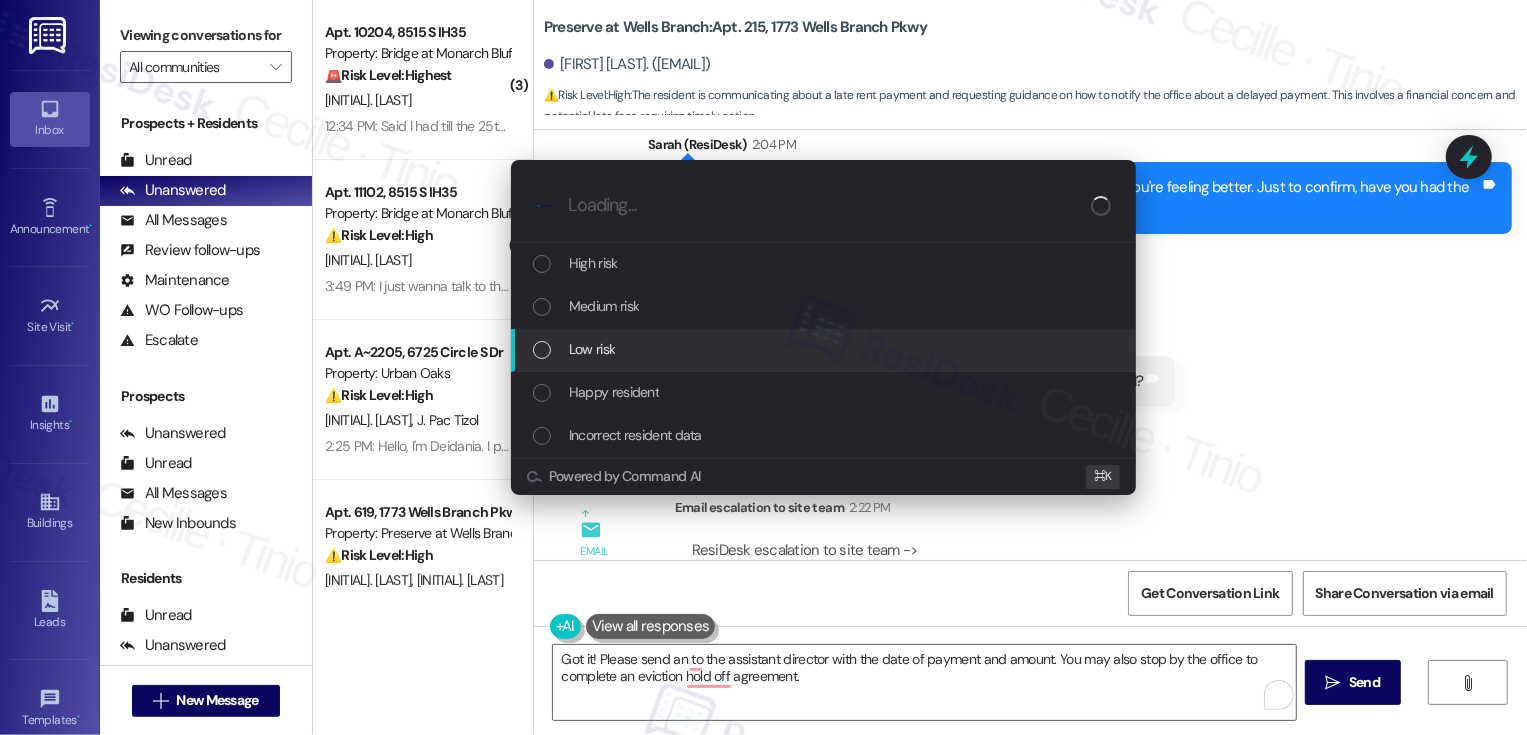 click on "Escalate Conversation How risky is the relationship with this person? Topics (e.g. broken fridge, delayed service) Any messages to highlight in the email? .cls-1{fill:#0a055f;}.cls-2{fill:#0cc4c4;} resideskLogoBlueOrange High risk Medium risk Low risk Happy resident Incorrect resident data Powered by Command AI ⌘ K" at bounding box center (763, 367) 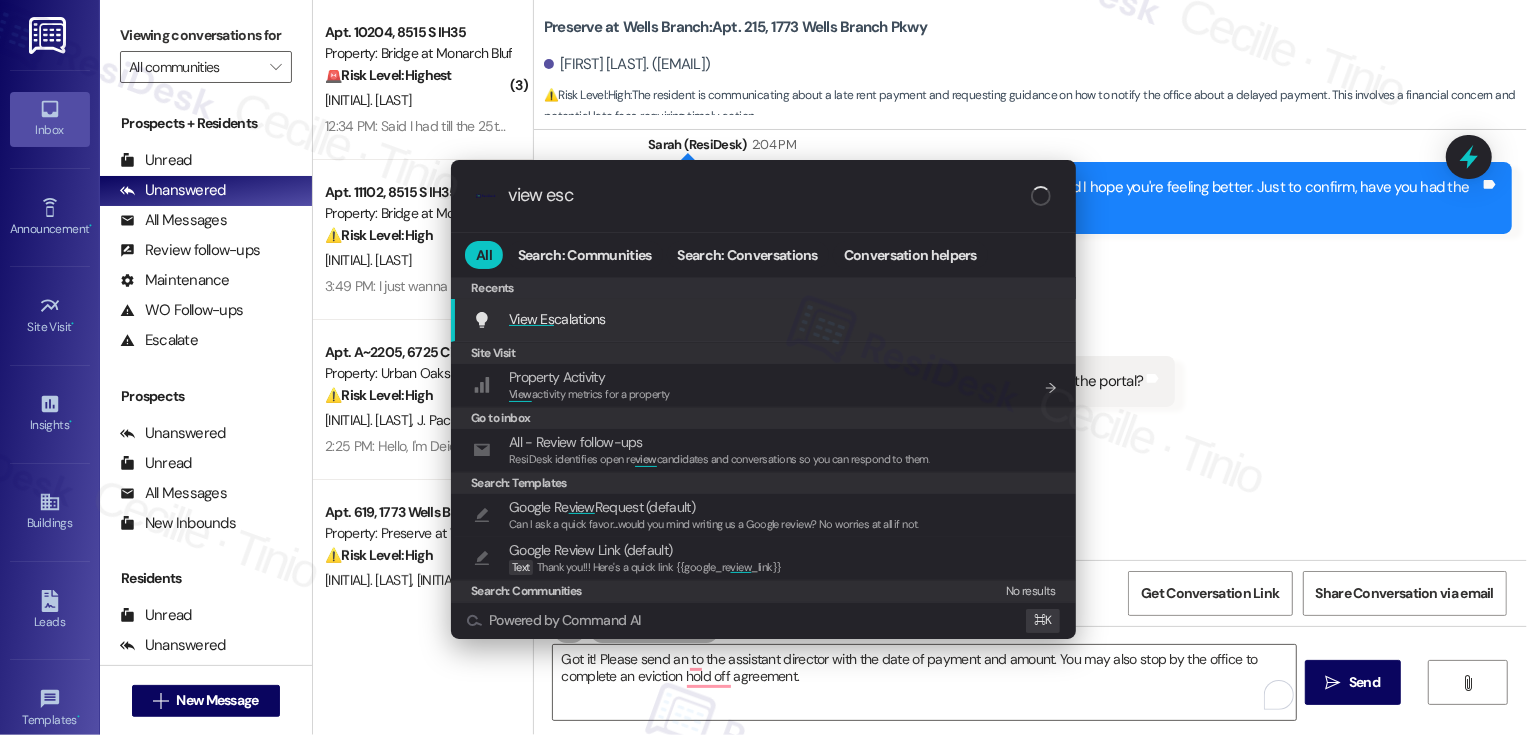 type on "view esca" 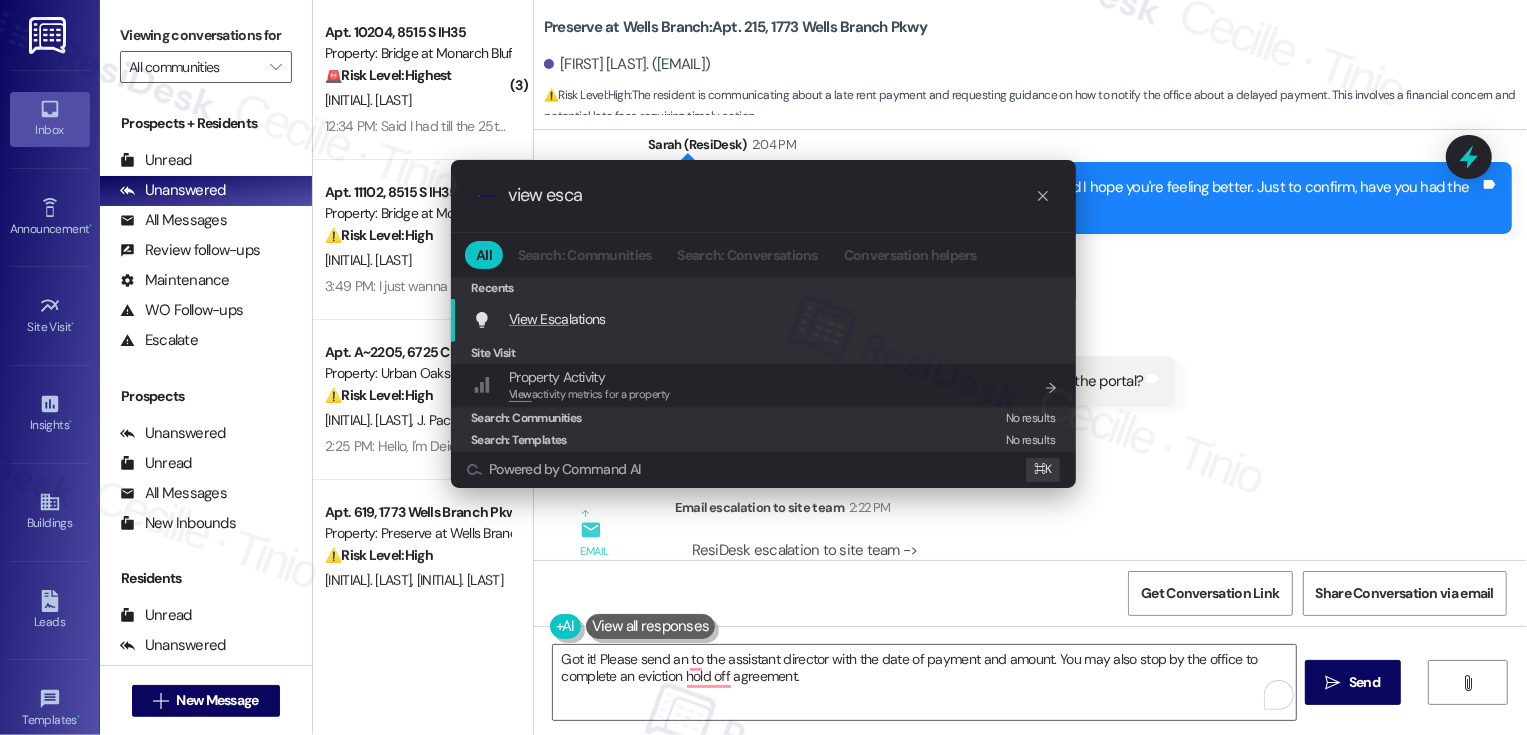 click on "View Esca lations Add shortcut" at bounding box center (763, 320) 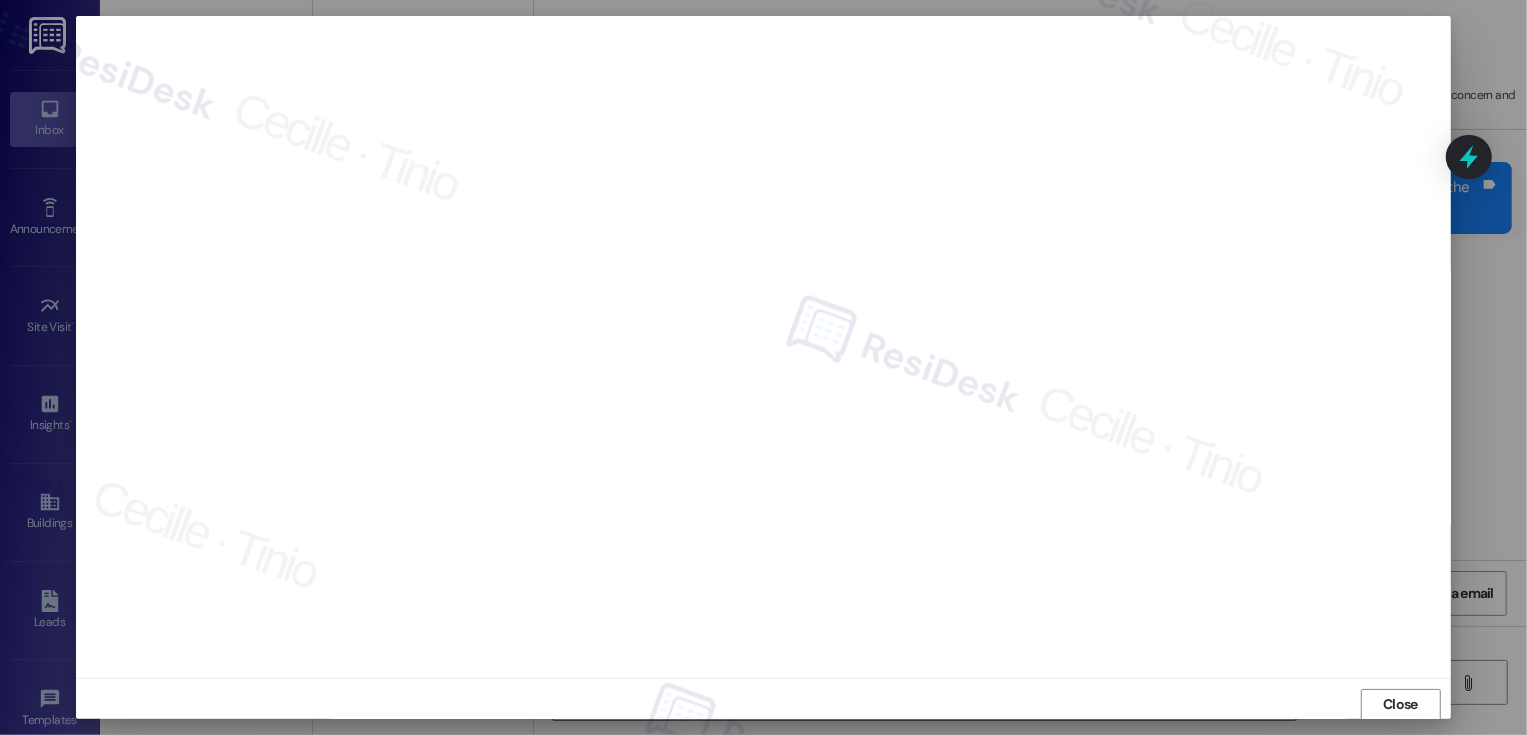 scroll, scrollTop: 1, scrollLeft: 0, axis: vertical 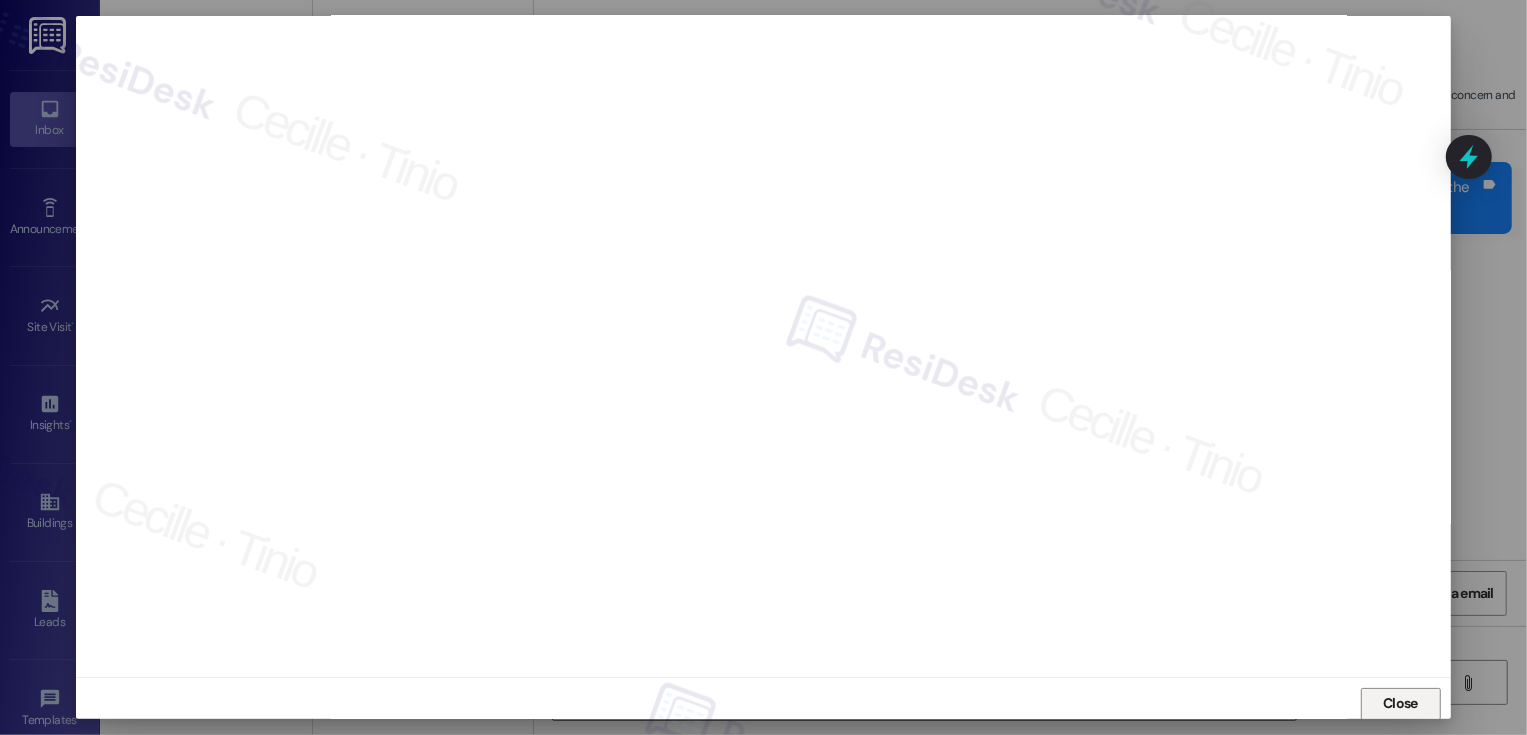 click on "Close" at bounding box center [1401, 704] 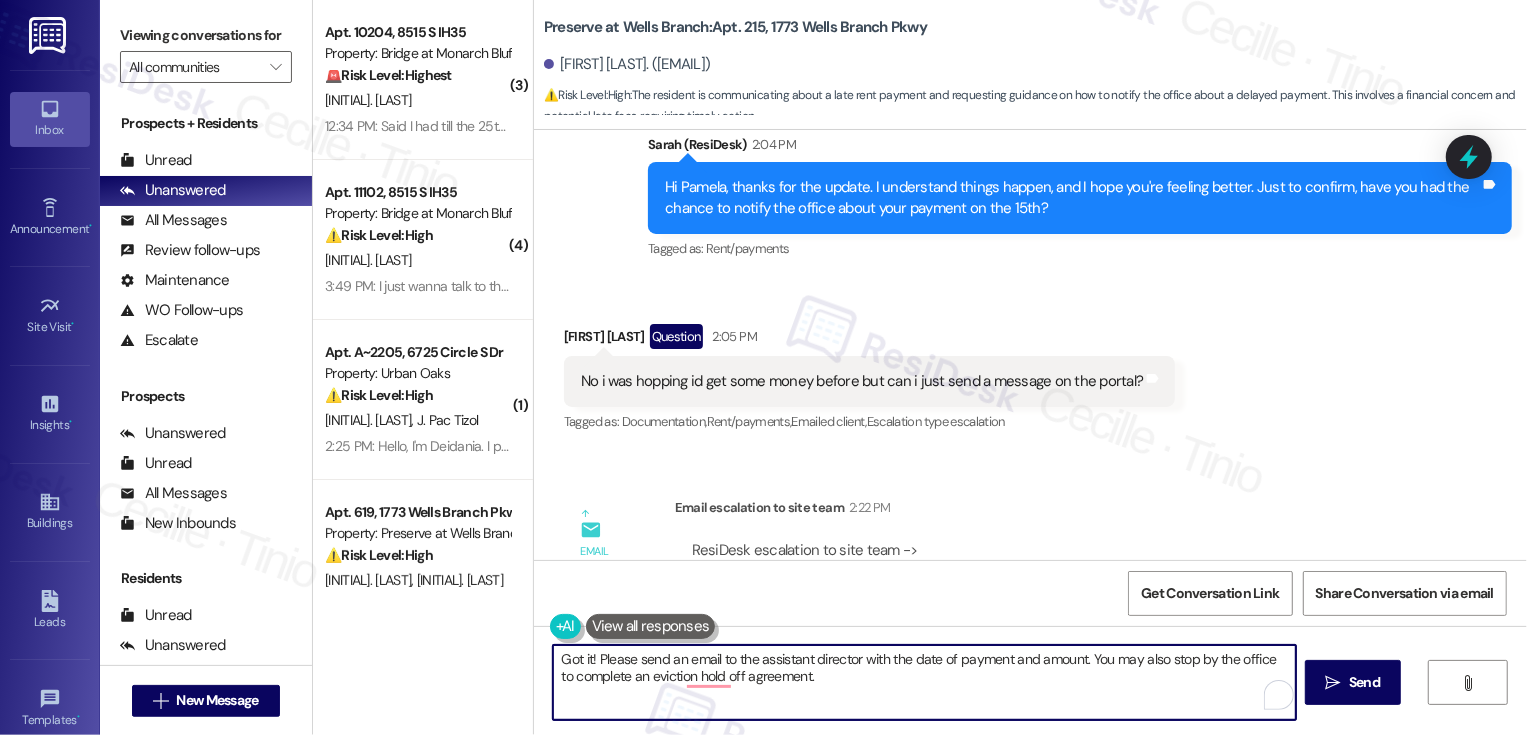 click on "Got it! Please send an email to the assistant director with the date of payment and amount. You may also stop by the office to complete an eviction hold off agreement." at bounding box center (924, 682) 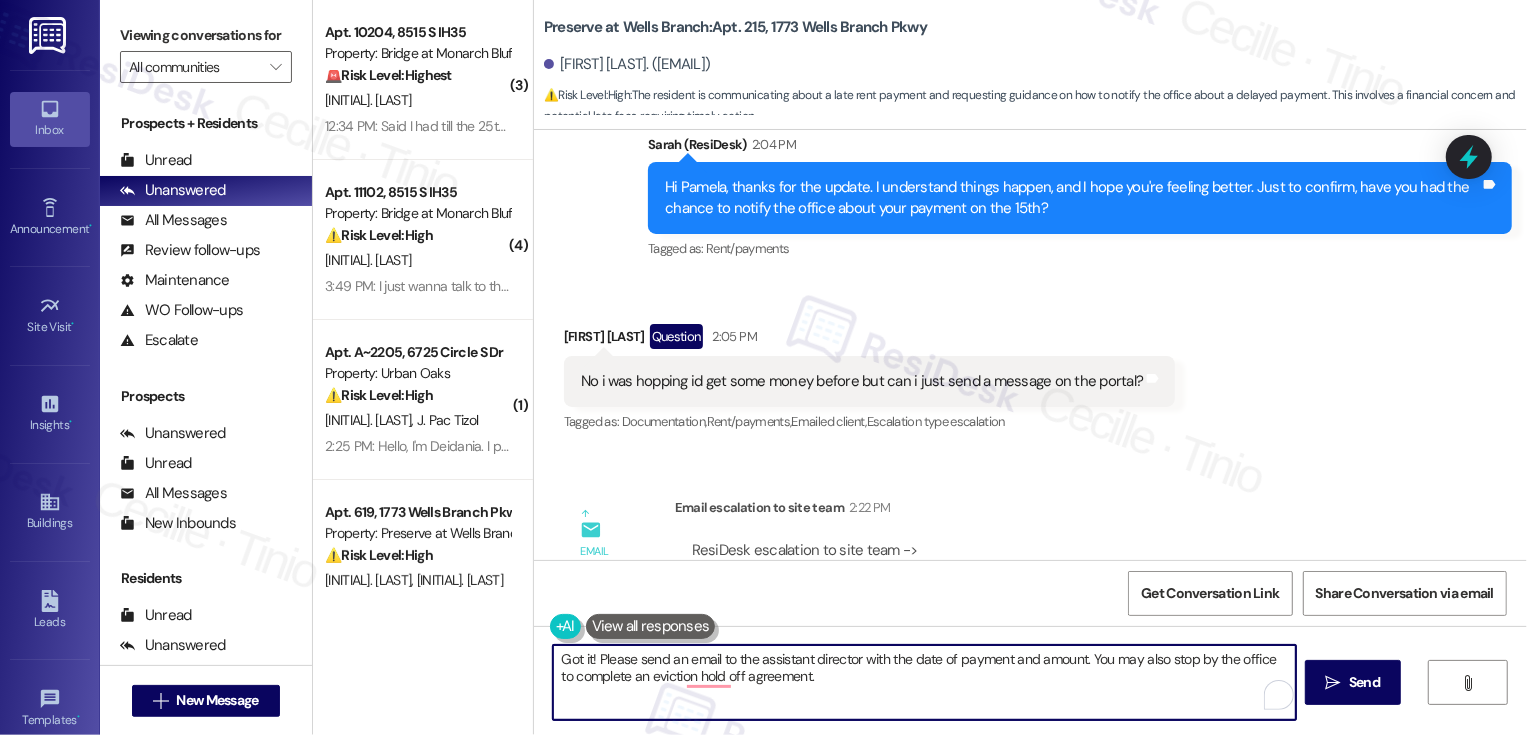 click on "Got it! Please send an email to the assistant director with the date of payment and amount. You may also stop by the office to complete an eviction hold off agreement." at bounding box center (924, 682) 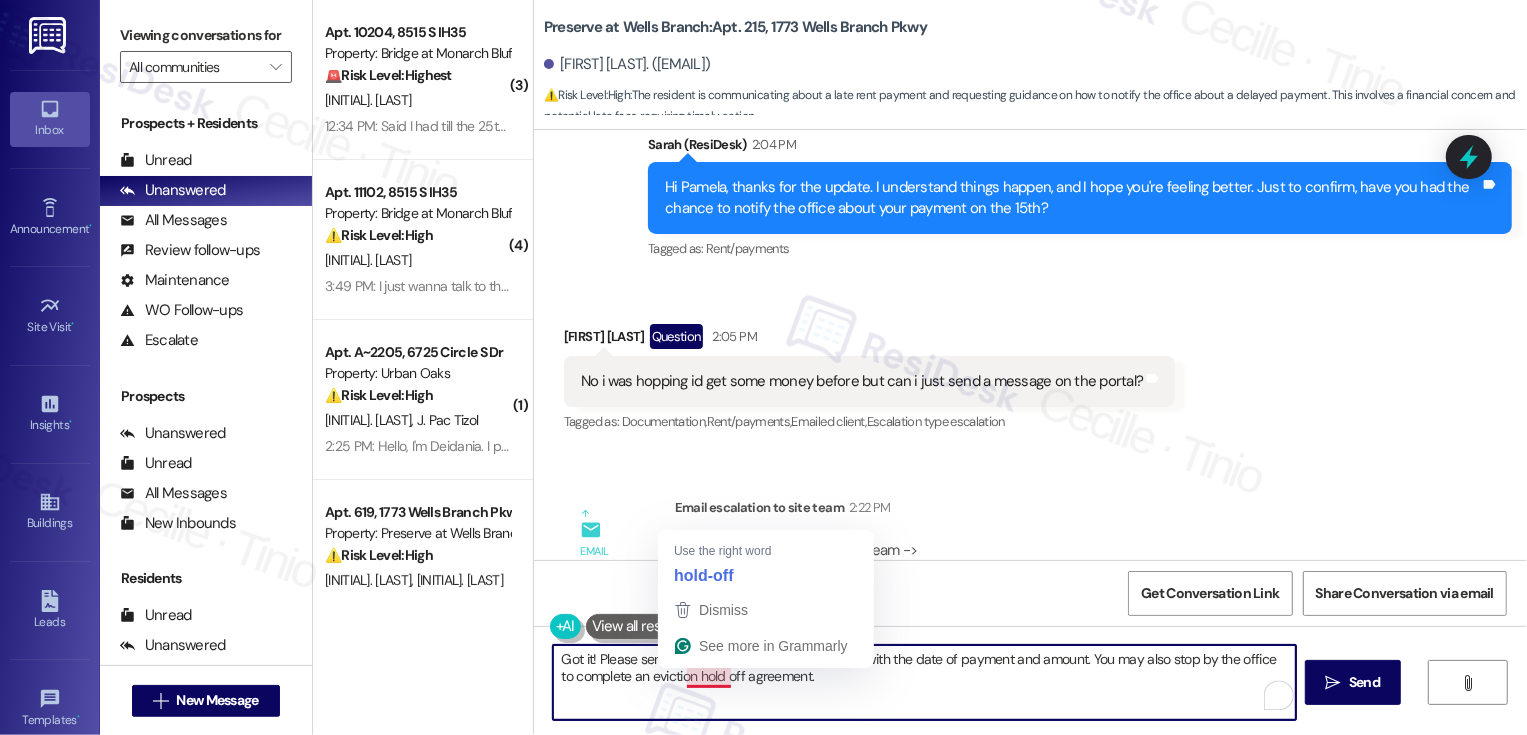 click on "Got it! Please send an email to the assistant director with the date of payment and amount. You may also stop by the office to complete an eviction hold off agreement." at bounding box center (924, 682) 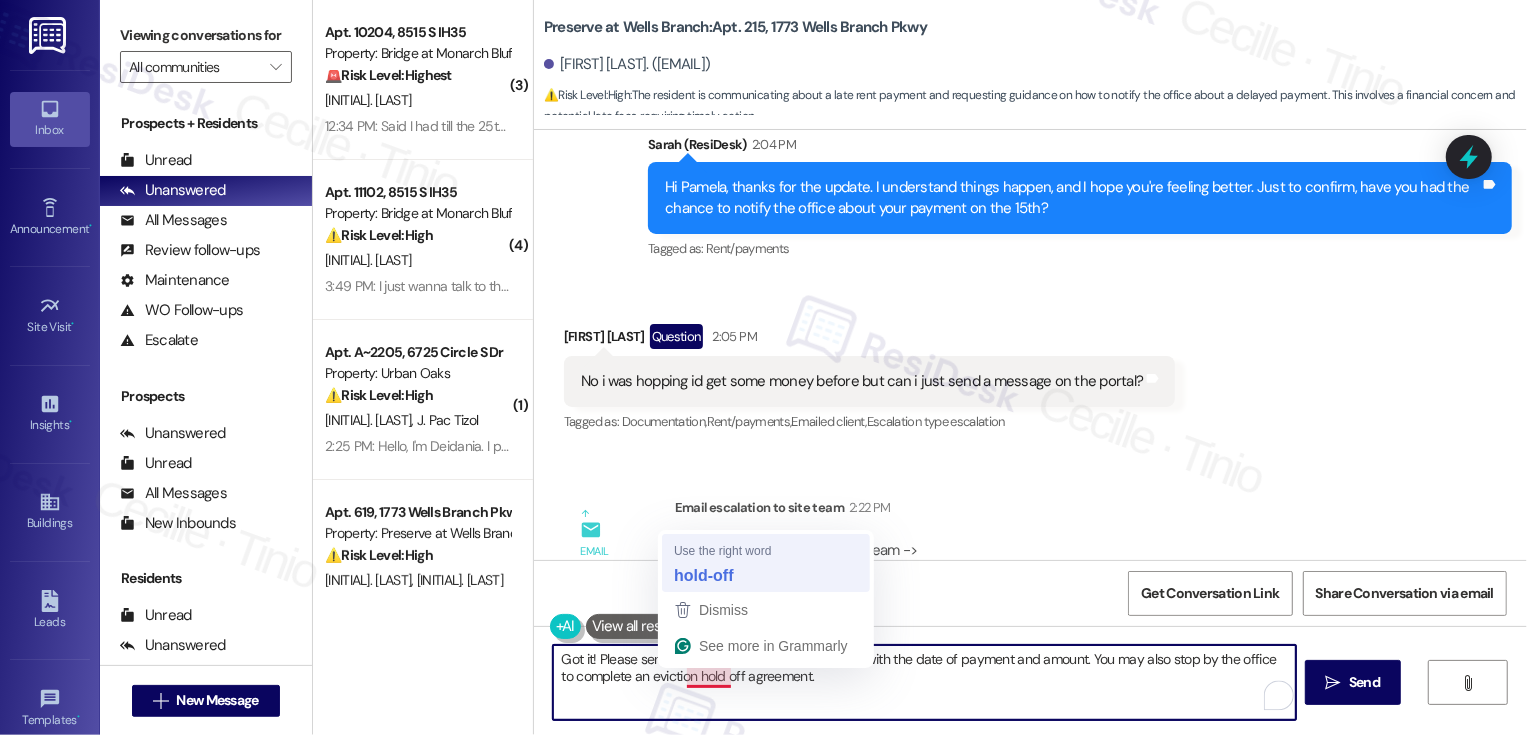 type on "Got it! Please send an email to the assistant director with the date of payment and amount. You may also stop by the office to complete an eviction hold-off agreement." 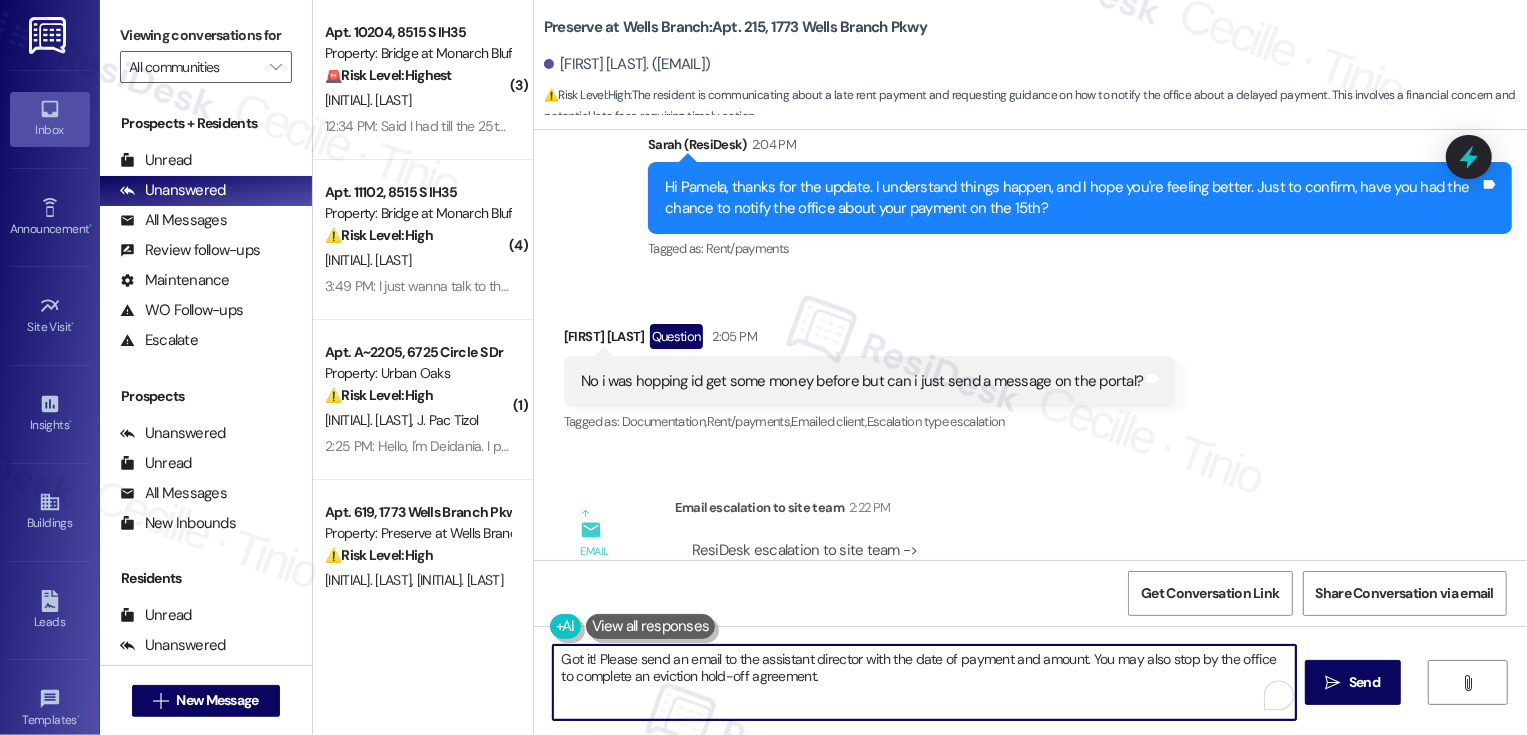 click on "Got it! Please send an email to the assistant director with the date of payment and amount. You may also stop by the office to complete an eviction hold-off agreement." at bounding box center (924, 682) 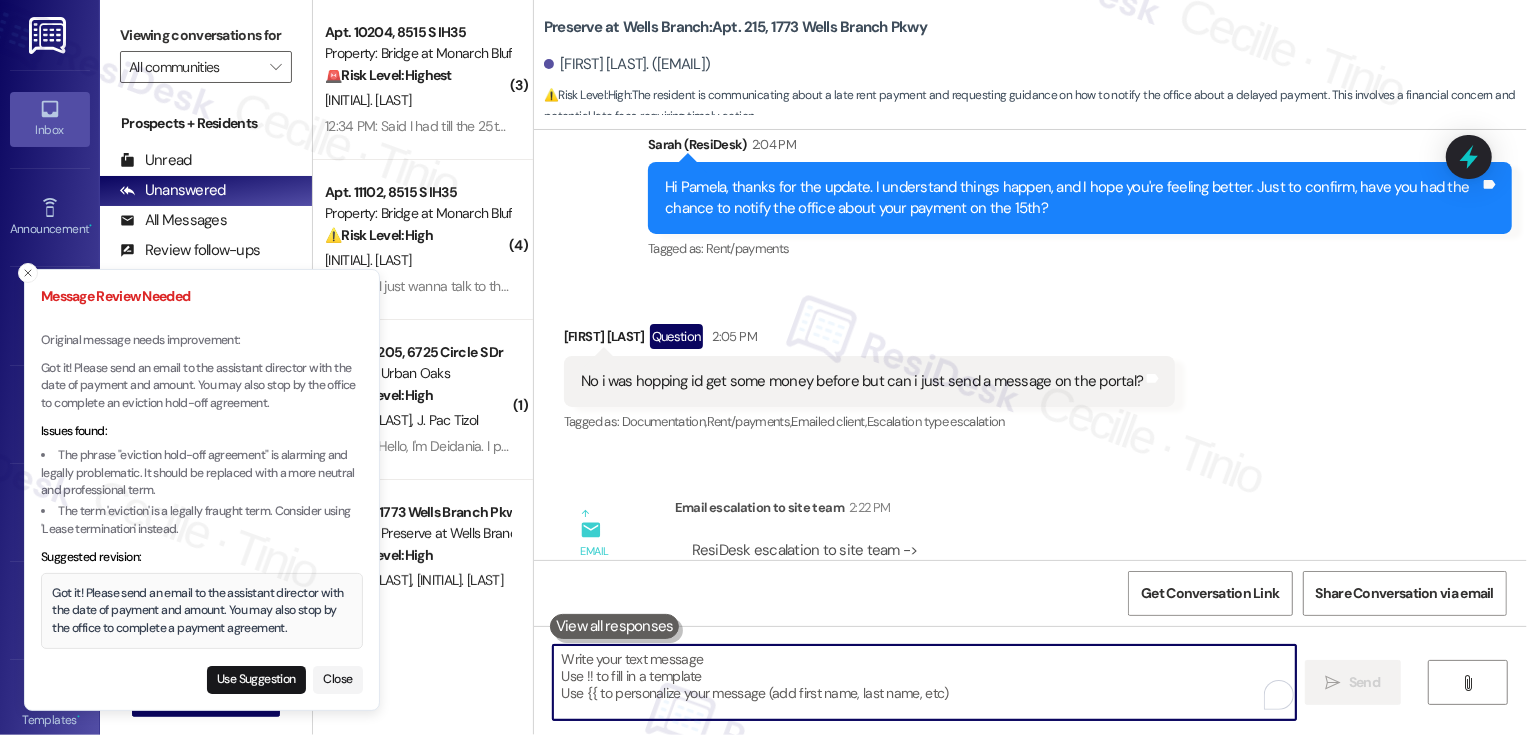 scroll, scrollTop: 5637, scrollLeft: 0, axis: vertical 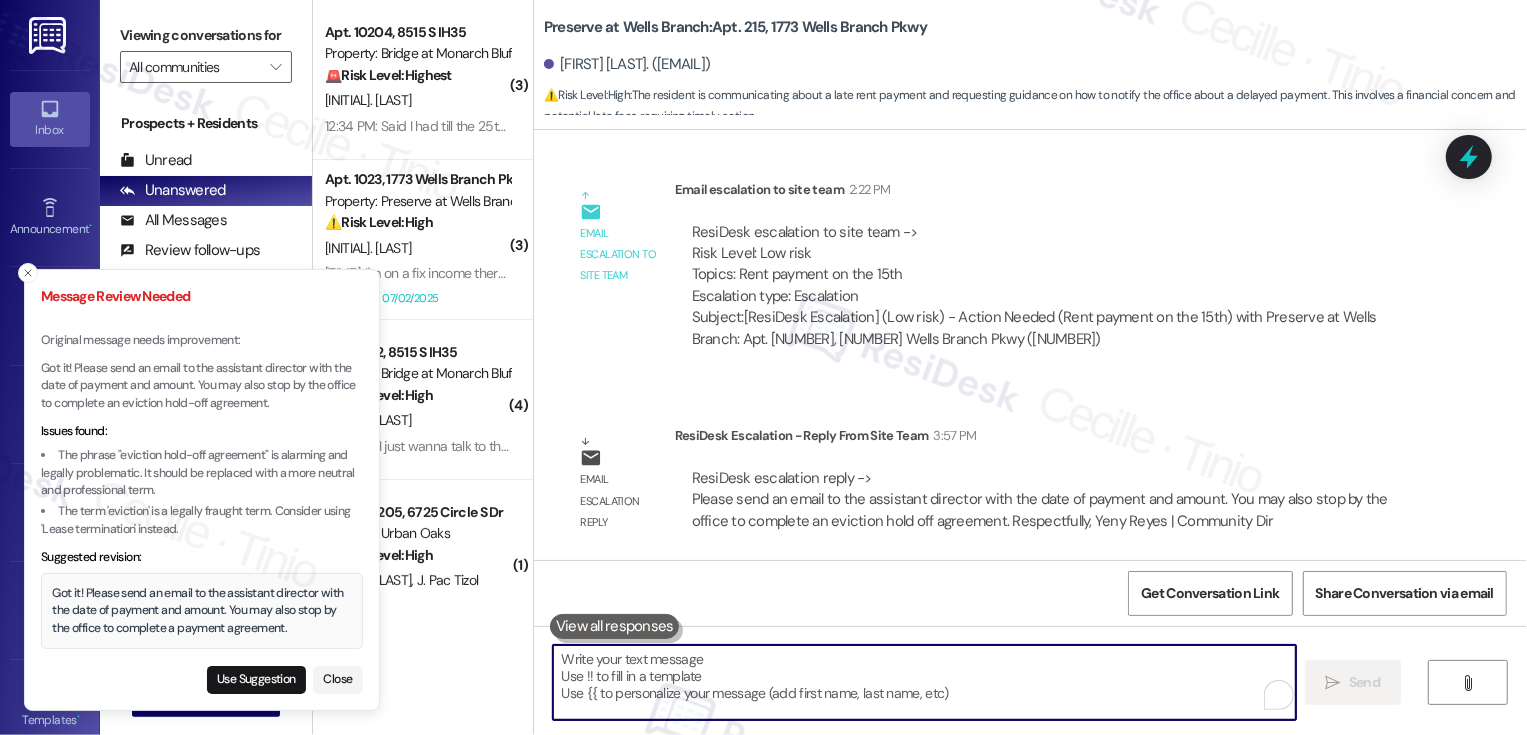 type 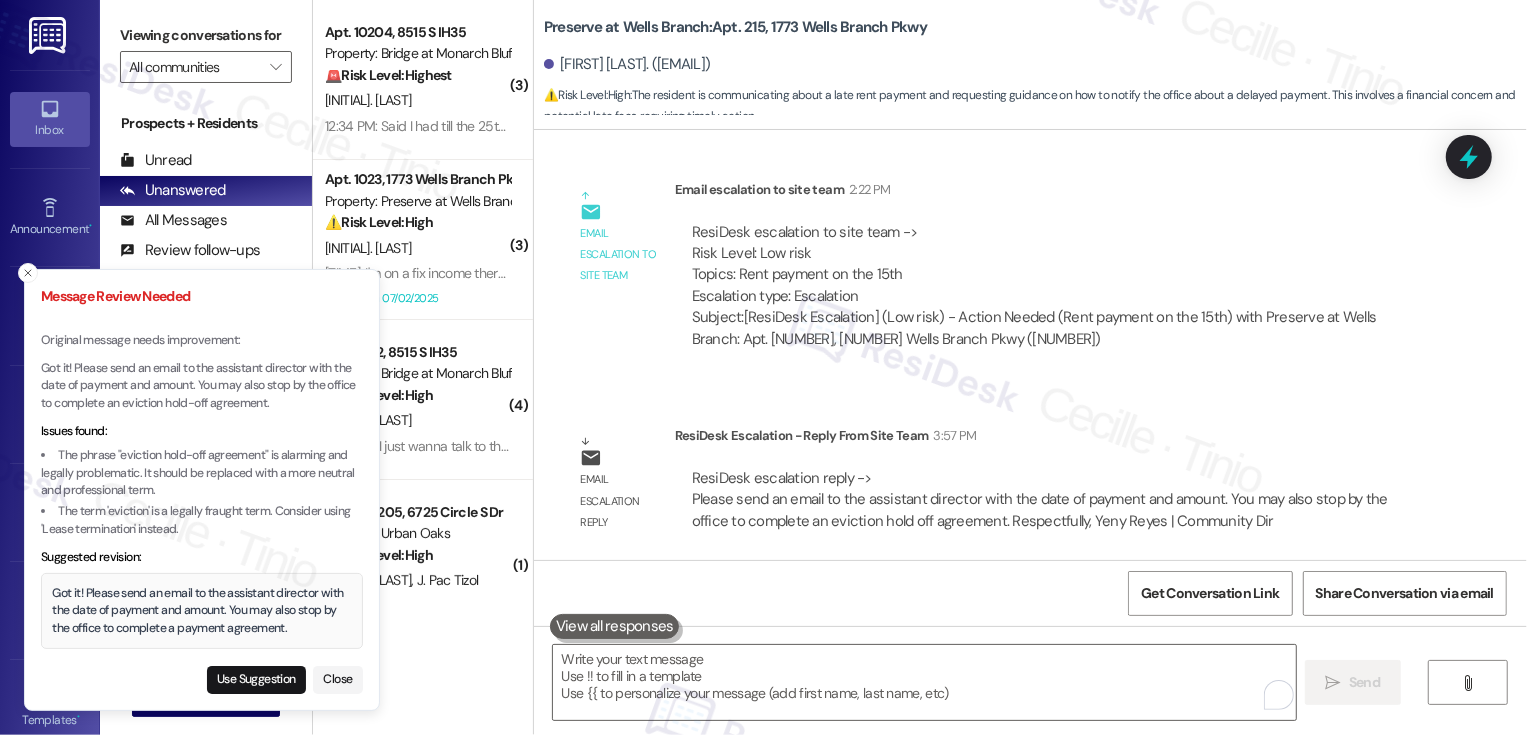 click on "Got it! Please send an email to the assistant director with the date of payment and amount. You may also stop by the office to complete an eviction hold-off agreement." at bounding box center [202, 386] 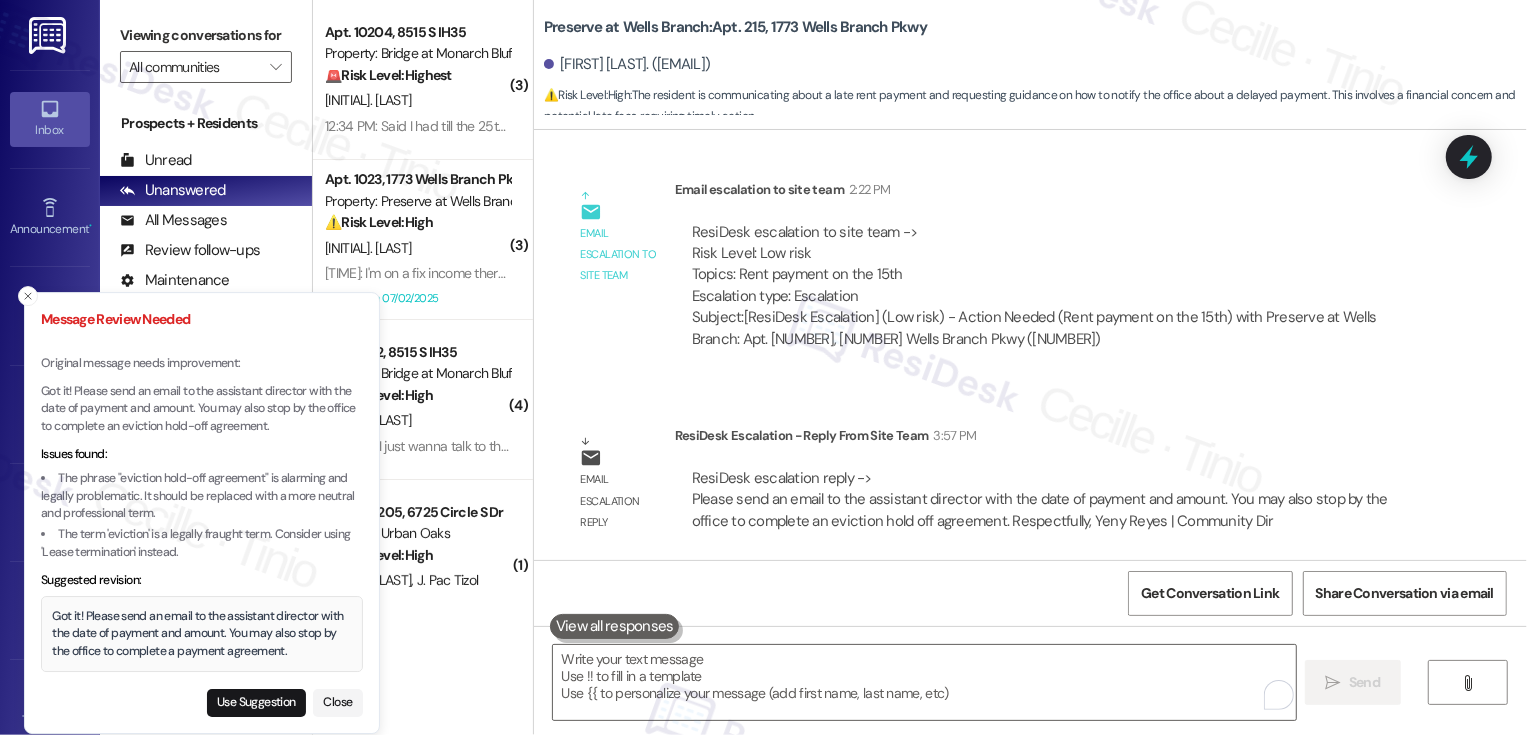 drag, startPoint x: 36, startPoint y: 371, endPoint x: 180, endPoint y: 395, distance: 145.9863 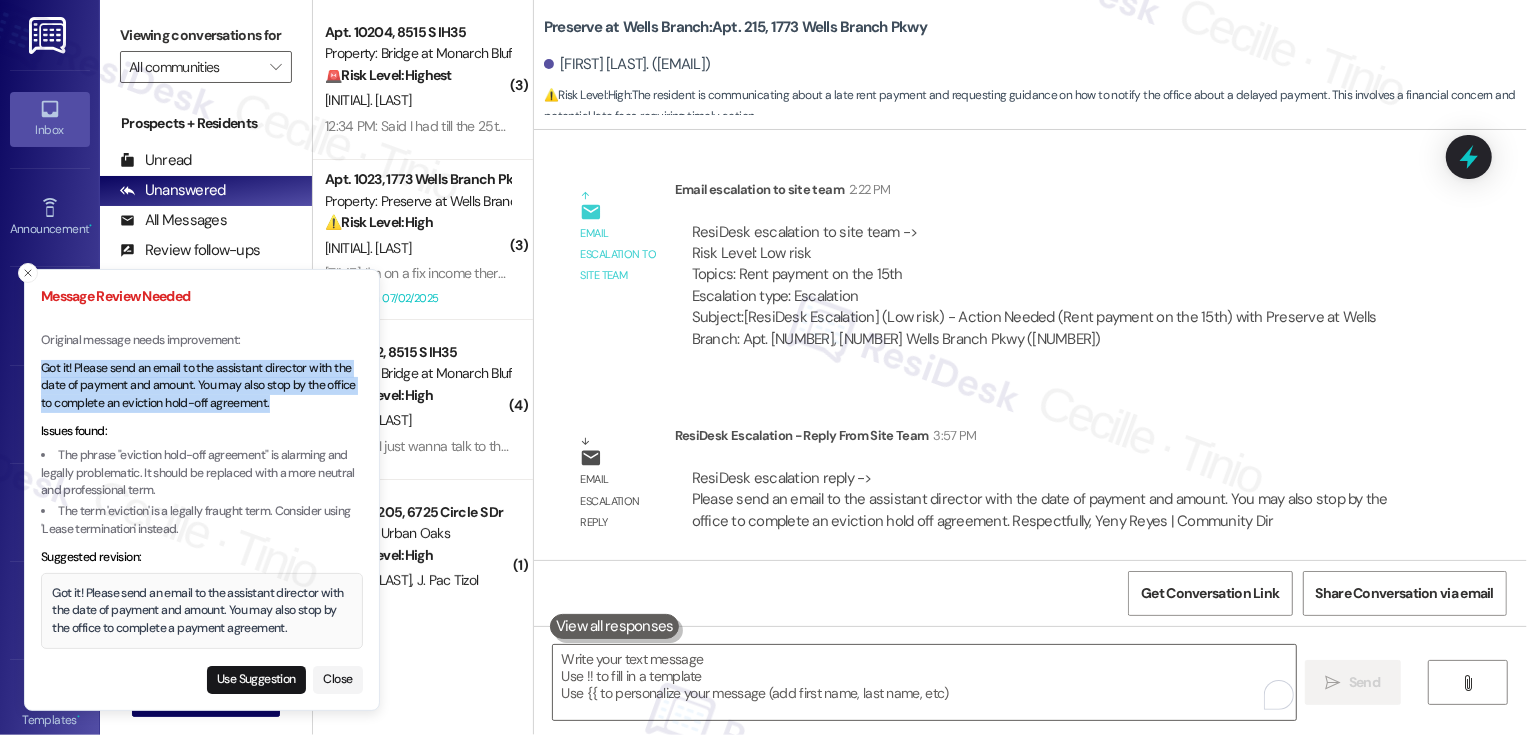 drag, startPoint x: 42, startPoint y: 370, endPoint x: 312, endPoint y: 408, distance: 272.66095 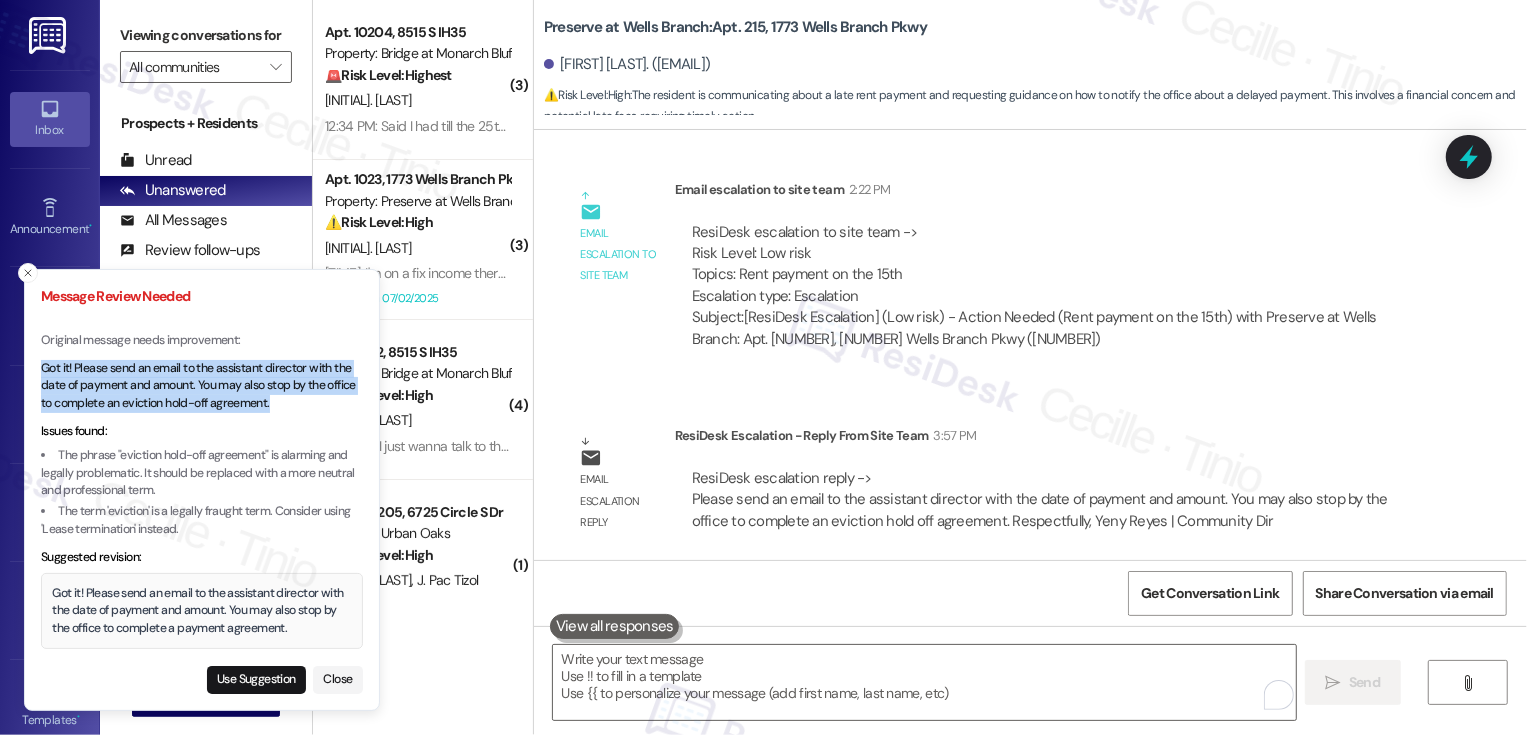 type 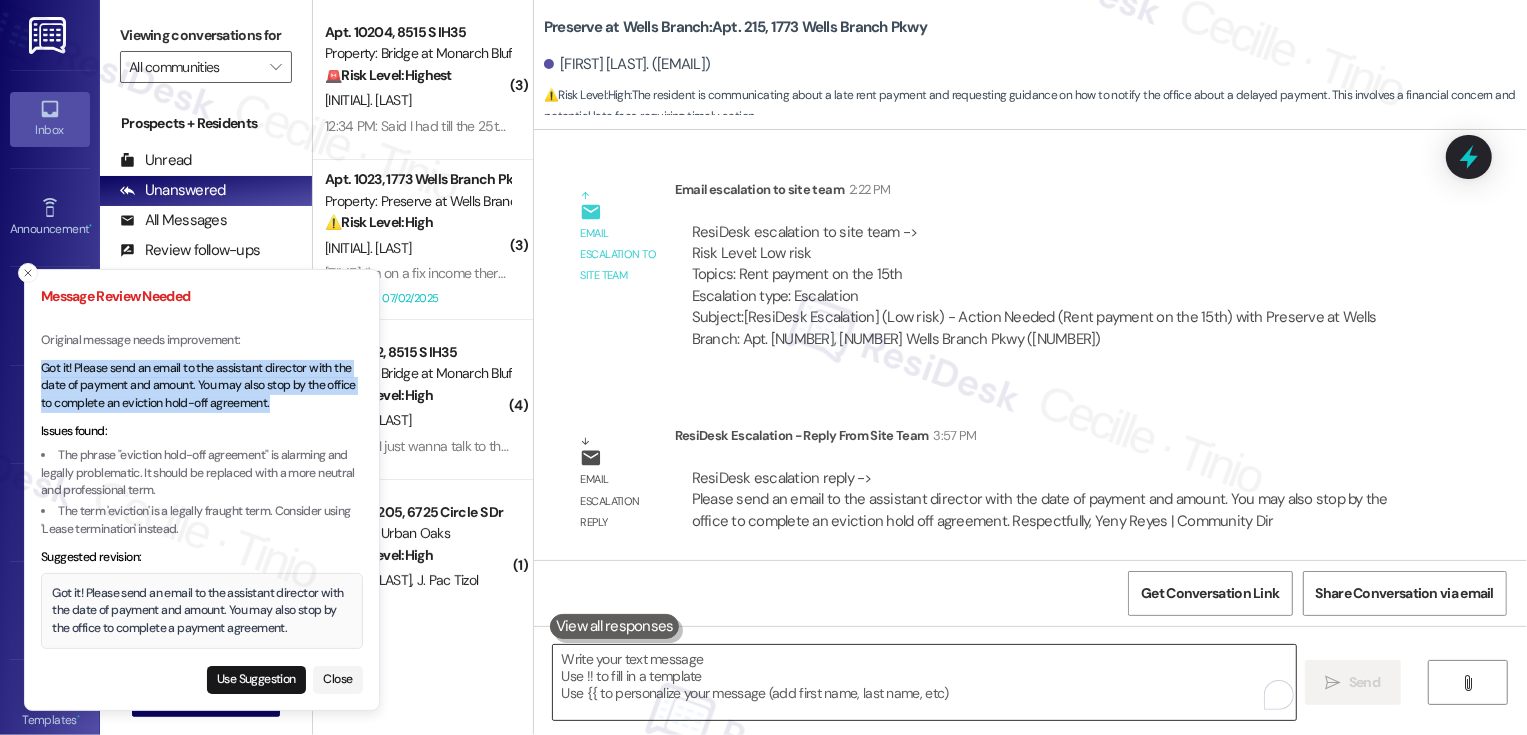 click at bounding box center [924, 682] 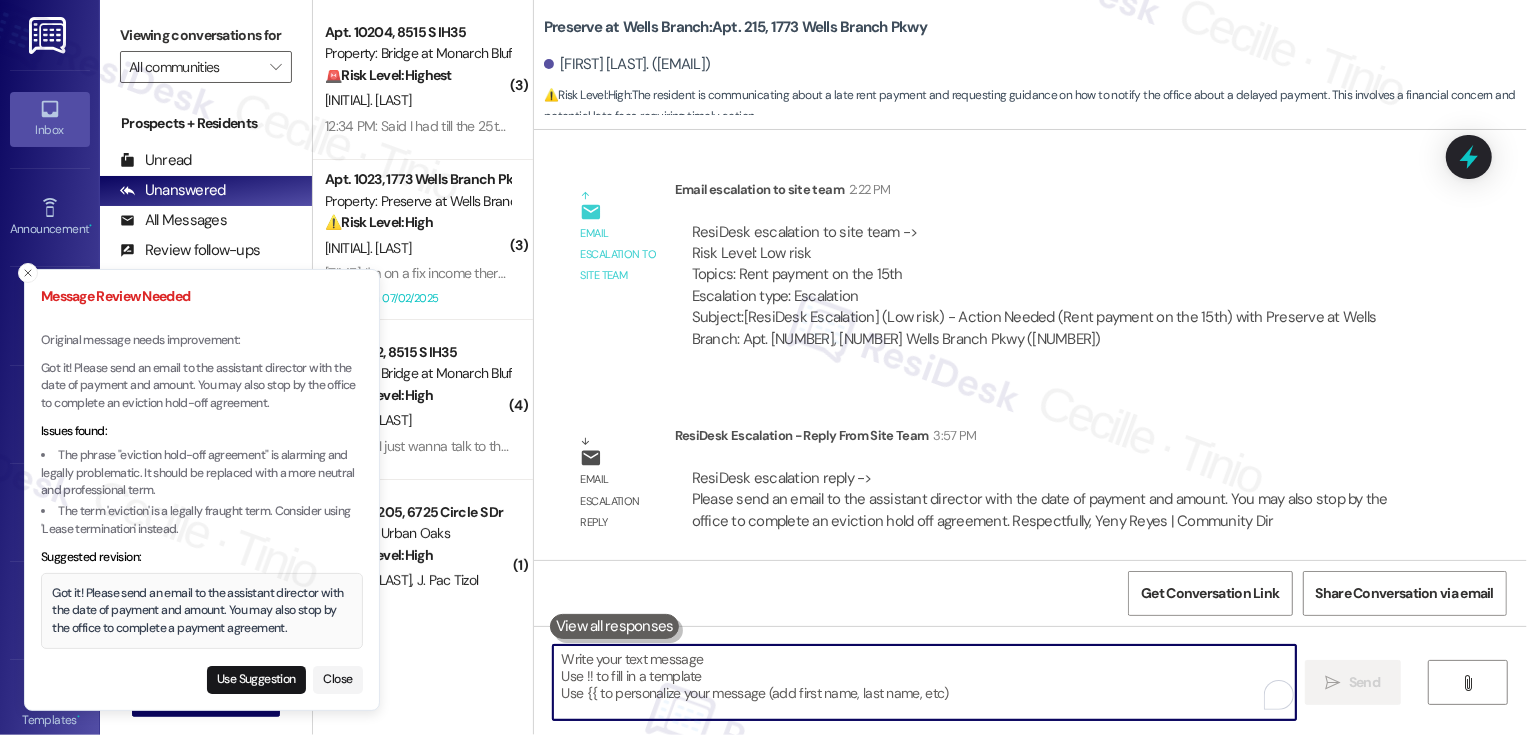 paste on "Got it! Please send an email to the assistant director with the date of payment and amount. You may also stop by the office to complete an eviction hold-off agreement." 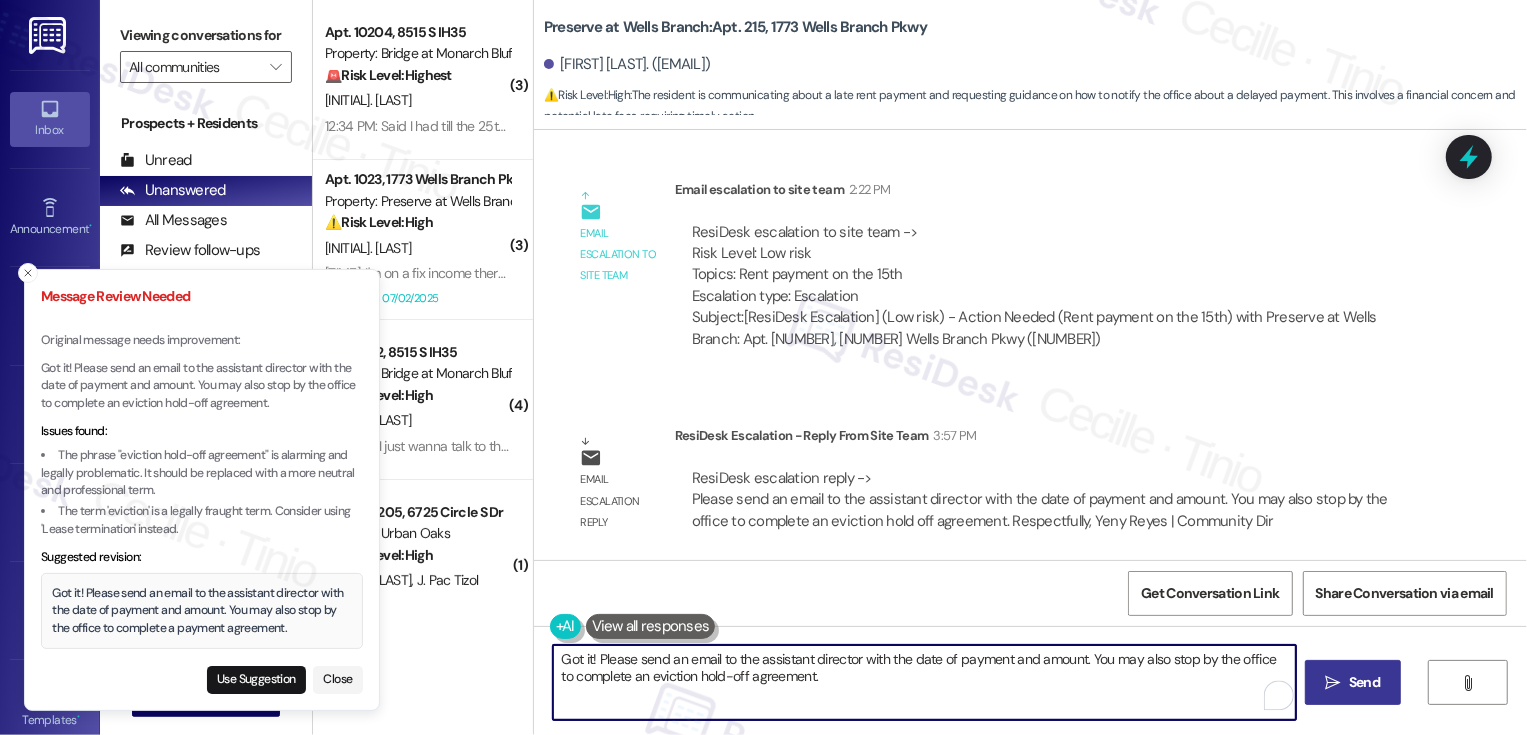 type on "Got it! Please send an email to the assistant director with the date of payment and amount. You may also stop by the office to complete an eviction hold-off agreement." 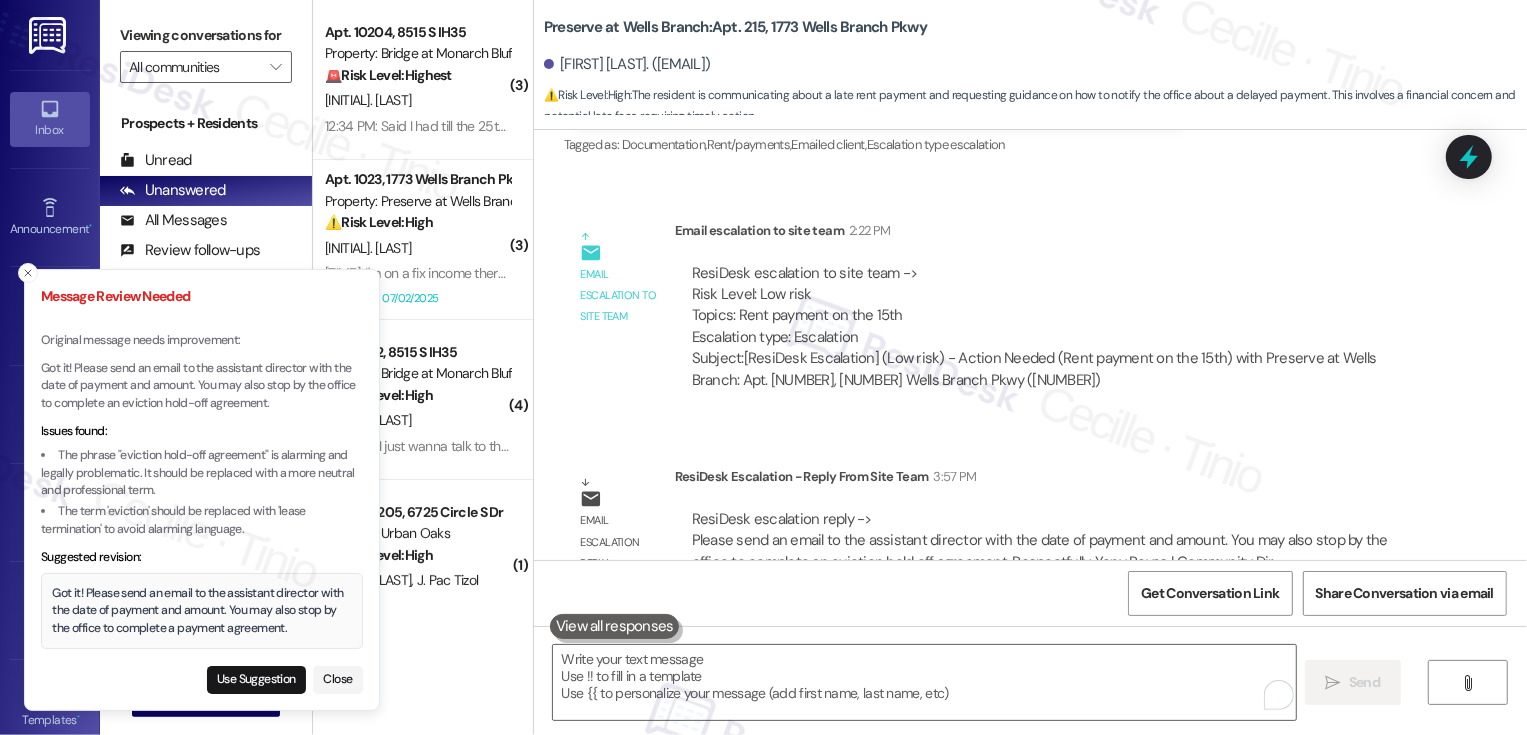 scroll, scrollTop: 5637, scrollLeft: 0, axis: vertical 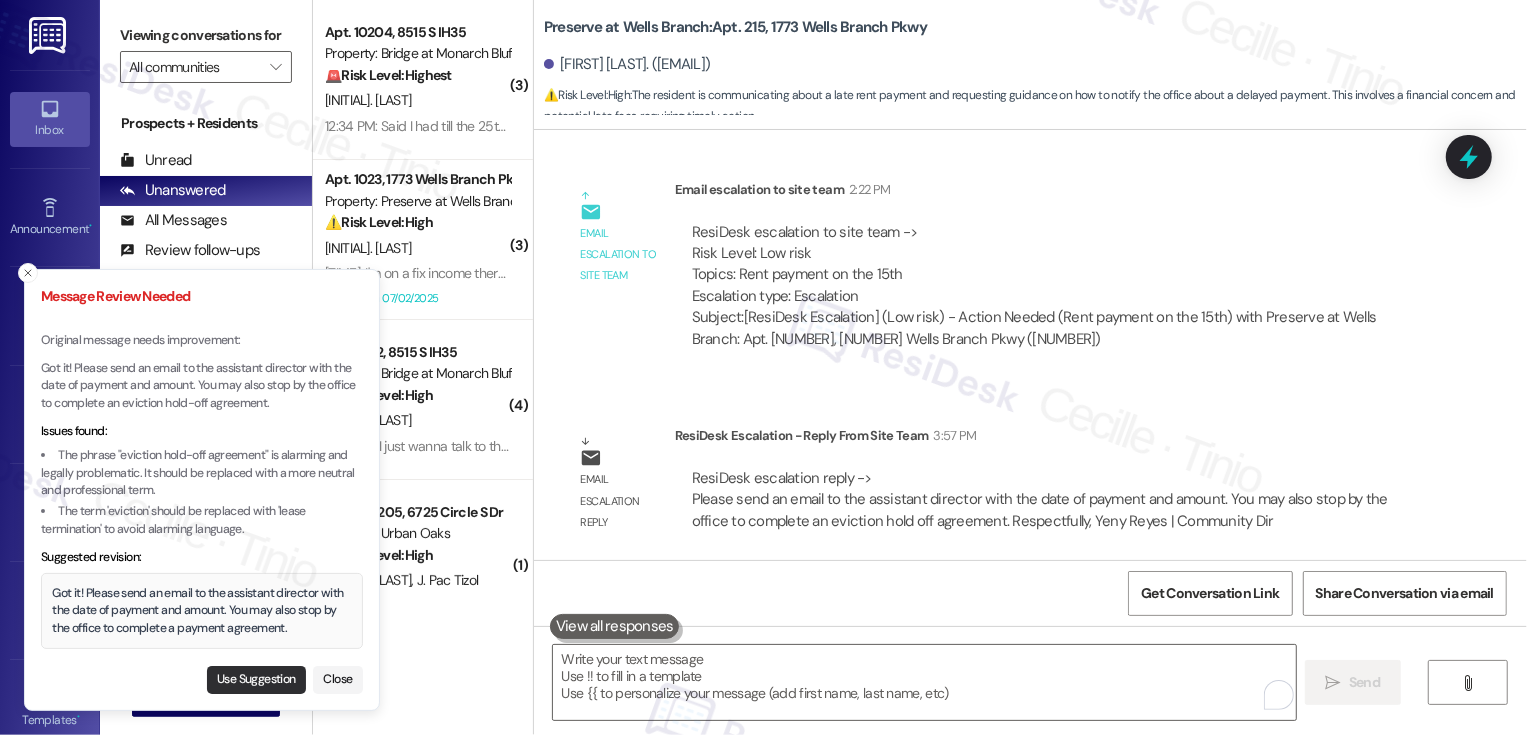 click on "Use Suggestion" at bounding box center (256, 680) 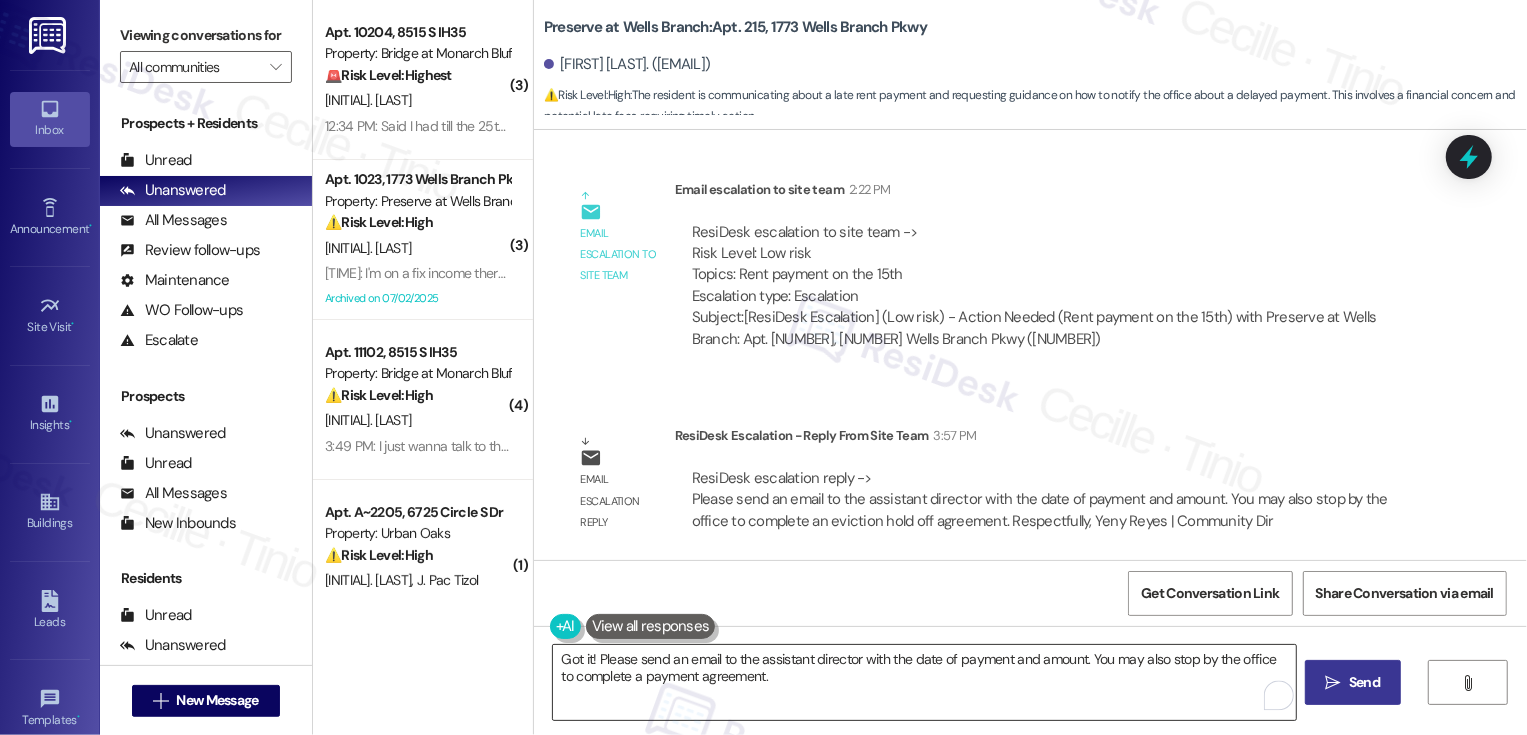 click on "Got it! Please send an email to the assistant director with the date of payment and amount. You may also stop by the office to complete a payment agreement." at bounding box center (924, 682) 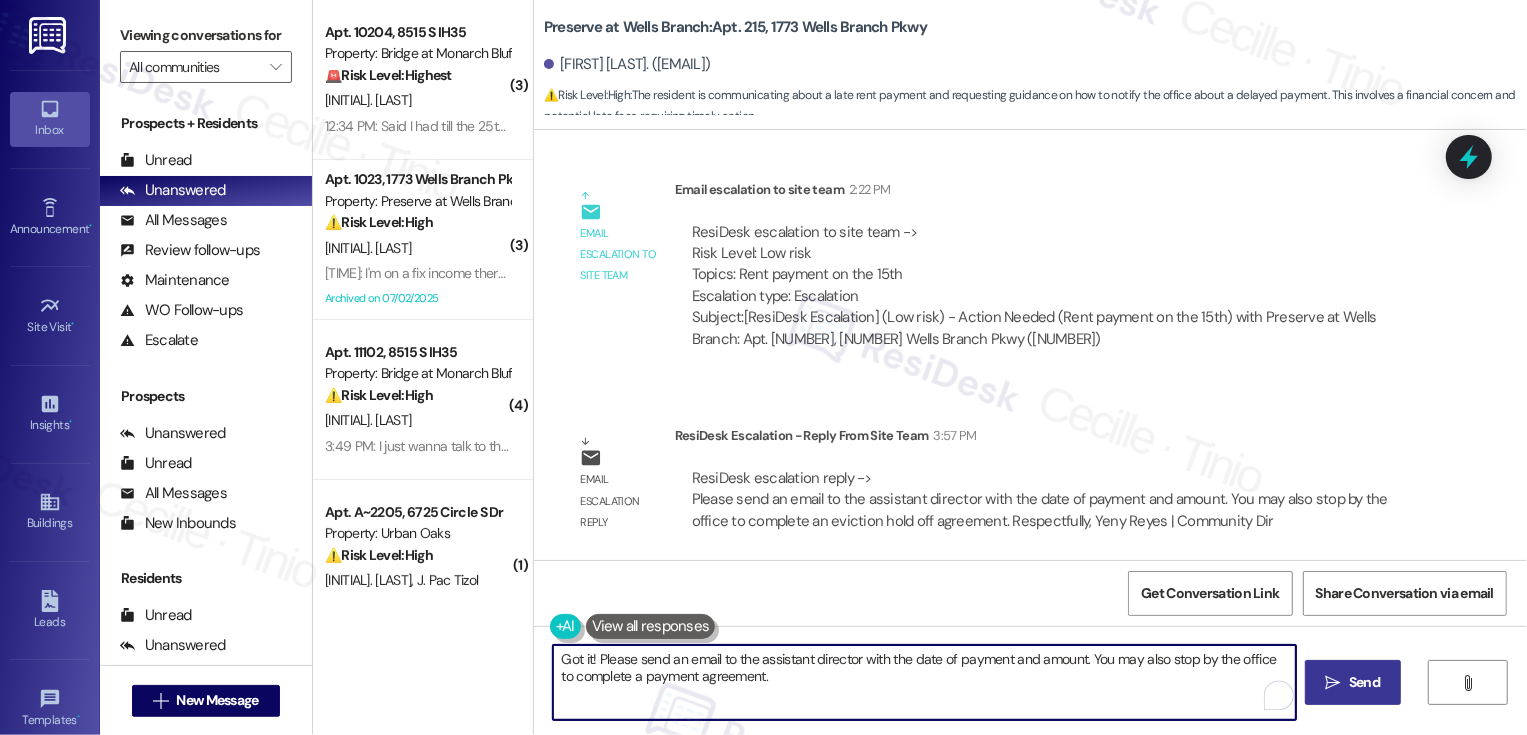 click on "Got it! Please send an email to the assistant director with the date of payment and amount. You may also stop by the office to complete a payment agreement." at bounding box center [924, 682] 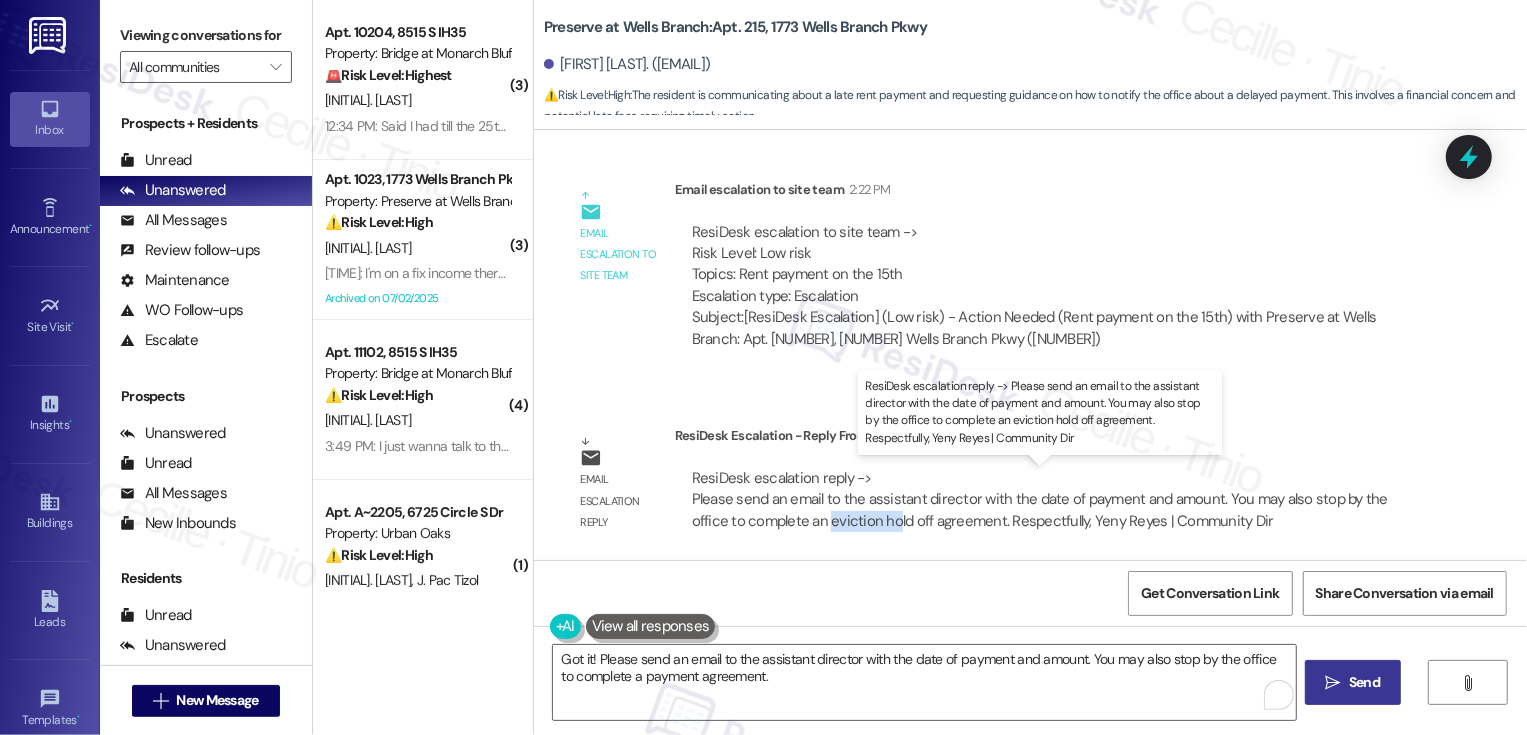 drag, startPoint x: 776, startPoint y: 519, endPoint x: 845, endPoint y: 520, distance: 69.00725 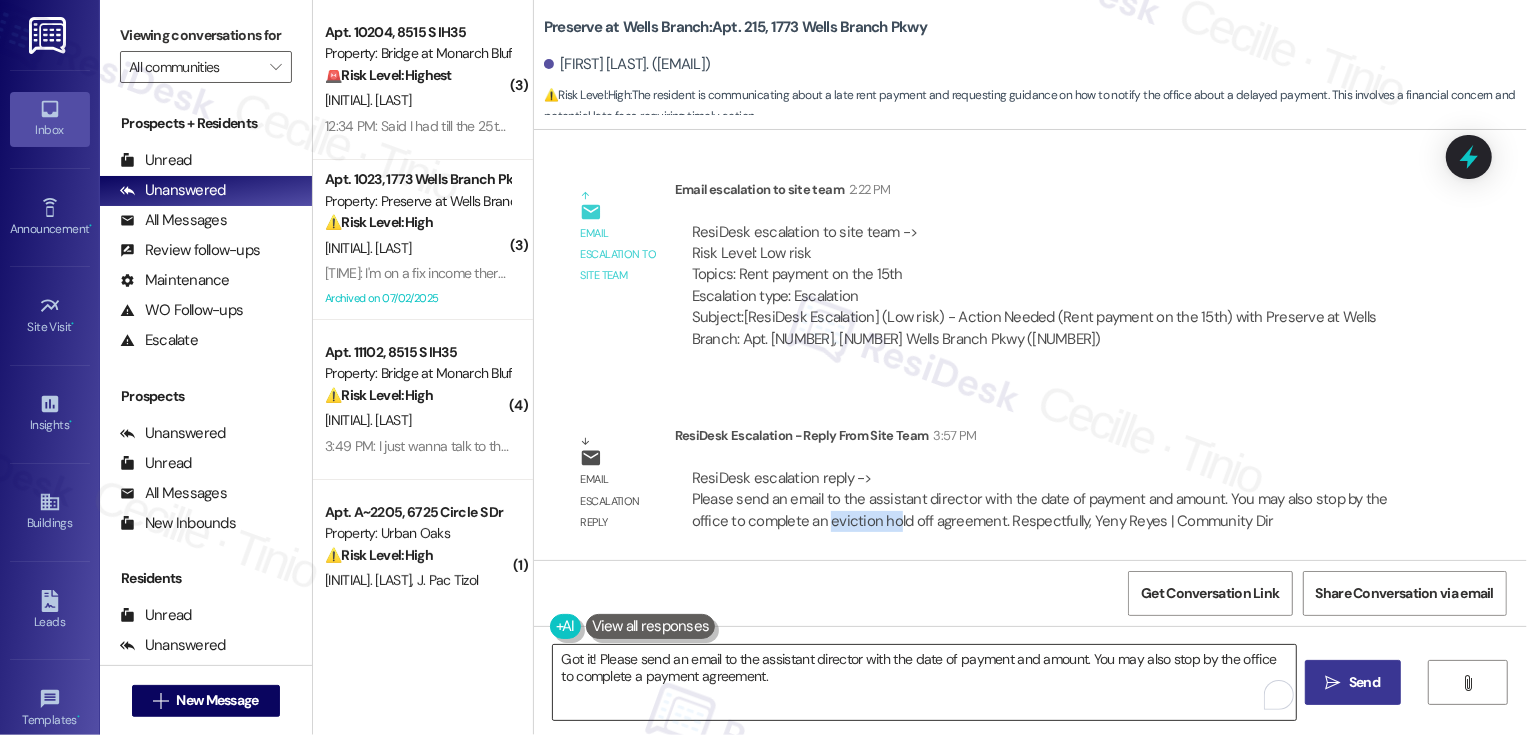 click on "Got it! Please send an email to the assistant director with the date of payment and amount. You may also stop by the office to complete a payment agreement." at bounding box center (924, 682) 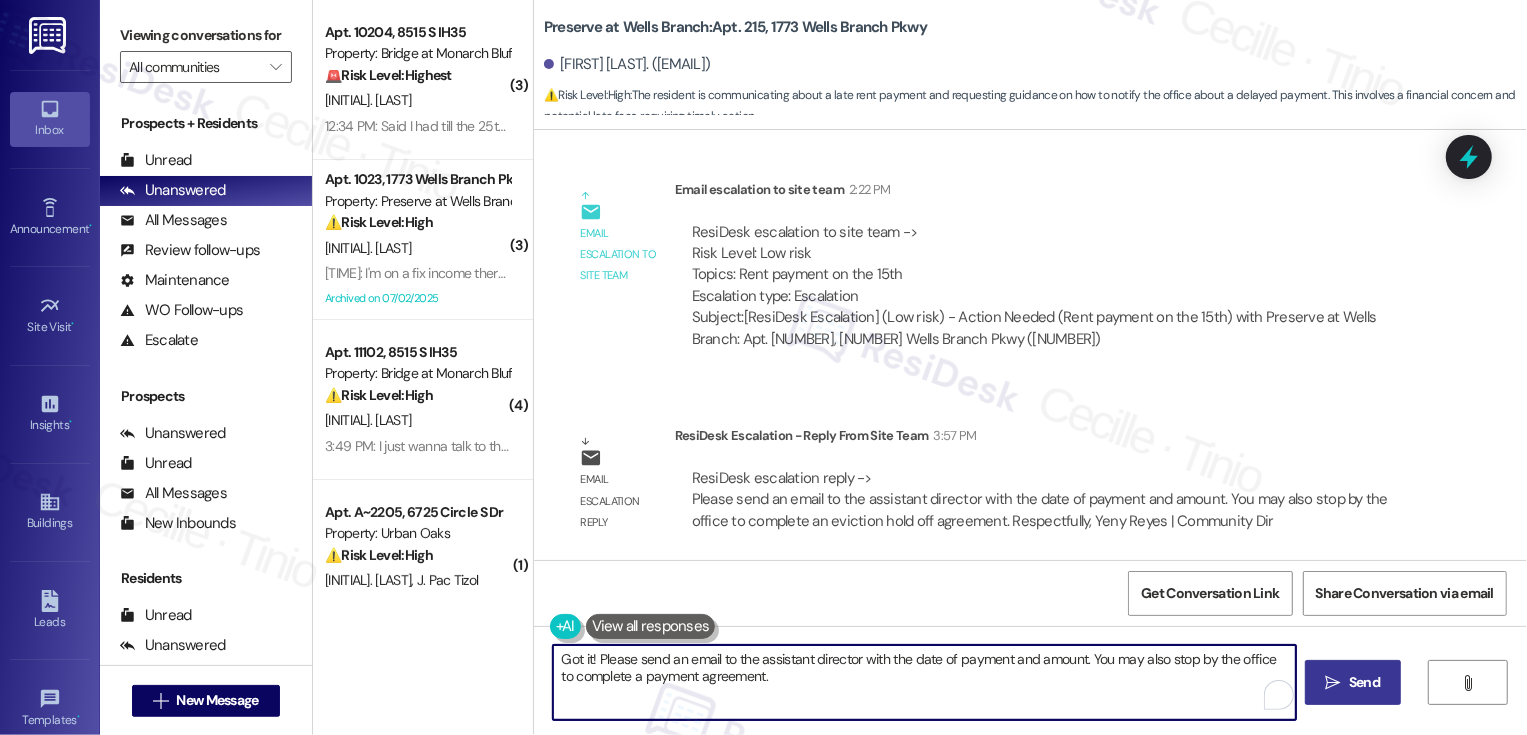 click on "Got it! Please send an email to the assistant director with the date of payment and amount. You may also stop by the office to complete a payment agreement." at bounding box center [924, 682] 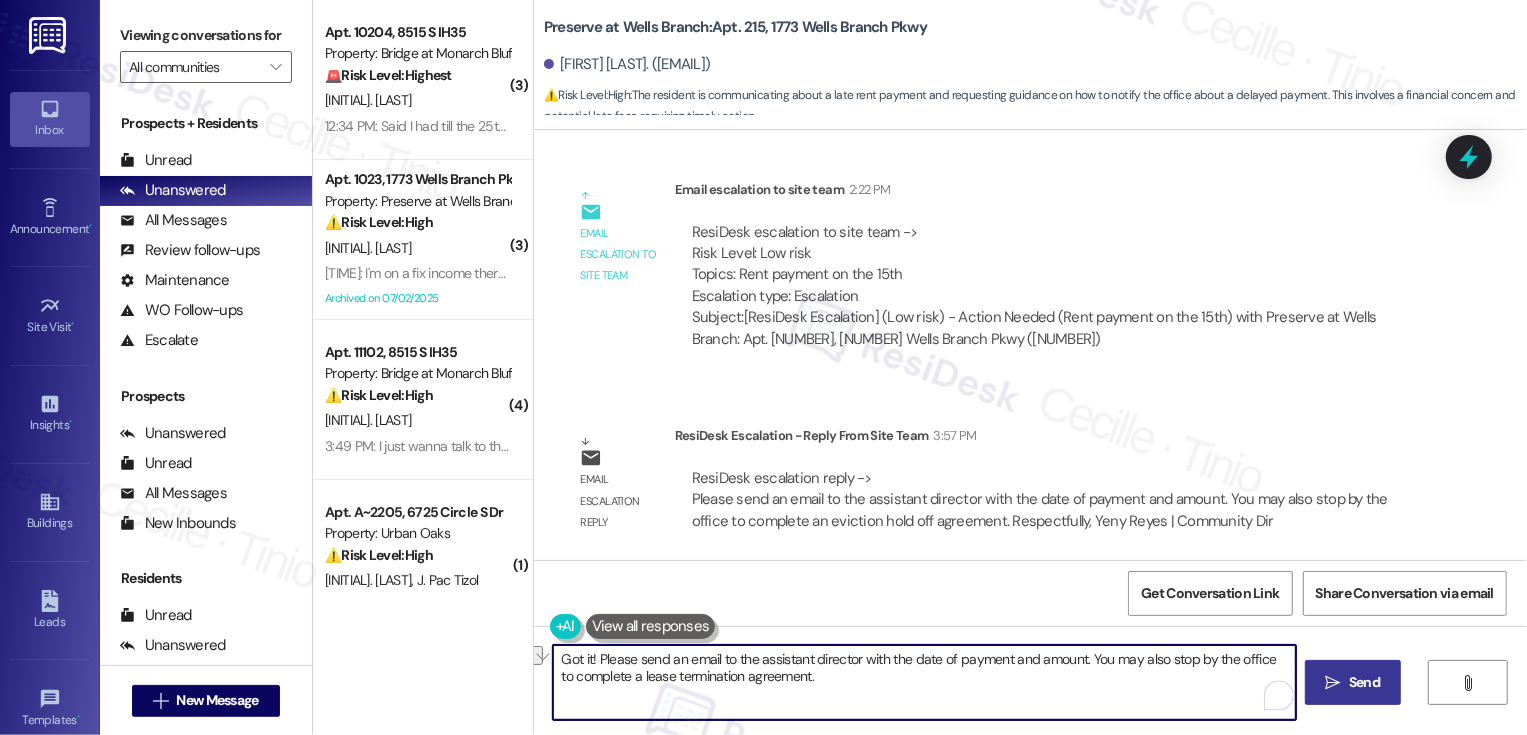 drag, startPoint x: 618, startPoint y: 677, endPoint x: 717, endPoint y: 677, distance: 99 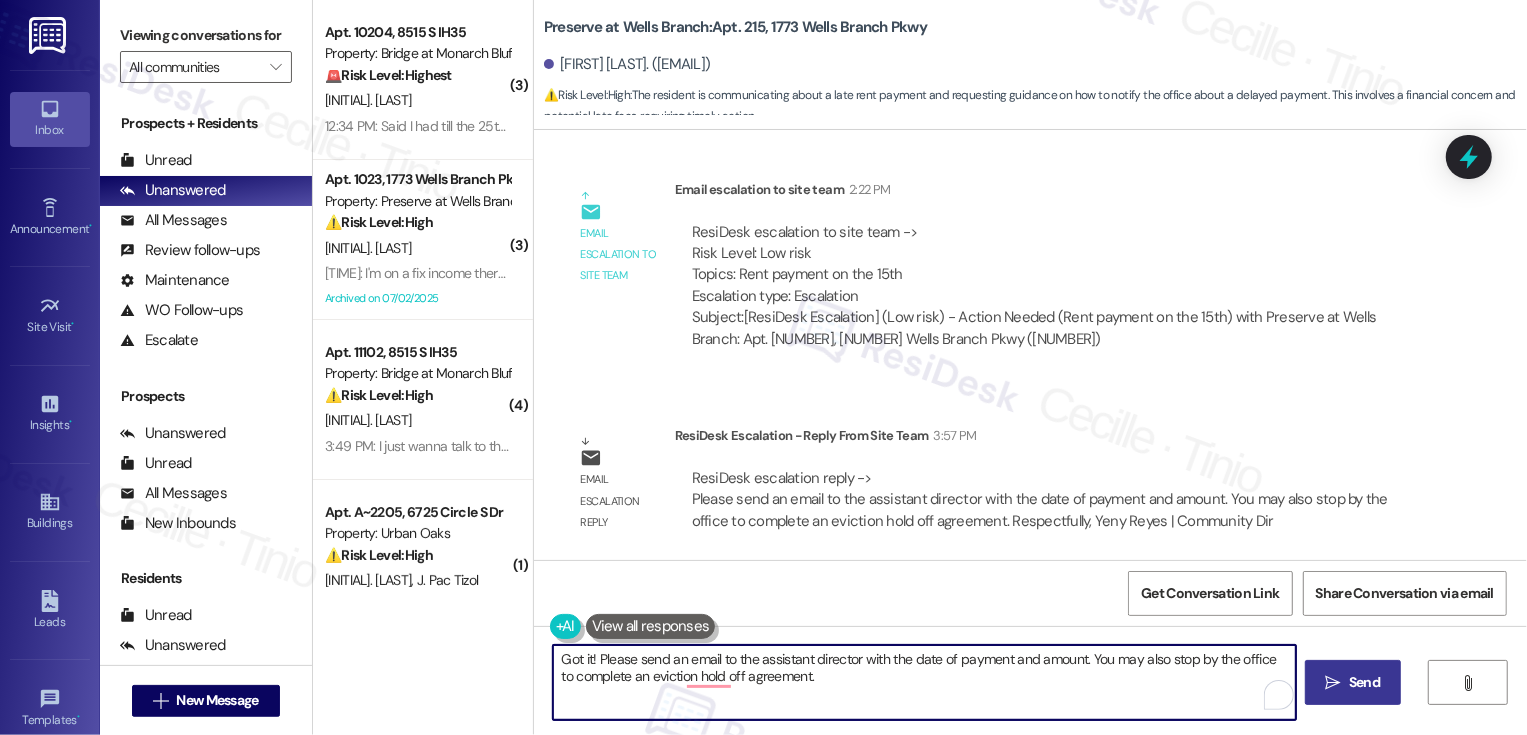 type on "Got it! Please send an email to the assistant director with the date of payment and amount. You may also stop by the office to complete an eviction hold off agreement." 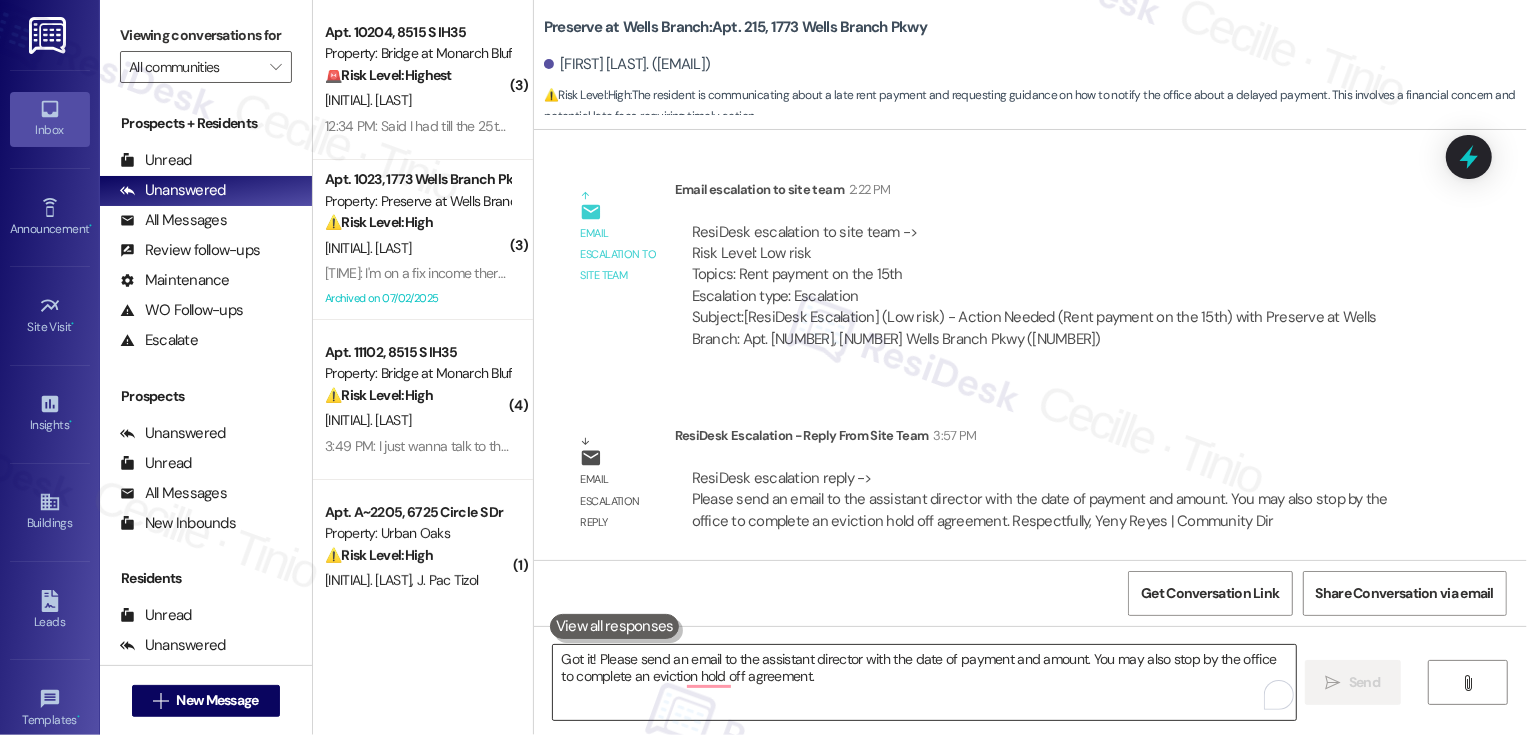 type 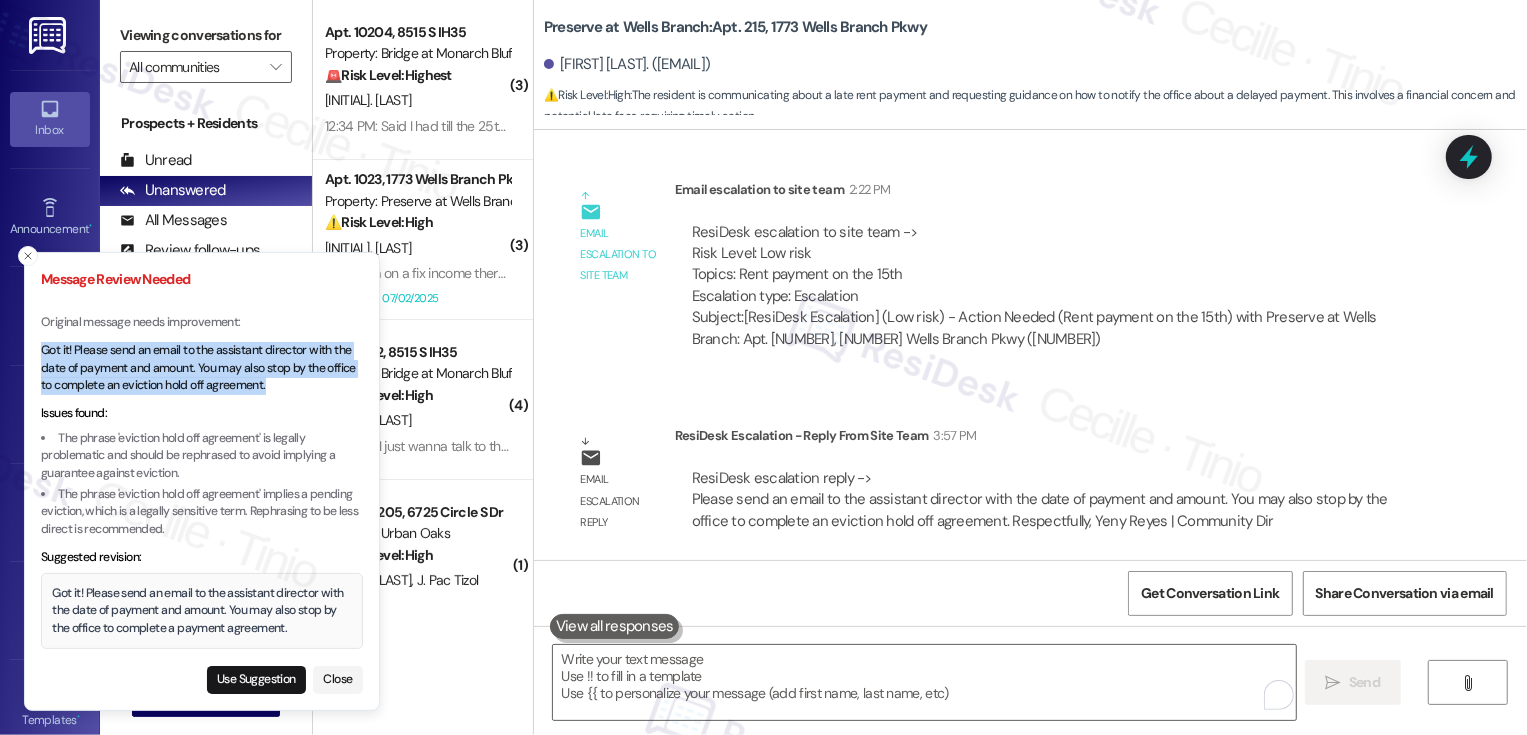 drag, startPoint x: 44, startPoint y: 352, endPoint x: 271, endPoint y: 393, distance: 230.67293 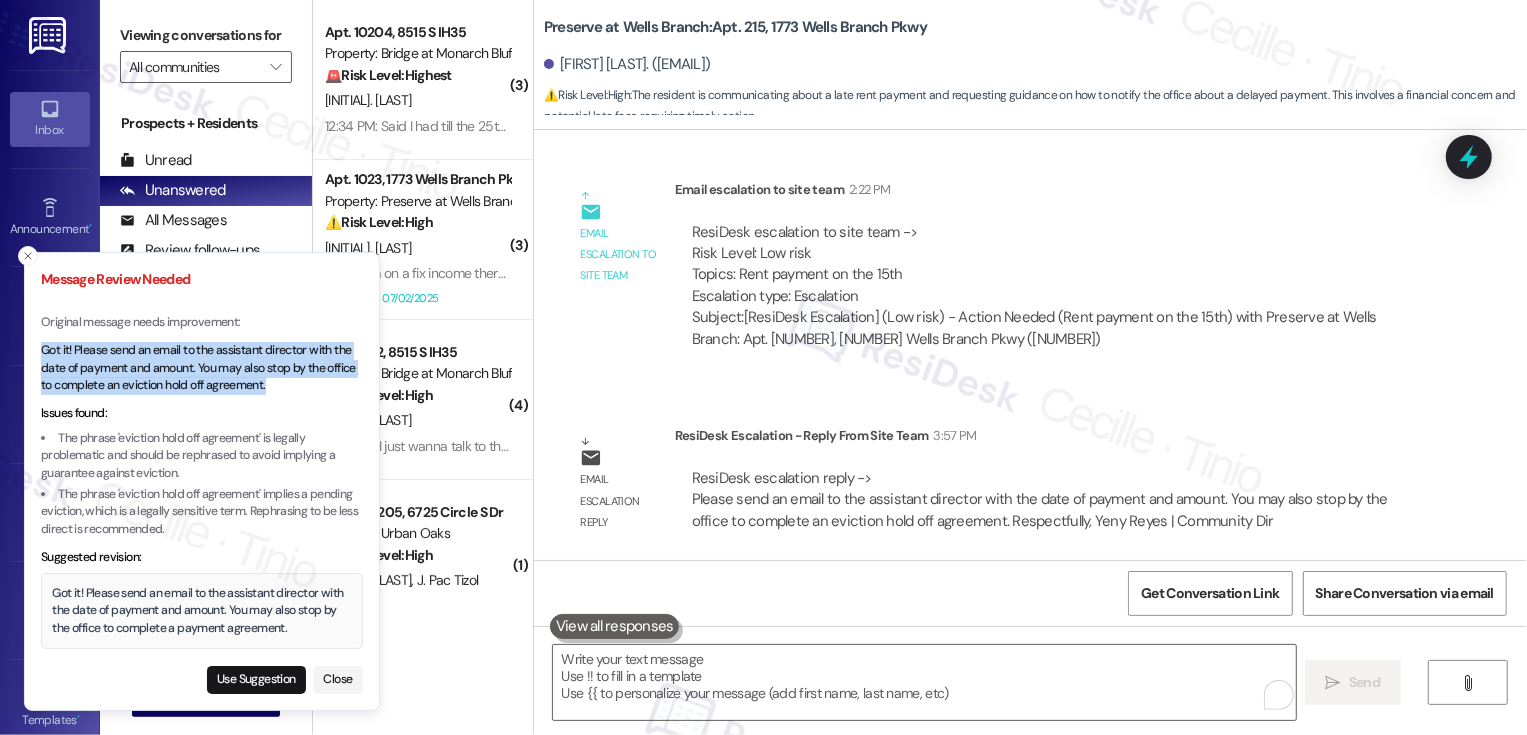 type 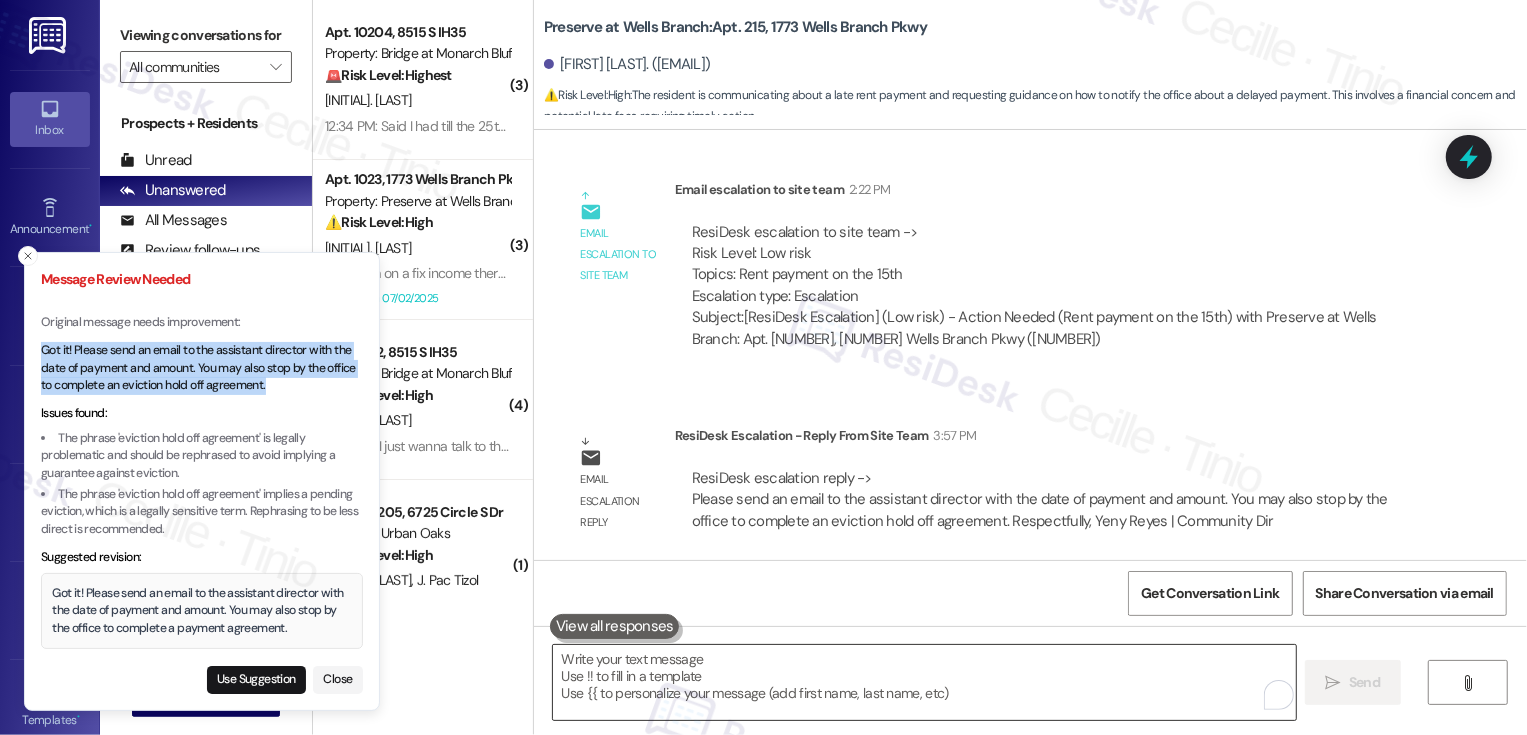 click at bounding box center (924, 682) 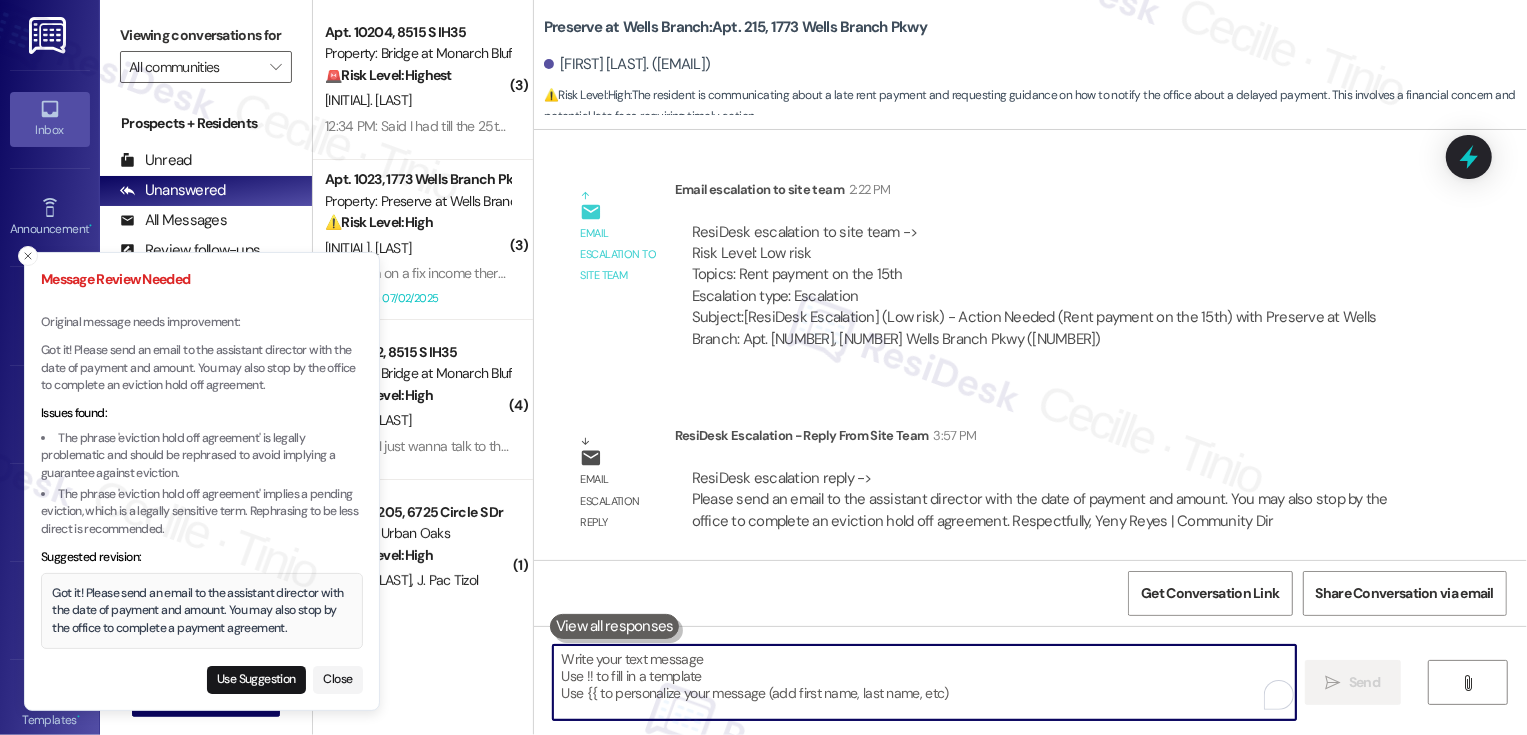 paste on "Got it! Please send an email to the assistant director with the date of payment and amount. You may also stop by the office to complete an eviction hold off agreement." 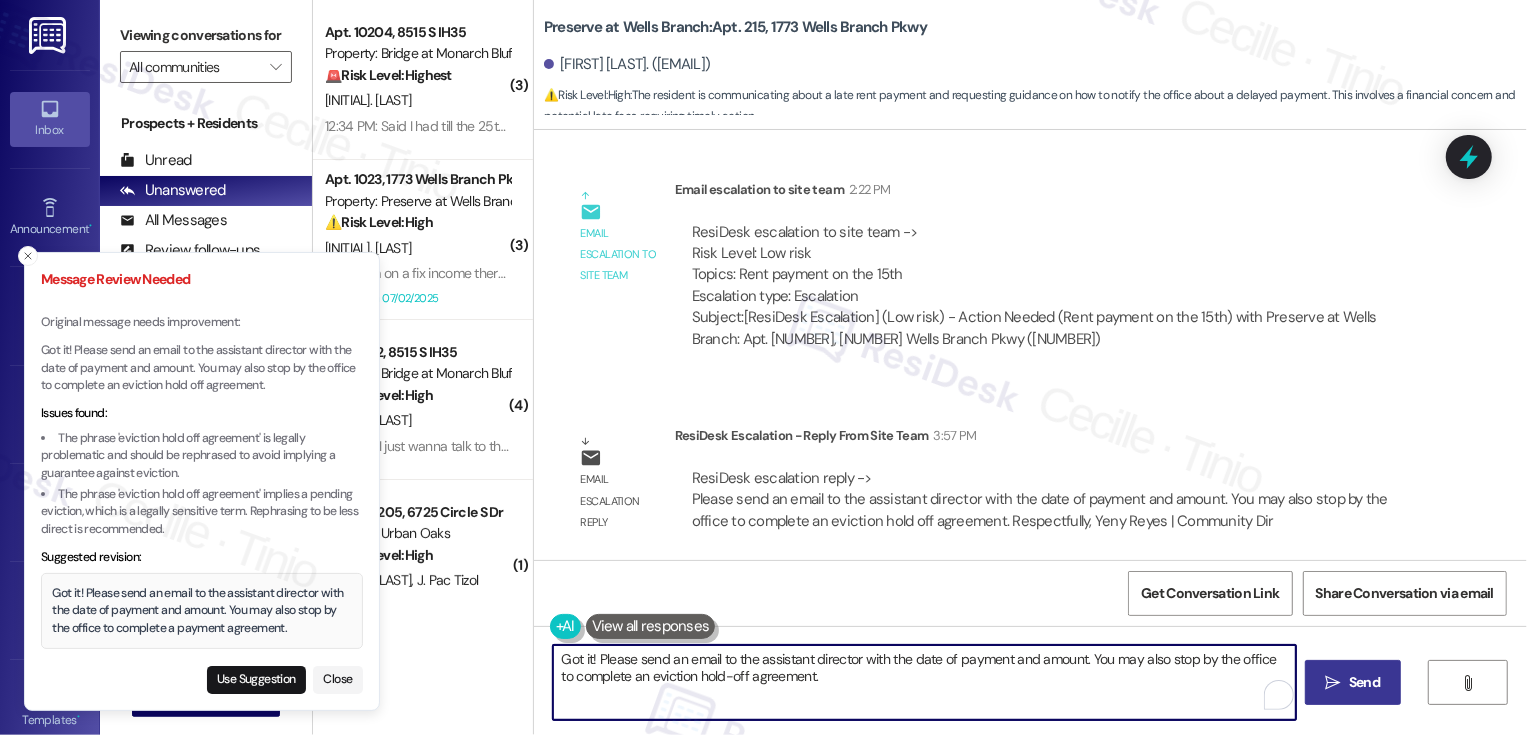 click on "Got it! Please send an email to the assistant director with the date of payment and amount. You may also stop by the office to complete an eviction hold-off agreement." at bounding box center (924, 682) 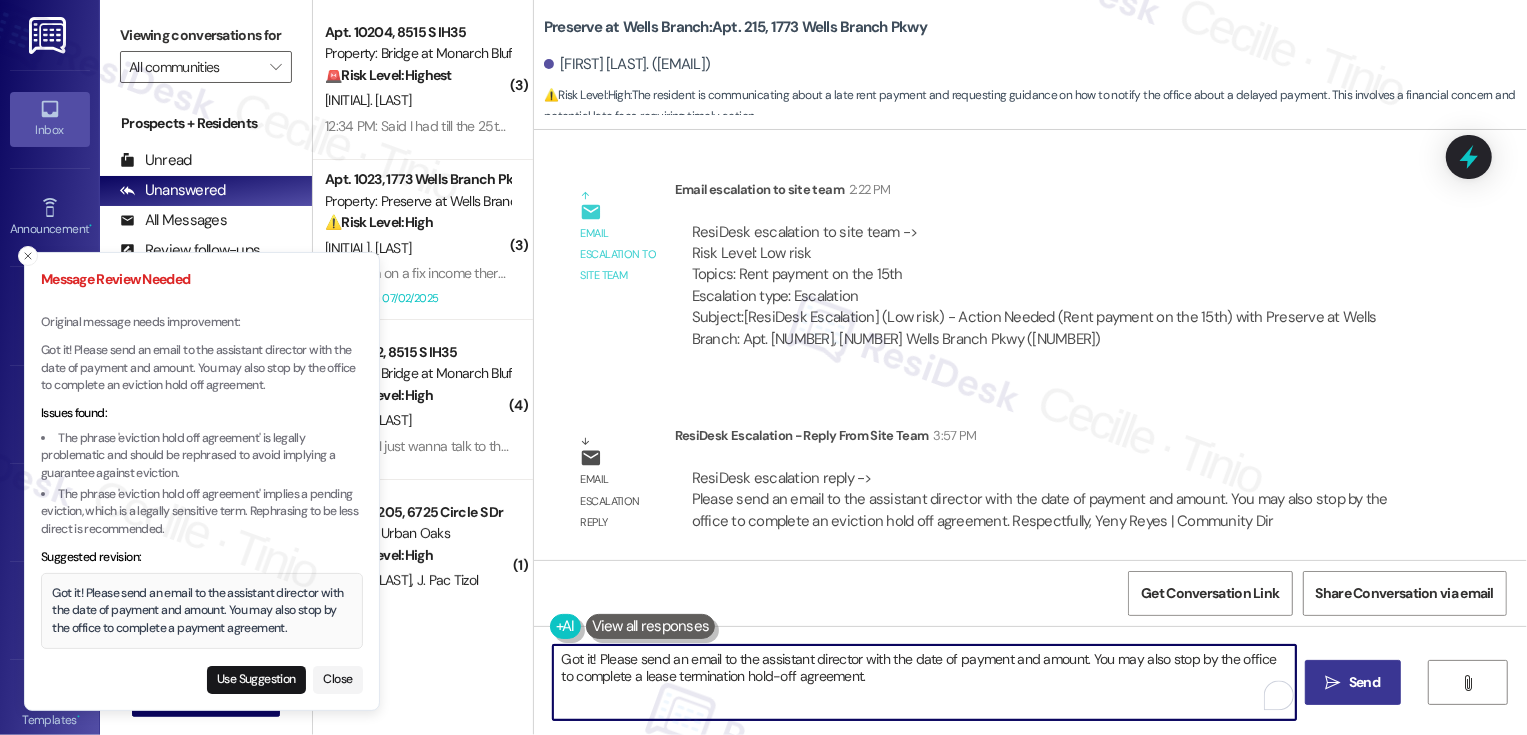click on "Got it! Please send an email to the assistant director with the date of payment and amount. You may also stop by the office to complete a lease termination hold-off agreement." at bounding box center [924, 682] 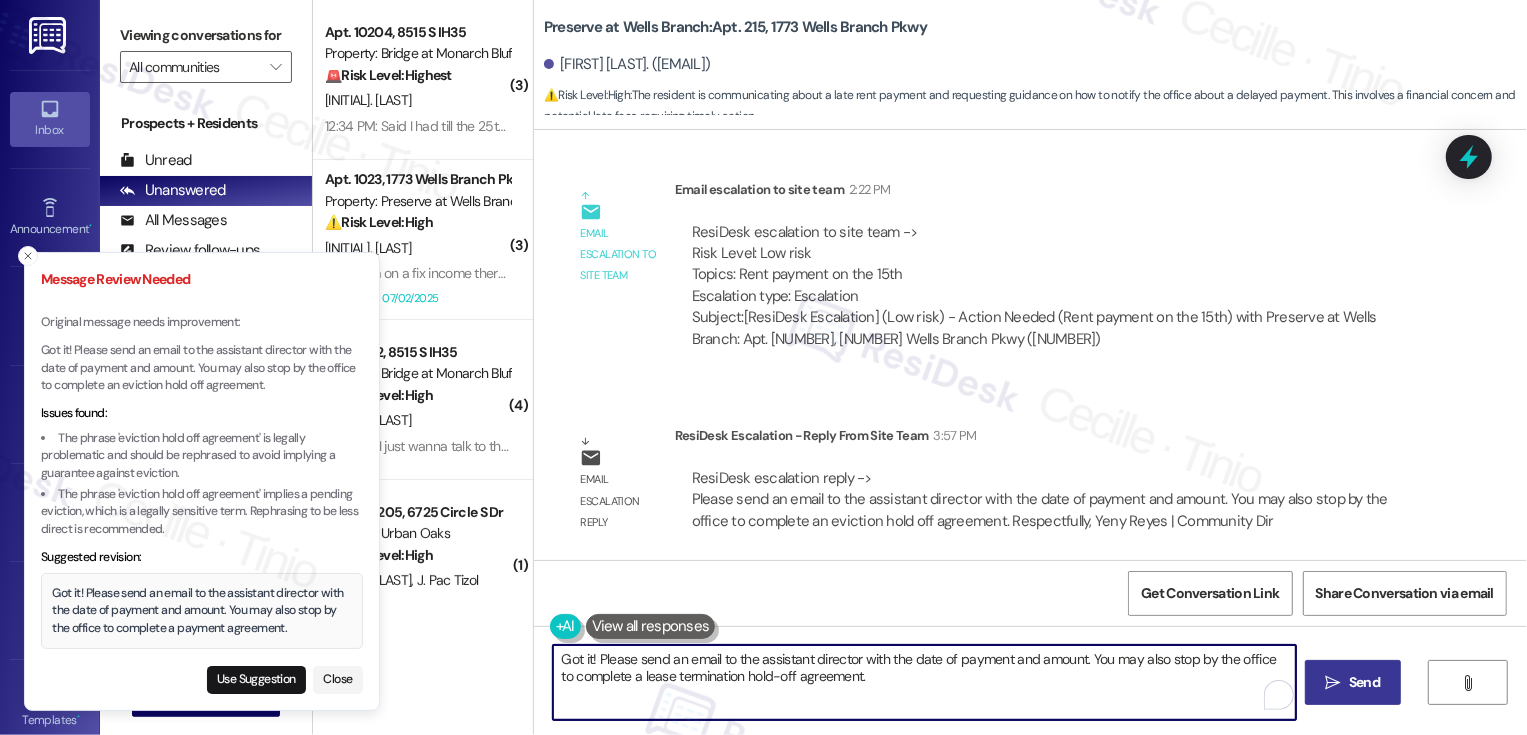 type on "Got it! Please send an email to the assistant director with the date of payment and amount. You may also stop by the office to complete a lease termination hold-off agreement." 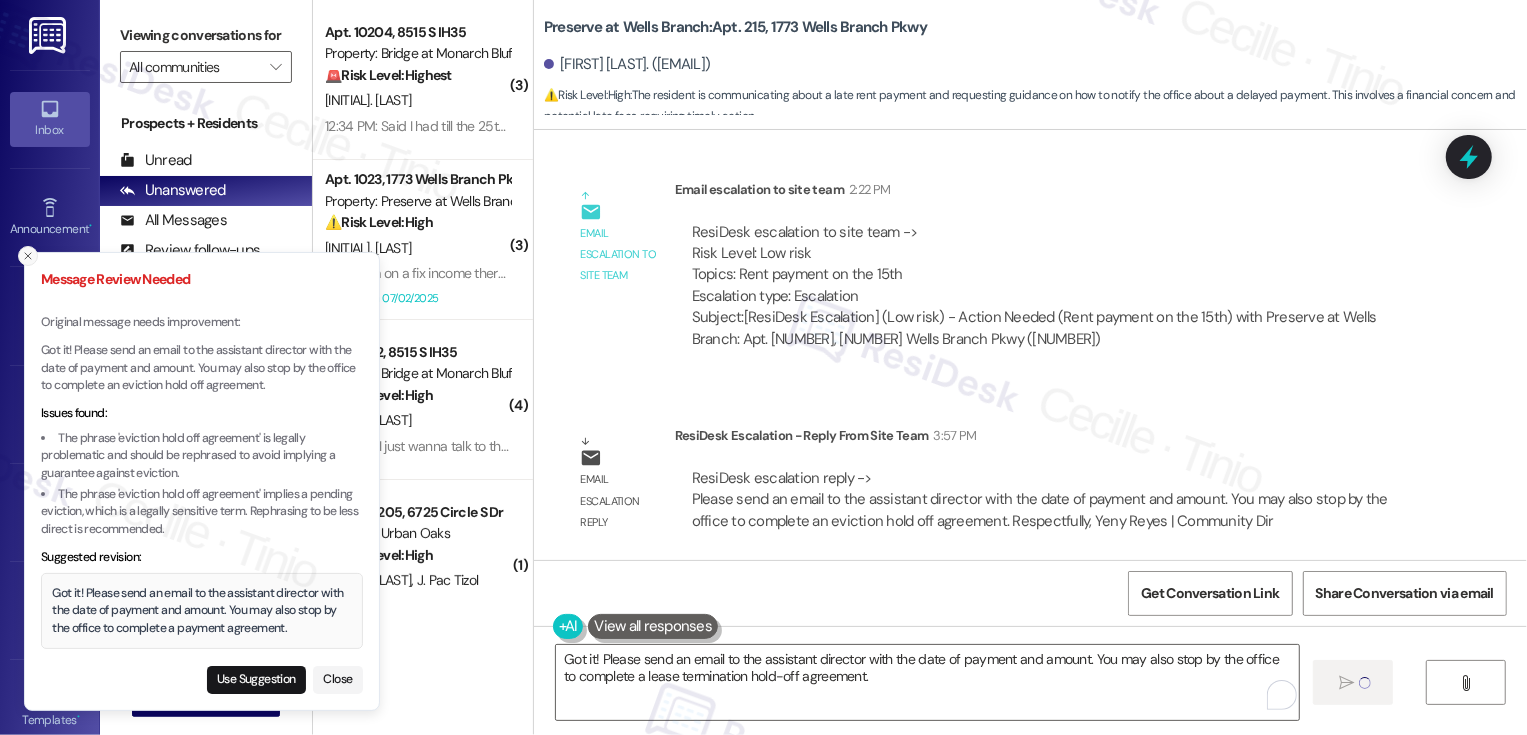 click 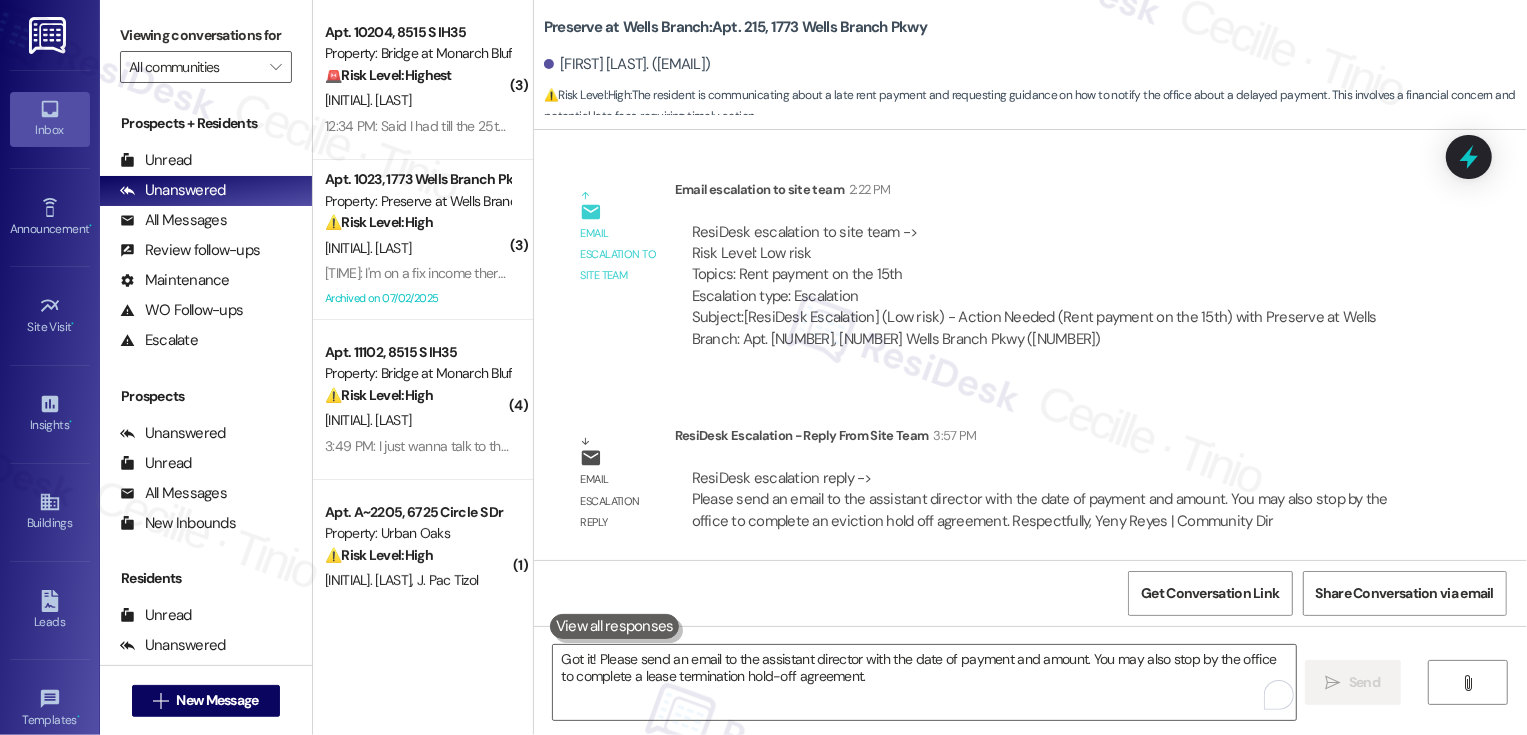 type 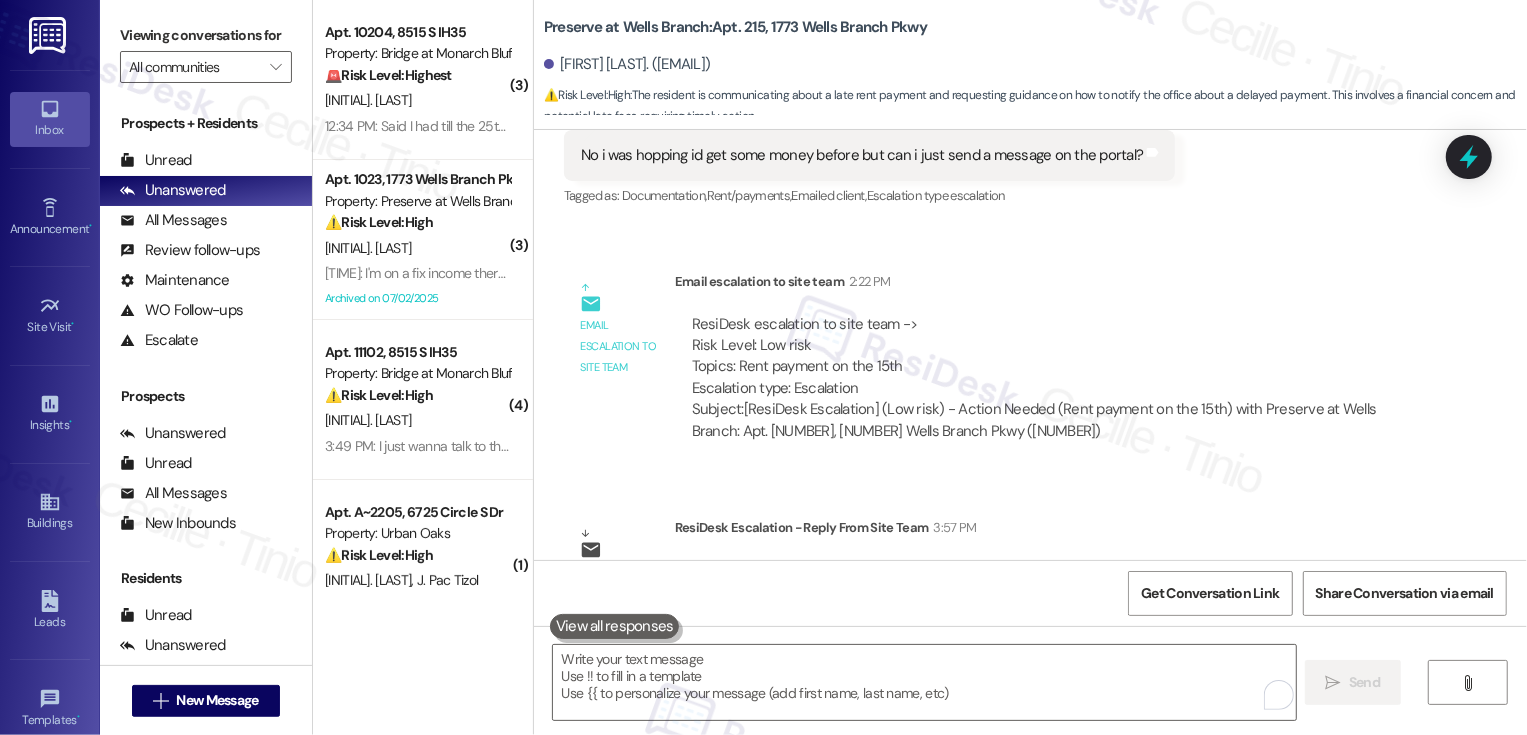 scroll, scrollTop: 5798, scrollLeft: 0, axis: vertical 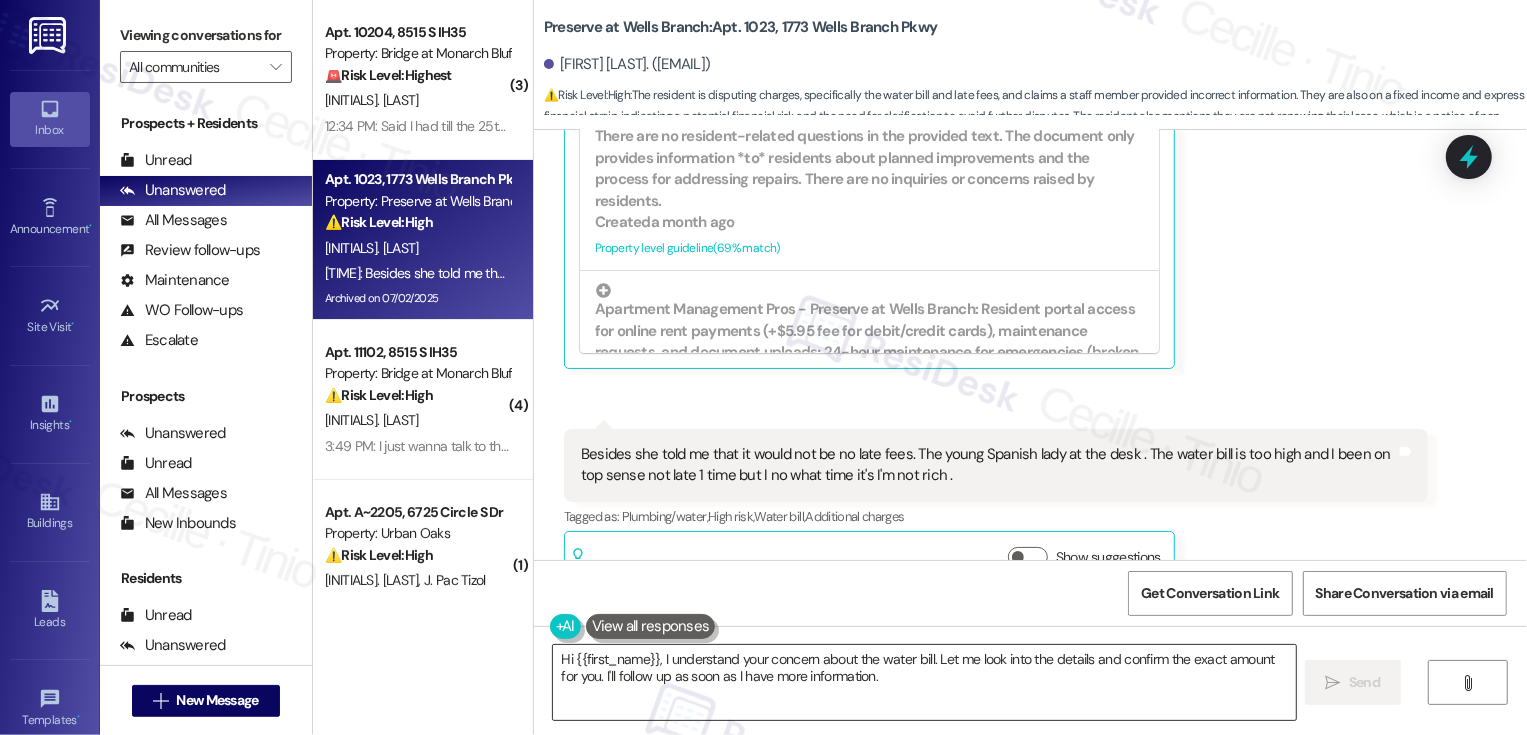 click on "Hi {{first_name}}, I understand your concern about the water bill. Let me look into the details and confirm the exact amount for you. I'll follow up as soon as I have more information." at bounding box center [924, 682] 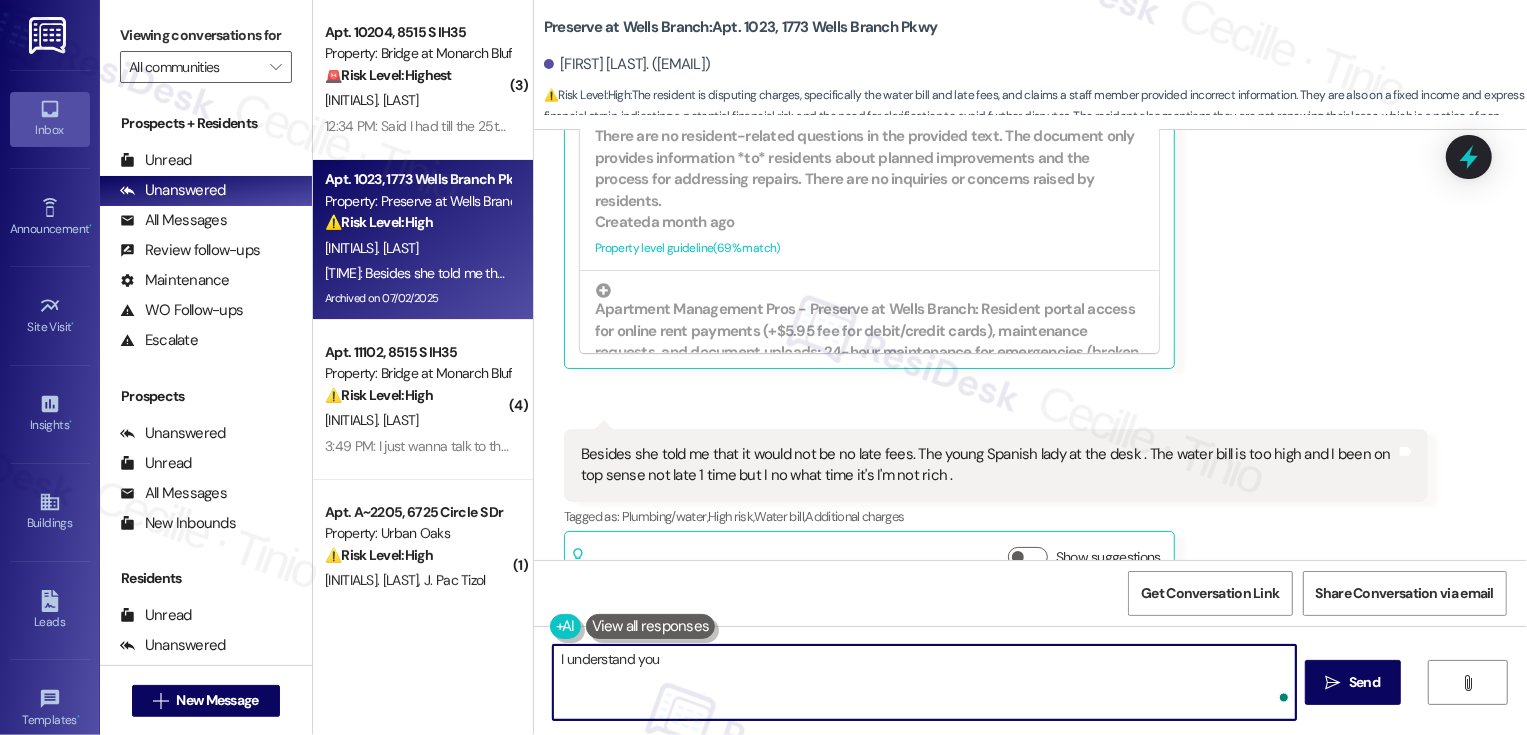 type on "I understand yo" 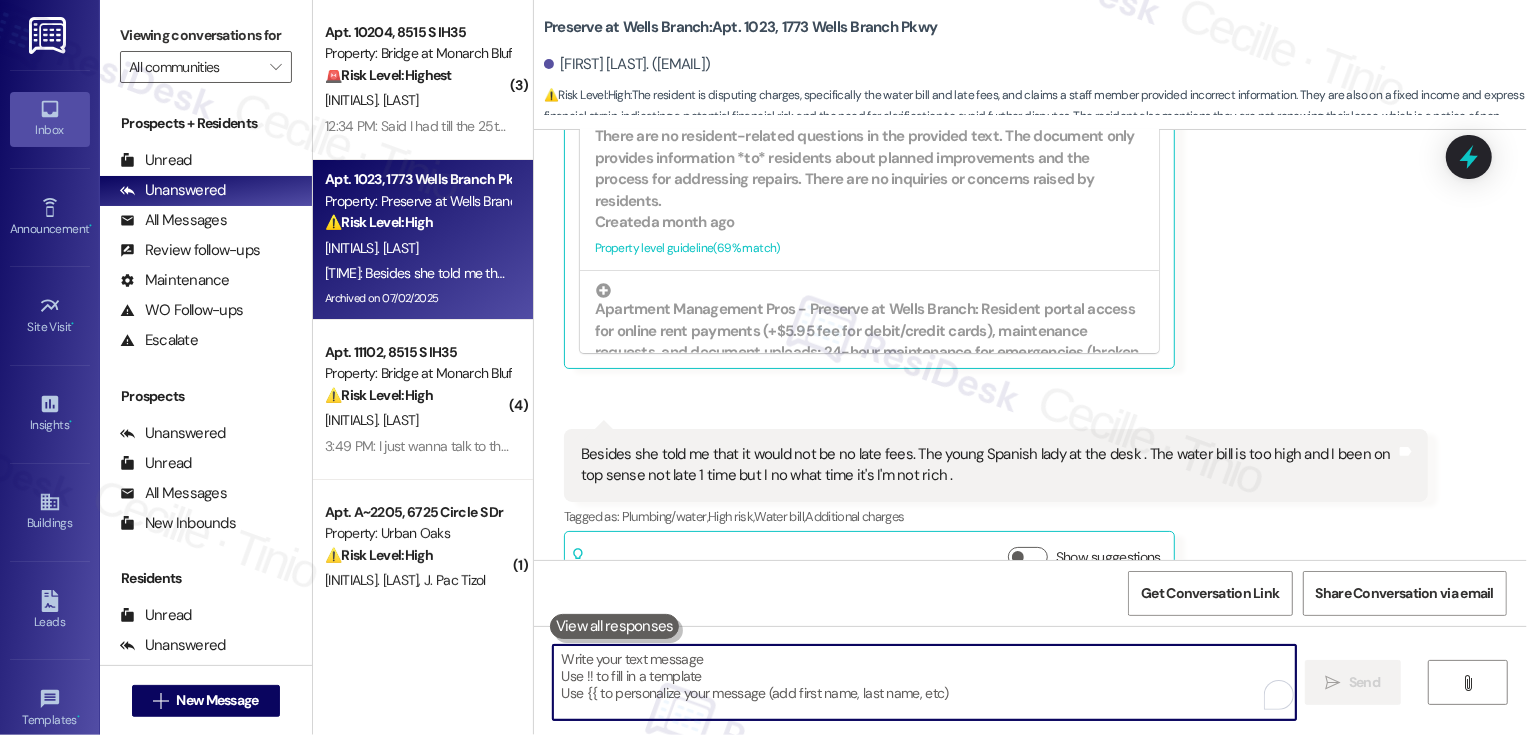 type on "i" 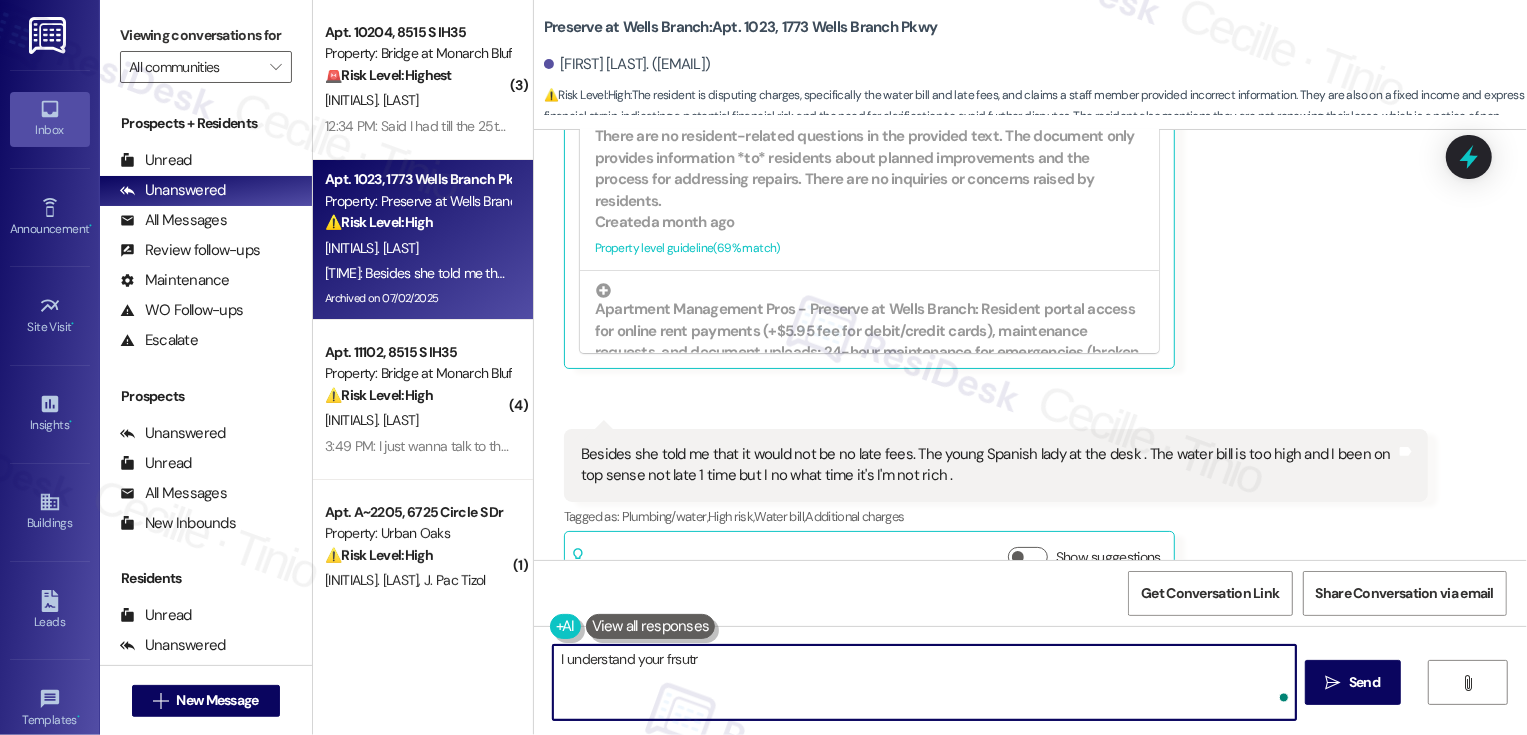 type on "I understand your frsutra" 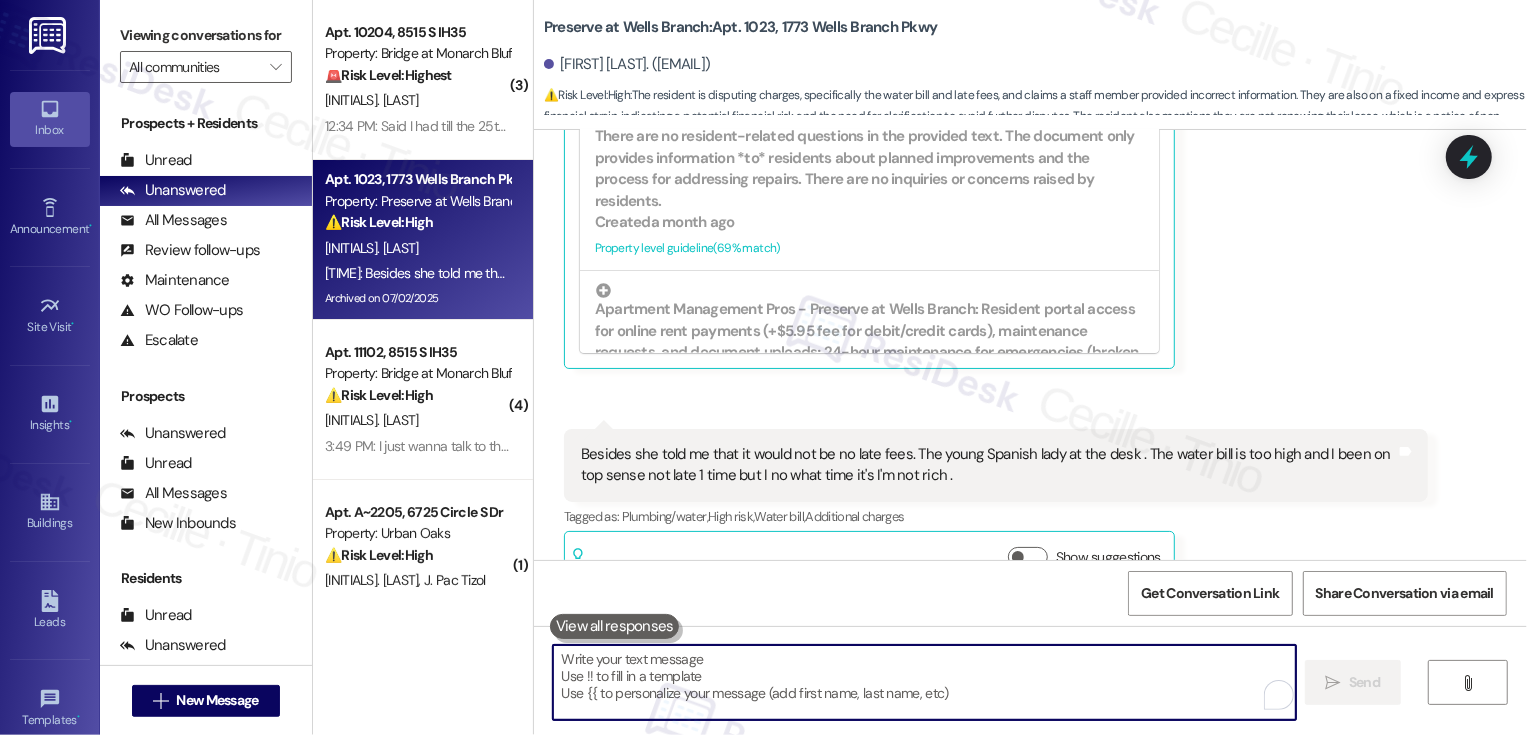 scroll, scrollTop: 13680, scrollLeft: 0, axis: vertical 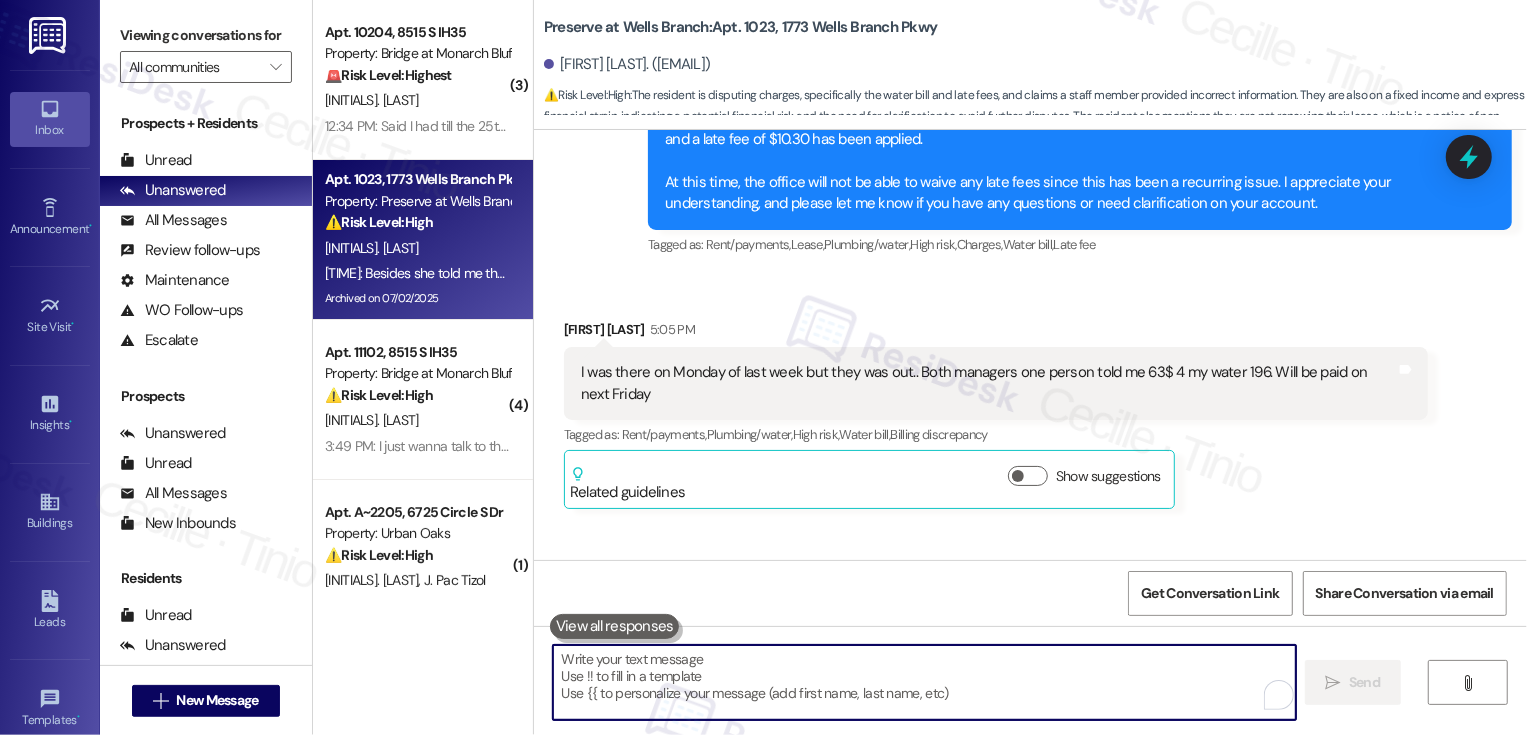 click at bounding box center (924, 682) 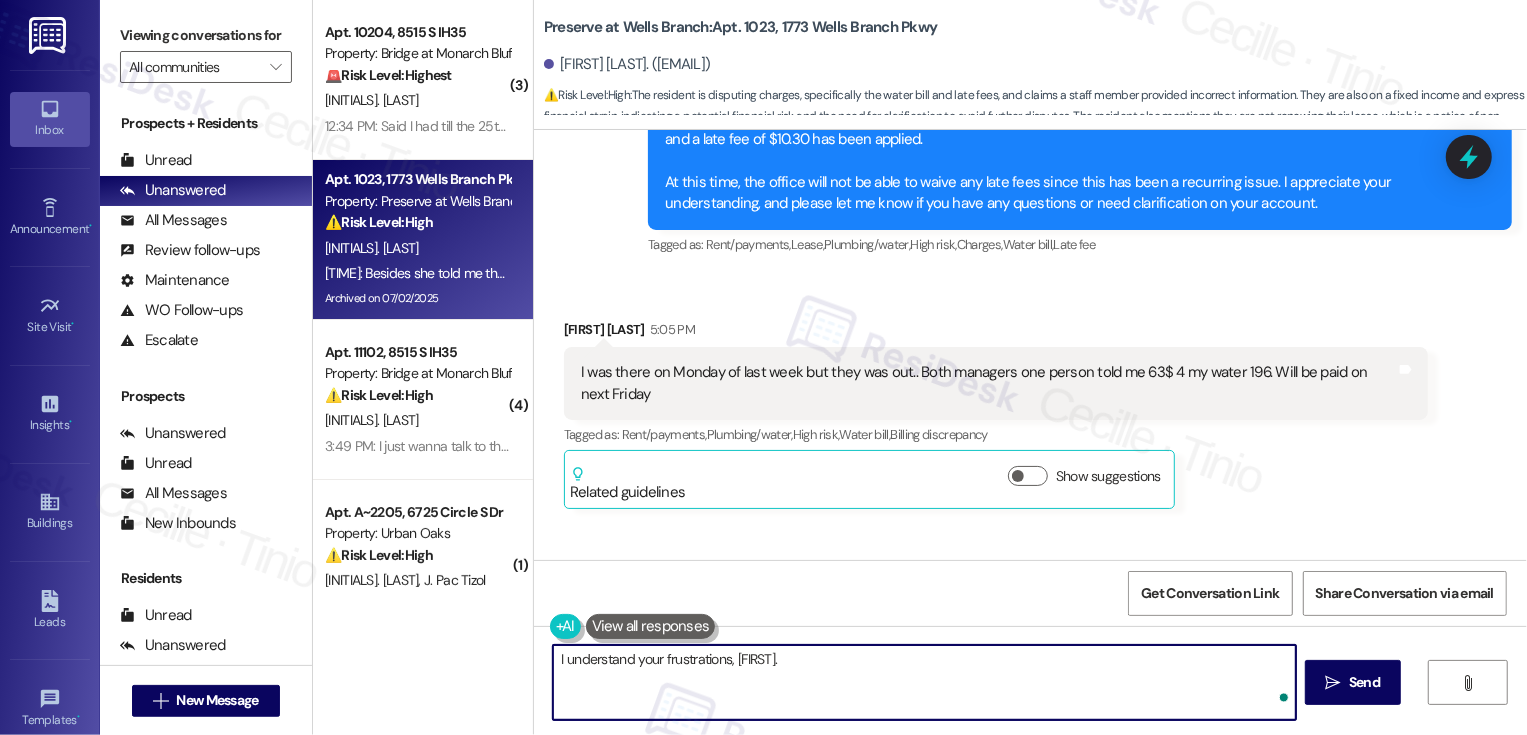 paste on "For your convenience, a copy of your lease agreement is attached for your review." 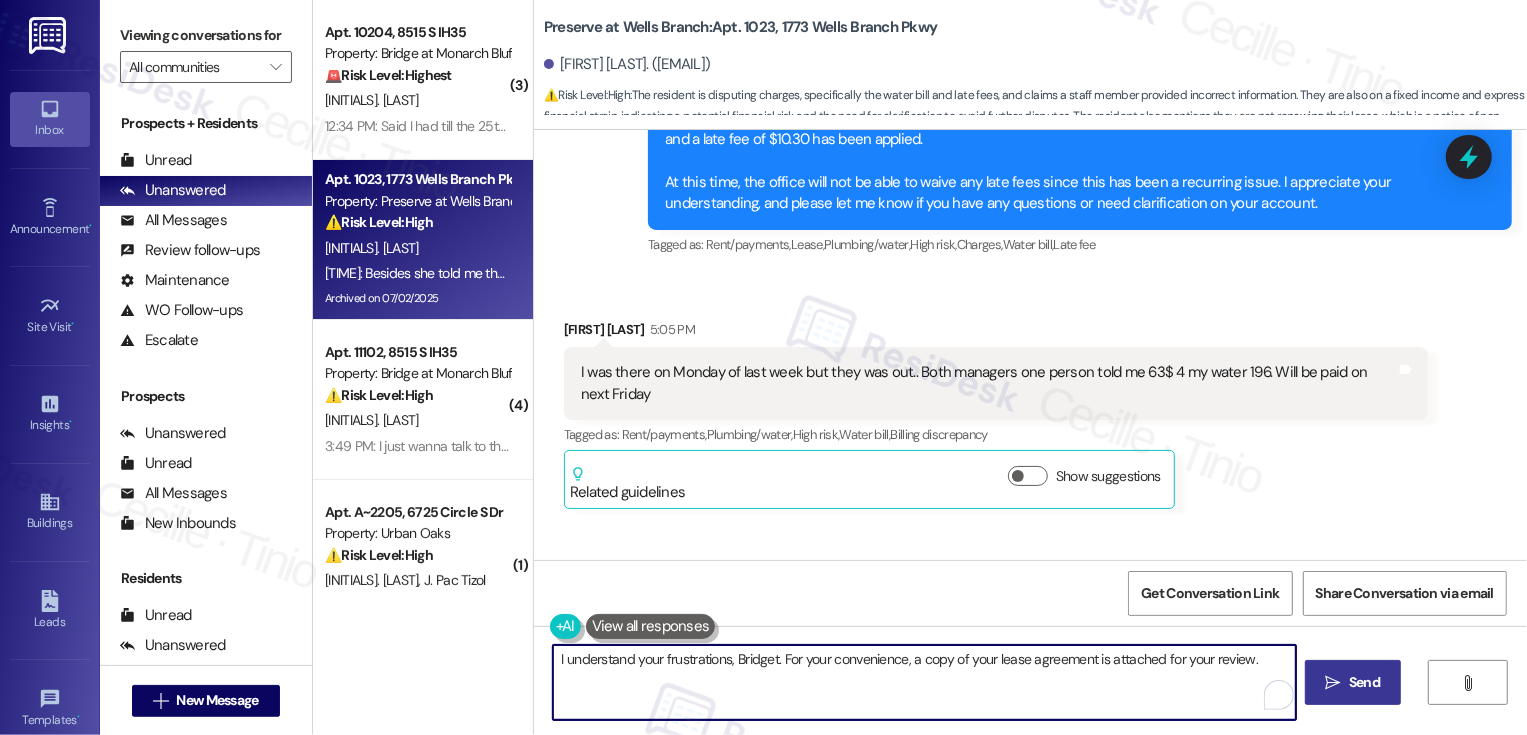 type on "I understand your frustrations, Bridget. For your convenience, a copy of your lease agreement is attached for your review." 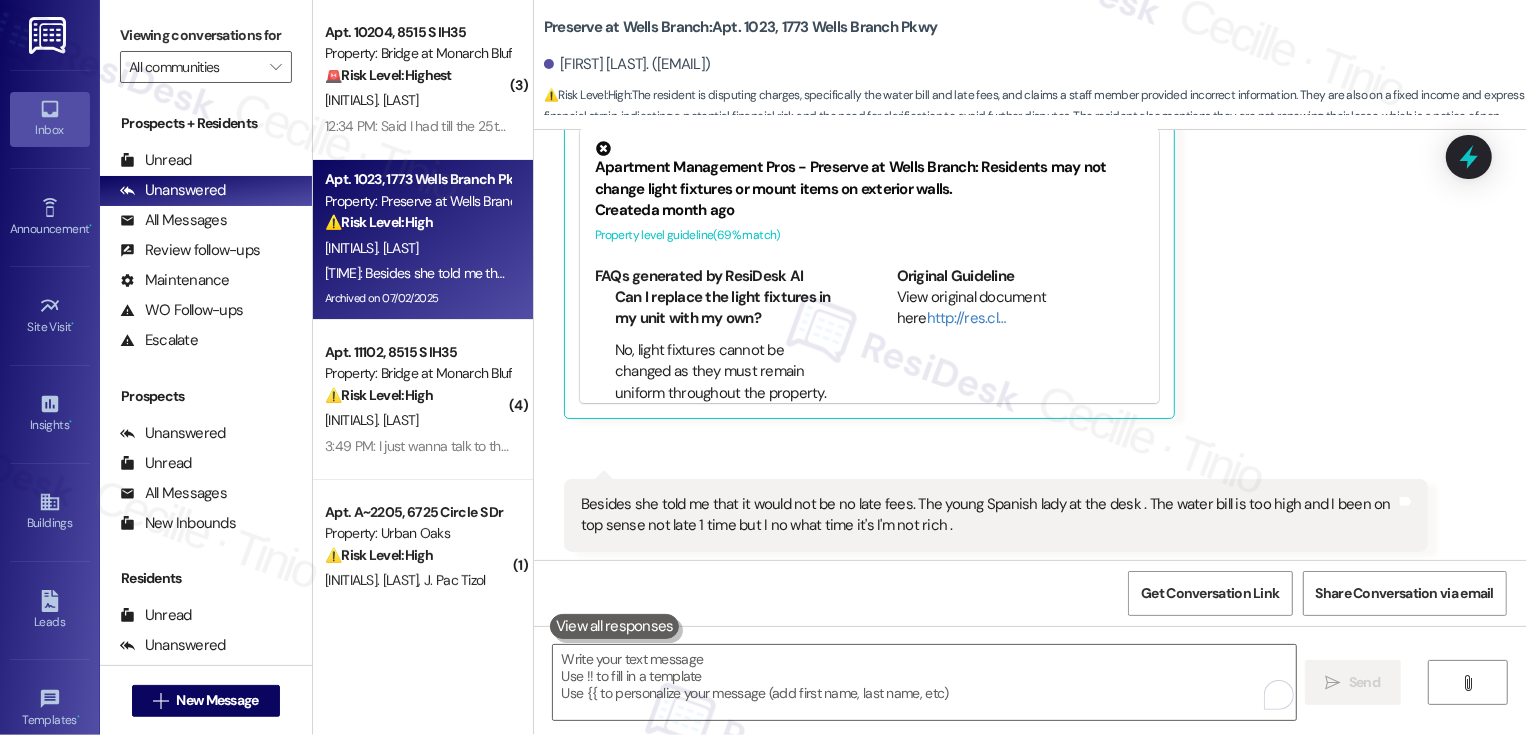 scroll, scrollTop: 13909, scrollLeft: 0, axis: vertical 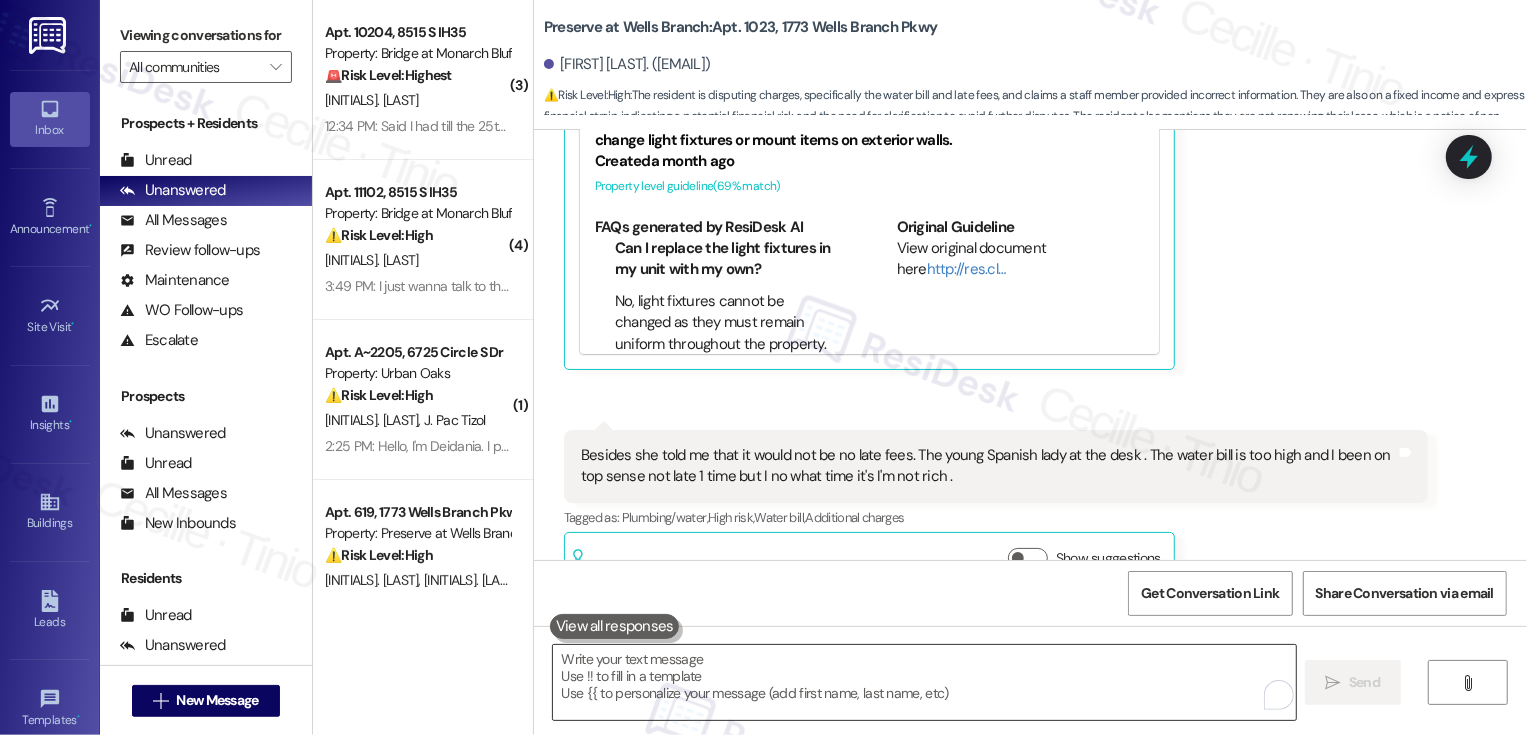 click at bounding box center [924, 682] 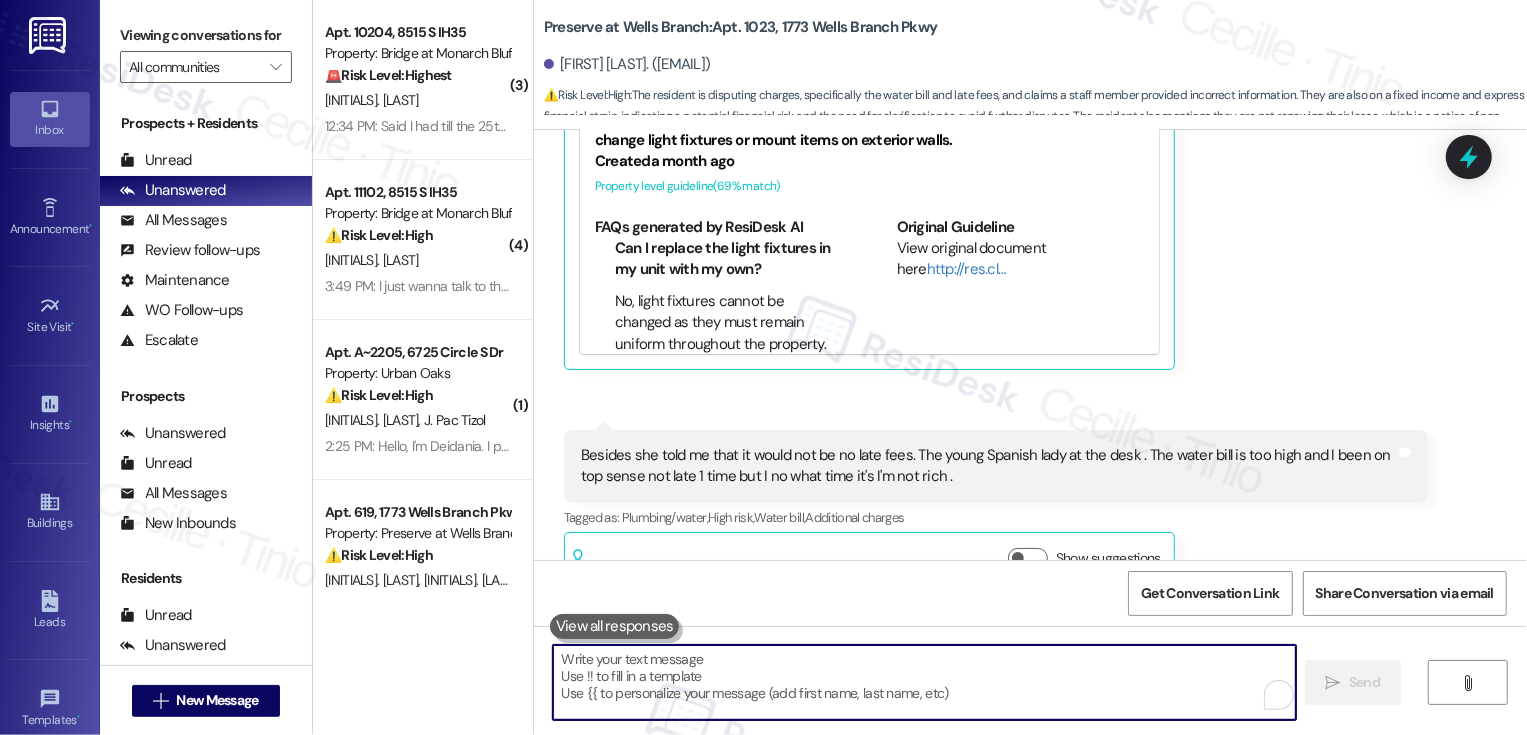 paste on "https://drive.google.com/file/d/1IzoVQ83ikUXoEd-3nbLdR4kfg1SpvSIv/view?usp=sharing" 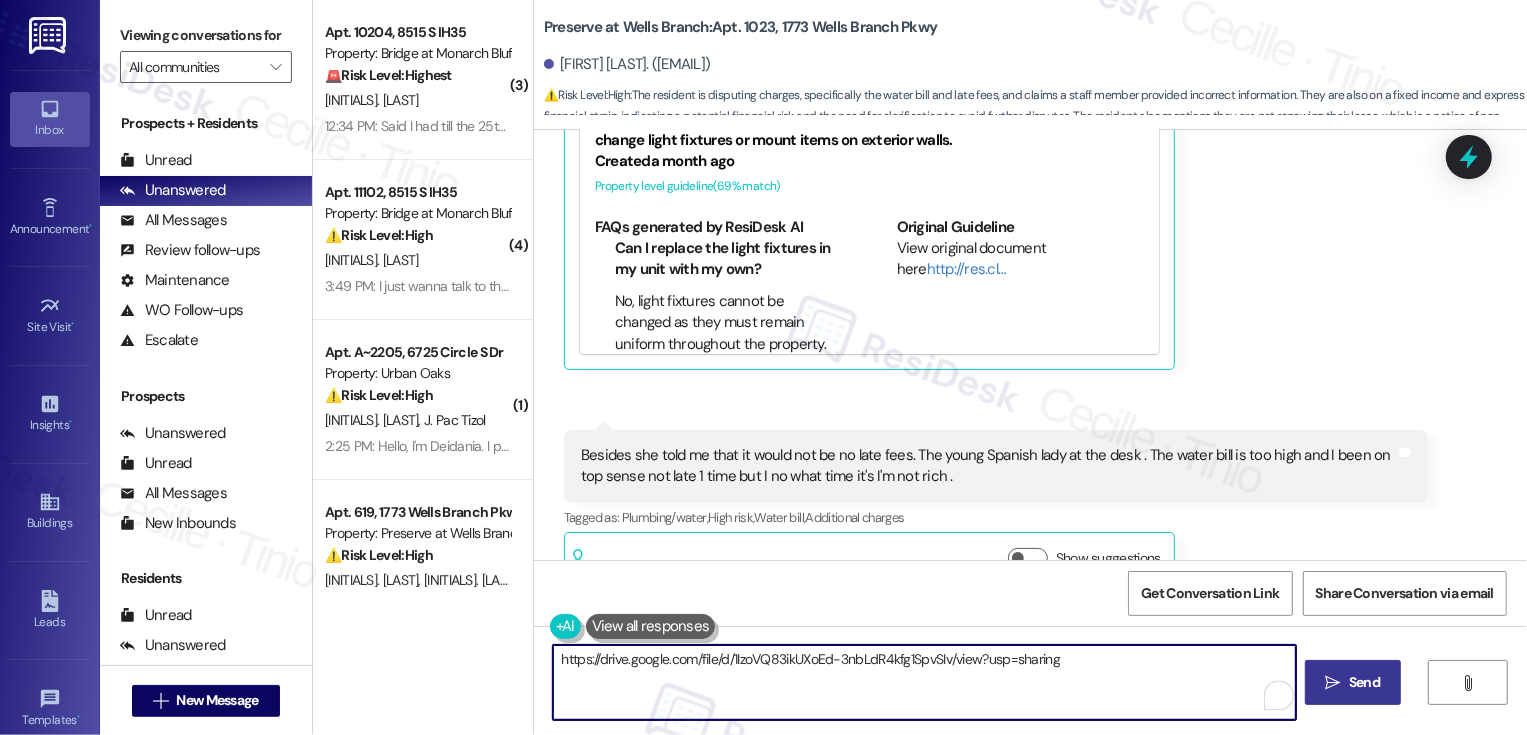 scroll, scrollTop: 14050, scrollLeft: 0, axis: vertical 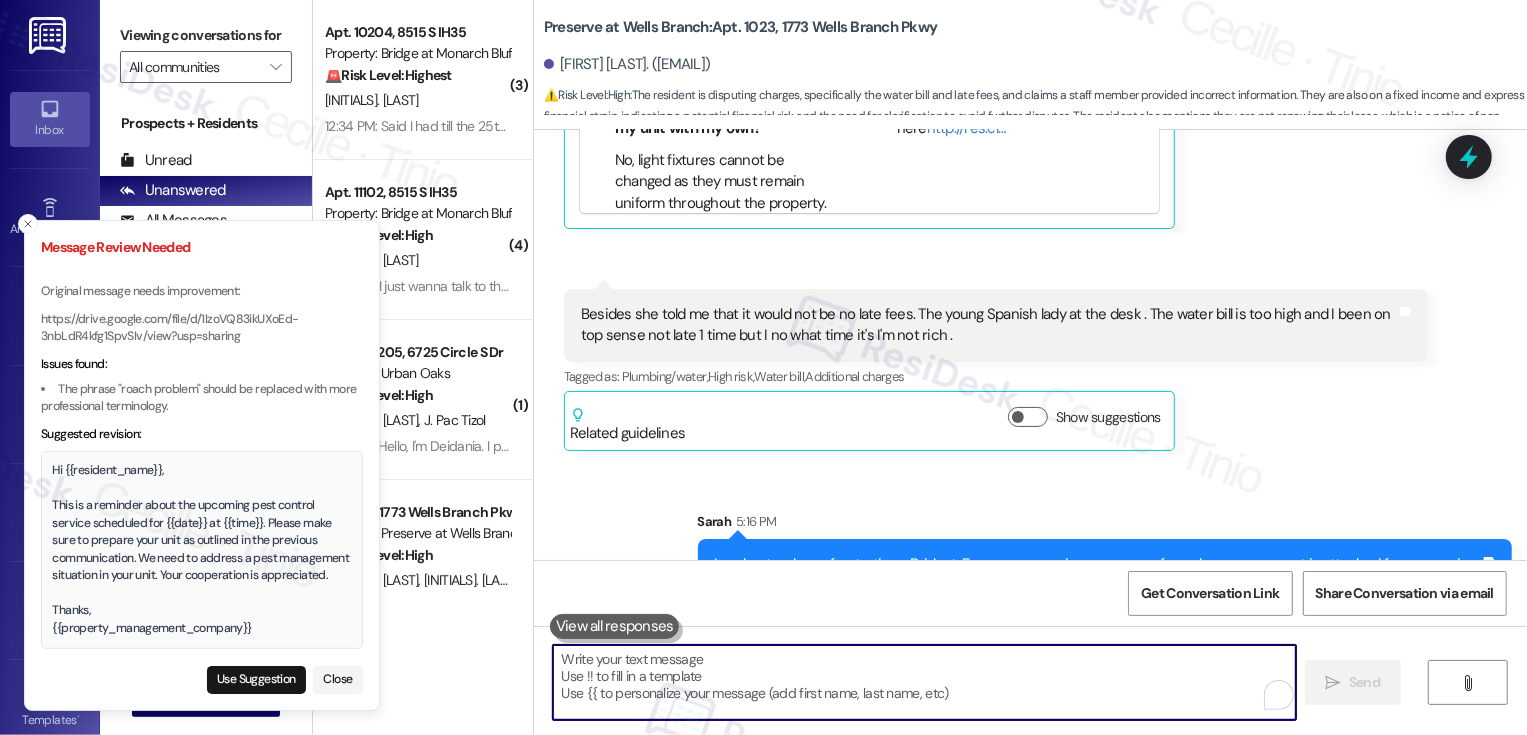 click at bounding box center [924, 682] 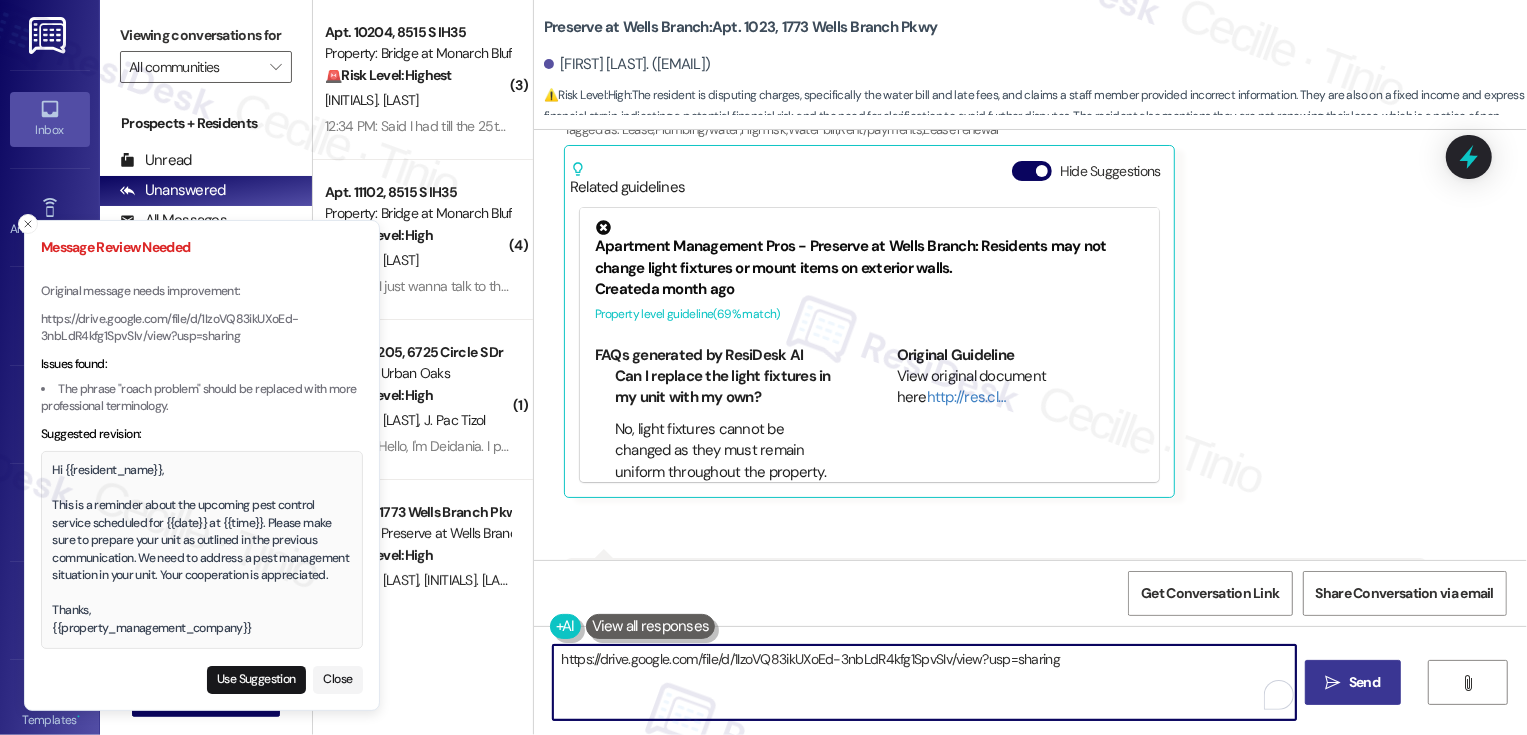 scroll, scrollTop: 13778, scrollLeft: 0, axis: vertical 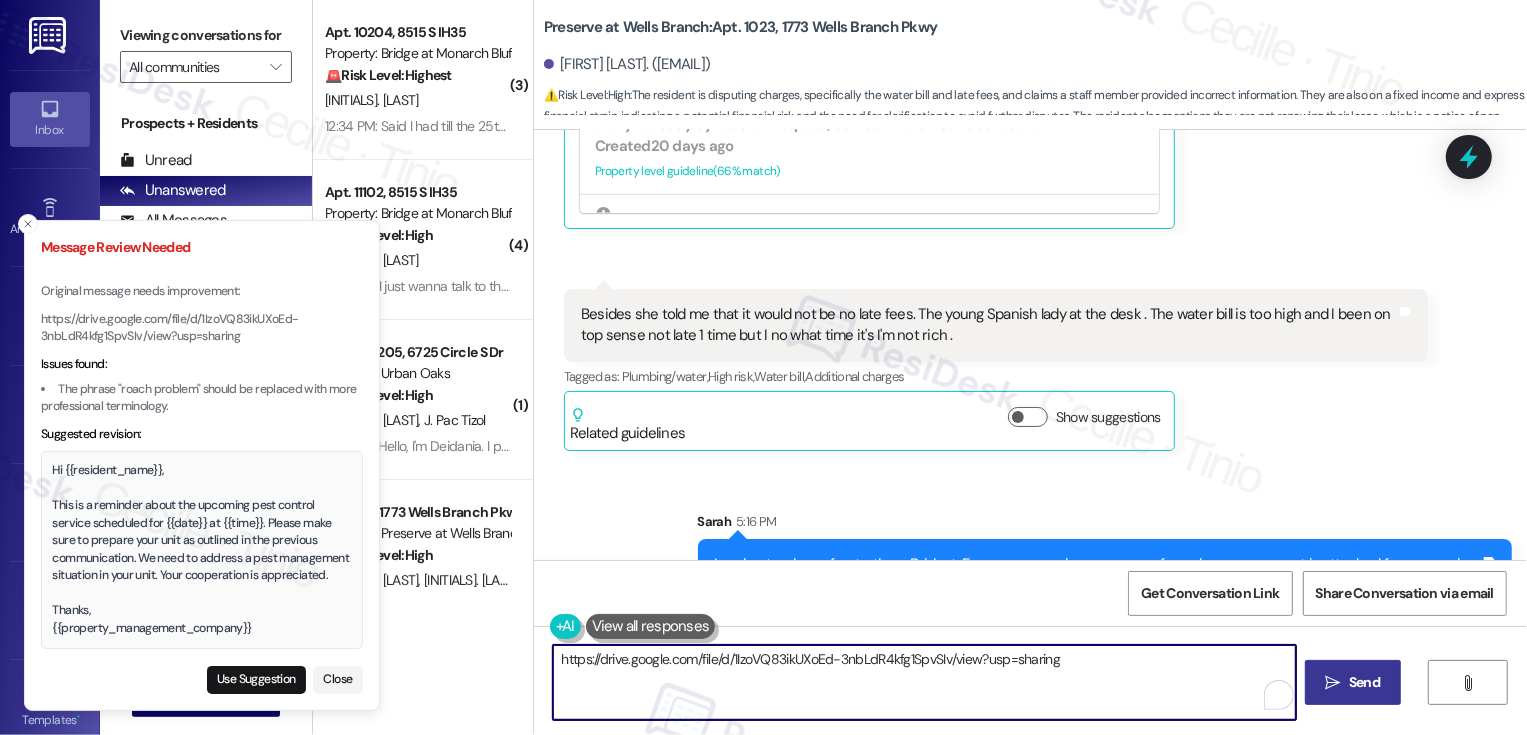 click on "https://drive.google.com/file/d/1IzoVQ83ikUXoEd-3nbLdR4kfg1SpvSIv/view?usp=sharing" at bounding box center (924, 682) 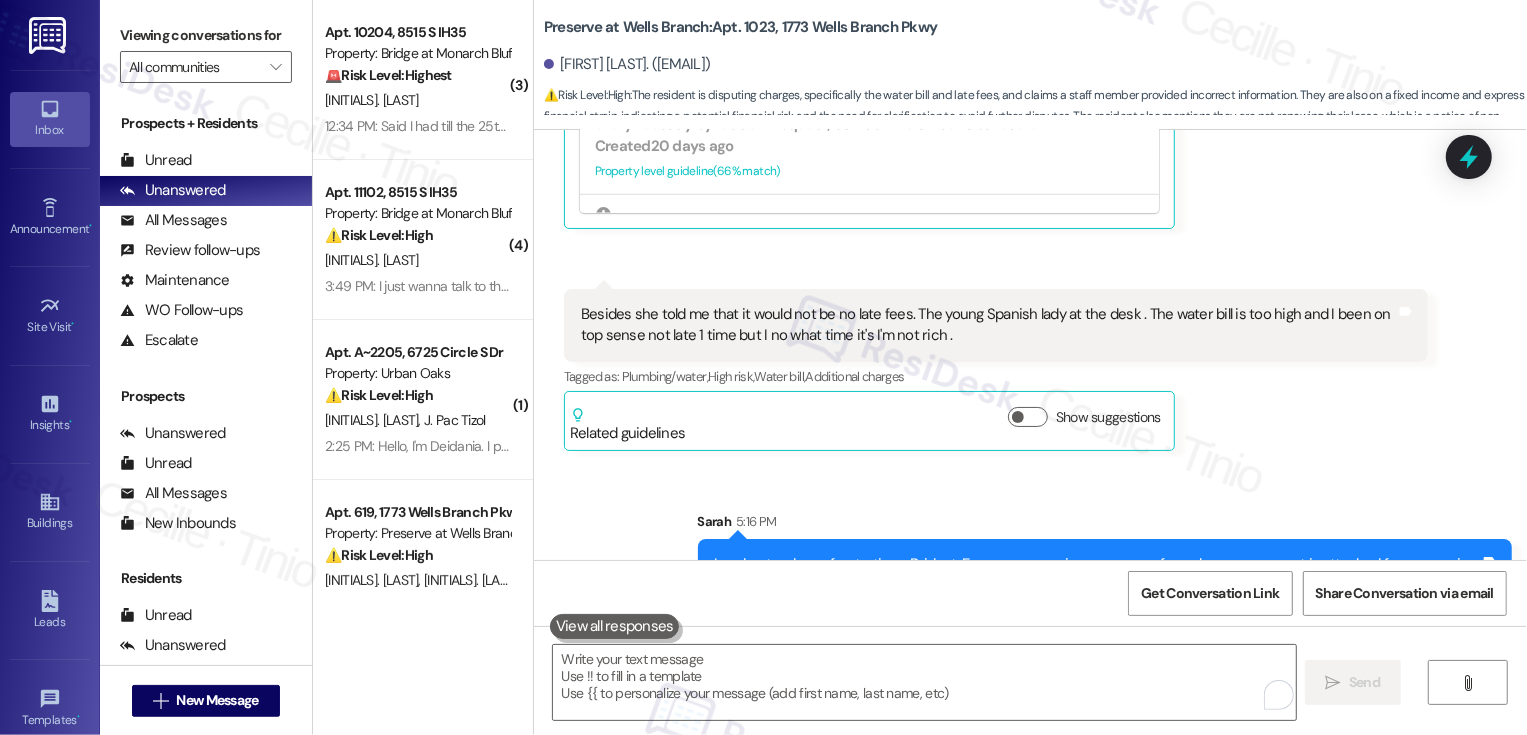 scroll, scrollTop: 13710, scrollLeft: 0, axis: vertical 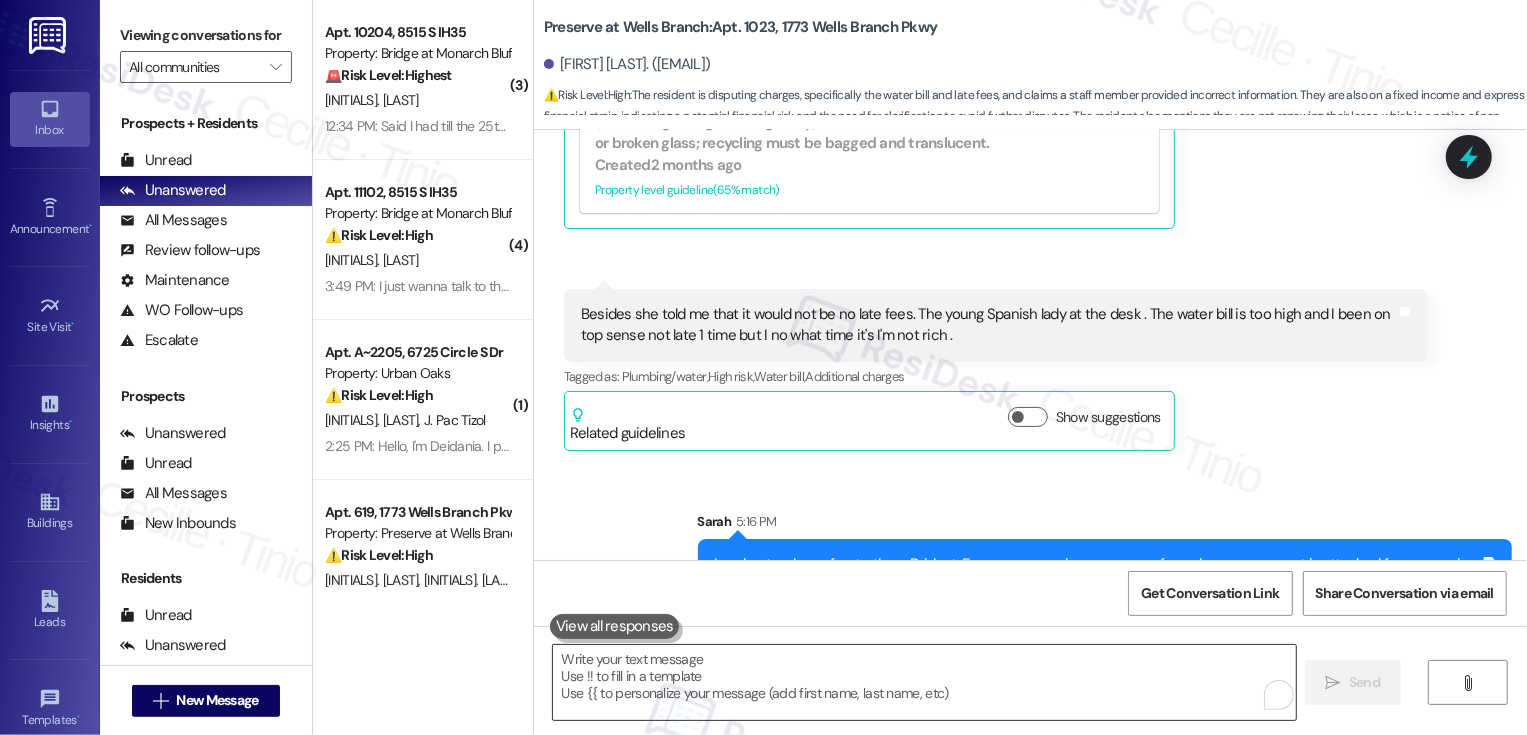 click at bounding box center (924, 682) 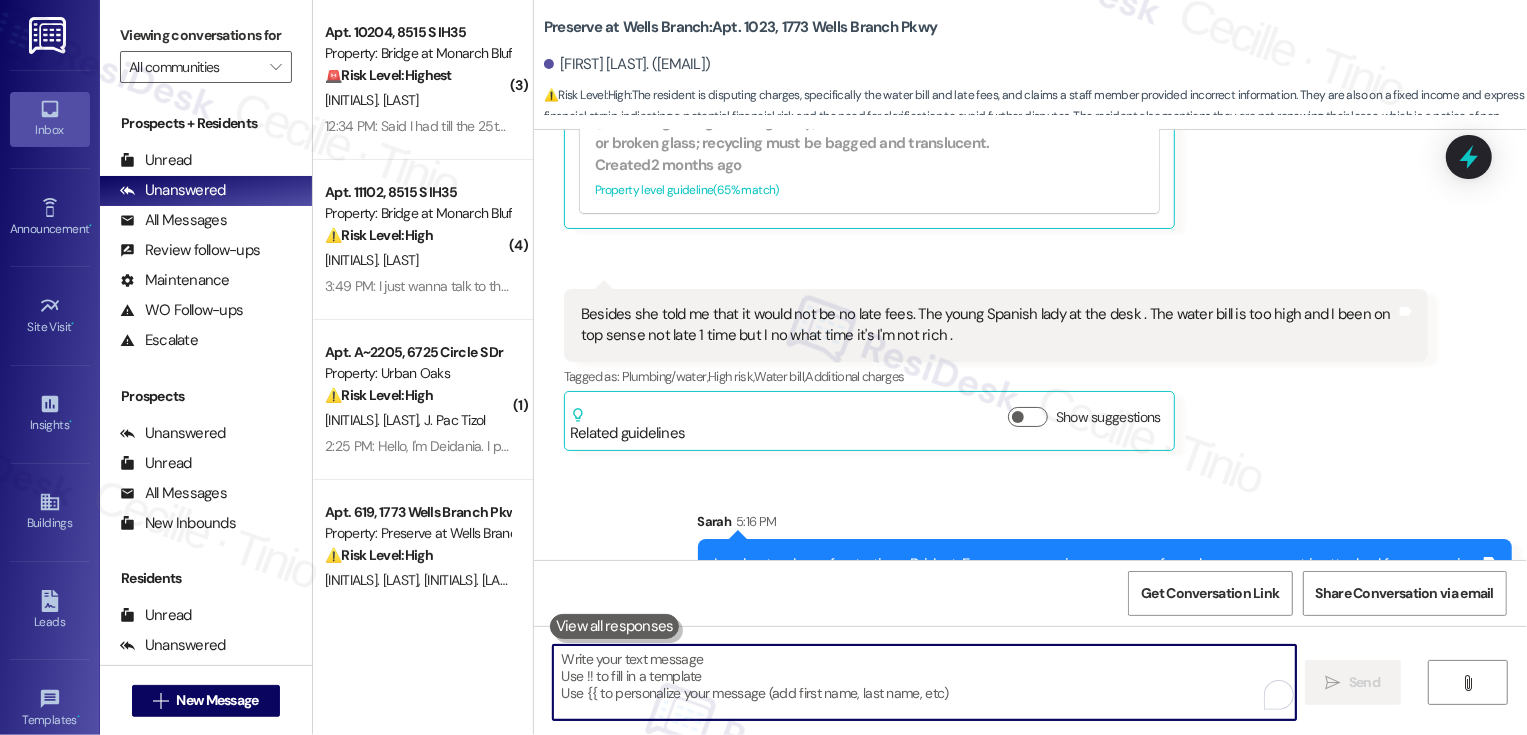 paste on "https://drive.google.com/file/d/1IzoVQ83ikUXoEd-3nbLdR4kfg1SpvSIv/view?usp=sharing" 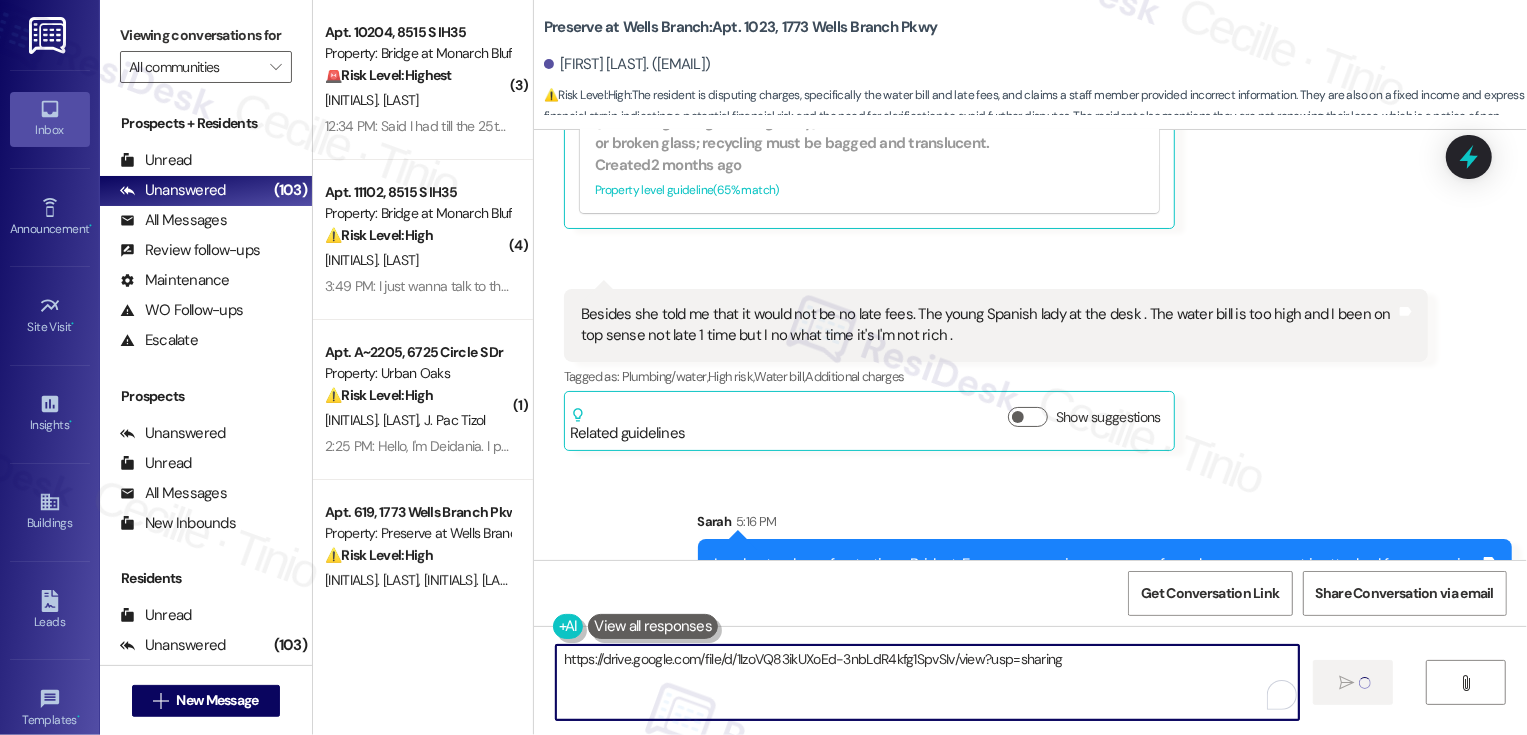 type 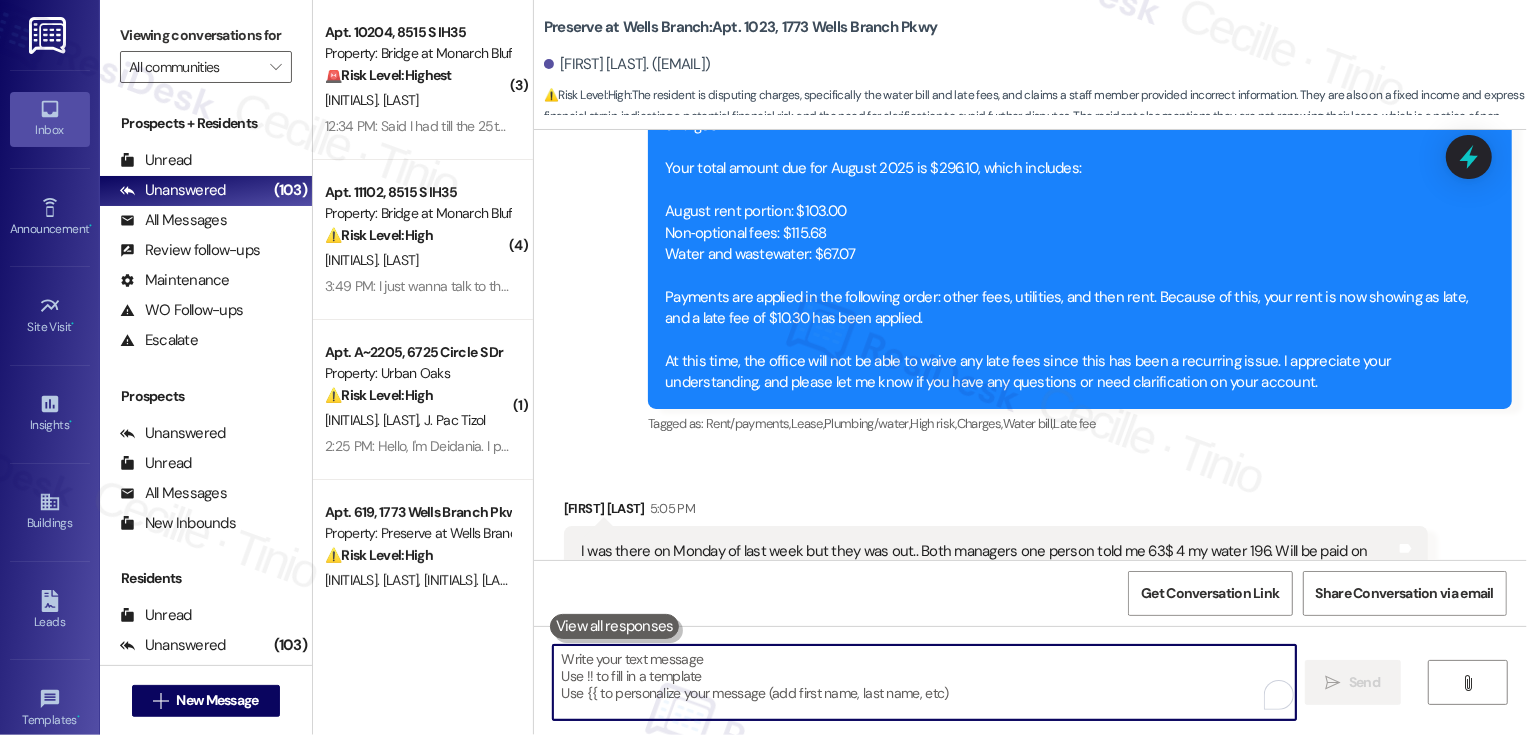 scroll, scrollTop: 13043, scrollLeft: 0, axis: vertical 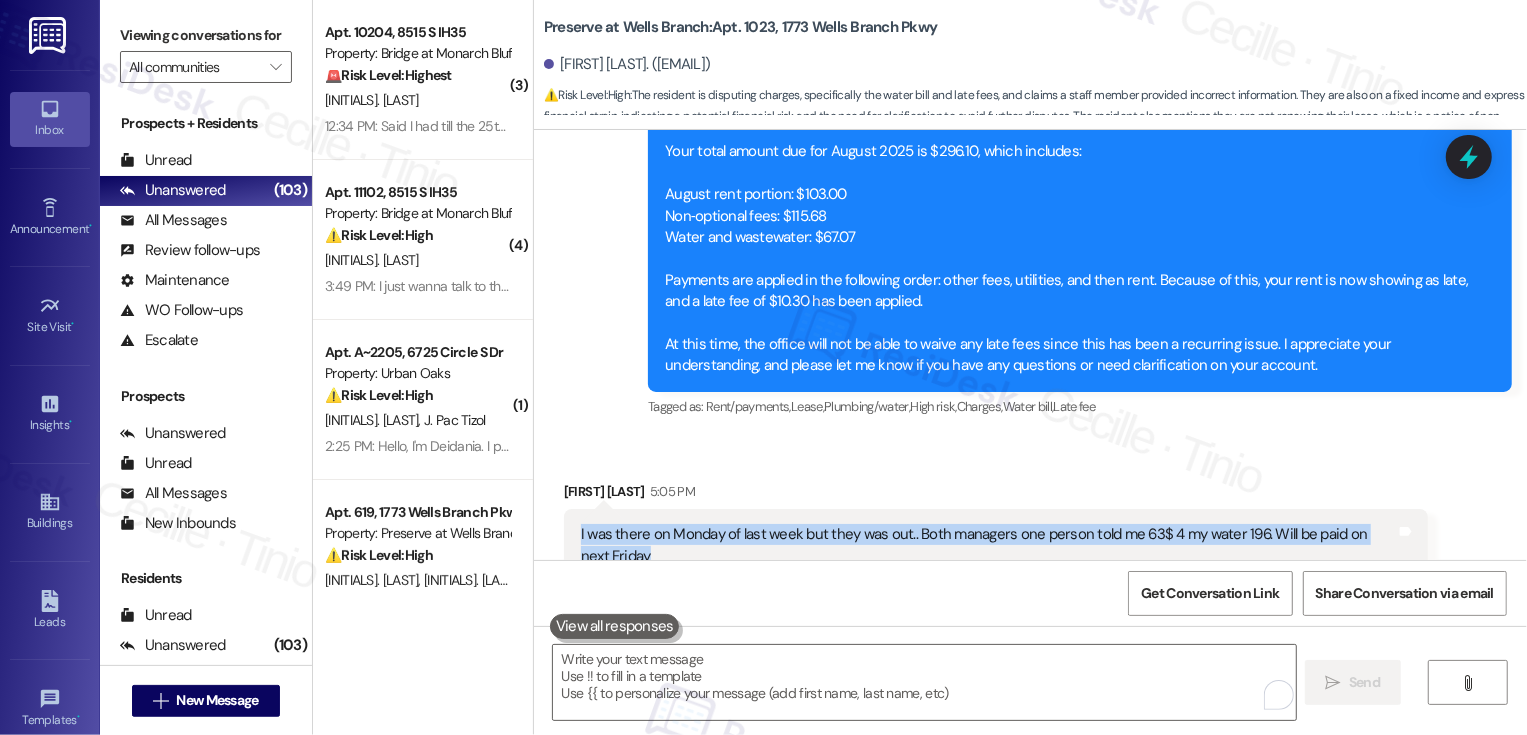 drag, startPoint x: 568, startPoint y: 487, endPoint x: 632, endPoint y: 517, distance: 70.68239 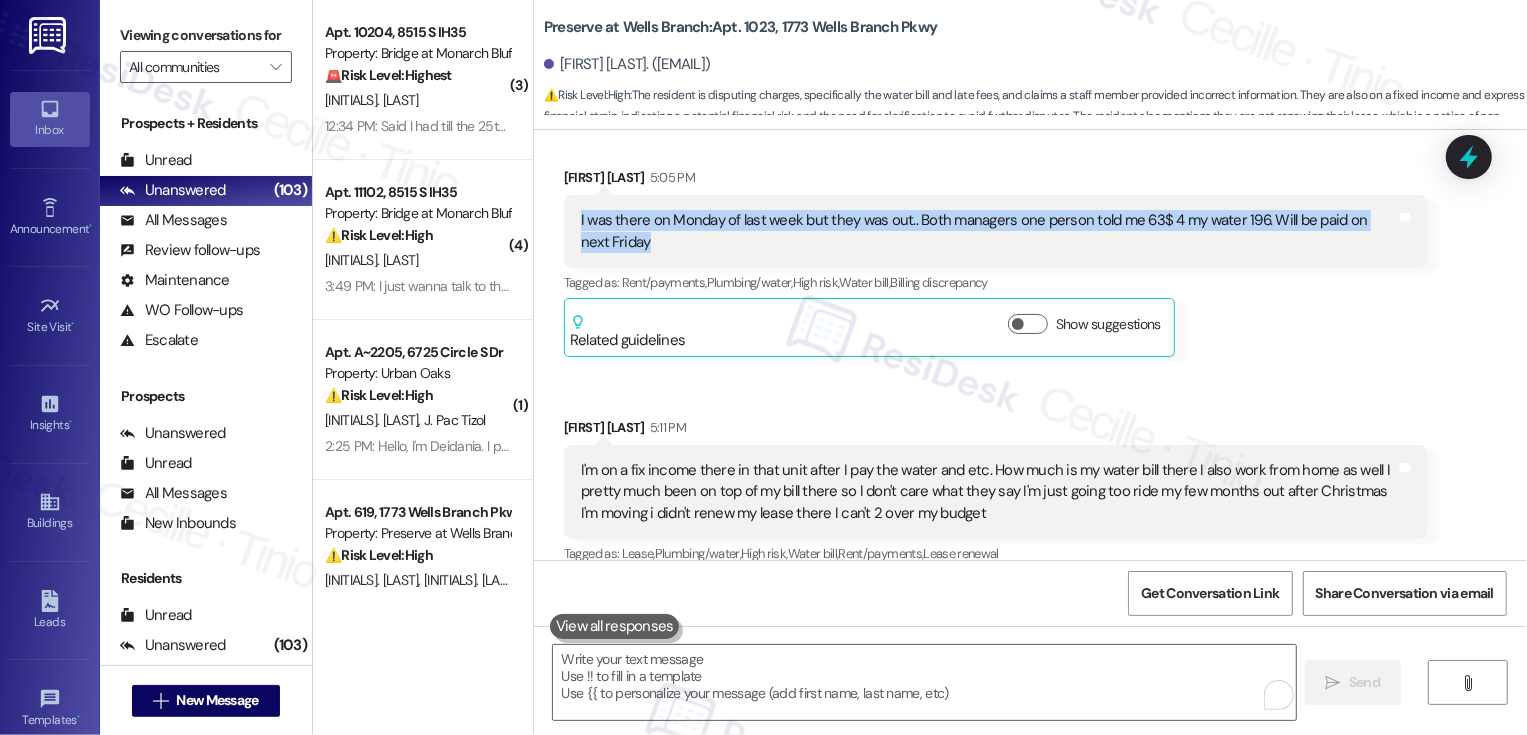scroll, scrollTop: 13455, scrollLeft: 0, axis: vertical 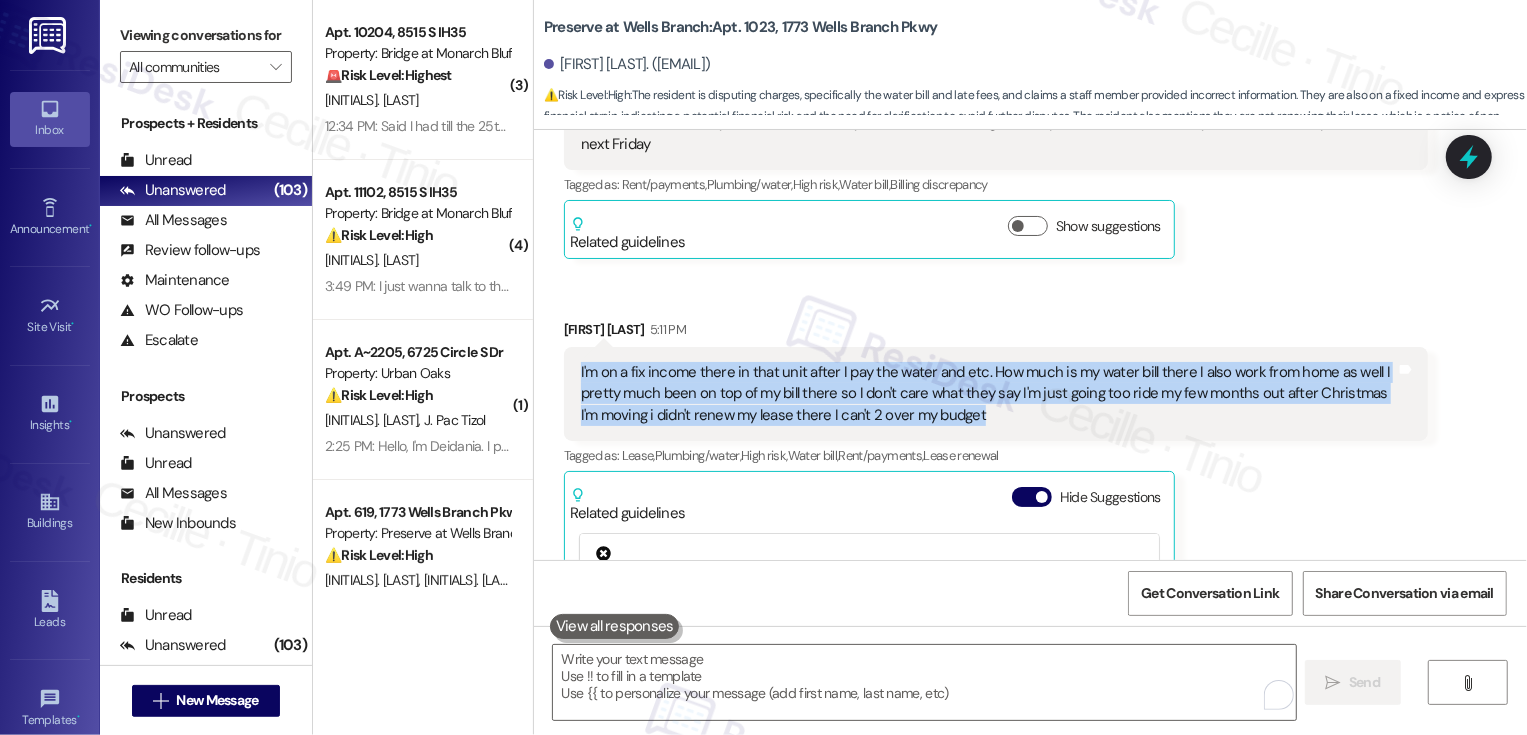 drag, startPoint x: 565, startPoint y: 324, endPoint x: 999, endPoint y: 390, distance: 438.98975 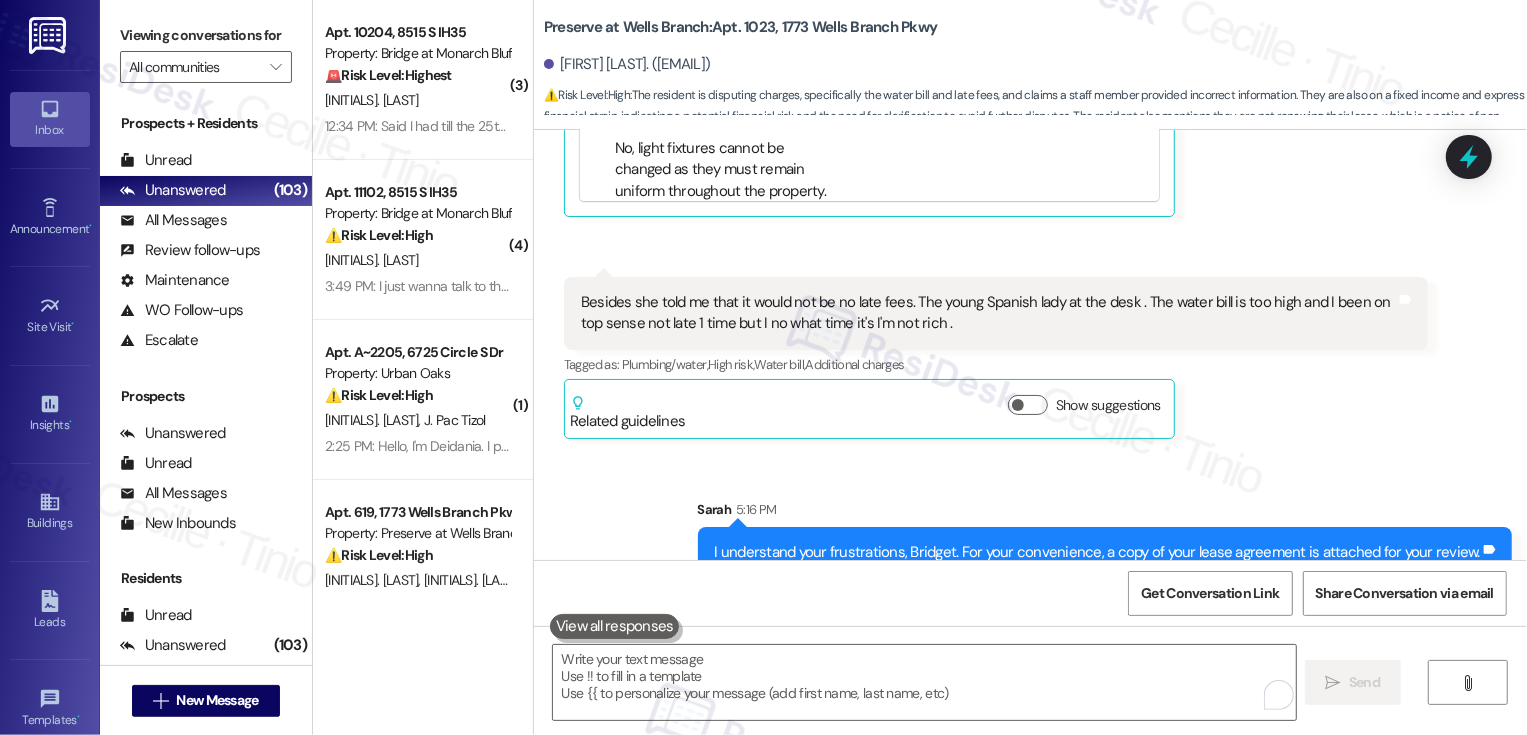 scroll, scrollTop: 14085, scrollLeft: 0, axis: vertical 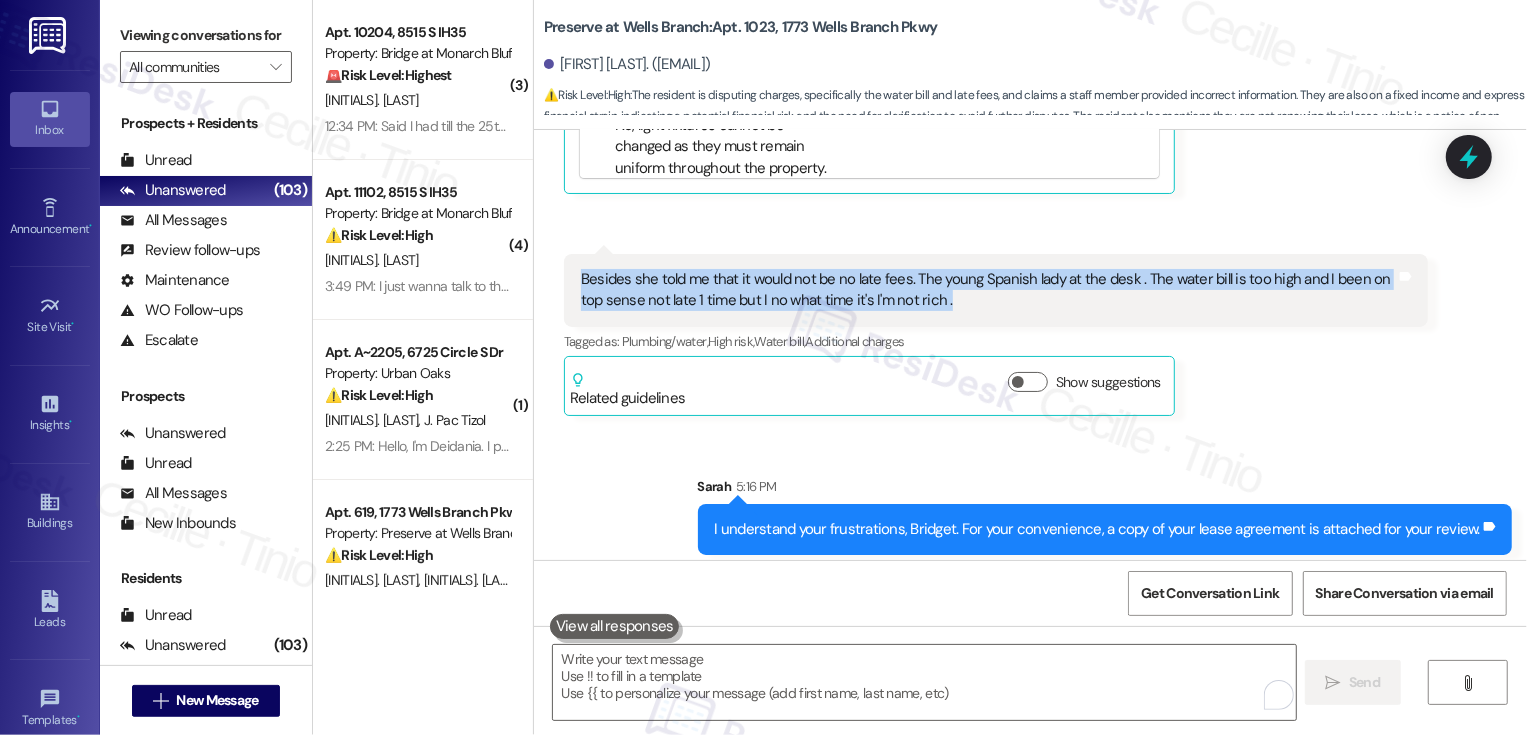 drag, startPoint x: 565, startPoint y: 224, endPoint x: 916, endPoint y: 258, distance: 352.64288 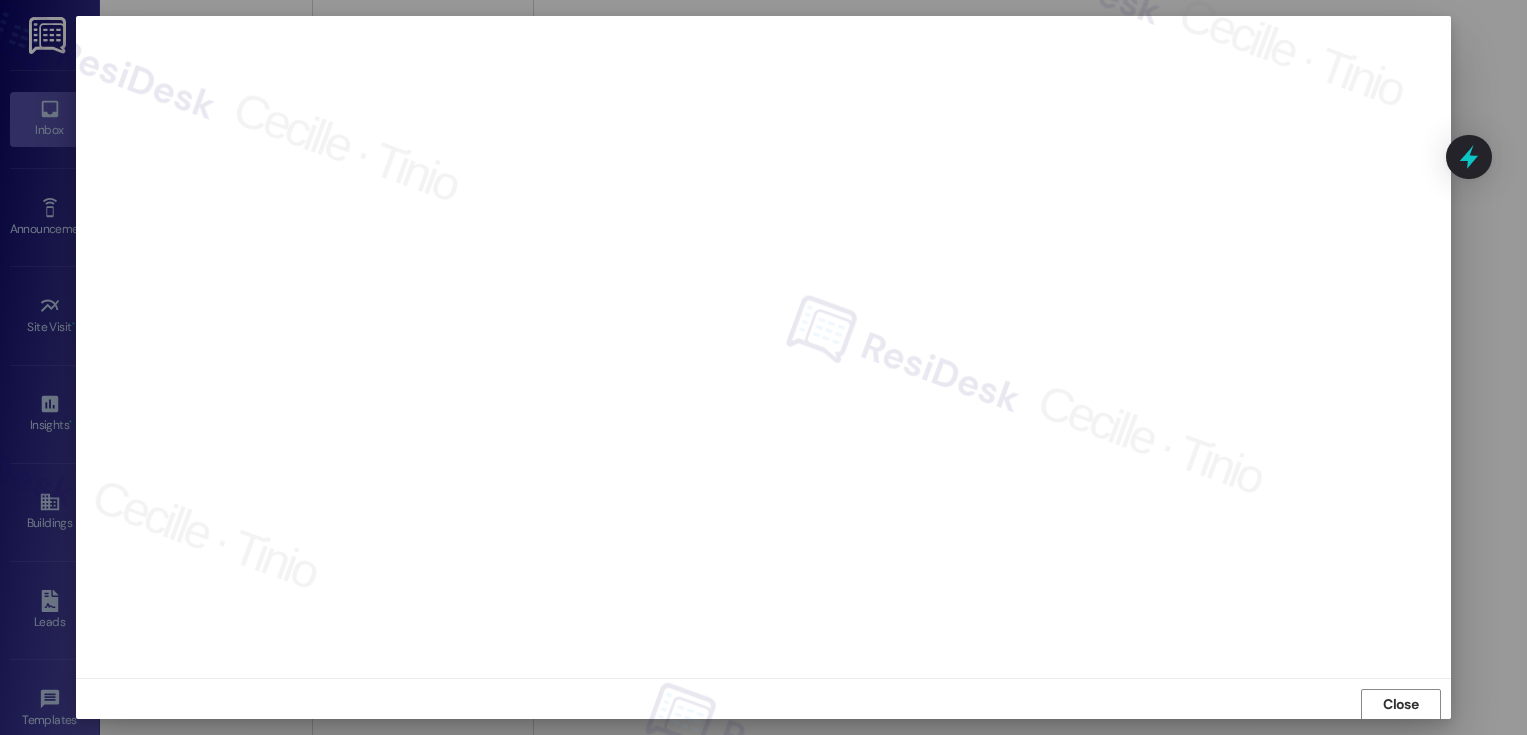 scroll, scrollTop: 0, scrollLeft: 0, axis: both 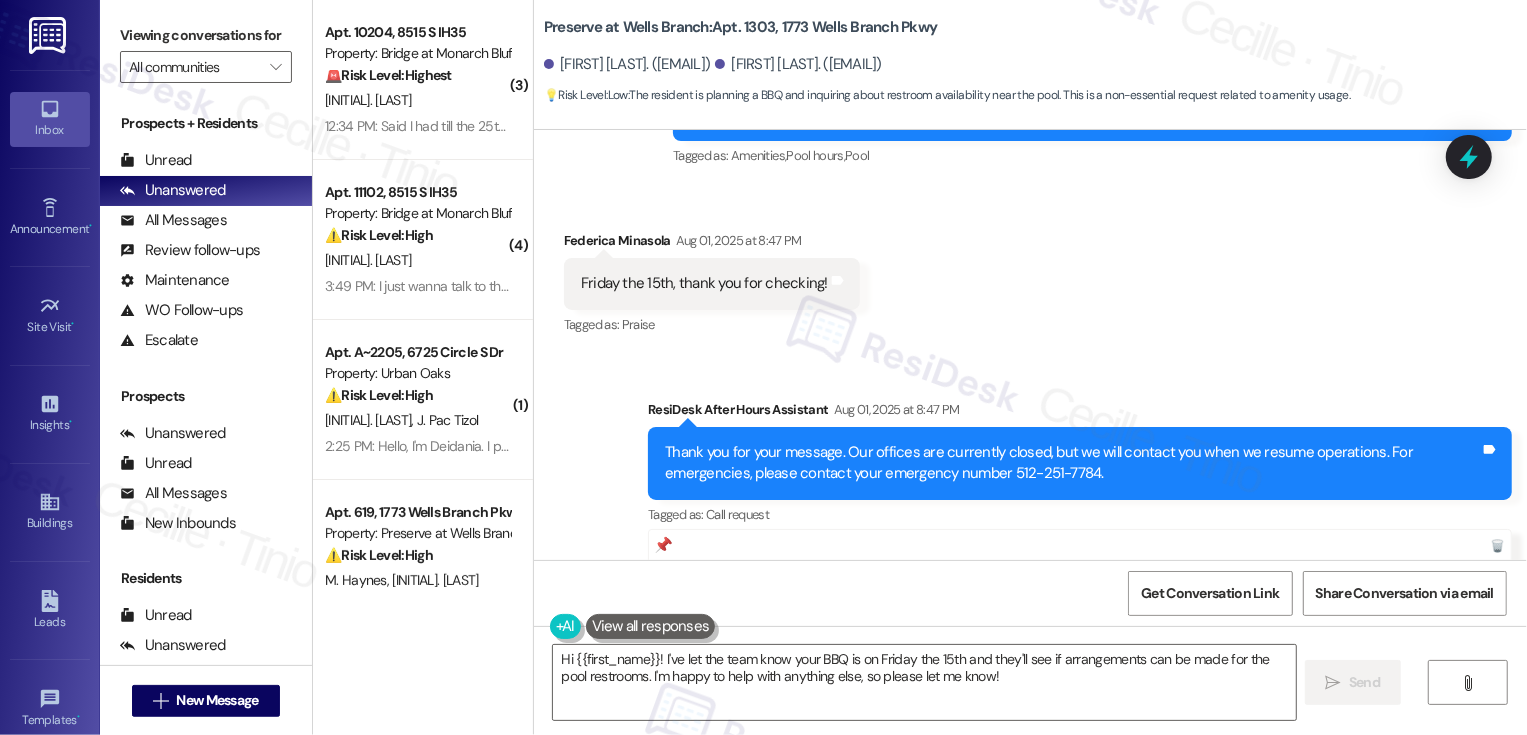 click on "[FIRST] [LAST] [DATE] at 8:47 PM" at bounding box center (712, 244) 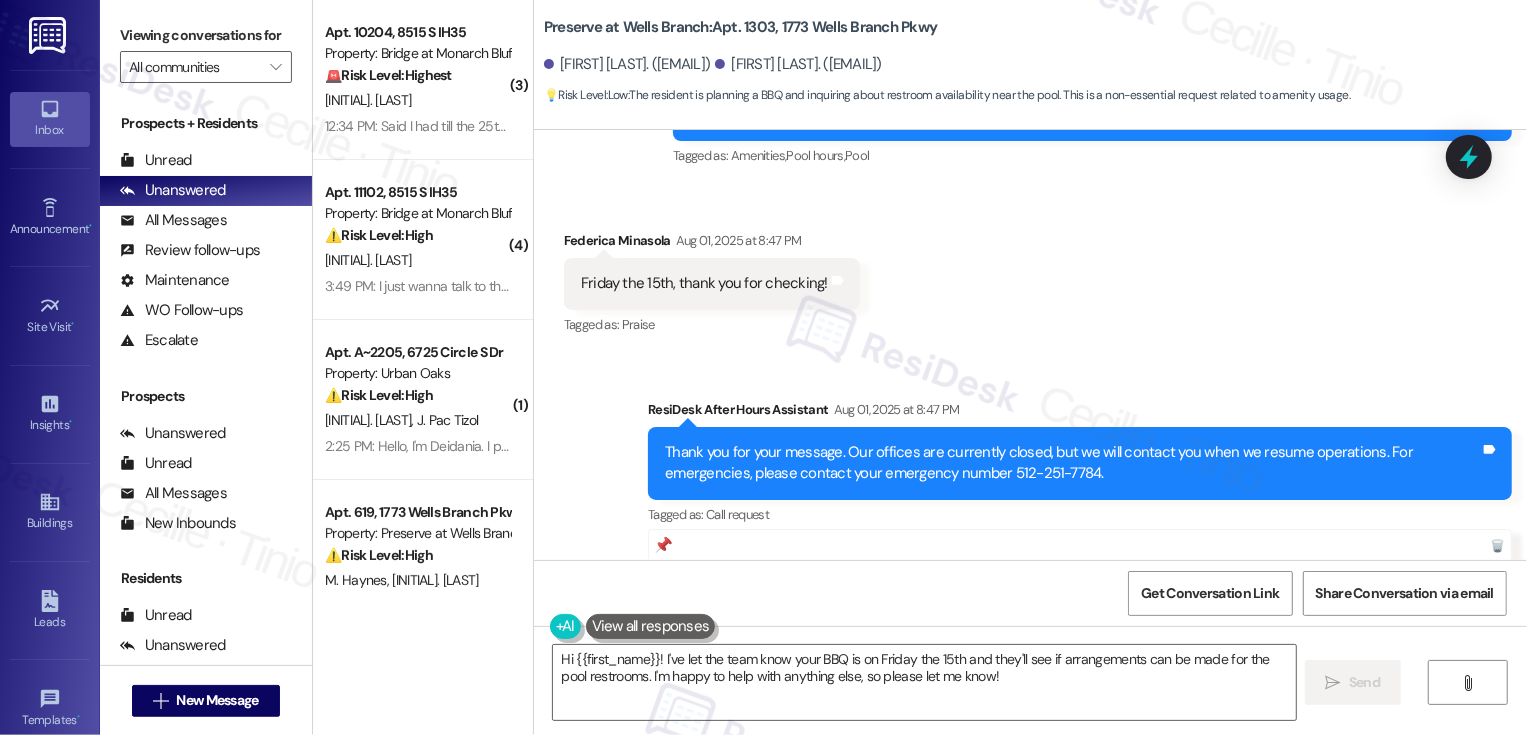 click on "[FIRST] [LAST] [DATE] at 8:47 PM" at bounding box center [712, 244] 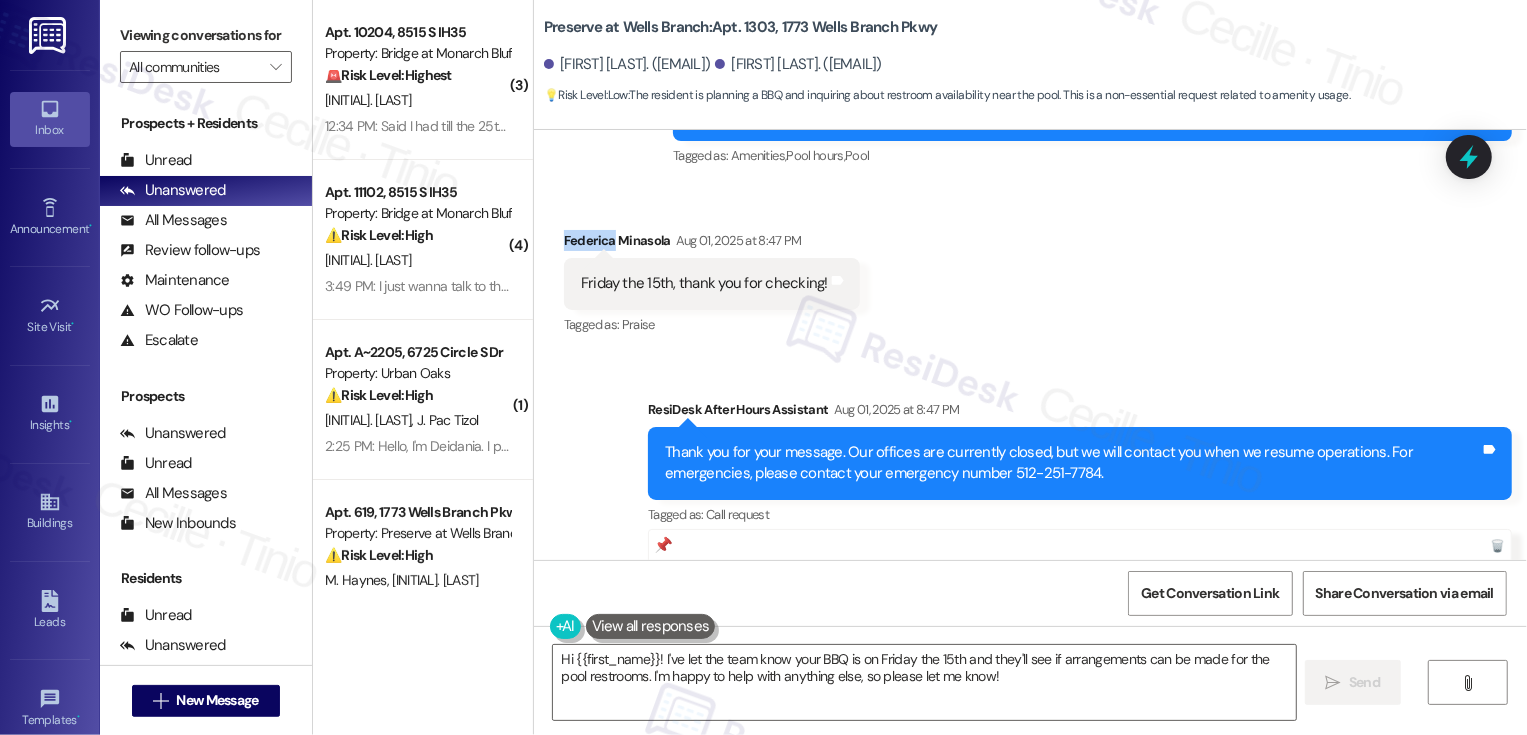 copy on "[FIRST]" 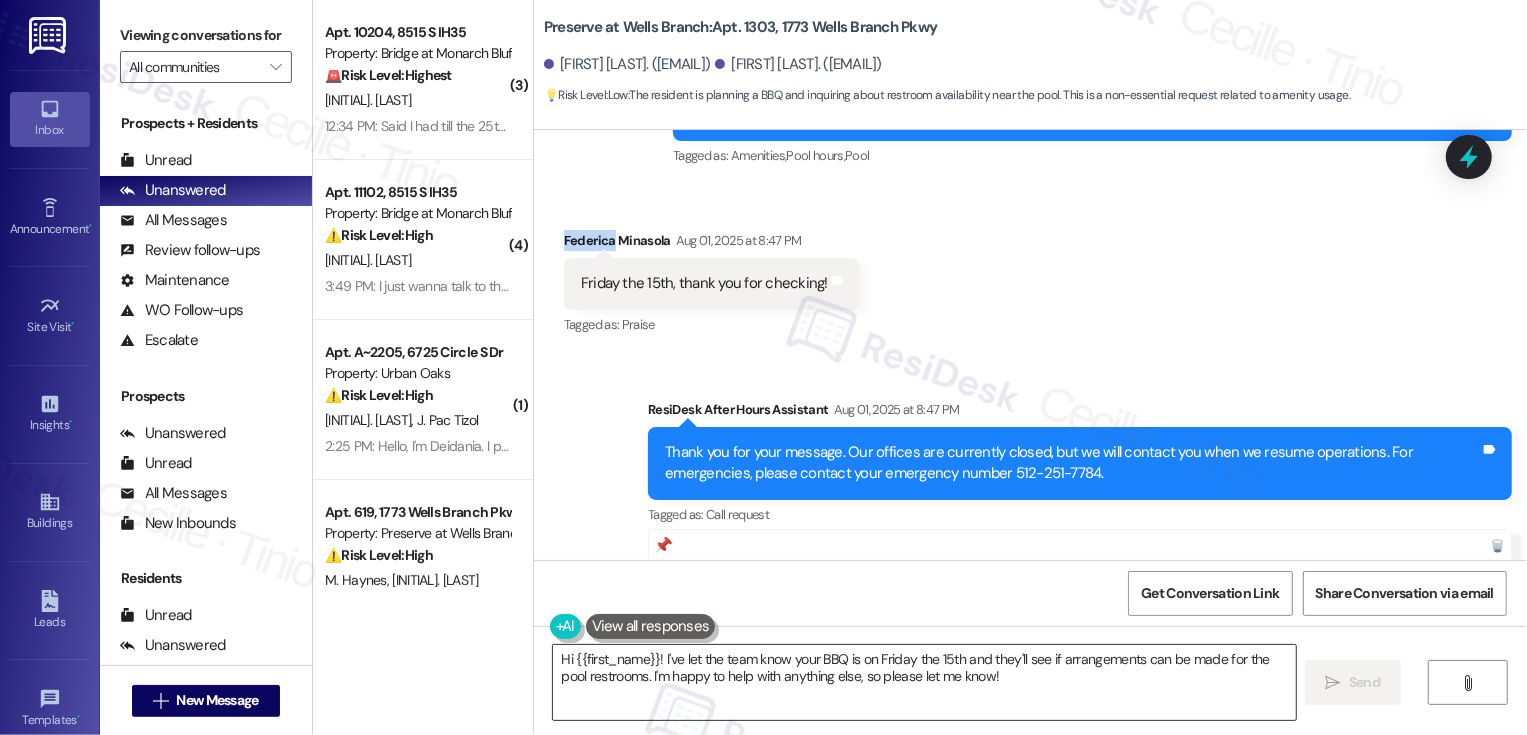 click on "Hi {{first_name}}! I've let the team know your BBQ is on Friday the 15th and they'll see if arrangements can be made for the pool restrooms. I'm happy to help with anything else, so please let me know!" at bounding box center (924, 682) 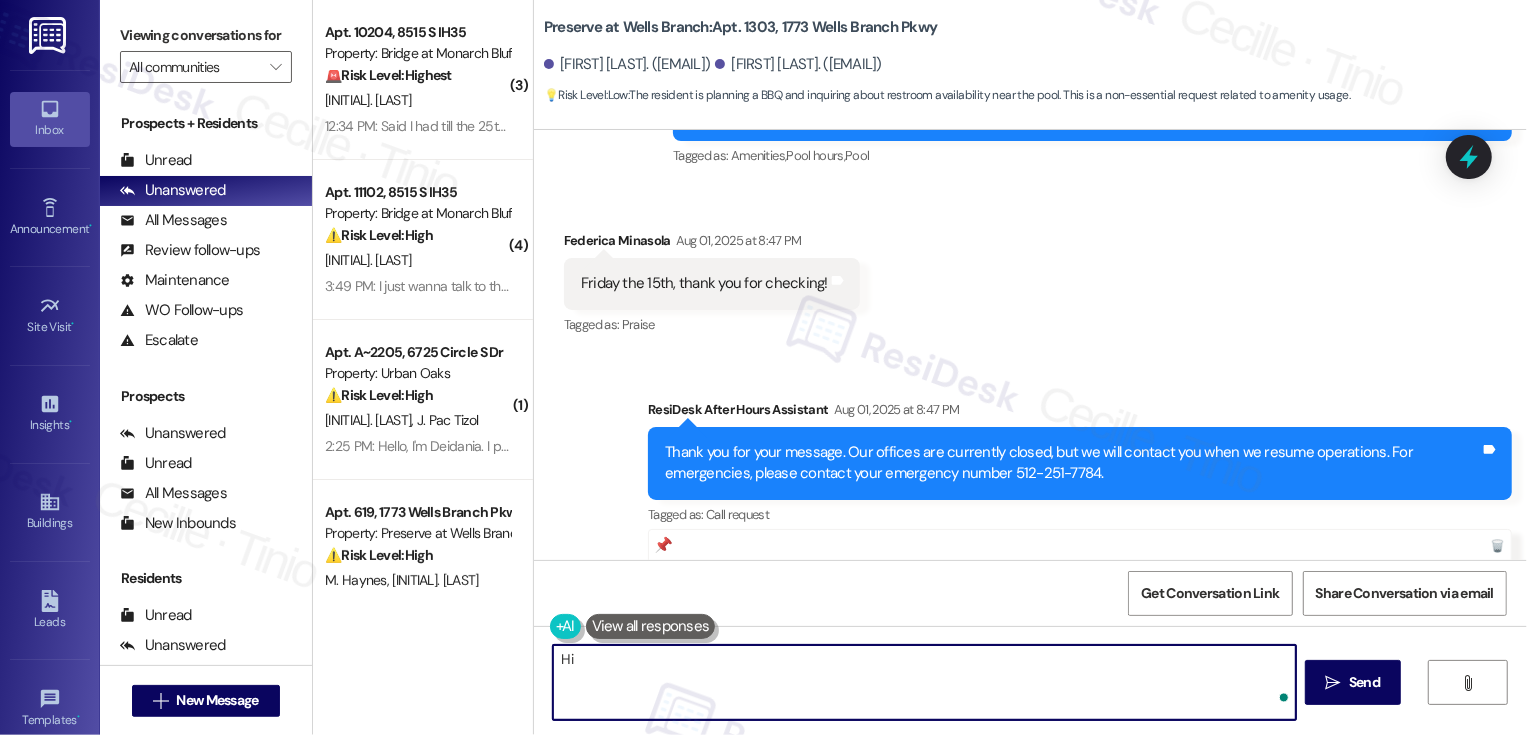 paste on "[FIRST]" 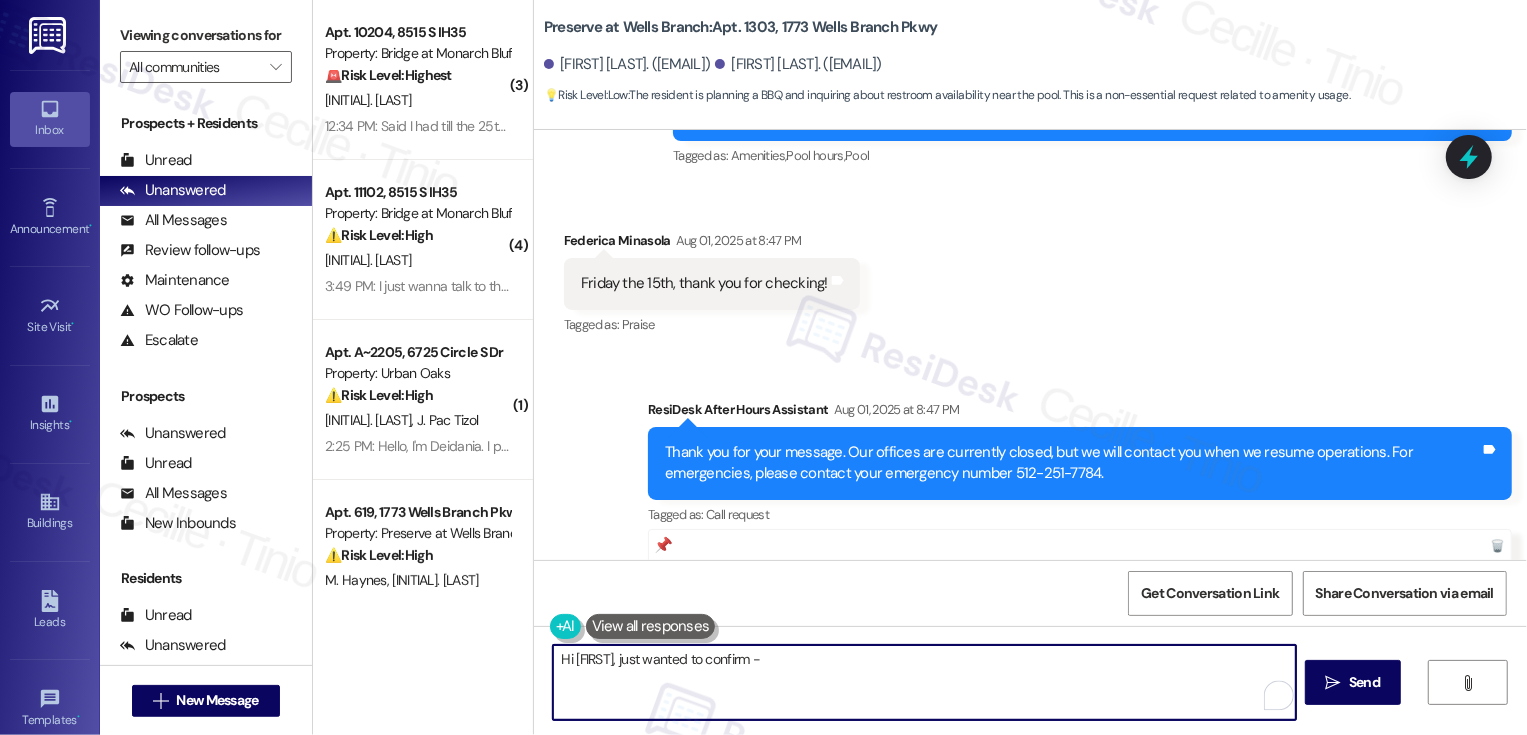 paste on "Will your BBQ be during our office hours?" 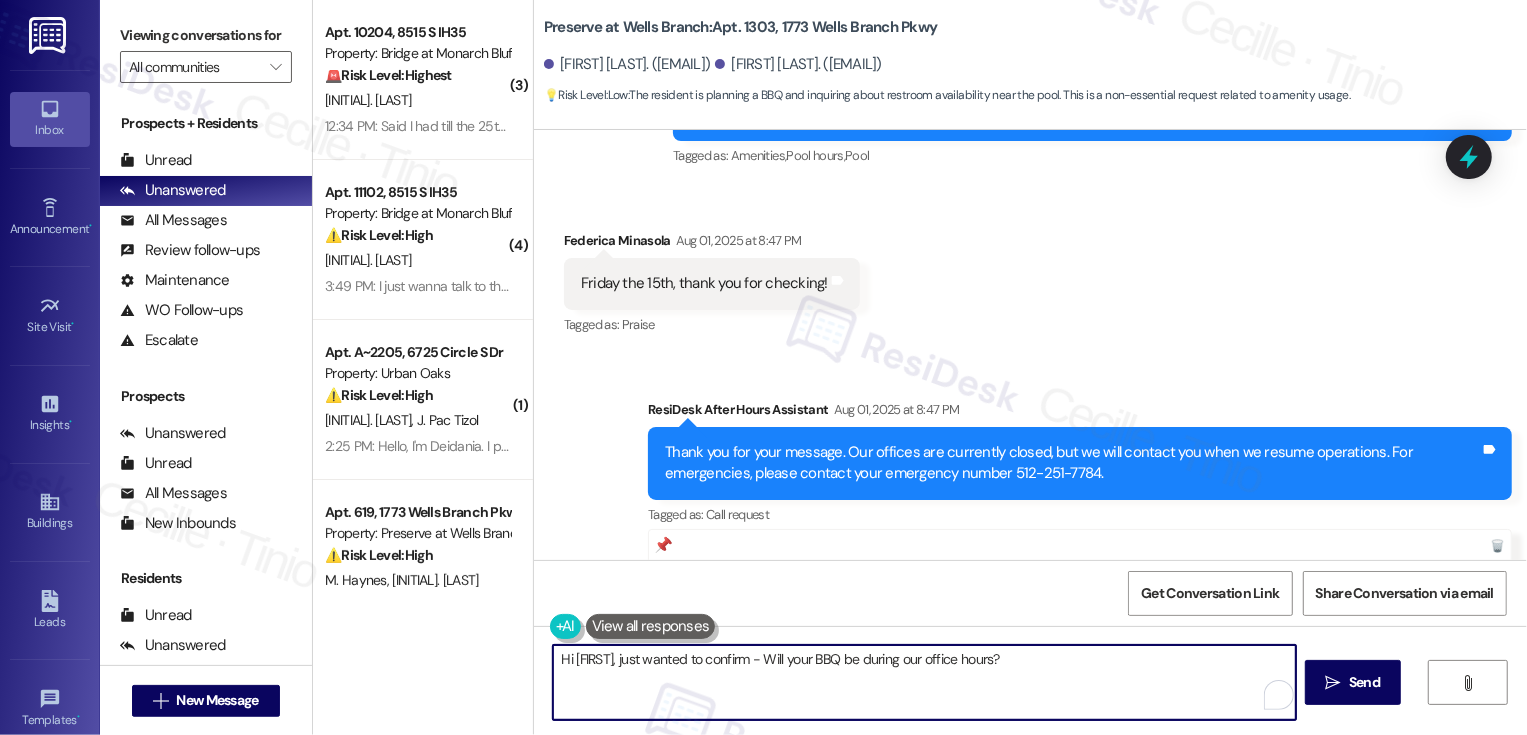 click on "Hi [FIRST], just wanted to confirm - Will your BBQ be during our office hours?" at bounding box center [924, 682] 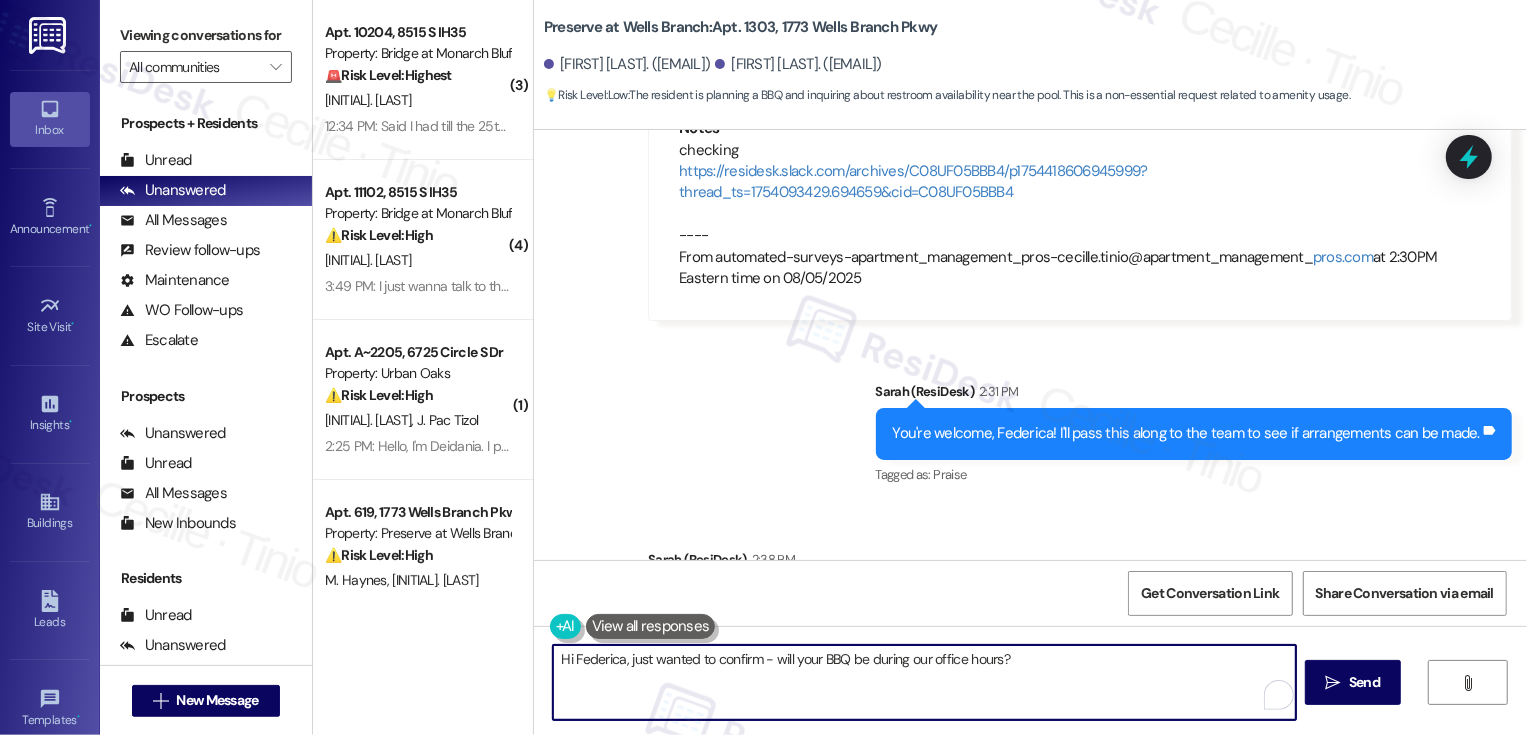 scroll, scrollTop: 9987, scrollLeft: 0, axis: vertical 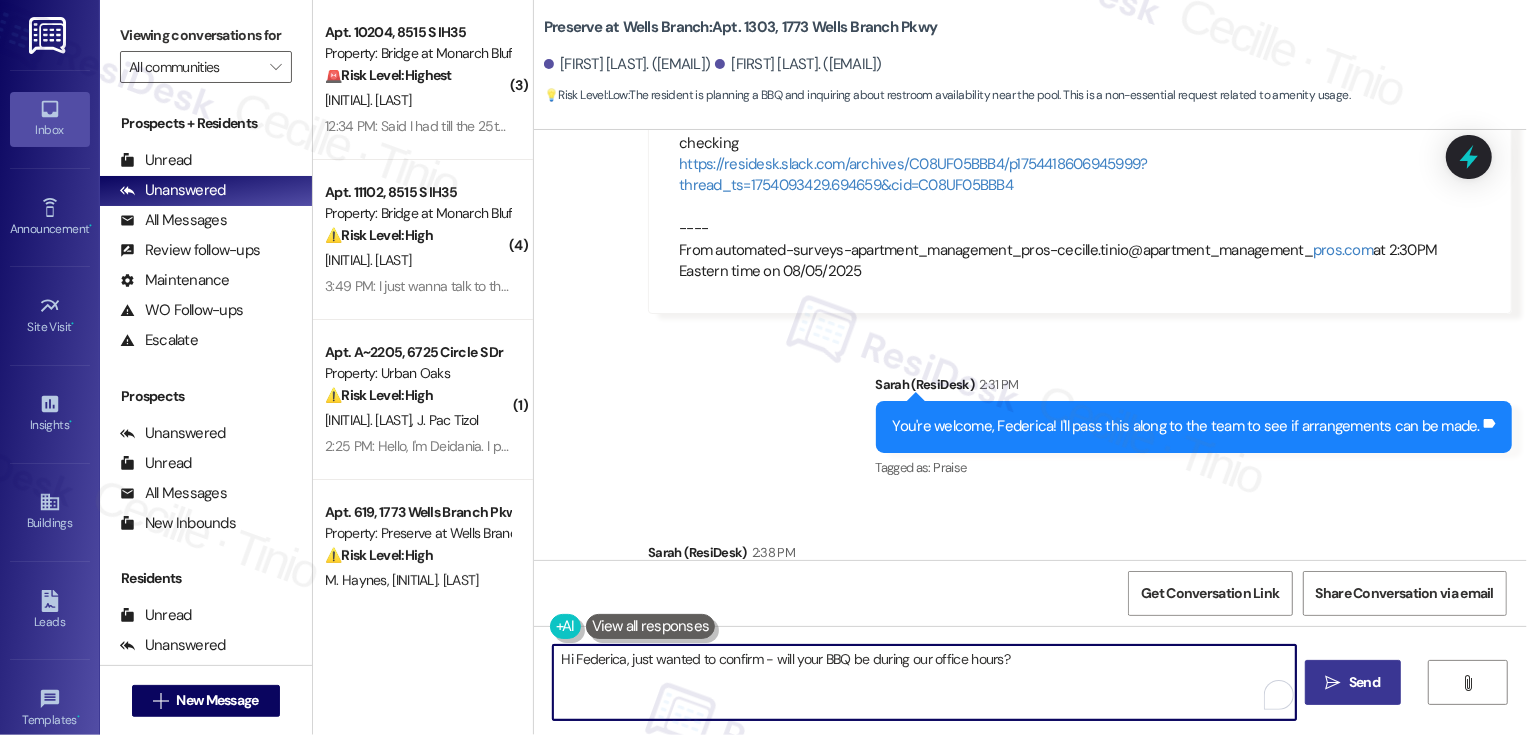 type on "Hi Federica, just wanted to confirm - will your BBQ be during our office hours?" 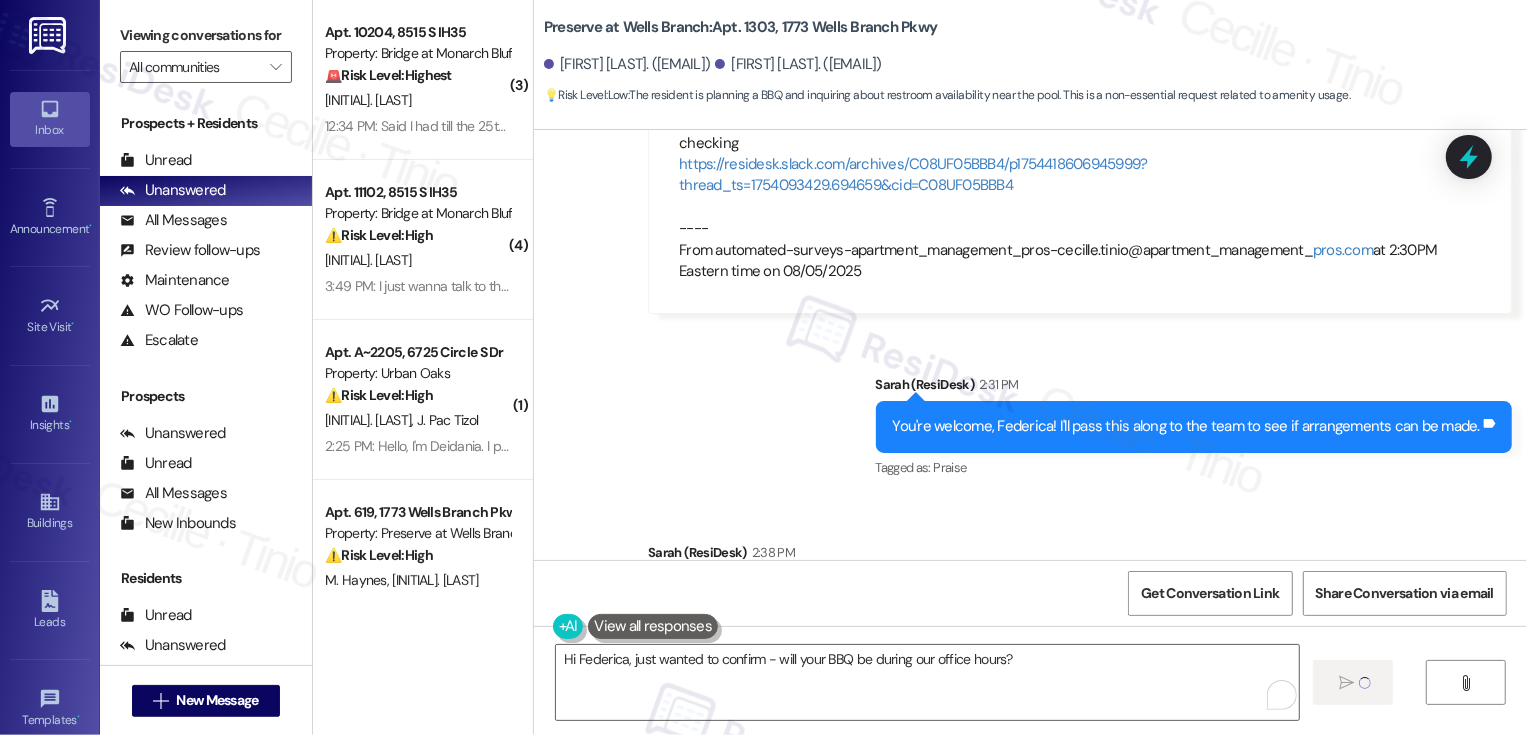 type 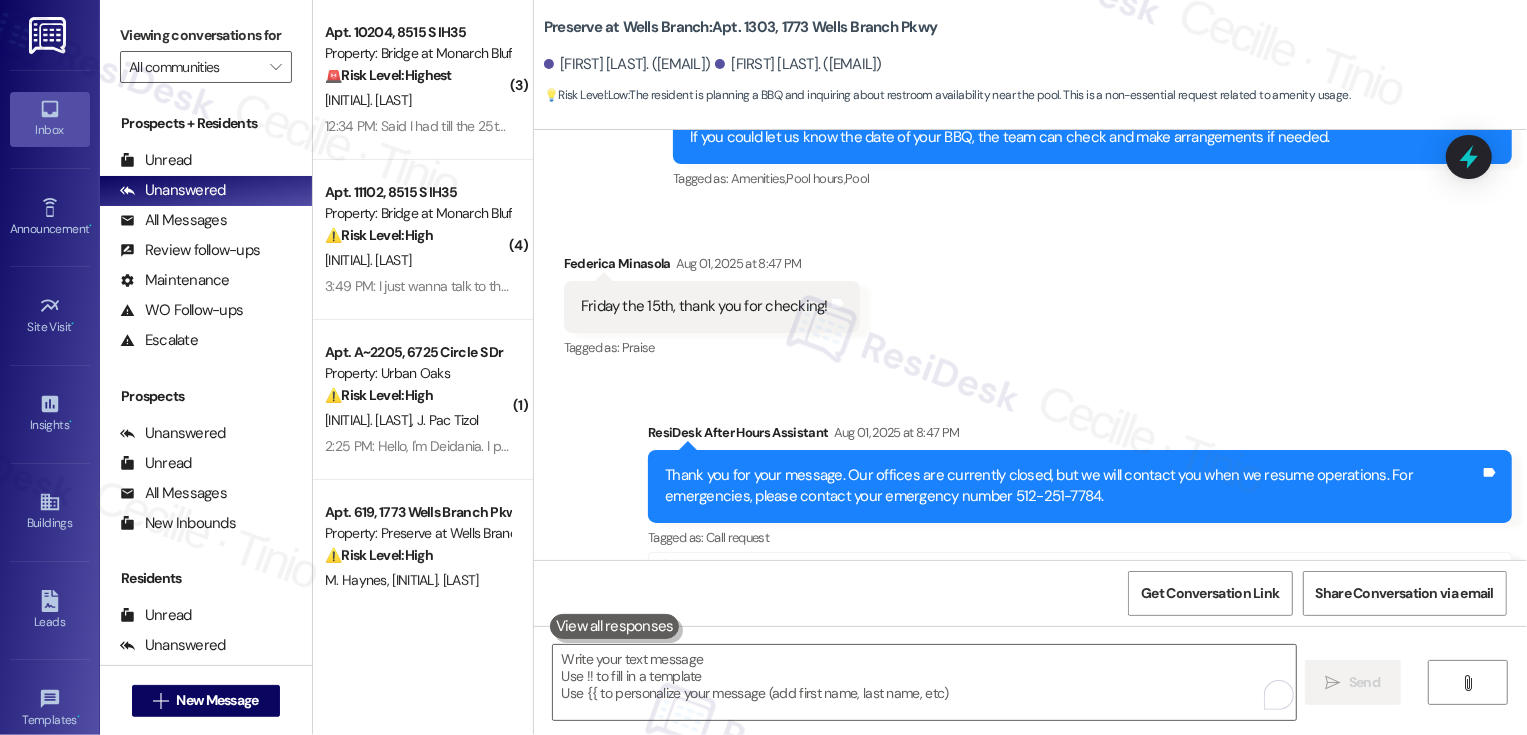 scroll, scrollTop: 9328, scrollLeft: 0, axis: vertical 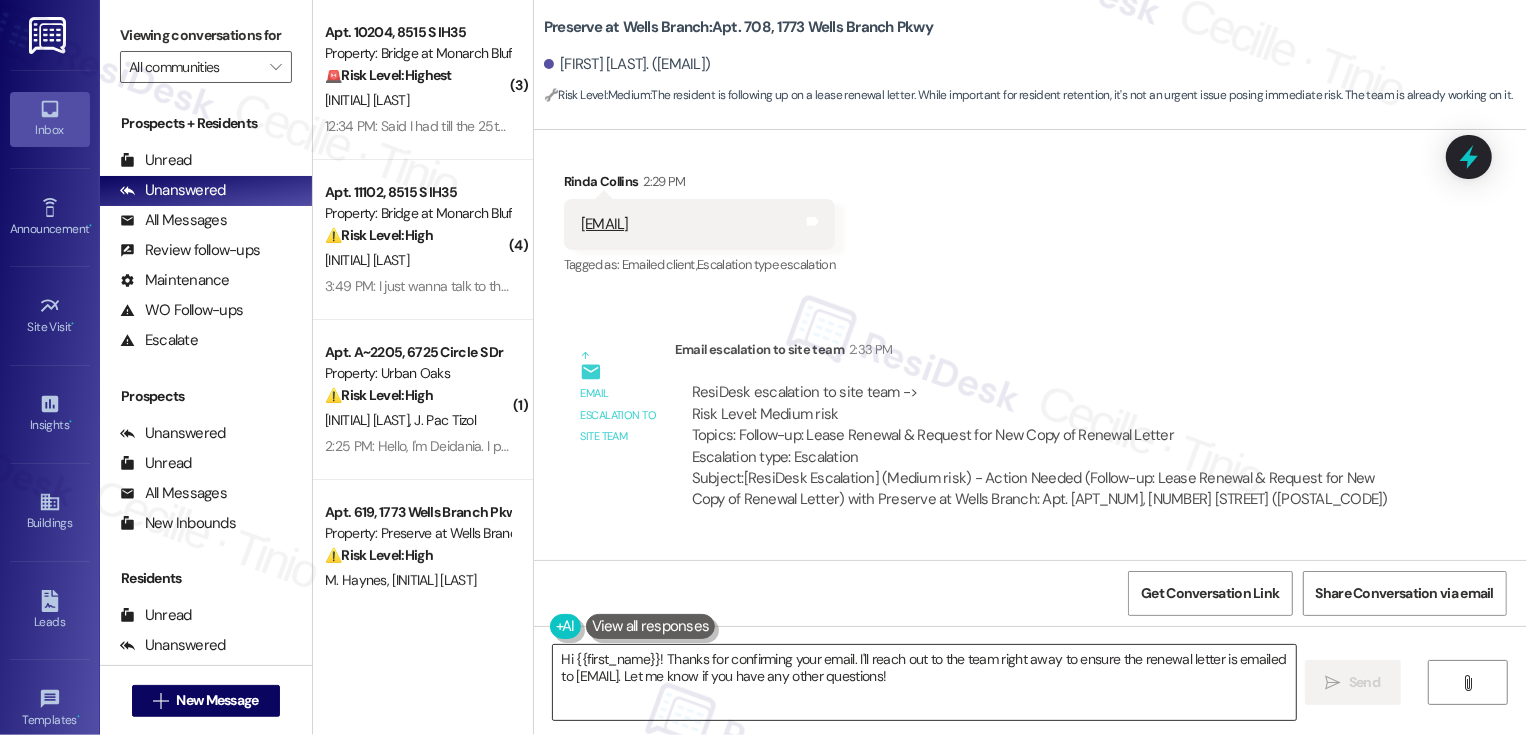 click on "Hi {{first_name}}! Thanks for confirming your email. I'll reach out to the team right away to ensure the renewal letter is emailed to [EMAIL]. Let me know if you have any other questions!" at bounding box center [924, 682] 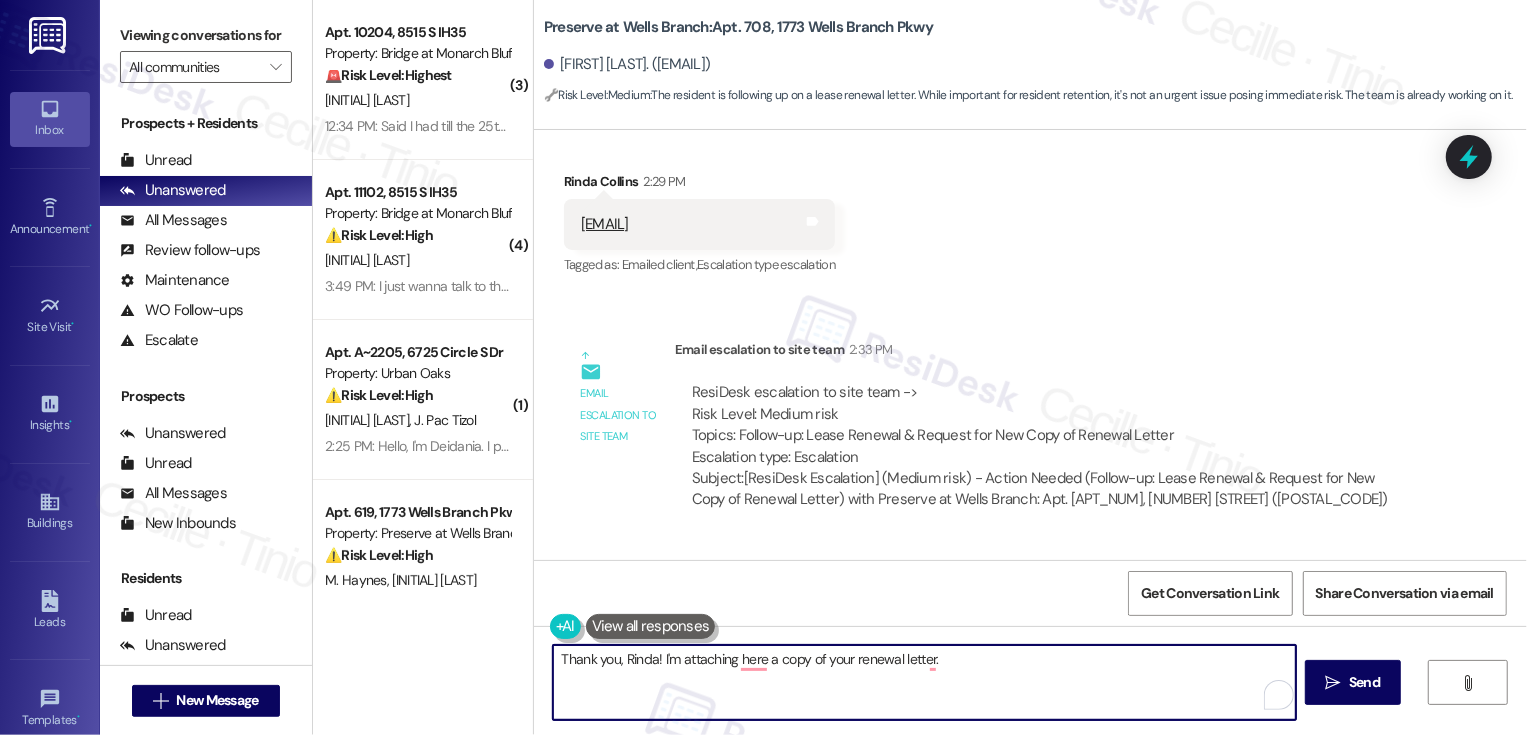 click on "Thank you, Rinda! I'm attaching here a copy of your renewal letter." at bounding box center (924, 682) 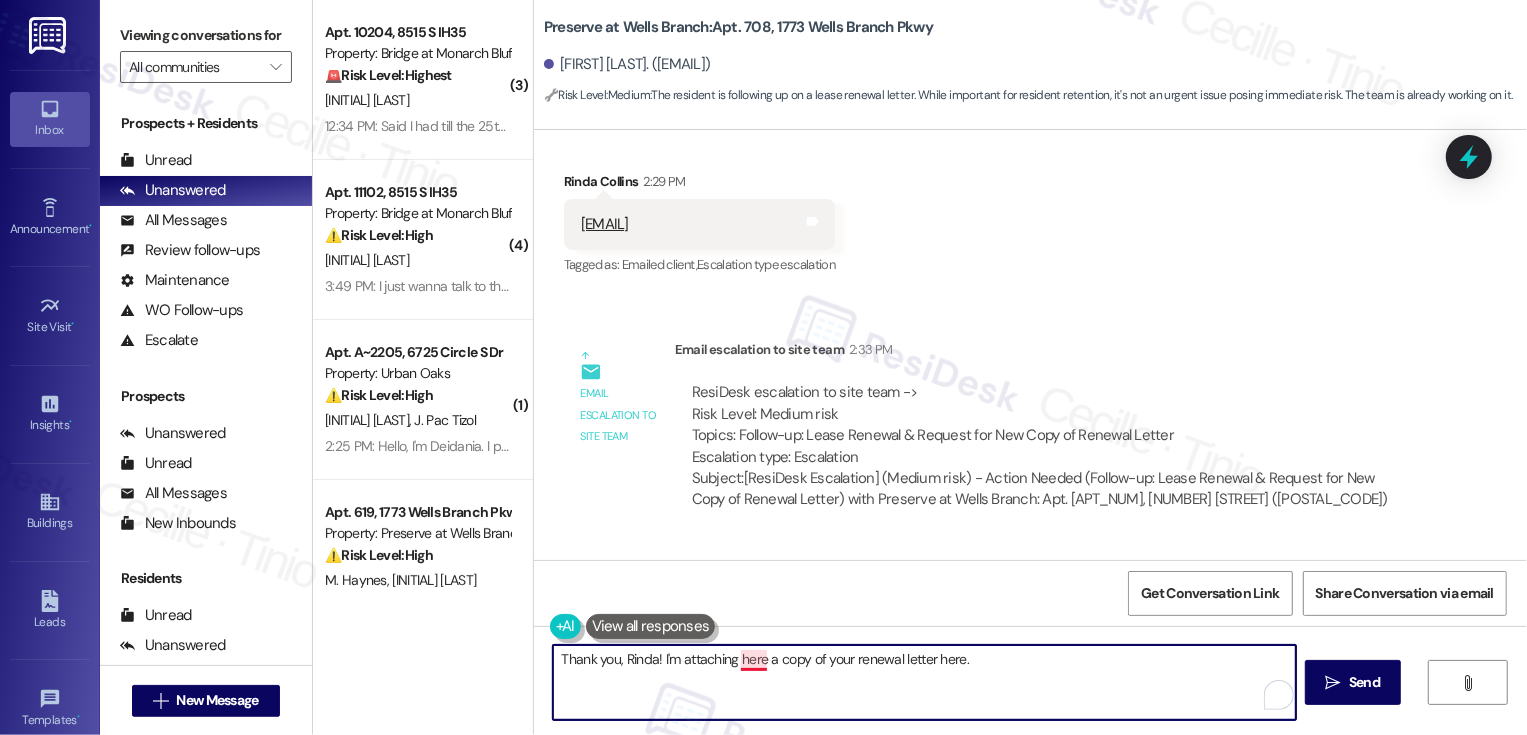 click on "Thank you, Rinda! I'm attaching here a copy of your renewal letter here." at bounding box center (924, 682) 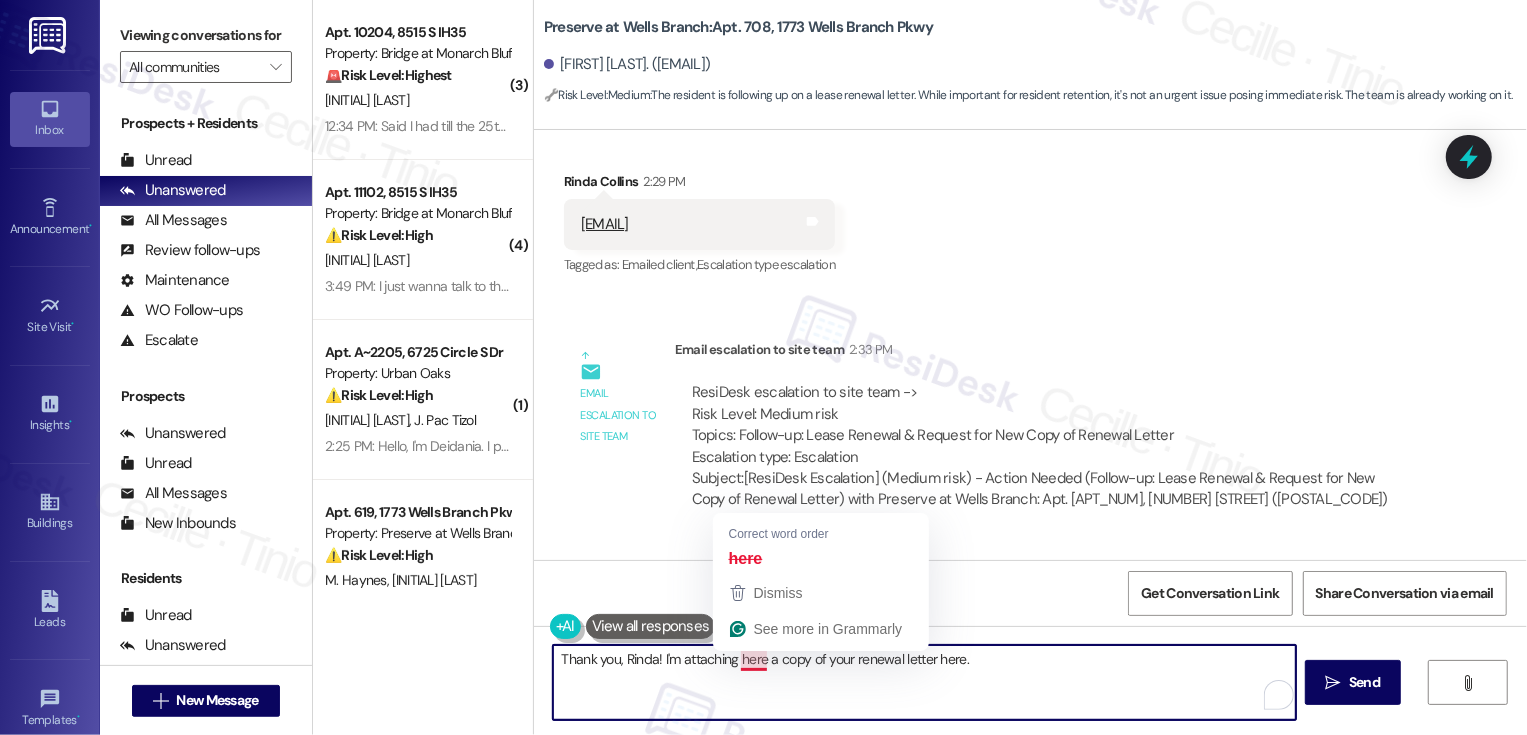click on "Thank you, Rinda! I'm attaching here a copy of your renewal letter here." at bounding box center (924, 682) 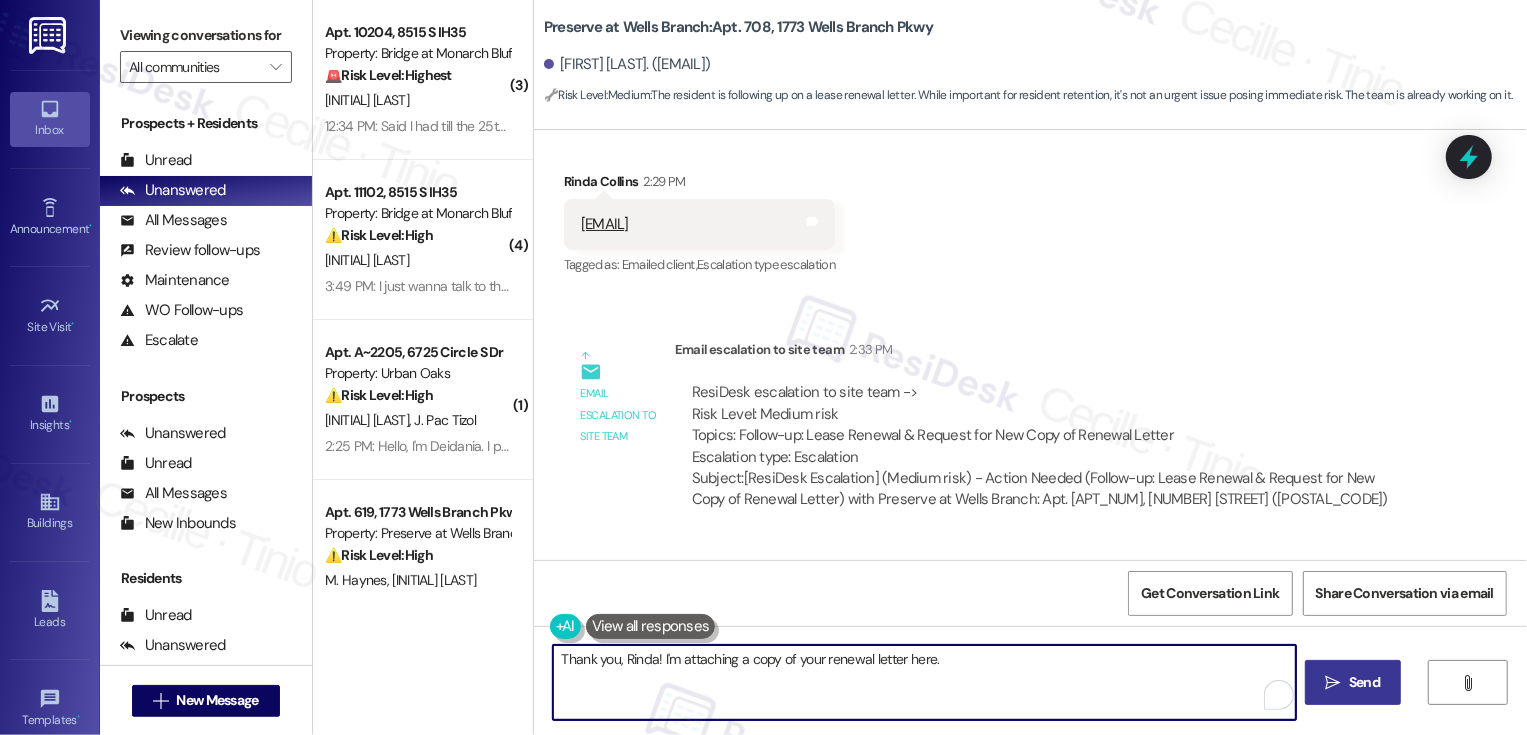 type on "Thank you, Rinda! I'm attaching a copy of your renewal letter here." 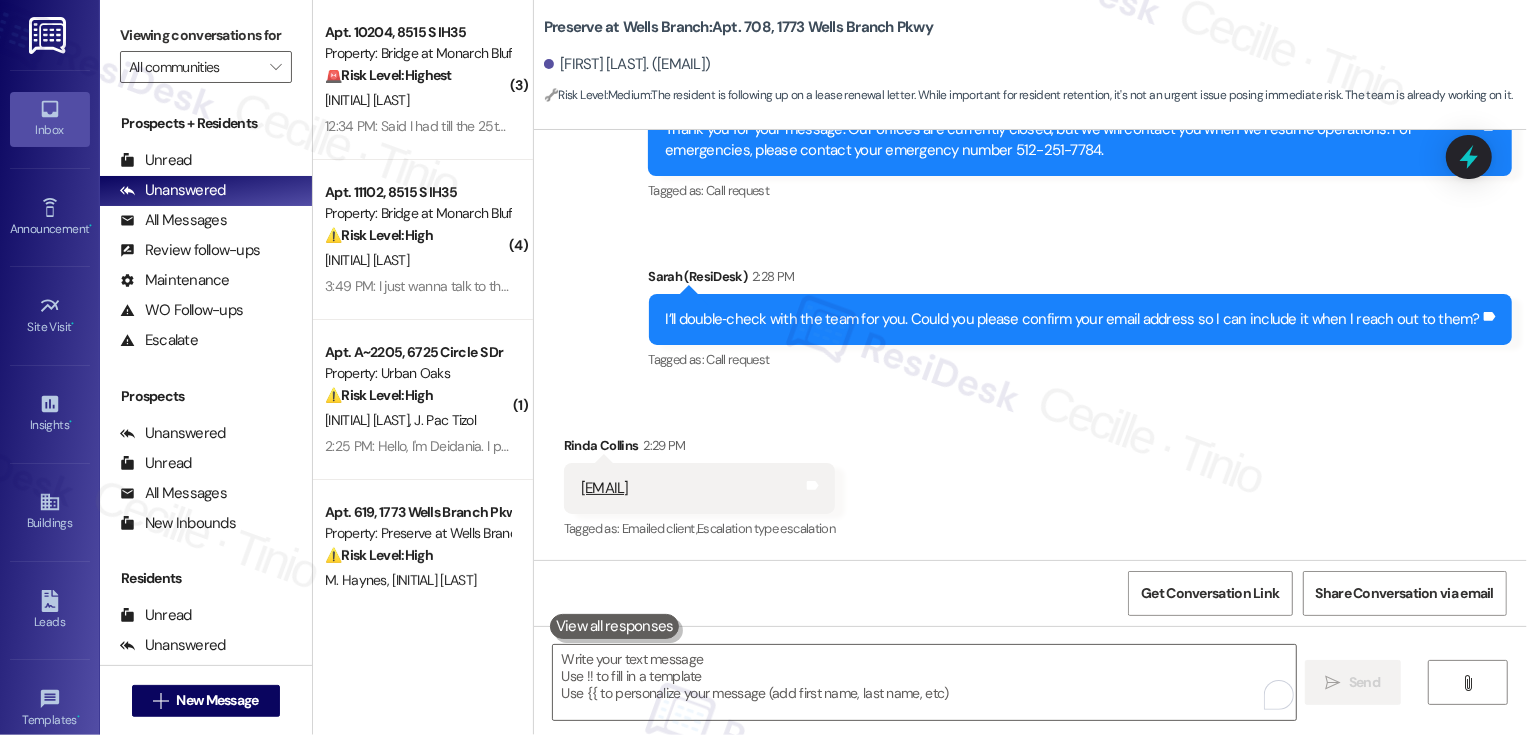 scroll, scrollTop: 7105, scrollLeft: 0, axis: vertical 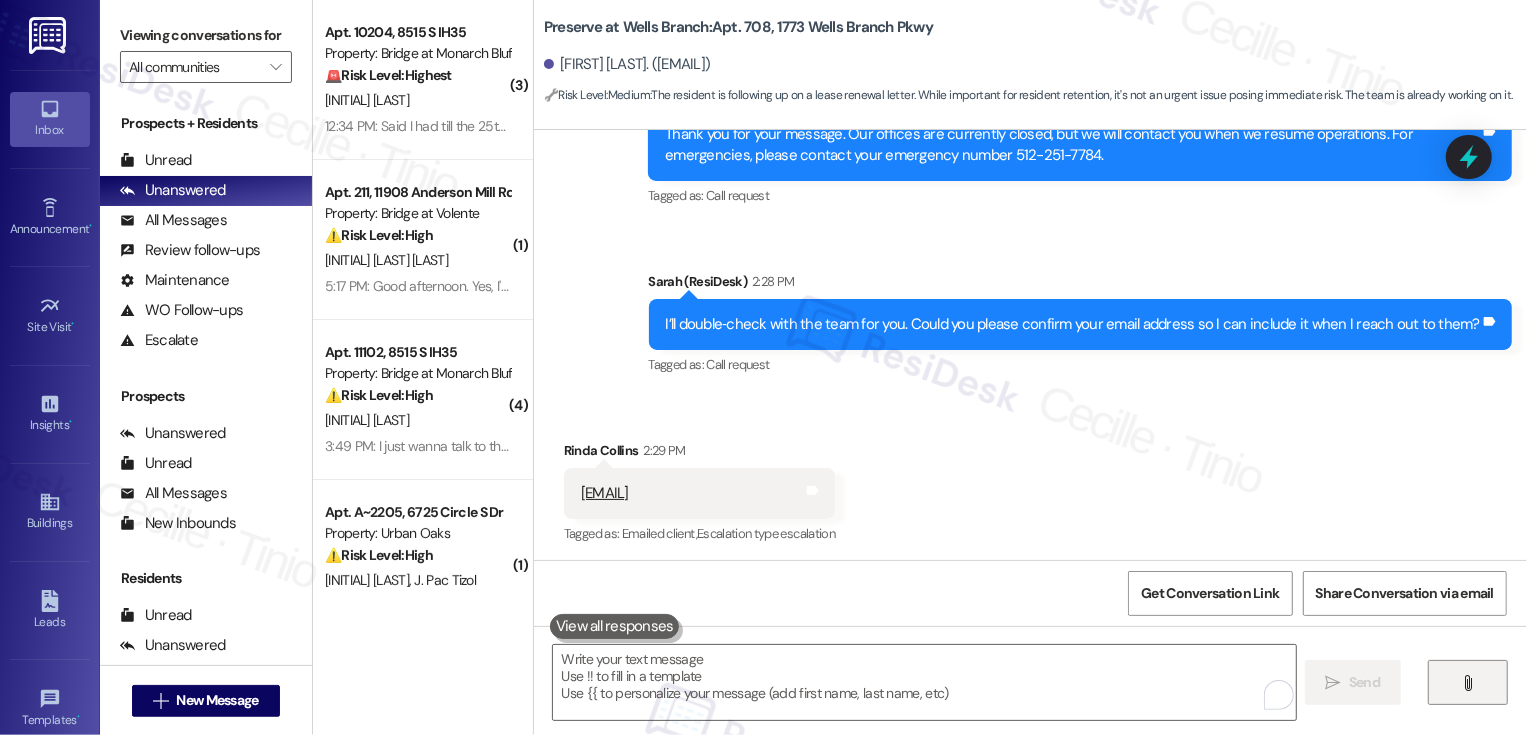 click on "" at bounding box center [1468, 683] 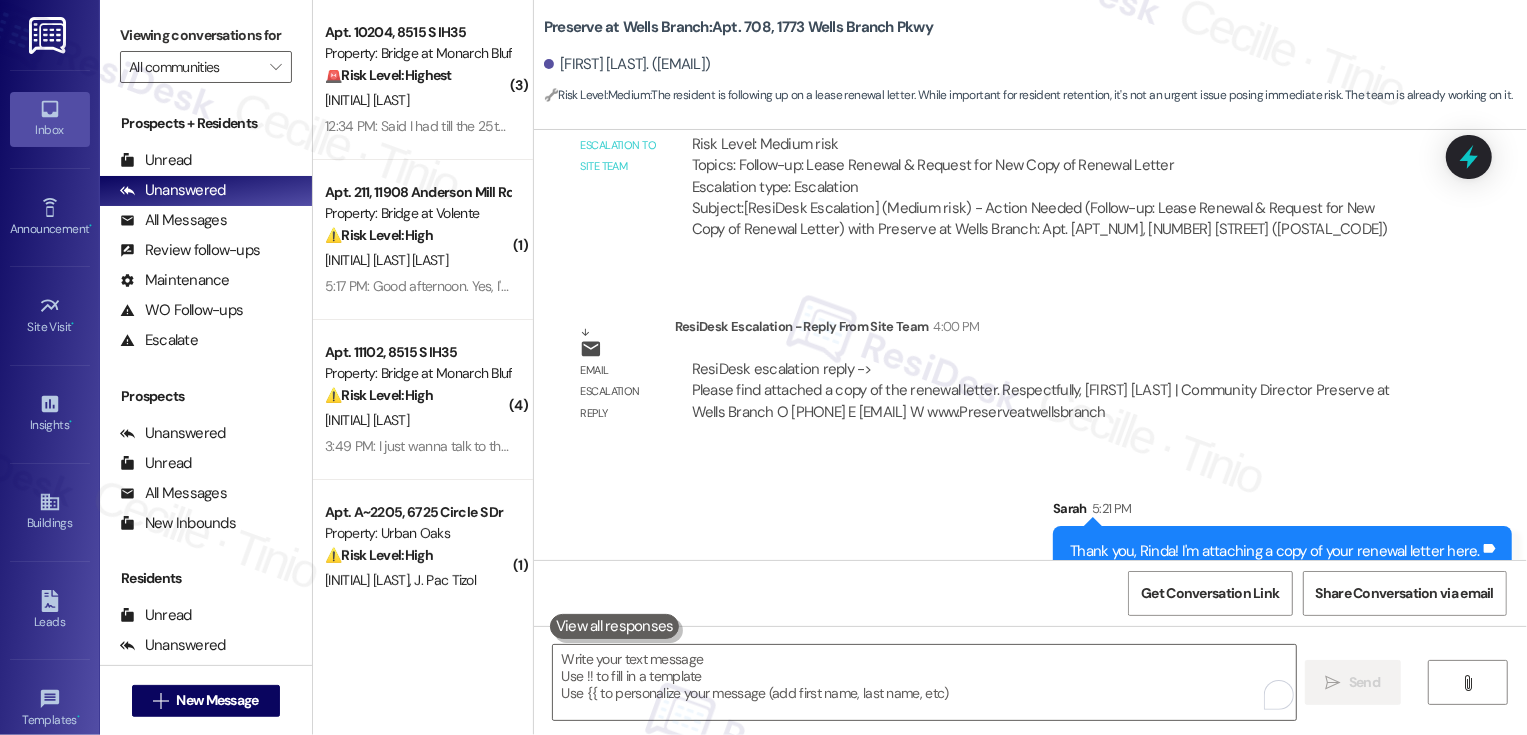 scroll, scrollTop: 7675, scrollLeft: 0, axis: vertical 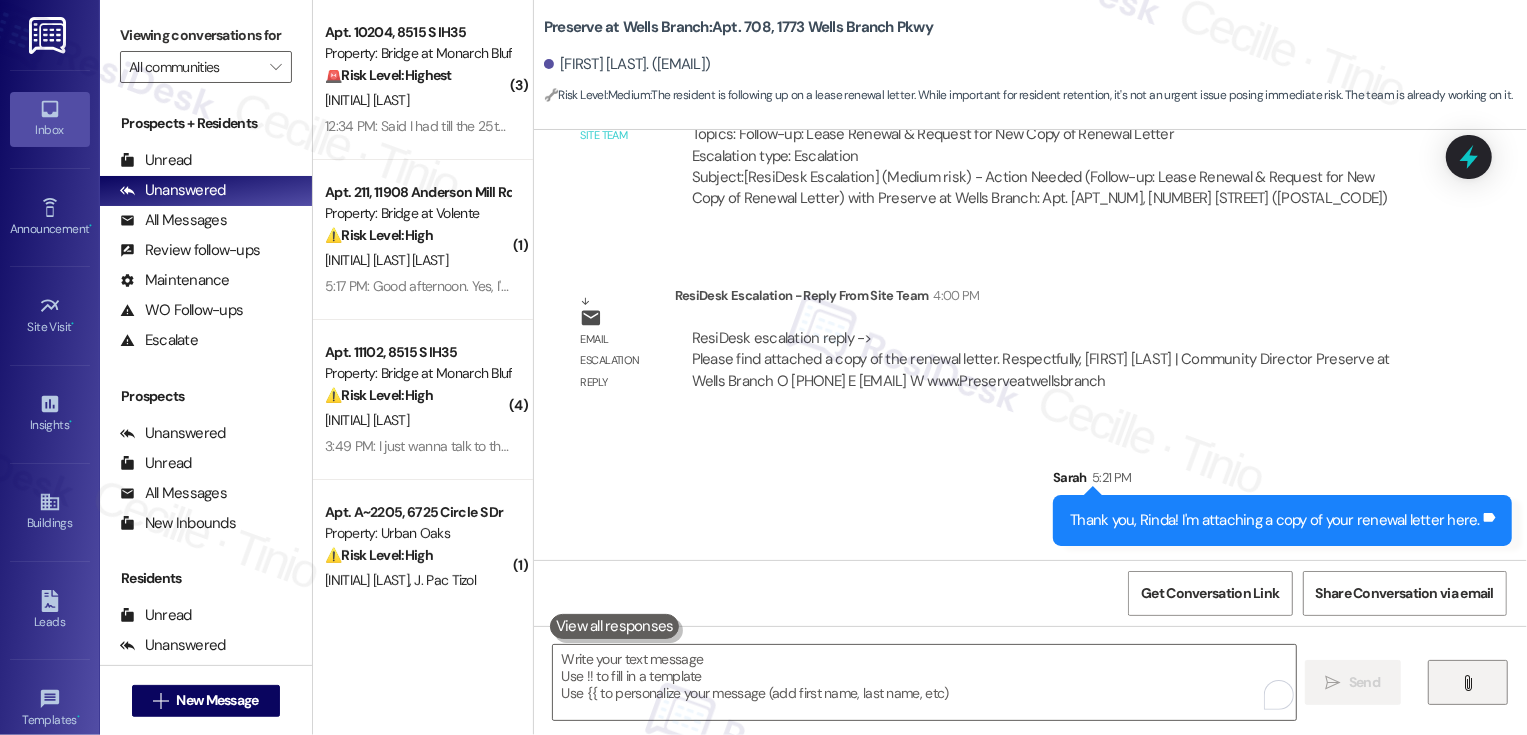 click on "" at bounding box center [1468, 683] 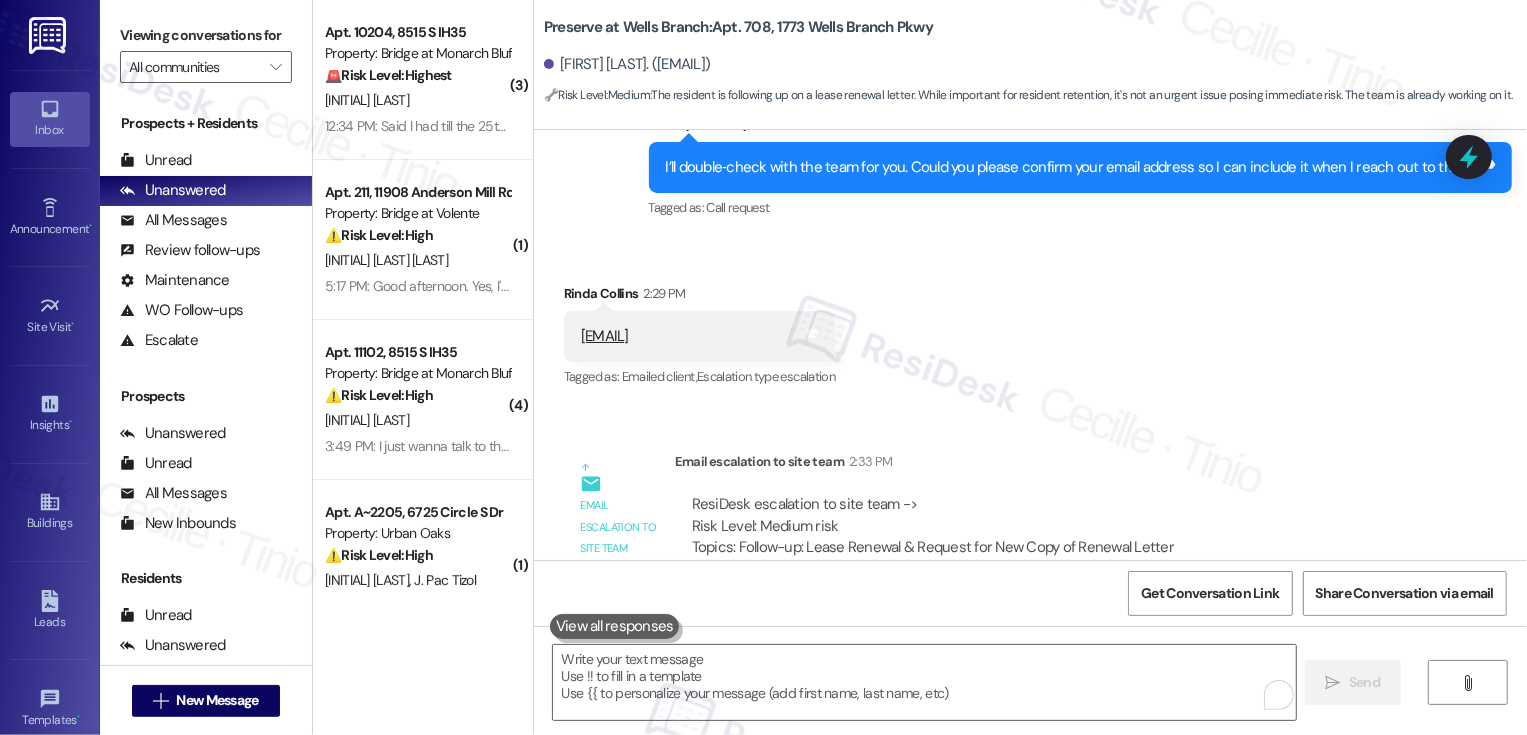scroll, scrollTop: 7675, scrollLeft: 0, axis: vertical 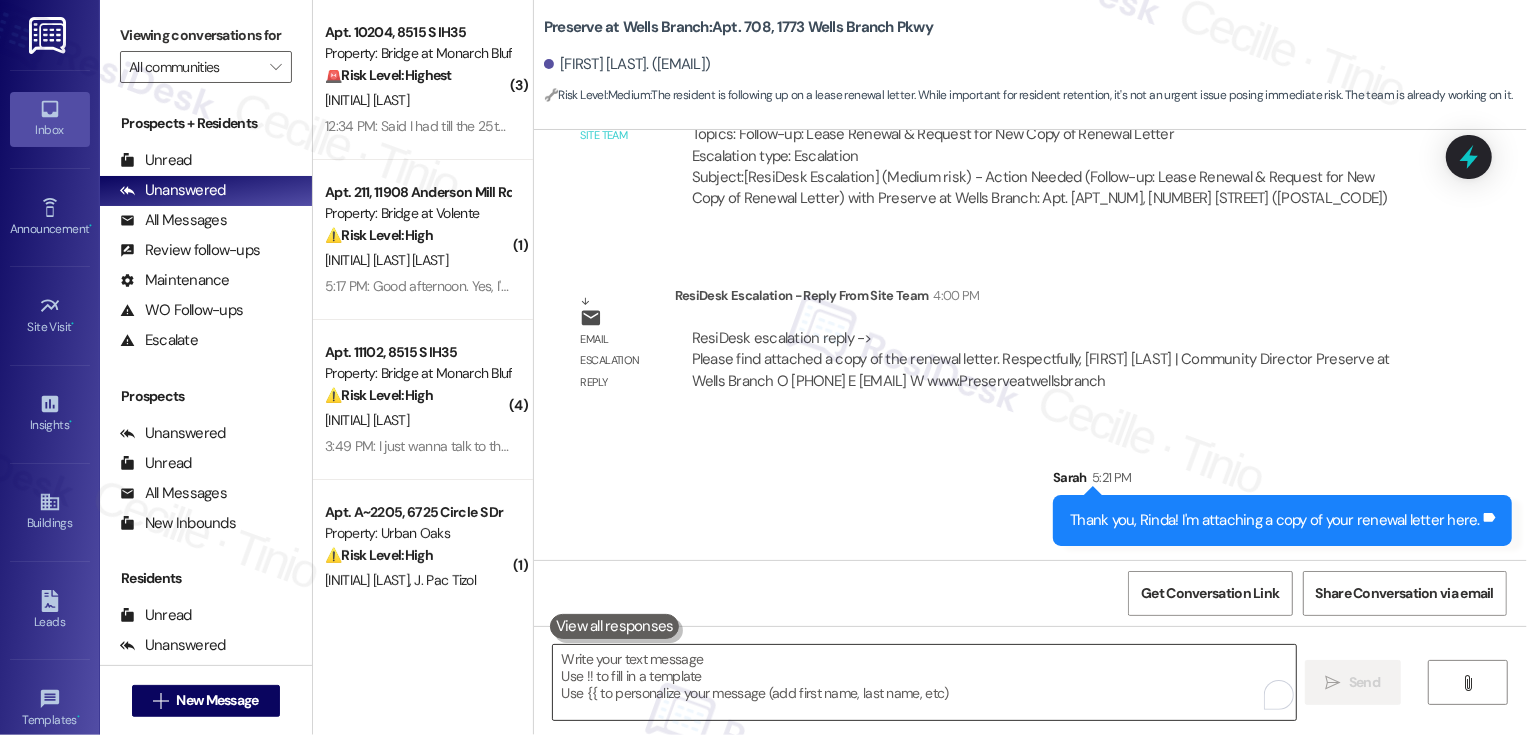 click at bounding box center [924, 682] 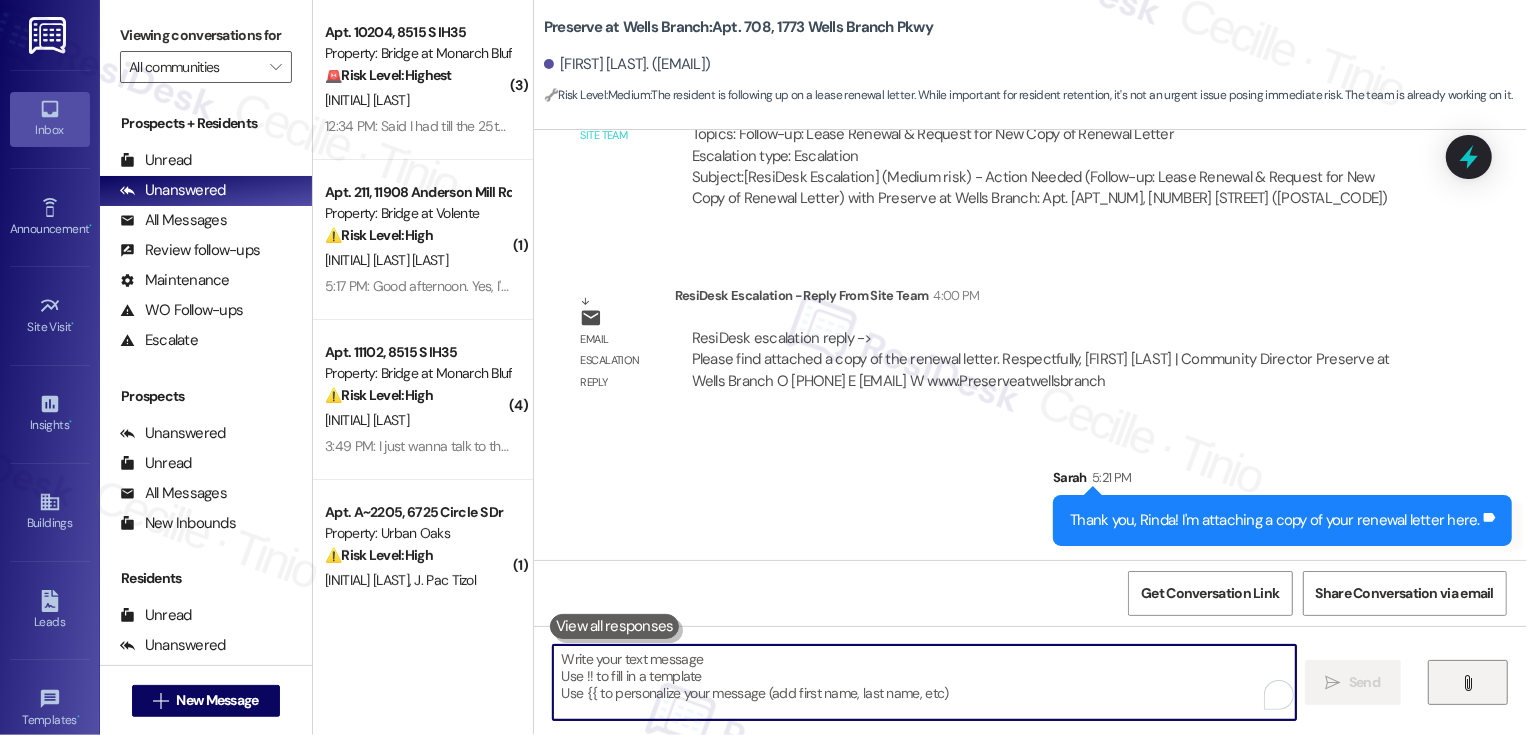click on "" at bounding box center (1468, 682) 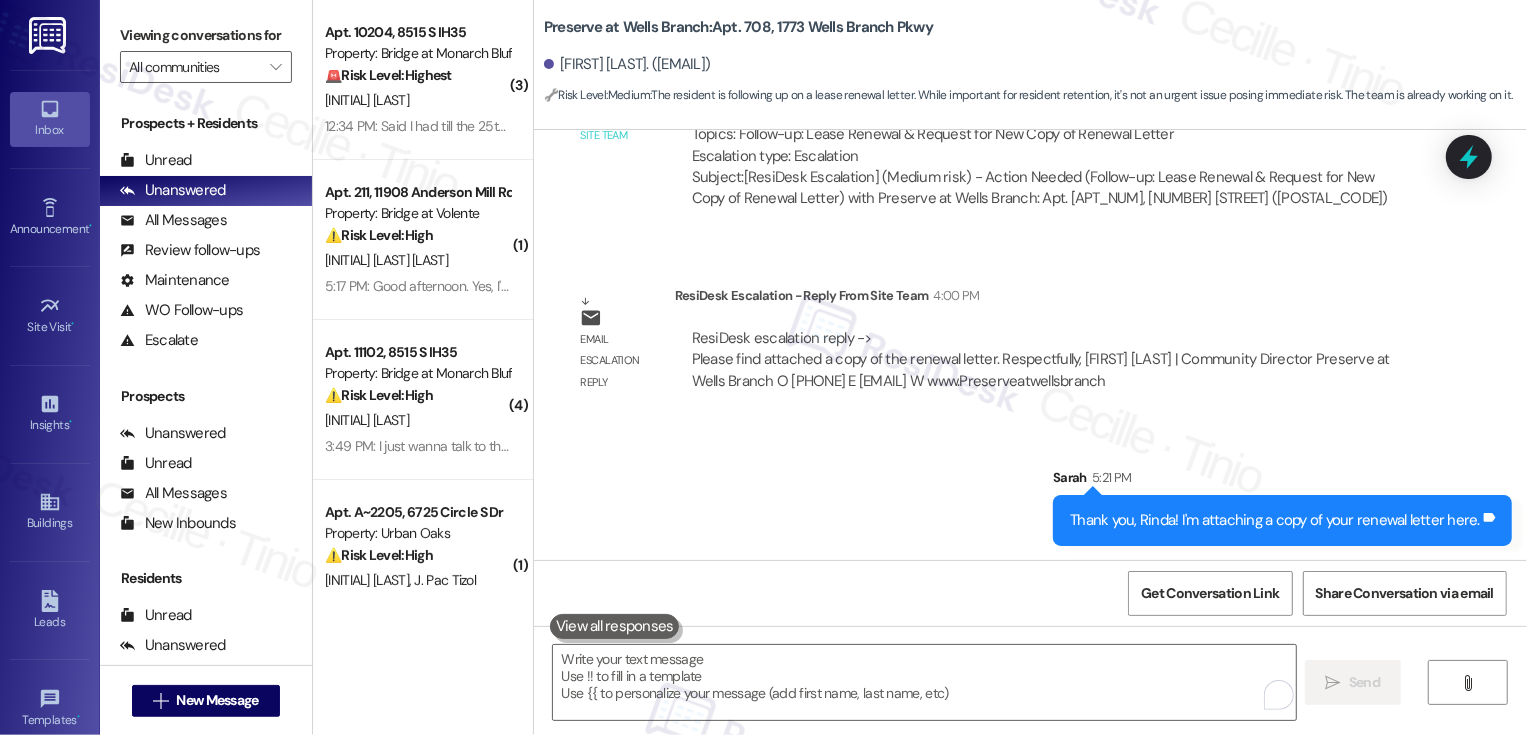 click on "" at bounding box center [1468, 683] 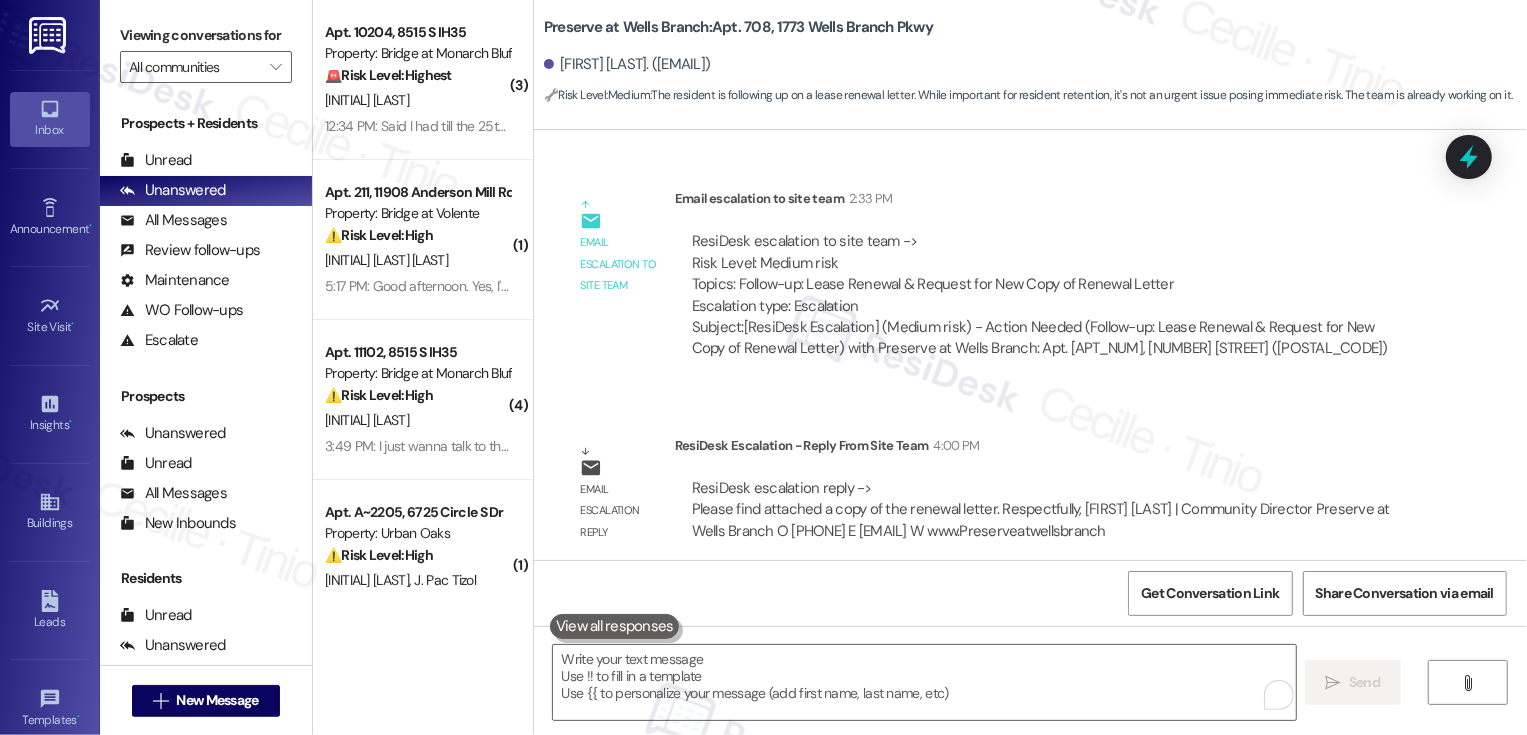 scroll, scrollTop: 7675, scrollLeft: 0, axis: vertical 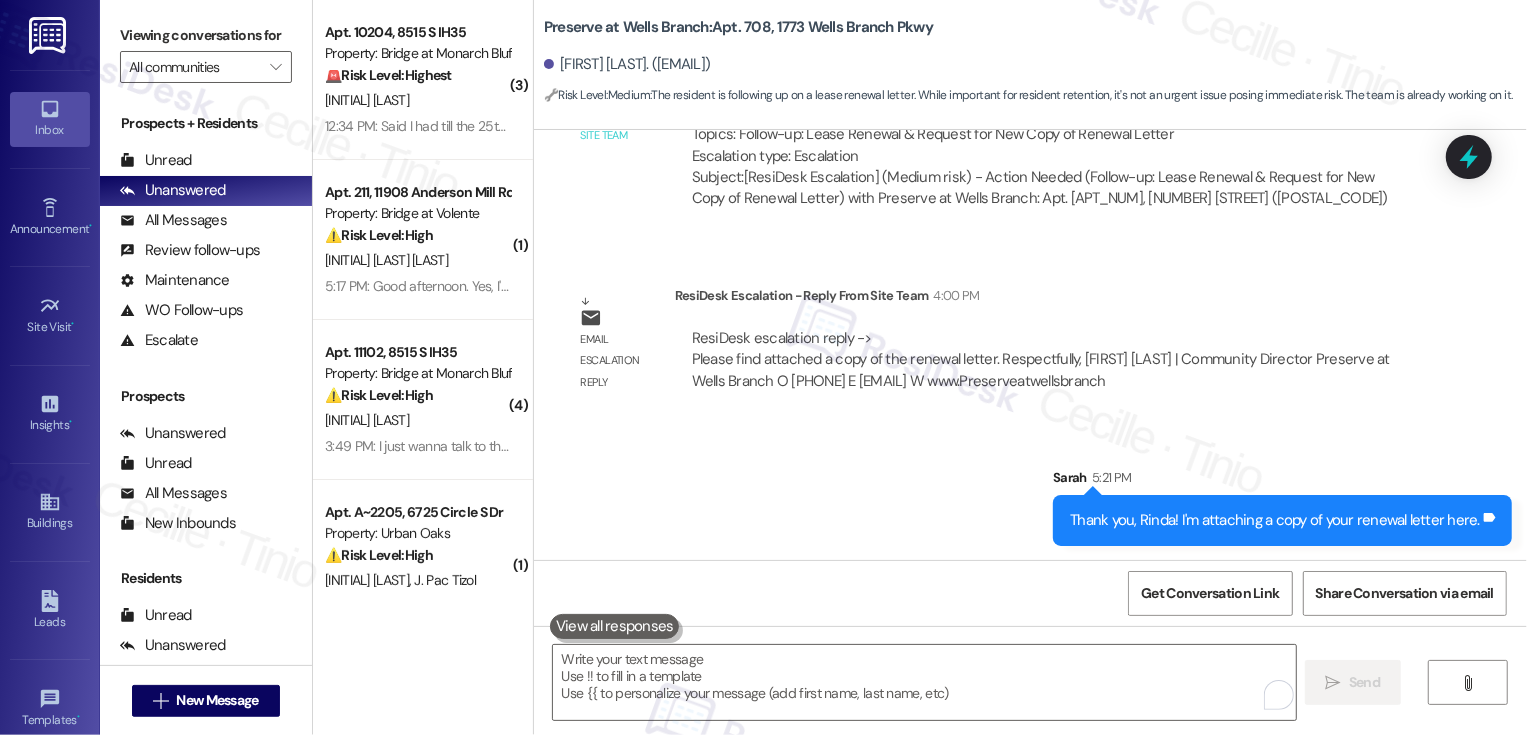 click on "" at bounding box center (1468, 683) 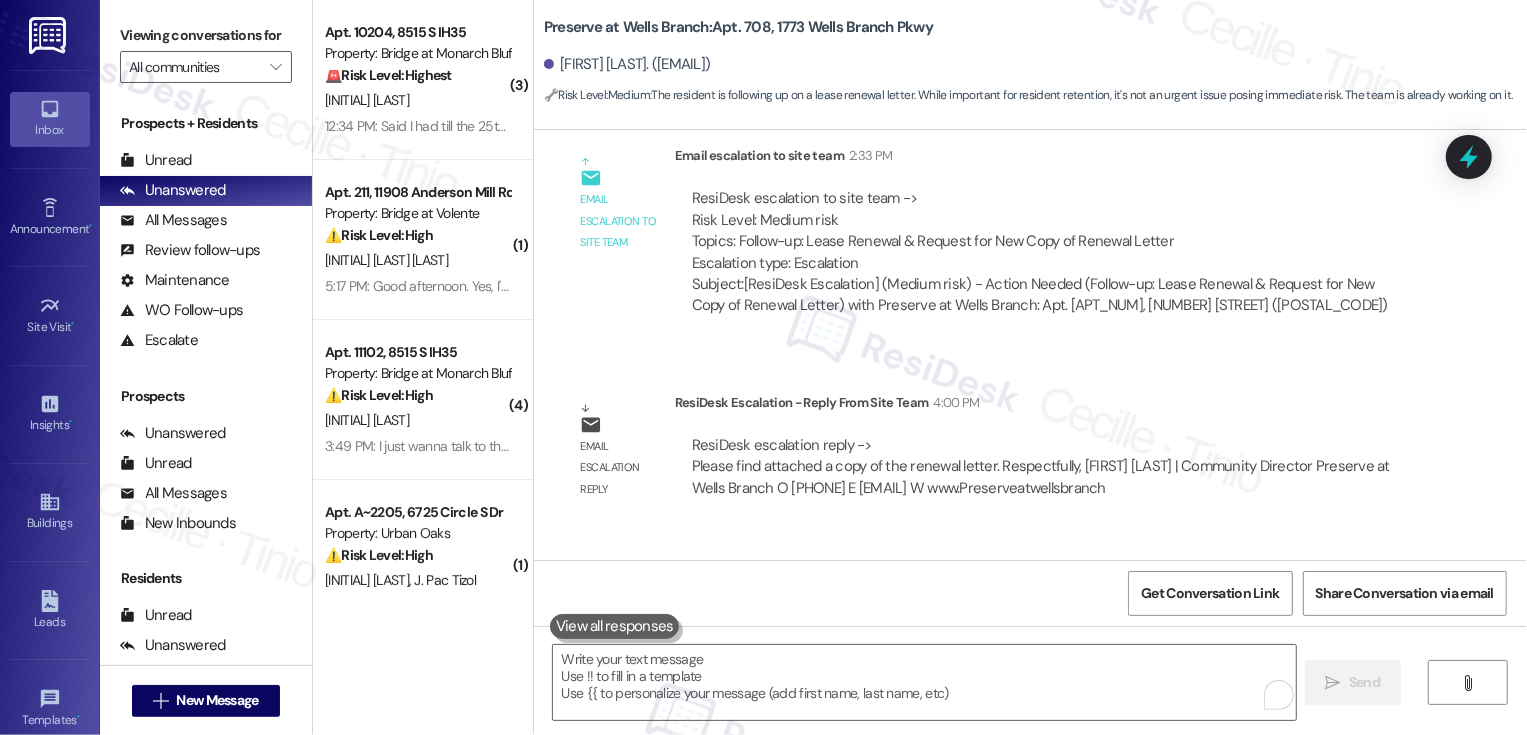 scroll, scrollTop: 7675, scrollLeft: 0, axis: vertical 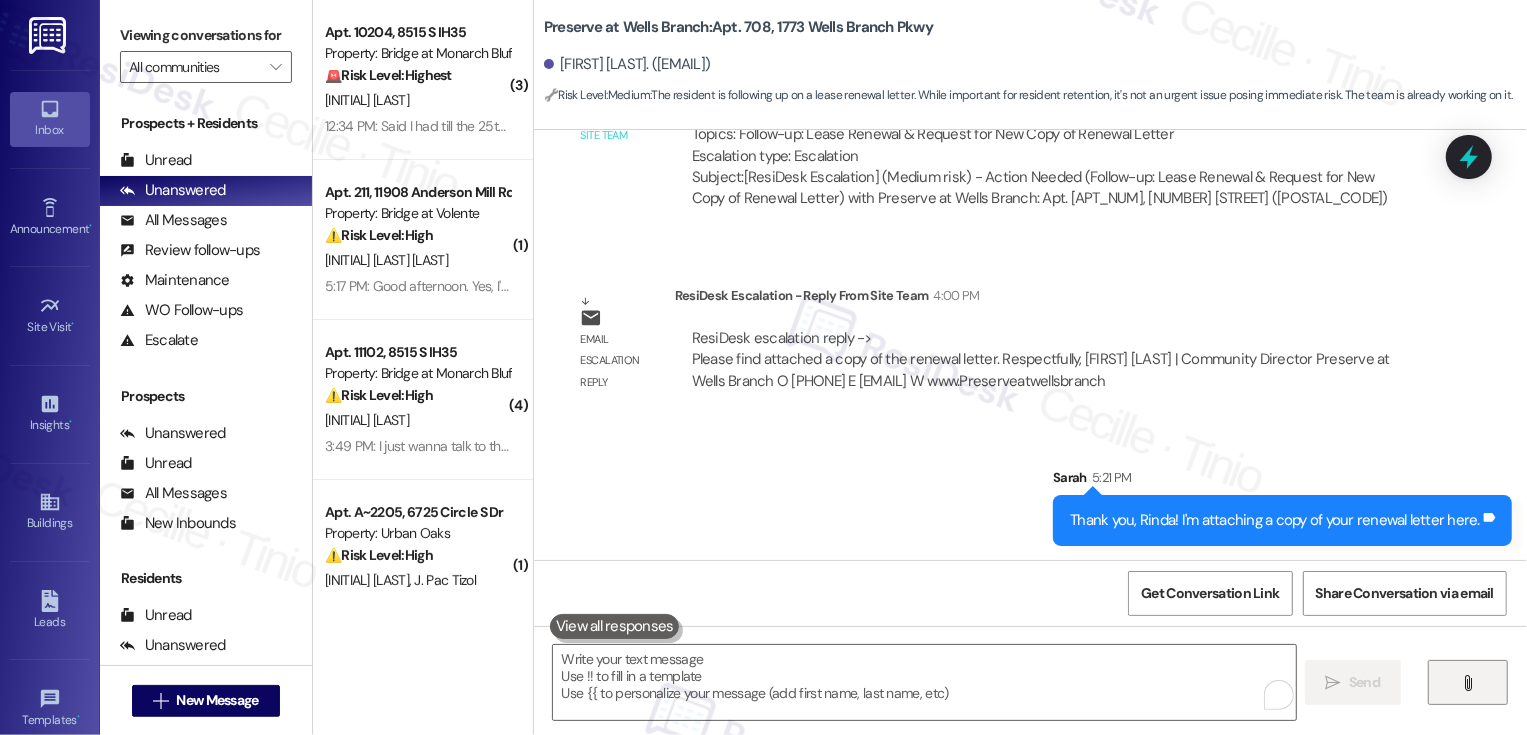 click on "" at bounding box center [1468, 682] 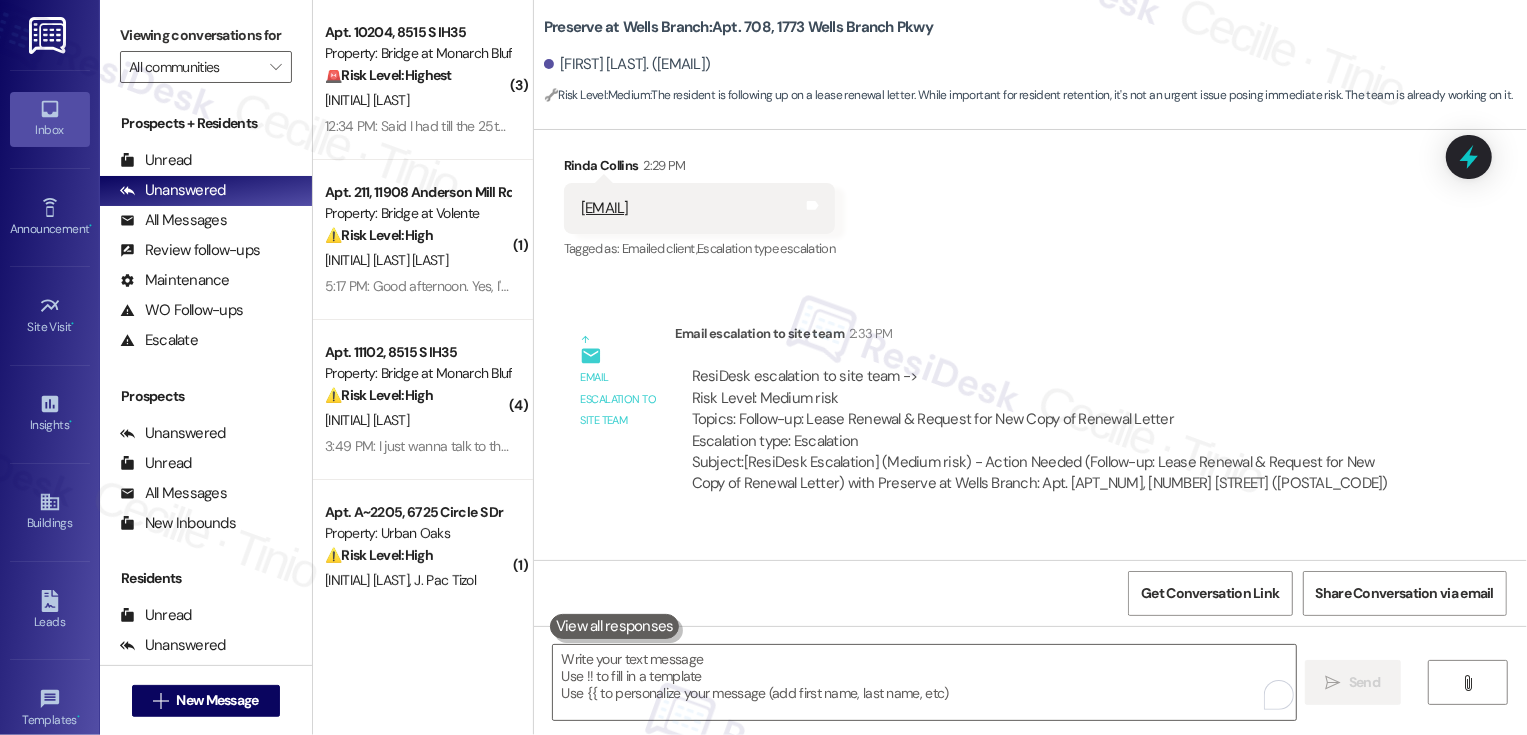 scroll, scrollTop: 7675, scrollLeft: 0, axis: vertical 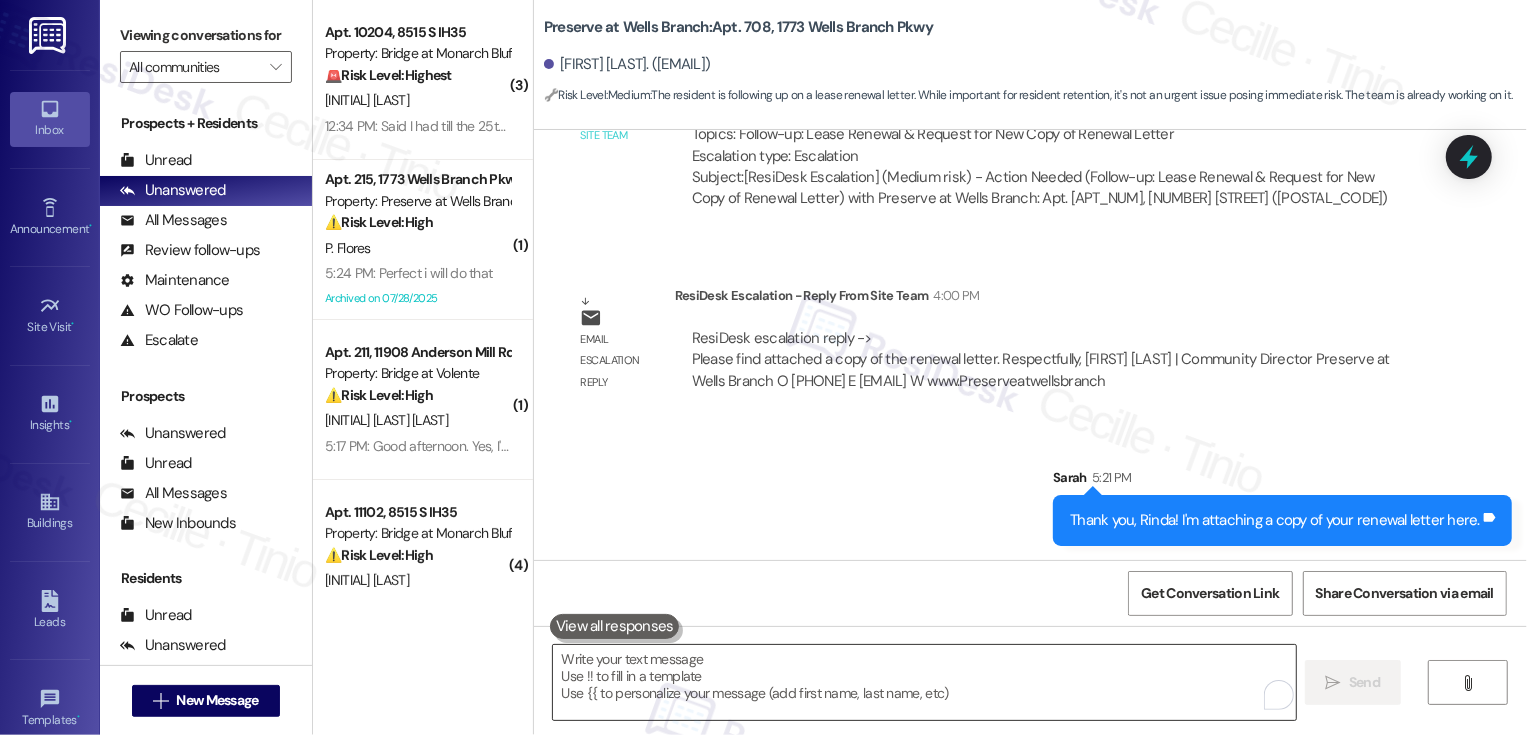 click at bounding box center (924, 682) 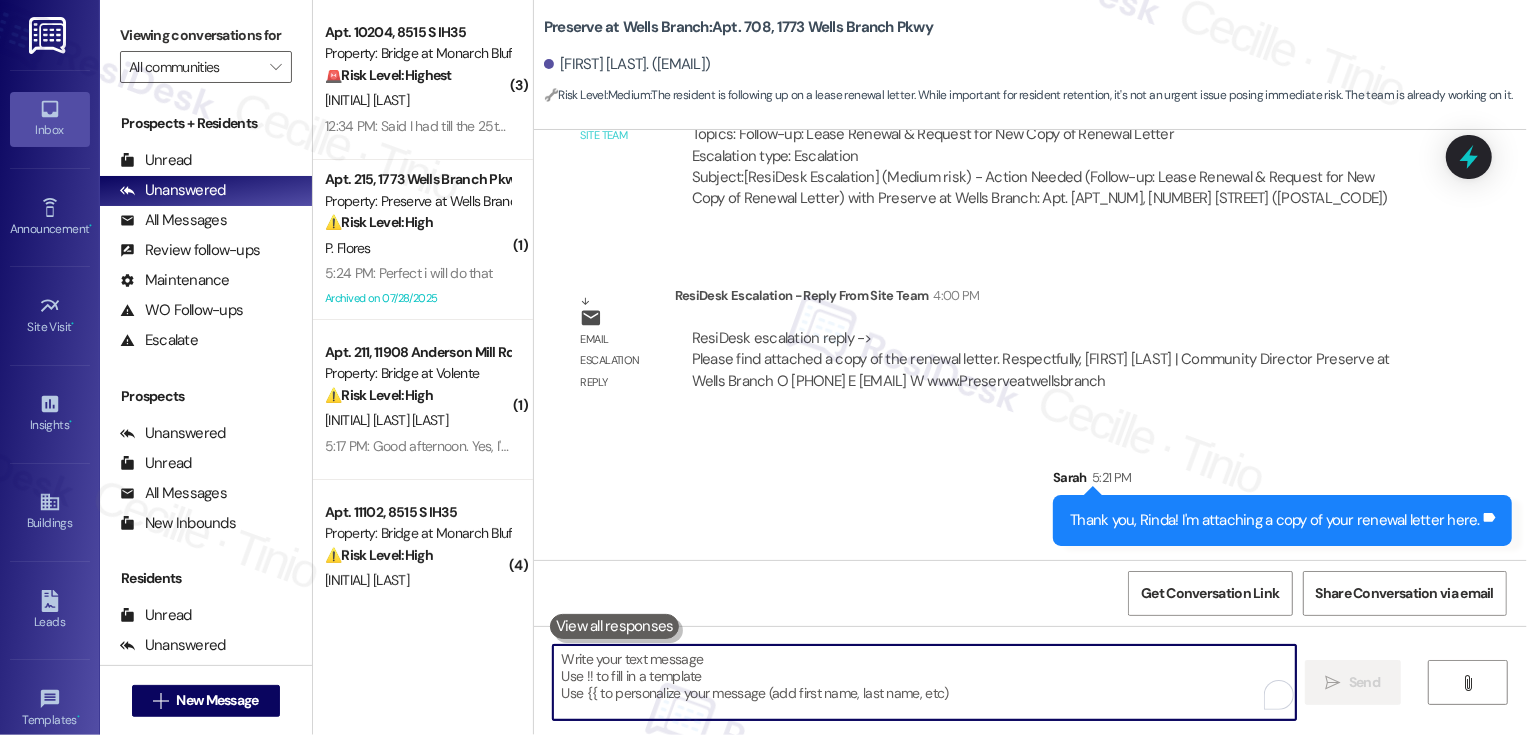 paste on "https://www.theresidesk.com/text/insights-conversations/1408020/escalation-helper" 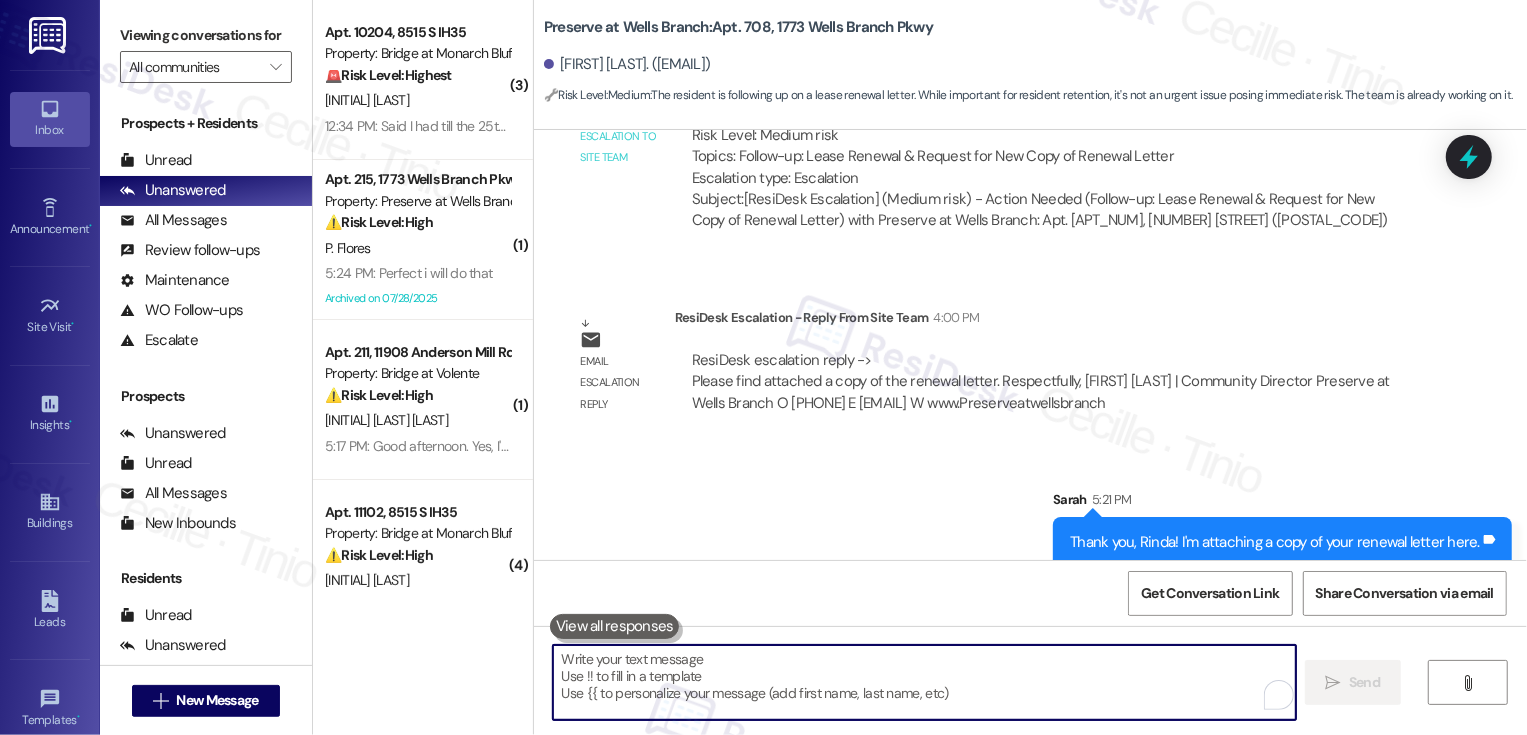 scroll, scrollTop: 7675, scrollLeft: 0, axis: vertical 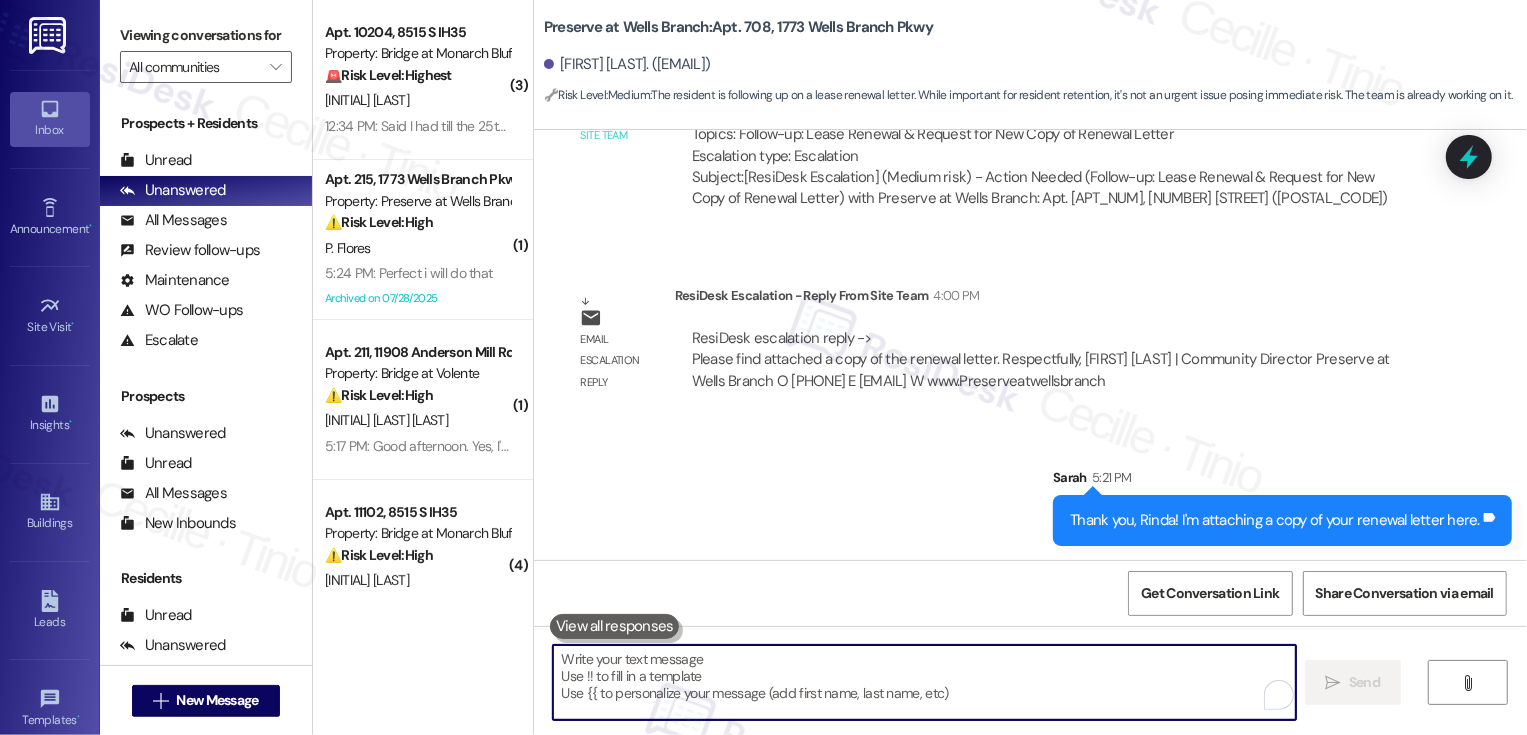 click at bounding box center [924, 682] 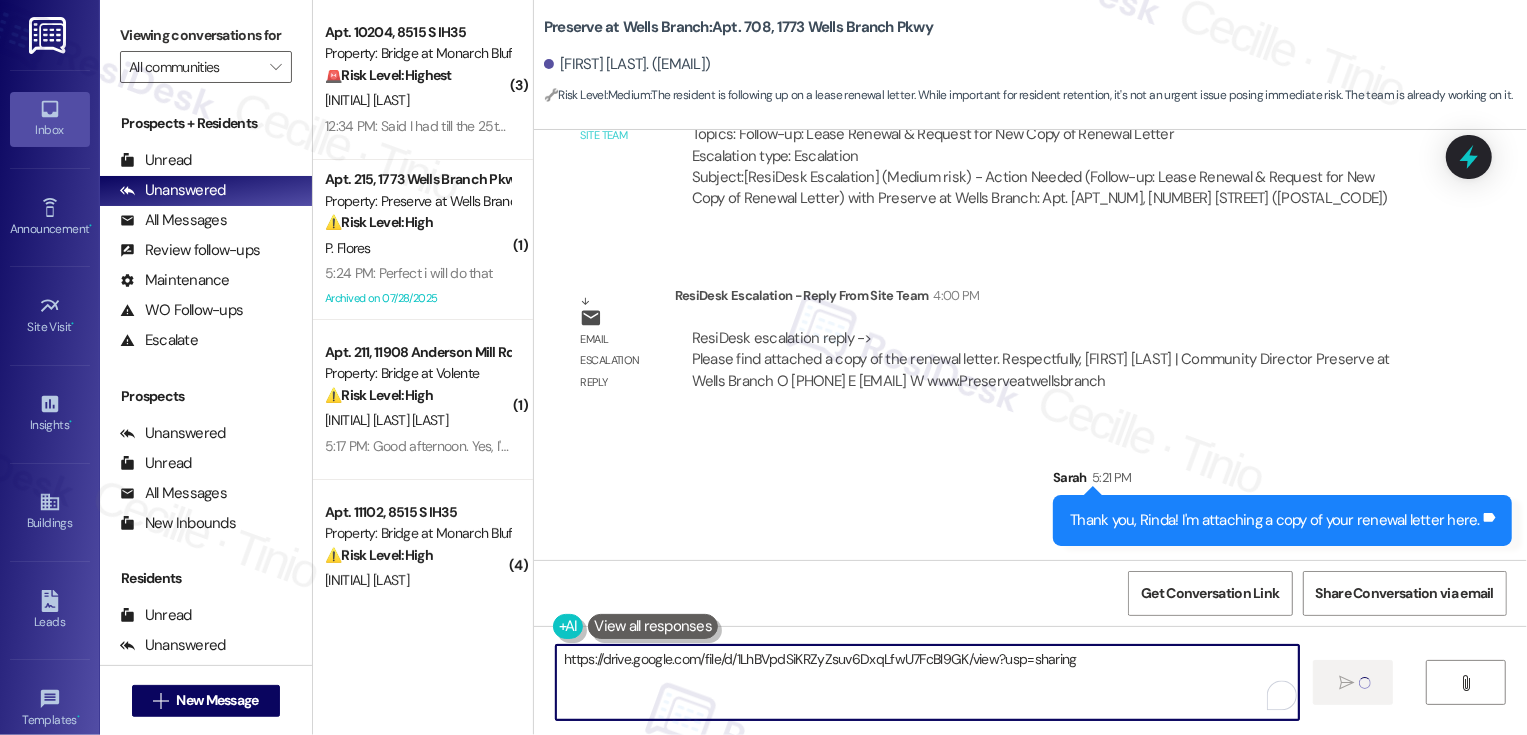 type 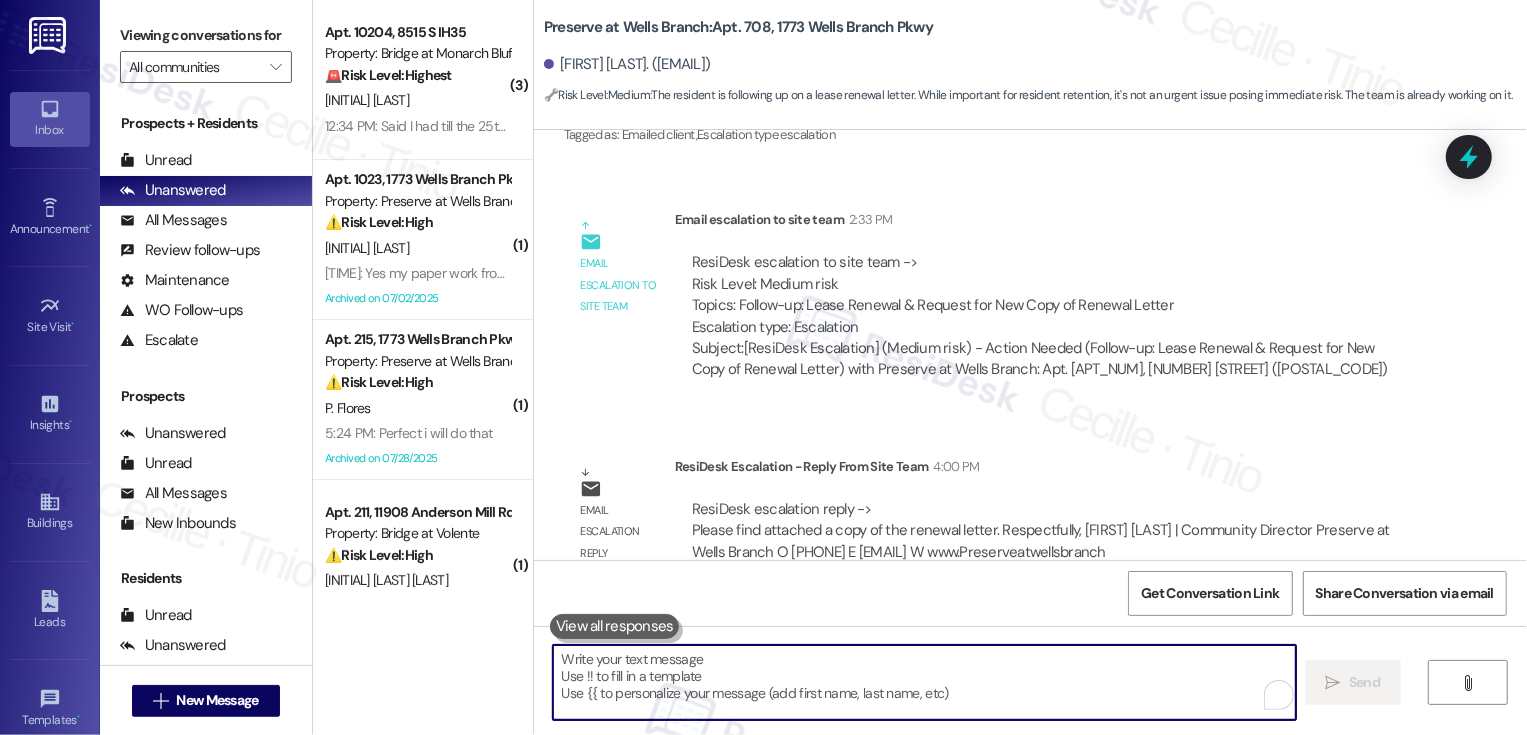 scroll, scrollTop: 7814, scrollLeft: 0, axis: vertical 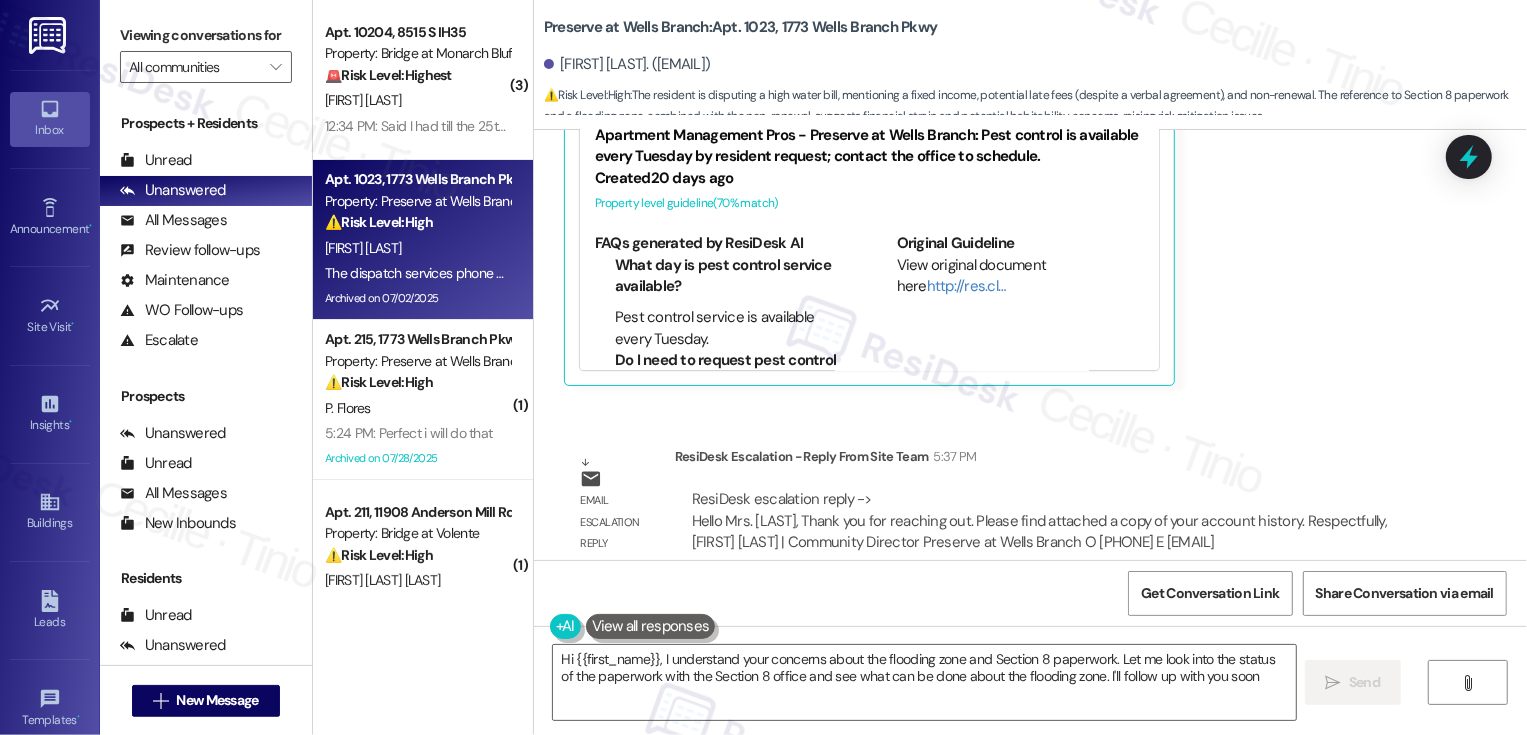 type on "Hi {{first_name}}, I understand your concerns about the flooding zone and Section 8 paperwork. Let me look into the status of the paperwork with the Section 8 office and see what can be done about the flooding zone. I'll follow up with you soon!" 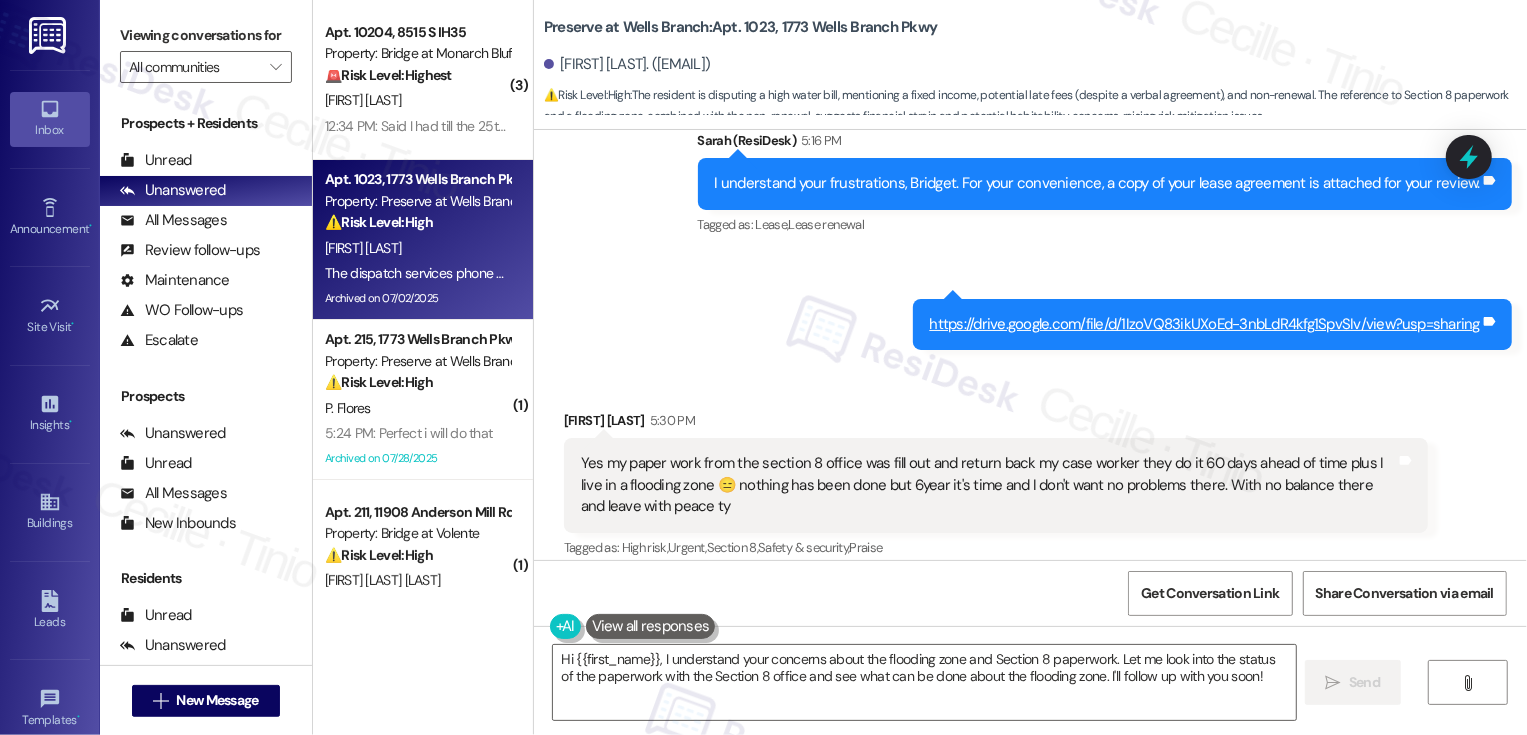 scroll, scrollTop: 14136, scrollLeft: 0, axis: vertical 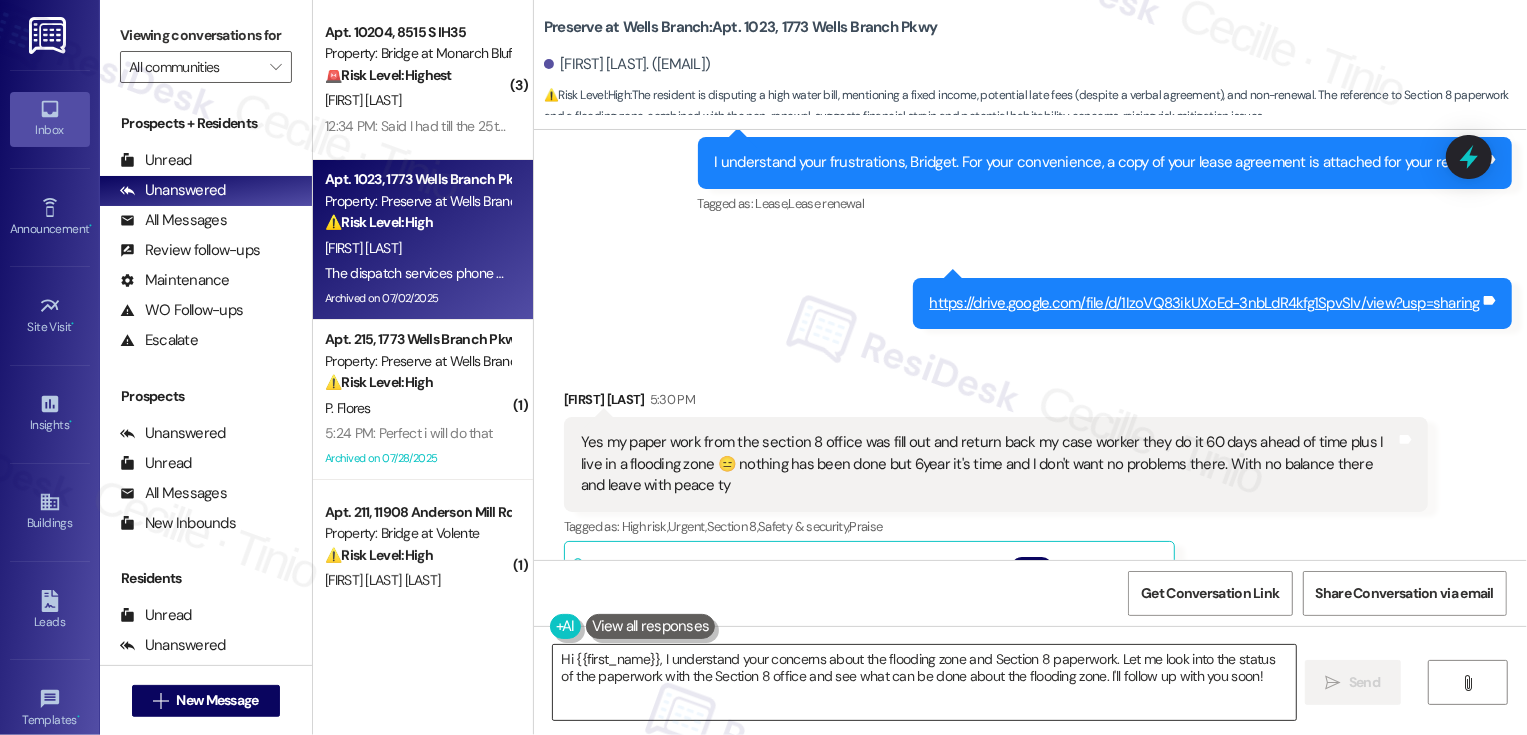 click on "Hi {{first_name}}, I understand your concerns about the flooding zone and Section 8 paperwork. Let me look into the status of the paperwork with the Section 8 office and see what can be done about the flooding zone. I'll follow up with you soon!" at bounding box center (924, 682) 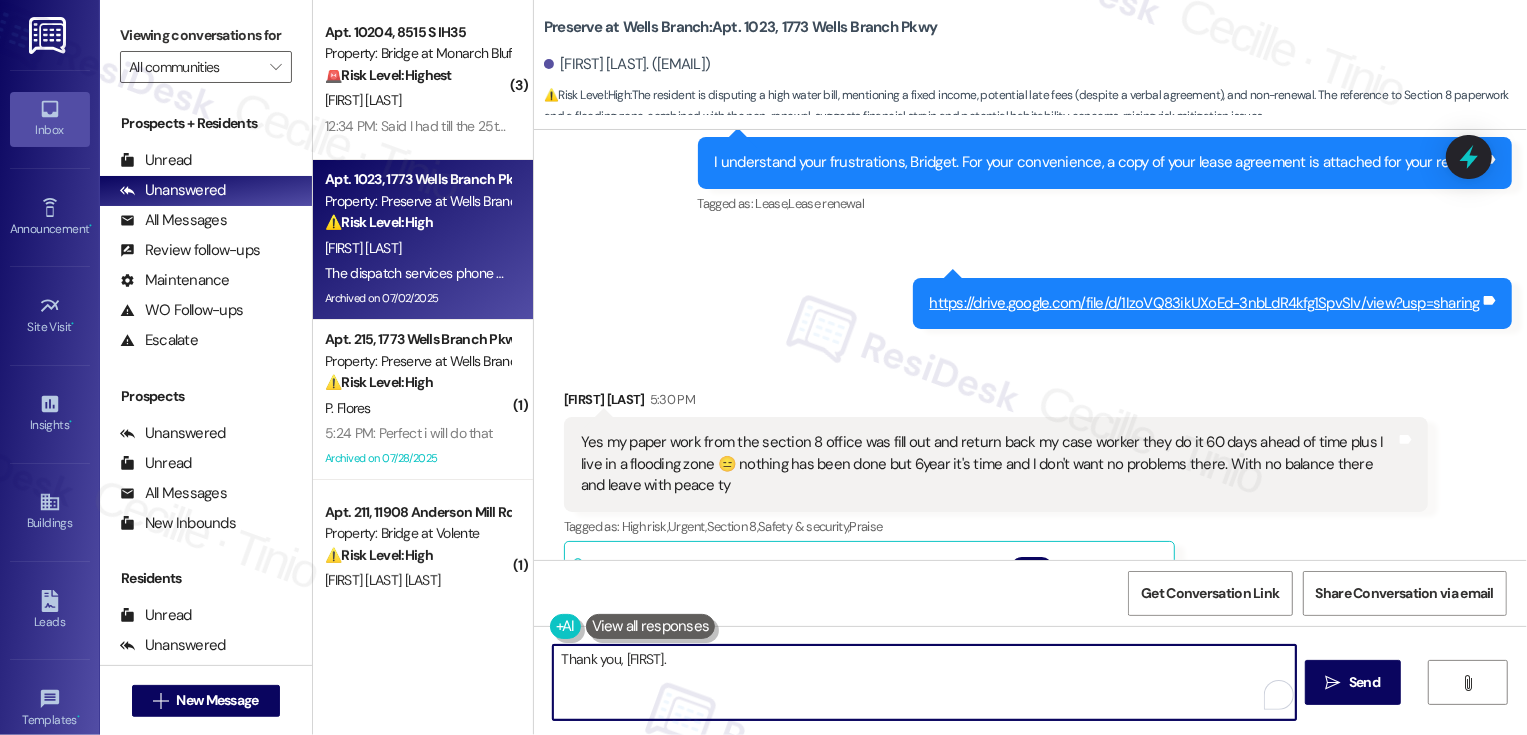 click on "Thank you, Bridget." at bounding box center [924, 682] 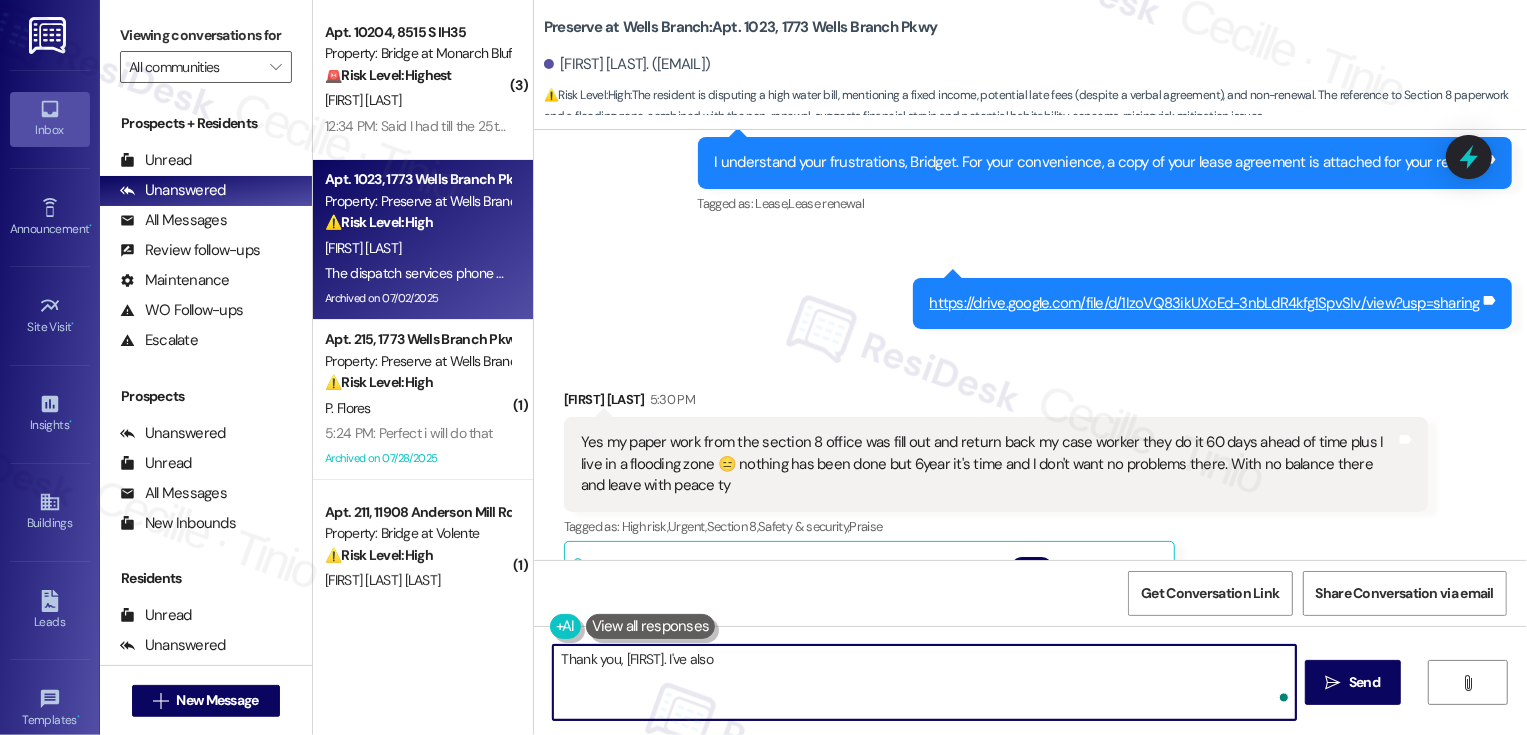 paste on "attached a copy of your account history." 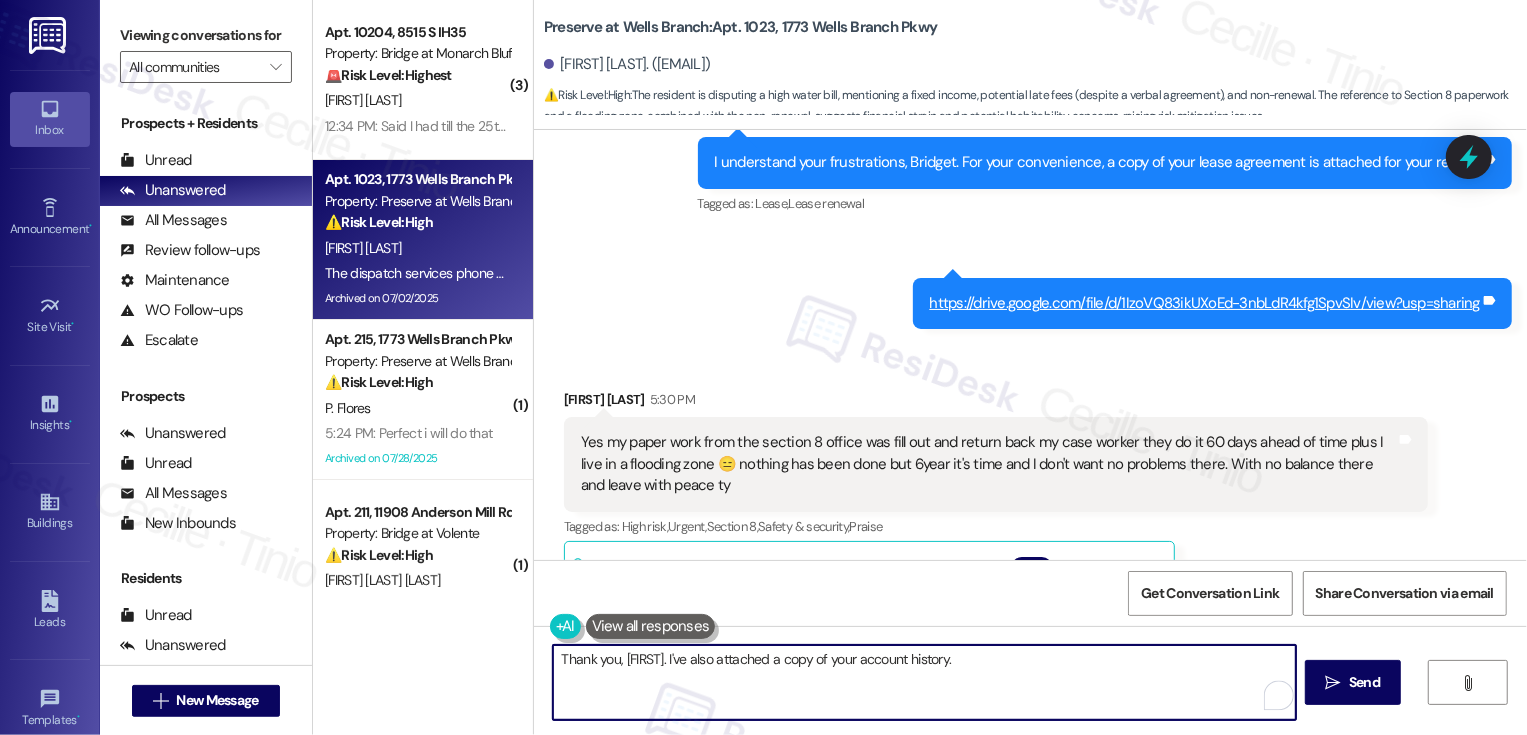 click on "Thank you, Bridget. I've also attached a copy of your account history." at bounding box center [924, 682] 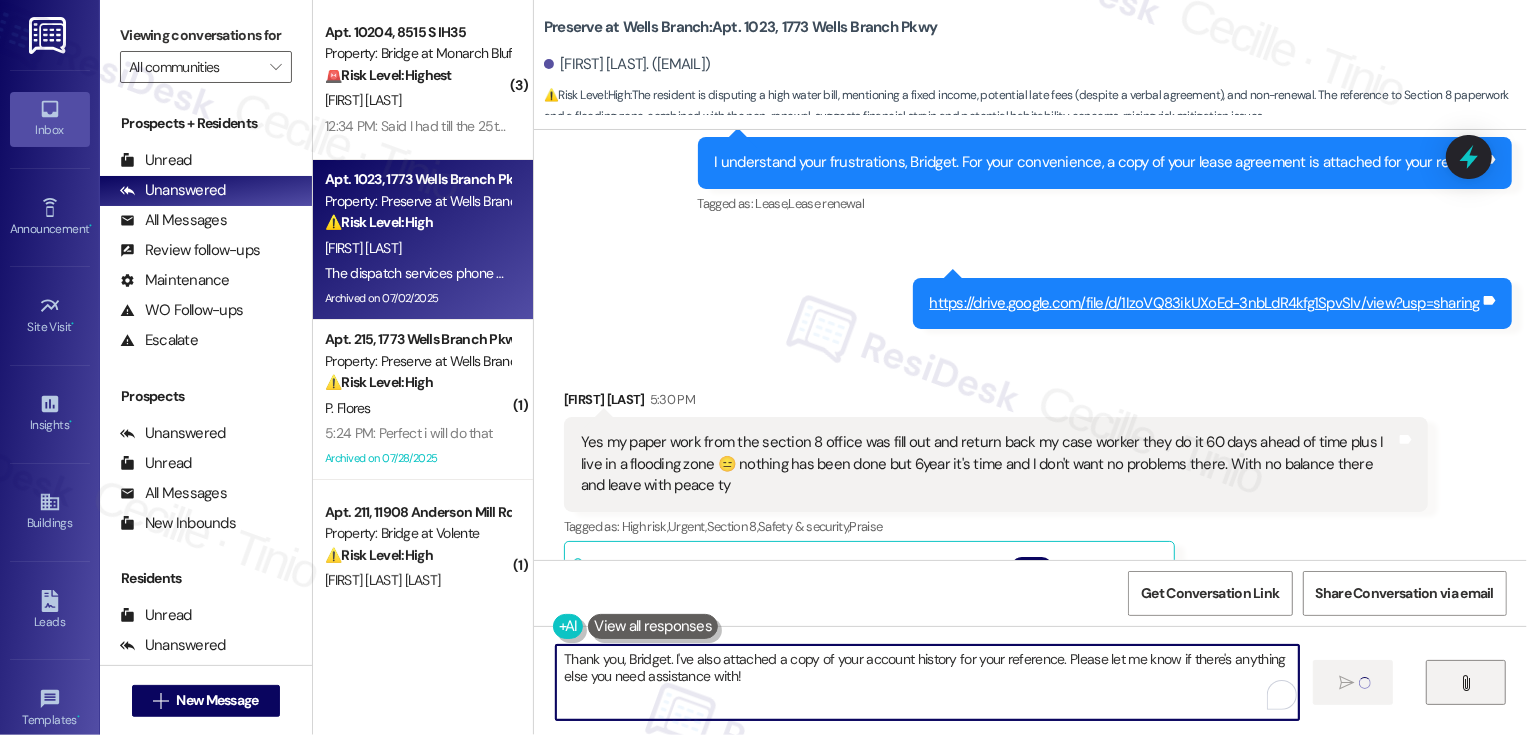 type on "Thank you, Bridget. I've also attached a copy of your account history for your reference. Please let me know if there's anything else you need assistance with!" 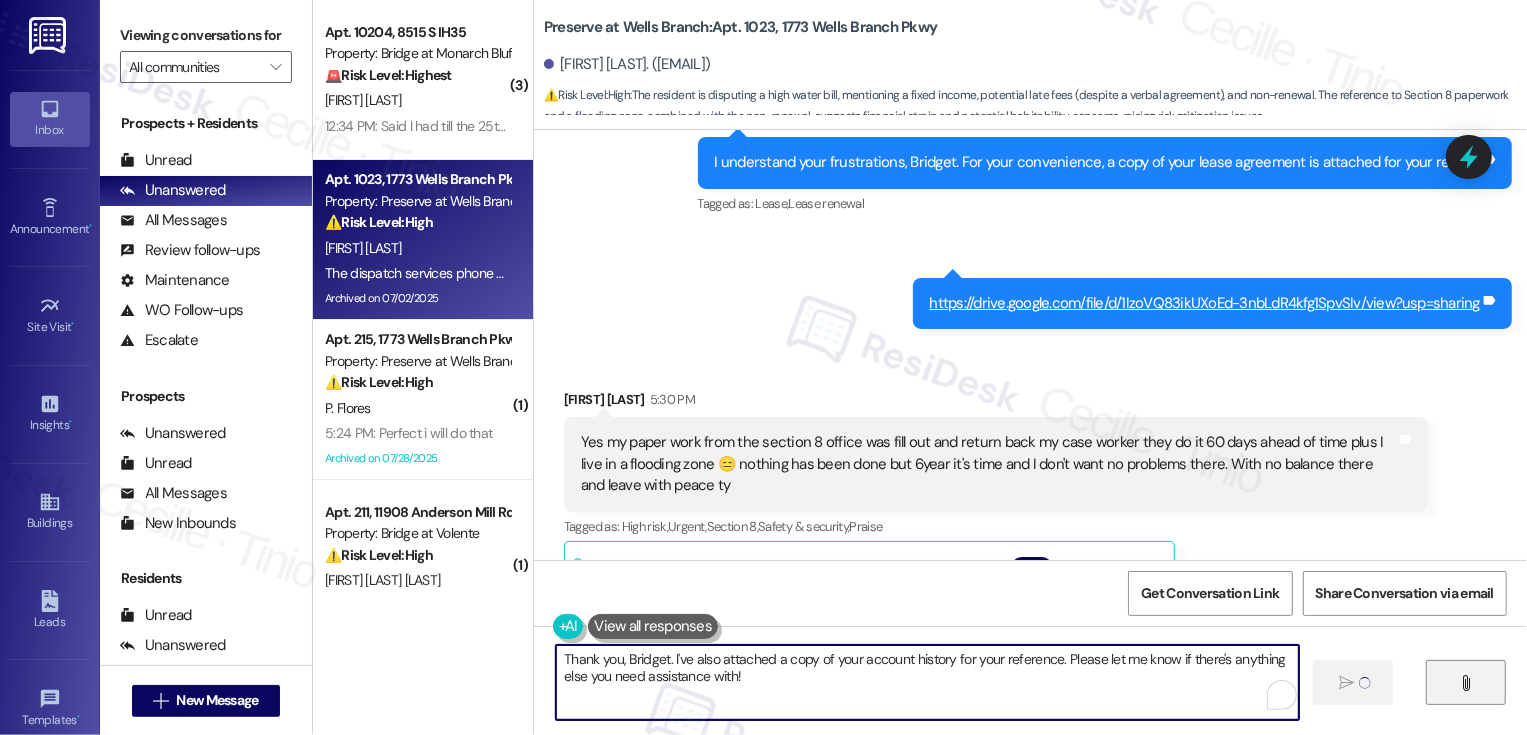 click on "" at bounding box center (1466, 682) 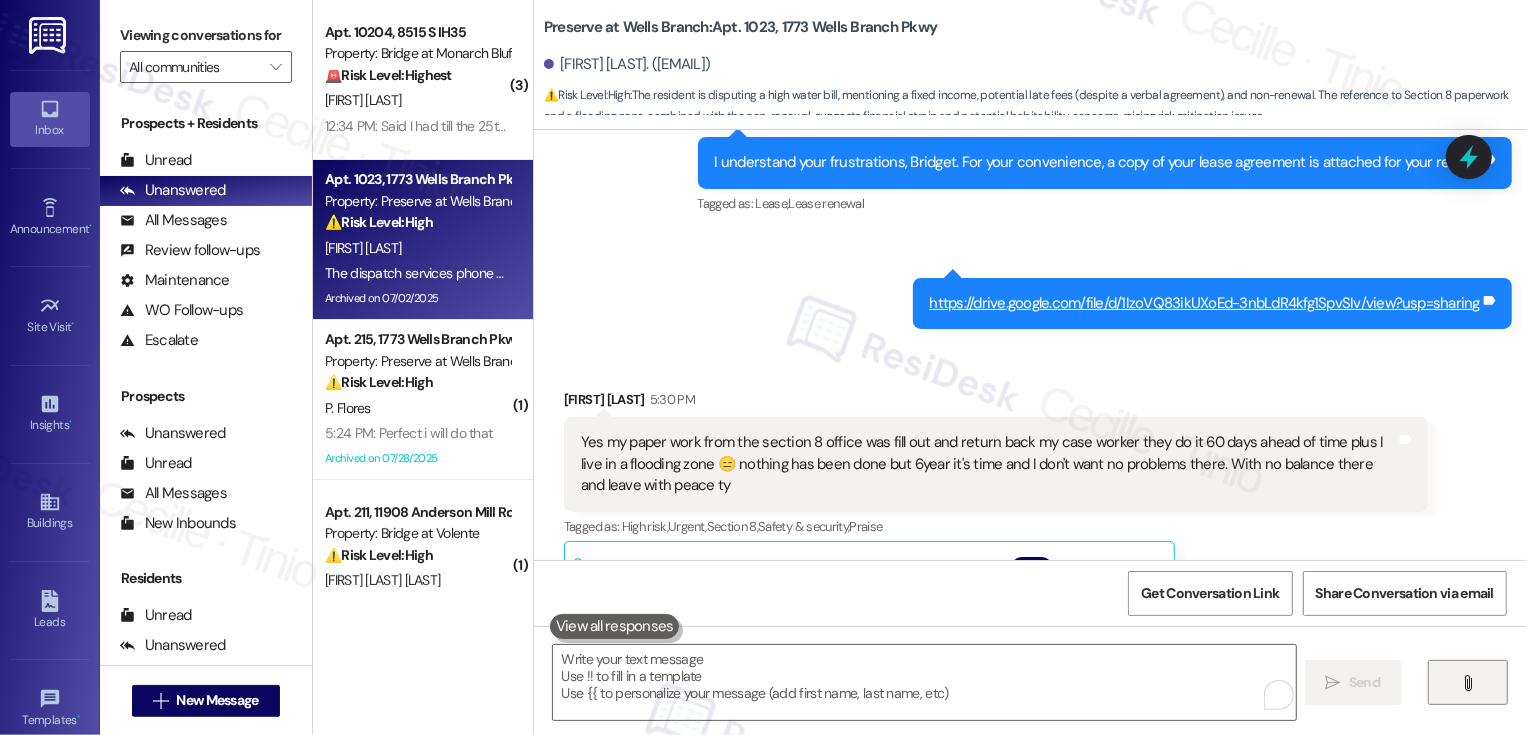 scroll, scrollTop: 14460, scrollLeft: 0, axis: vertical 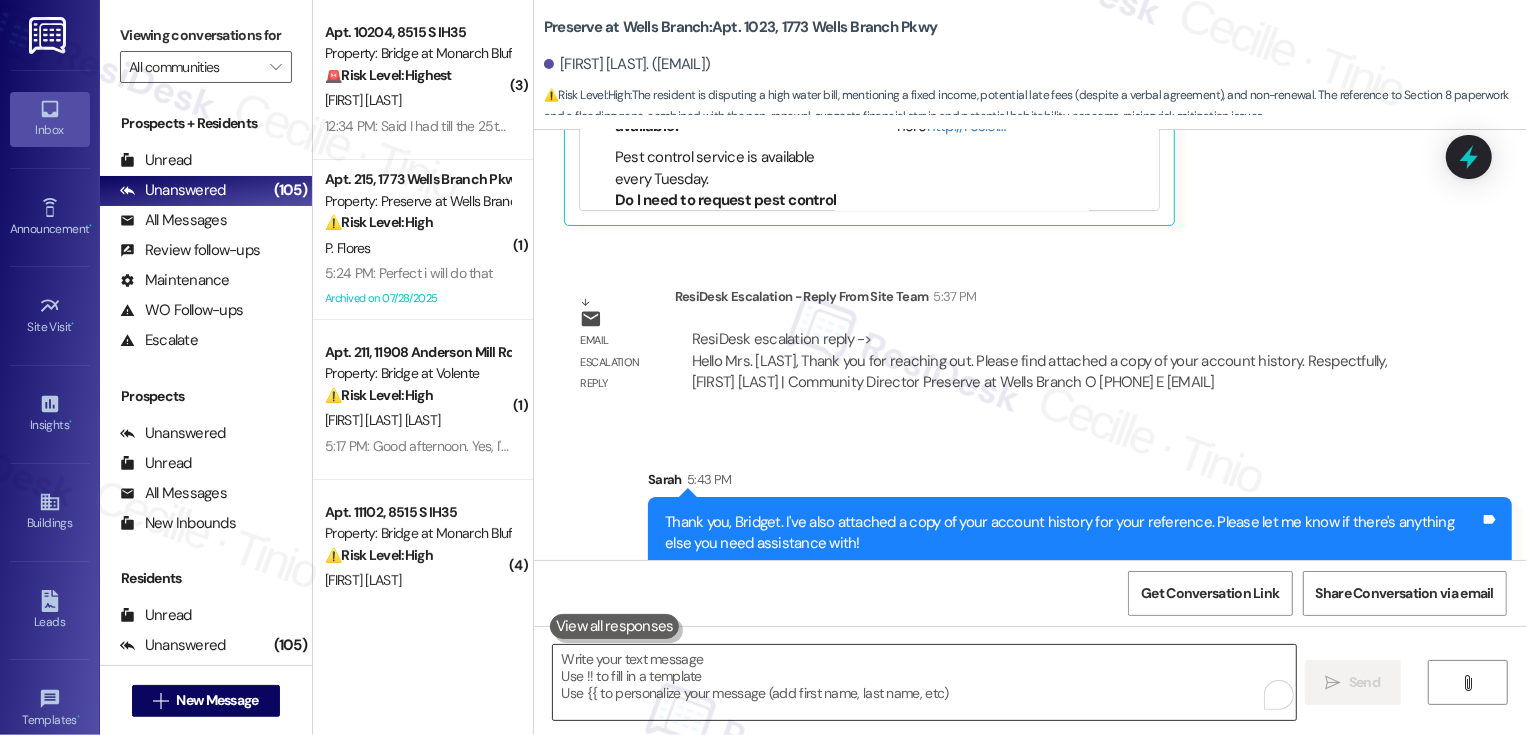 click at bounding box center (924, 682) 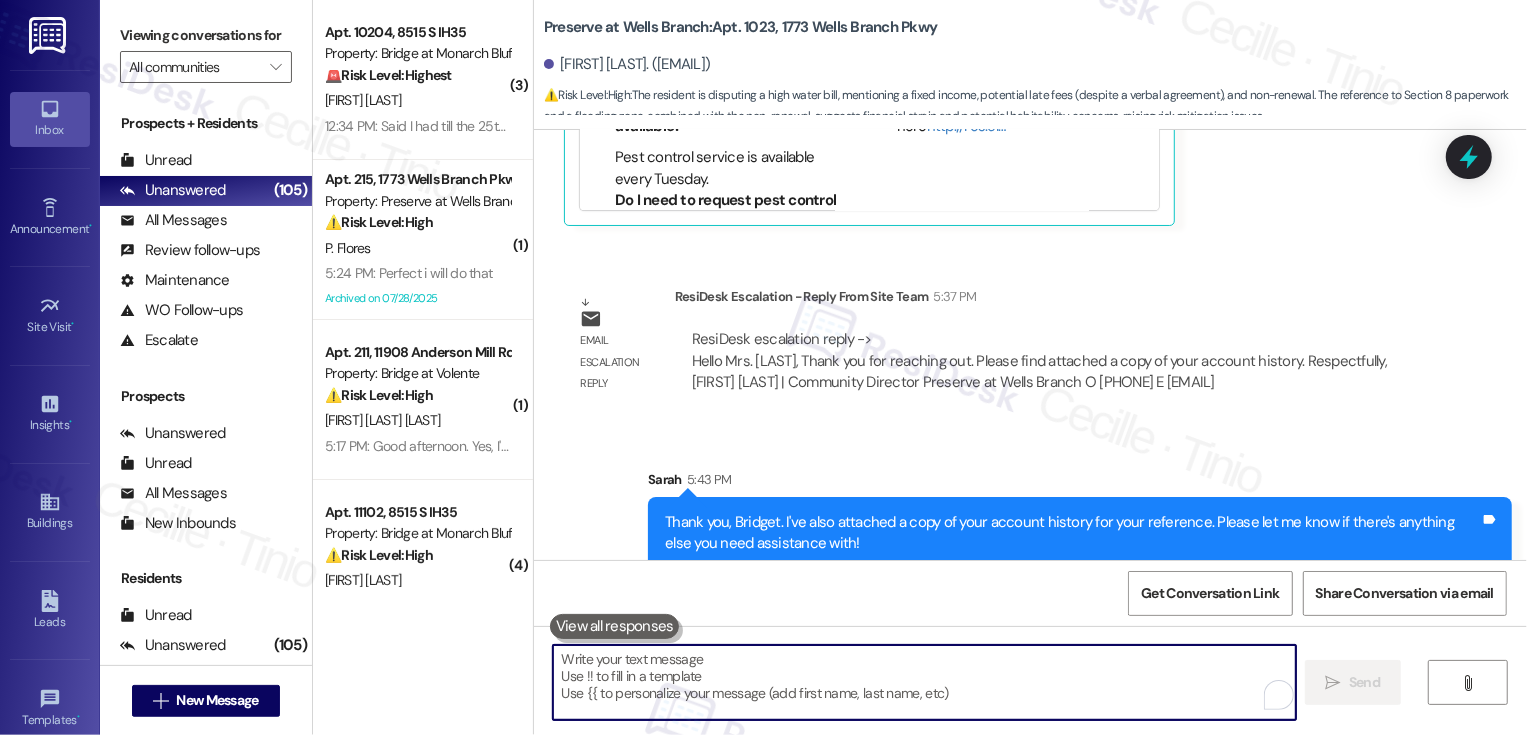 paste on "https://drive.google.com/file/d/13NQ7FrcAb6I3gLNhn879Z7-gm6F4c-iB/view?usp=sharing" 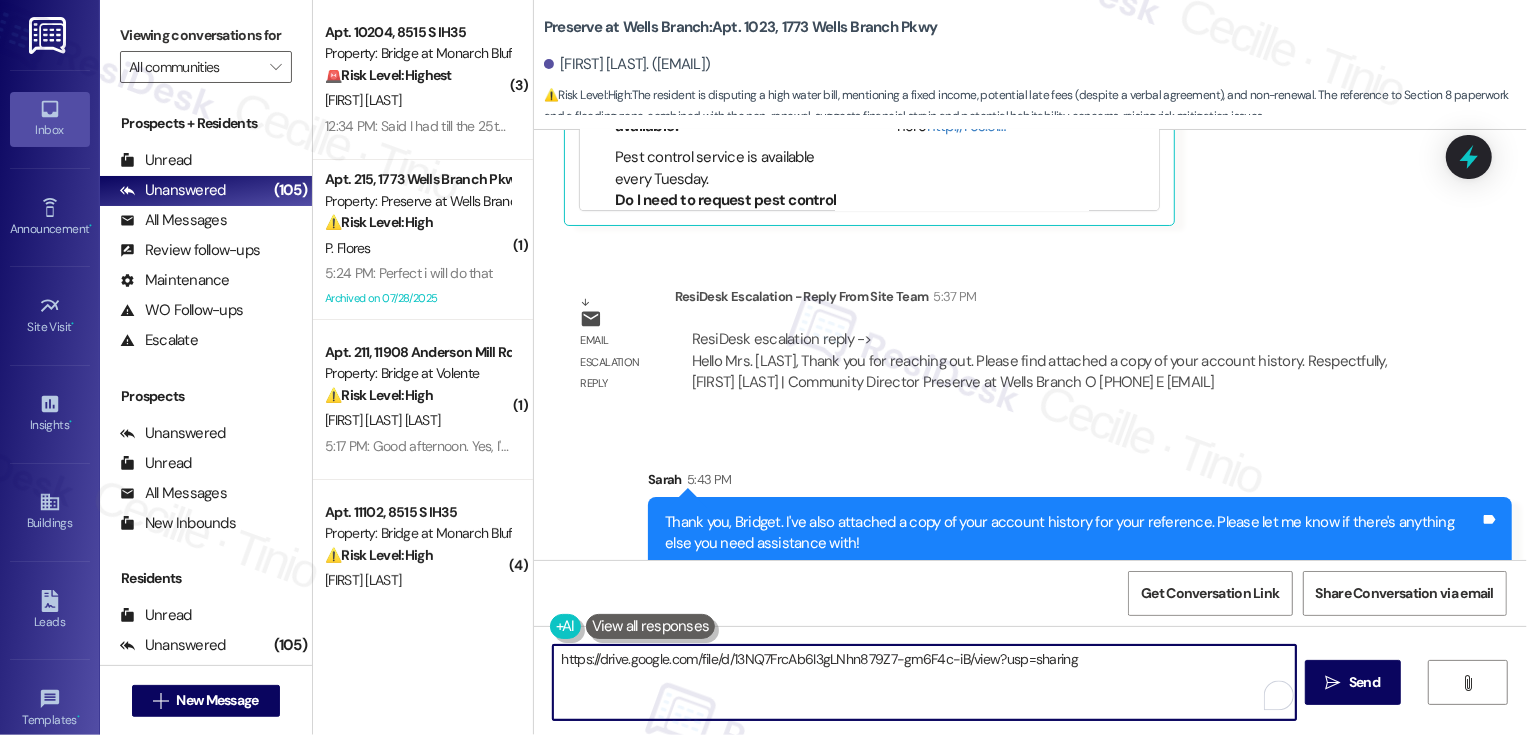 type on "https://drive.google.com/file/d/13NQ7FrcAb6I3gLNhn879Z7-gm6F4c-iB/view?usp=sharing" 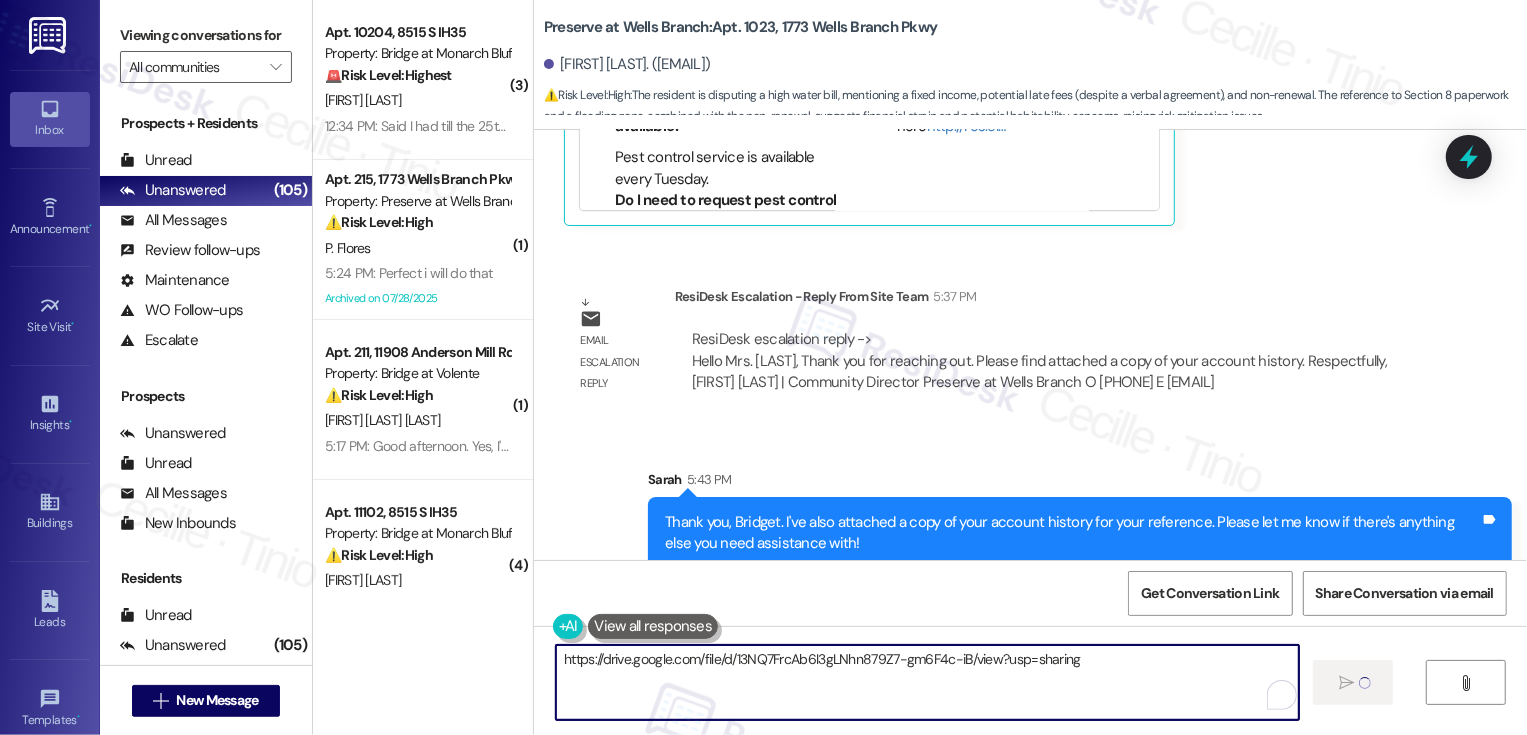 type 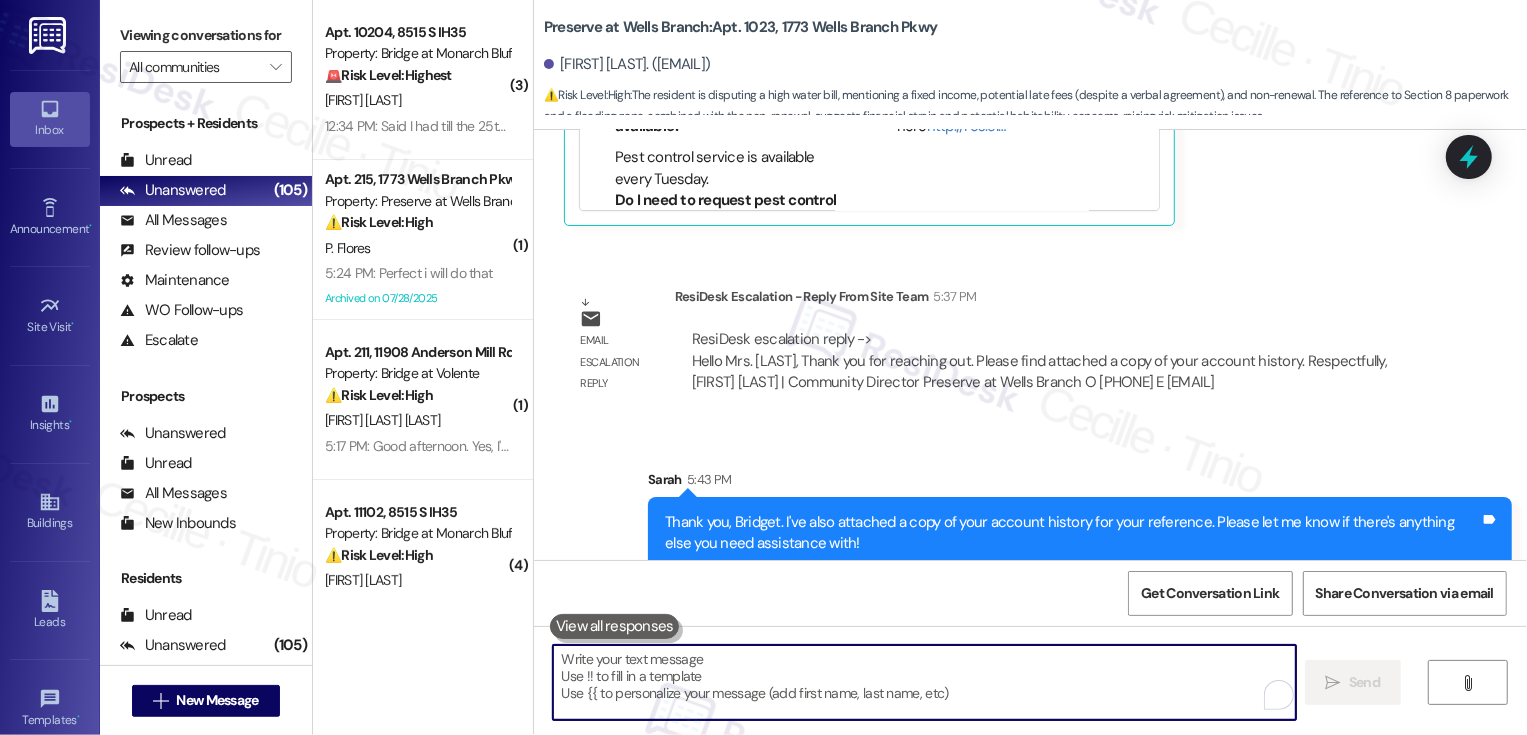 scroll, scrollTop: 14460, scrollLeft: 0, axis: vertical 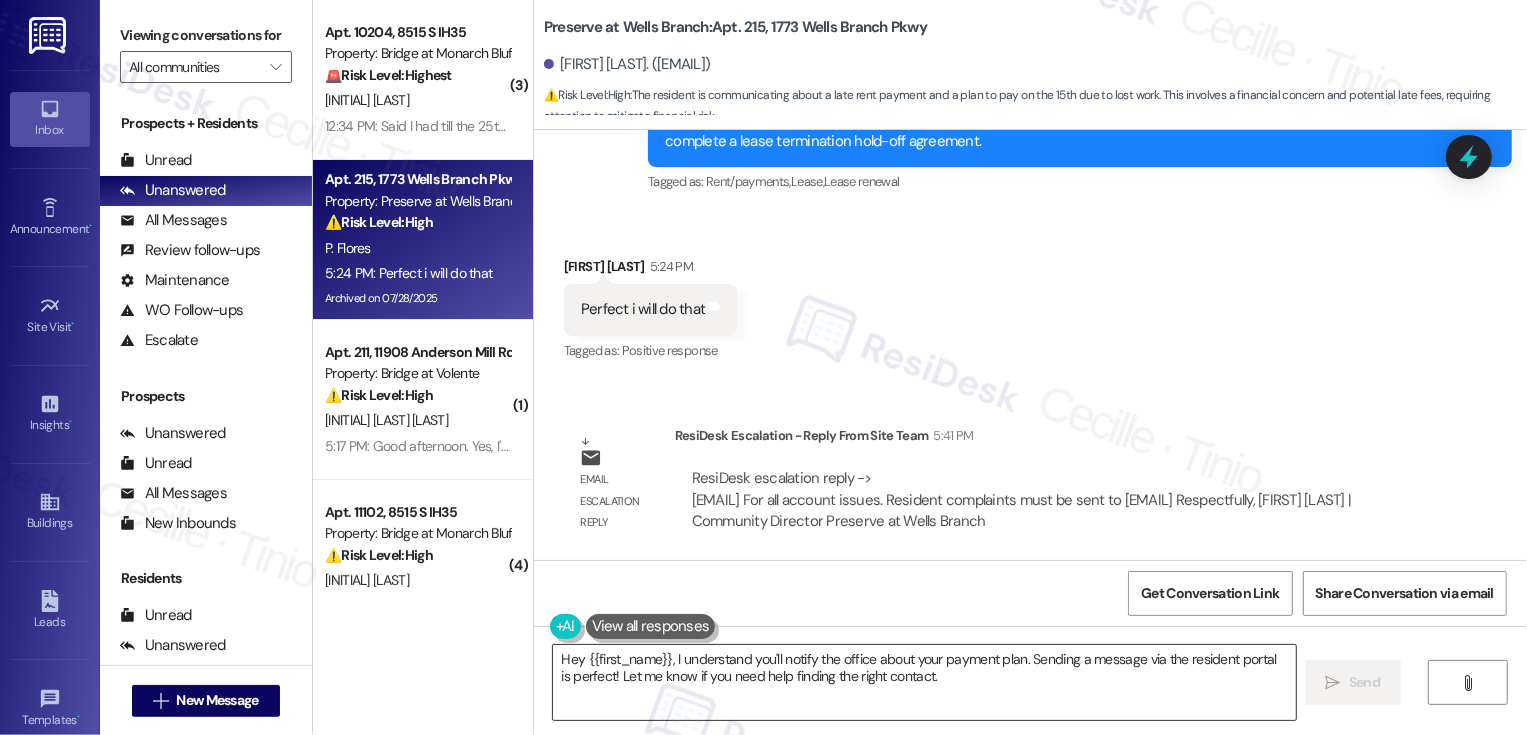 click on "Hey {{first_name}}, I understand you'll notify the office about your payment plan. Sending a message via the resident portal is perfect! Let me know if you need help finding the right contact." at bounding box center [924, 682] 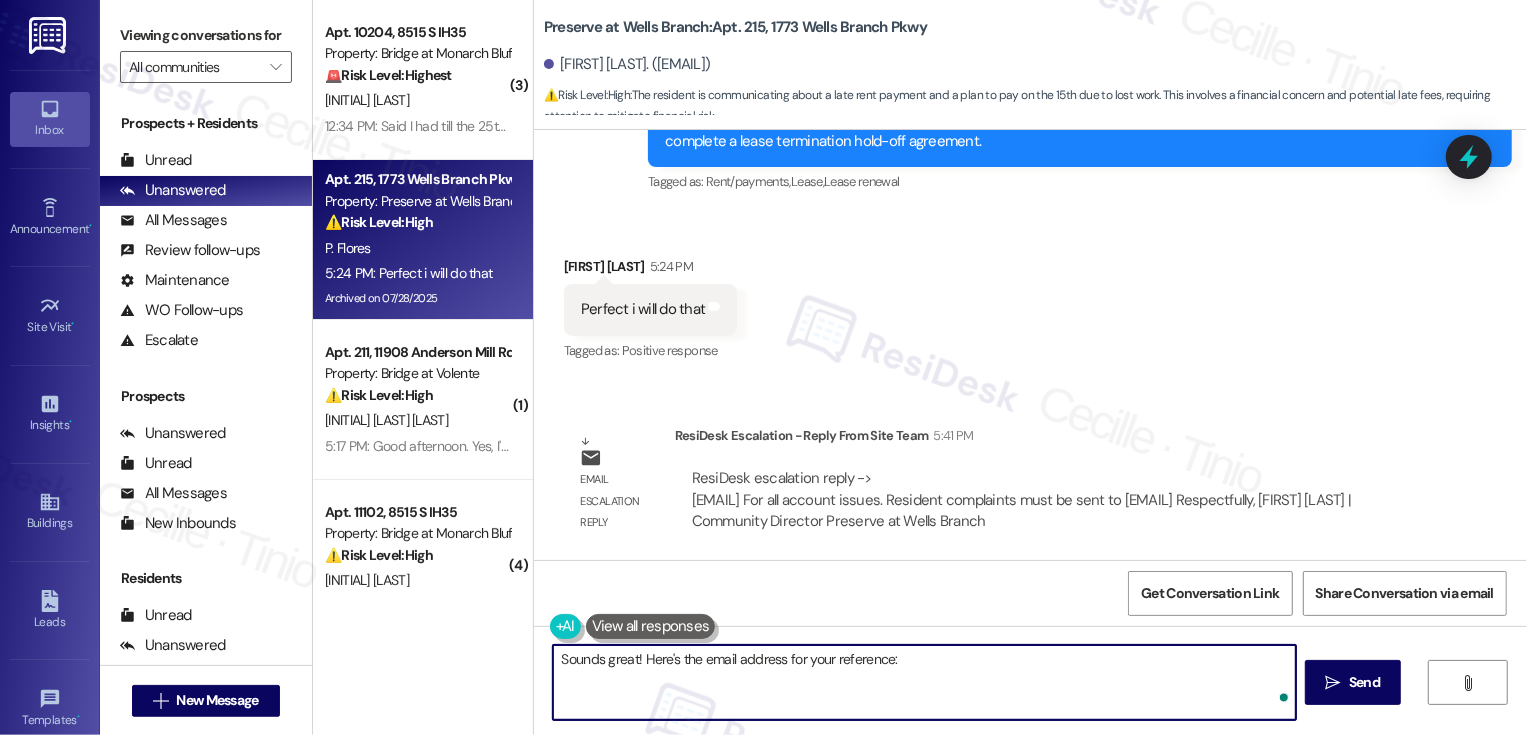 paste on "[EMAIL]" 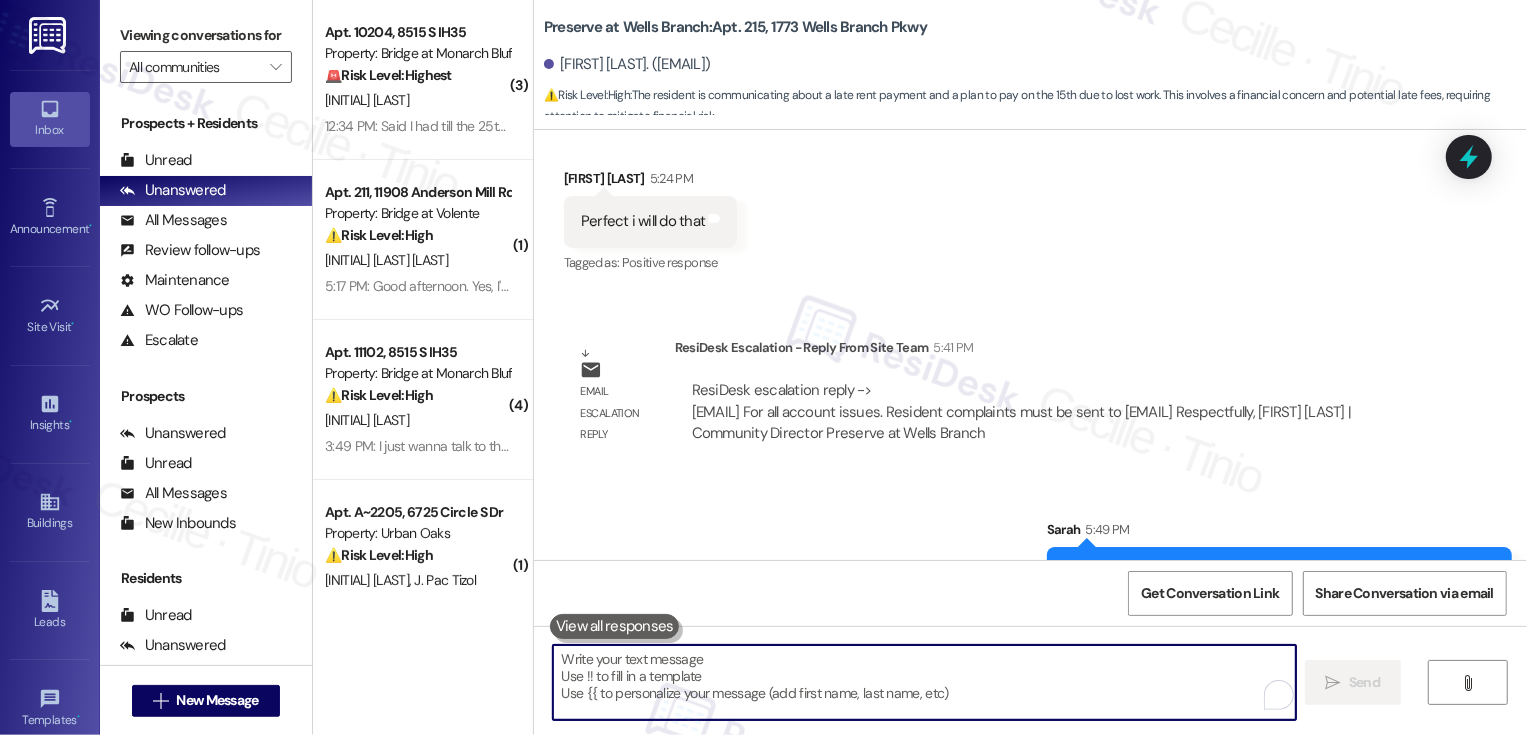 scroll, scrollTop: 6317, scrollLeft: 0, axis: vertical 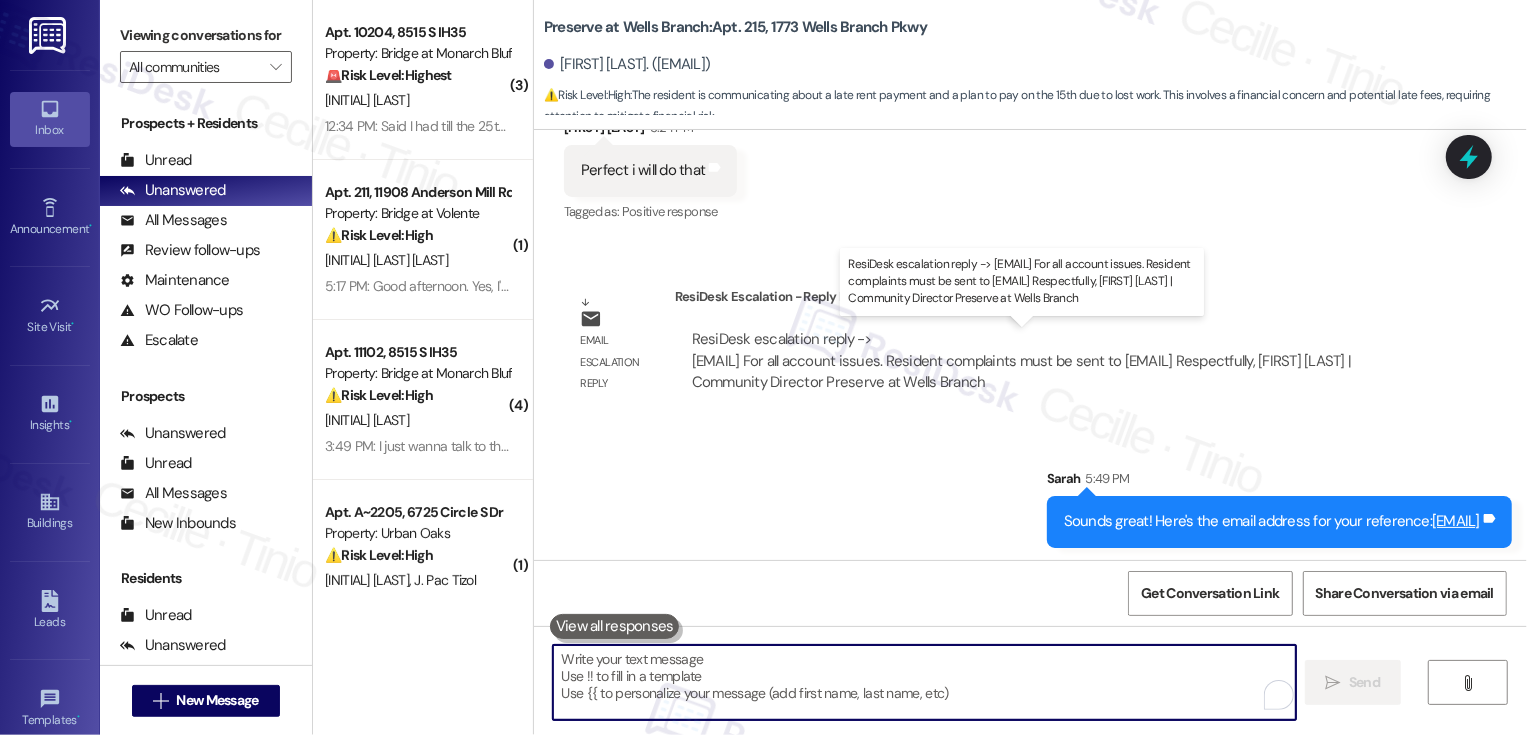 type 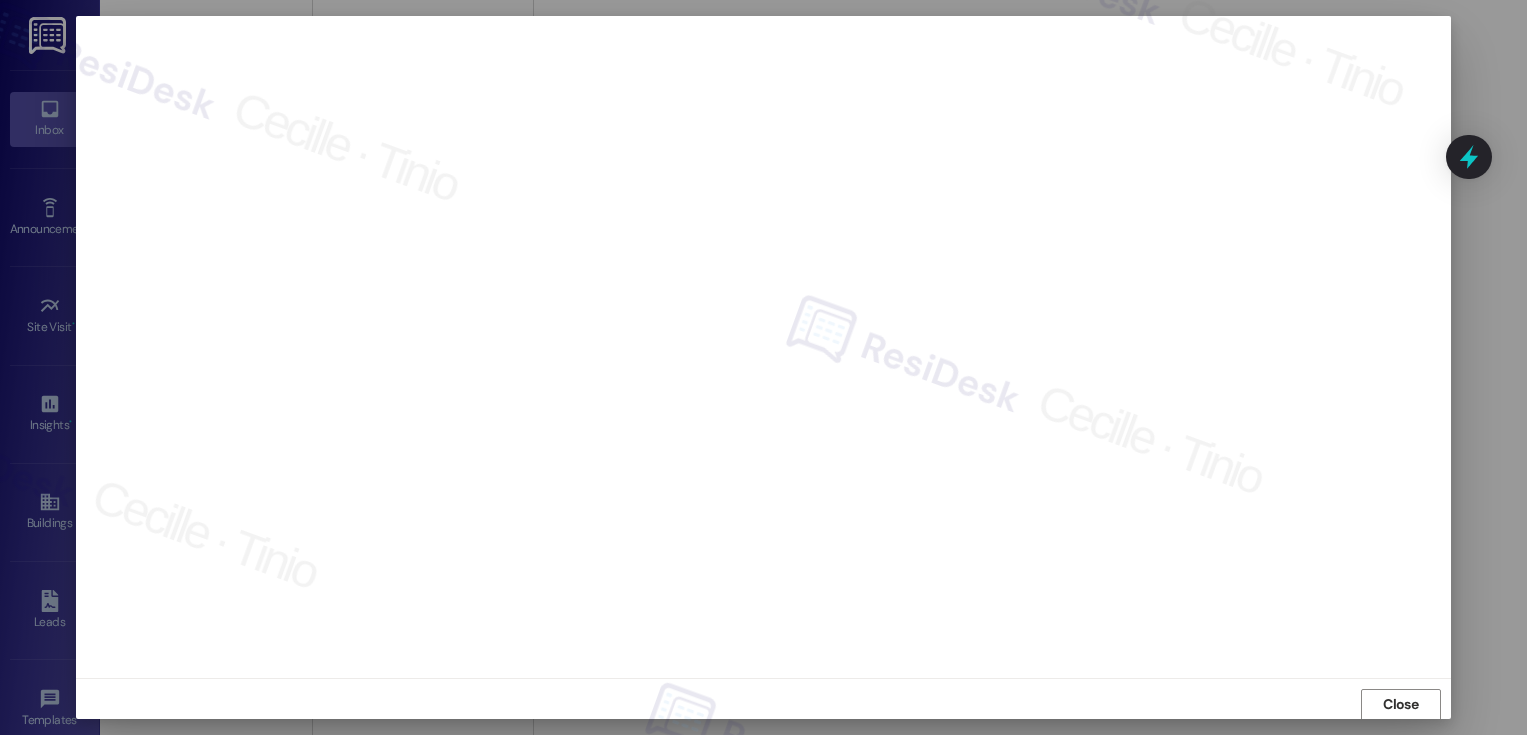 scroll, scrollTop: 0, scrollLeft: 0, axis: both 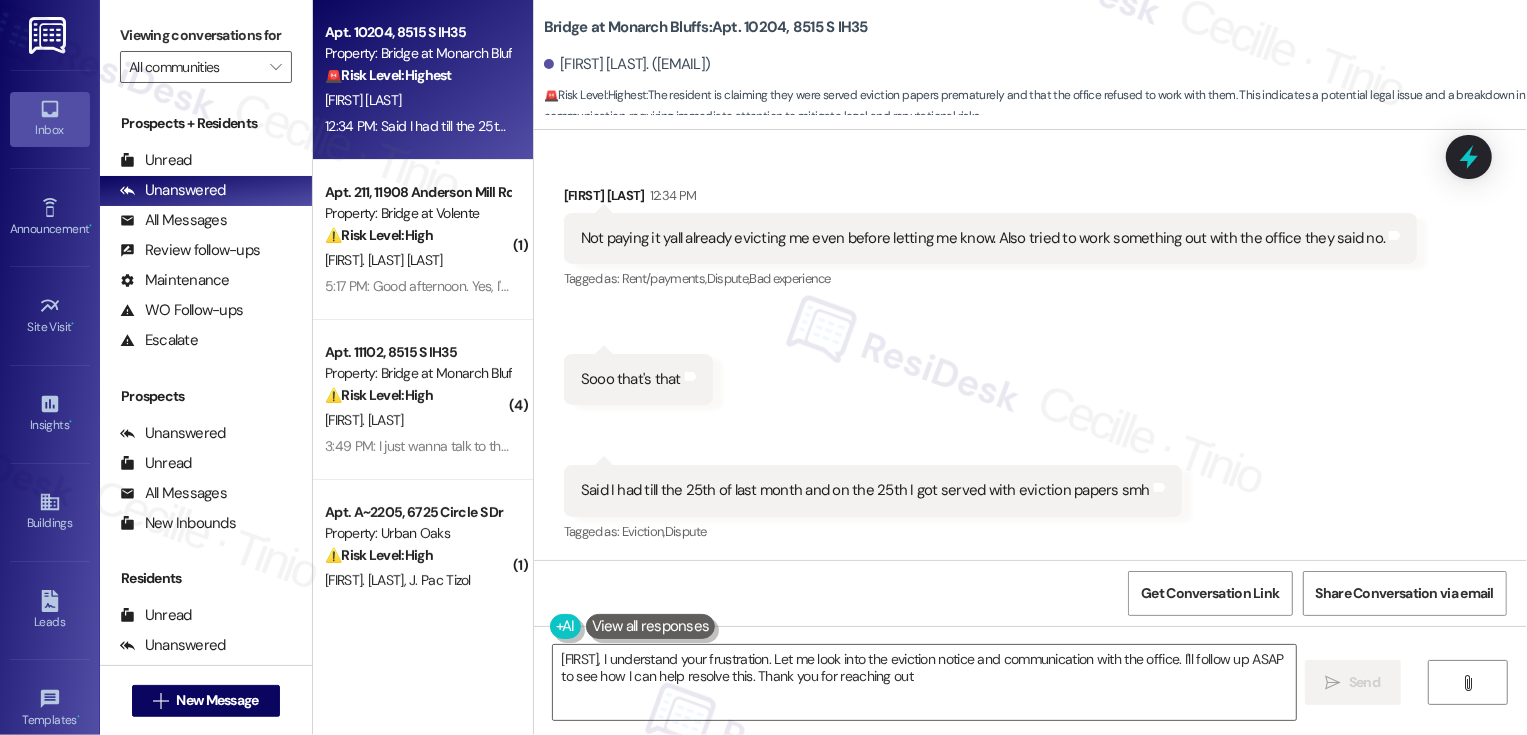 type on "Stephanie, I understand your frustration. Let me look into the eviction notice and communication with the office. I'll follow up ASAP to see how I can help resolve this. Thank you for reaching out." 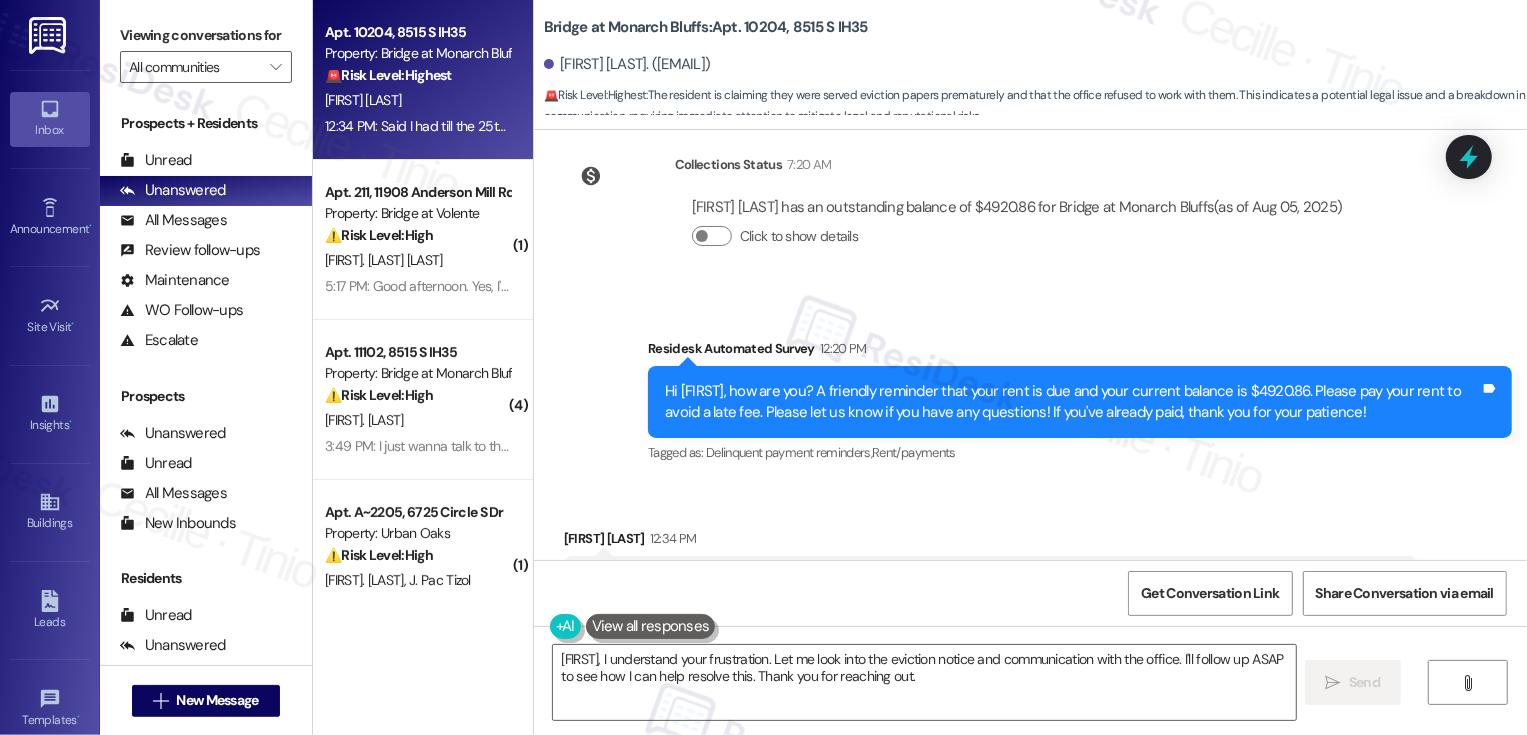 scroll, scrollTop: 1328, scrollLeft: 0, axis: vertical 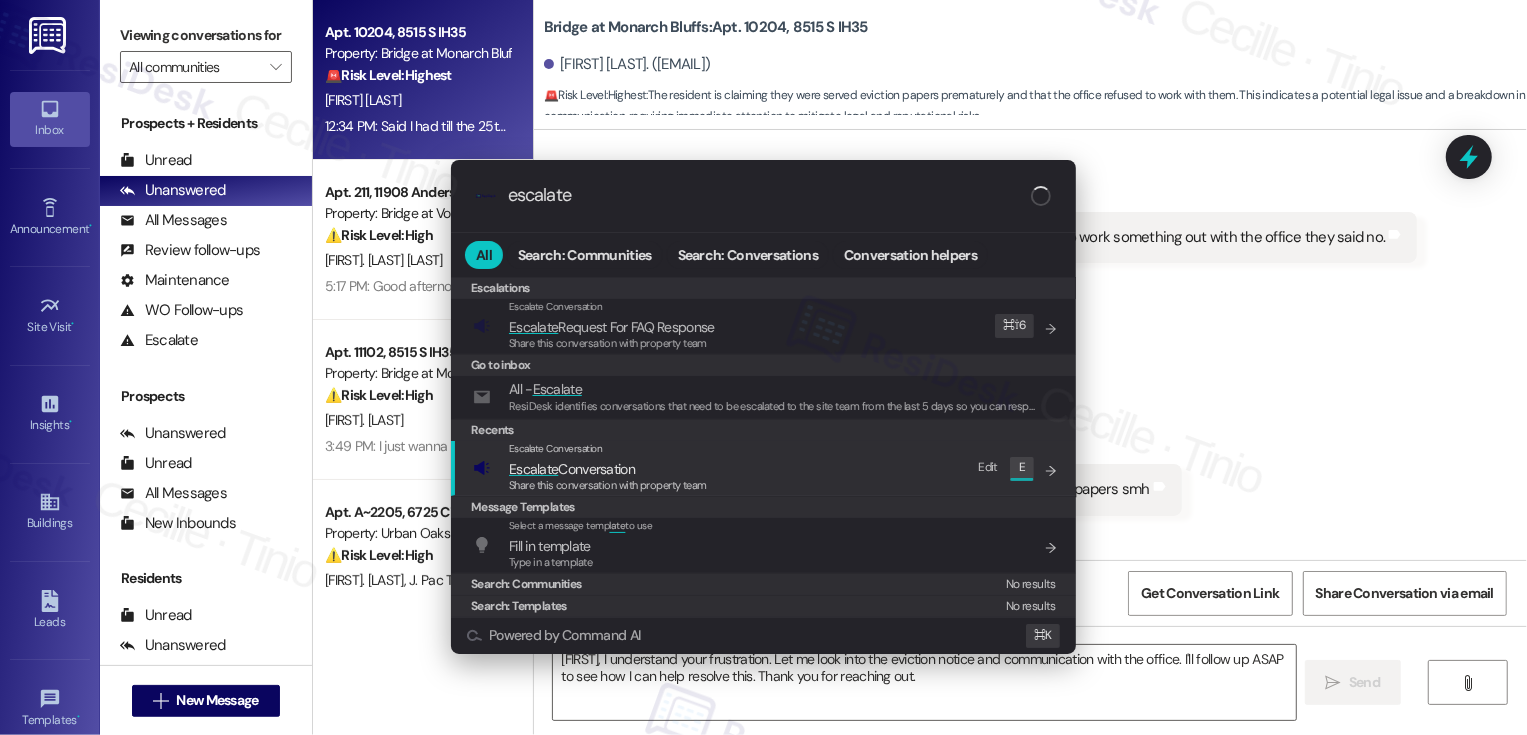 type on "escalate" 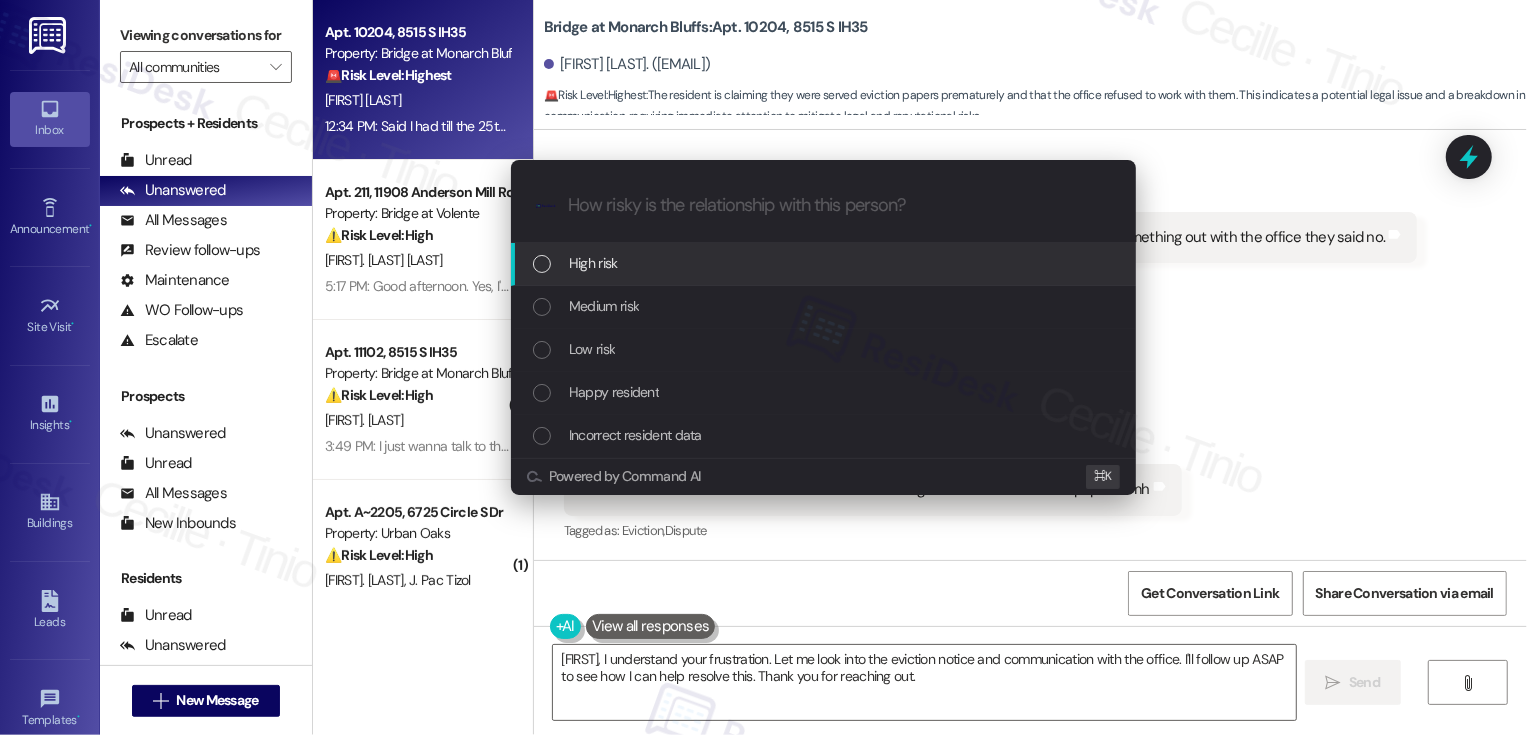 click on "High risk" at bounding box center (825, 263) 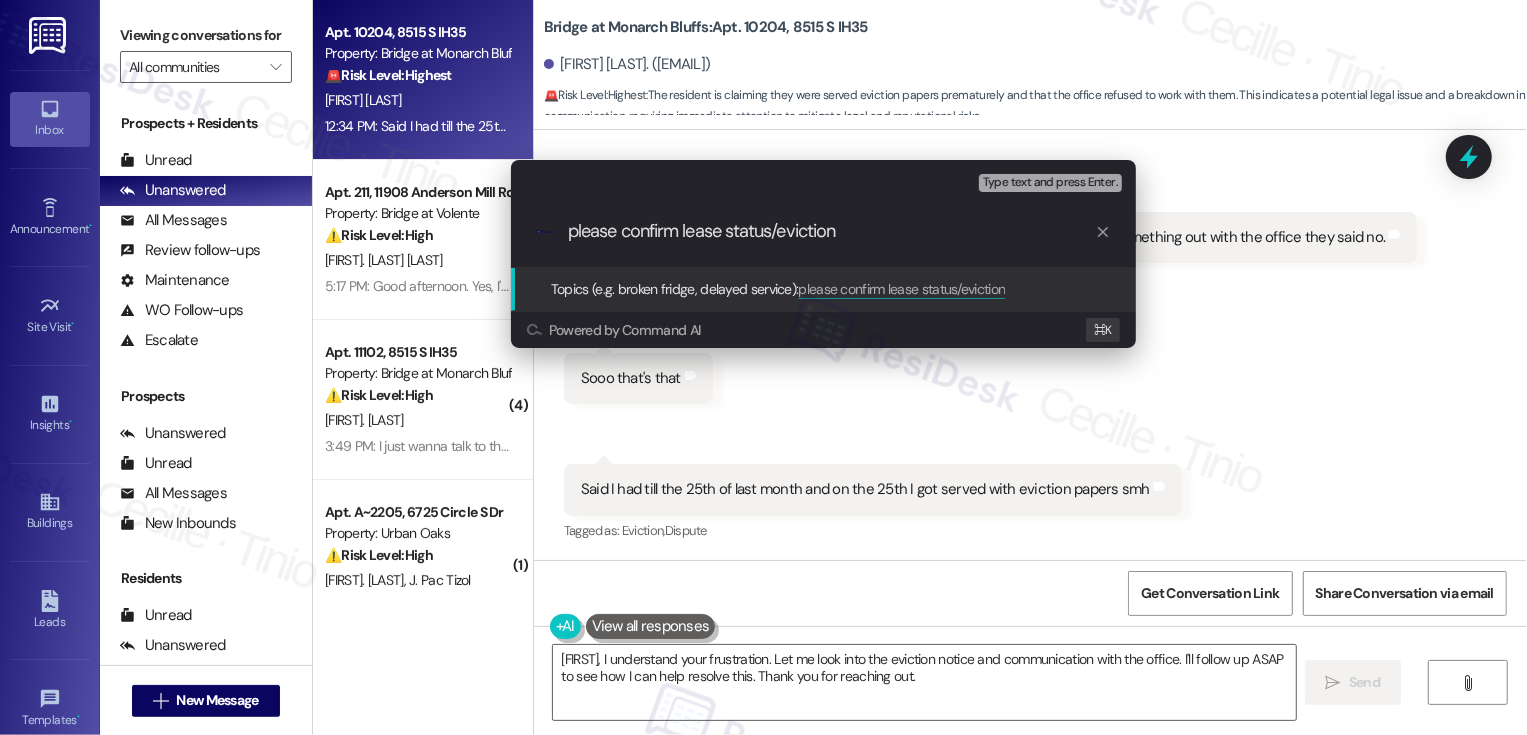 drag, startPoint x: 779, startPoint y: 233, endPoint x: 907, endPoint y: 232, distance: 128.0039 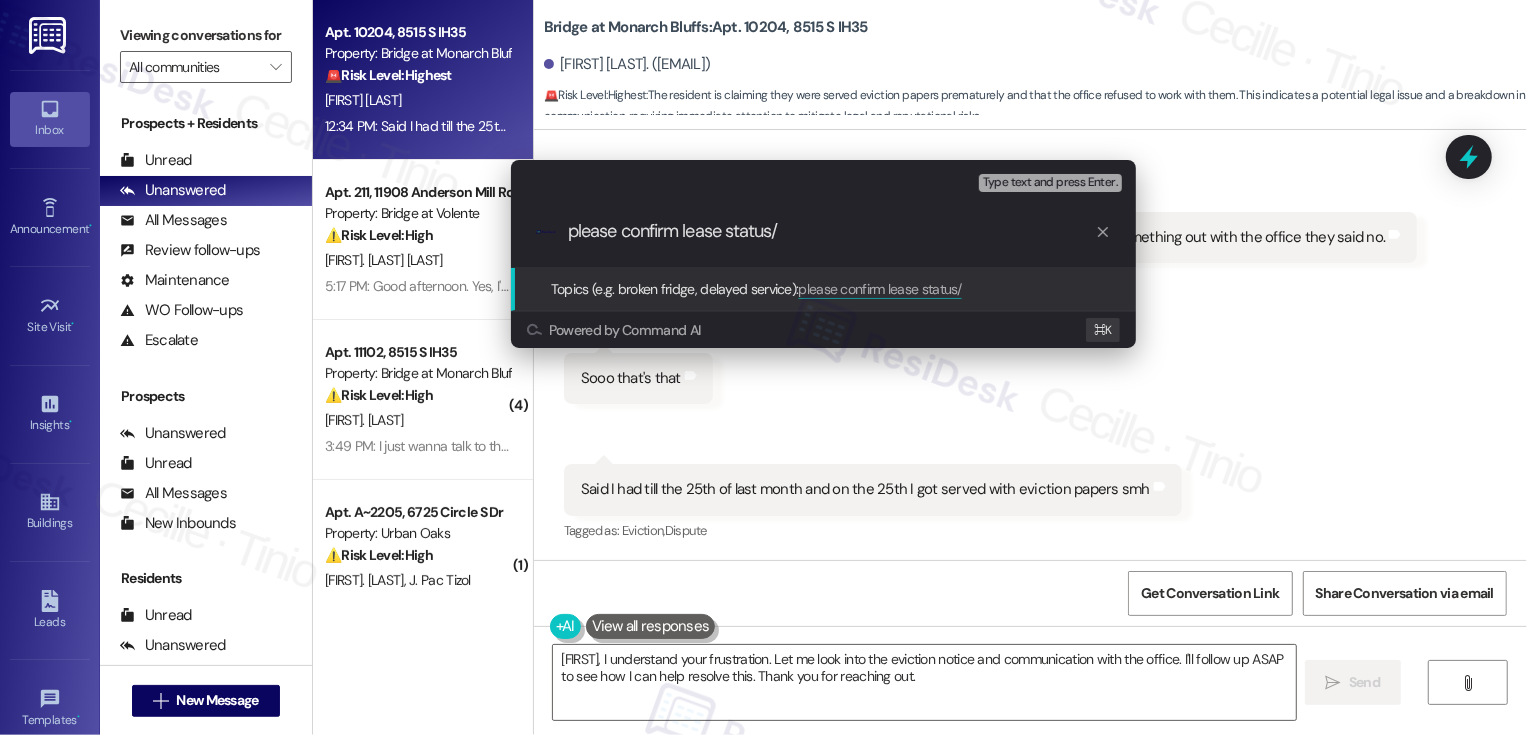 click on "please confirm lease status/" at bounding box center [831, 231] 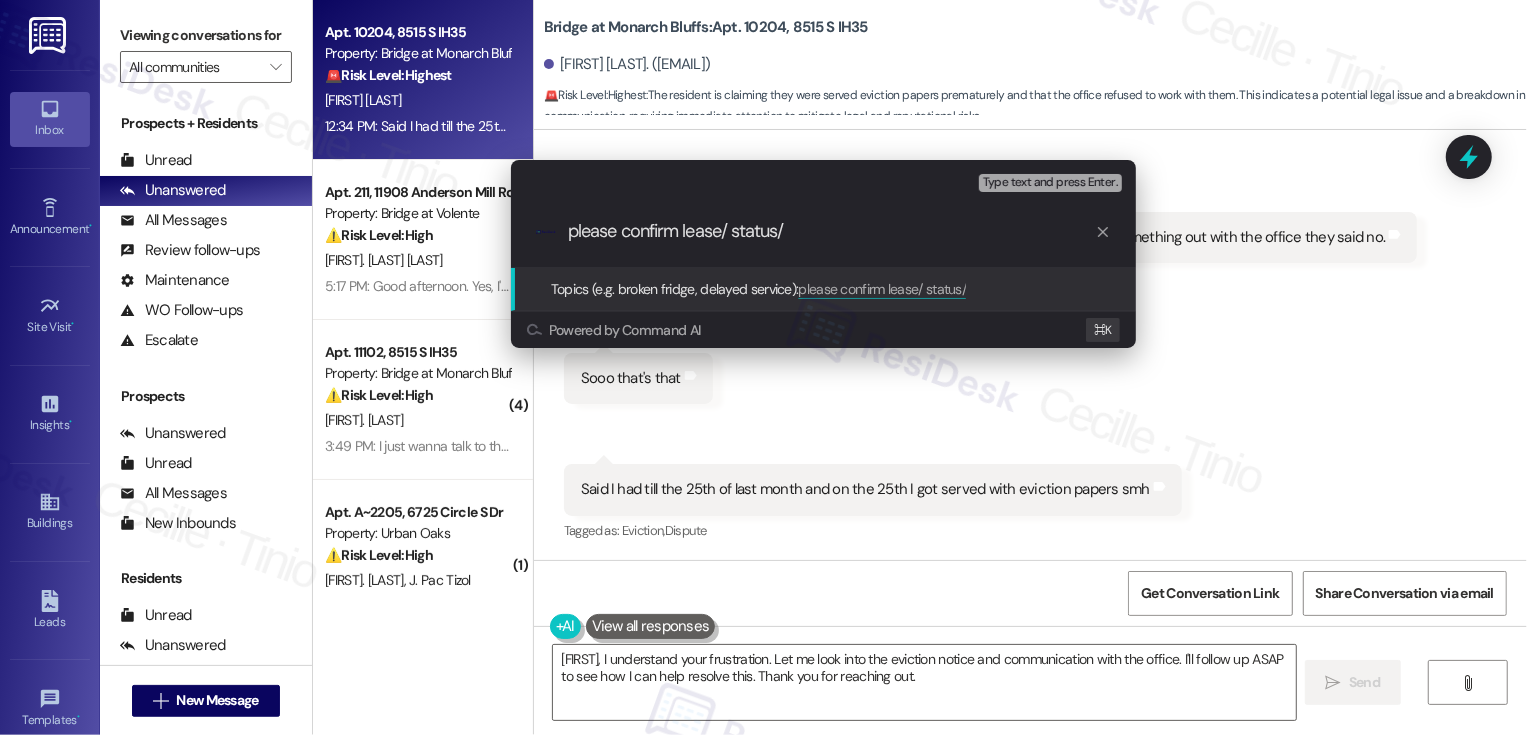 paste on "eviction" 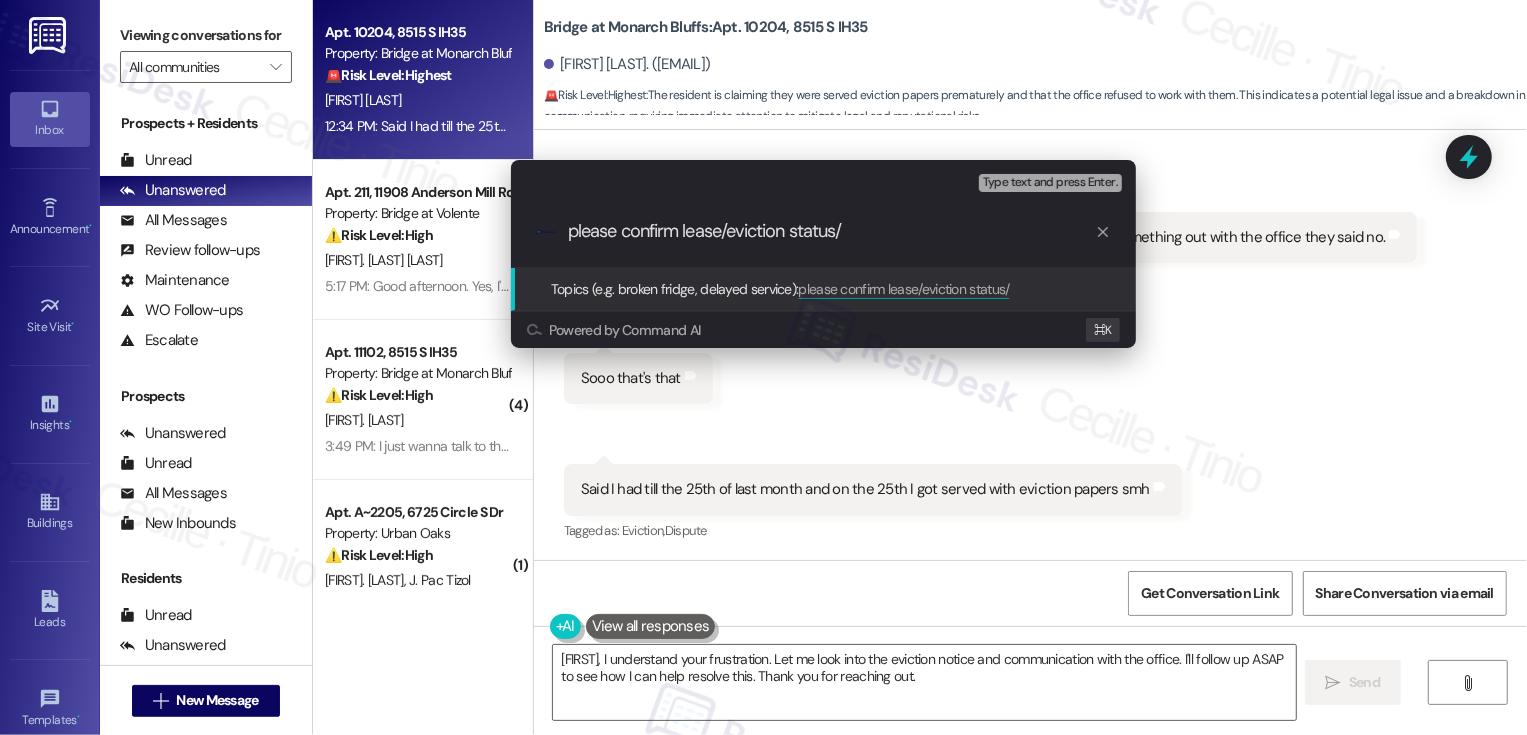 drag, startPoint x: 839, startPoint y: 230, endPoint x: 935, endPoint y: 230, distance: 96 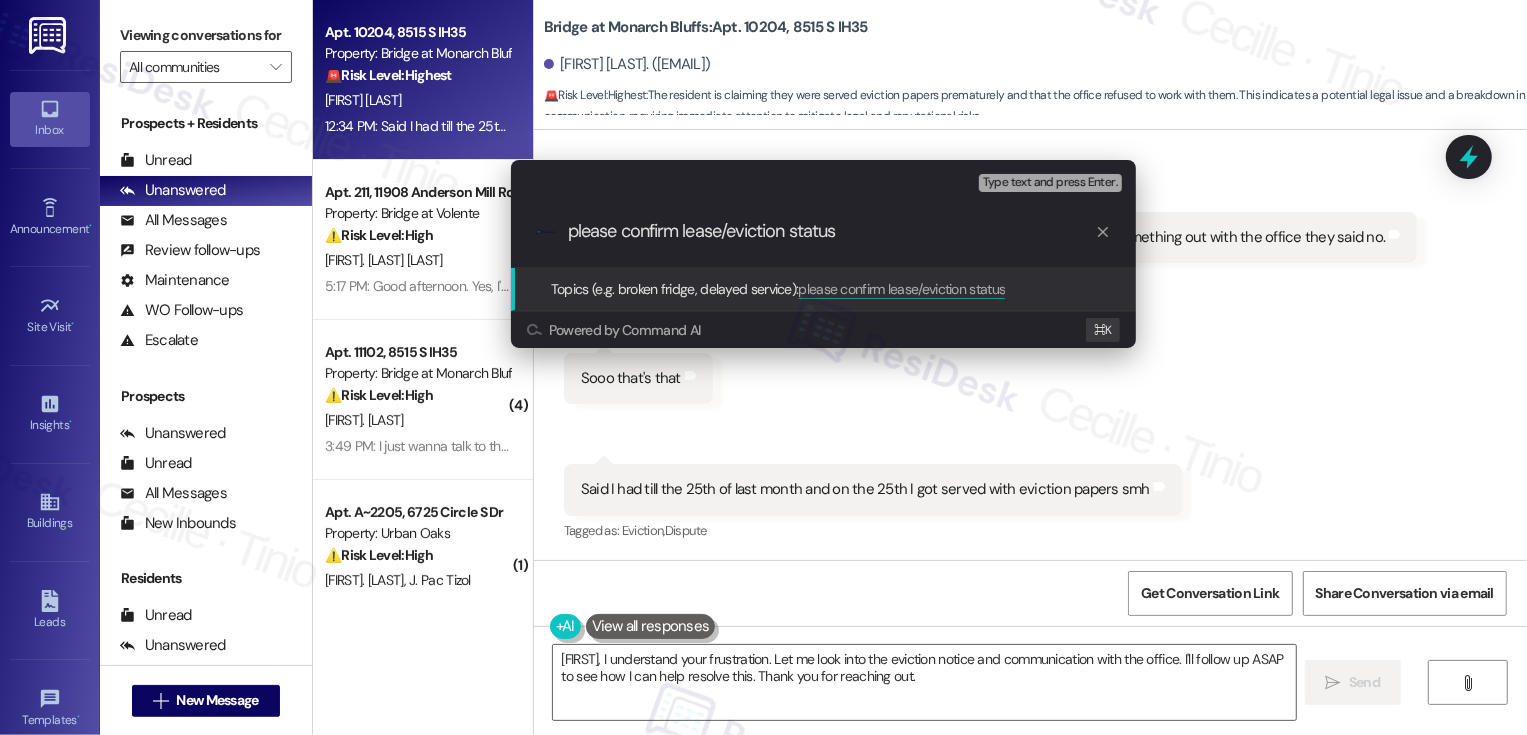 type 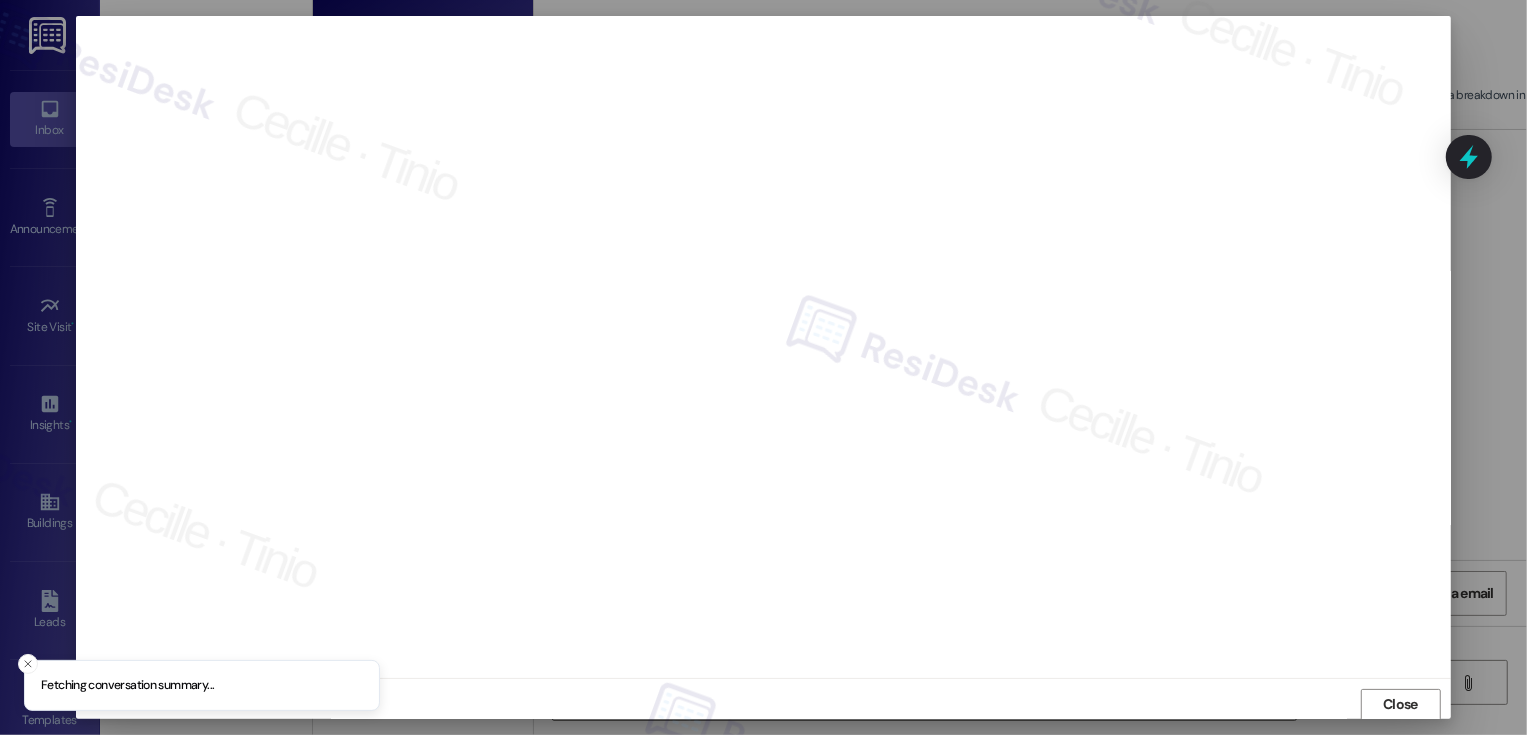 scroll, scrollTop: 1, scrollLeft: 0, axis: vertical 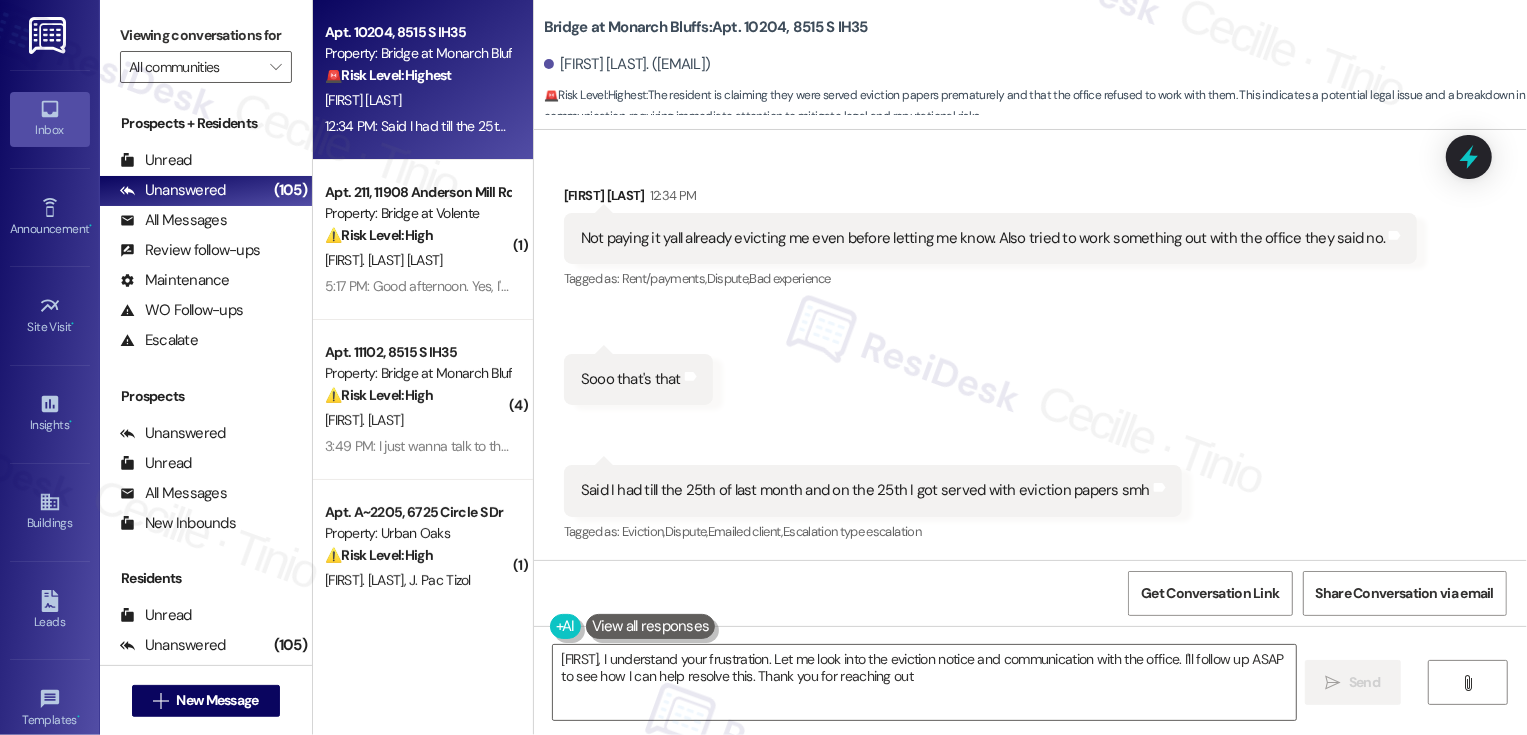 type on "Stephanie, I understand your frustration. Let me look into the eviction notice and communication with the office. I'll follow up ASAP to see how I can help resolve this. Thank you for reaching out." 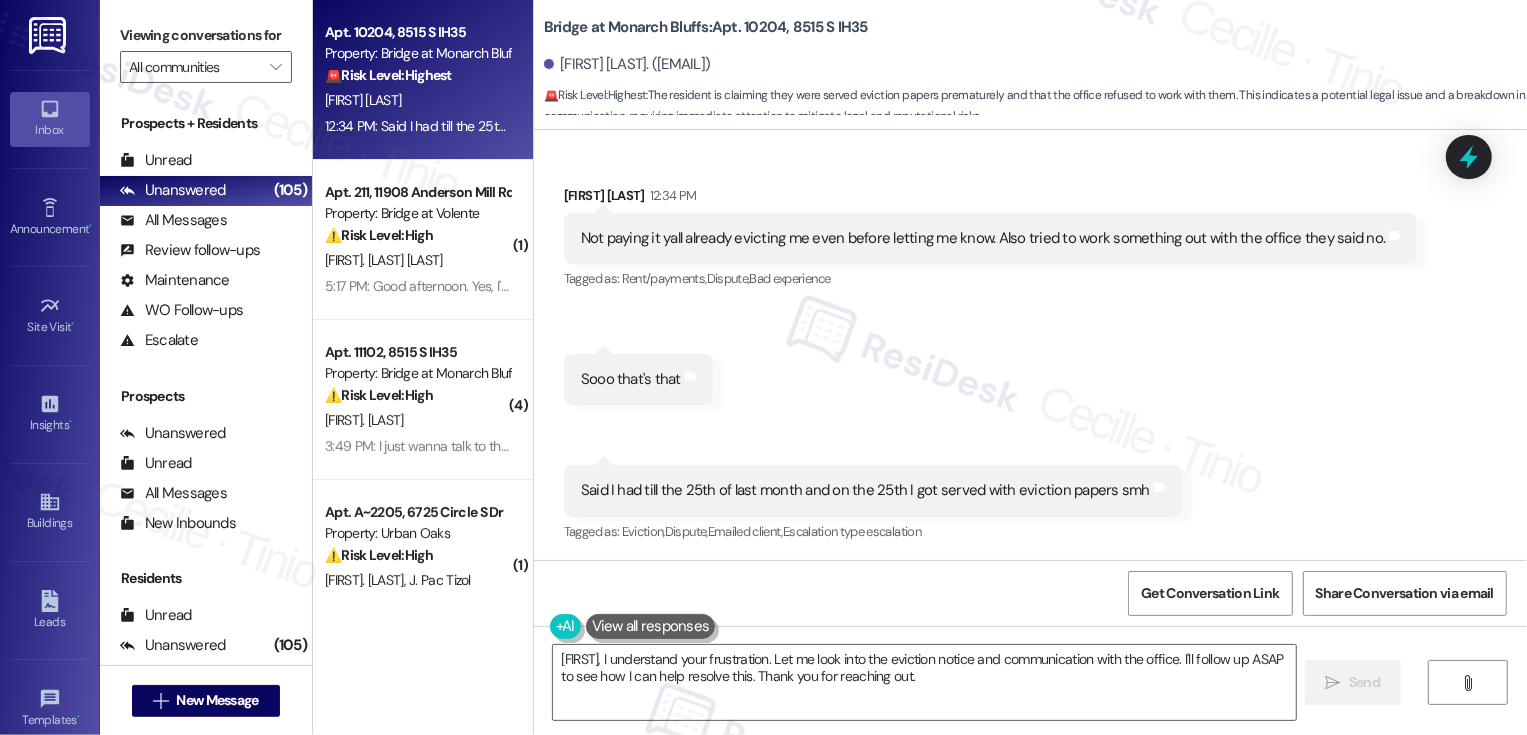 scroll, scrollTop: 1328, scrollLeft: 0, axis: vertical 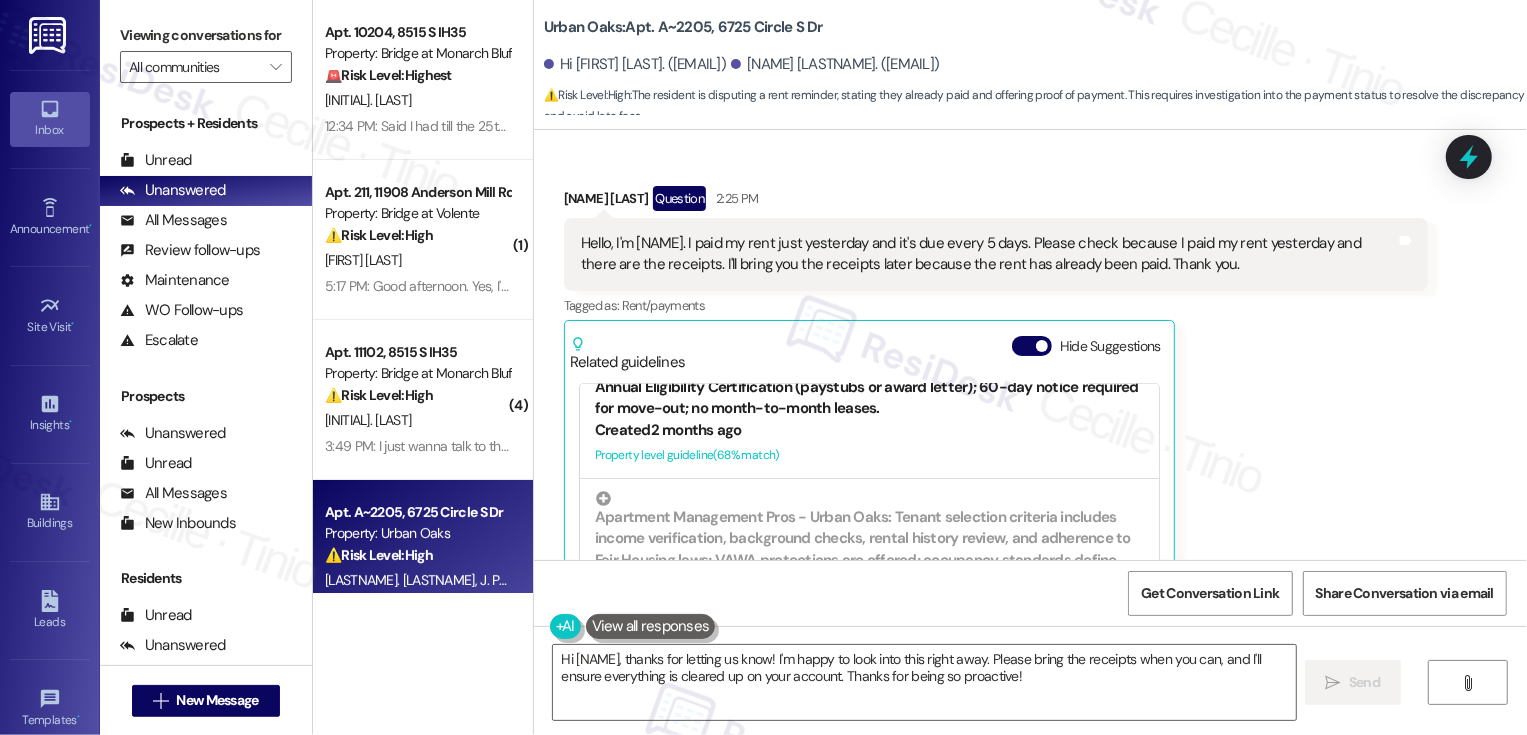 click on "Created  2 months ago" at bounding box center (869, 430) 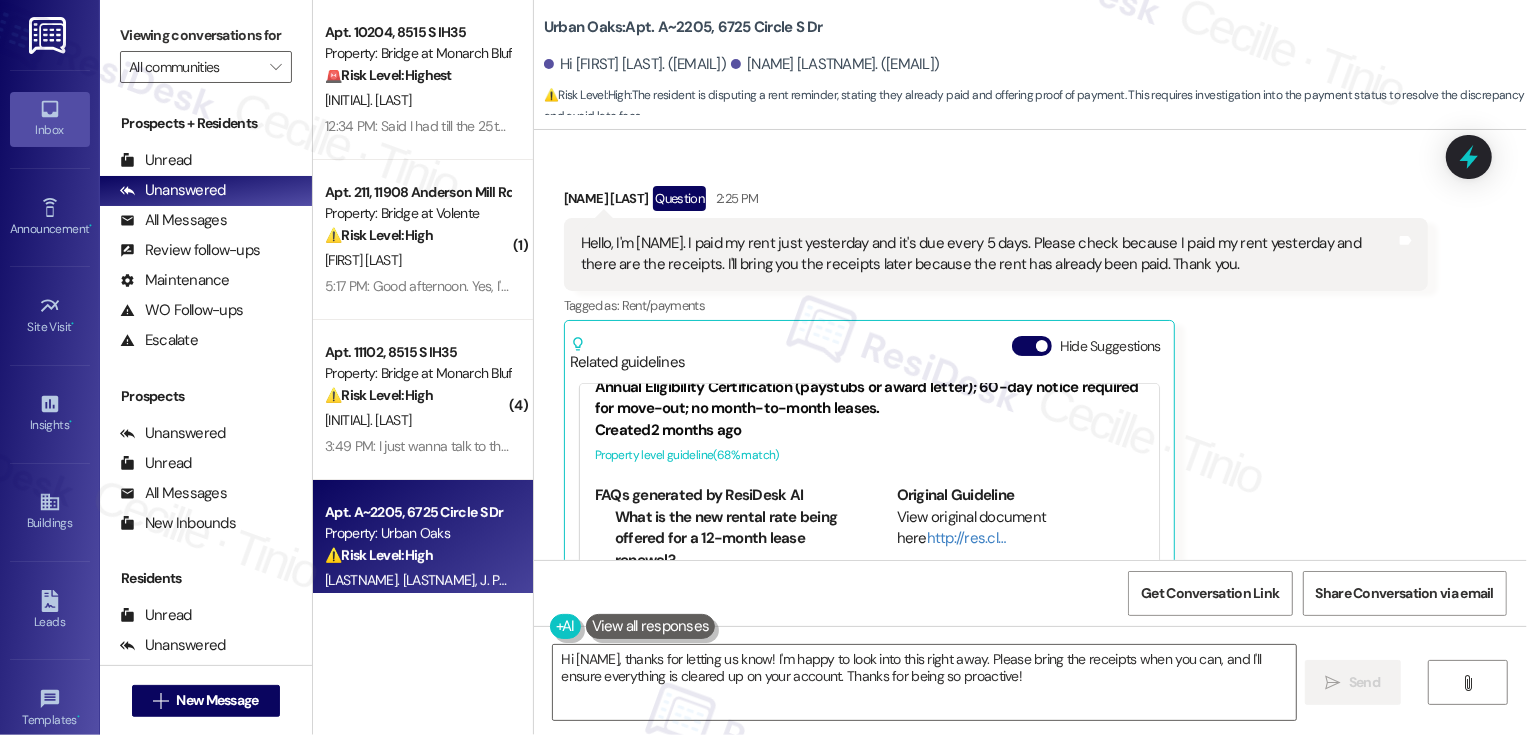 scroll, scrollTop: 324, scrollLeft: 0, axis: vertical 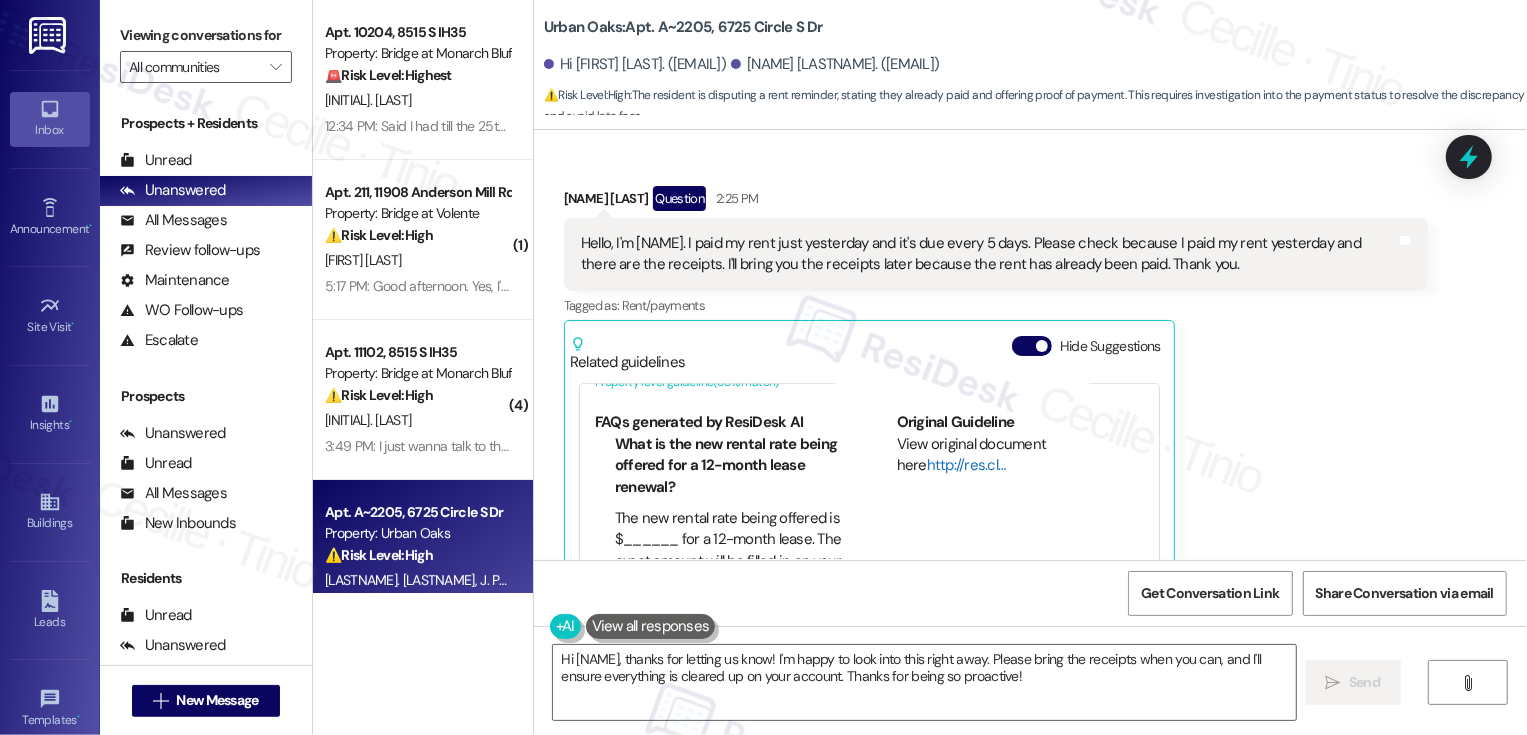 click on "http://res.cl…" at bounding box center (966, 465) 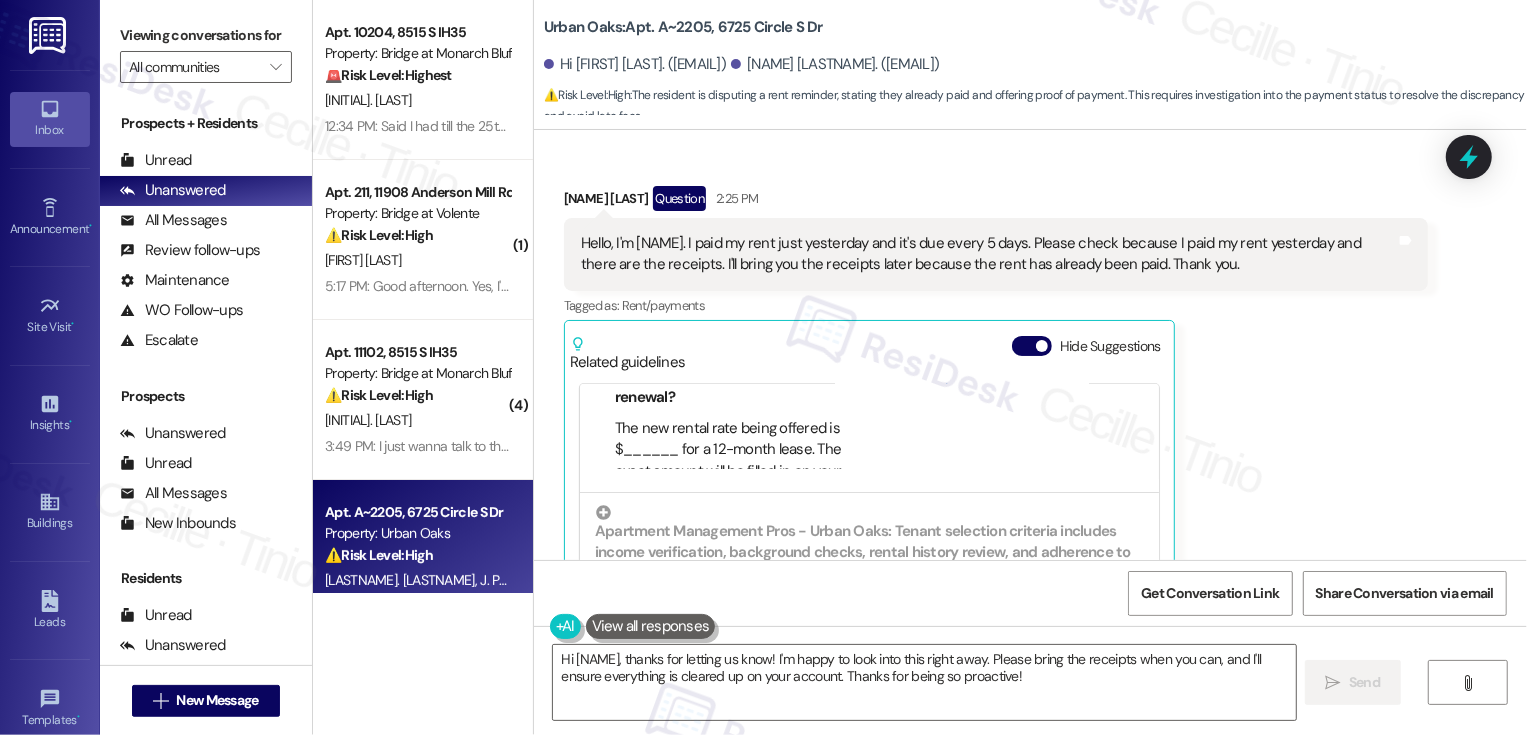 scroll, scrollTop: 549, scrollLeft: 0, axis: vertical 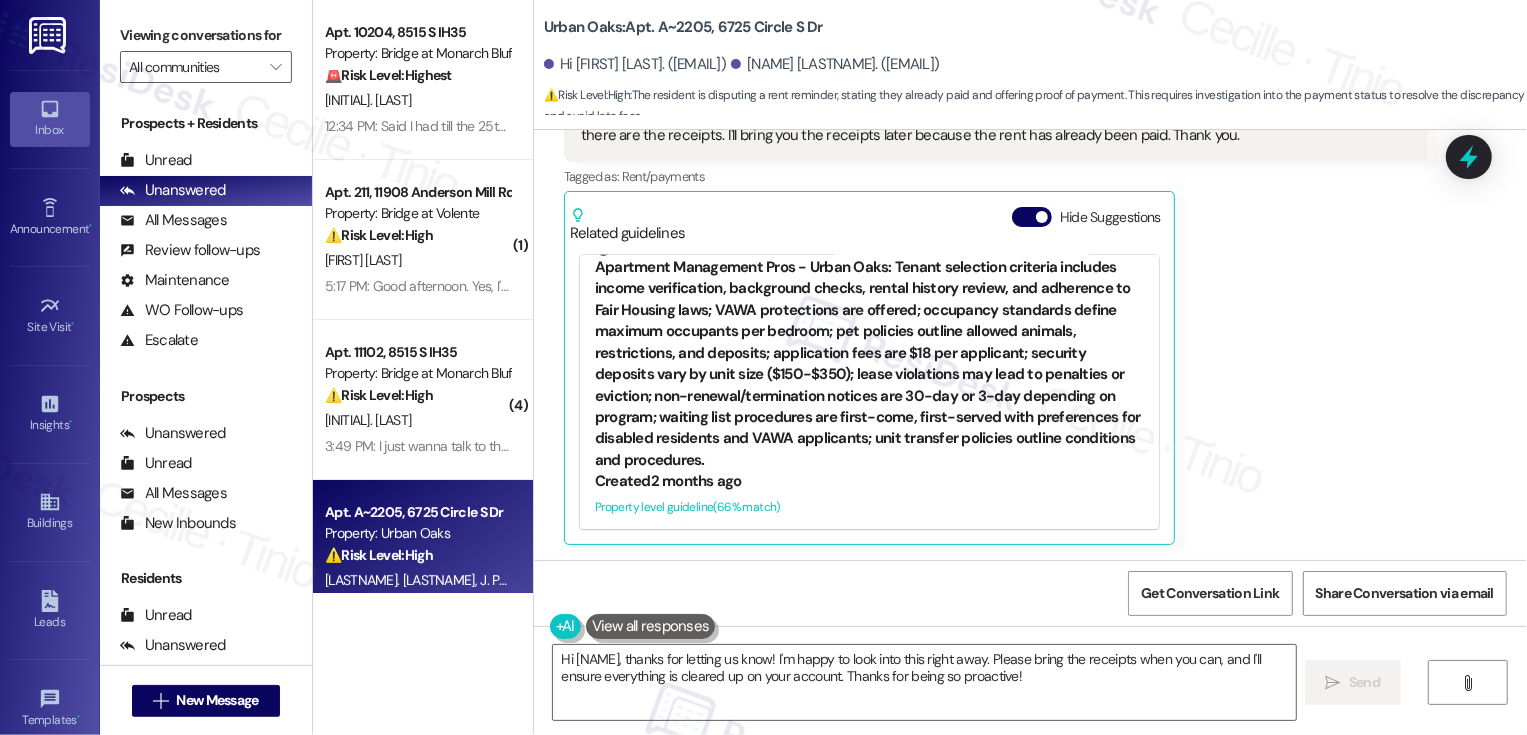 click on "Apartment Management Pros - Urban Oaks: Tenant selection criteria includes income verification, background checks, rental history review, and adherence to Fair Housing laws;  VAWA protections are offered; occupancy standards define maximum occupants per bedroom; pet policies outline allowed animals, restrictions, and deposits;  application fees are $18 per applicant; security deposits vary by unit size ($150-$350); lease violations may lead to penalties or eviction;  non-renewal/termination notices are 30-day or 3-day depending on program;  waiting list procedures are first-come, first-served with preferences for disabled residents and VAWA applicants; unit transfer policies outline conditions and procedures." at bounding box center (869, 356) 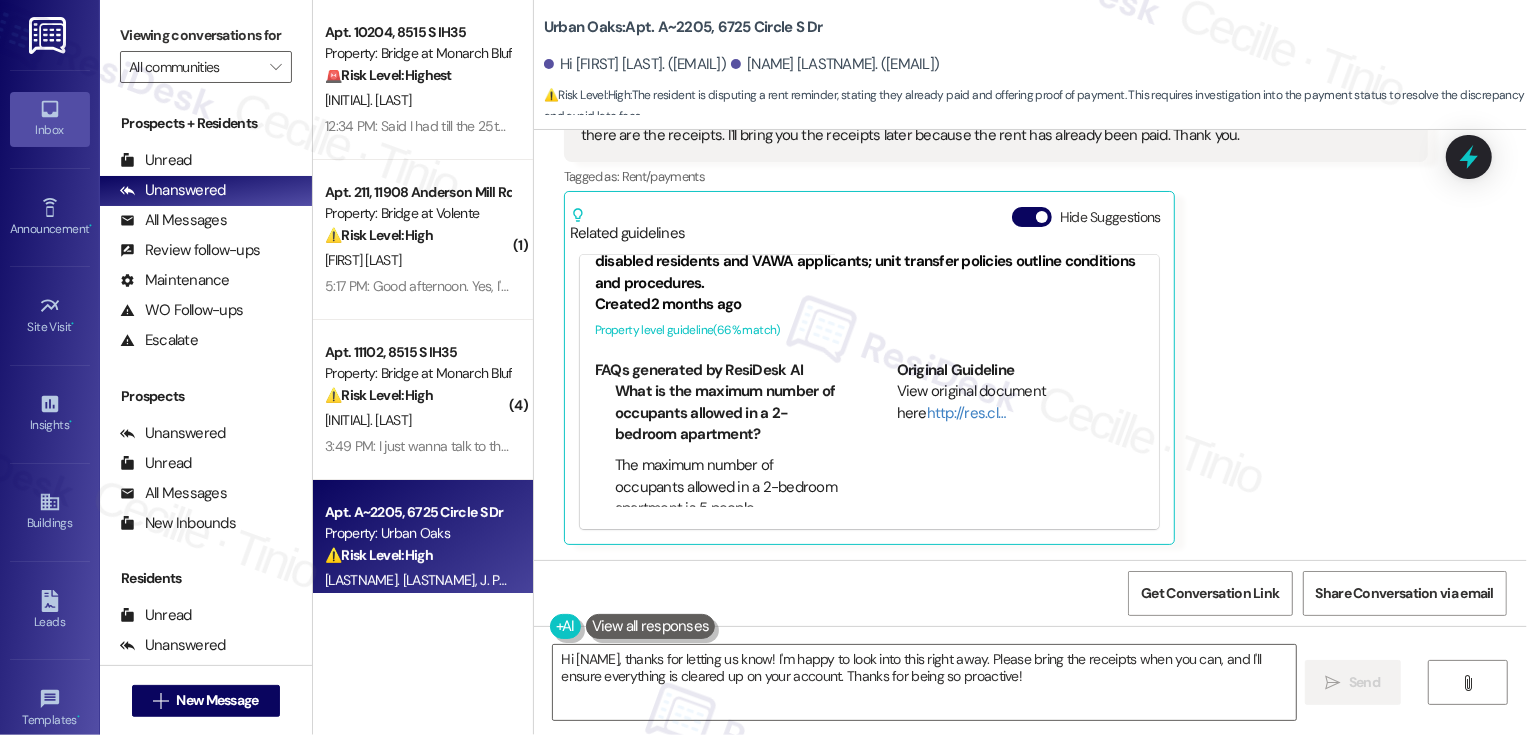 scroll, scrollTop: 258, scrollLeft: 0, axis: vertical 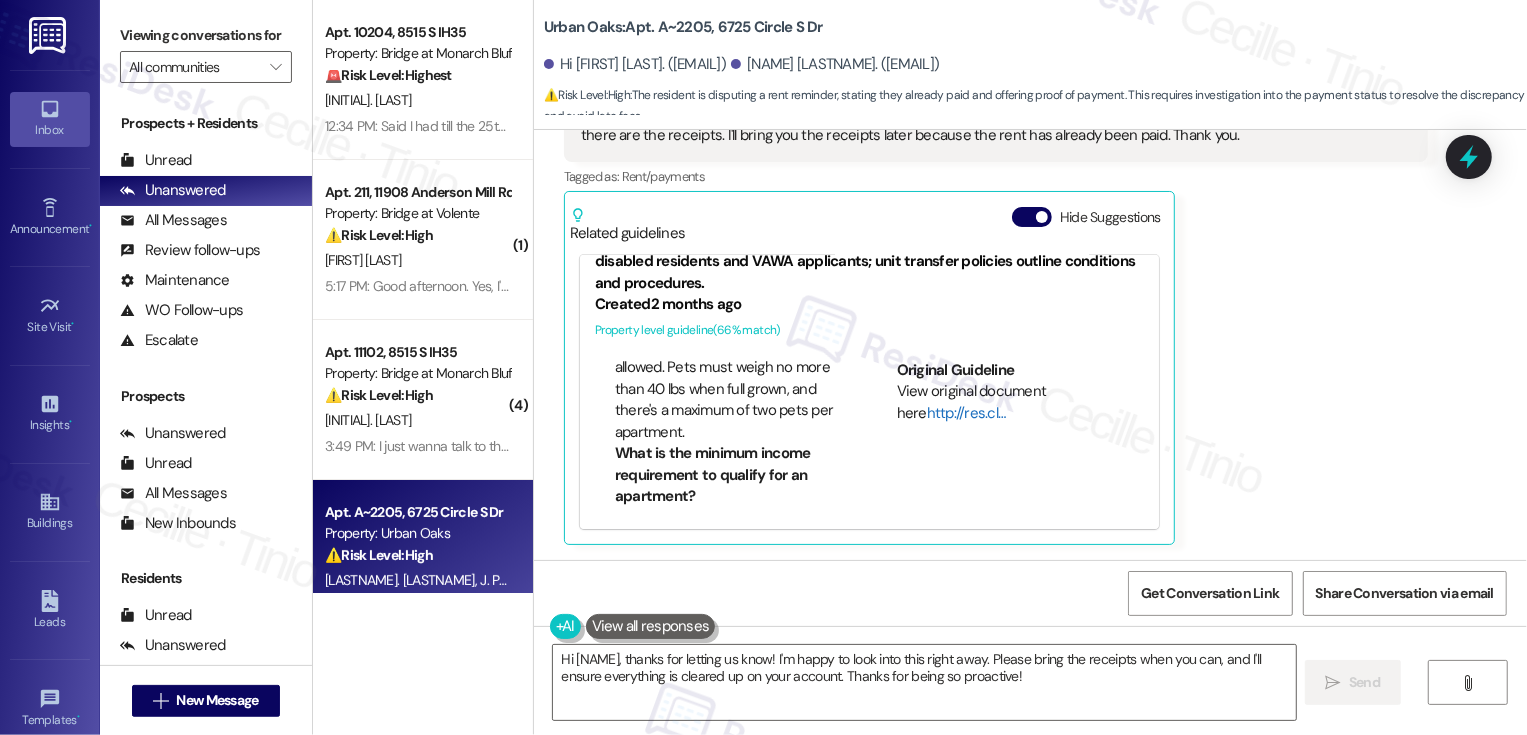 click on "http://res.cl…" at bounding box center (966, 413) 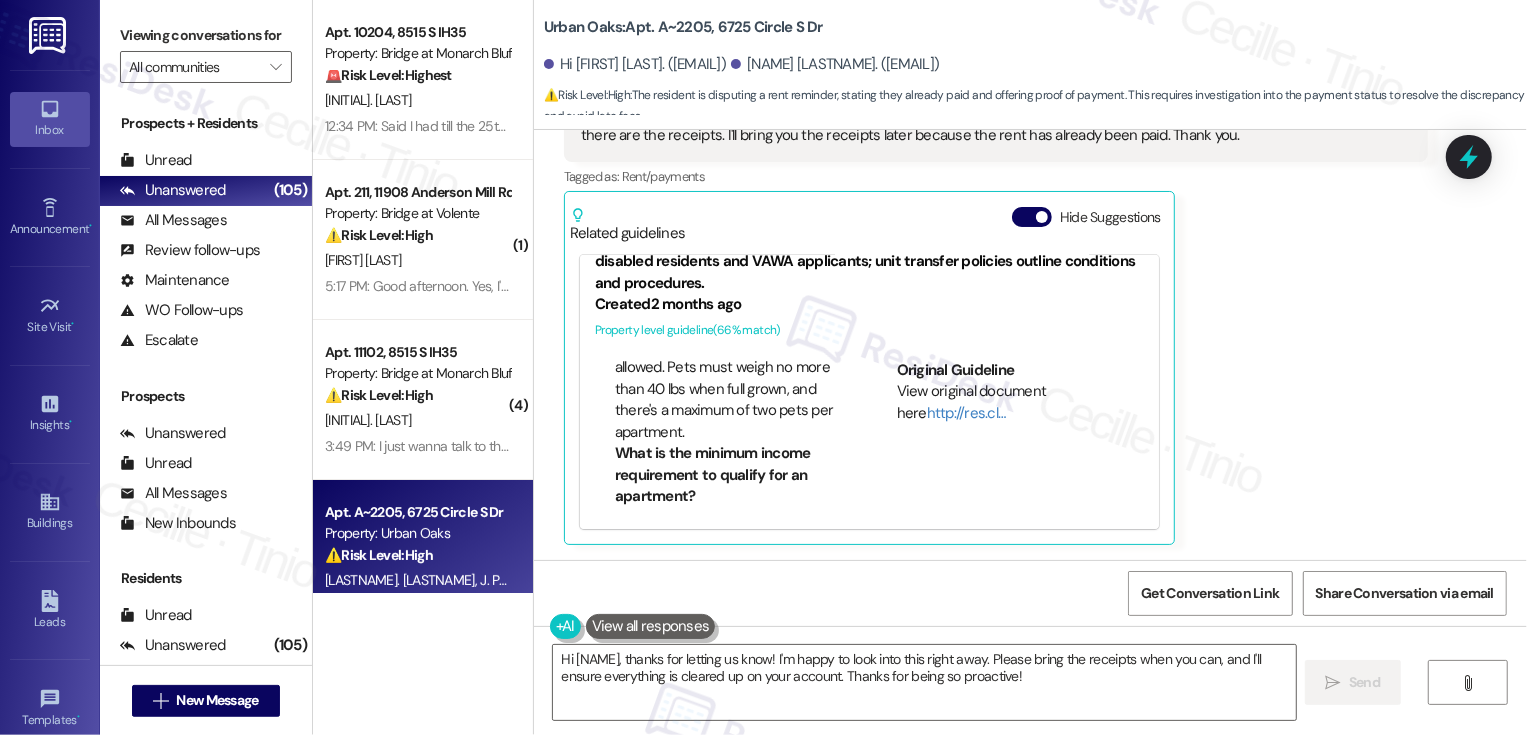 scroll, scrollTop: 330, scrollLeft: 0, axis: vertical 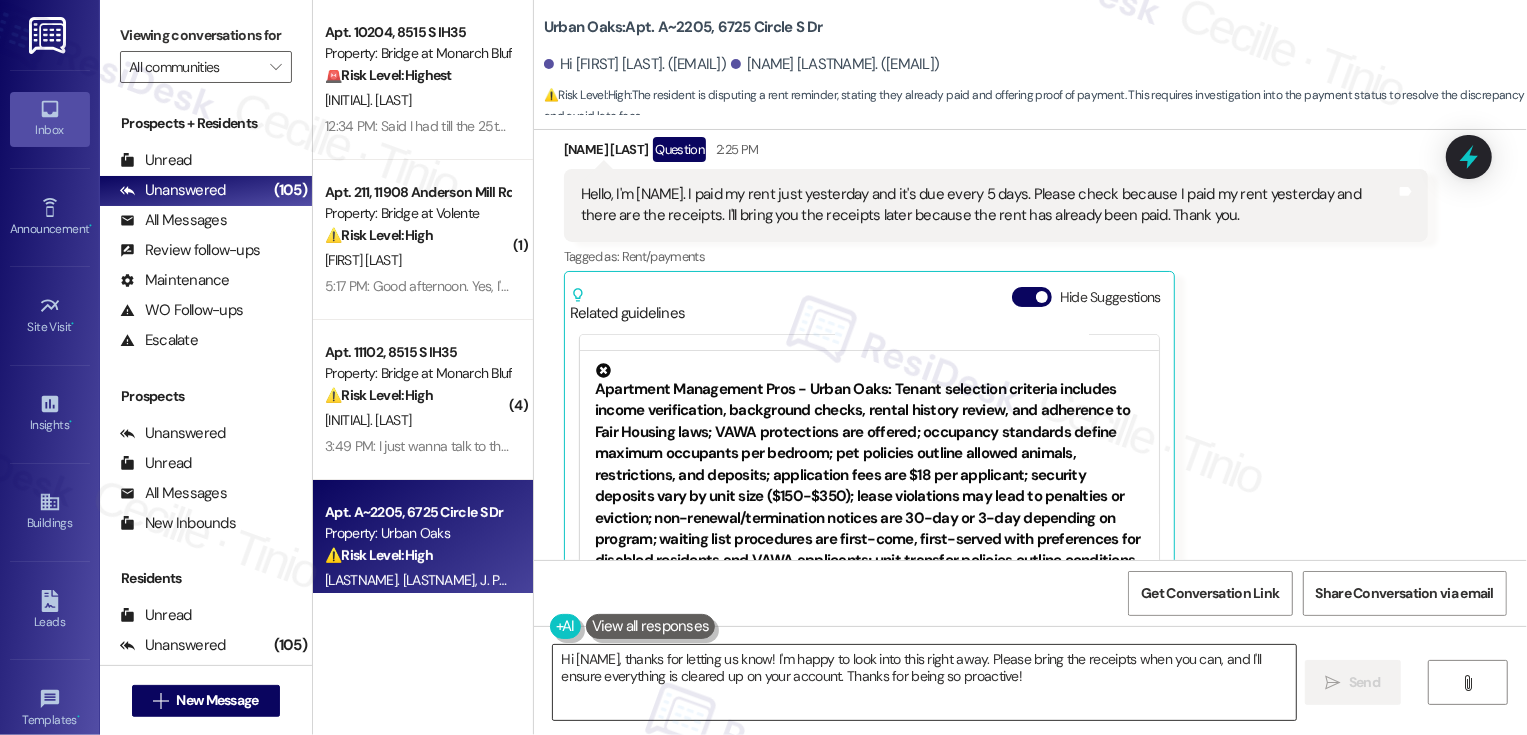 click on "Hi [NAME], thanks for letting us know! I'm happy to look into this right away. Please bring the receipts when you can, and I'll ensure everything is cleared up on your account. Thanks for being so proactive!" at bounding box center [924, 682] 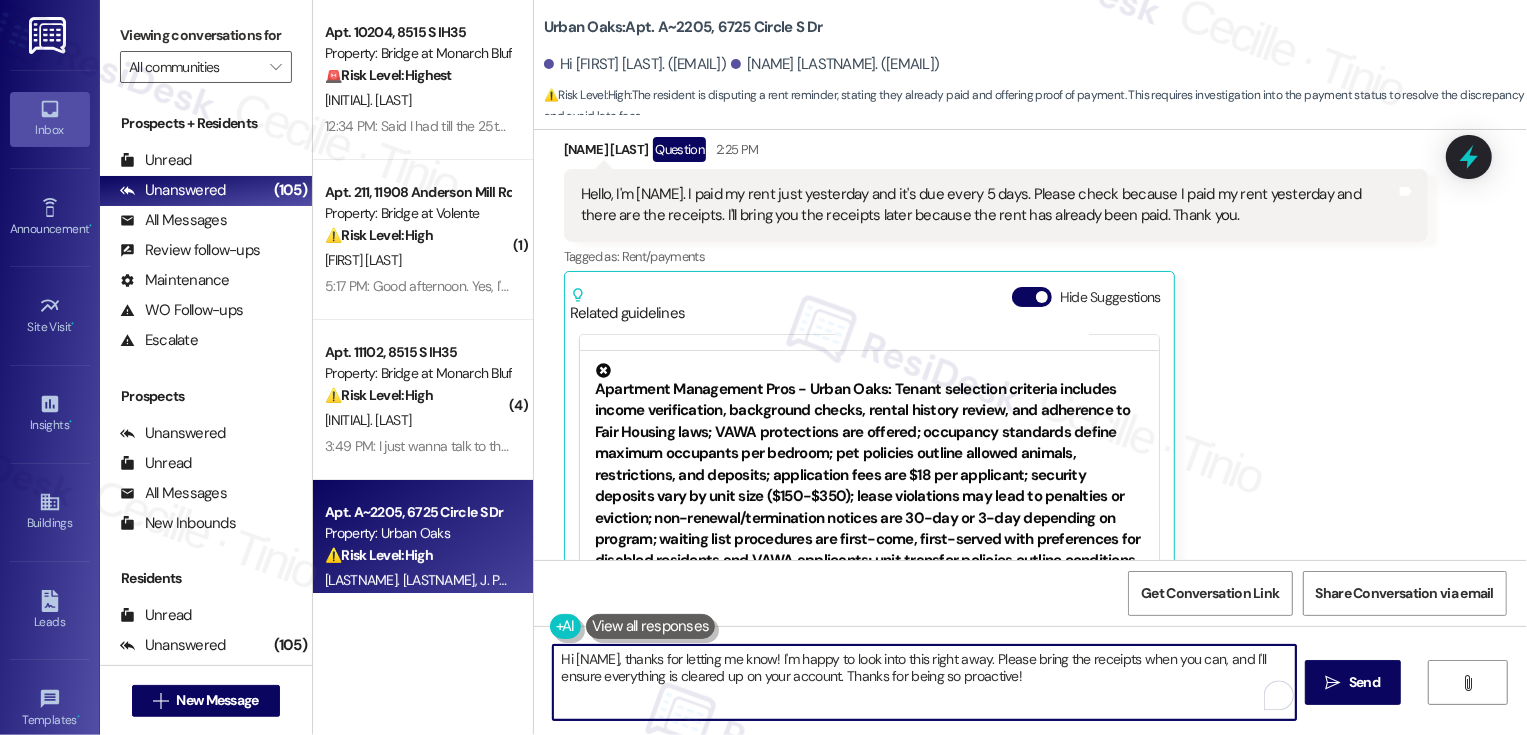 drag, startPoint x: 776, startPoint y: 659, endPoint x: 1011, endPoint y: 710, distance: 240.47037 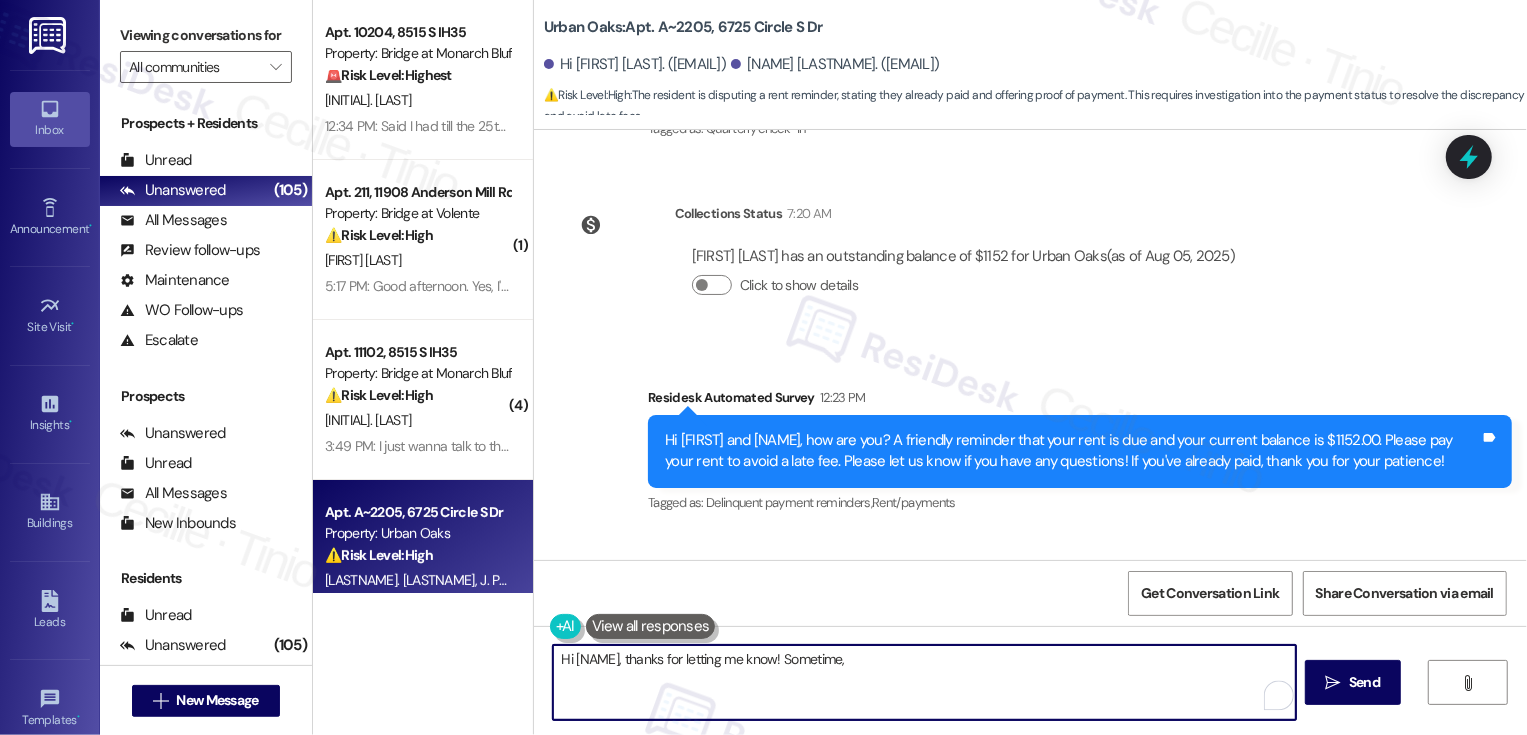 scroll, scrollTop: 273, scrollLeft: 0, axis: vertical 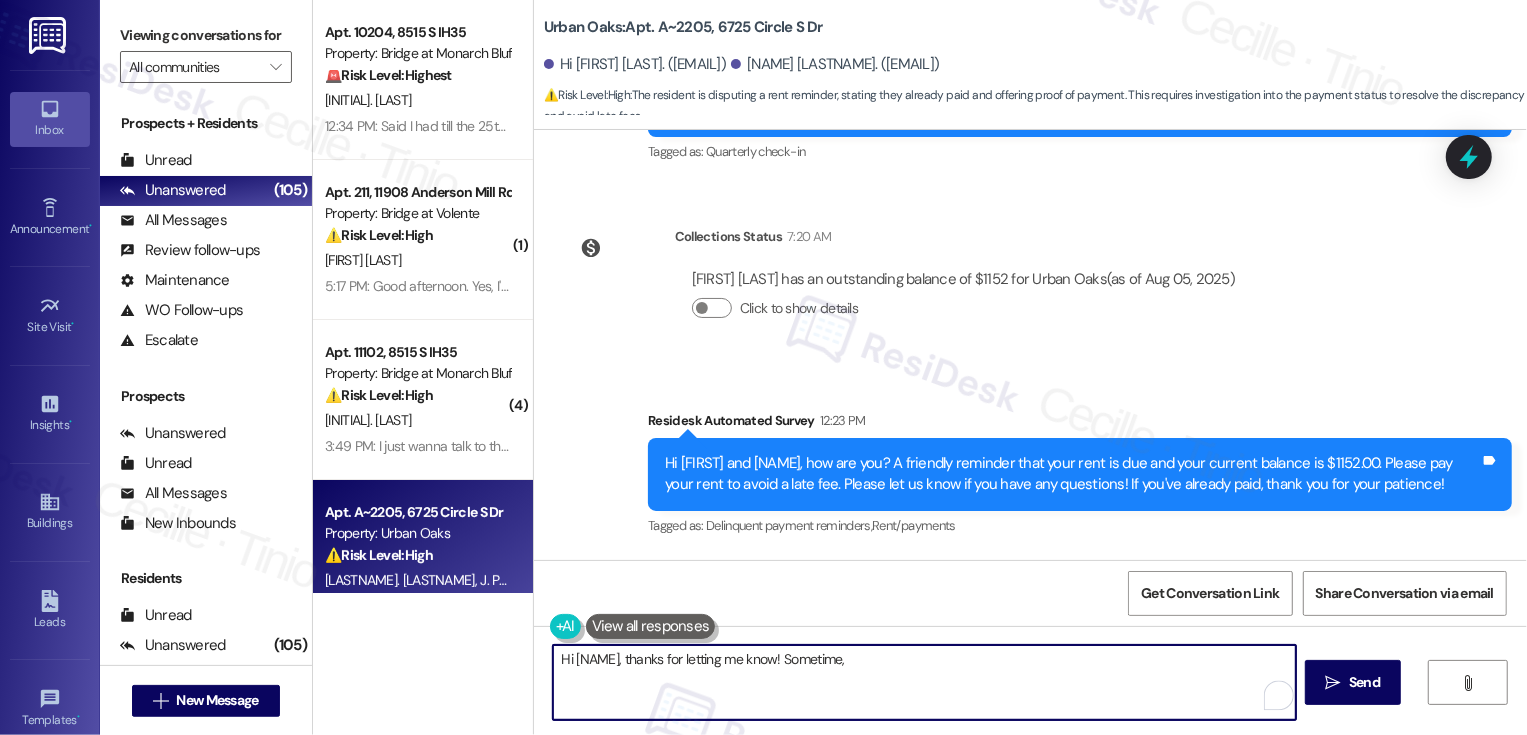 drag, startPoint x: 779, startPoint y: 660, endPoint x: 891, endPoint y: 663, distance: 112.04017 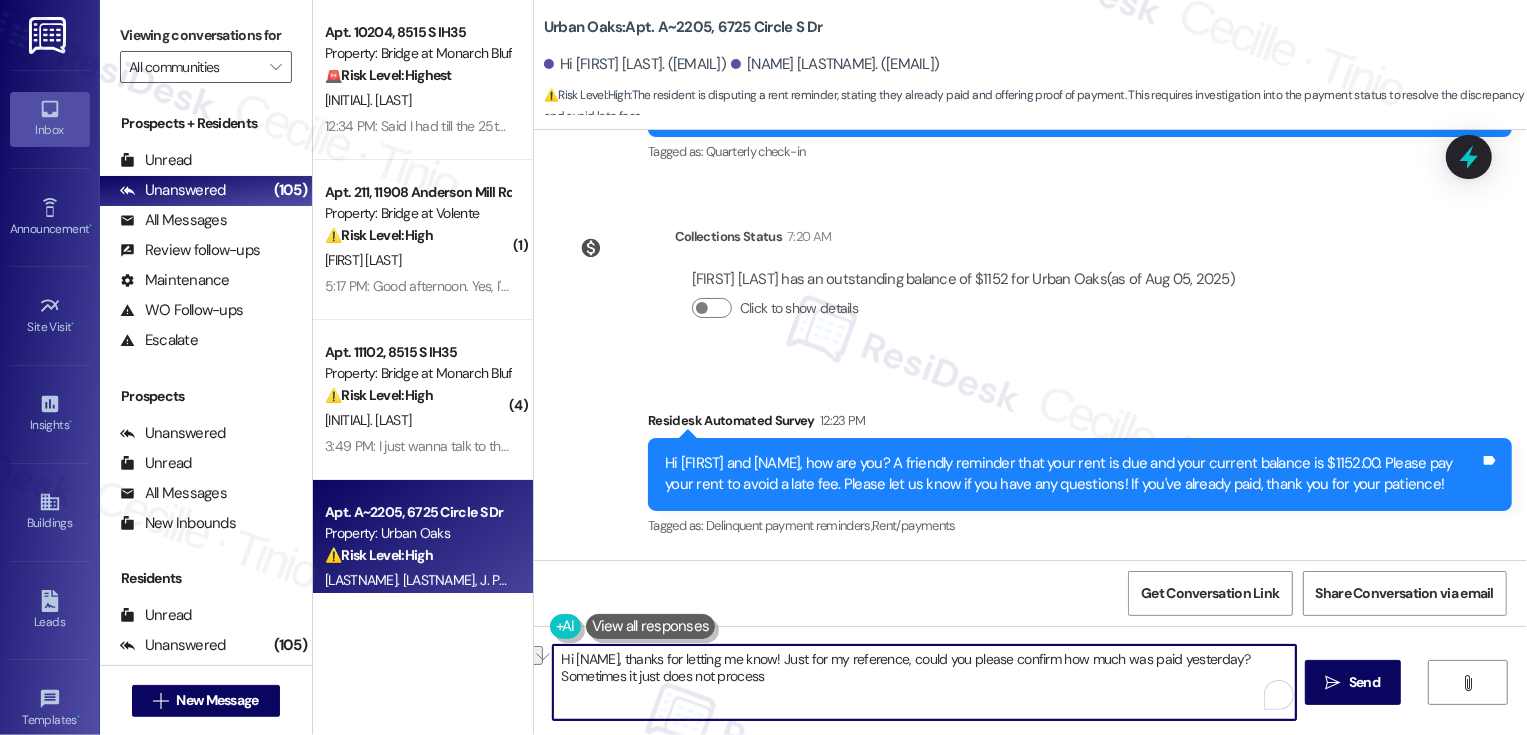 drag, startPoint x: 654, startPoint y: 682, endPoint x: 802, endPoint y: 684, distance: 148.01352 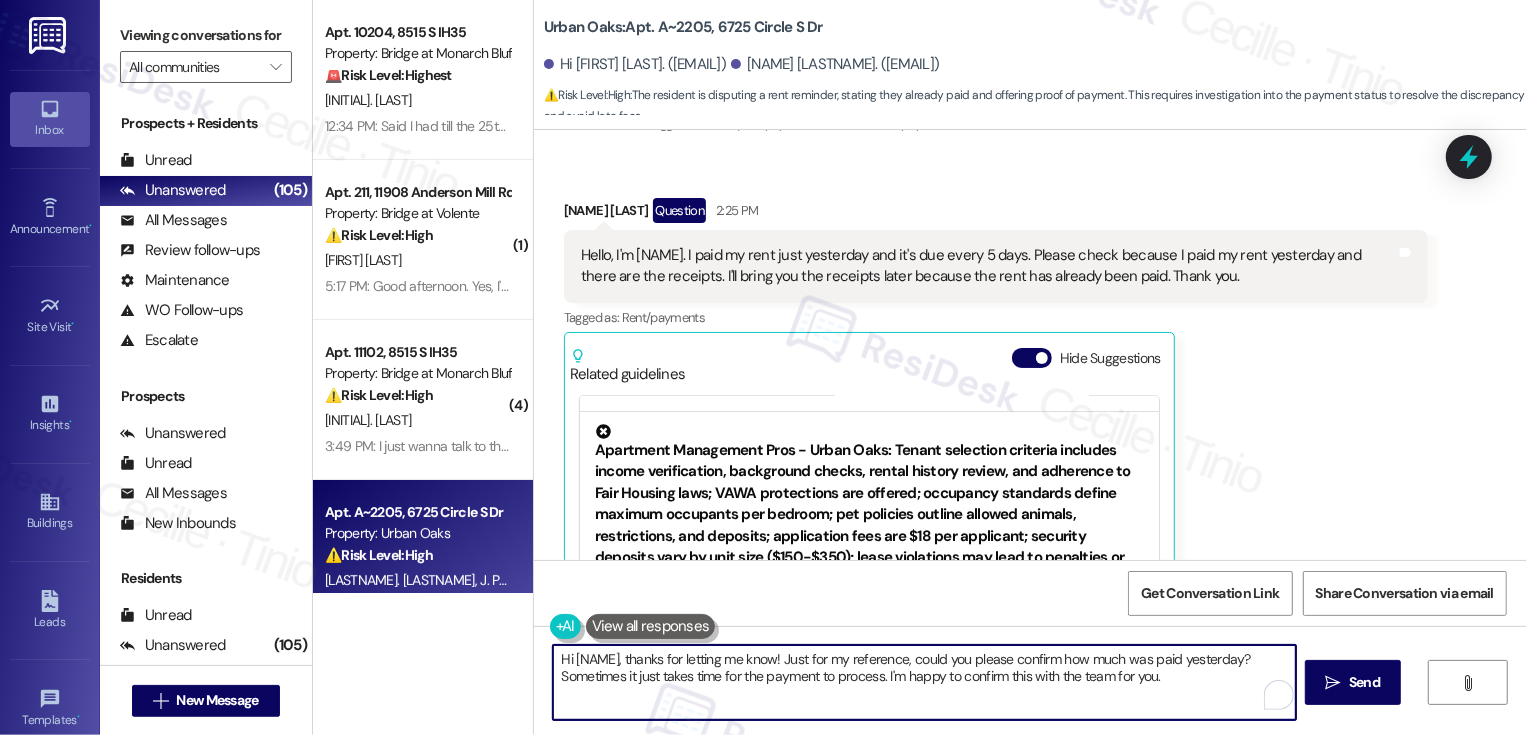 scroll, scrollTop: 816, scrollLeft: 0, axis: vertical 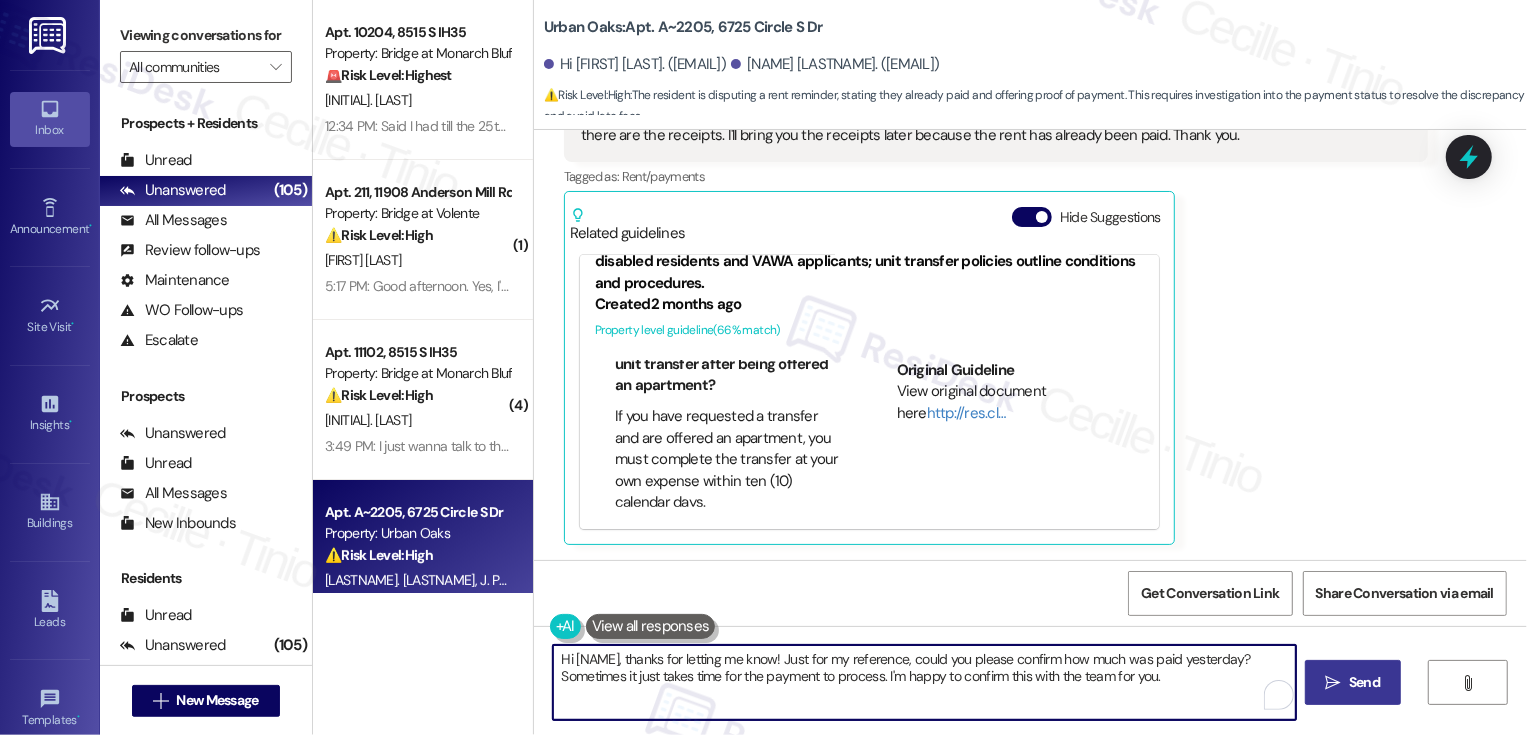 type on "Hi [NAME], thanks for letting me know! Just for my reference, could you please confirm how much was paid yesterday? Sometimes it just takes time for the payment to process. I'm happy to confirm this with the team for you." 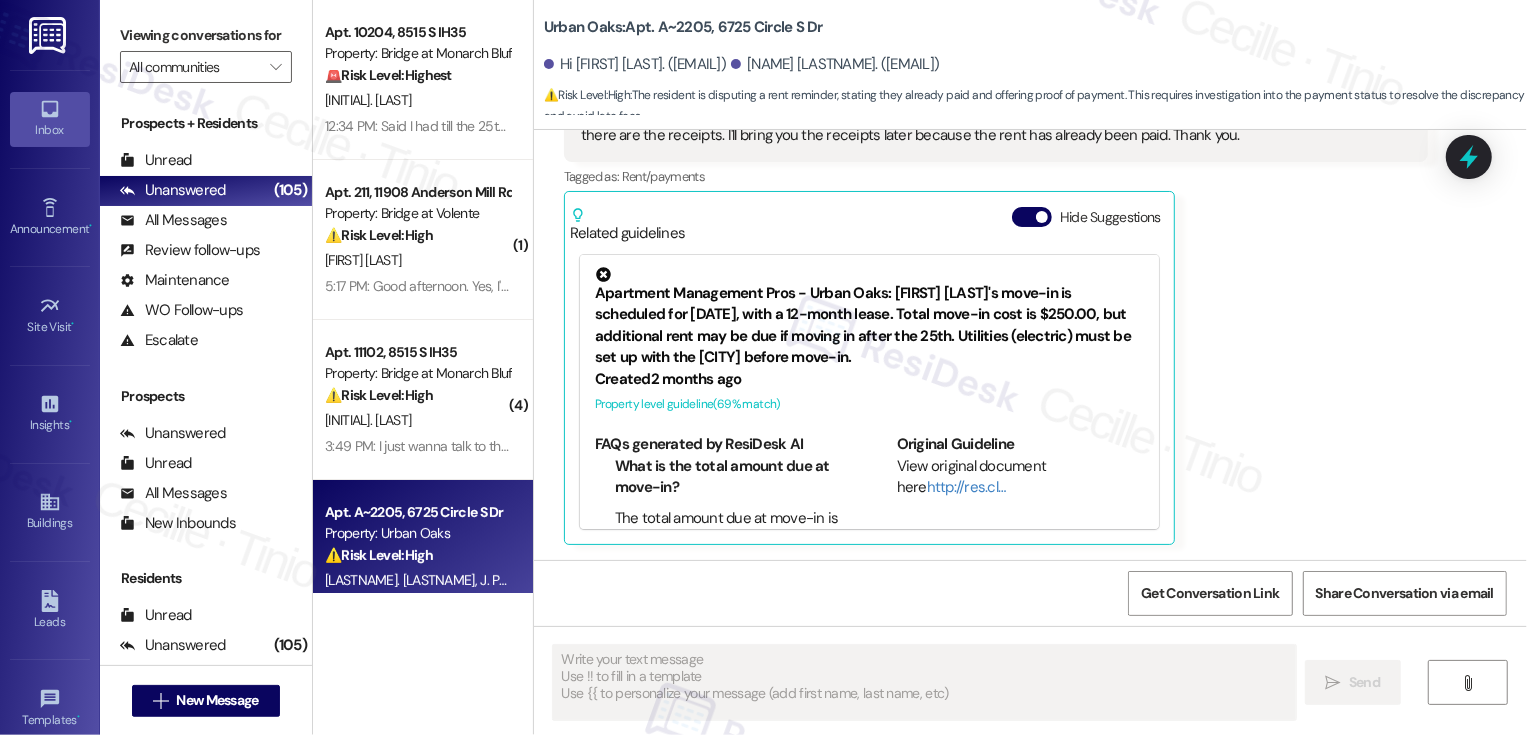 scroll, scrollTop: 815, scrollLeft: 0, axis: vertical 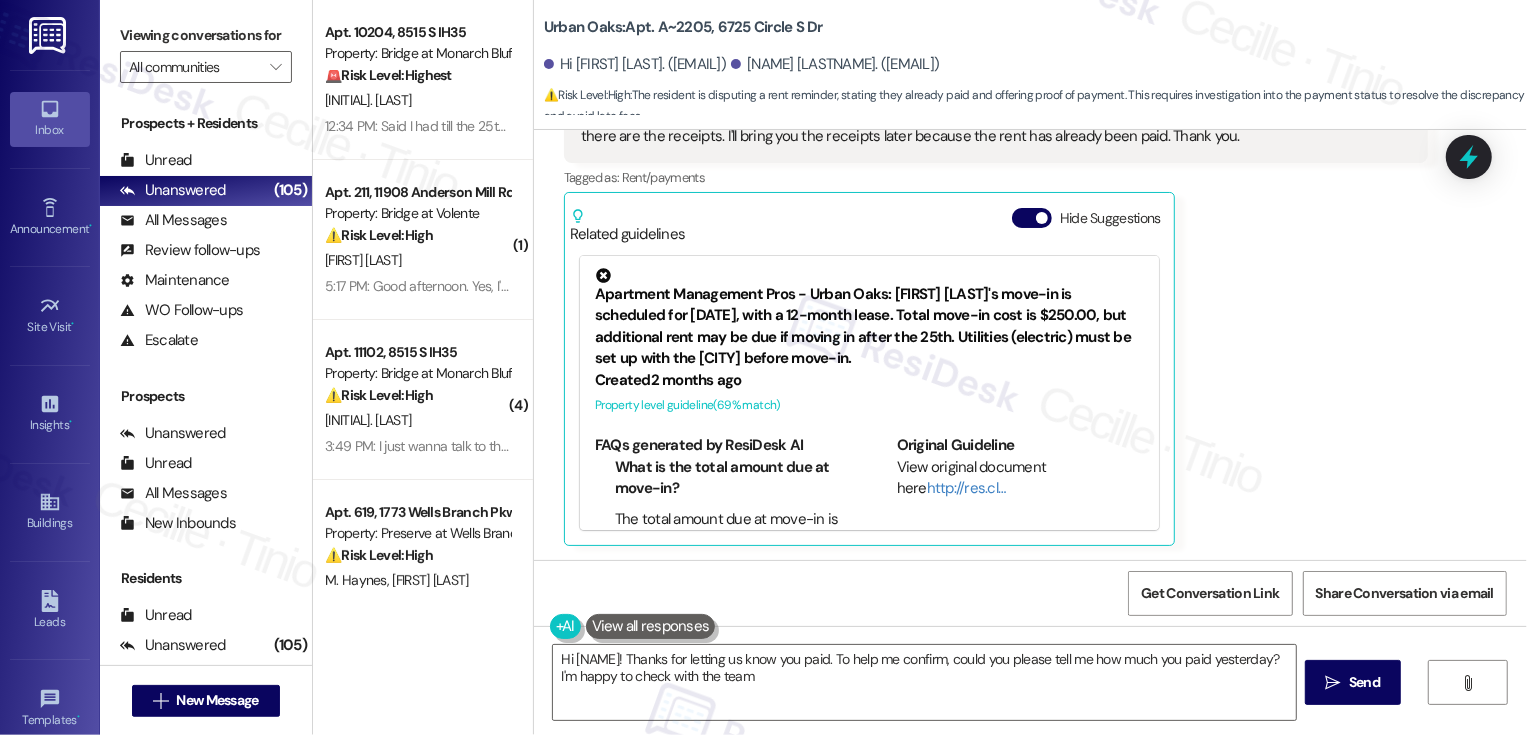 type on "Hi [NAME]! Thanks for letting us know you paid. To help me confirm, could you please tell me how much you paid yesterday? I'm happy to check with the team!" 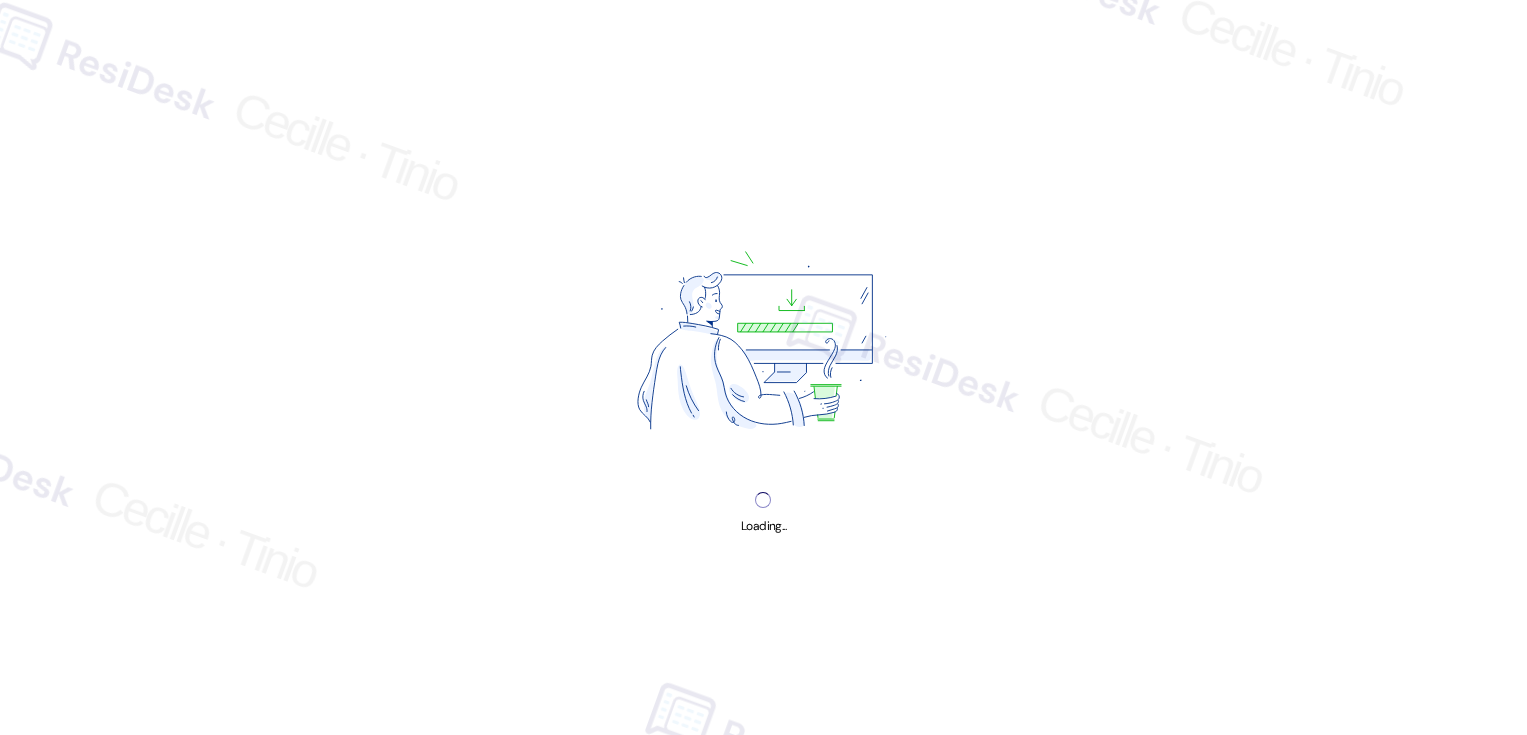 scroll, scrollTop: 0, scrollLeft: 0, axis: both 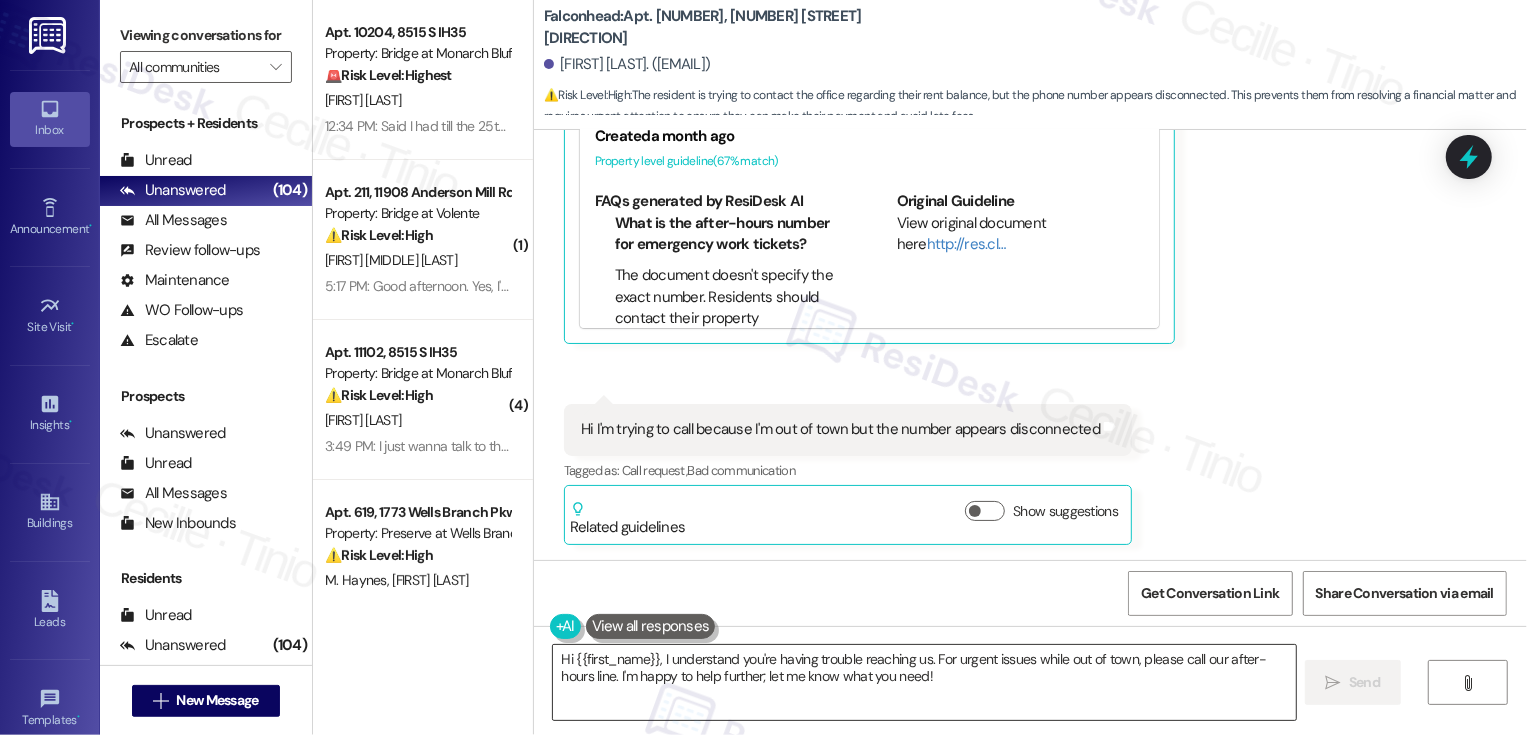 drag, startPoint x: 653, startPoint y: 656, endPoint x: 1031, endPoint y: 694, distance: 379.90524 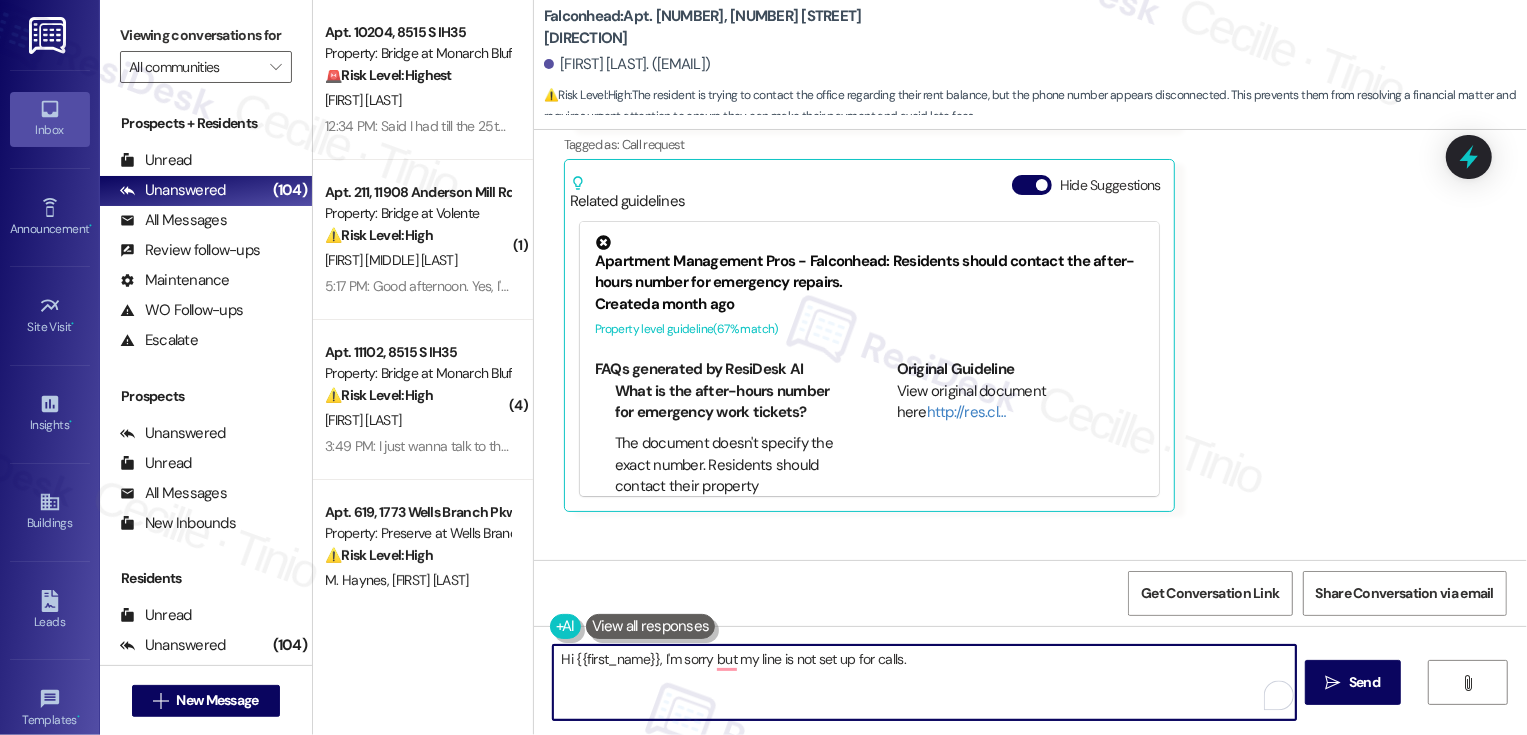 scroll, scrollTop: 923, scrollLeft: 0, axis: vertical 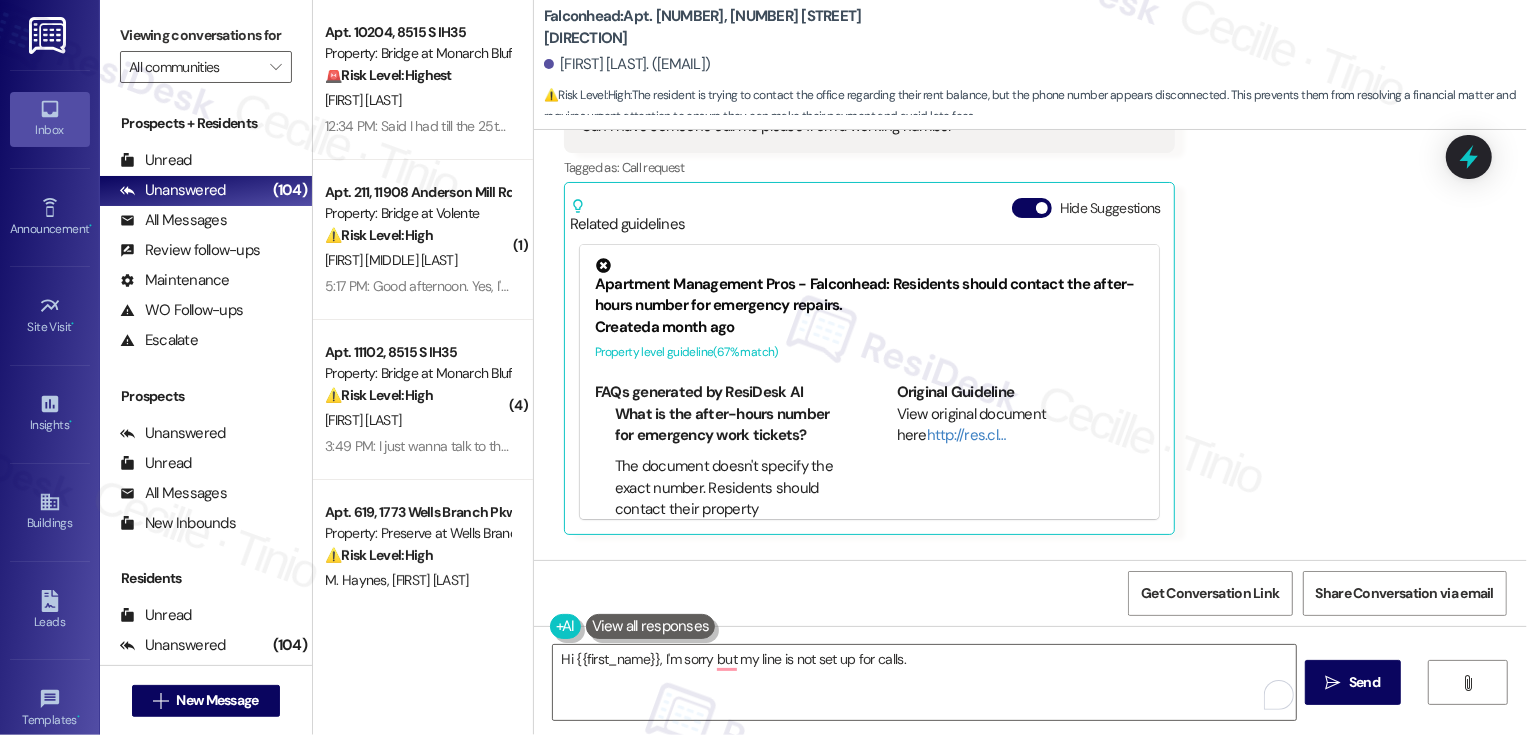 click on "Apartment Management Pros - Falconhead: Residents should contact the after-hours number for emergency repairs.
Created  a month ago Property level guideline  ( 67 % match)" at bounding box center (869, 309) 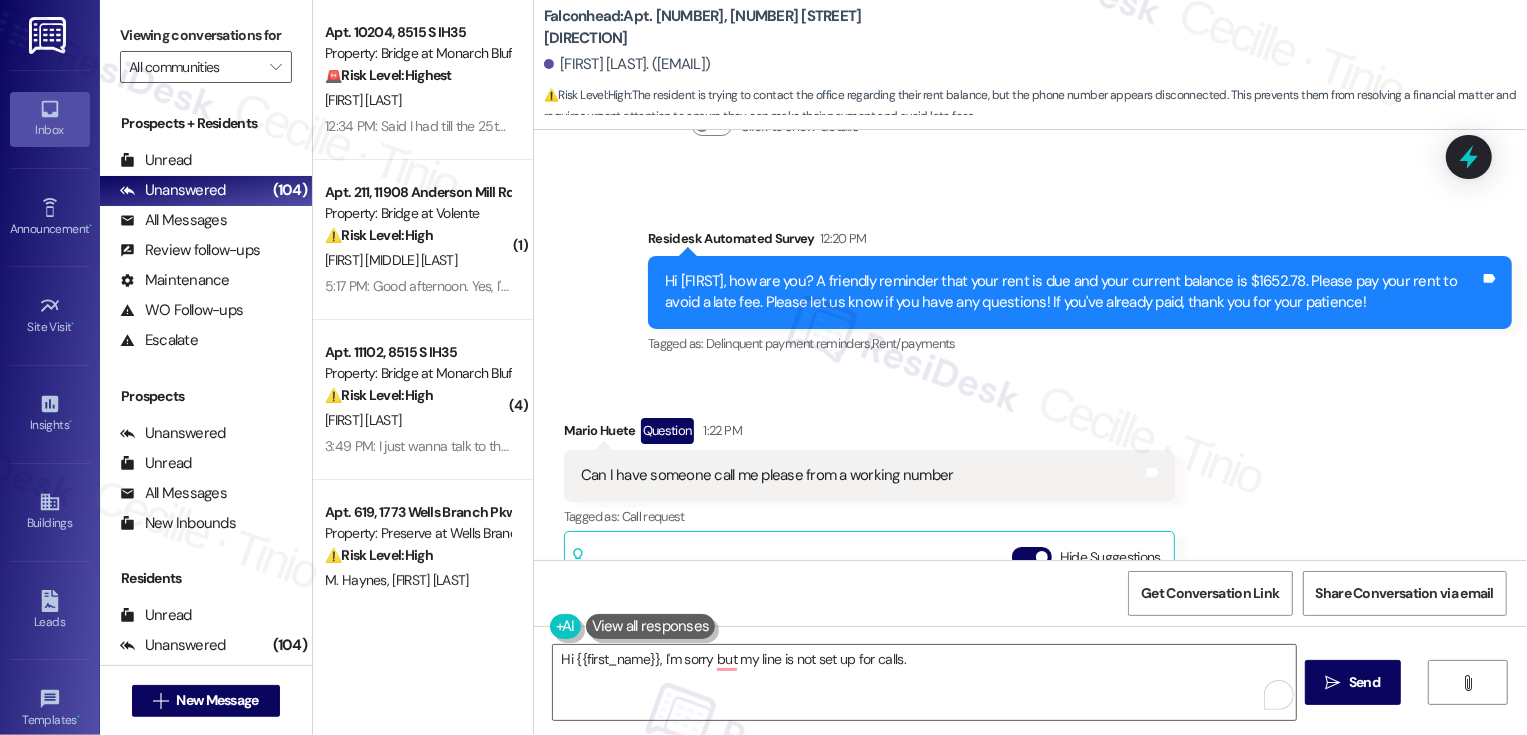 scroll, scrollTop: 765, scrollLeft: 0, axis: vertical 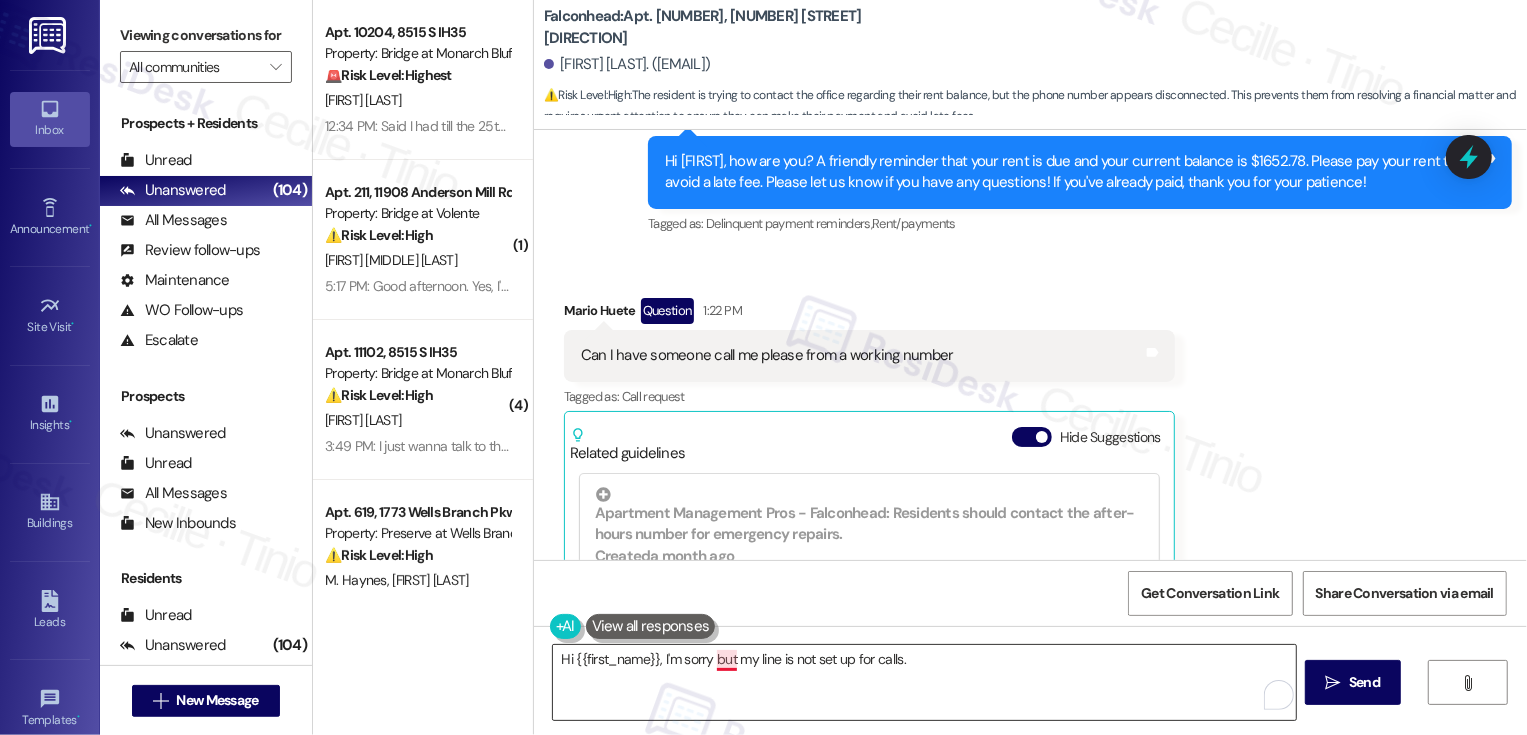 click on "Hi {{first_name}}, I'm sorry but my line is not set up for calls." at bounding box center [924, 682] 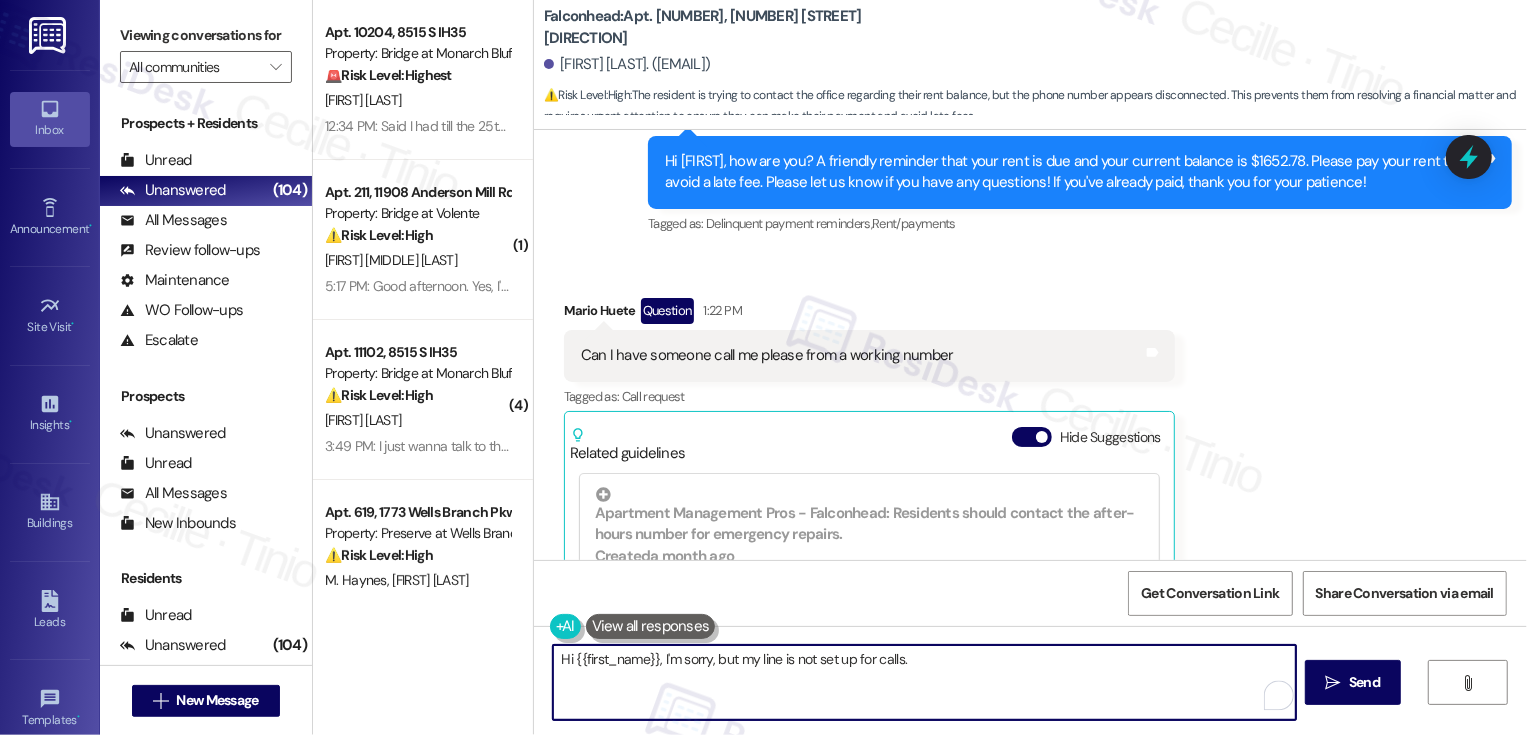 click on "Hi {{first_name}}, I'm sorry, but my line is not set up for calls." at bounding box center [924, 682] 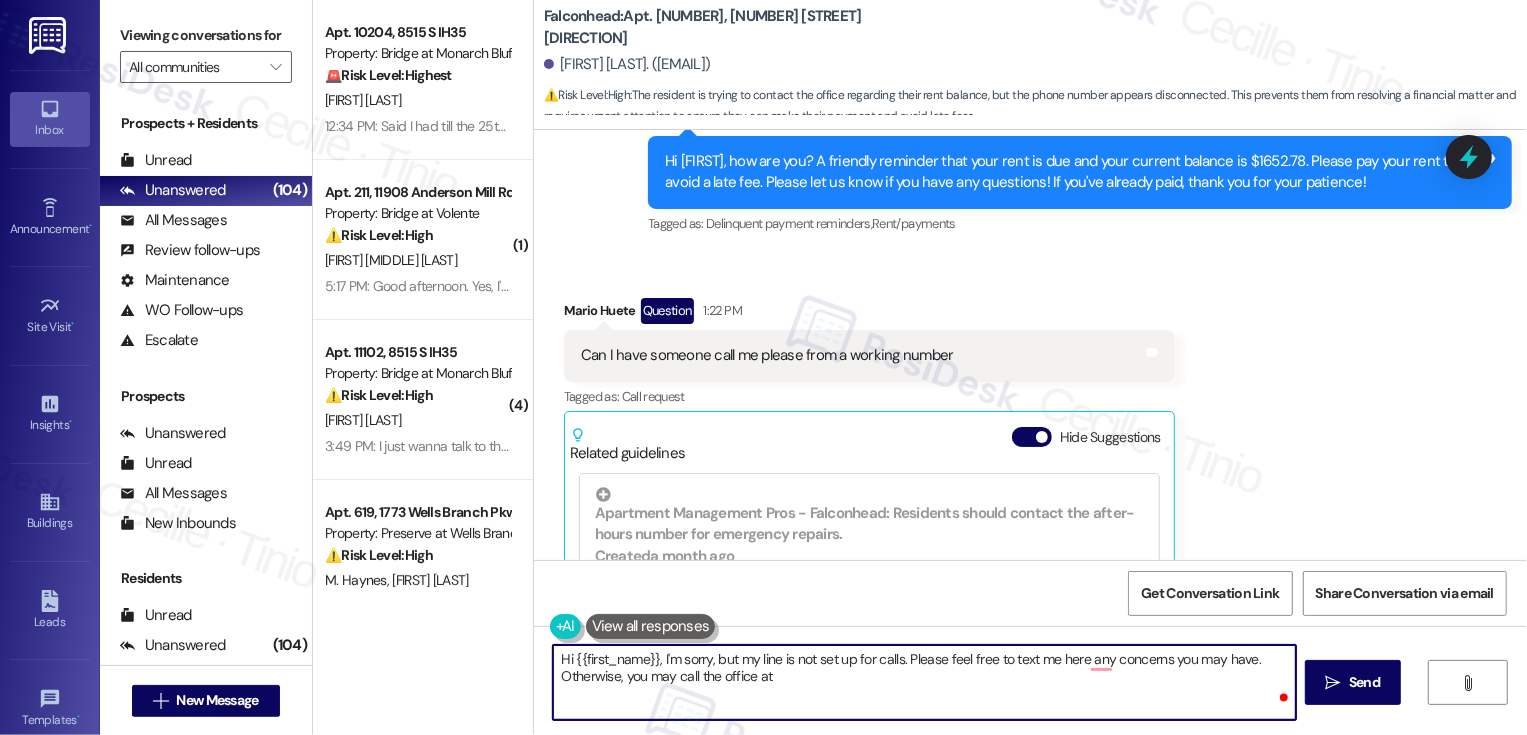 paste on "[PHONE]" 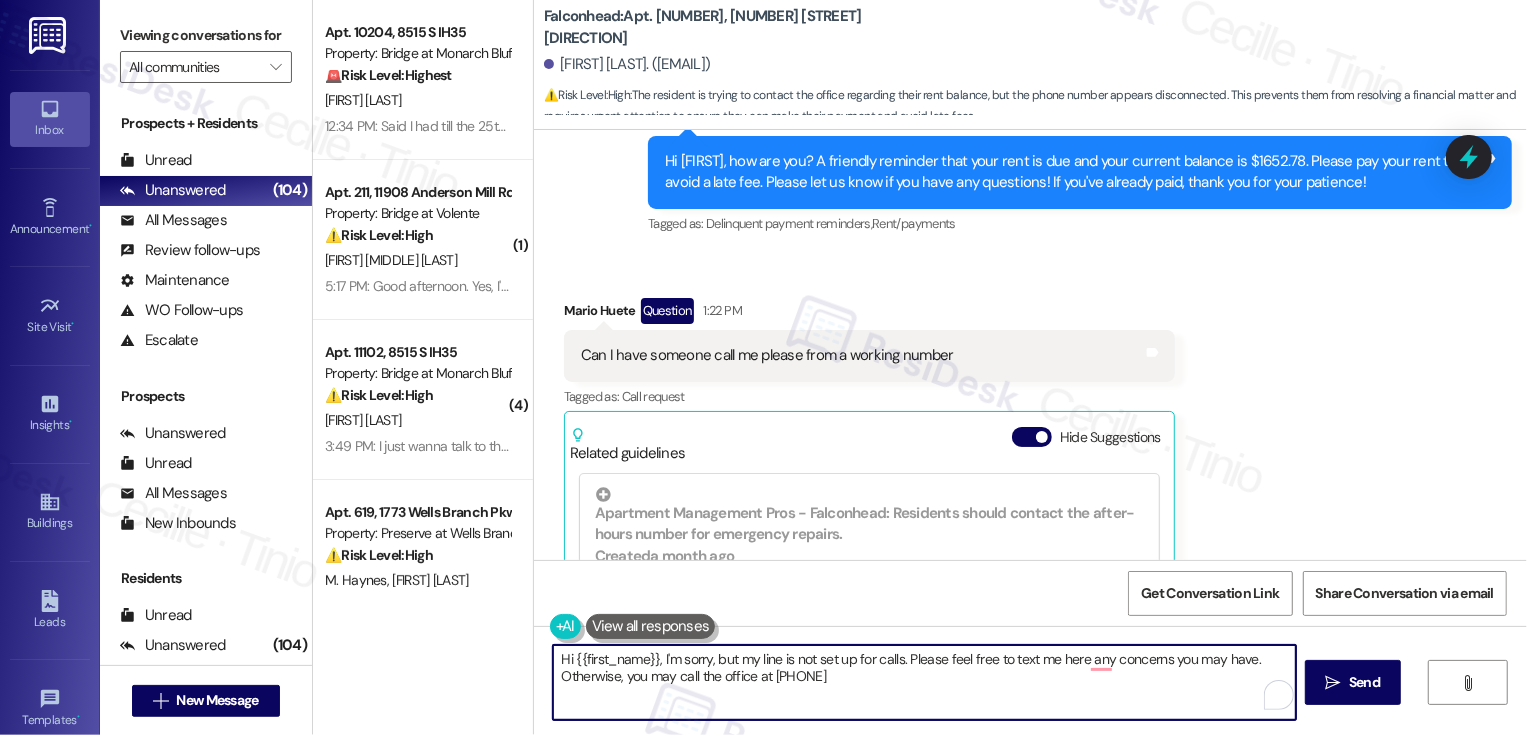 click on "Hi {{first_name}}, I'm sorry, but my line is not set up for calls. Please feel free to text me here any concerns you may have. Otherwise, you may call the office at [PHONE]" at bounding box center (924, 682) 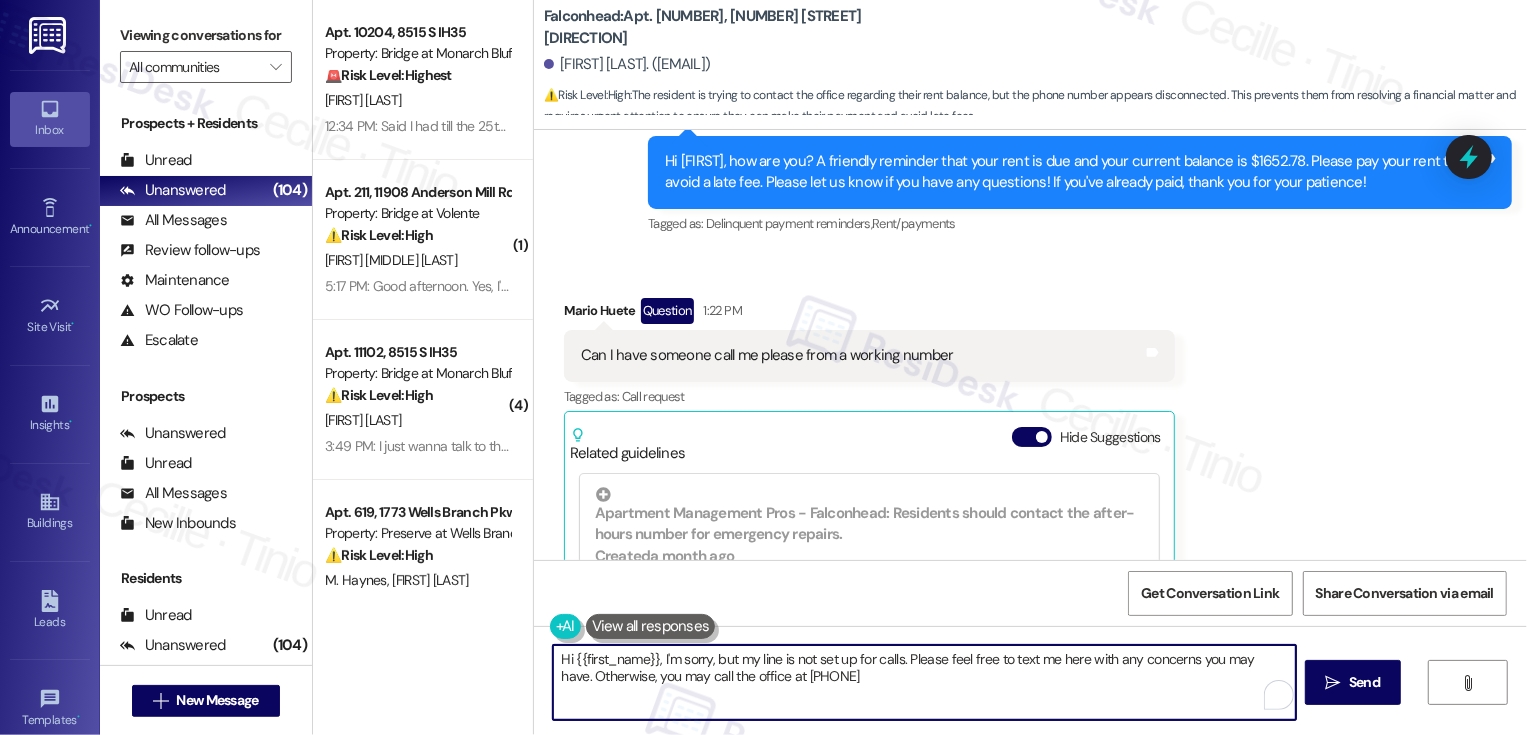 click on "Hi {{first_name}}, I'm sorry, but my line is not set up for calls. Please feel free to text me here with any concerns you may have. Otherwise, you may call the office at [PHONE]" at bounding box center [924, 682] 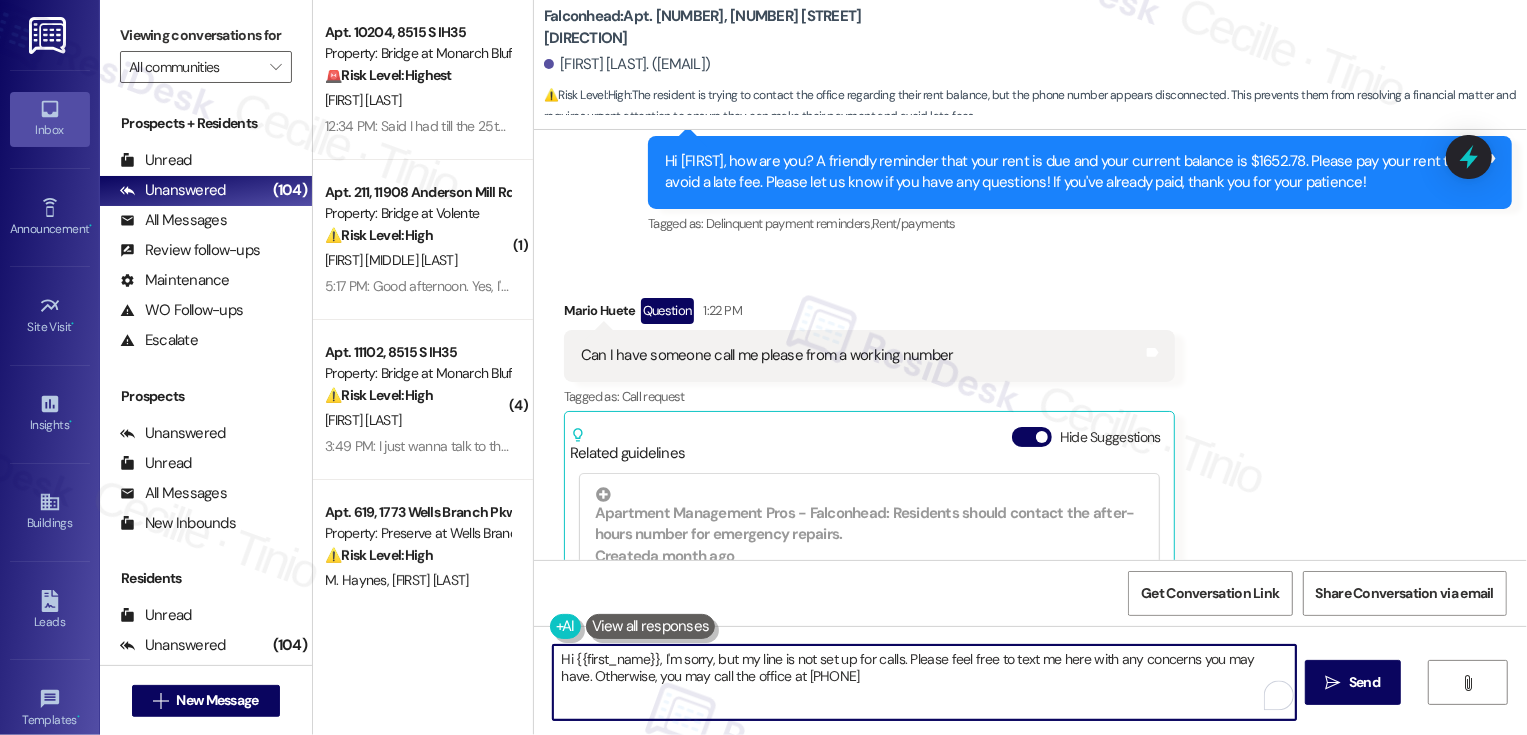 type on "Hi {{first_name}}, I'm sorry, but my line is not set up for calls. Please feel free to text me here with any concerns you may have. Otherwise, you may call the office at [PHONE]." 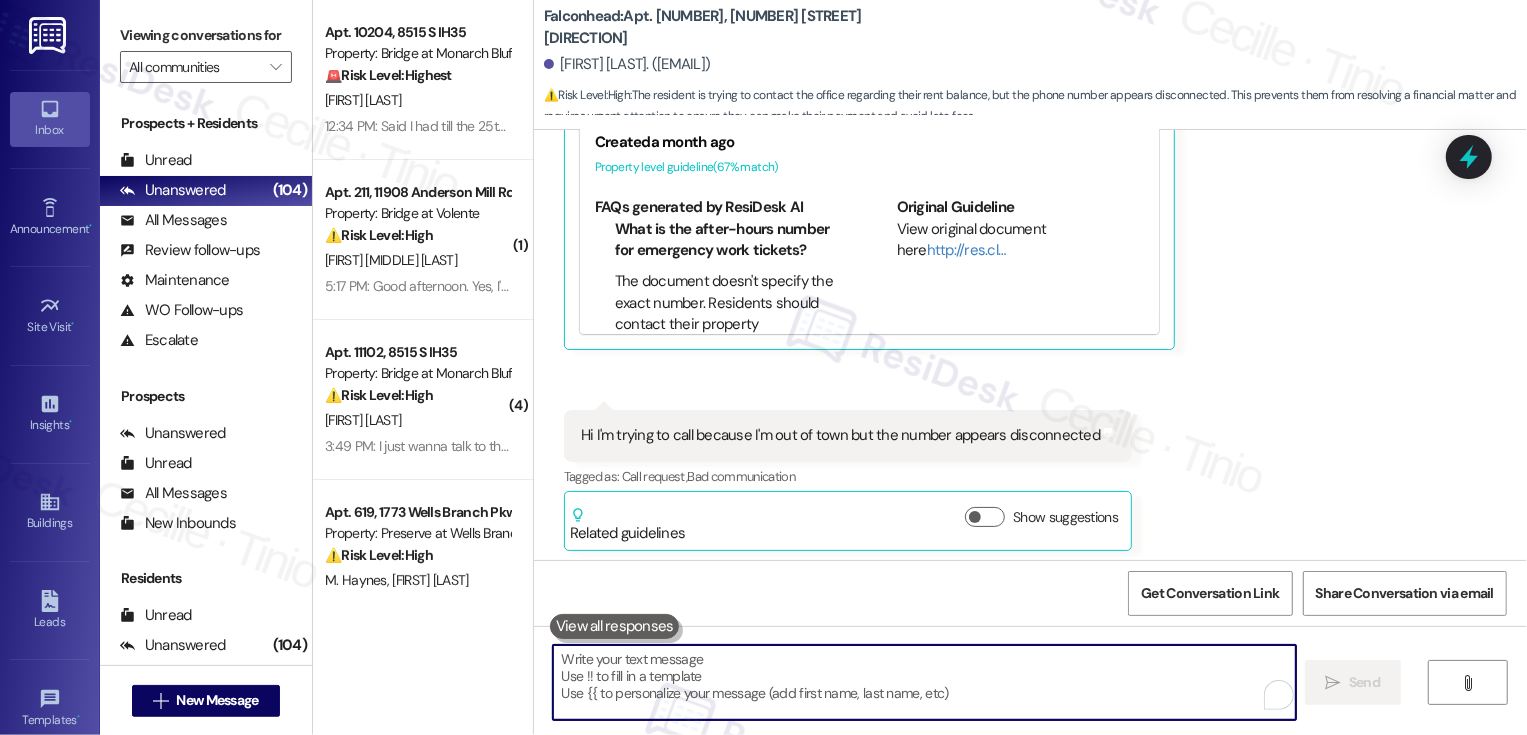 scroll, scrollTop: 1184, scrollLeft: 0, axis: vertical 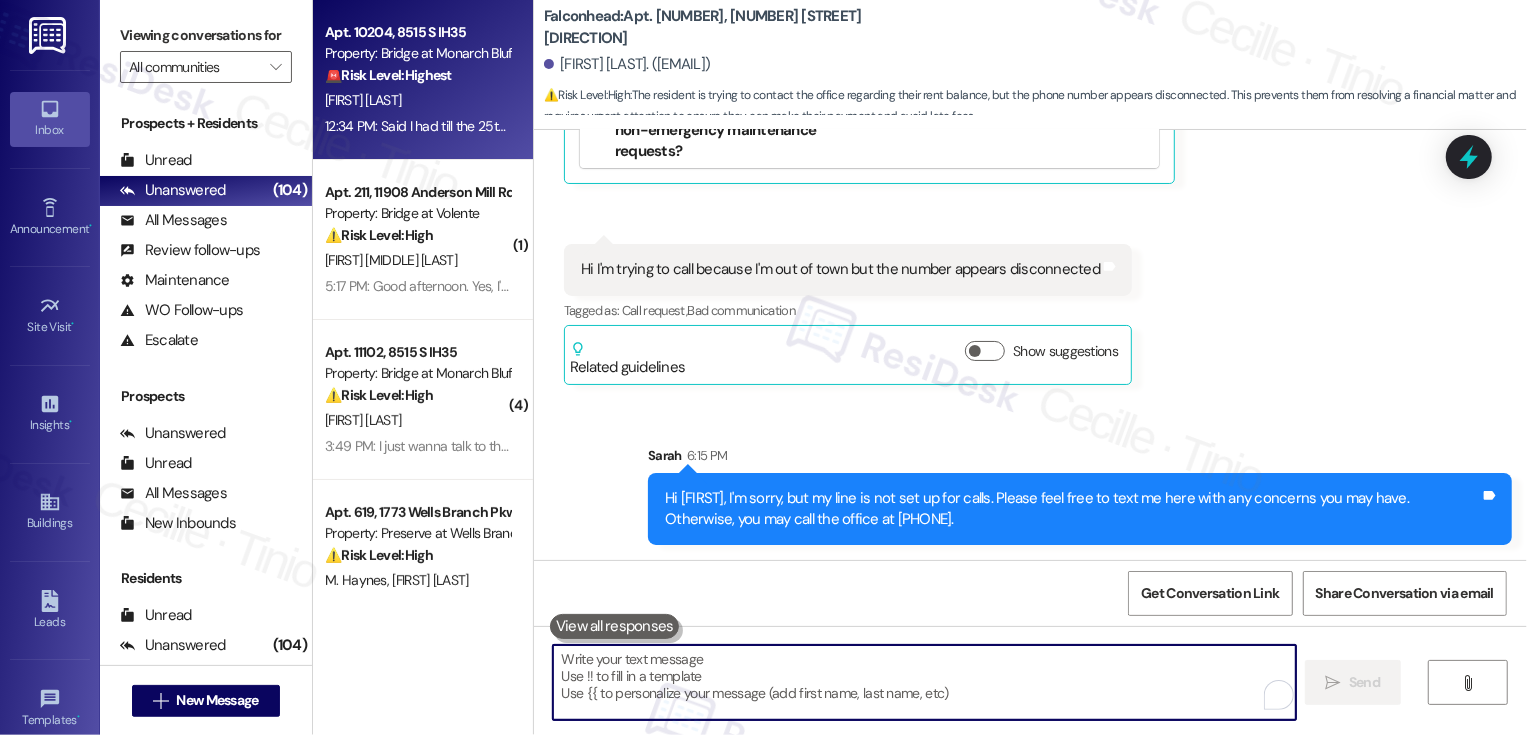 type 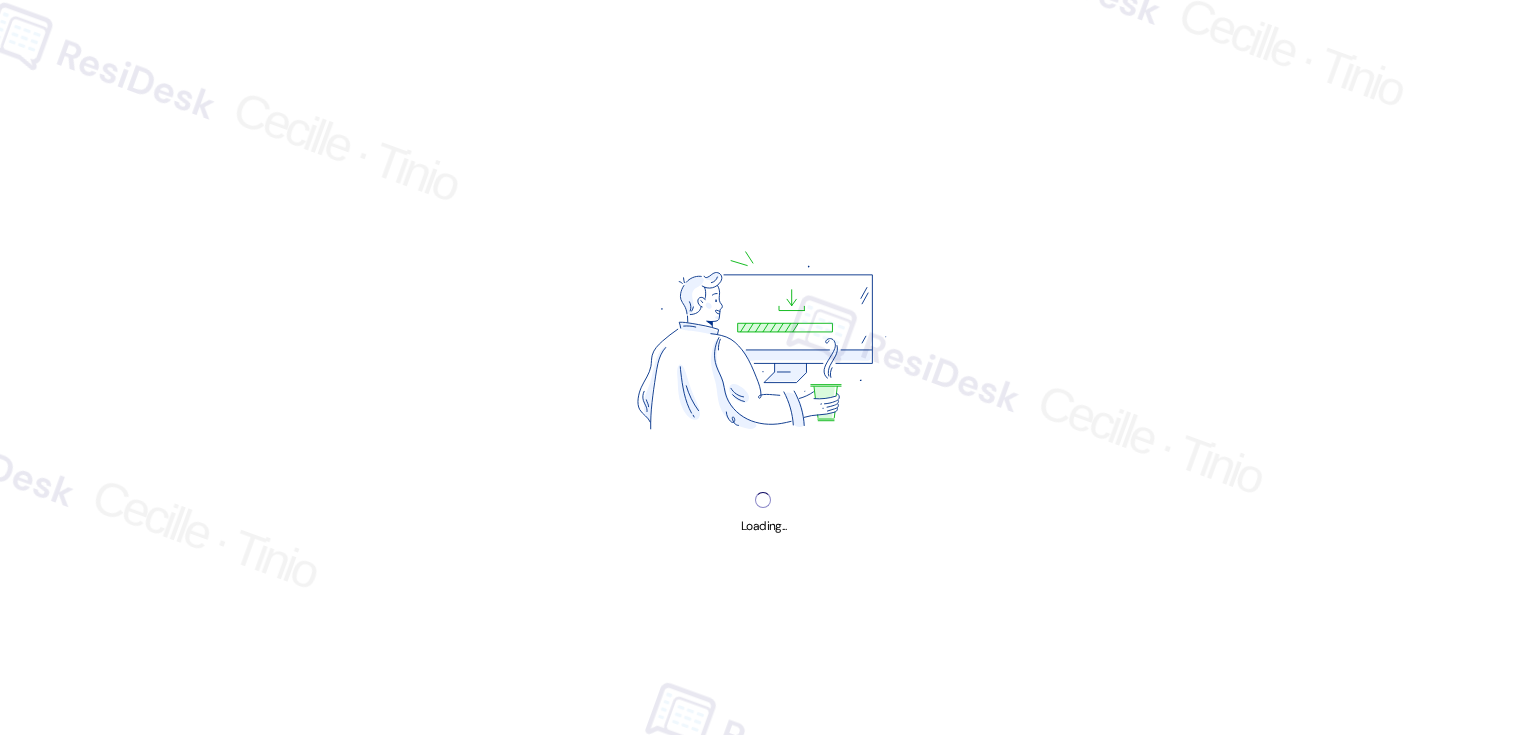scroll, scrollTop: 0, scrollLeft: 0, axis: both 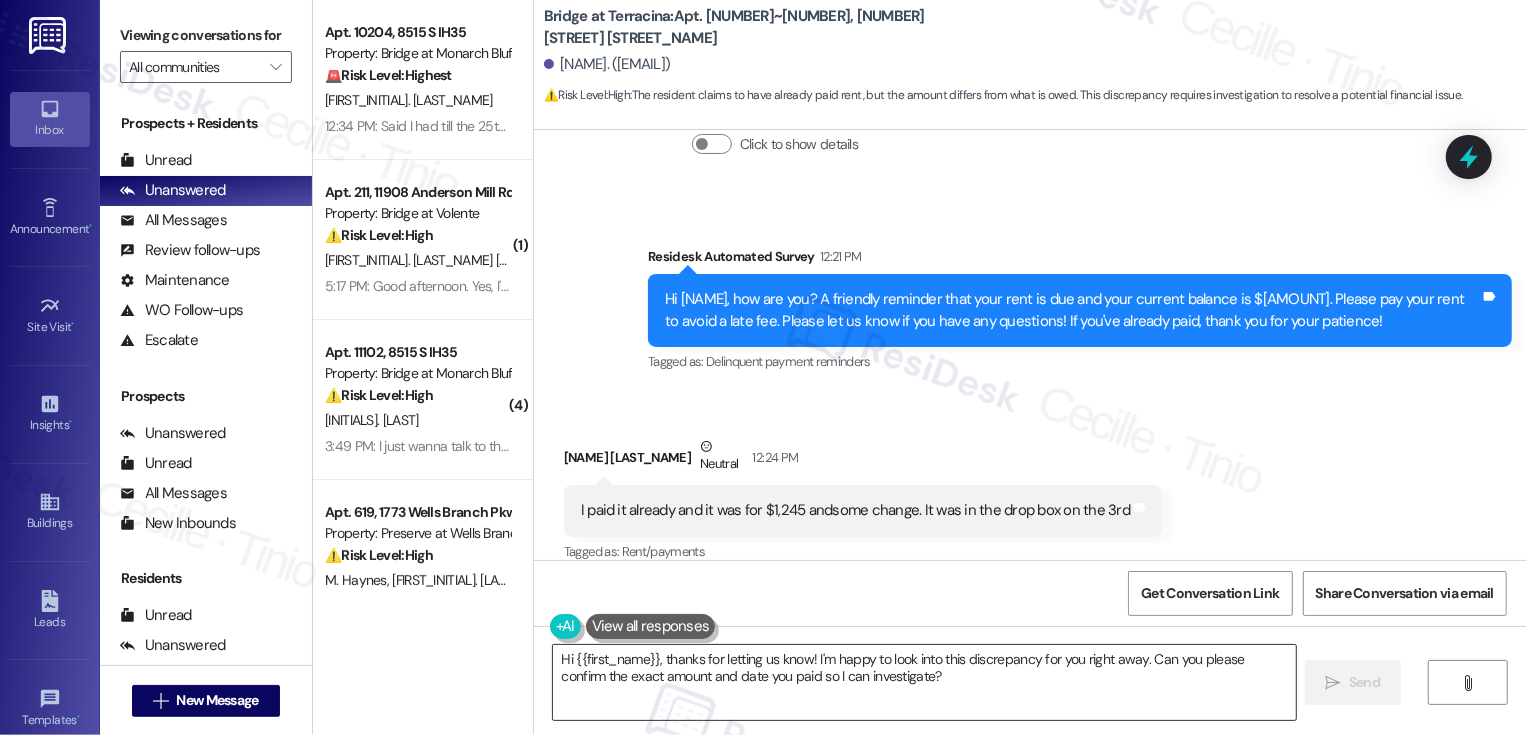 click on "Hi {{first_name}}, thanks for letting us know! I'm happy to look into this discrepancy for you right away. Can you please confirm the exact amount and date you paid so I can investigate?" at bounding box center (924, 682) 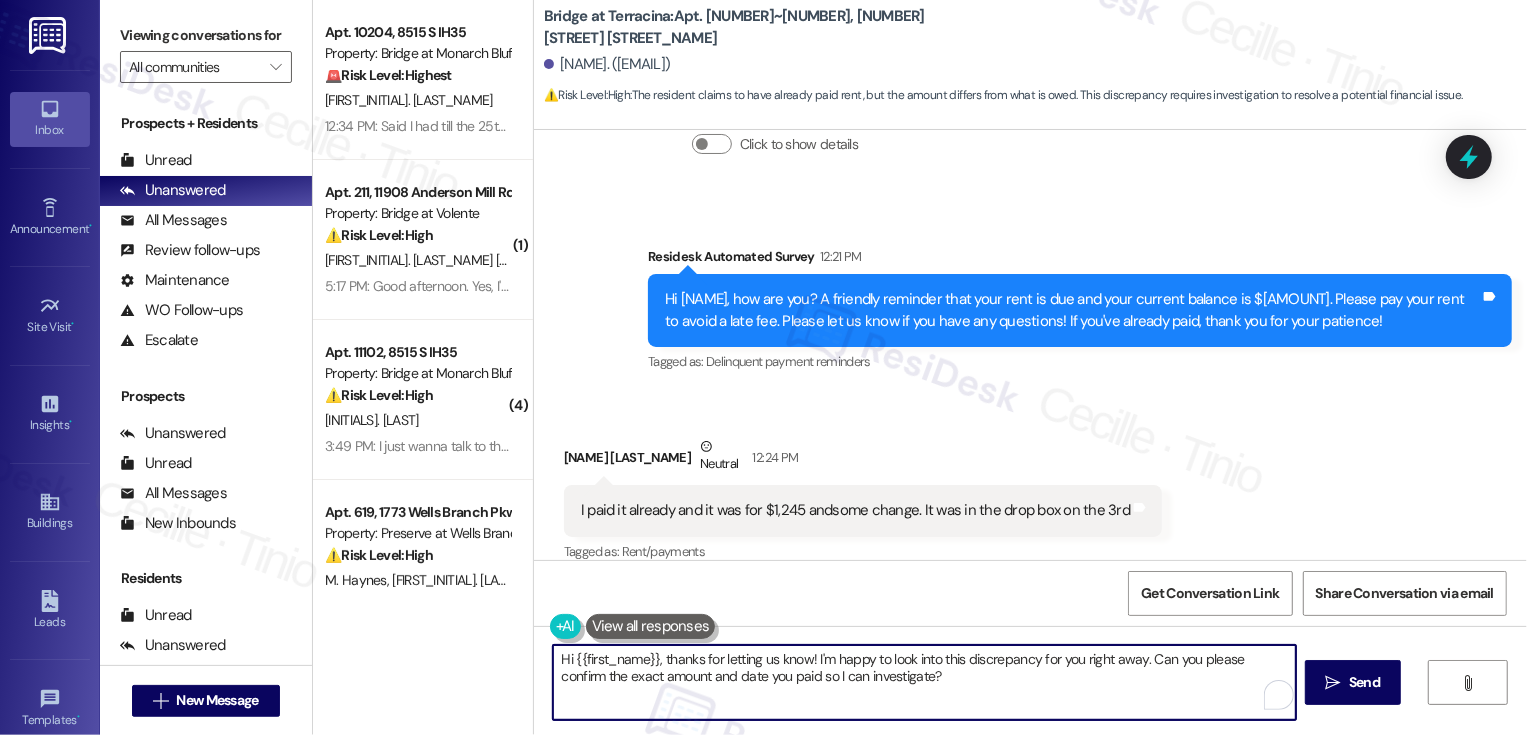 click on "Hi {{first_name}}, thanks for letting us know! I'm happy to look into this discrepancy for you right away. Can you please confirm the exact amount and date you paid so I can investigate?" at bounding box center [924, 682] 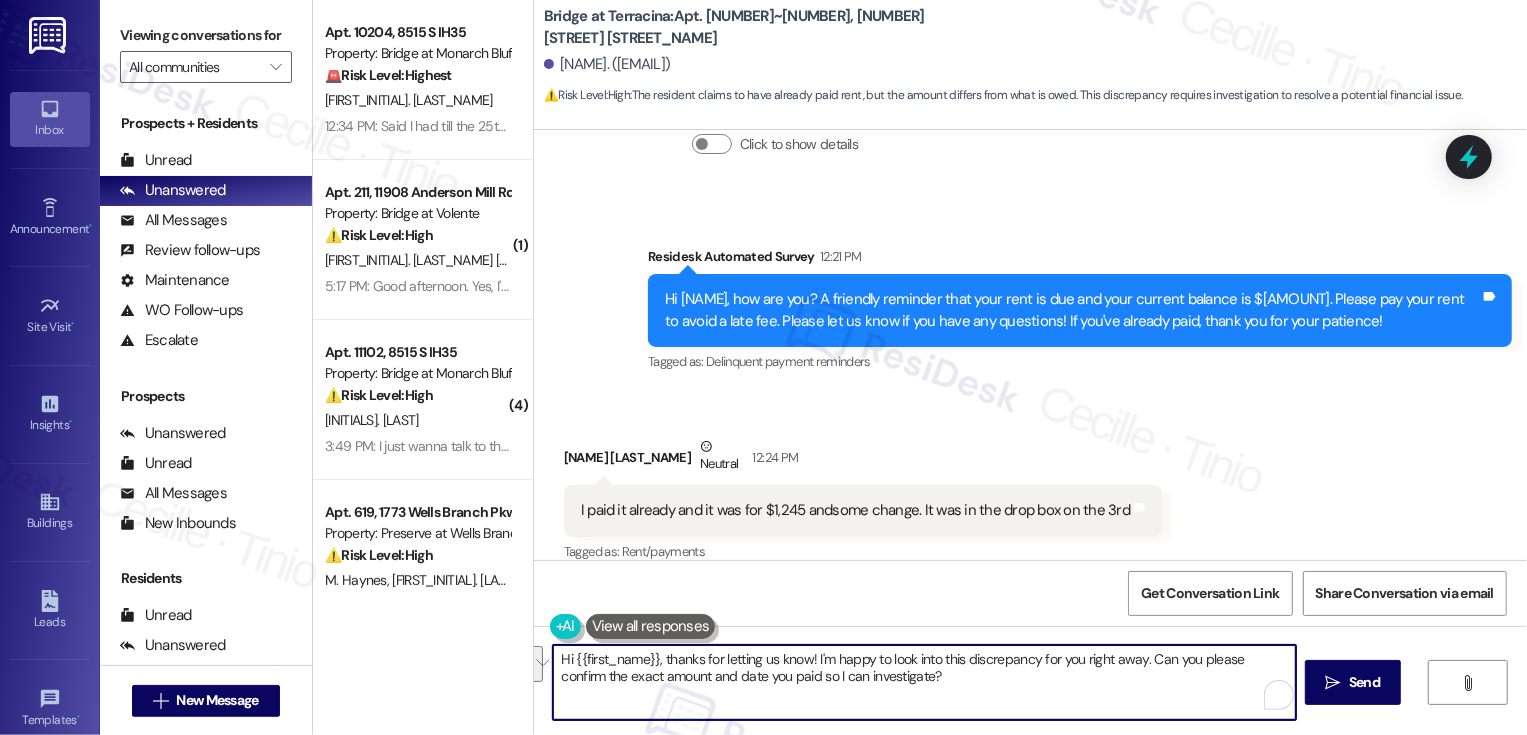 drag, startPoint x: 812, startPoint y: 657, endPoint x: 899, endPoint y: 683, distance: 90.80198 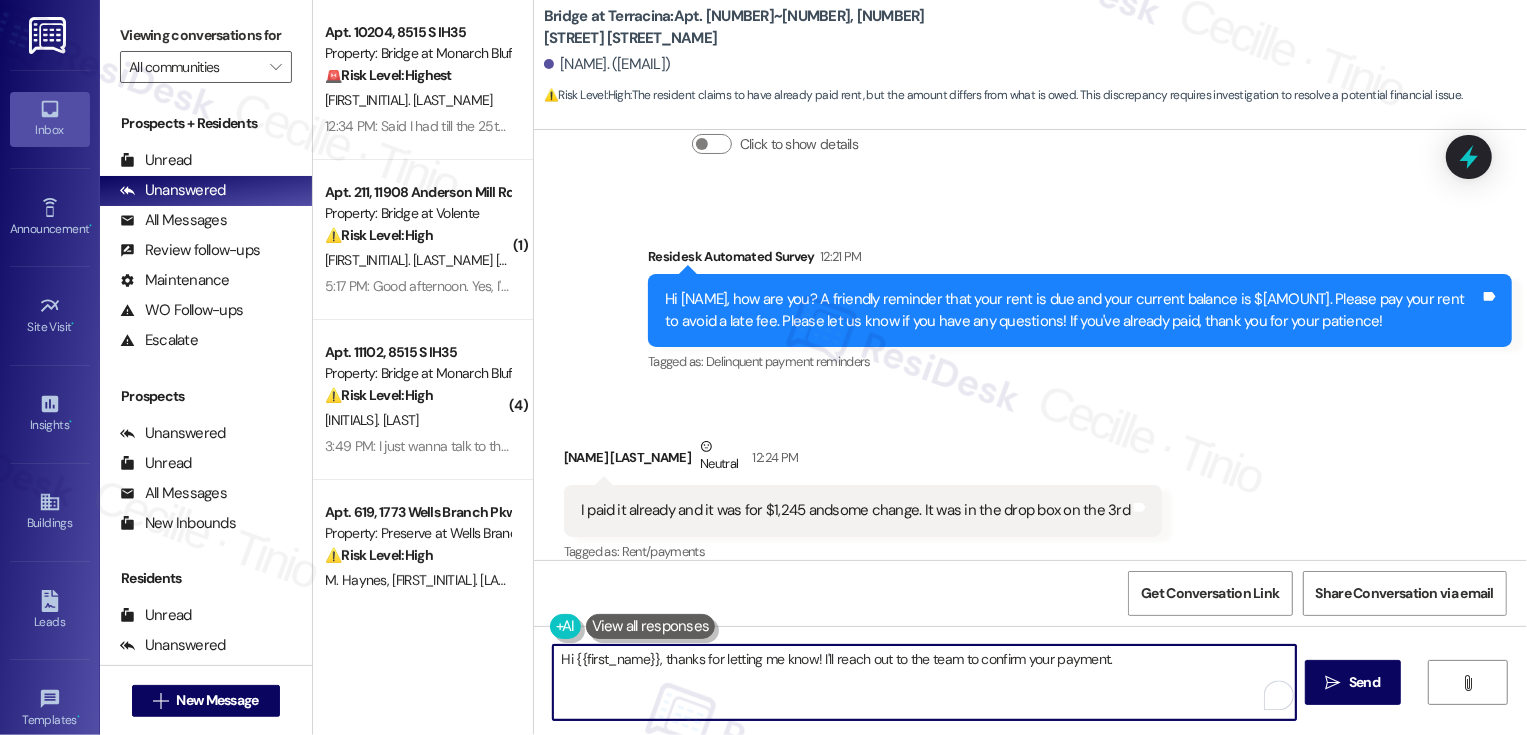 type on "Hi {{first_name}}, thanks for letting me know! I'll reach out to the team to confirm your payment." 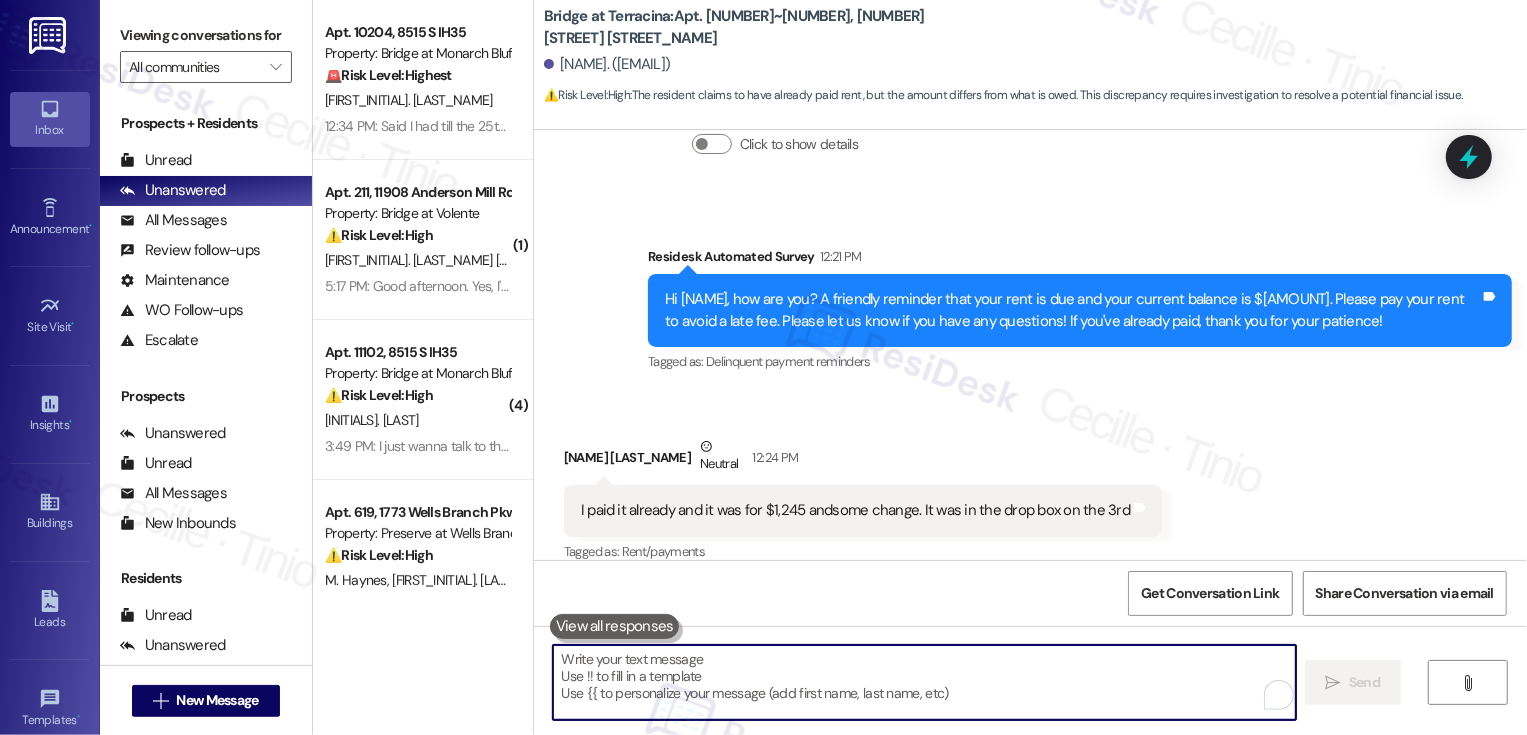 scroll, scrollTop: 1175, scrollLeft: 0, axis: vertical 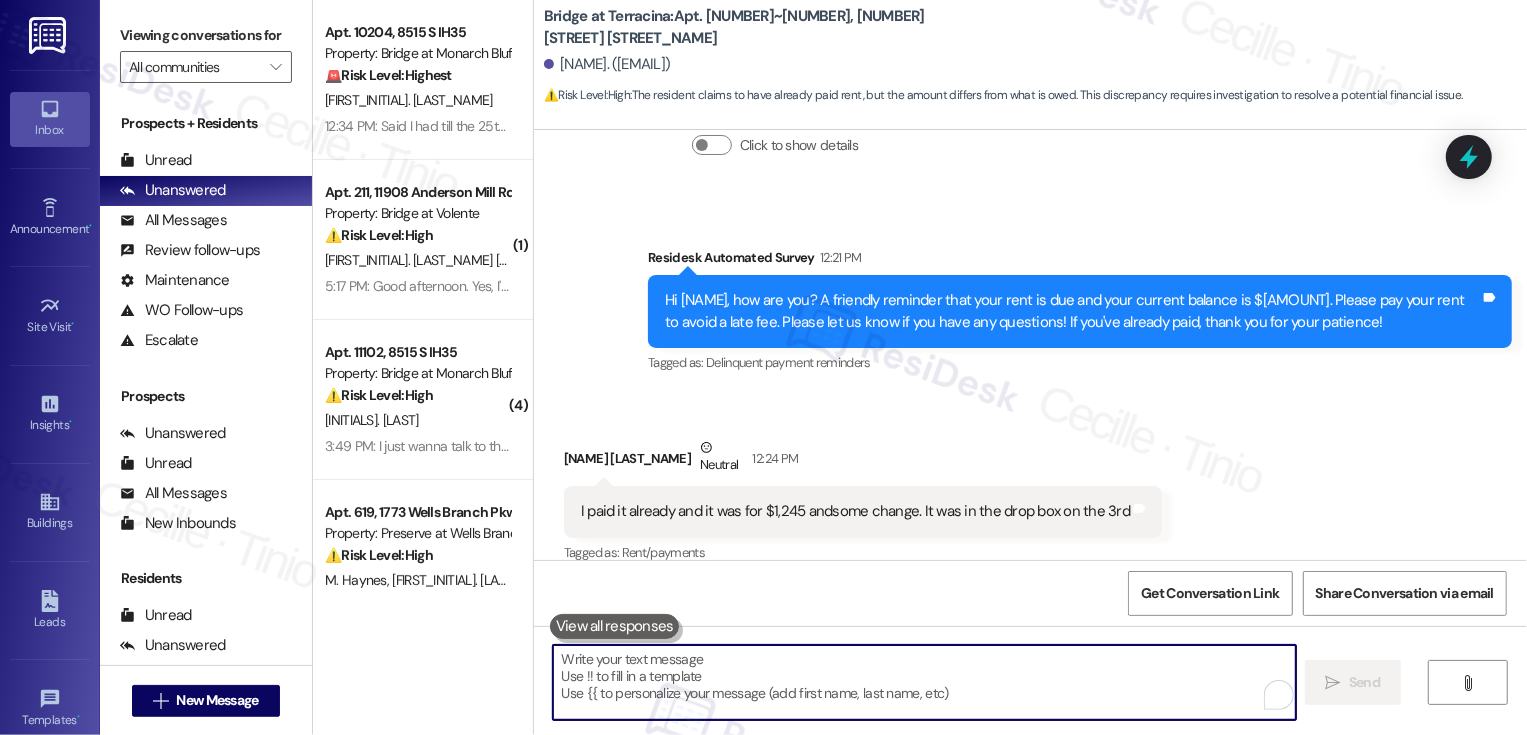 type 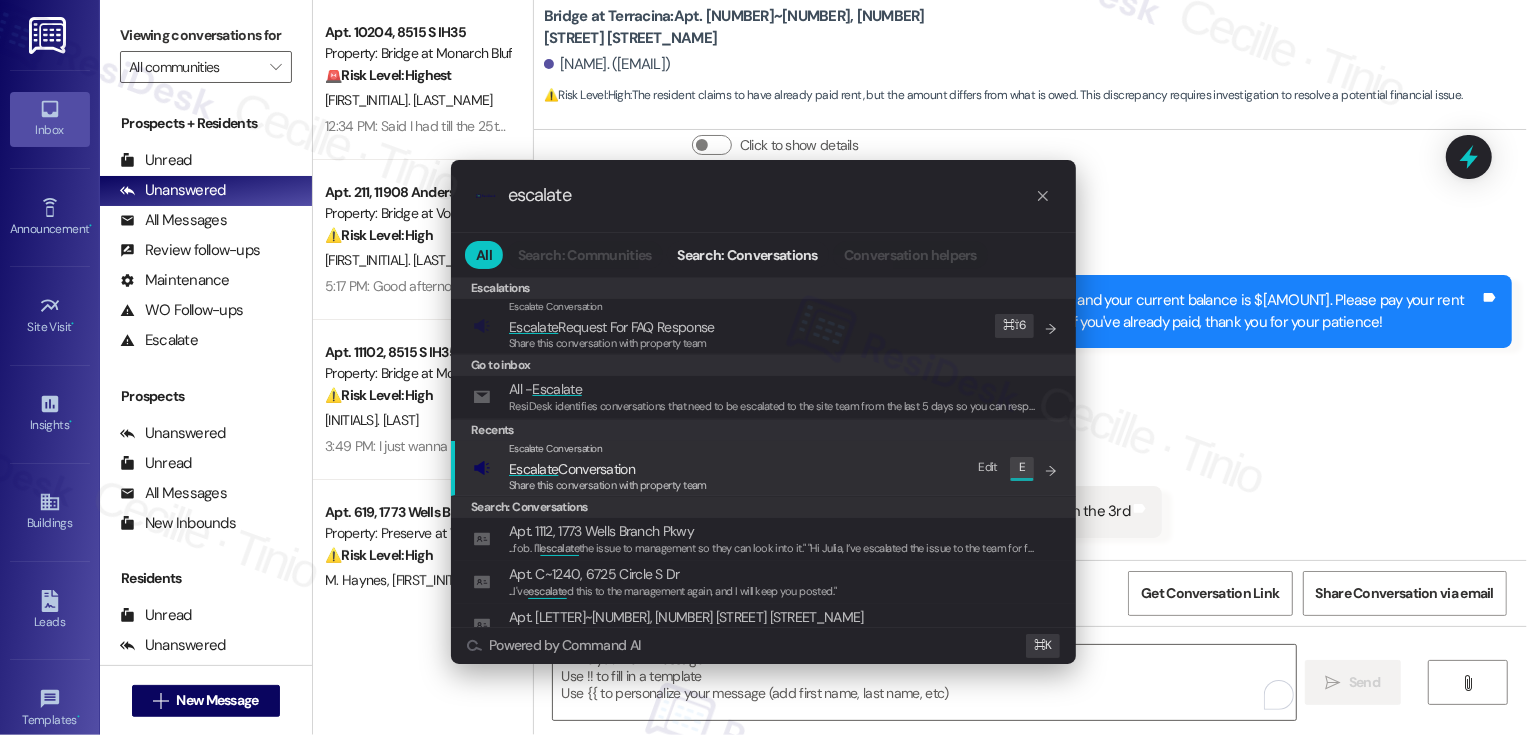 type on "escalate" 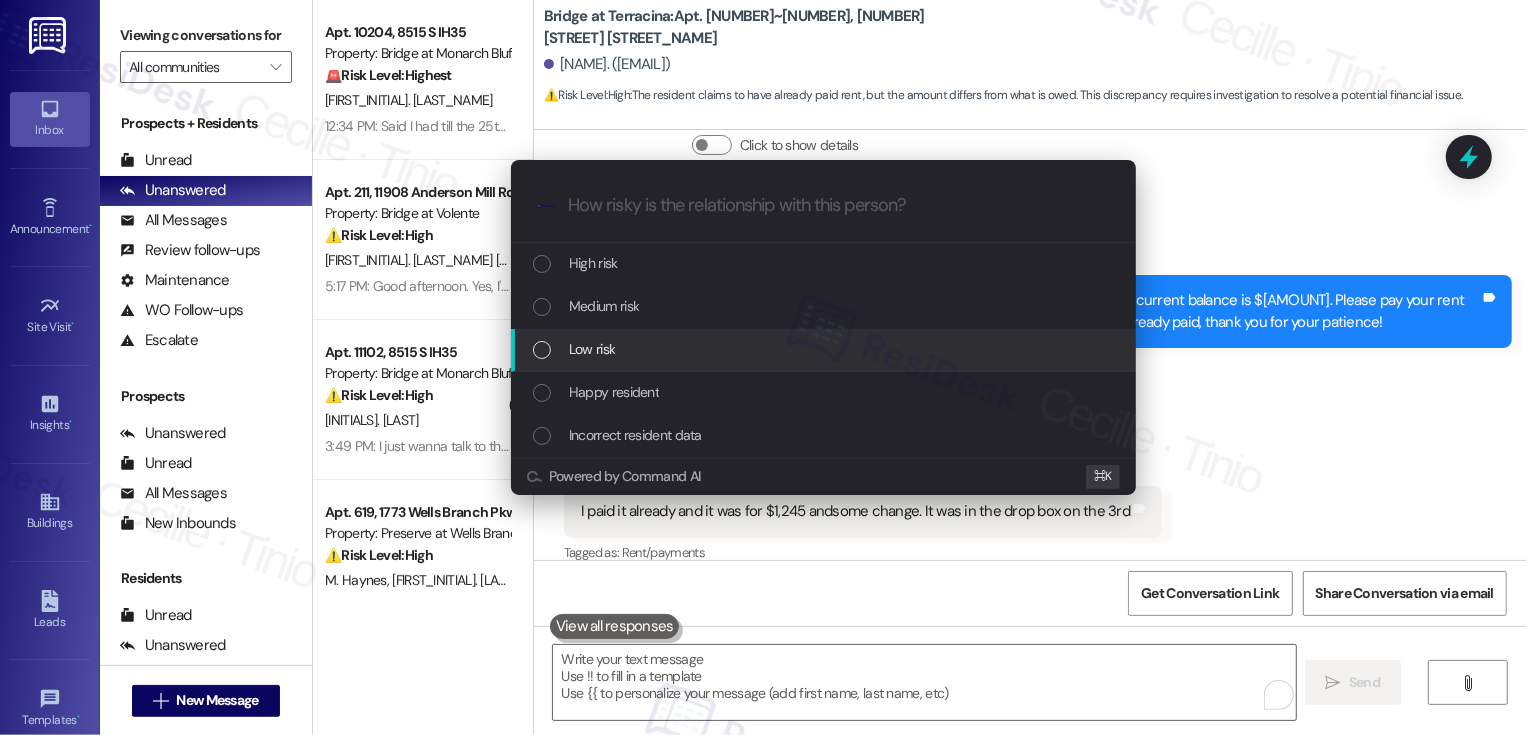 click on "Low risk" at bounding box center (592, 349) 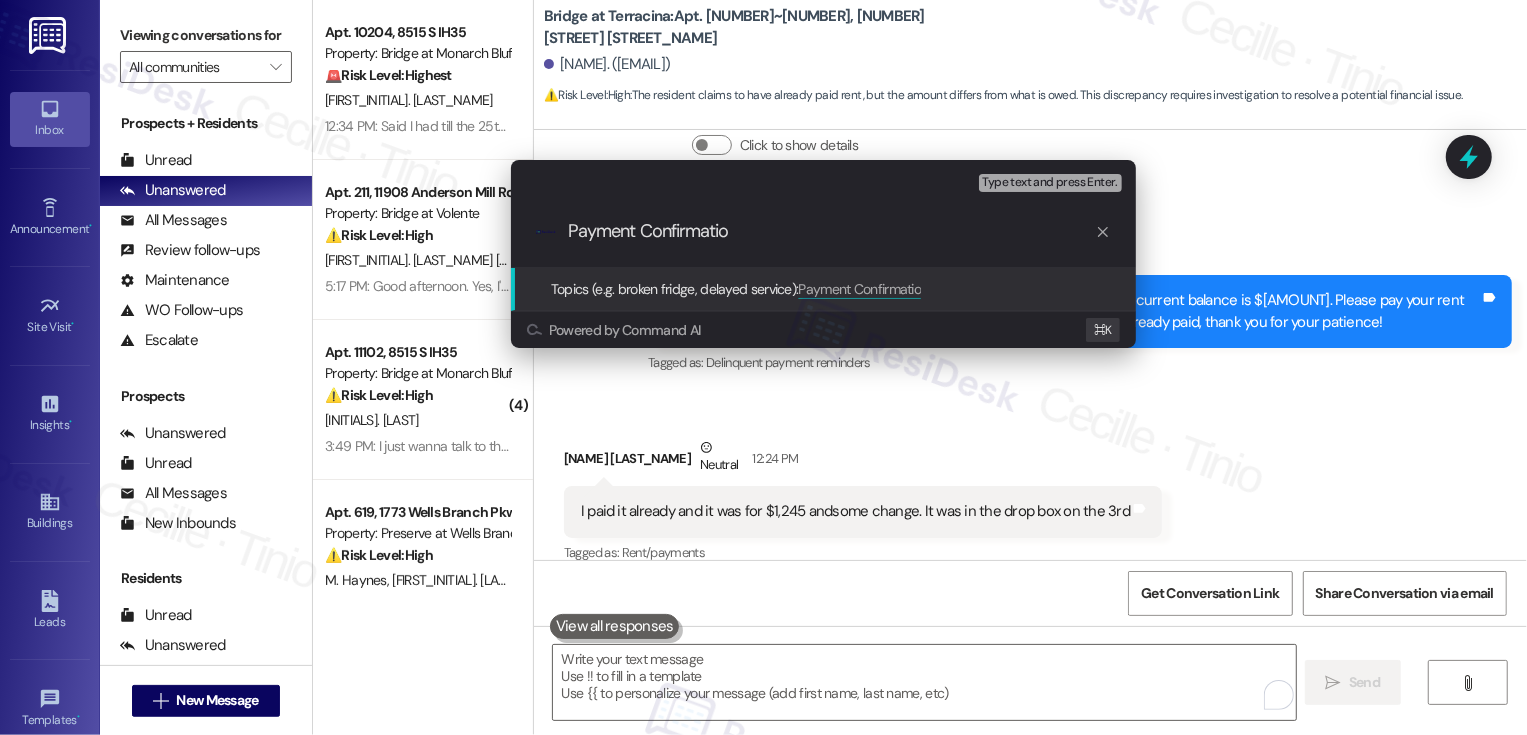 type on "Payment Confirmation" 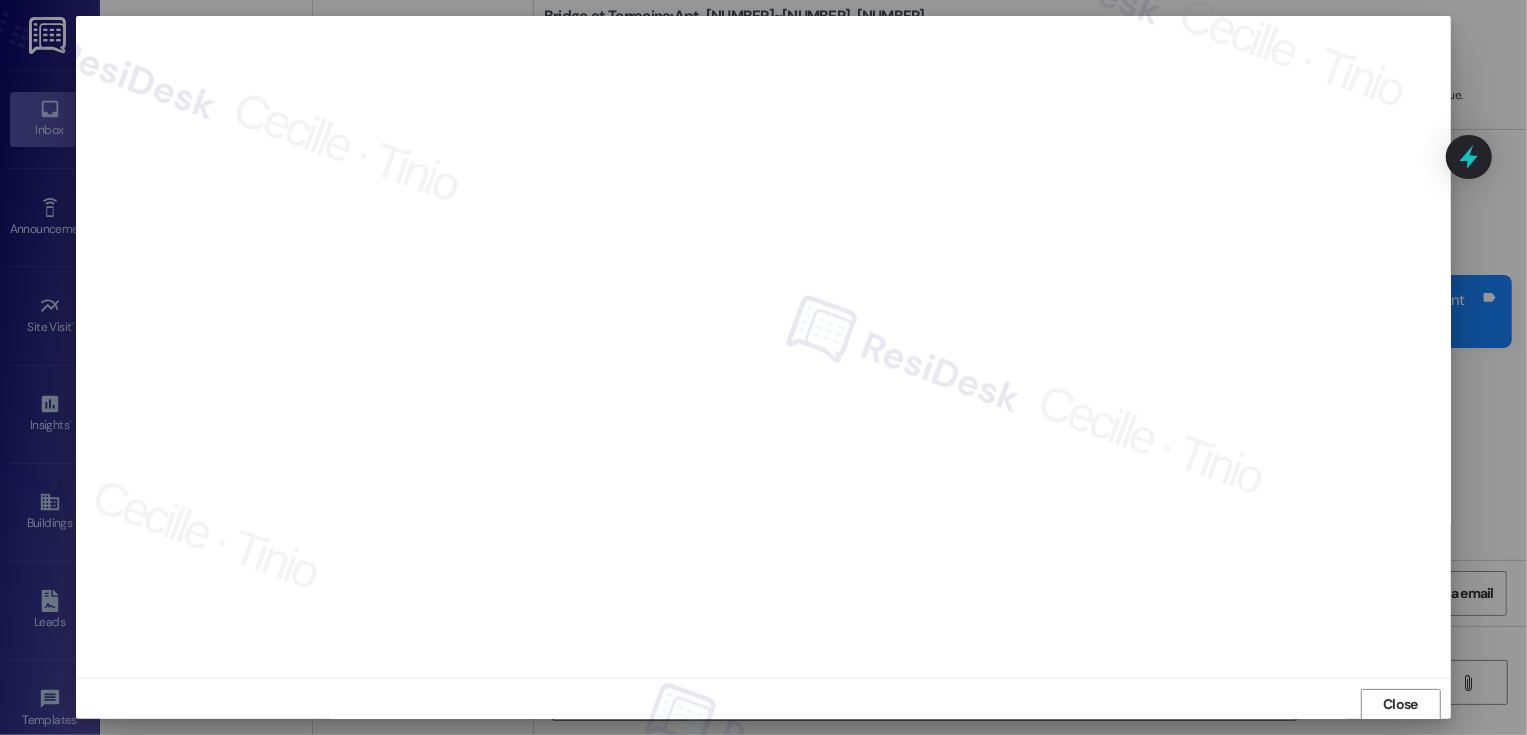 scroll, scrollTop: 1, scrollLeft: 0, axis: vertical 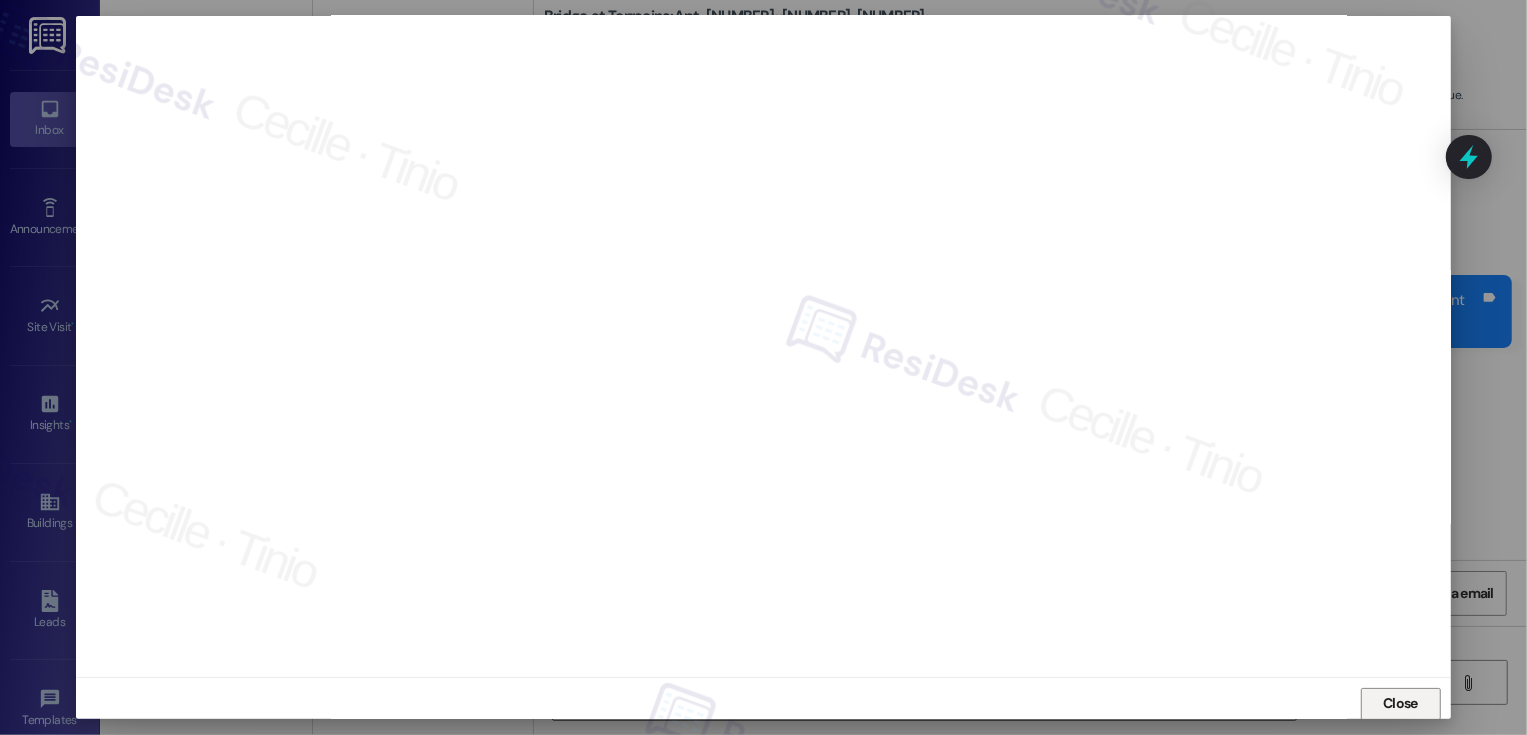click on "Close" at bounding box center [1401, 704] 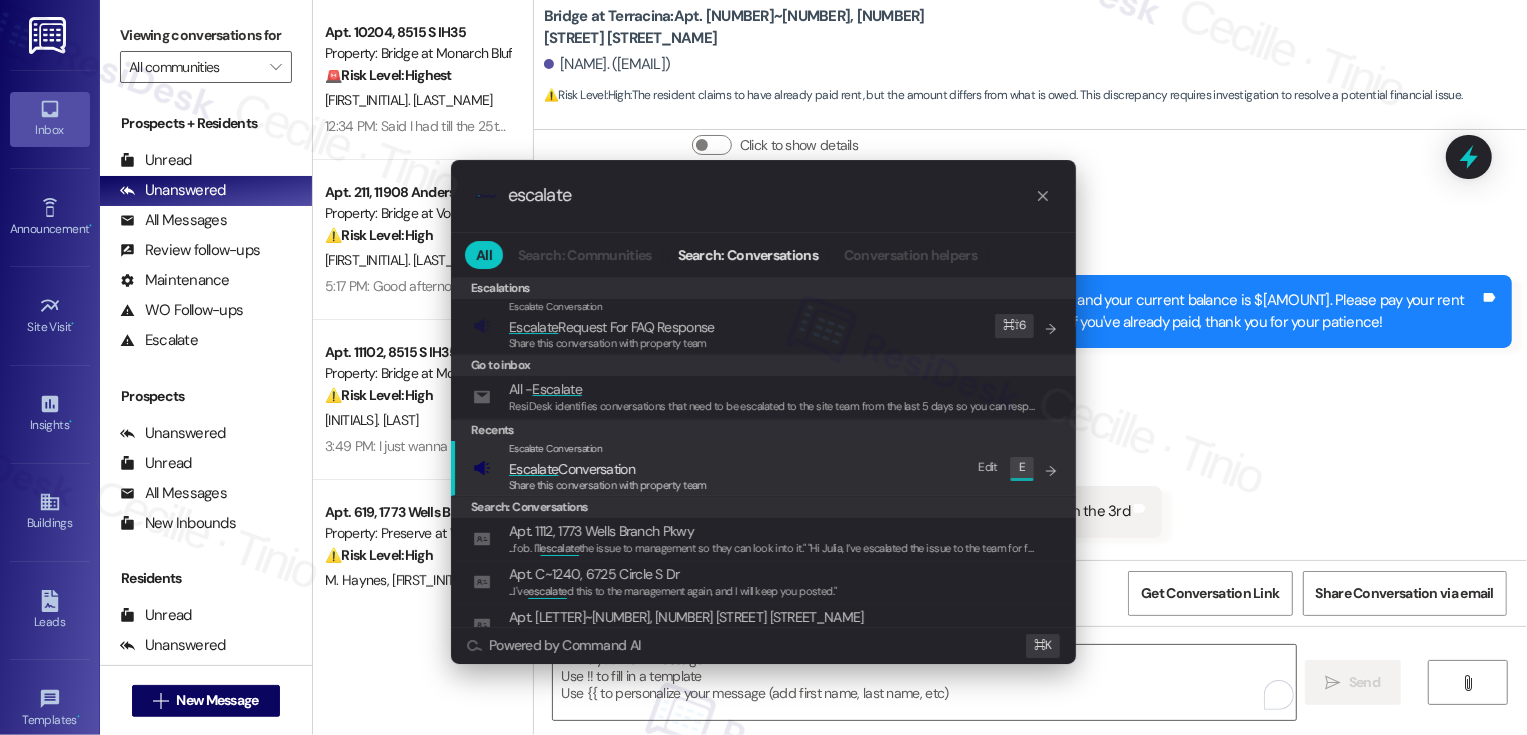 type on "escalate" 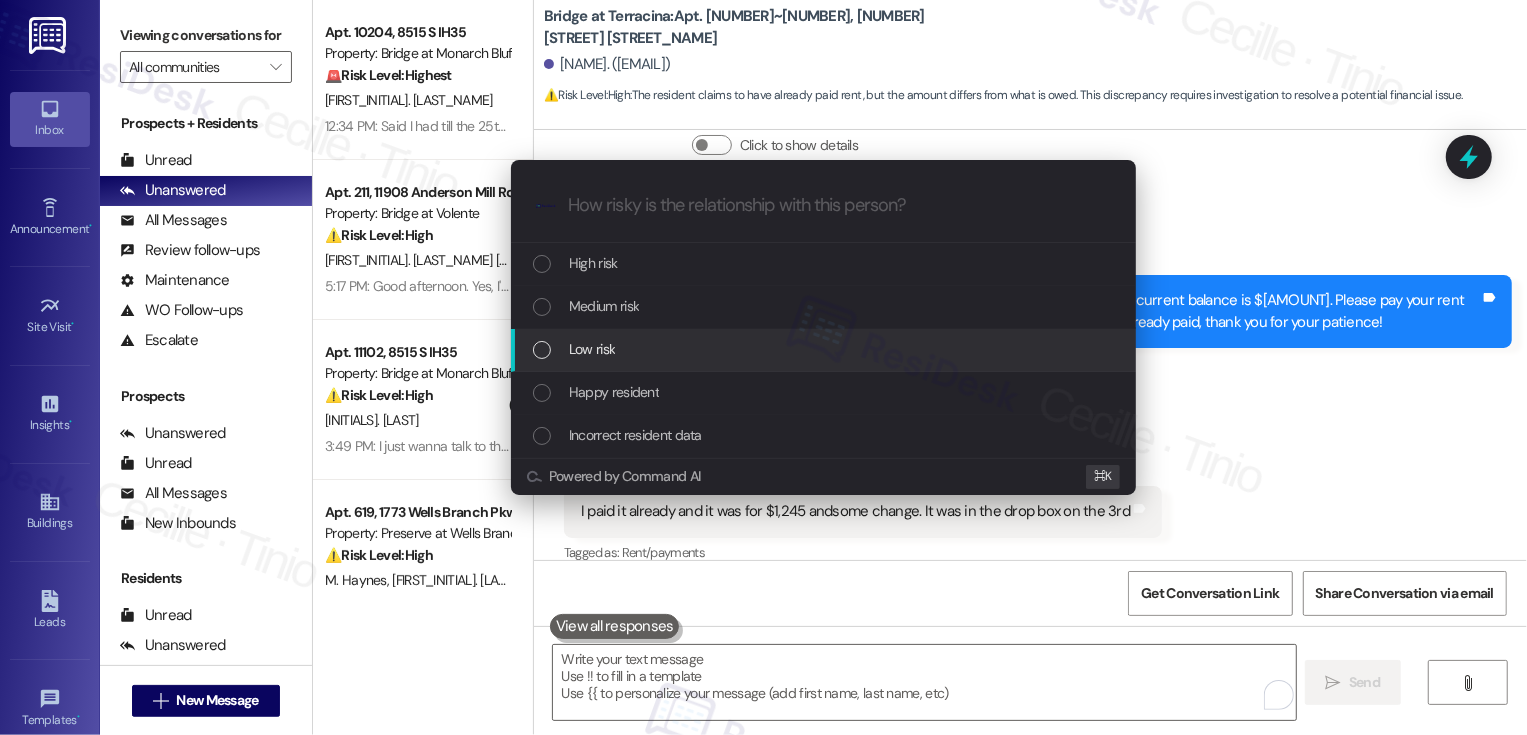 click on "Low risk" at bounding box center [823, 350] 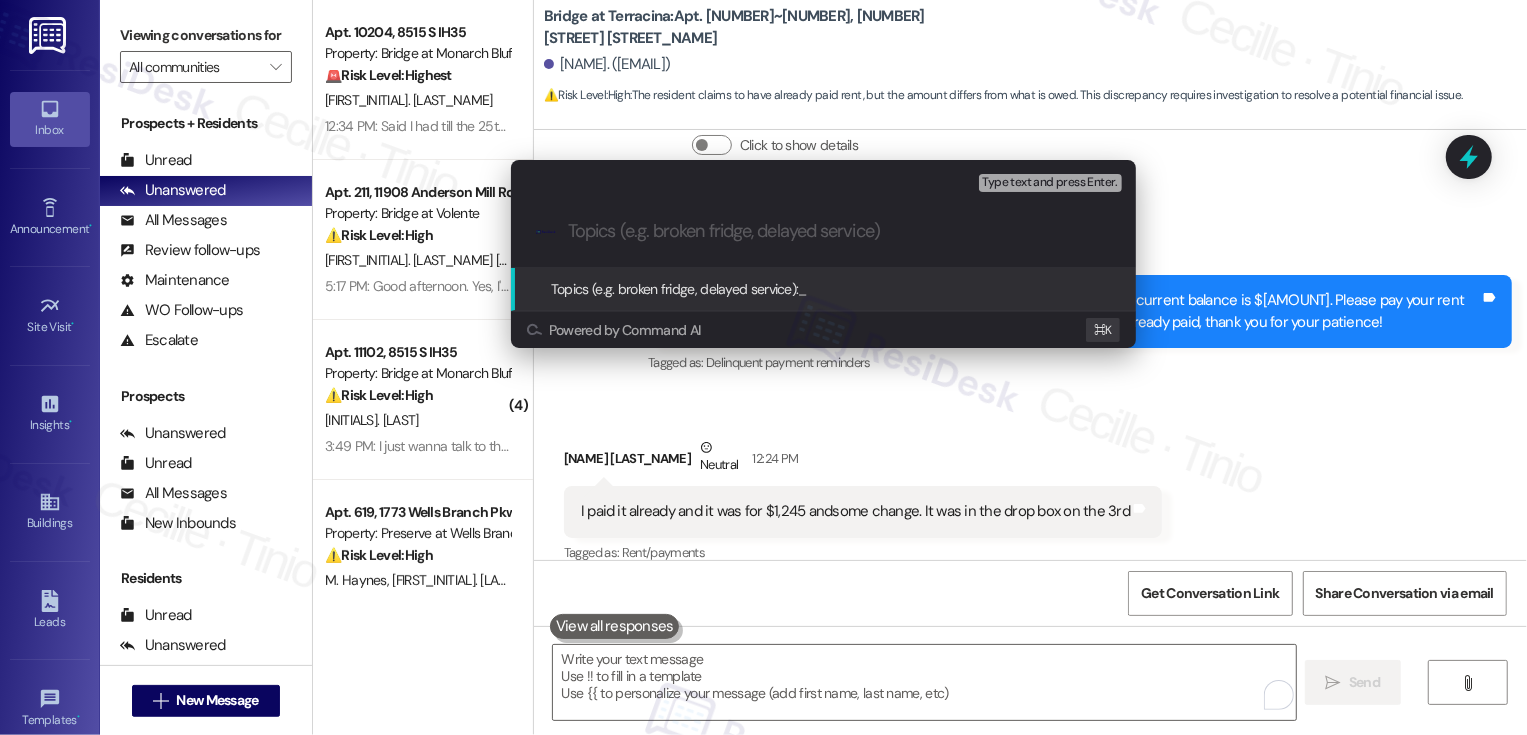 paste on "Payment Confirmation" 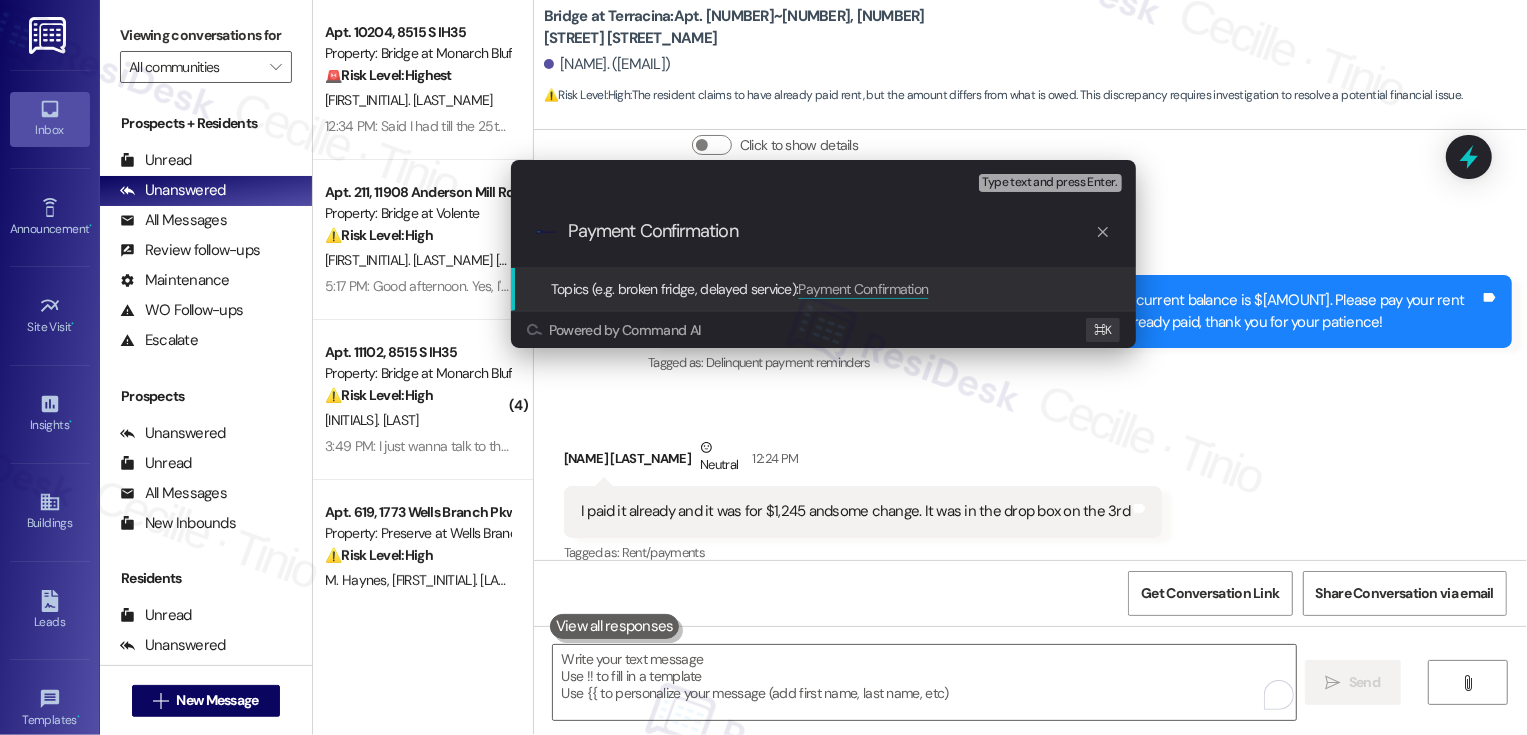 type 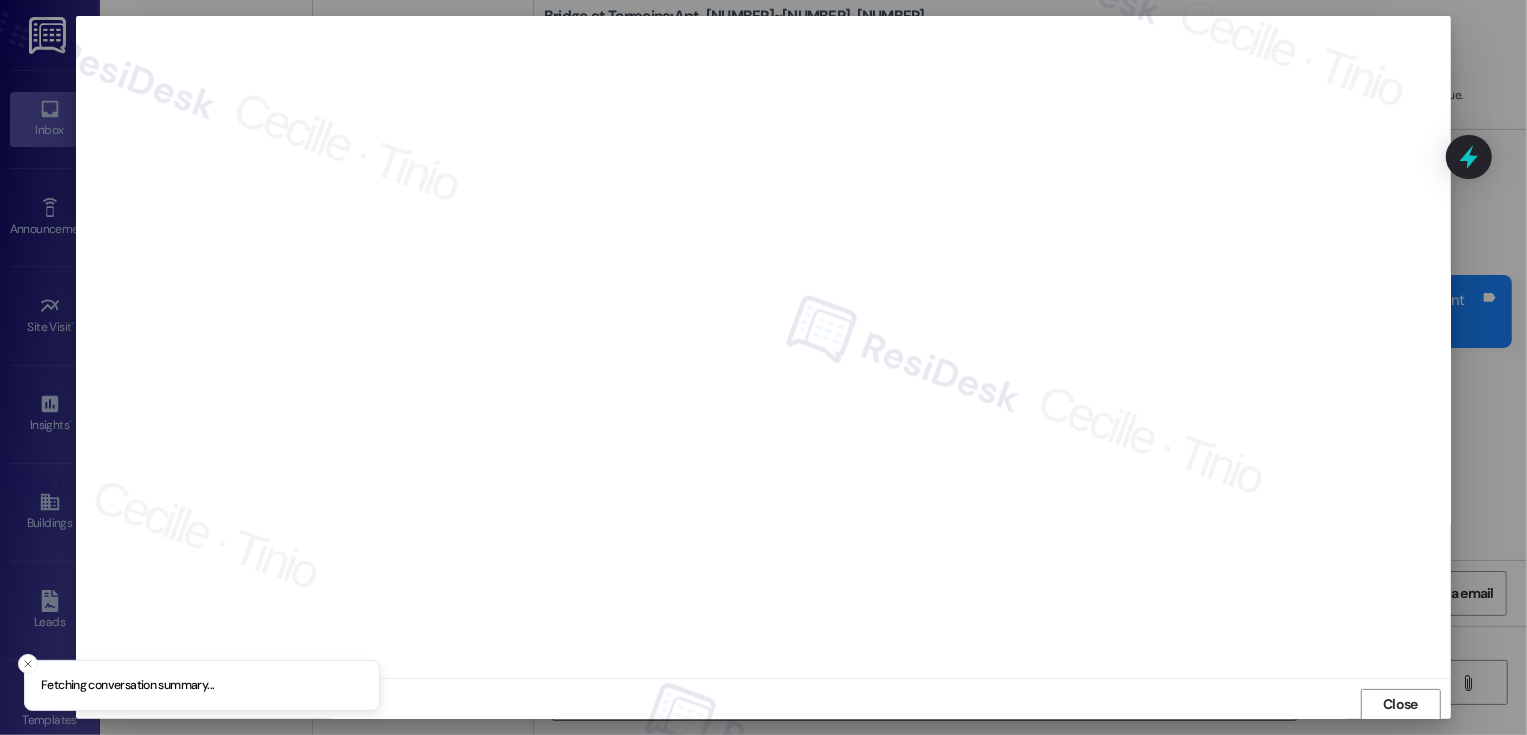 scroll, scrollTop: 1, scrollLeft: 0, axis: vertical 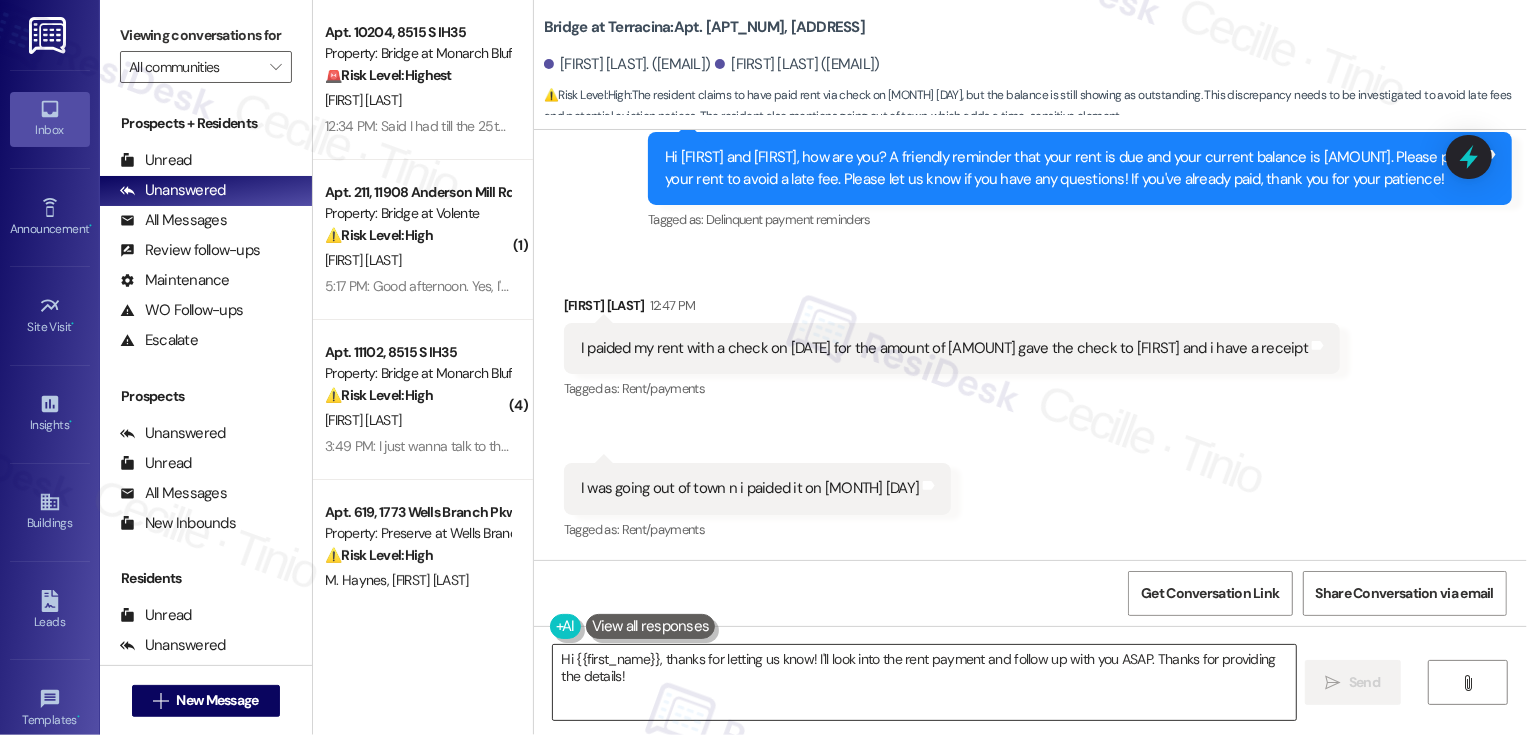click on "Hi {{first_name}}, thanks for letting us know! I'll look into the rent payment and follow up with you ASAP. Thanks for providing the details!" at bounding box center [924, 682] 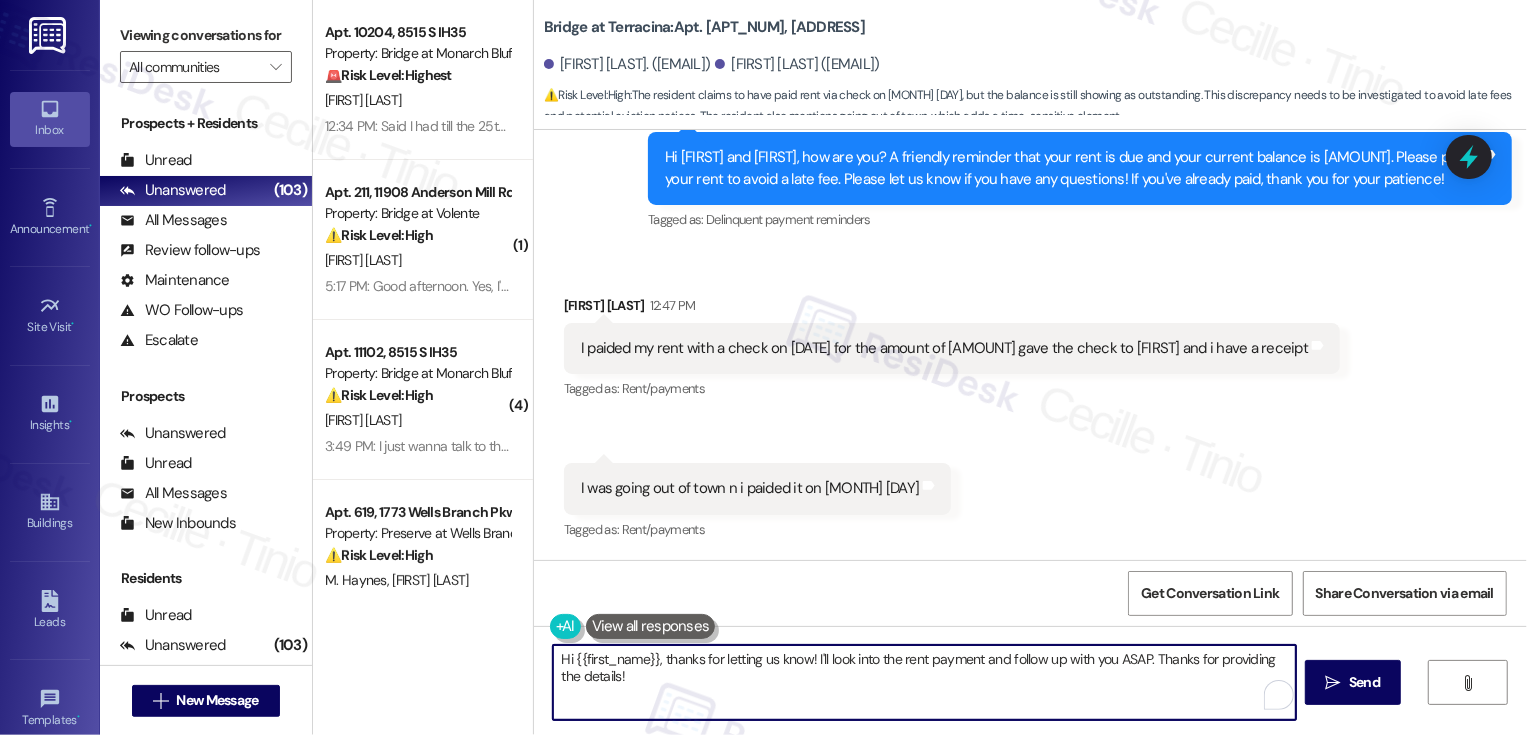 click on "Rebecca Frutos 12:47 PM" at bounding box center [952, 309] 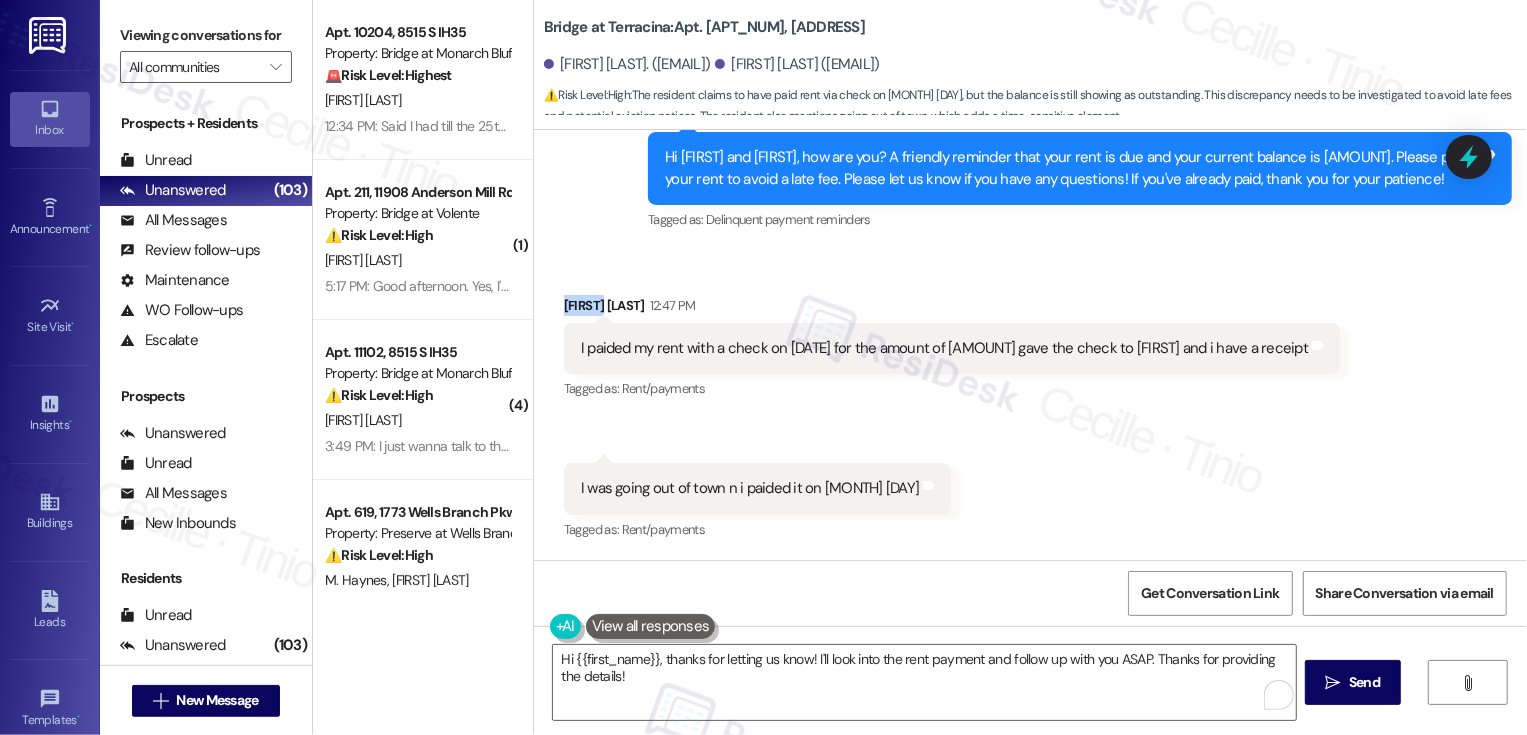 copy on "Rebecca" 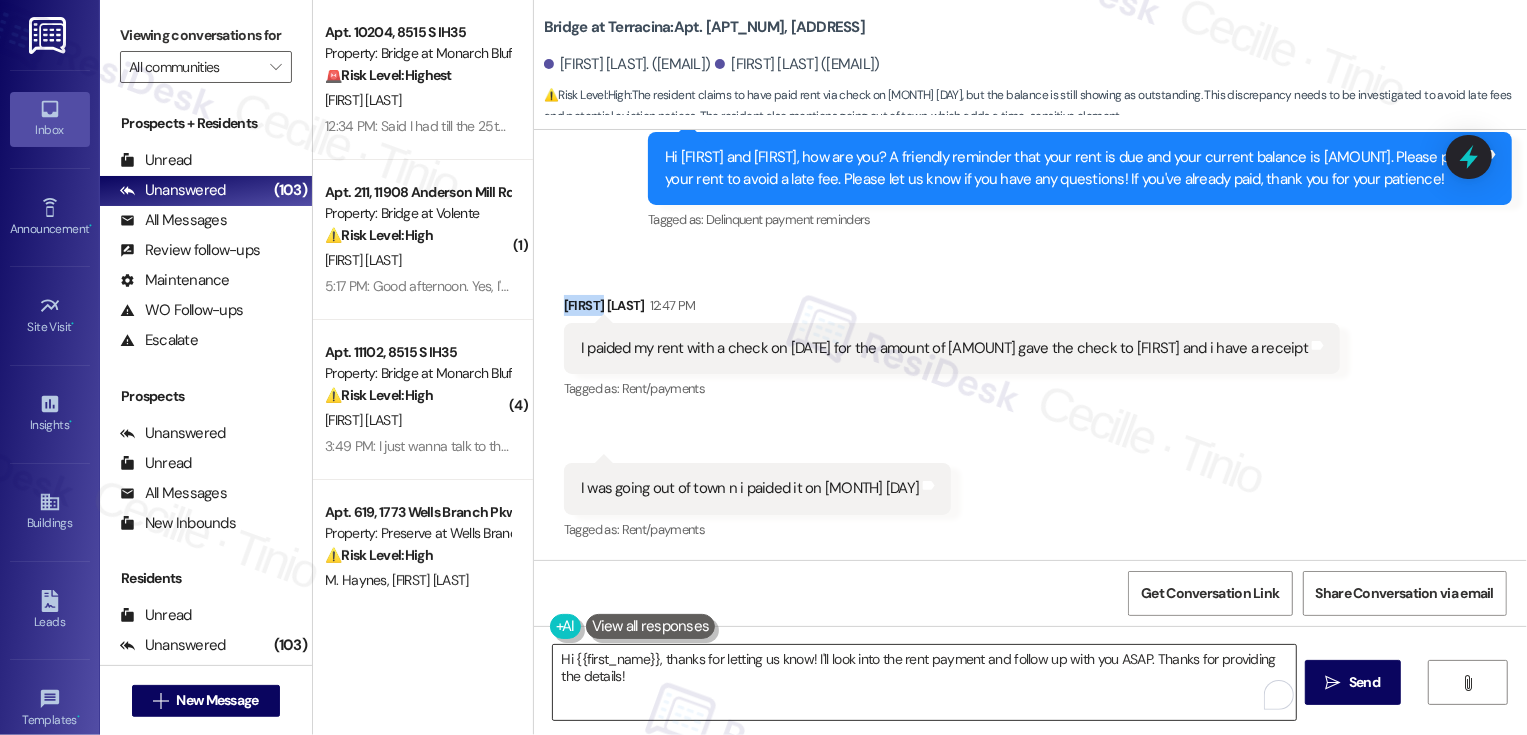 click on "Hi {{first_name}}, thanks for letting us know! I'll look into the rent payment and follow up with you ASAP. Thanks for providing the details!" at bounding box center (924, 682) 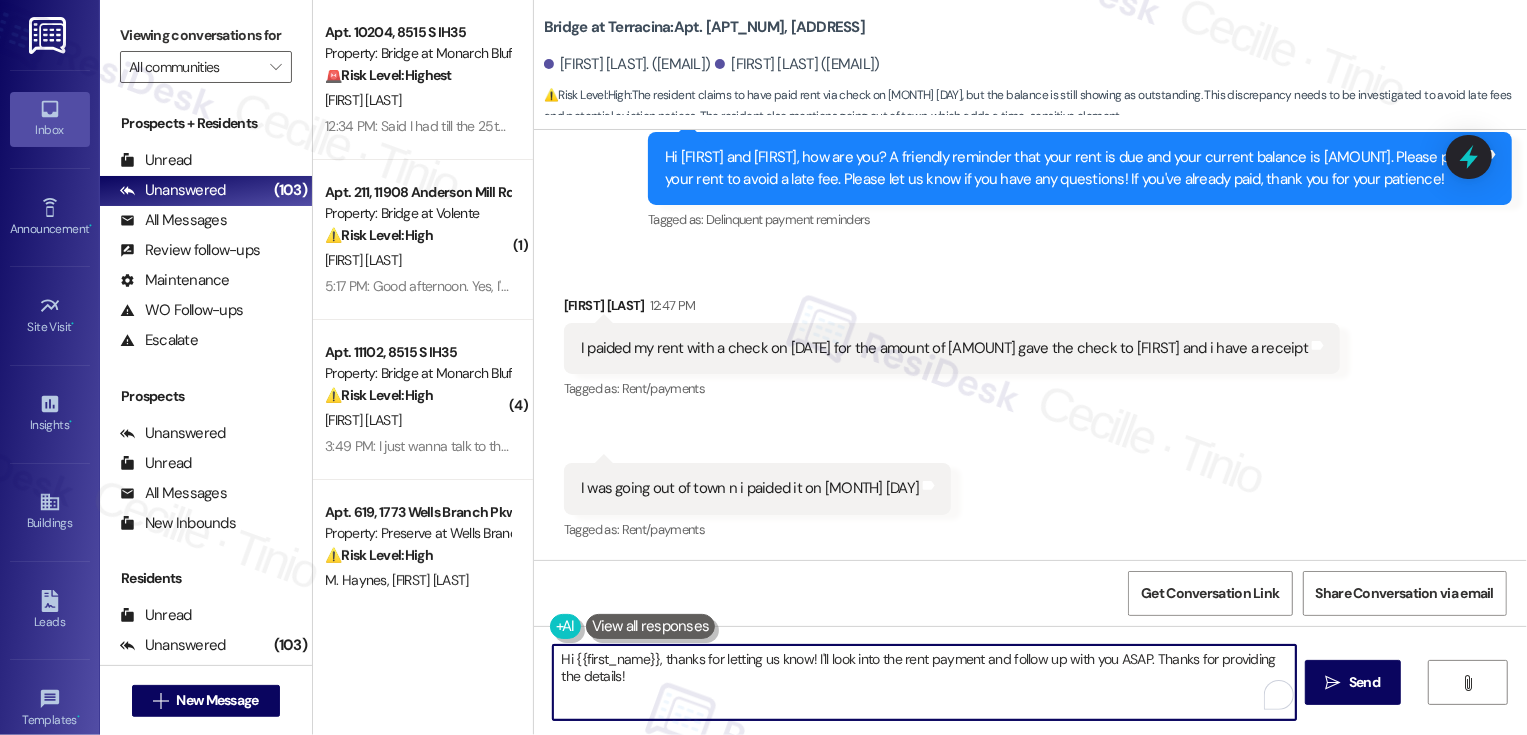 click on "Hi {{first_name}}, thanks for letting us know! I'll look into the rent payment and follow up with you ASAP. Thanks for providing the details!" at bounding box center (924, 682) 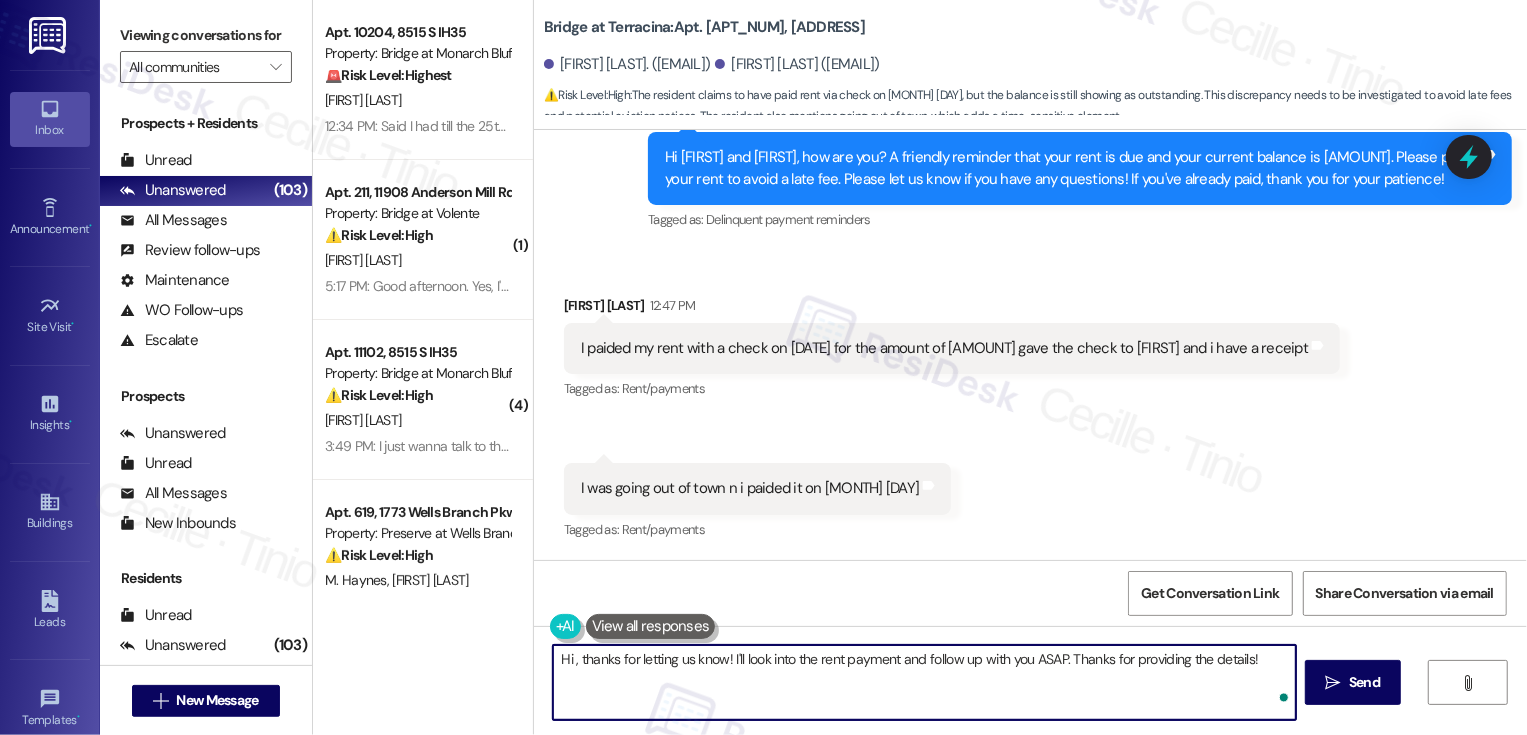 paste on "Rebecca" 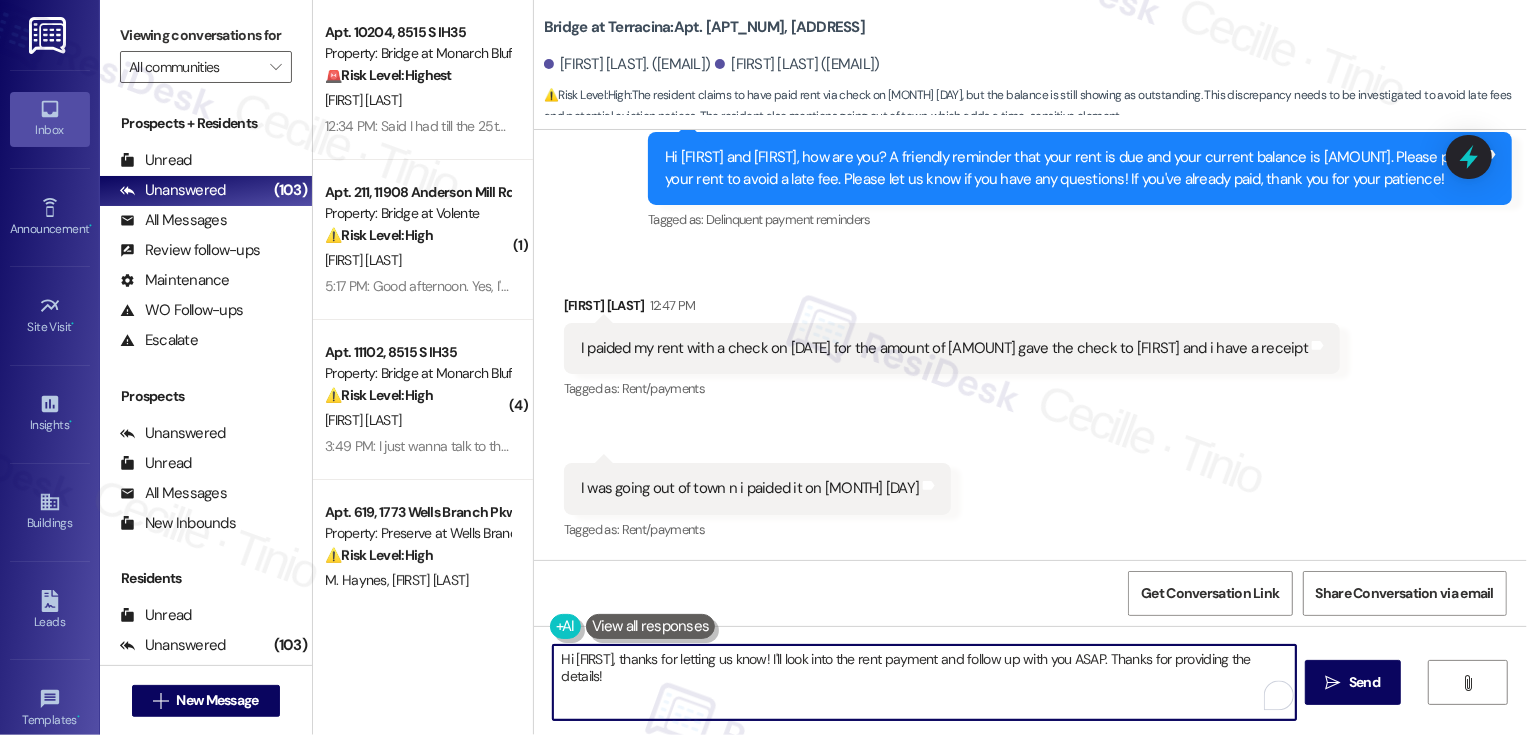 click on "Hi Rebecca, thanks for letting us know! I'll look into the rent payment and follow up with you ASAP. Thanks for providing the details!" at bounding box center [924, 682] 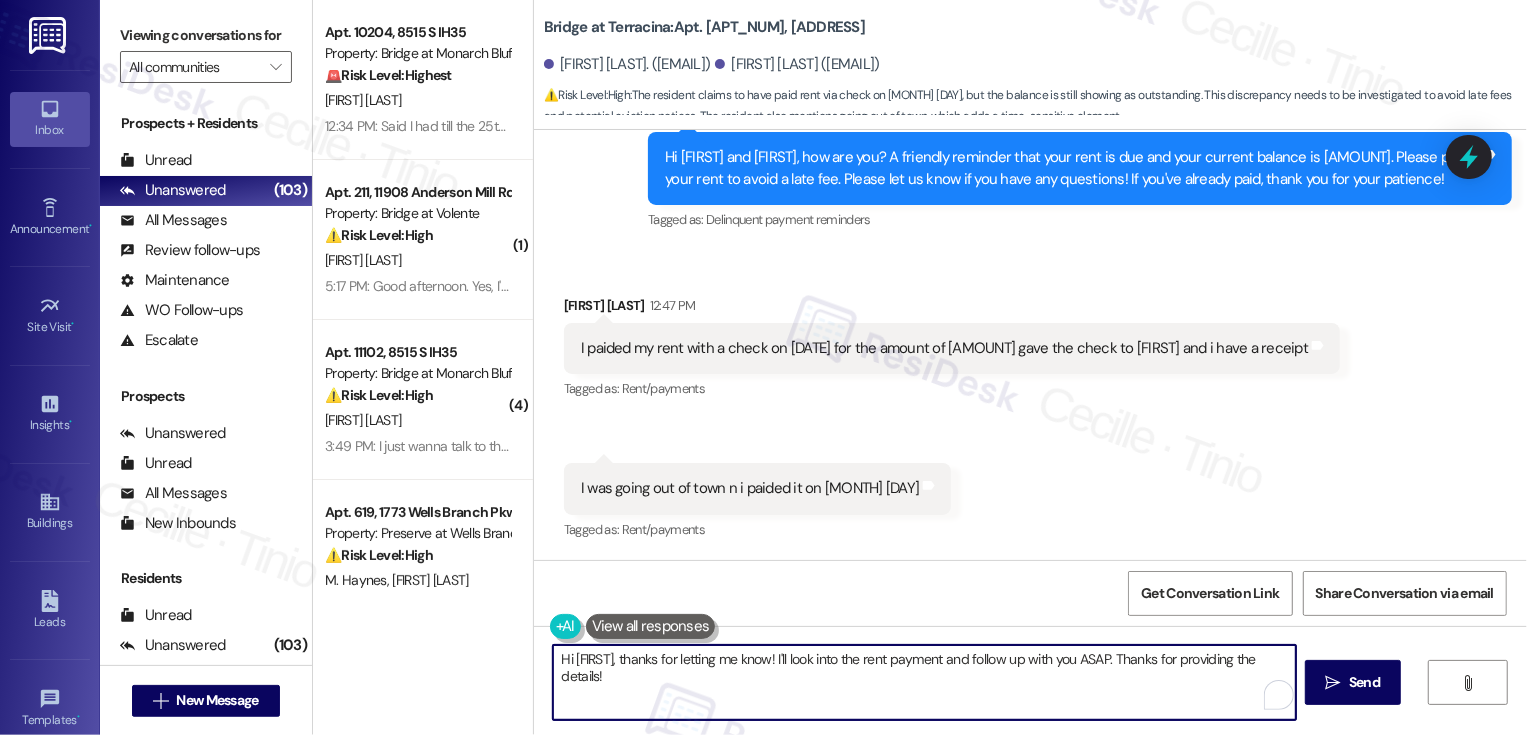 drag, startPoint x: 974, startPoint y: 659, endPoint x: 986, endPoint y: 689, distance: 32.31099 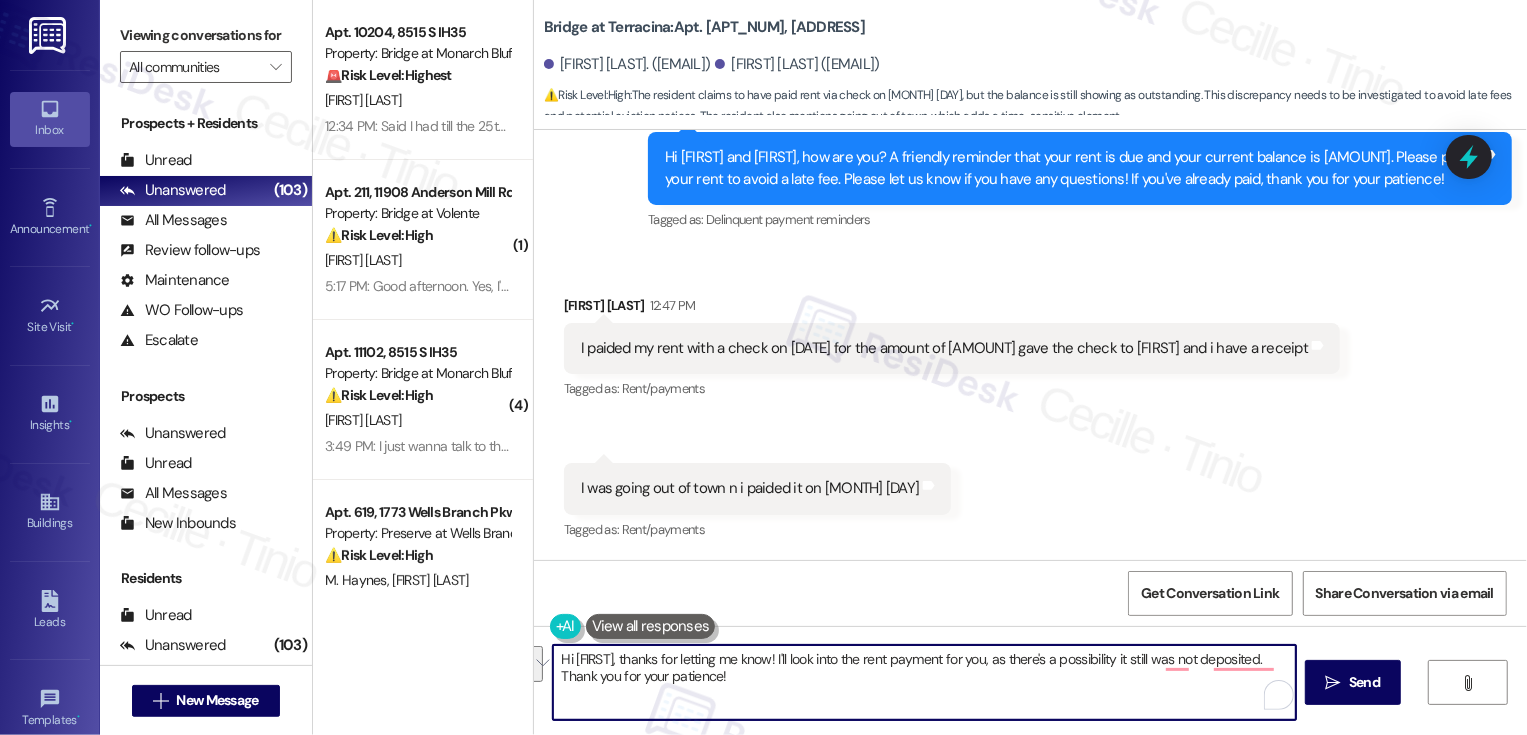 paste on "so much for letting me know! I’ll go ahead and look into the rent payment for you—it’s possible that it hasn’t been deposited or processed just yet. I really appreciate your patience in the meantime!" 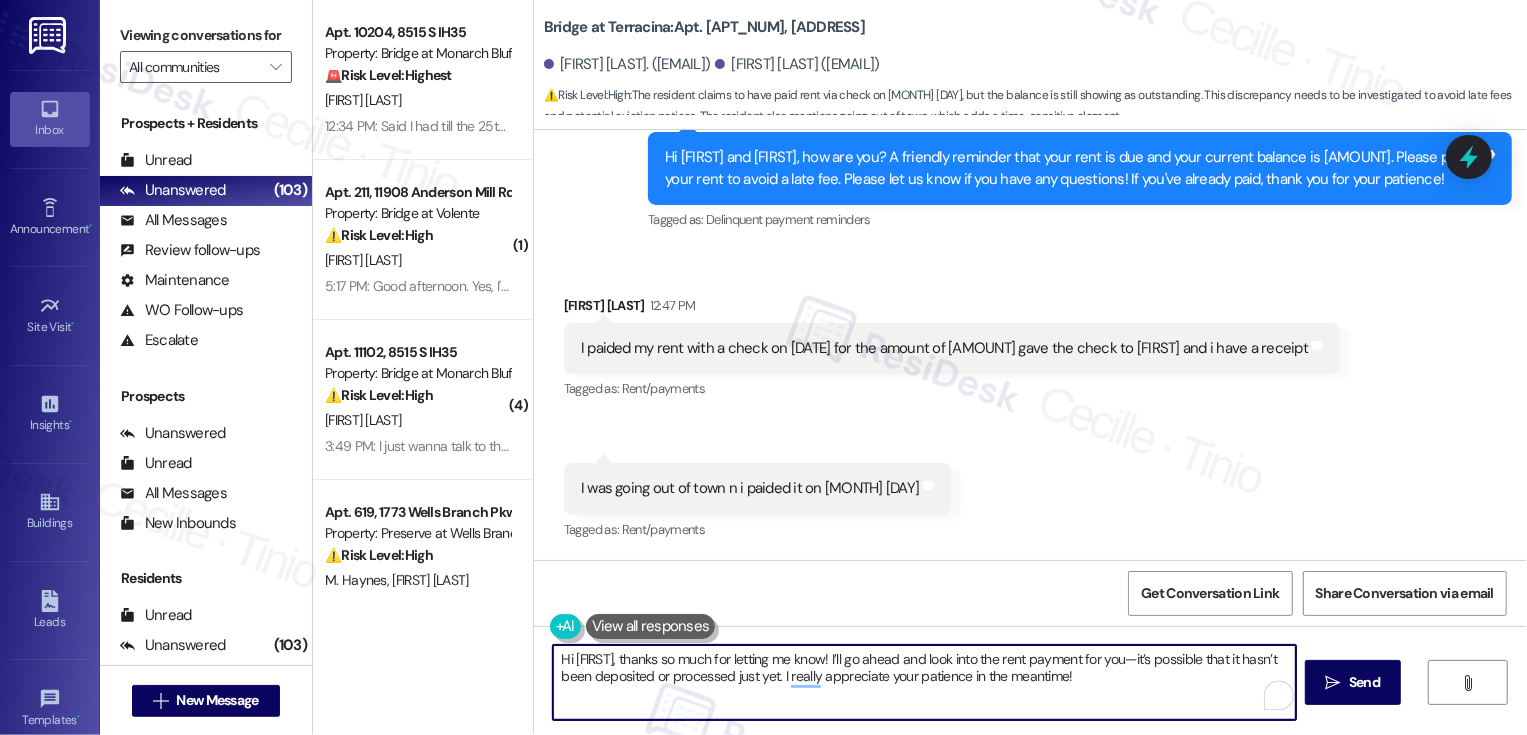 click on "Hi Rebecca, thanks so much for letting me know! I’ll go ahead and look into the rent payment for you—it’s possible that it hasn’t been deposited or processed just yet. I really appreciate your patience in the meantime!" at bounding box center (924, 682) 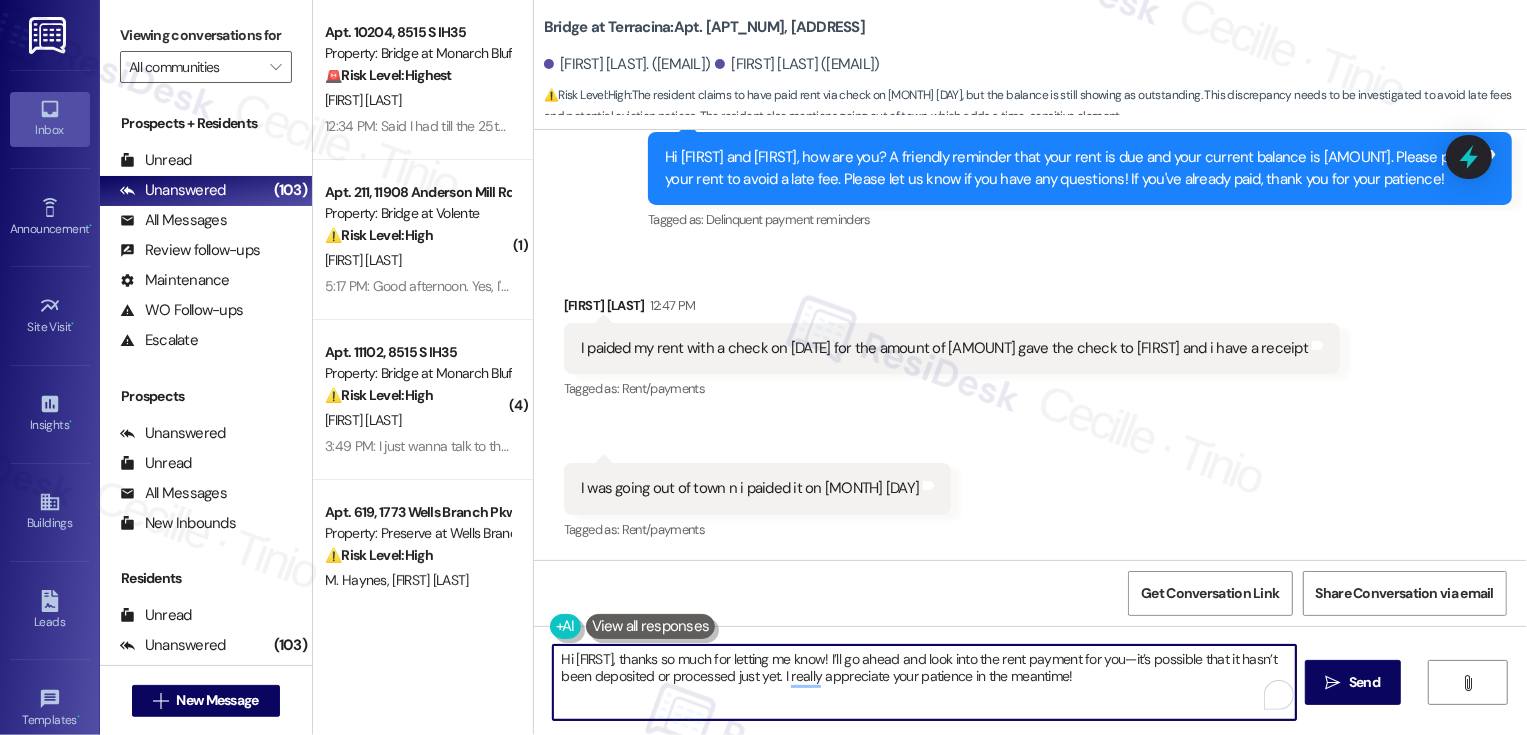 click on "Hi Rebecca, thanks so much for letting me know! I’ll go ahead and look into the rent payment for you—it’s possible that it hasn’t been deposited or processed just yet. I really appreciate your patience in the meantime!" at bounding box center (924, 682) 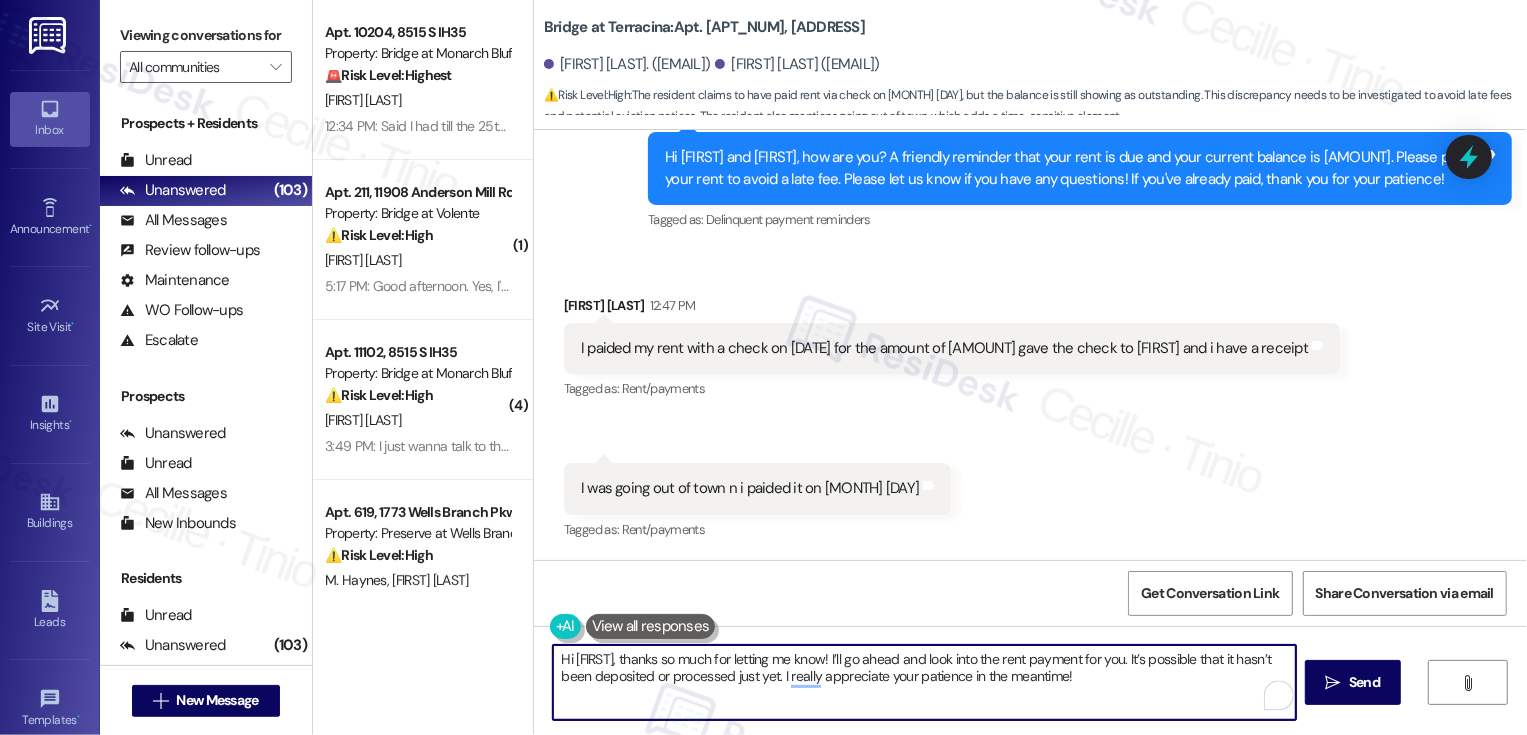 click on "Hi Rebecca, thanks so much for letting me know! I’ll go ahead and look into the rent payment for you. It’s possible that it hasn’t been deposited or processed just yet. I really appreciate your patience in the meantime!" at bounding box center (924, 682) 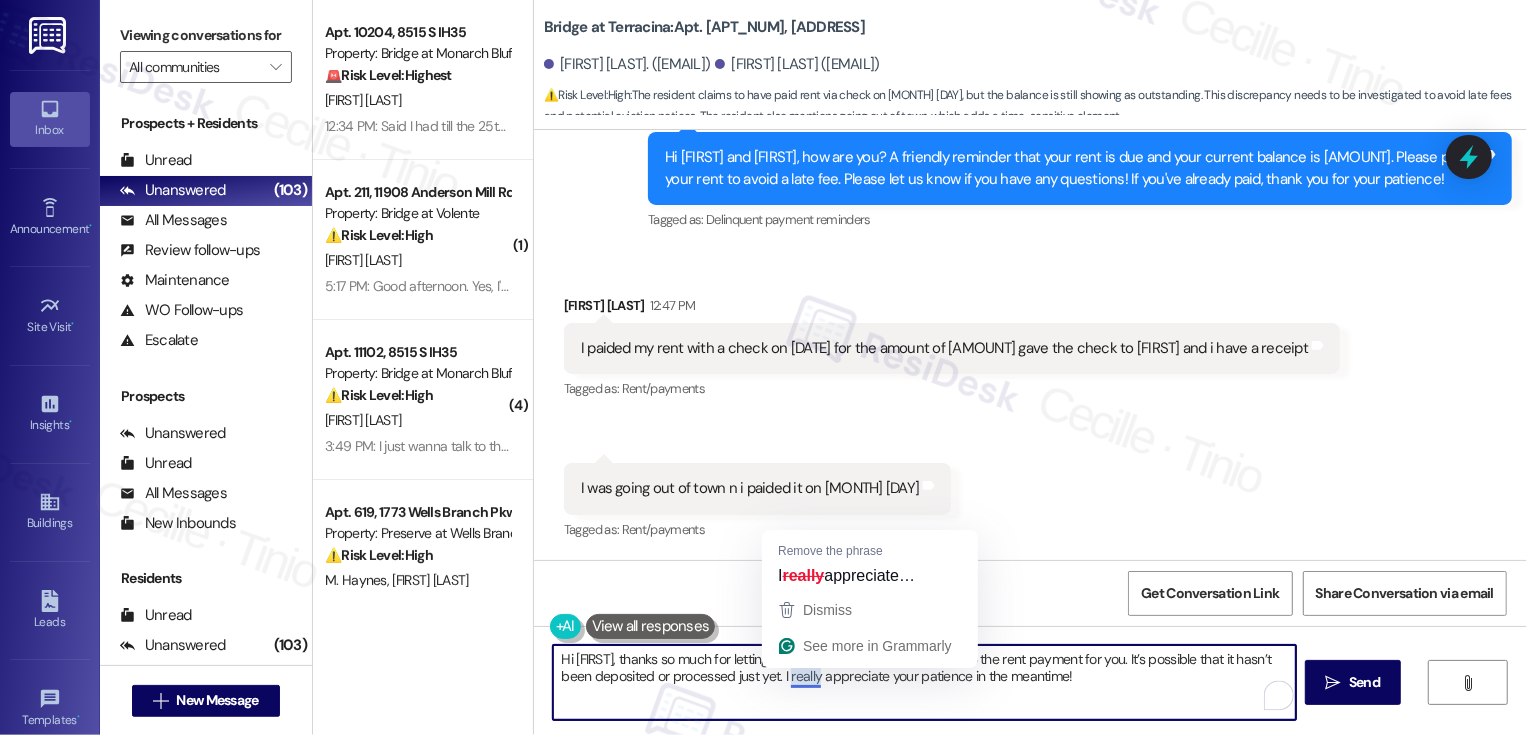click on "Hi Rebecca, thanks so much for letting me know! I’ll go ahead and look into the rent payment for you. It’s possible that it hasn’t been deposited or processed just yet. I really appreciate your patience in the meantime!" at bounding box center [924, 682] 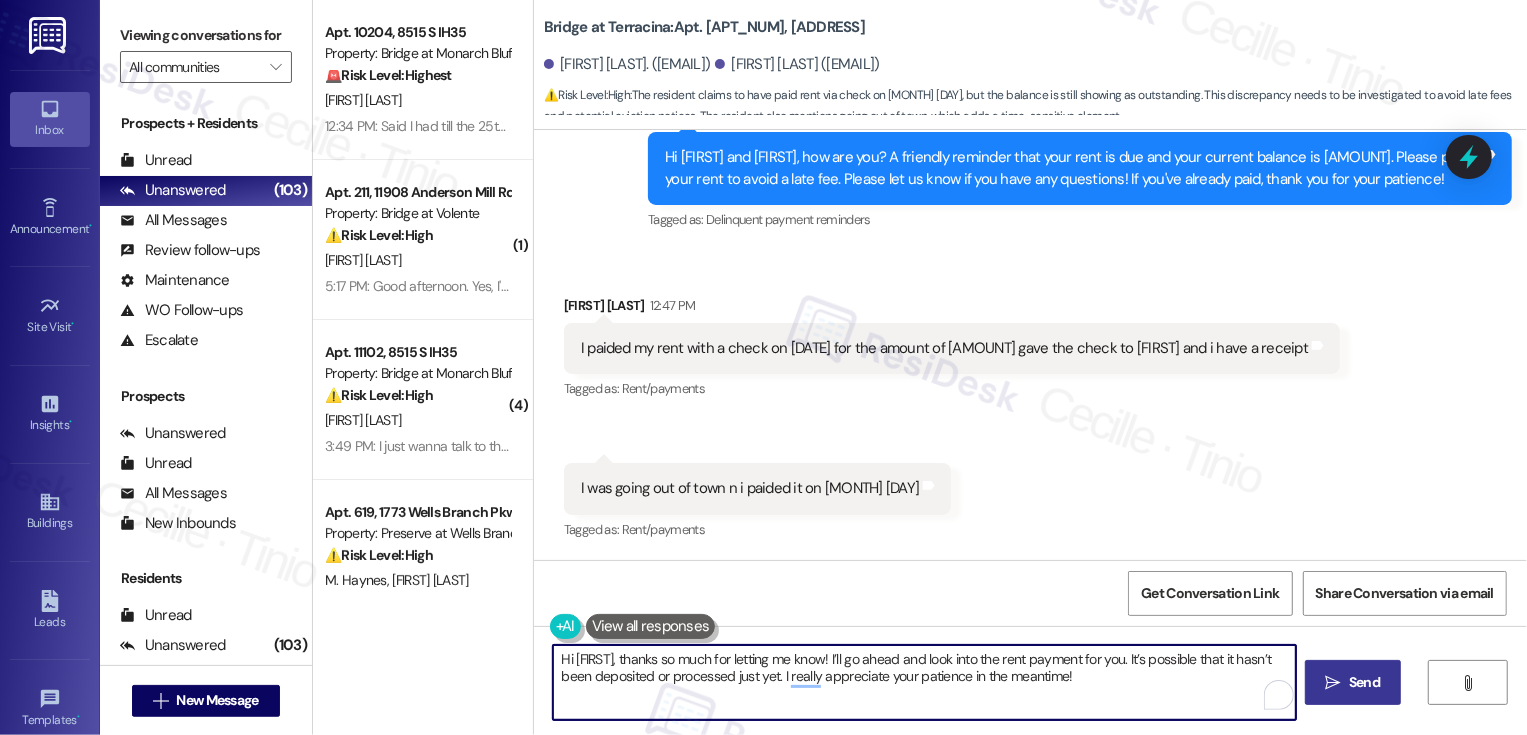 type on "Hi Rebecca, thanks so much for letting me know! I’ll go ahead and look into the rent payment for you. It’s possible that it hasn’t been deposited or processed just yet. I really appreciate your patience in the meantime!" 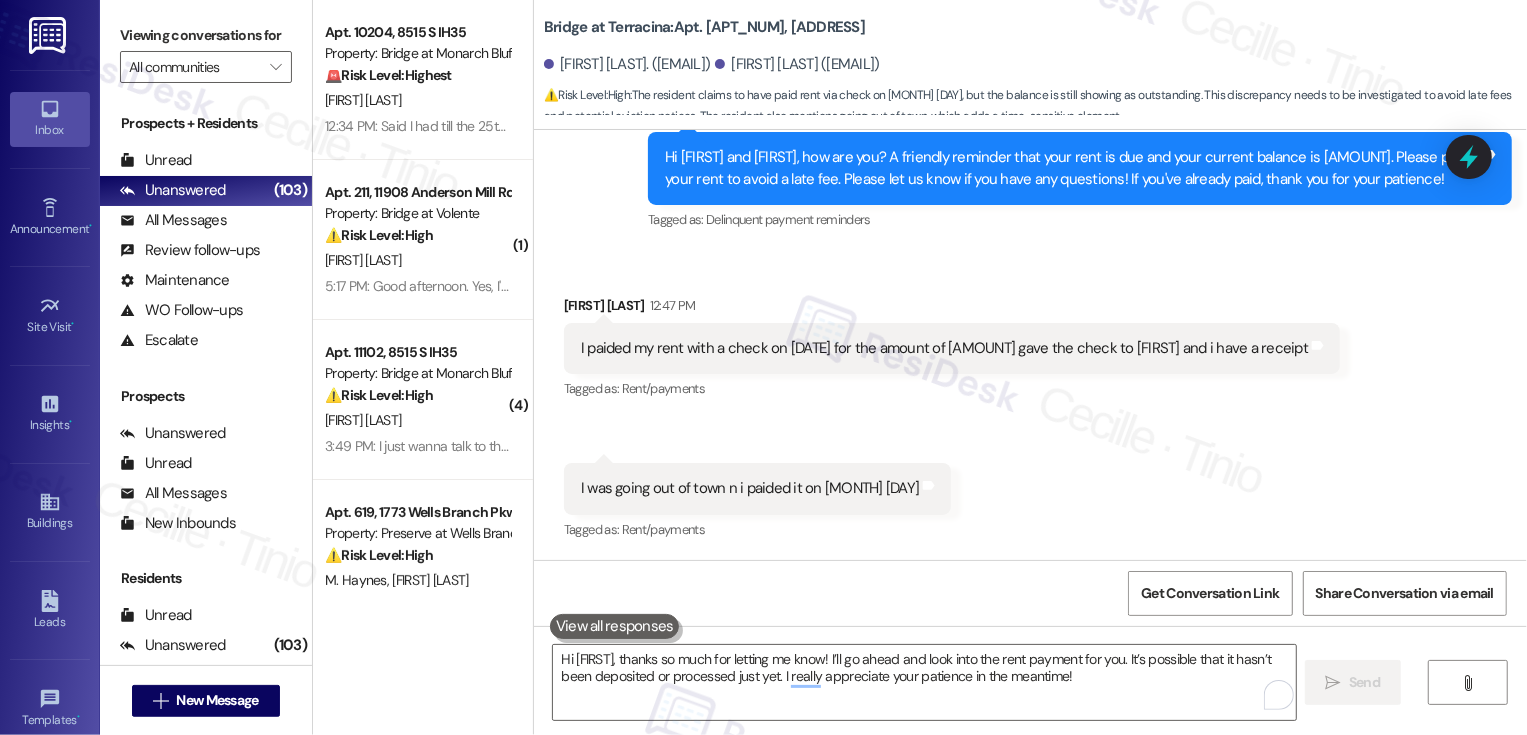 type 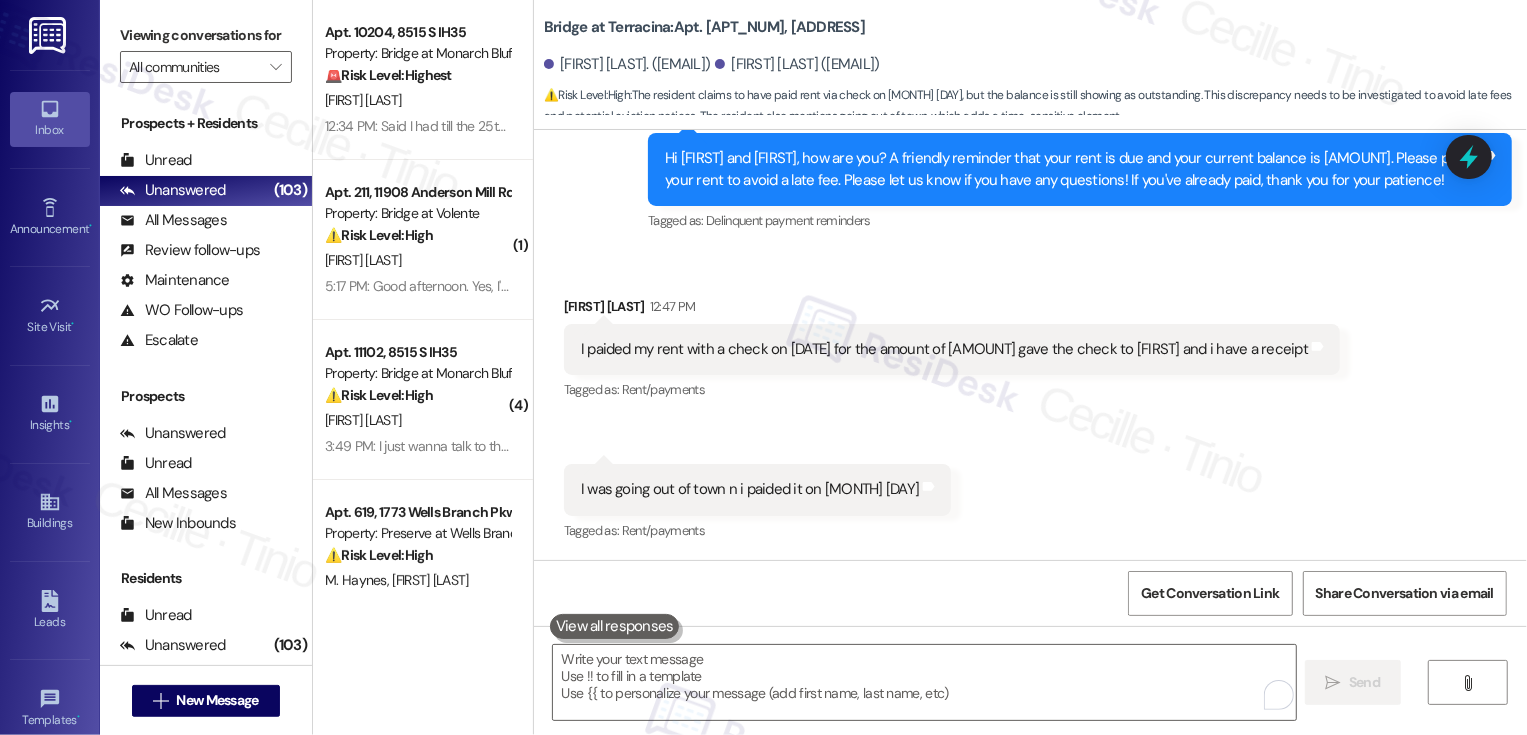 scroll, scrollTop: 4594, scrollLeft: 0, axis: vertical 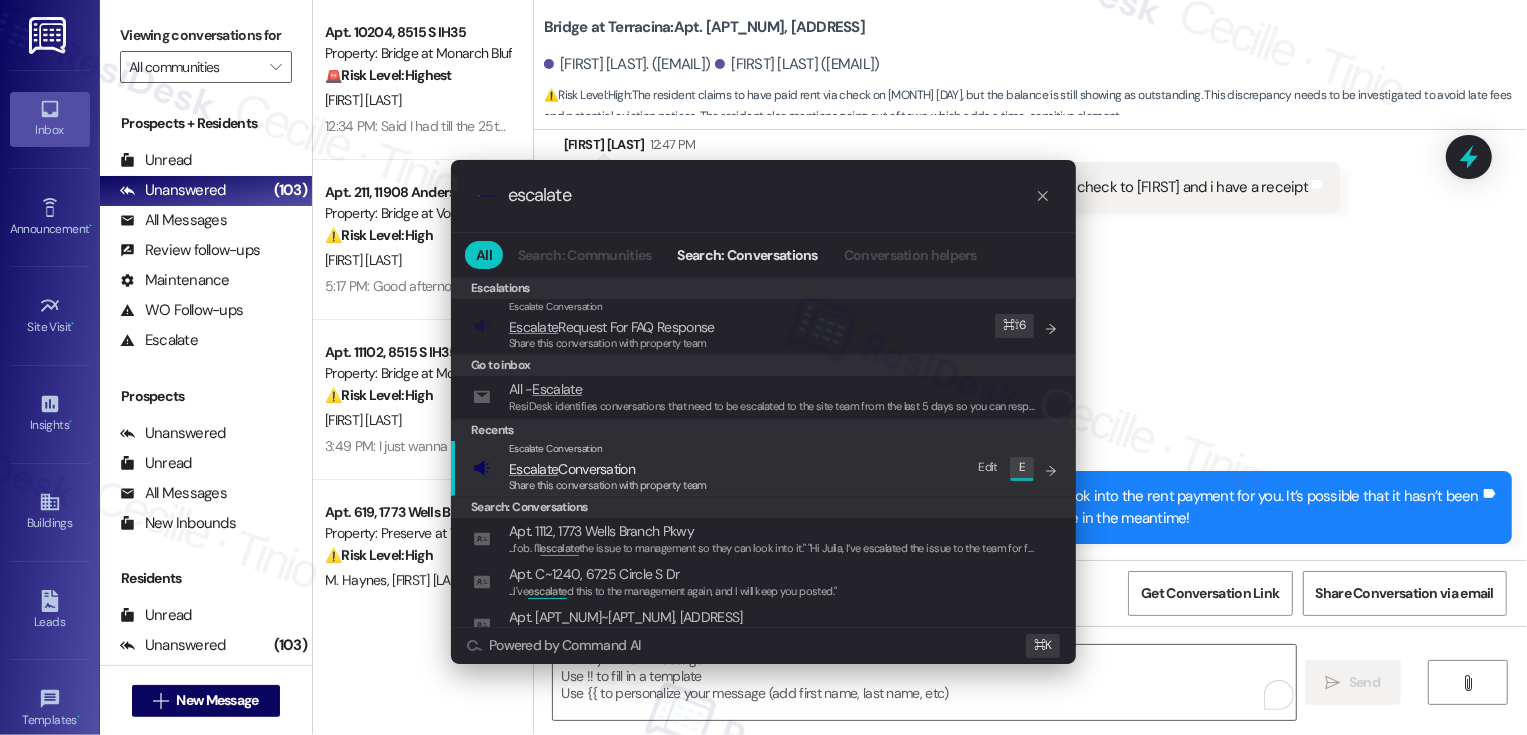 type on "escalate" 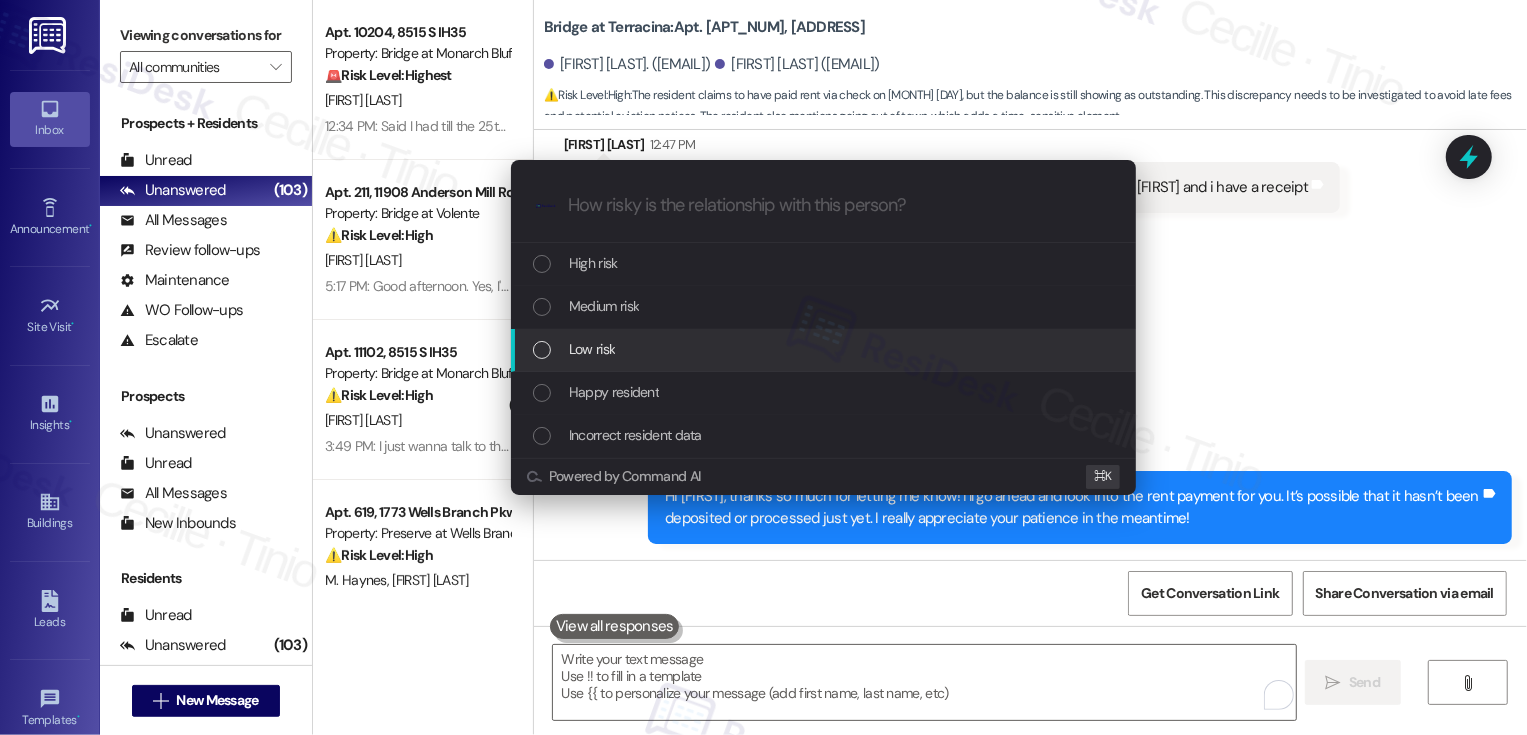 click on "Low risk" at bounding box center [592, 349] 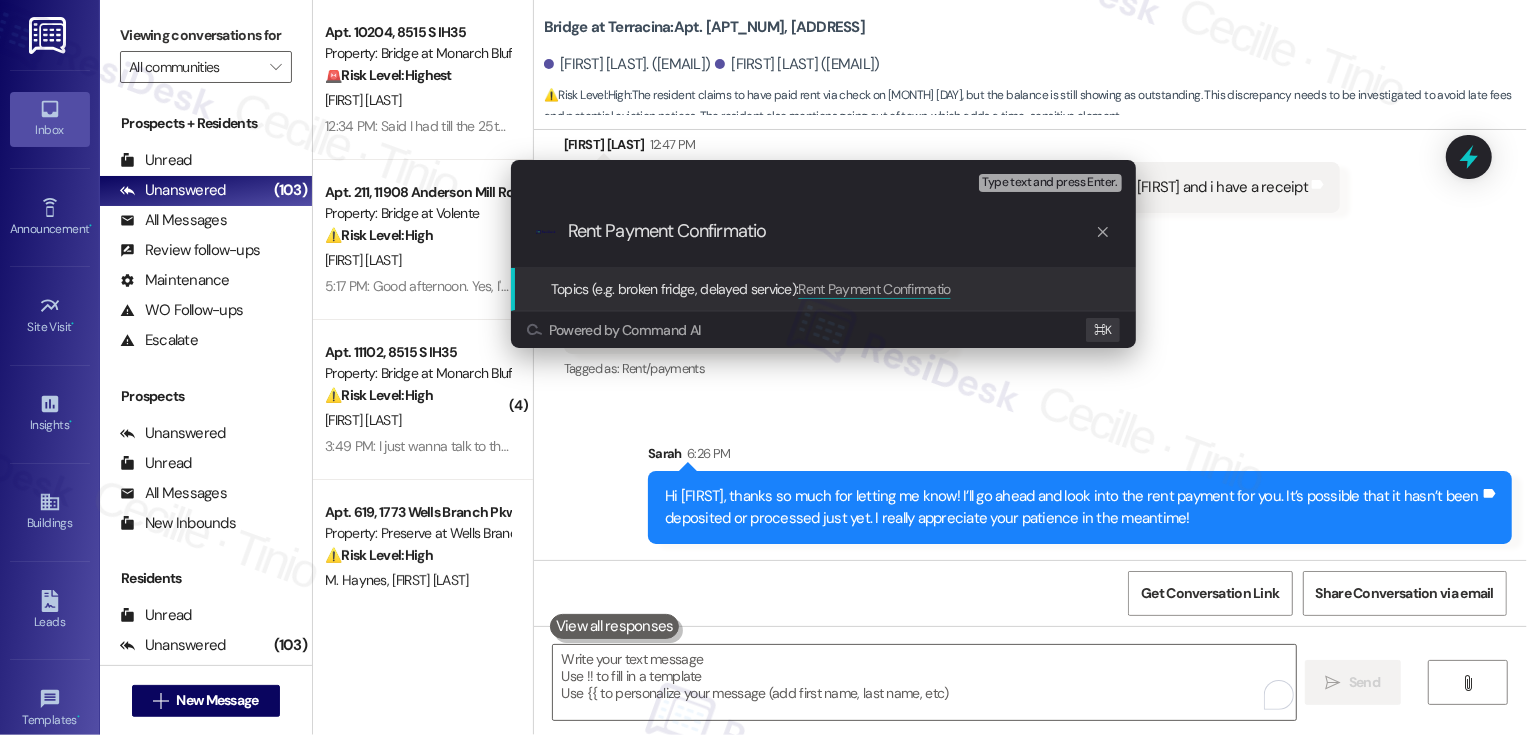 type on "Rent Payment Confirmation" 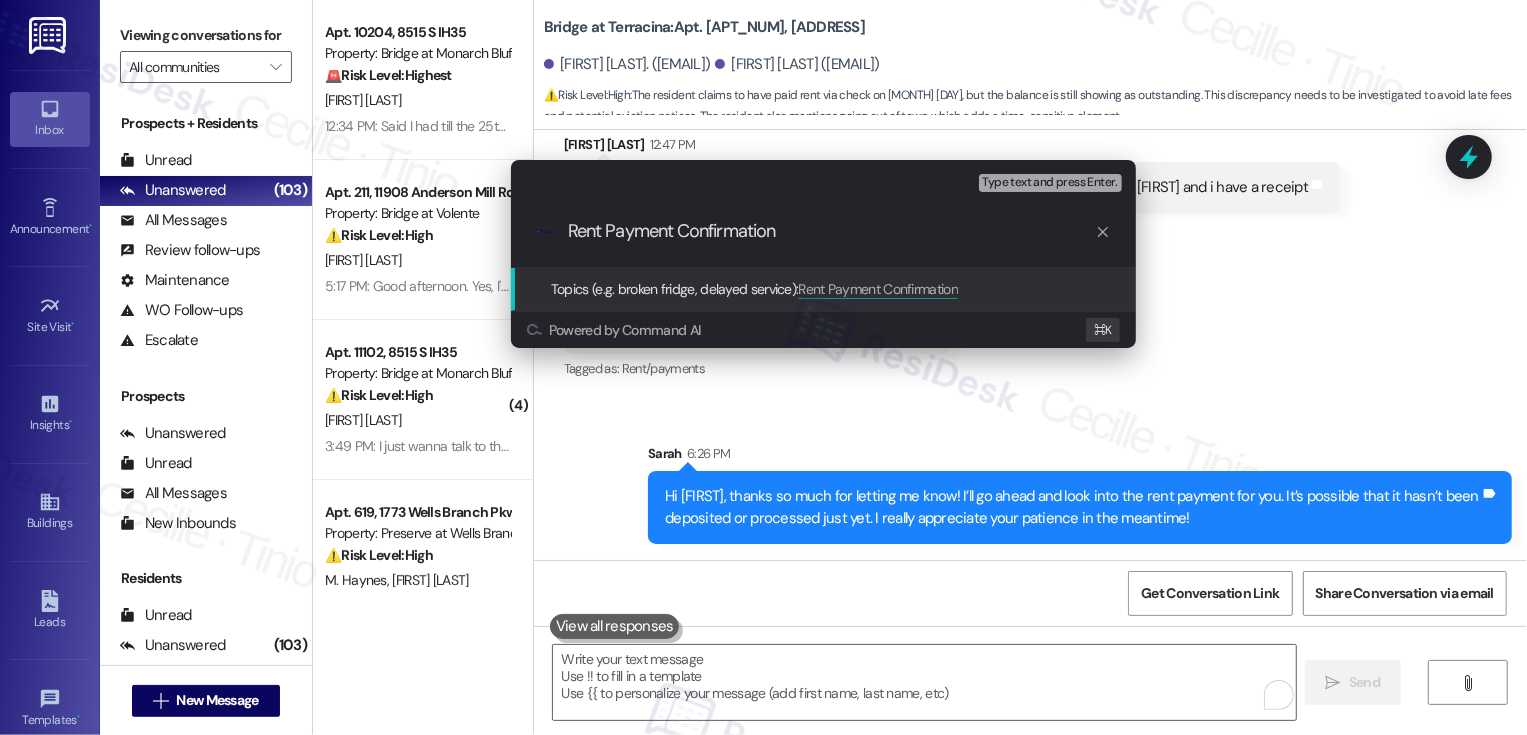 type 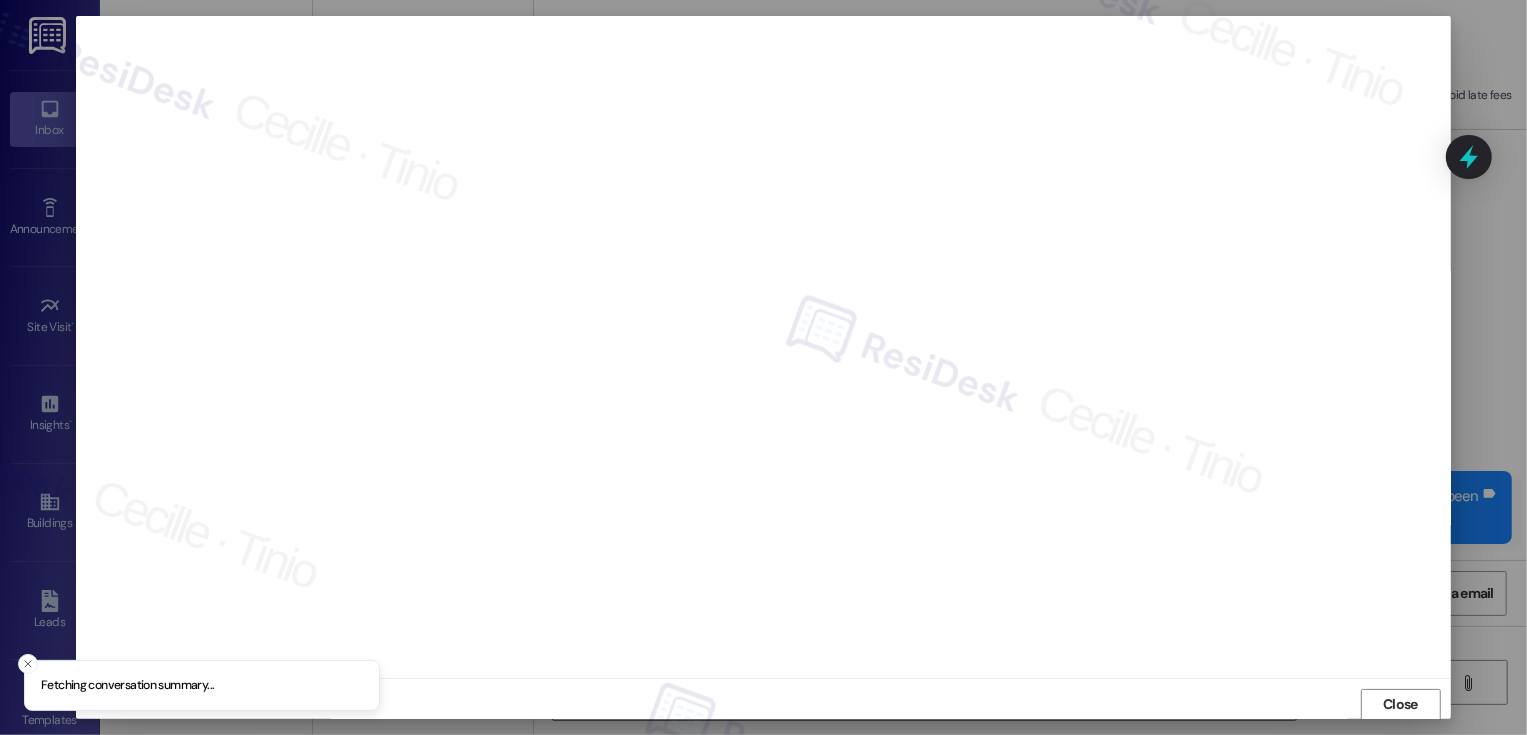 scroll, scrollTop: 1, scrollLeft: 0, axis: vertical 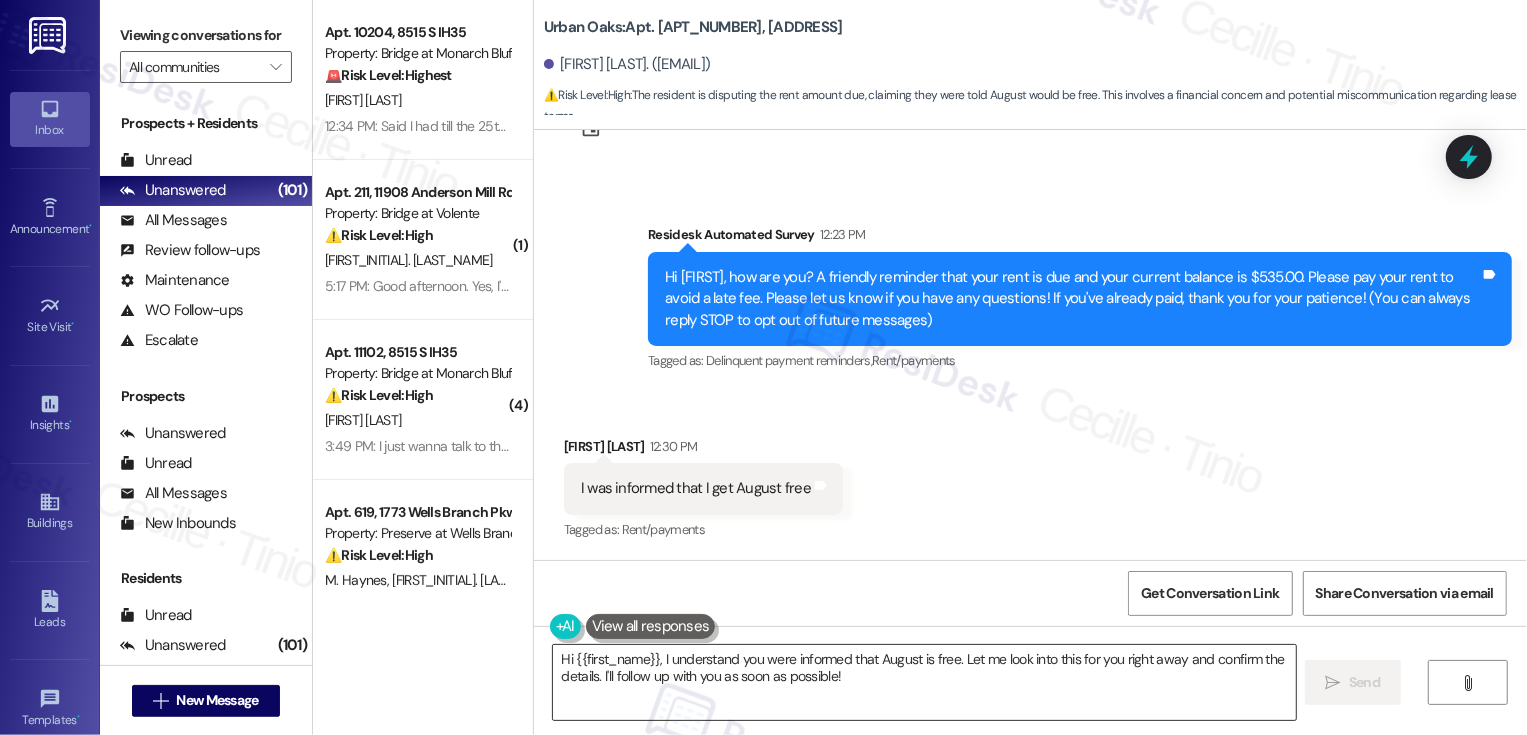 click on "Hi {{first_name}}, I understand you were informed that August is free. Let me look into this for you right away and confirm the details. I'll follow up with you as soon as possible!" at bounding box center (924, 682) 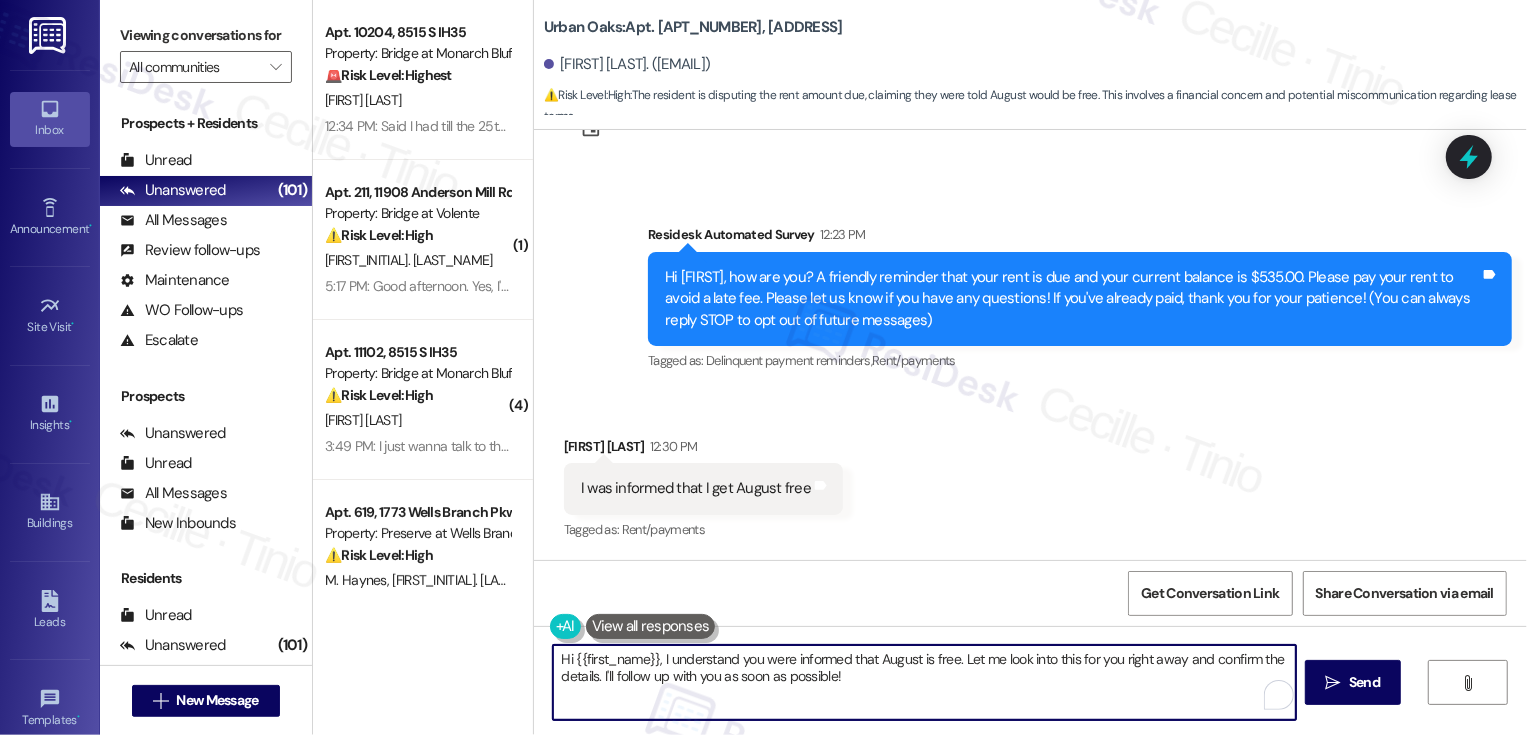 drag, startPoint x: 952, startPoint y: 655, endPoint x: 993, endPoint y: 705, distance: 64.66065 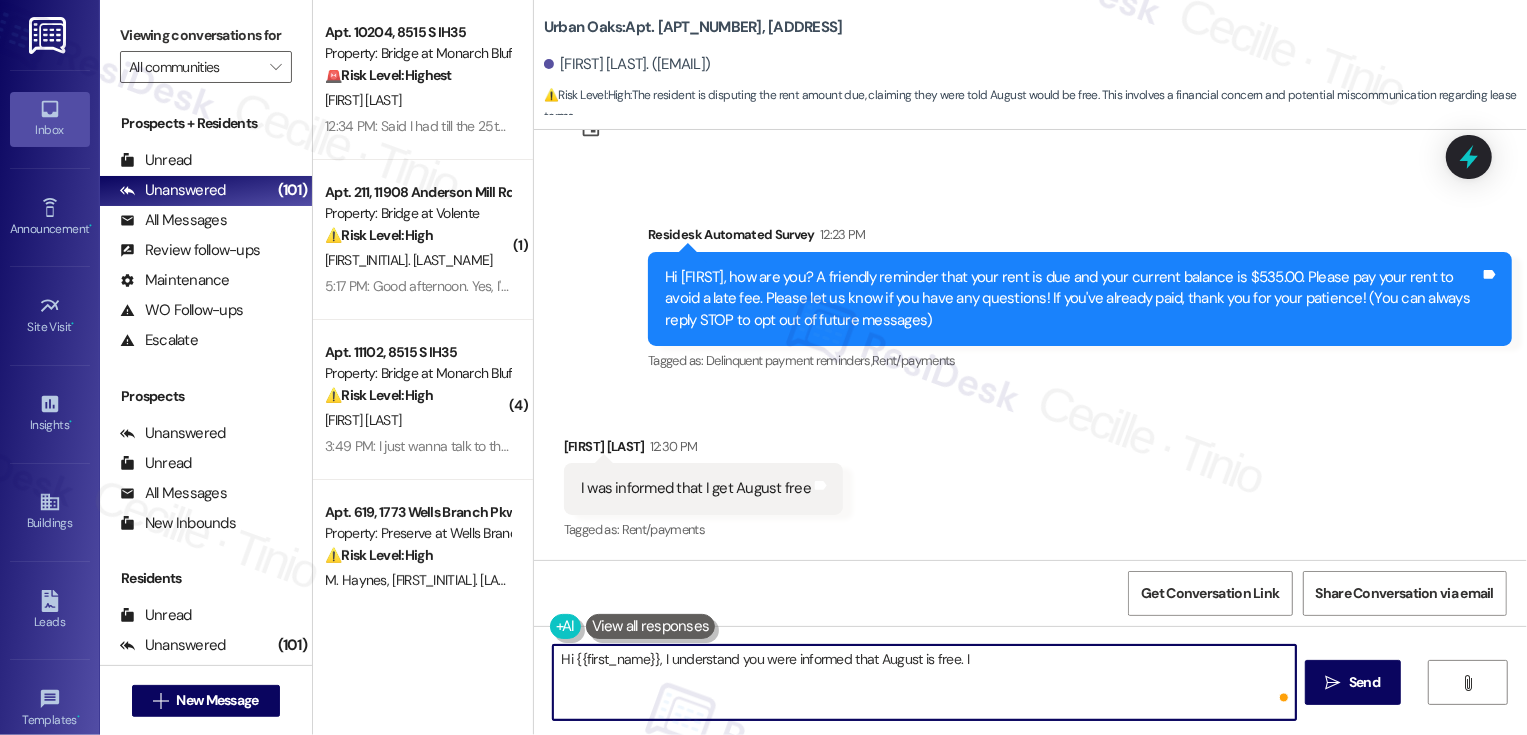type on "Hi {{first_name}}, I understand you were informed that August is free." 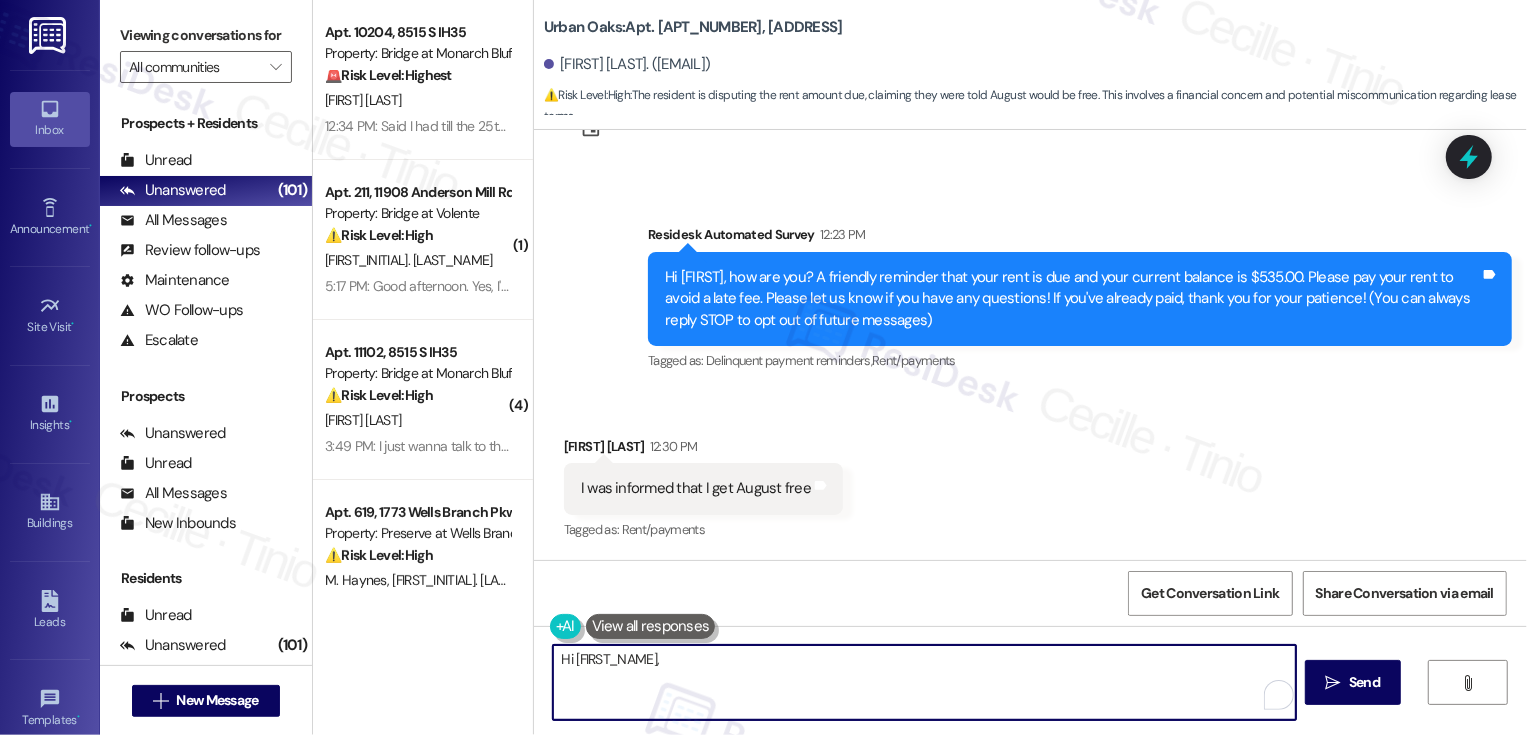 click on "Hi [FIRST_NAME]," at bounding box center [924, 682] 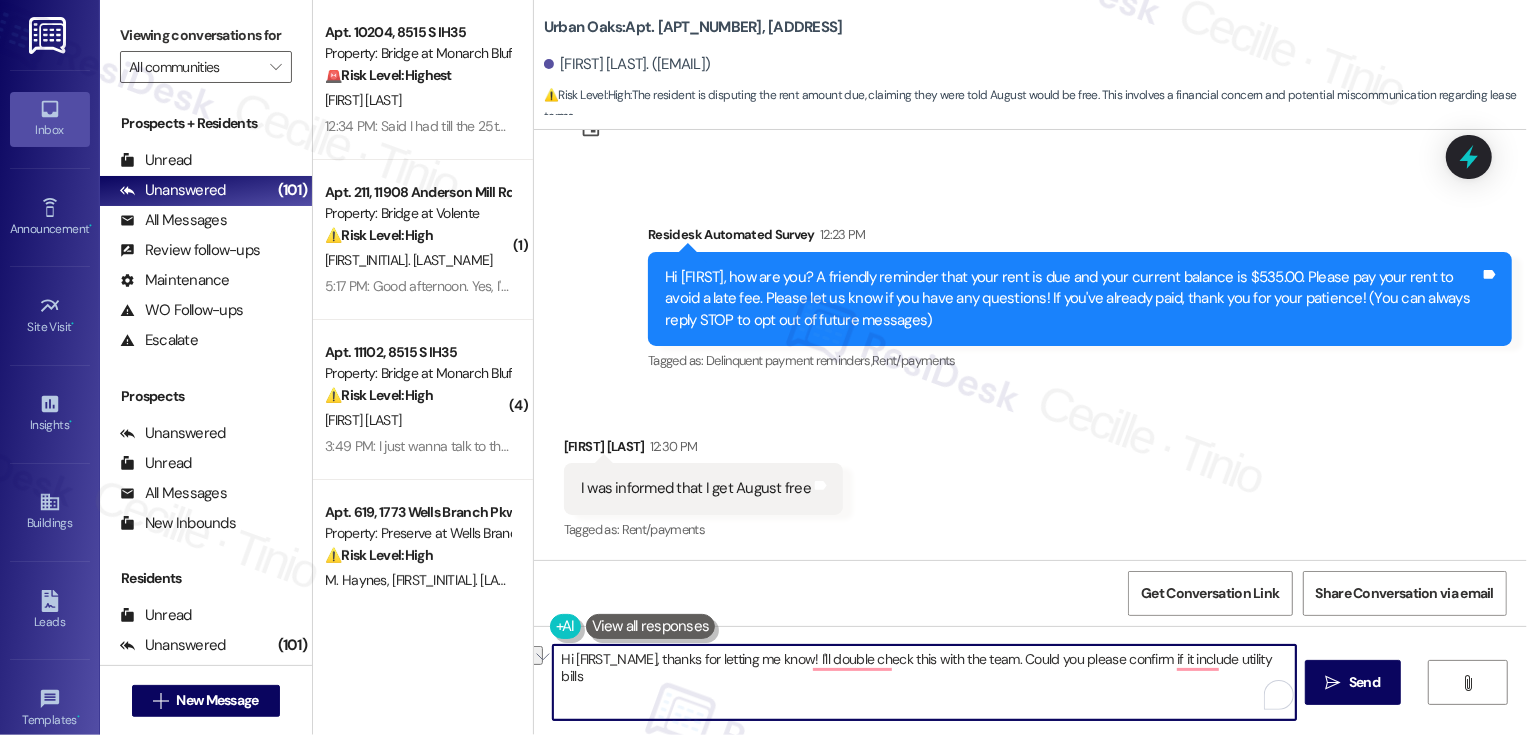 drag, startPoint x: 1145, startPoint y: 658, endPoint x: 1186, endPoint y: 688, distance: 50.803543 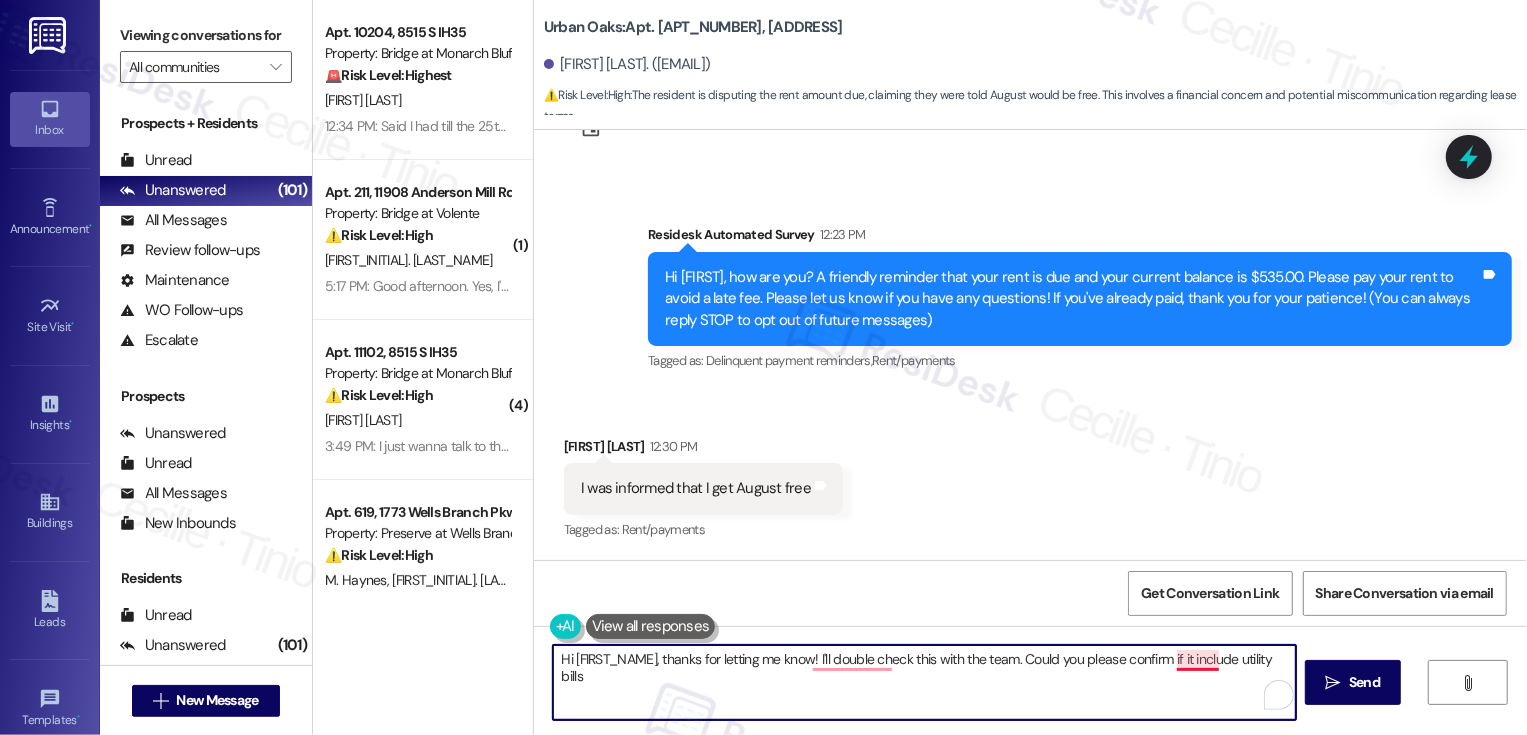 click on "Hi [FIRST_NAME], thanks for letting me know! I'll double check this with the team. Could you please confirm if it include utility bills" at bounding box center (924, 682) 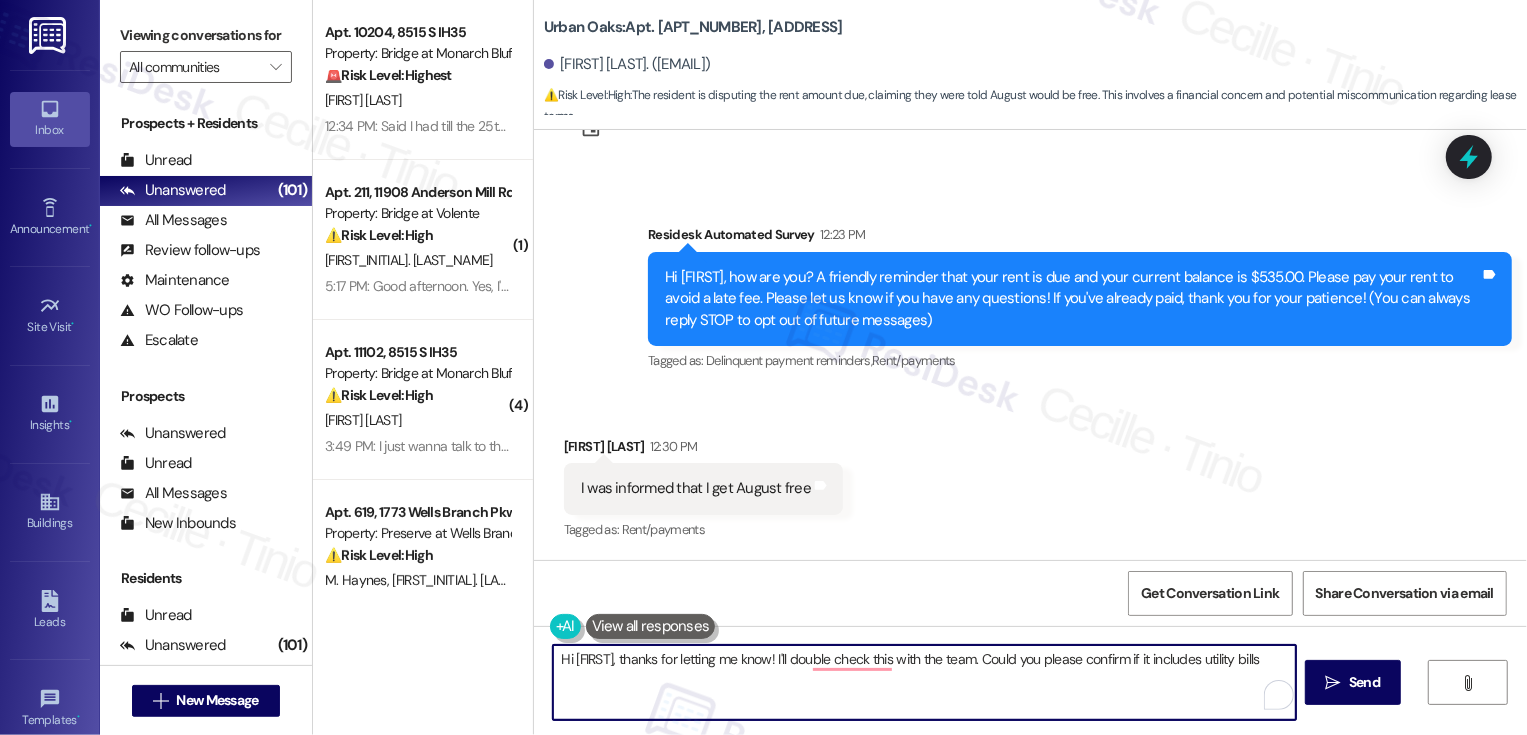 click on "Hi [FIRST], thanks for letting me know! I'll double check this with the team. Could you please confirm if it includes utility bills" at bounding box center [924, 682] 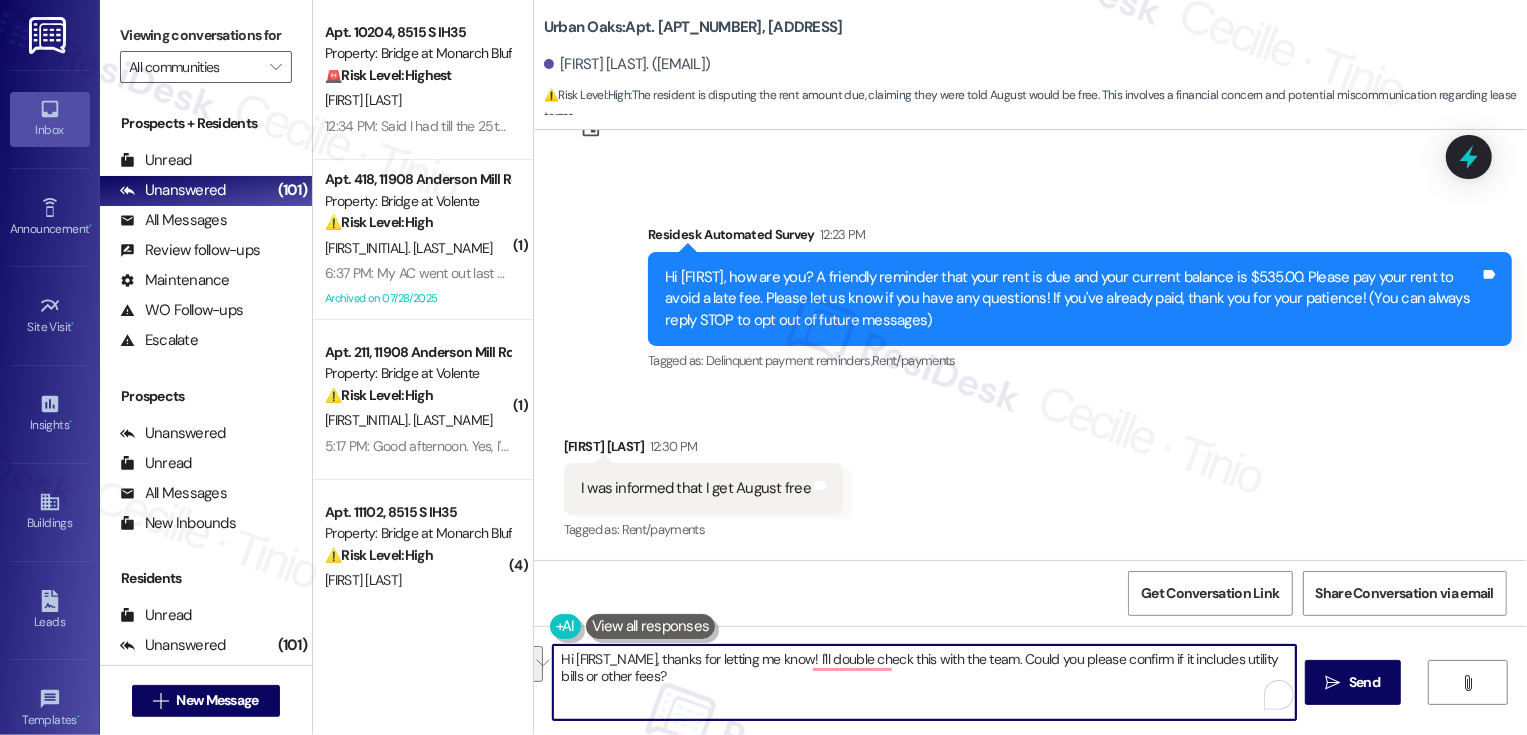 paste on "’ll double‑check this with the team. Could you please confirm if the amount includes utility bills or any other fees?" 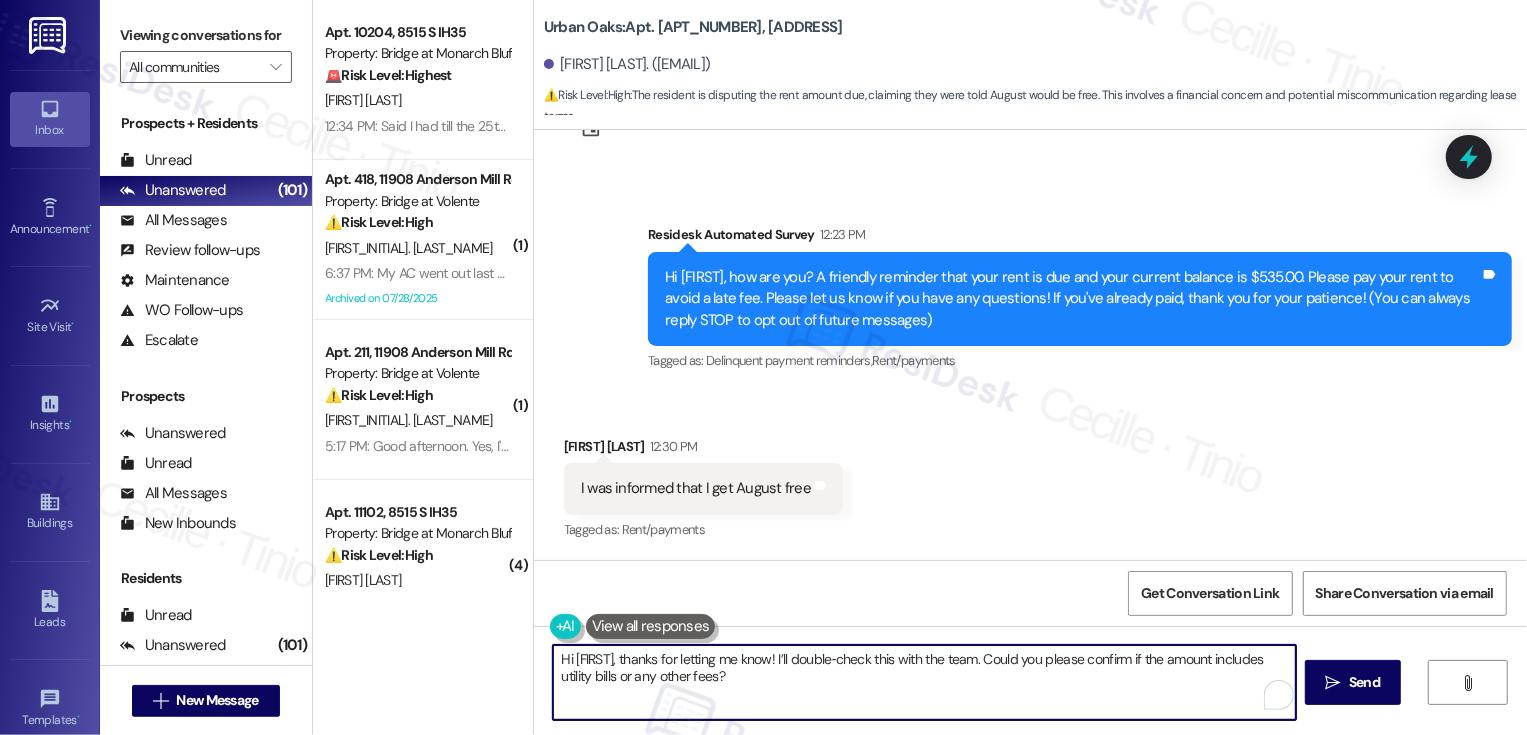 click on "Hi [FIRST], thanks for letting me know! I’ll double‑check this with the team. Could you please confirm if the amount includes utility bills or any other fees?" at bounding box center [924, 682] 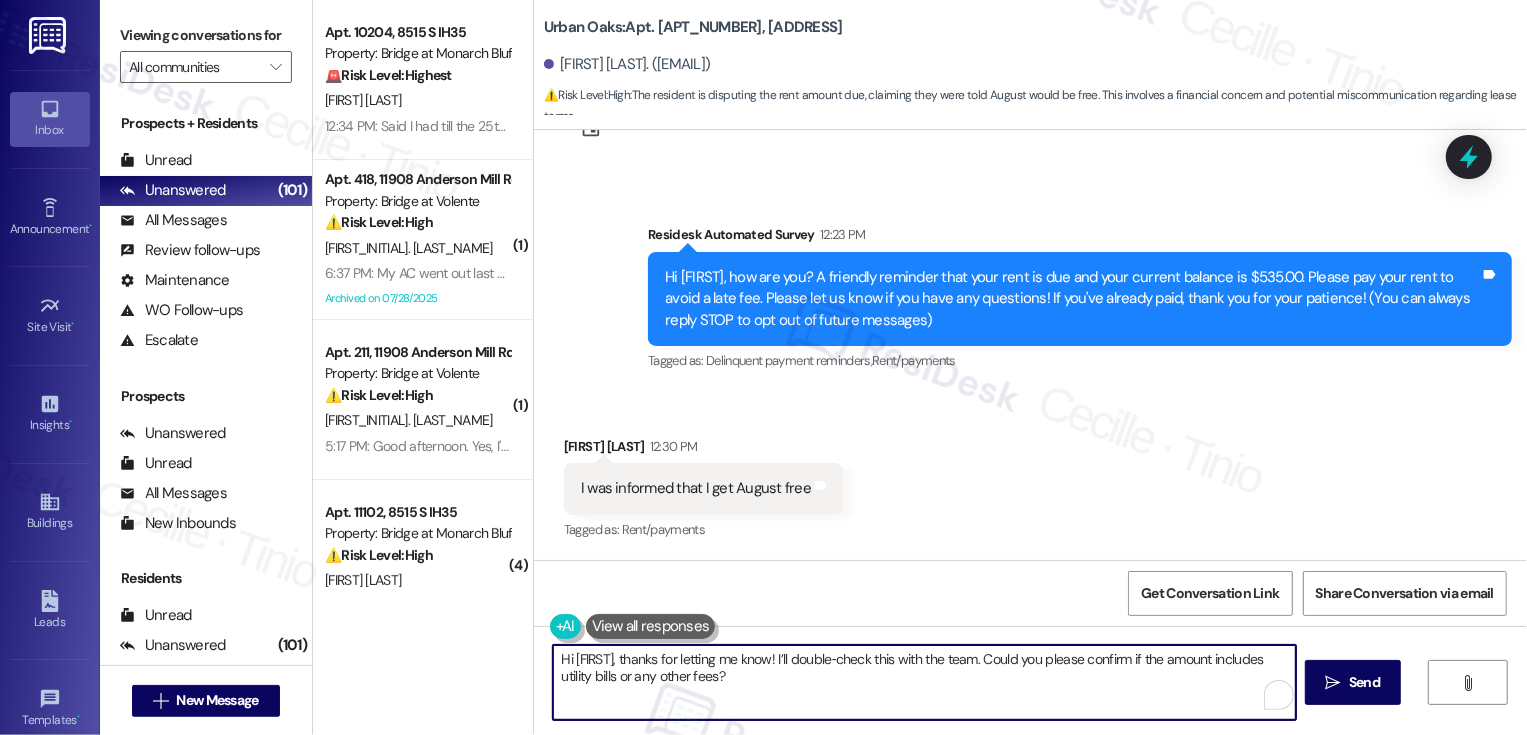 click on "Hi [FIRST], thanks for letting me know! I’ll double‑check this with the team. Could you please confirm if the amount includes utility bills or any other fees?" at bounding box center (924, 682) 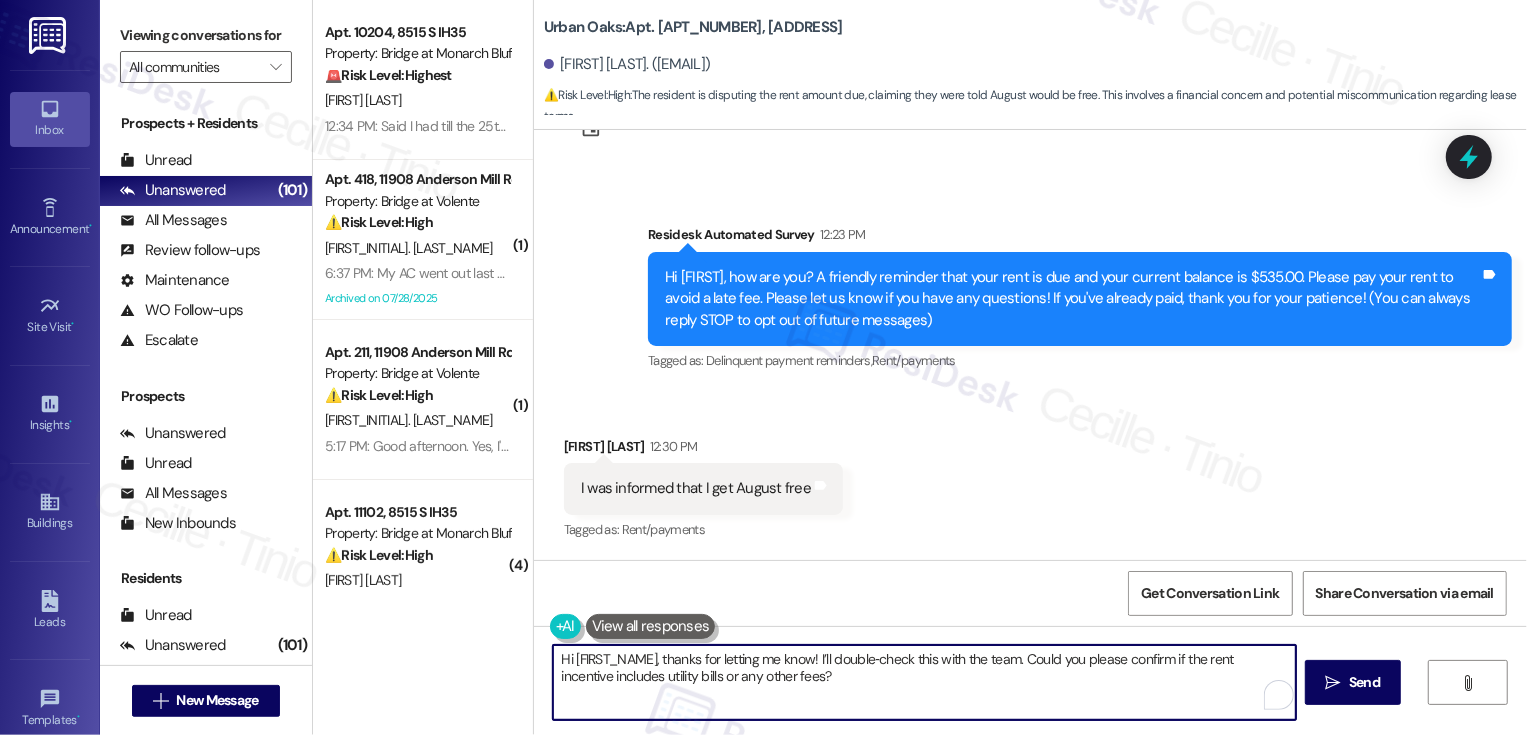 click on "Hi [FIRST_NAME], thanks for letting me know! I’ll double‑check this with the team. Could you please confirm if the rent incentive includes utility bills or any other fees?" at bounding box center [924, 682] 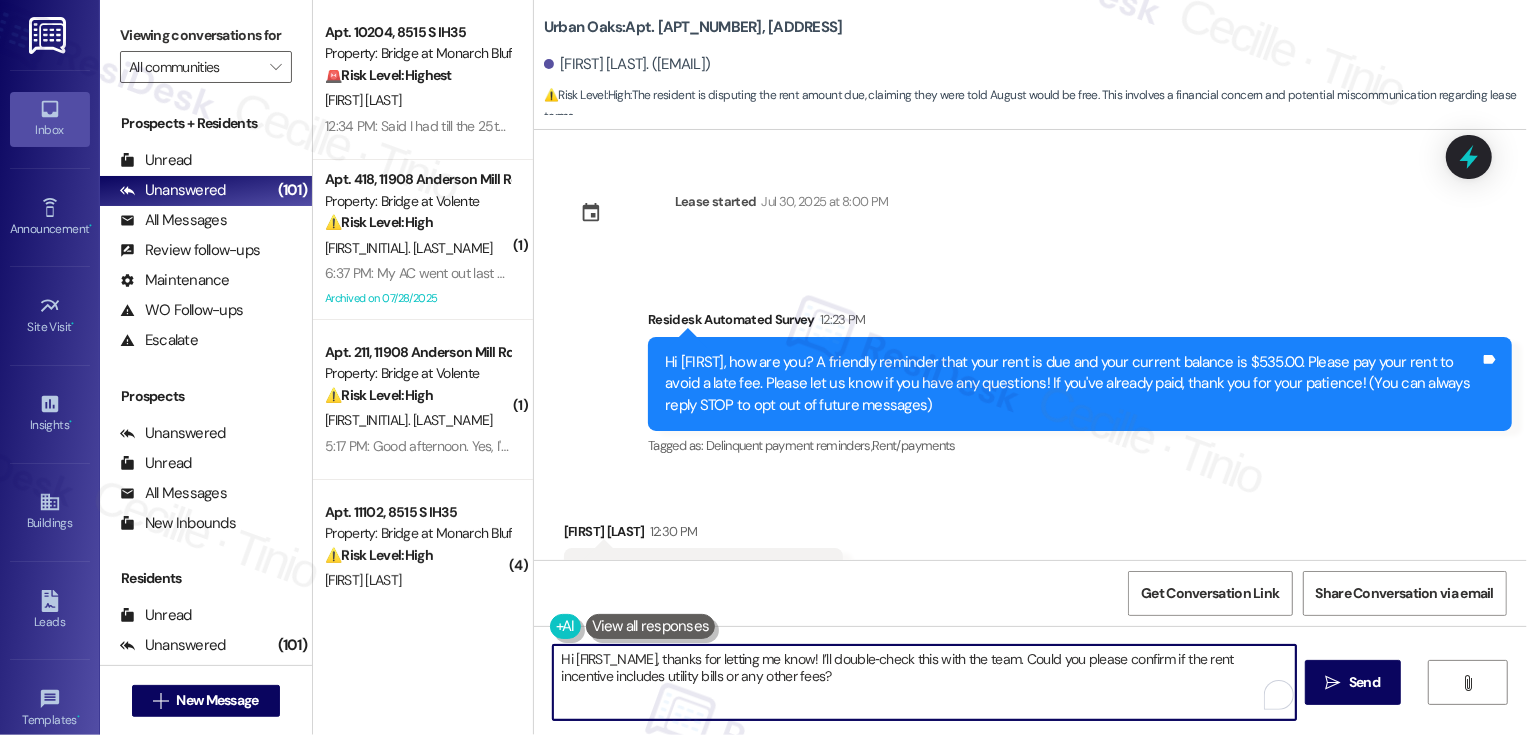 scroll, scrollTop: 85, scrollLeft: 0, axis: vertical 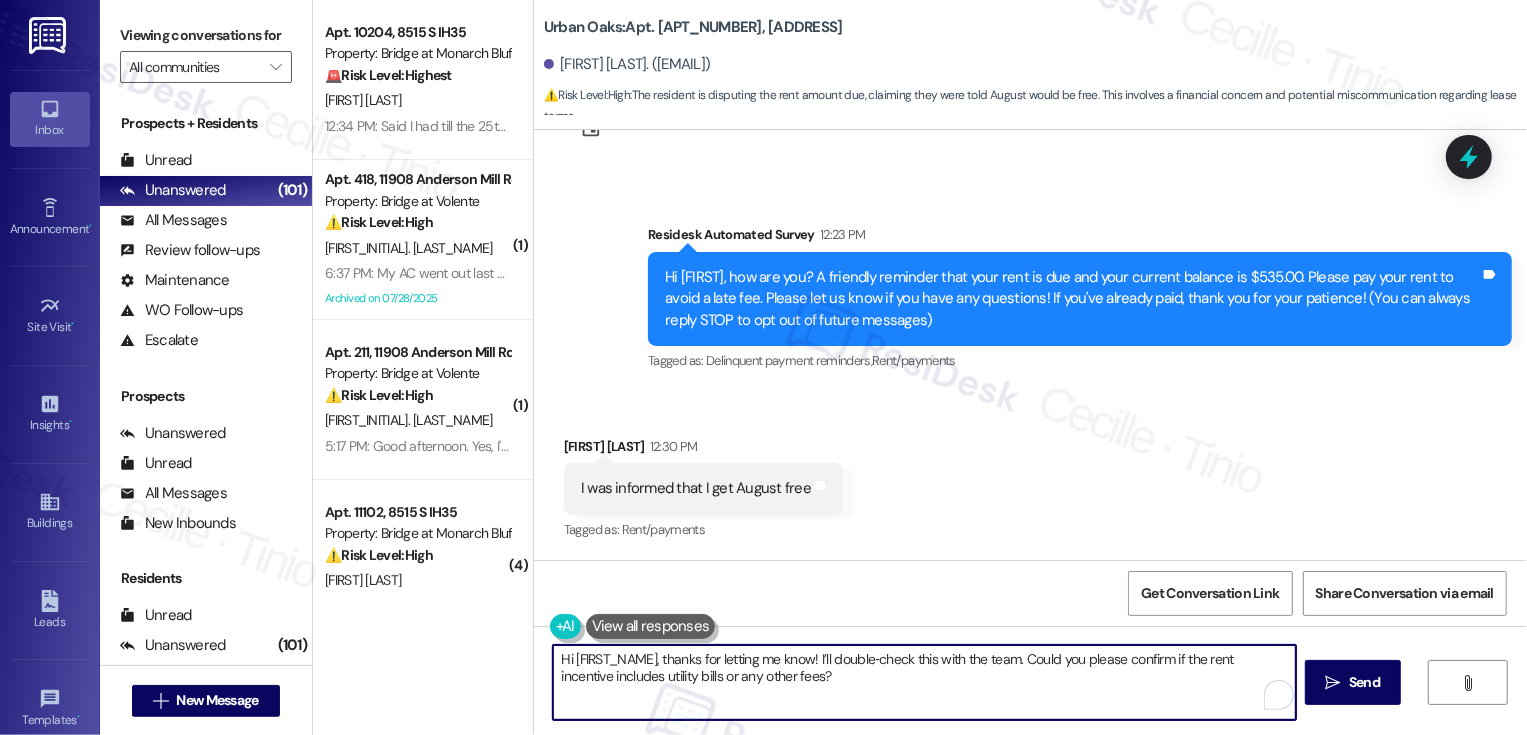 click on "Hi [FIRST_NAME], thanks for letting me know! I’ll double‑check this with the team. Could you please confirm if the rent incentive includes utility bills or any other fees?" at bounding box center (924, 682) 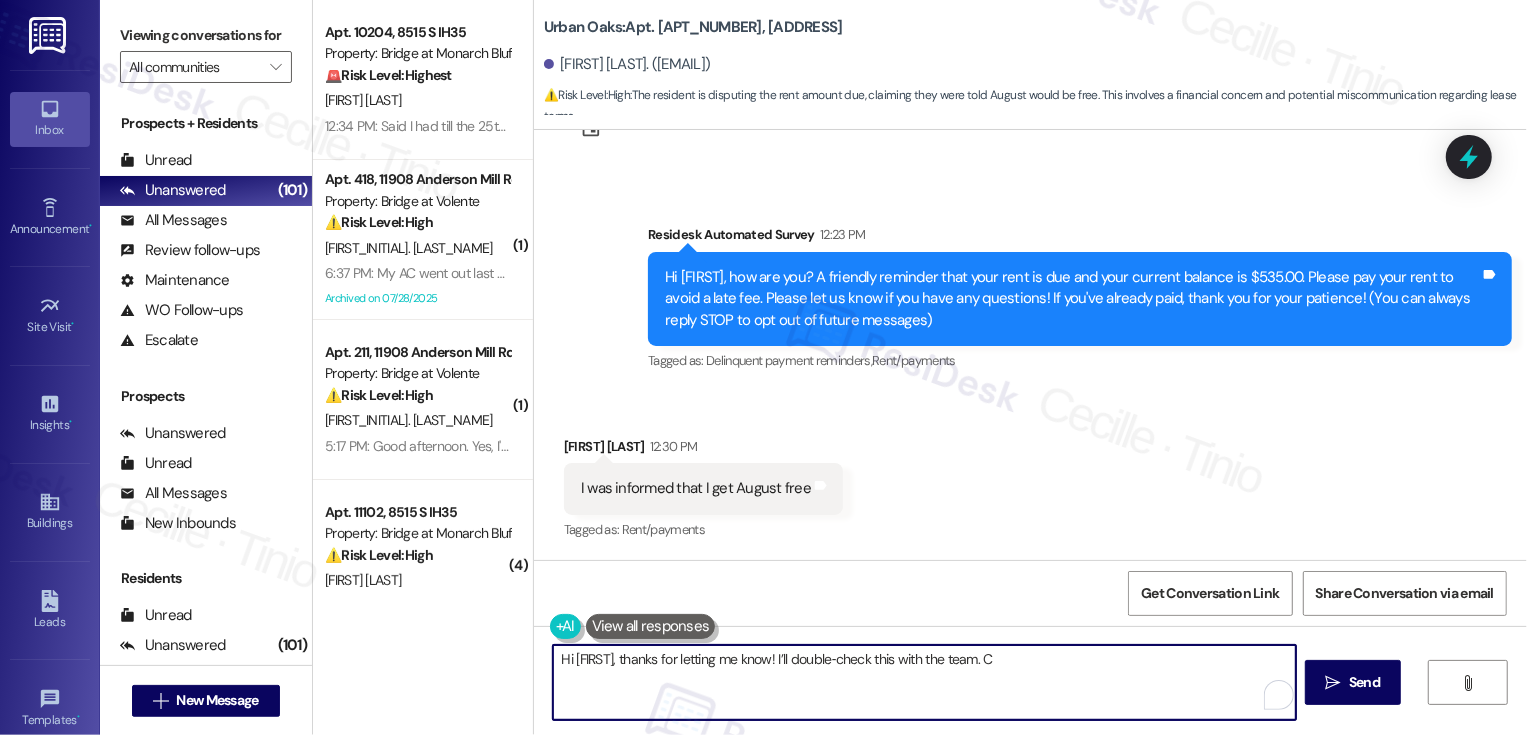 type on "Hi [FIRST_NAME], thanks for letting me know! I’ll double‑check this with the team." 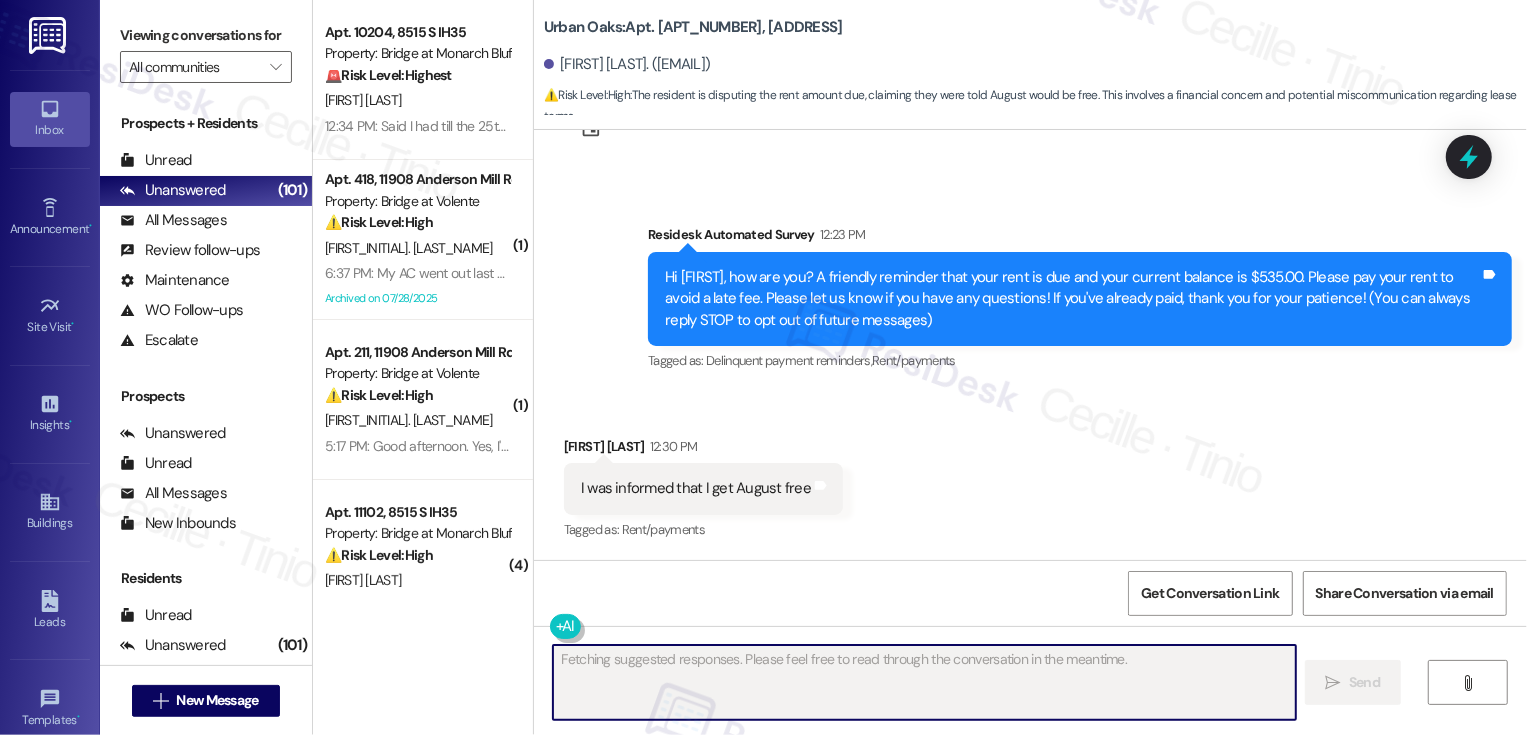 scroll, scrollTop: 84, scrollLeft: 0, axis: vertical 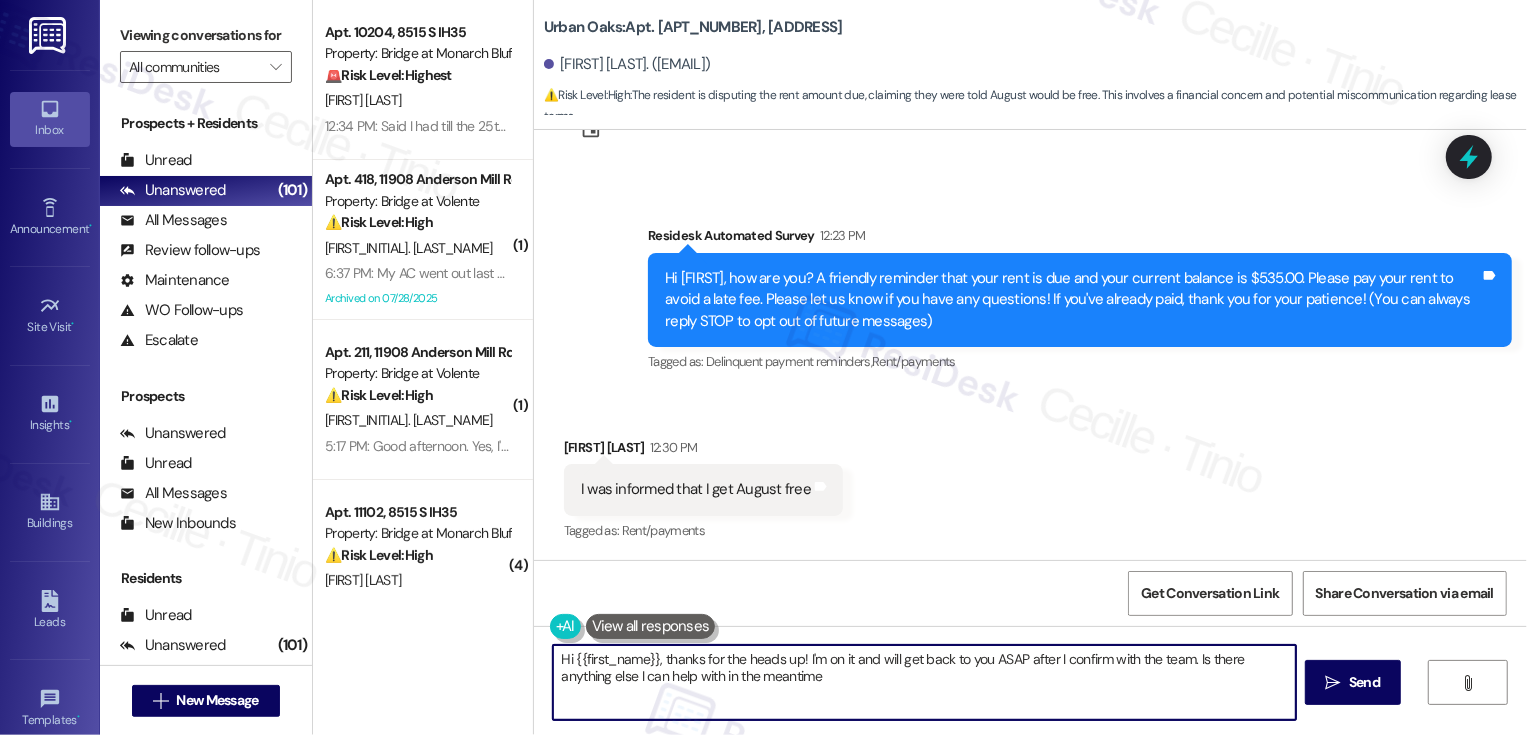 type on "Hi {{first_name}}, thanks for the heads up! I'm on it and will get back to you ASAP after I confirm with the team. Is there anything else I can help with in the meantime?" 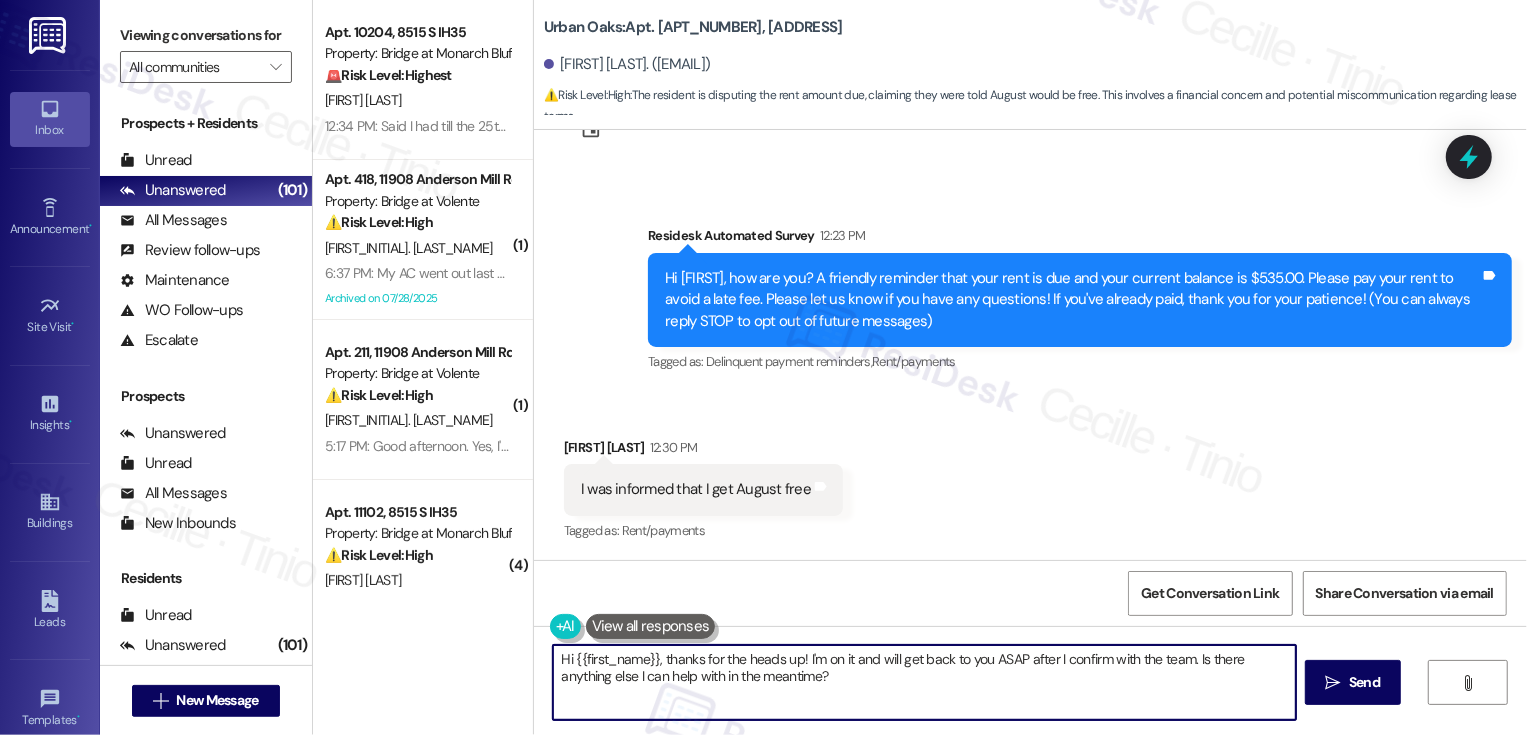 scroll, scrollTop: 224, scrollLeft: 0, axis: vertical 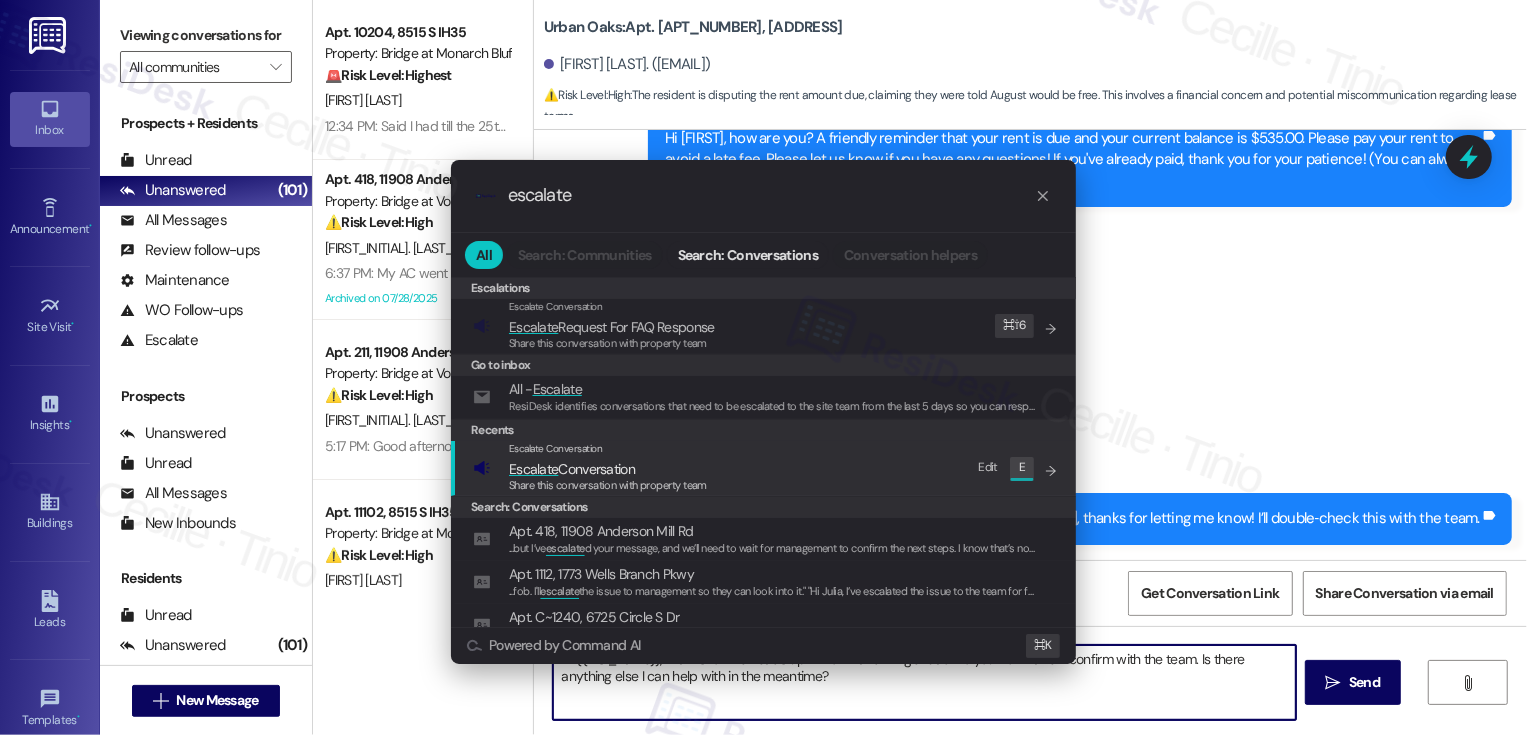 type on "escalate" 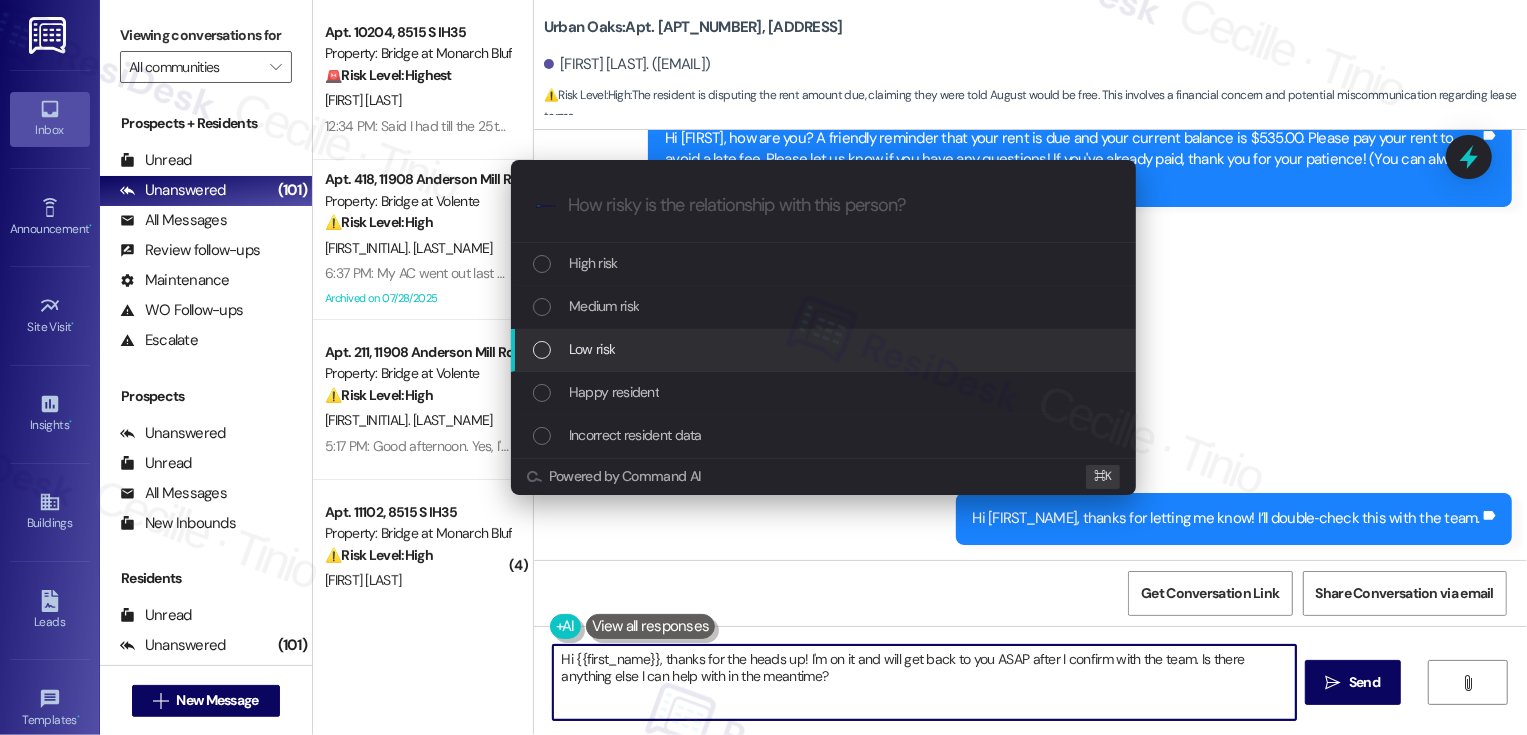 click on "Low risk" at bounding box center (592, 349) 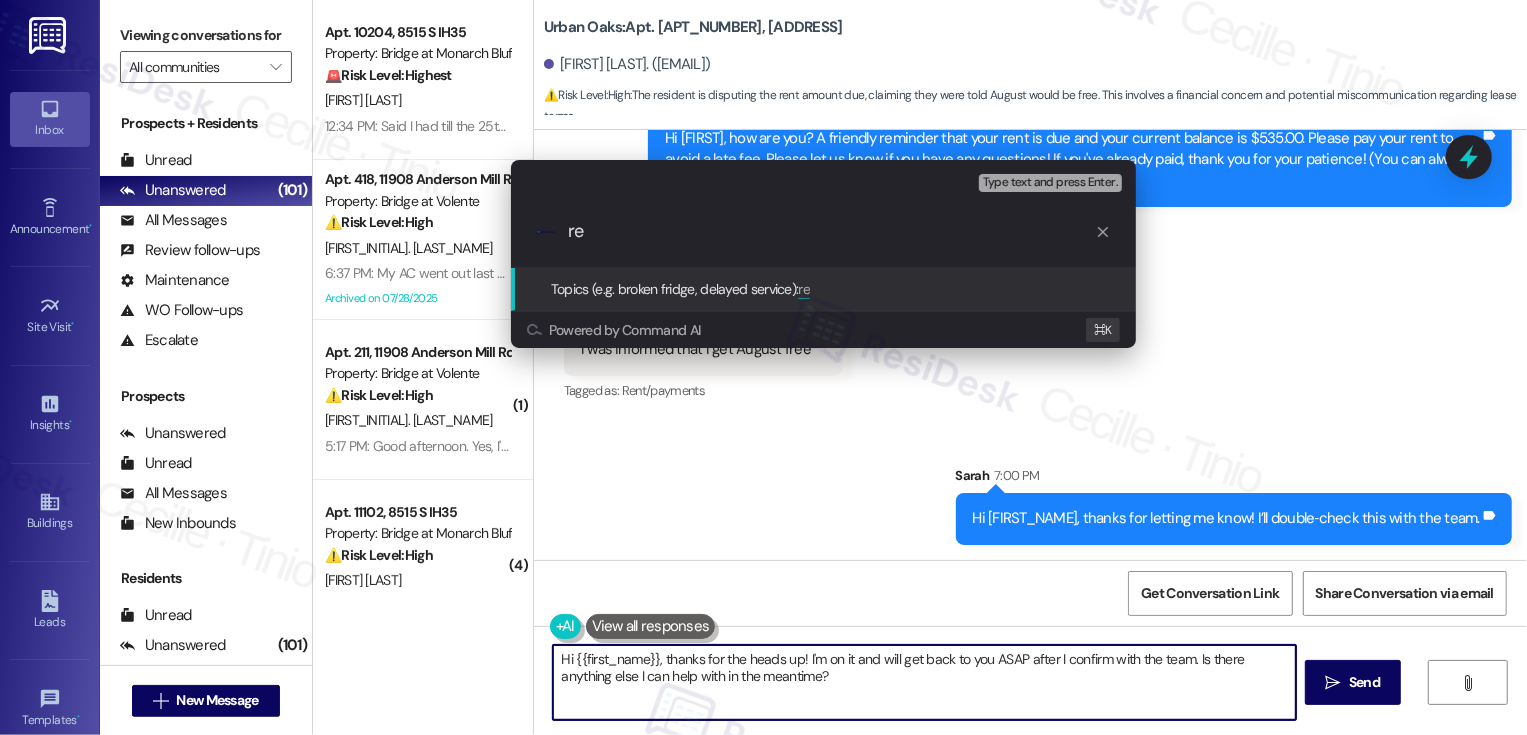 type on "r" 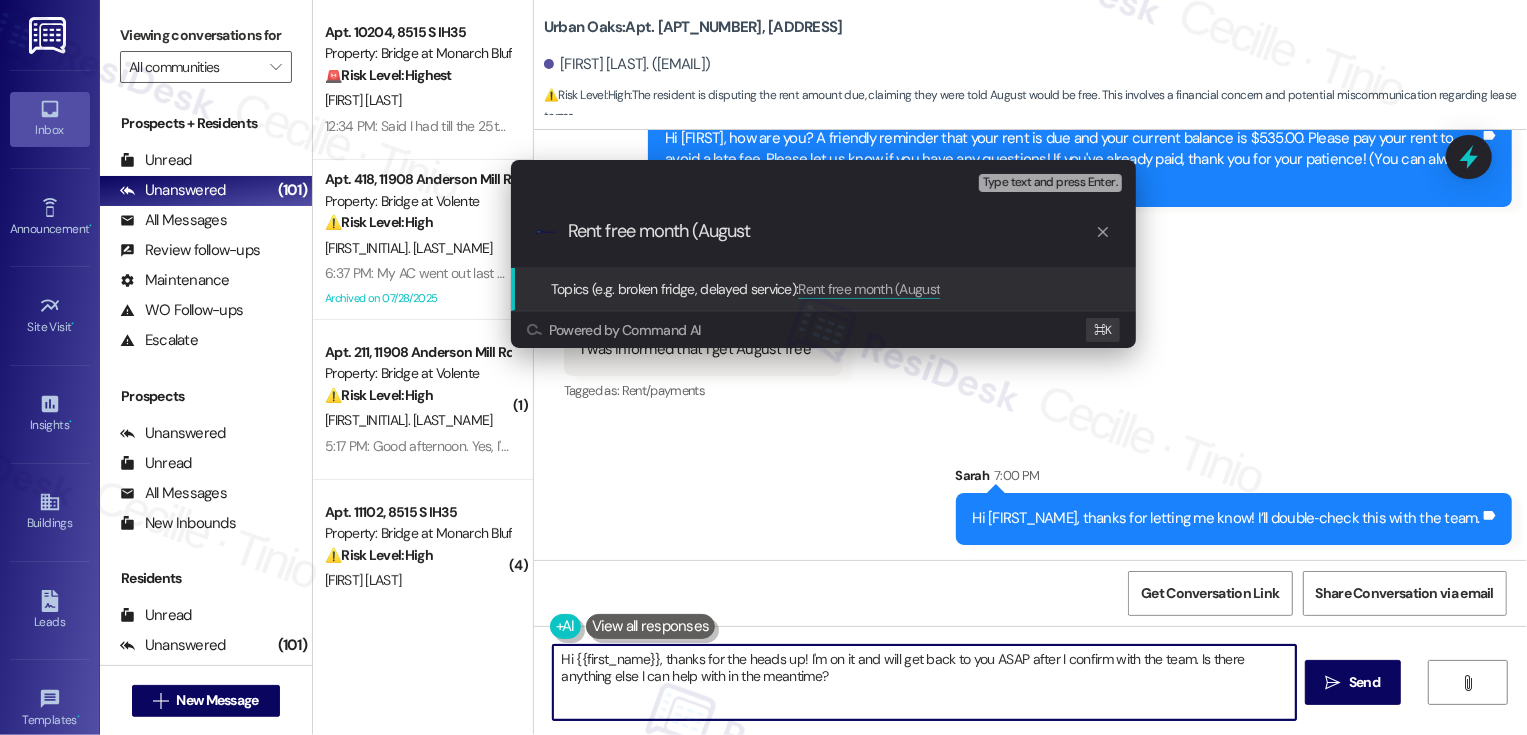 type on "Rent free month (August)" 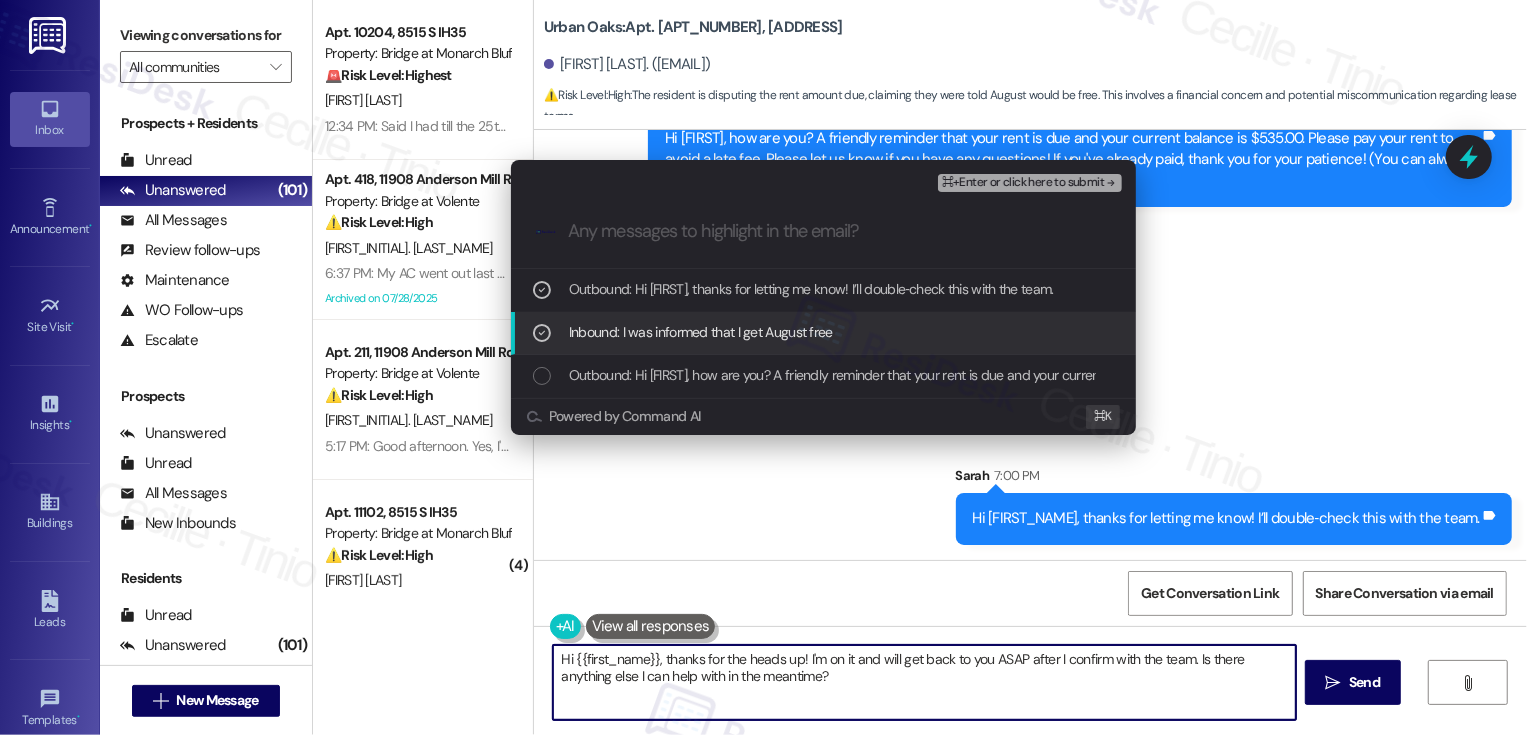 click on "Escalate Conversation Low risk Rent free month (August) Outbound: Hi Esmeralda, thanks for letting me know! I’ll double‑check this with the team., Inbound: I was informed that I get August free ⌘+Enter or click here to submit .cls-1{fill:#0a055f;}.cls-2{fill:#0cc4c4;} resideskLogoBlueOrange Outbound: Hi Esmeralda, thanks for letting me know! I’ll double‑check this with the team. Inbound: I was informed that I get August free Outbound: Hi Esmeralda, how are you? A friendly reminder that your rent is due and your current balance is $535.00. Please pay your rent to avoid a late fee. Please let us know if you have any questions! If you've already paid, thank you for your patience! (You can always reply STOP to opt out of future messages) Powered by Command AI ⌘ K" at bounding box center [763, 367] 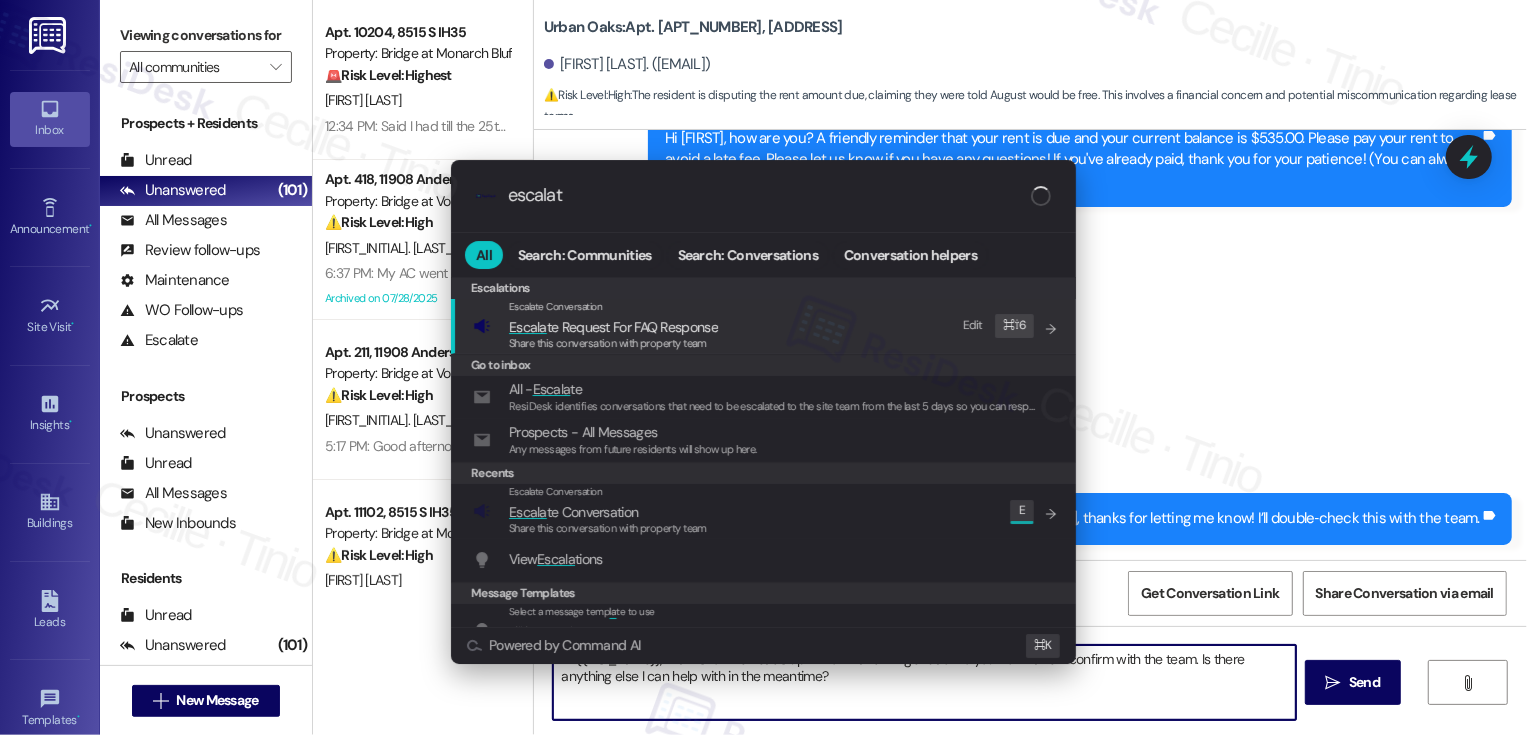 type on "escalate" 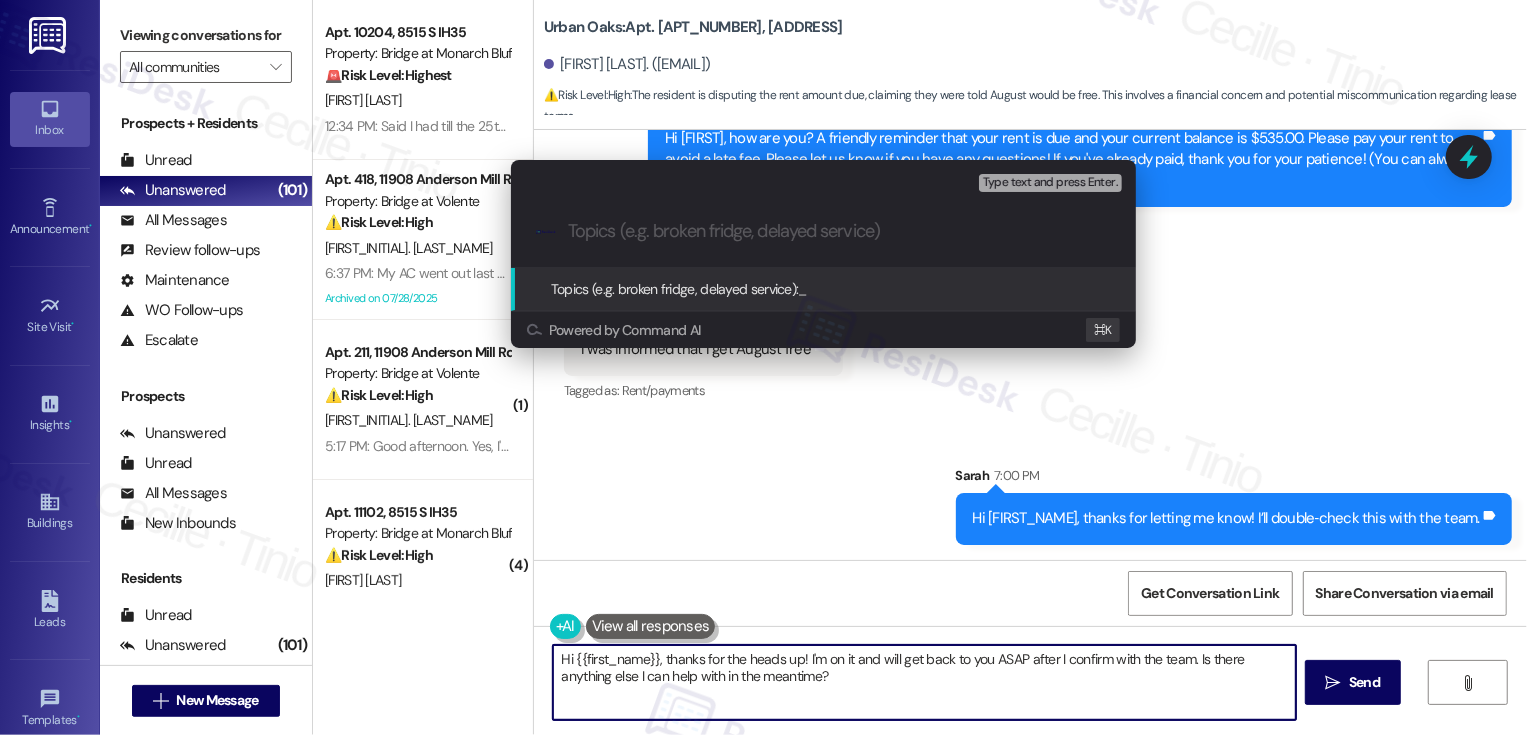 paste on "Rent free month (August)" 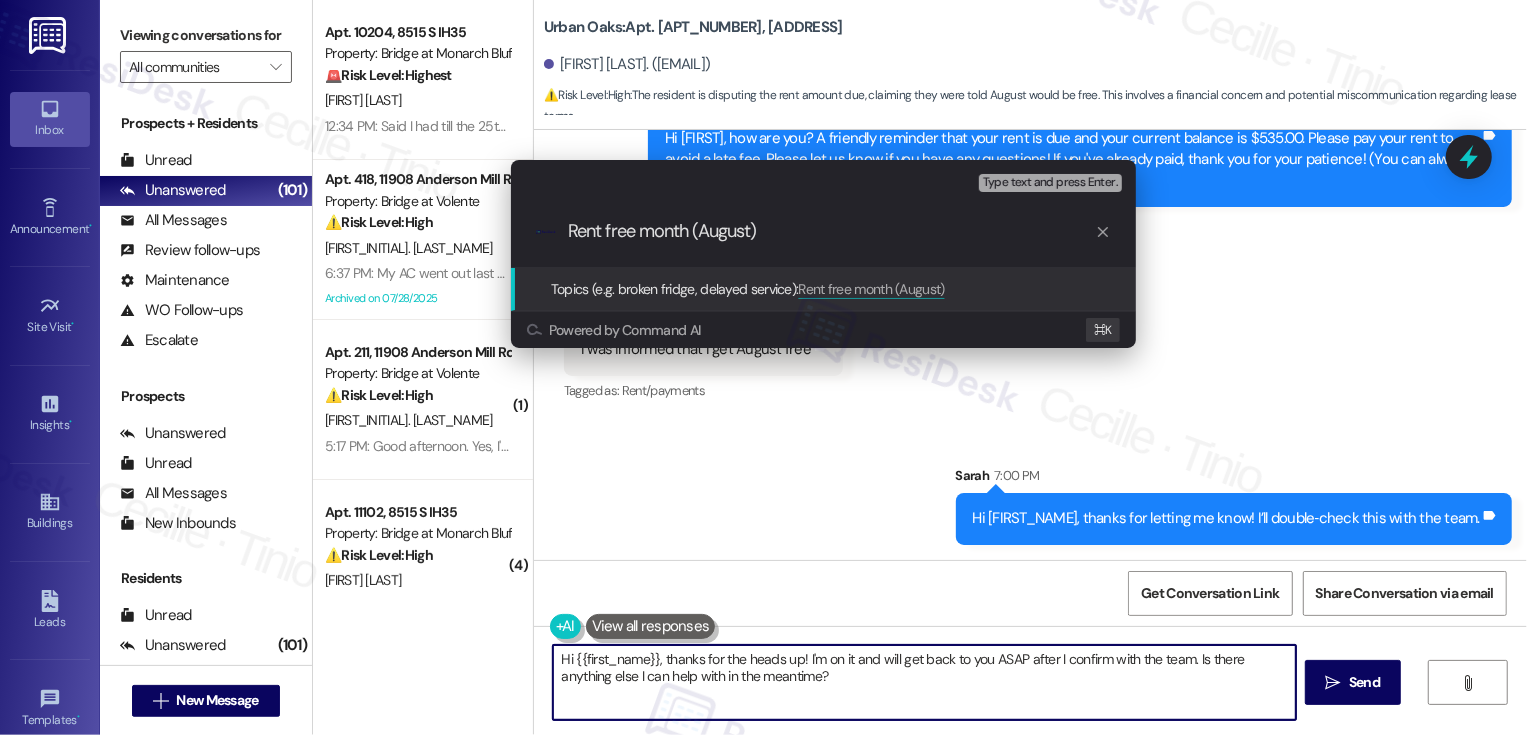 type 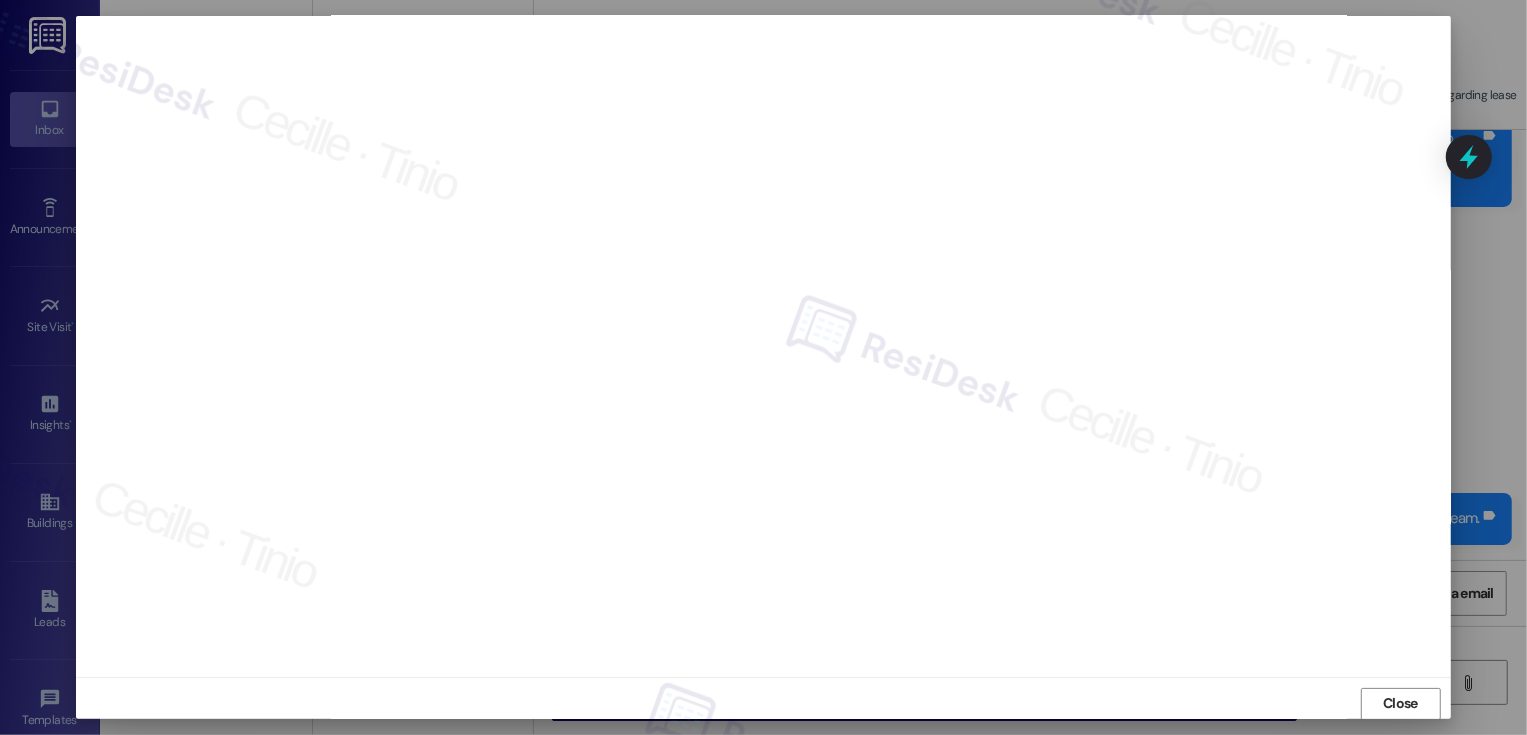 scroll, scrollTop: 11, scrollLeft: 0, axis: vertical 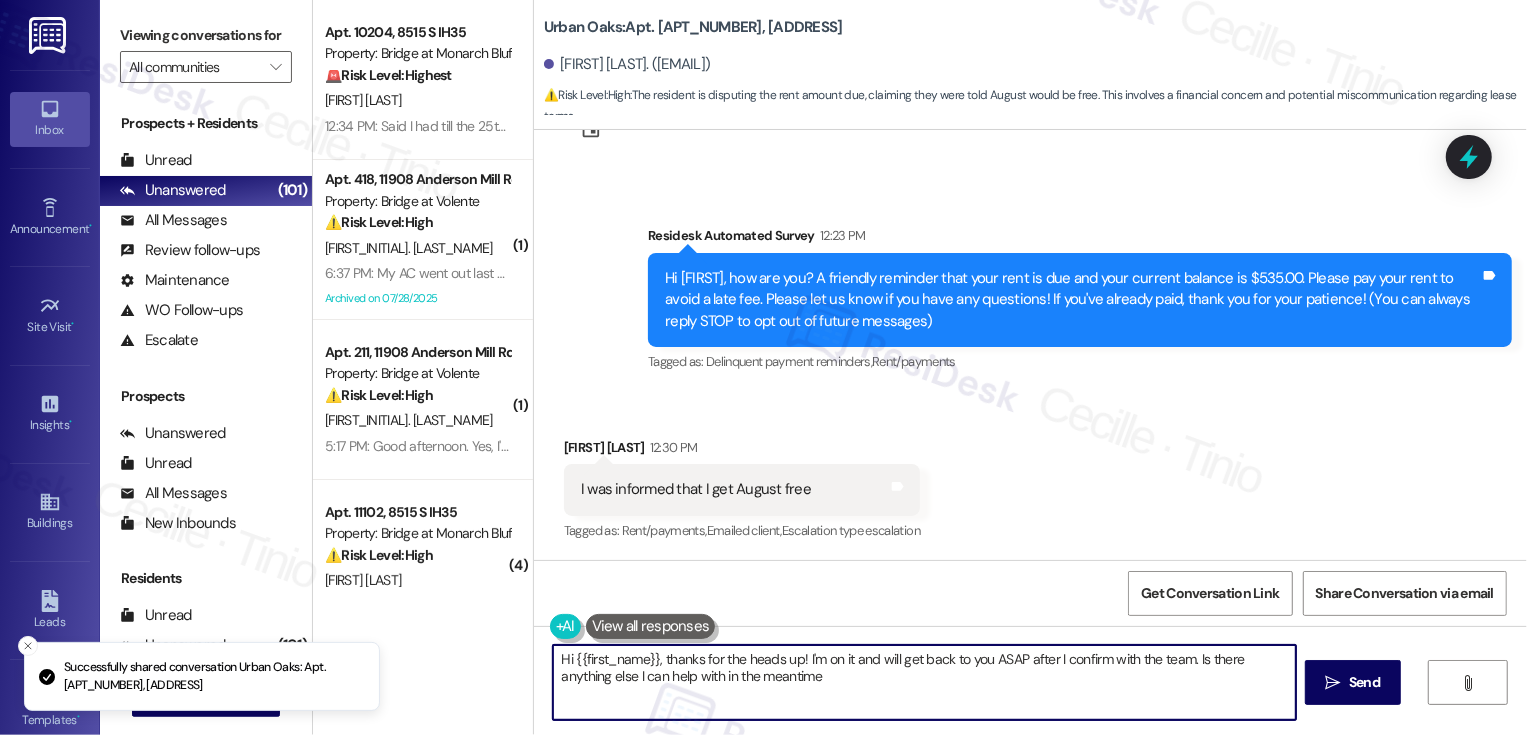 type on "Hi {{first_name}}, thanks for the heads up! I'm on it and will get back to you ASAP after I confirm with the team. Is there anything else I can help with in the meantime?" 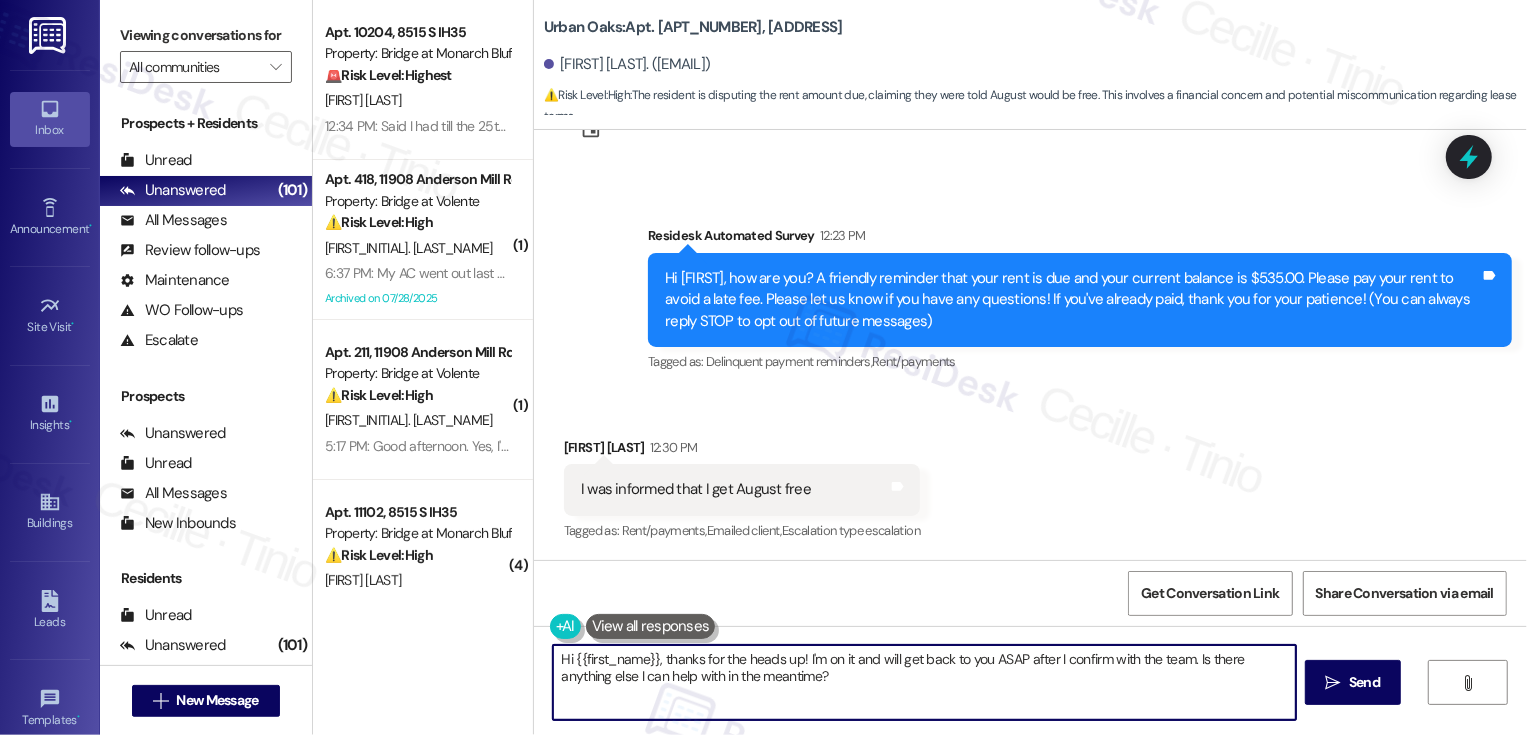scroll, scrollTop: 253, scrollLeft: 0, axis: vertical 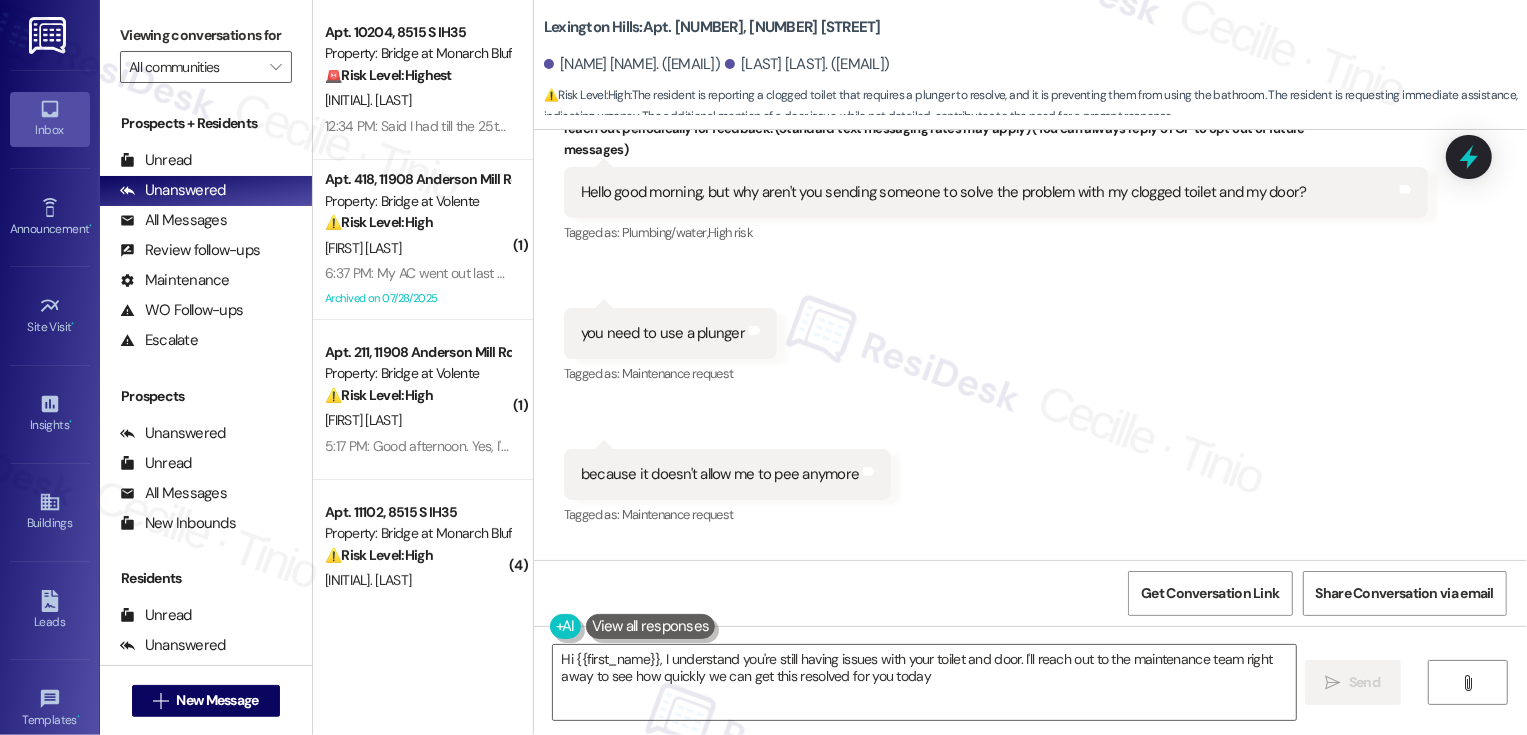 type on "Hi {{first_name}}, I understand you're still having issues with your toilet and door. I'll reach out to the maintenance team right away to see how quickly we can get this resolved for you today!" 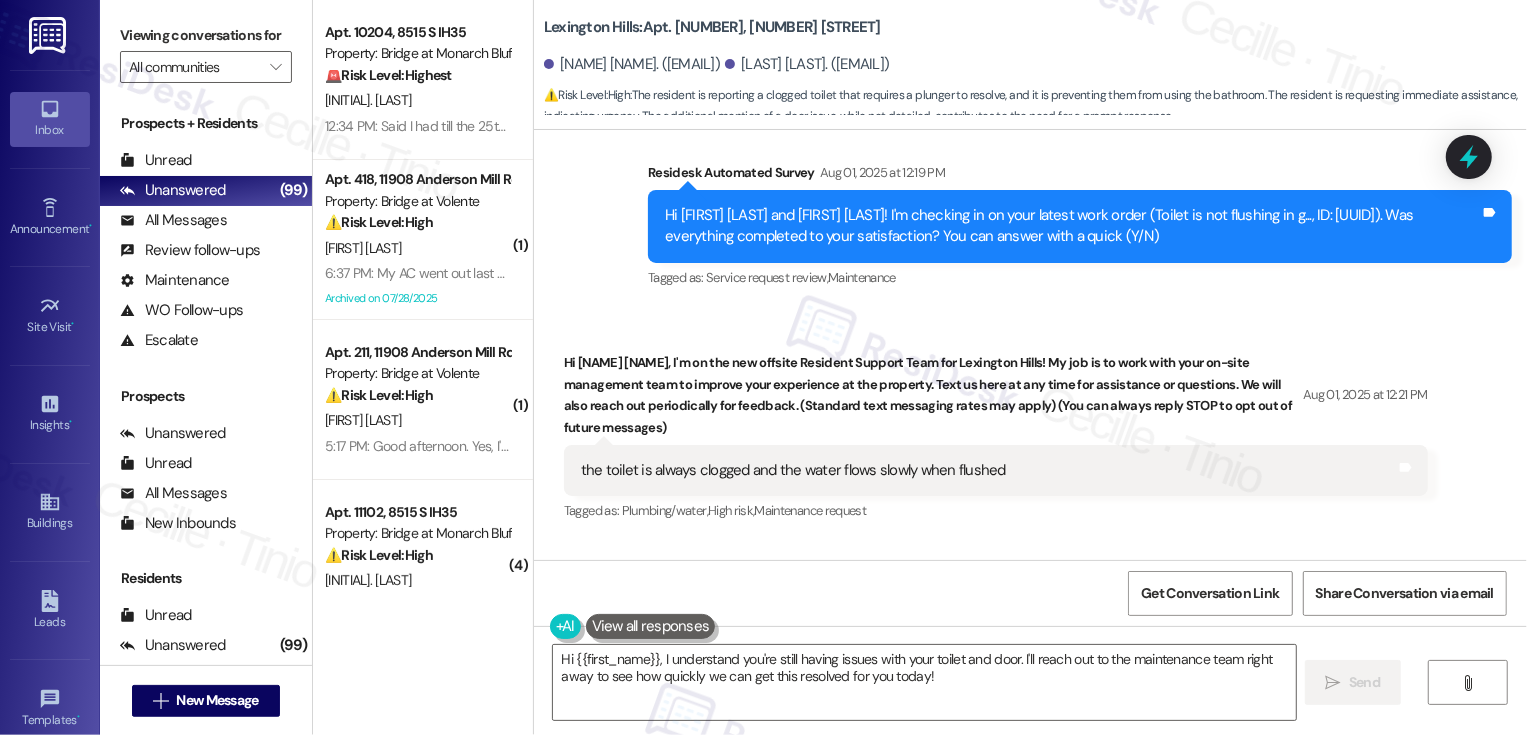 scroll, scrollTop: 608, scrollLeft: 0, axis: vertical 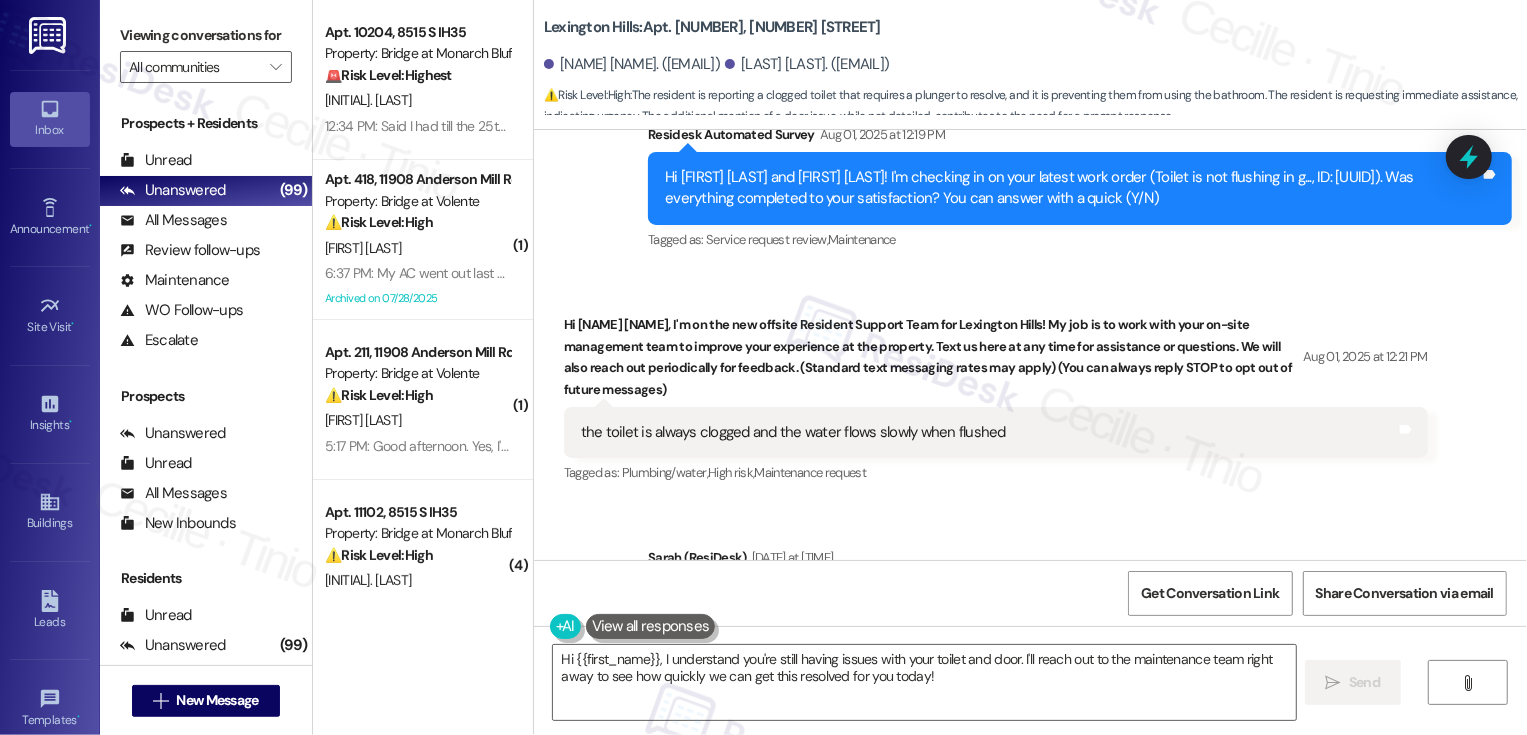click on "Received via SMS Kimbuku Antonio Aug 01, 2025 at 12:21 PM the toilet is always clogged and the water flows slowly when flushed Tags and notes Tagged as:   Plumbing/water ,  Click to highlight conversations about Plumbing/water High risk ,  Click to highlight conversations about High risk Maintenance request Click to highlight conversations about Maintenance request" at bounding box center (1030, 385) 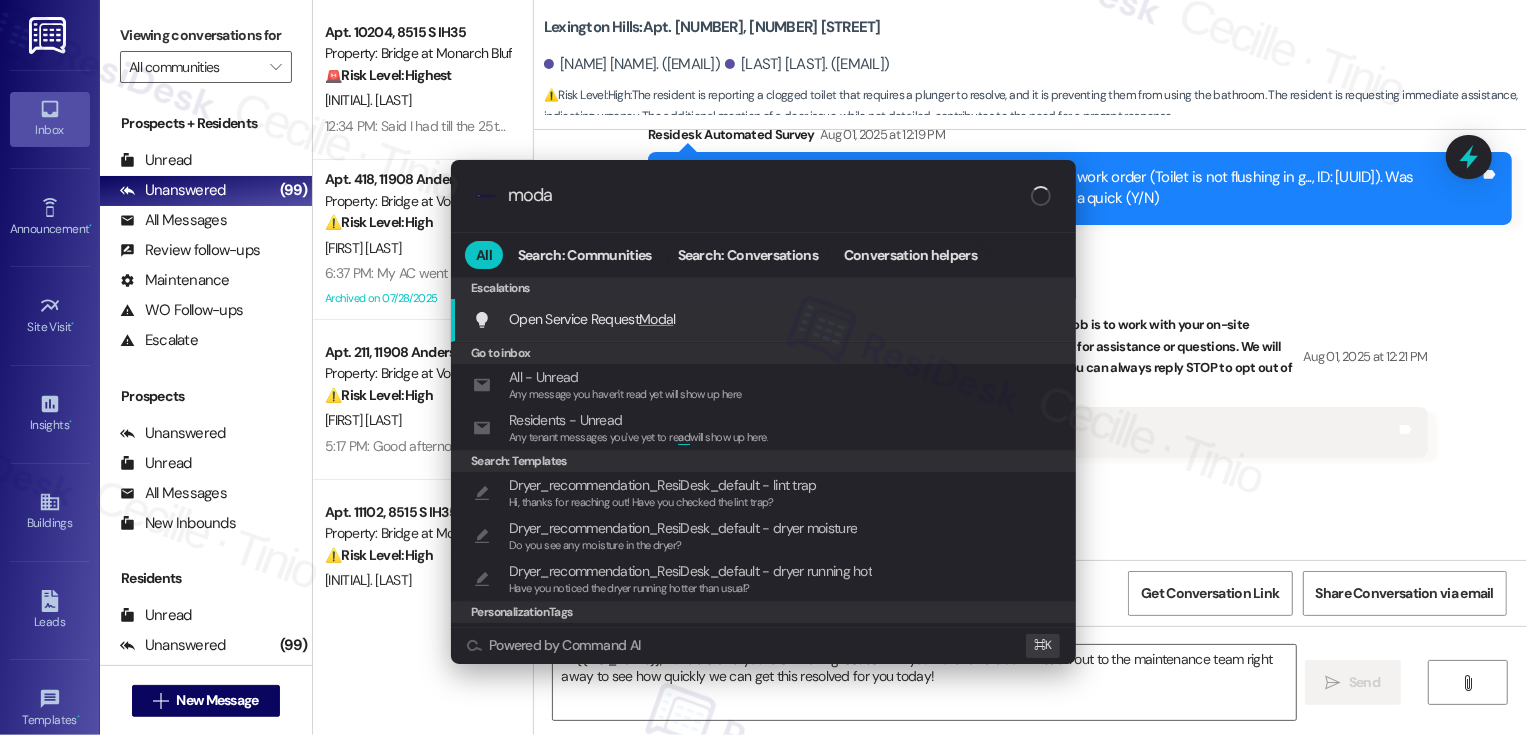 type on "modal" 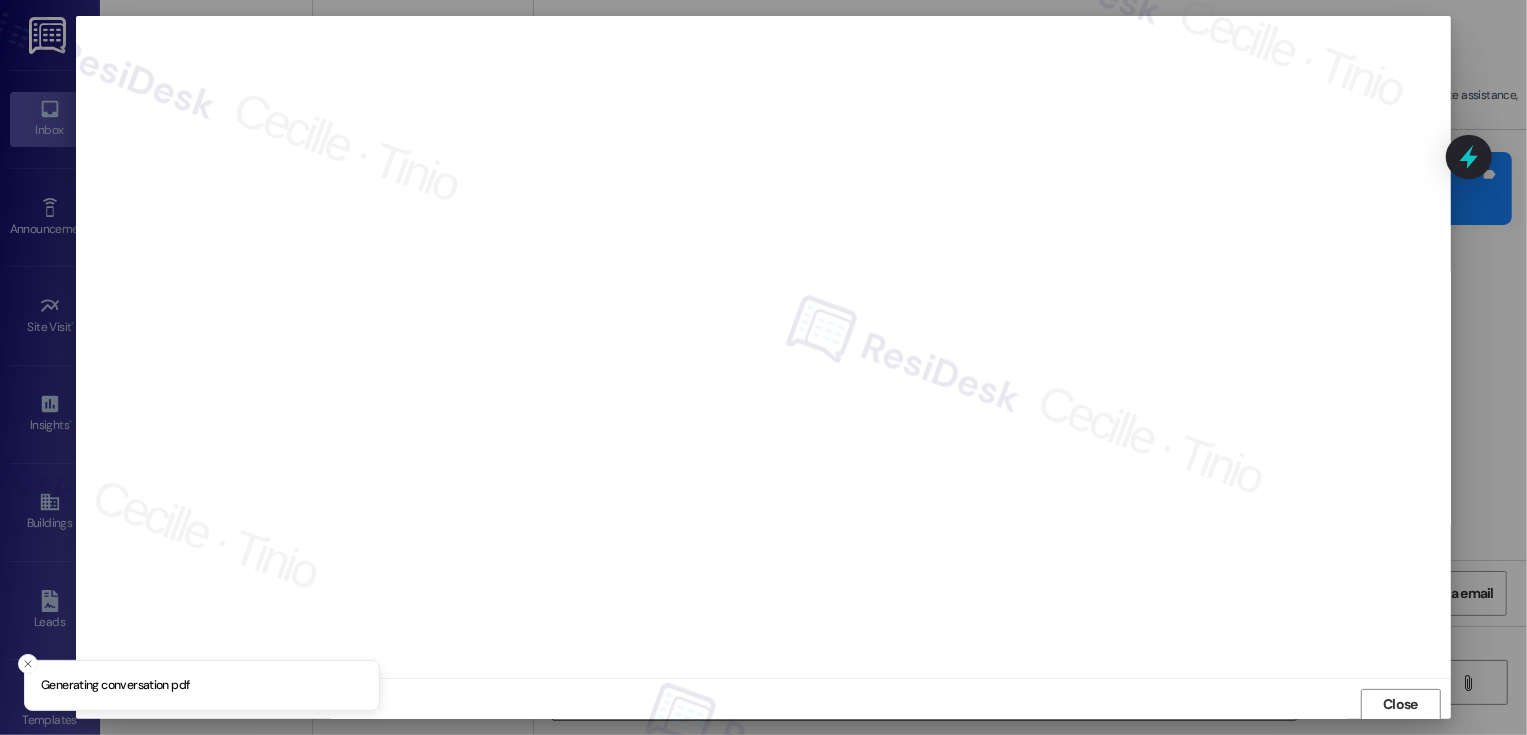 scroll, scrollTop: 1, scrollLeft: 0, axis: vertical 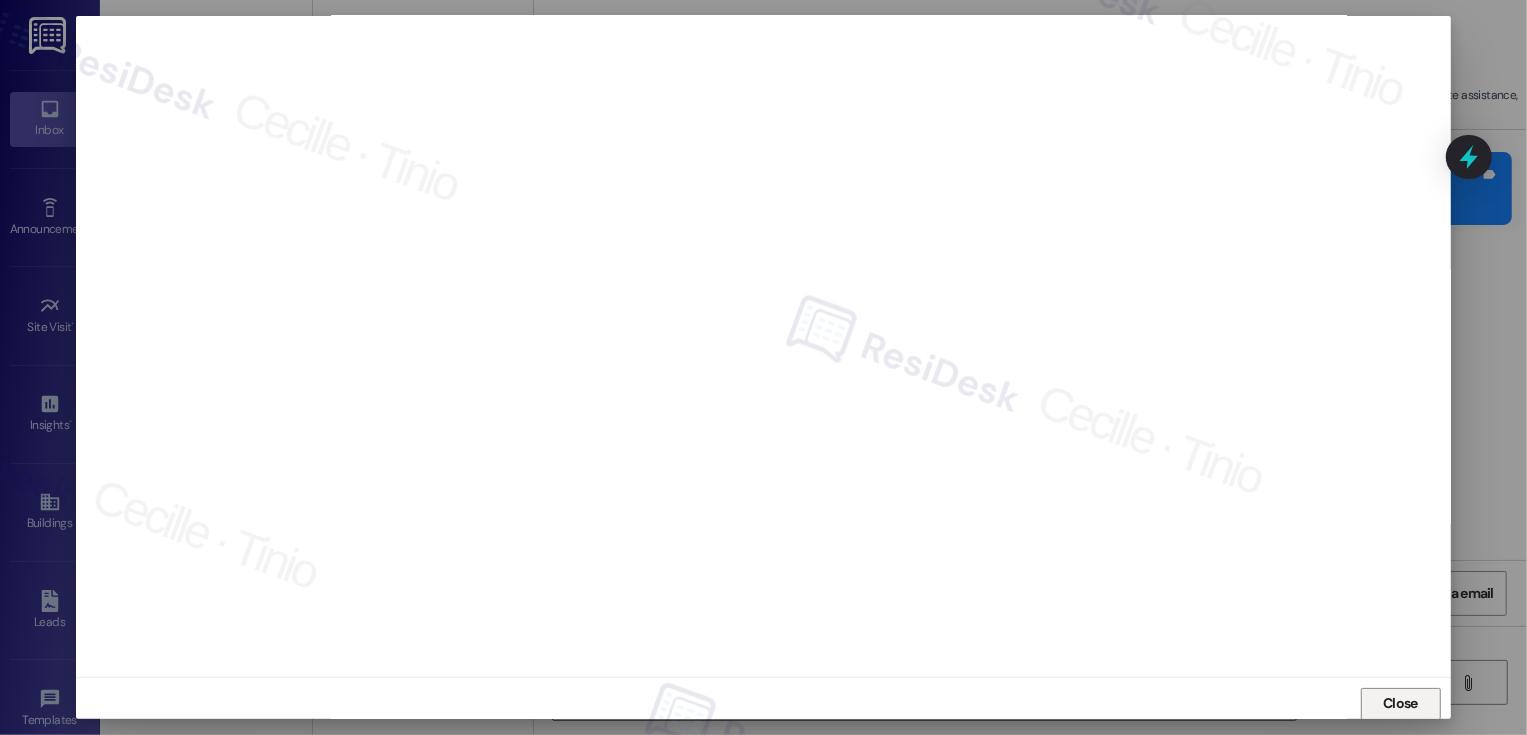 click on "Close" at bounding box center [1400, 703] 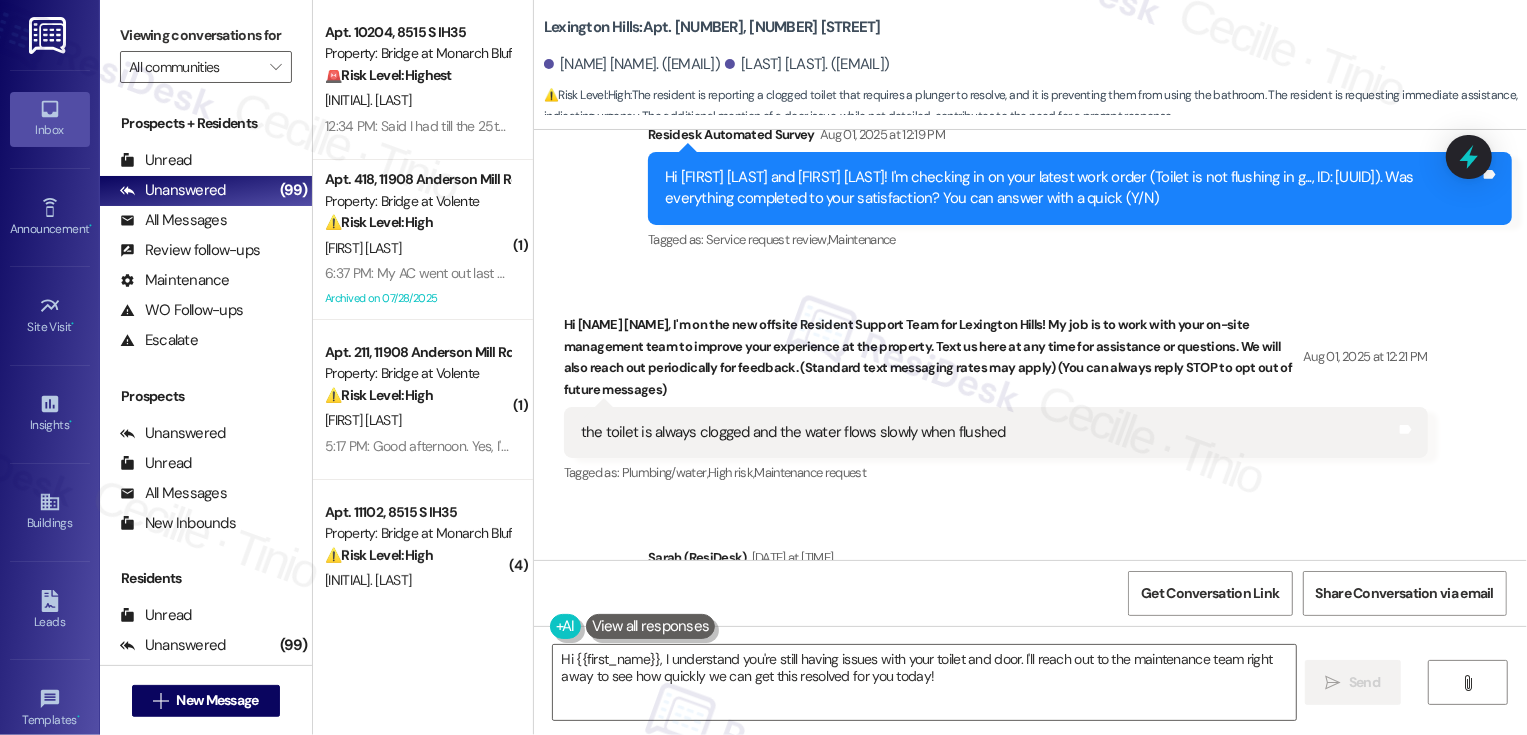 scroll, scrollTop: 638, scrollLeft: 0, axis: vertical 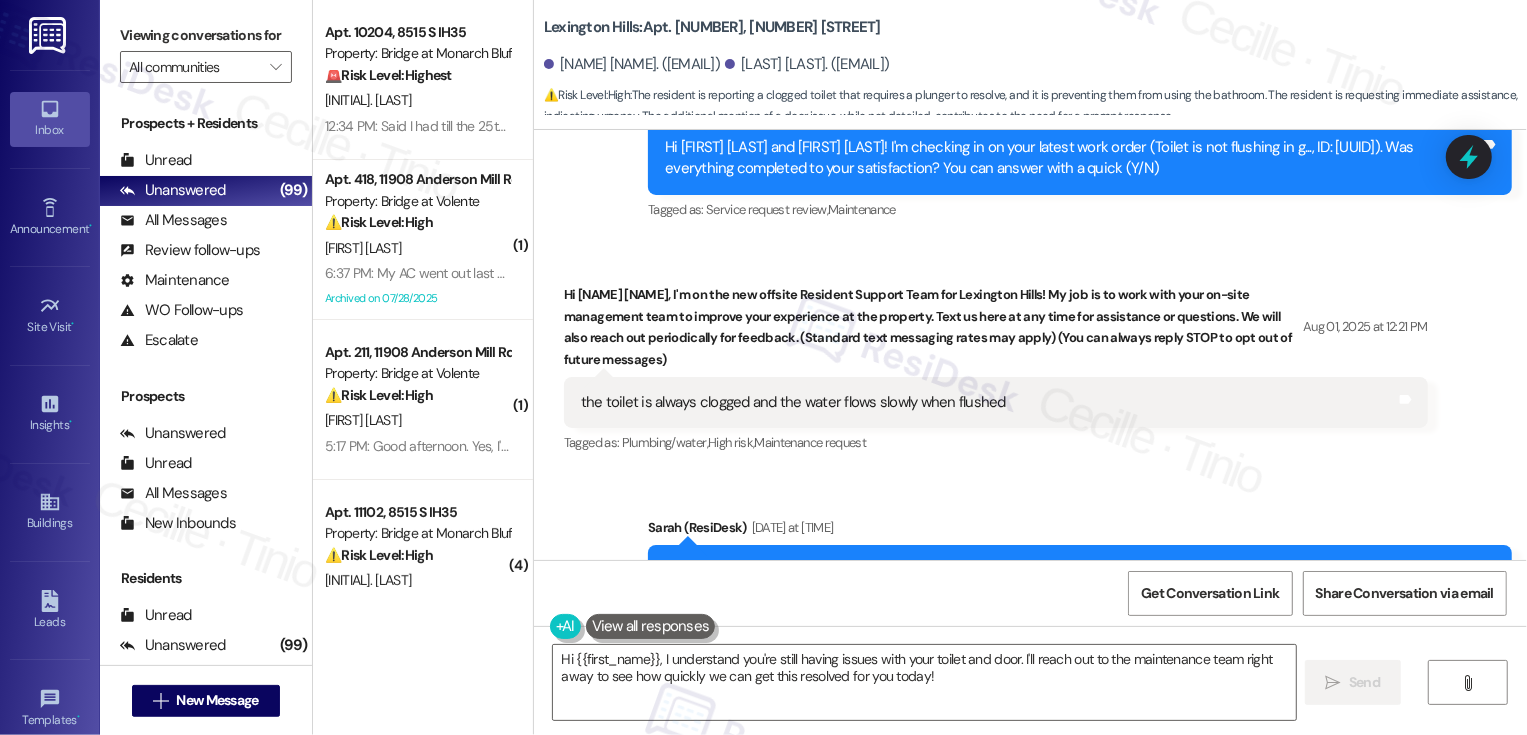 click on "[CITY]: Apt. [NUMBER], [NUMBER] [STREET]" at bounding box center (712, 27) 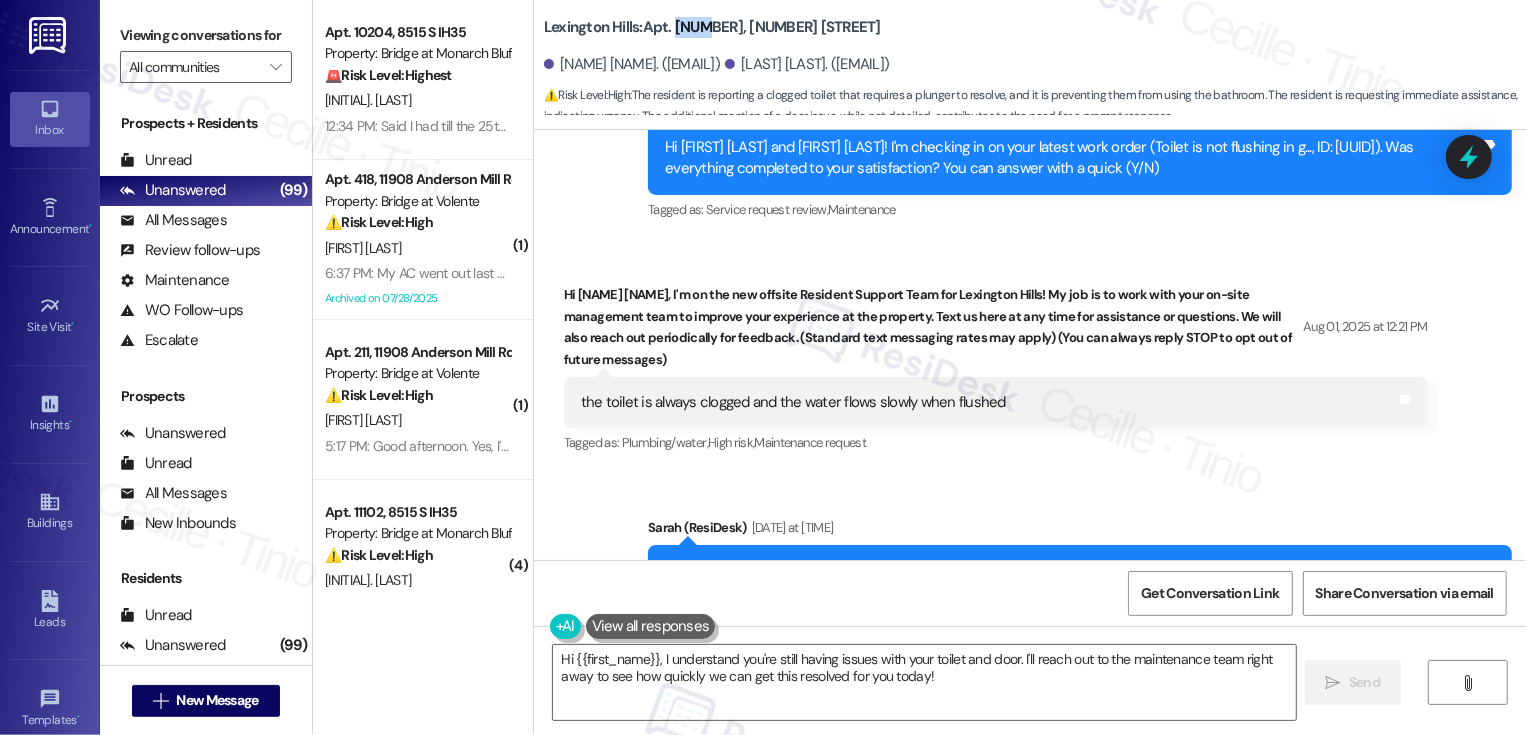 copy on "[NUMBER]" 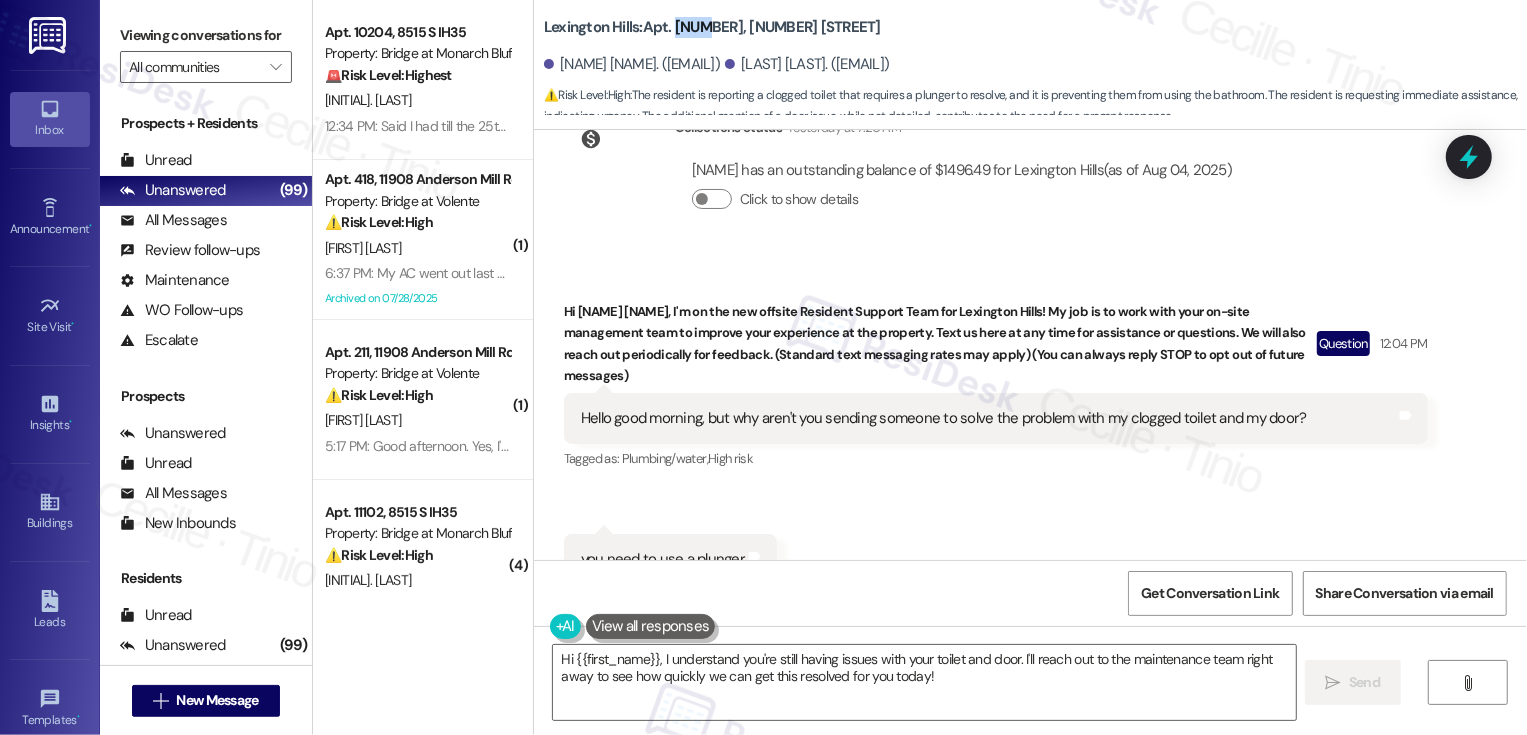 scroll, scrollTop: 1260, scrollLeft: 0, axis: vertical 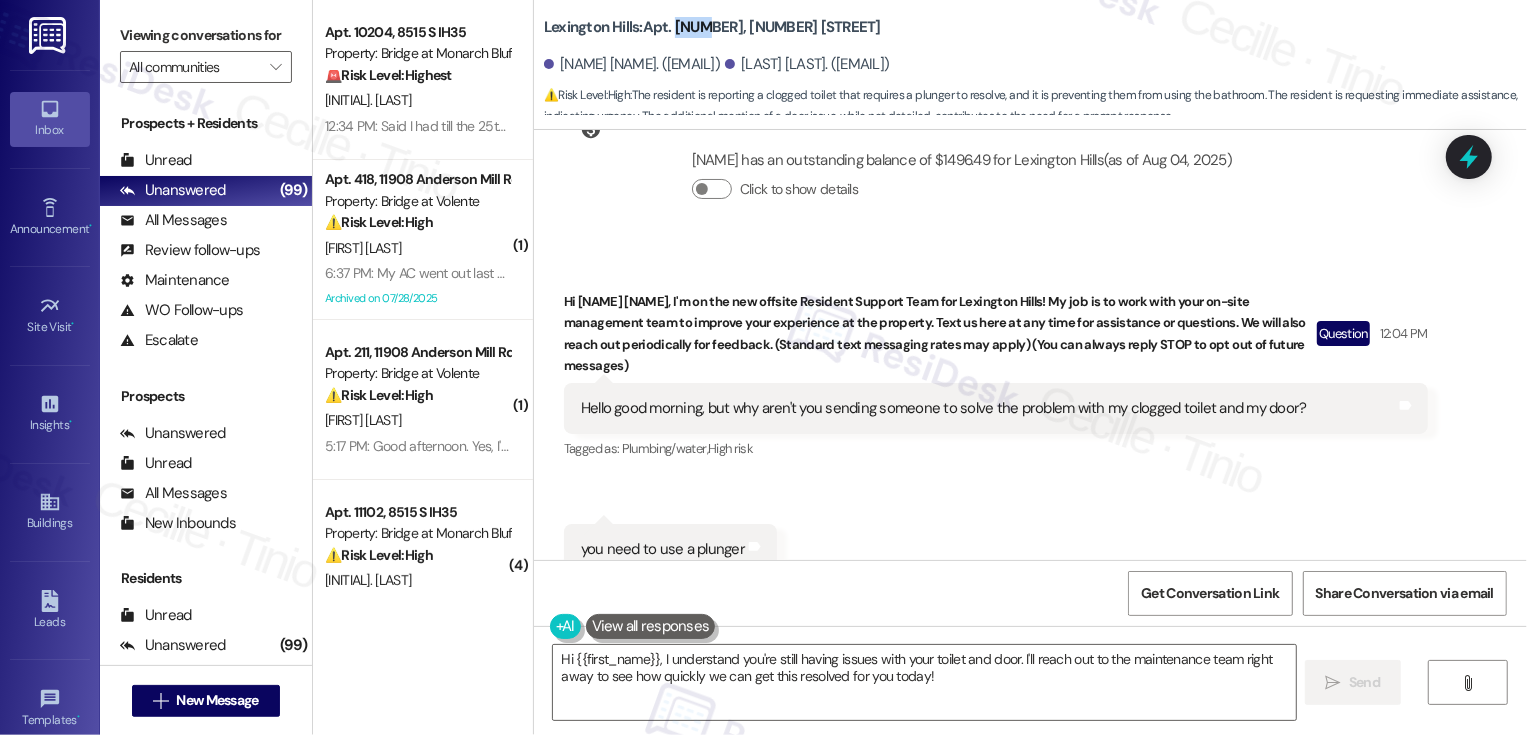 click on "[FIRST] [LAST] Question [TIME] [DATE]" at bounding box center (996, 337) 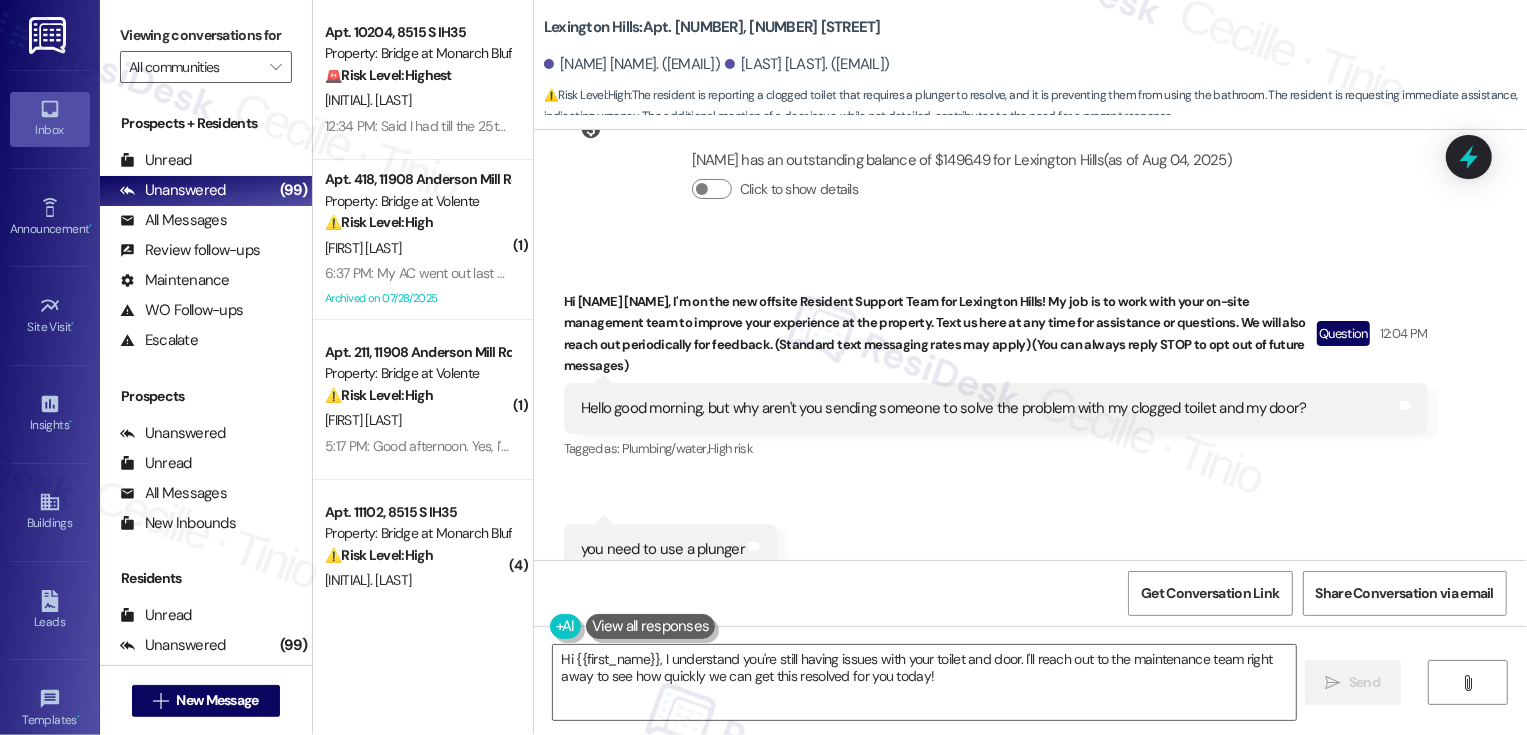 click on "[FIRST] [LAST] Question [TIME] [DATE]" at bounding box center (996, 337) 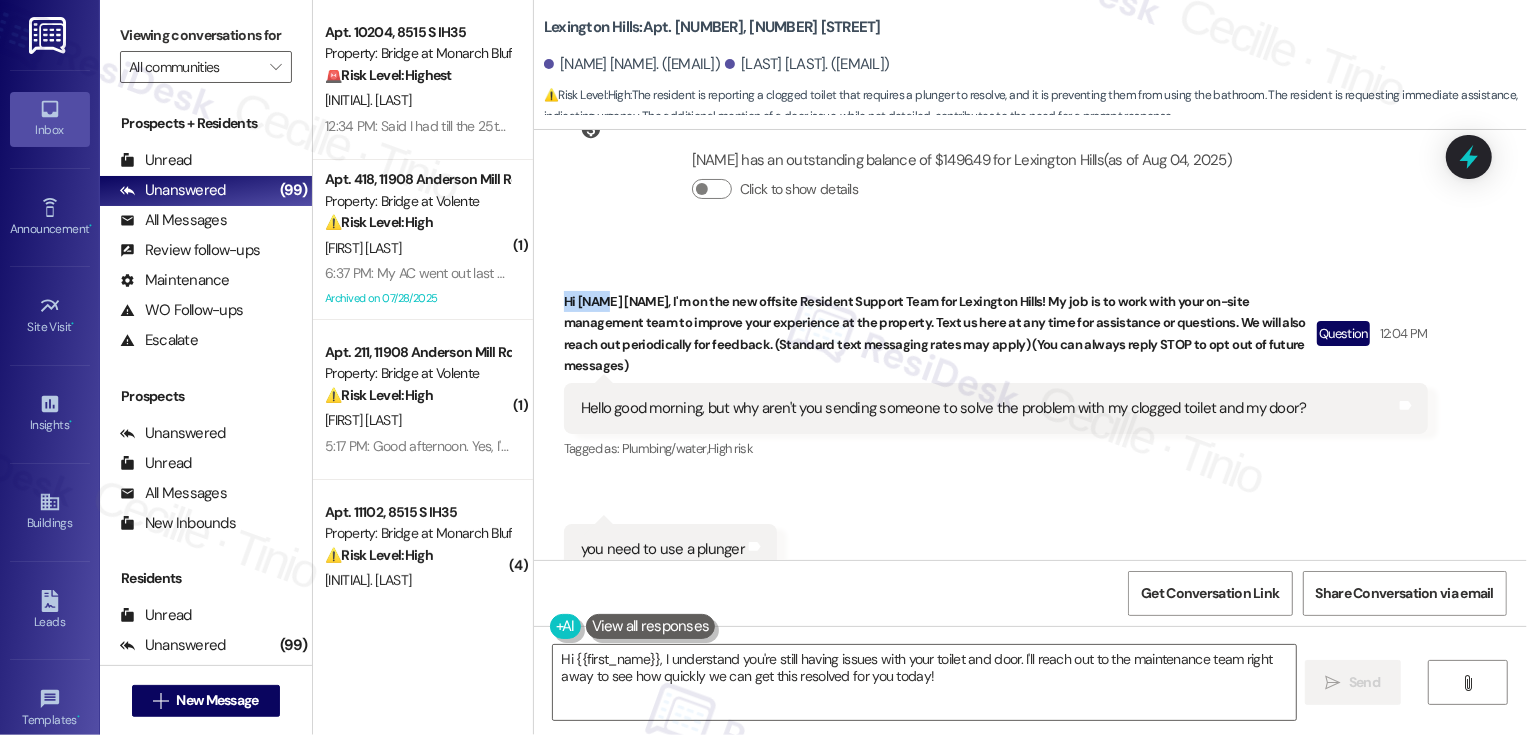copy on "Hi [NAME]" 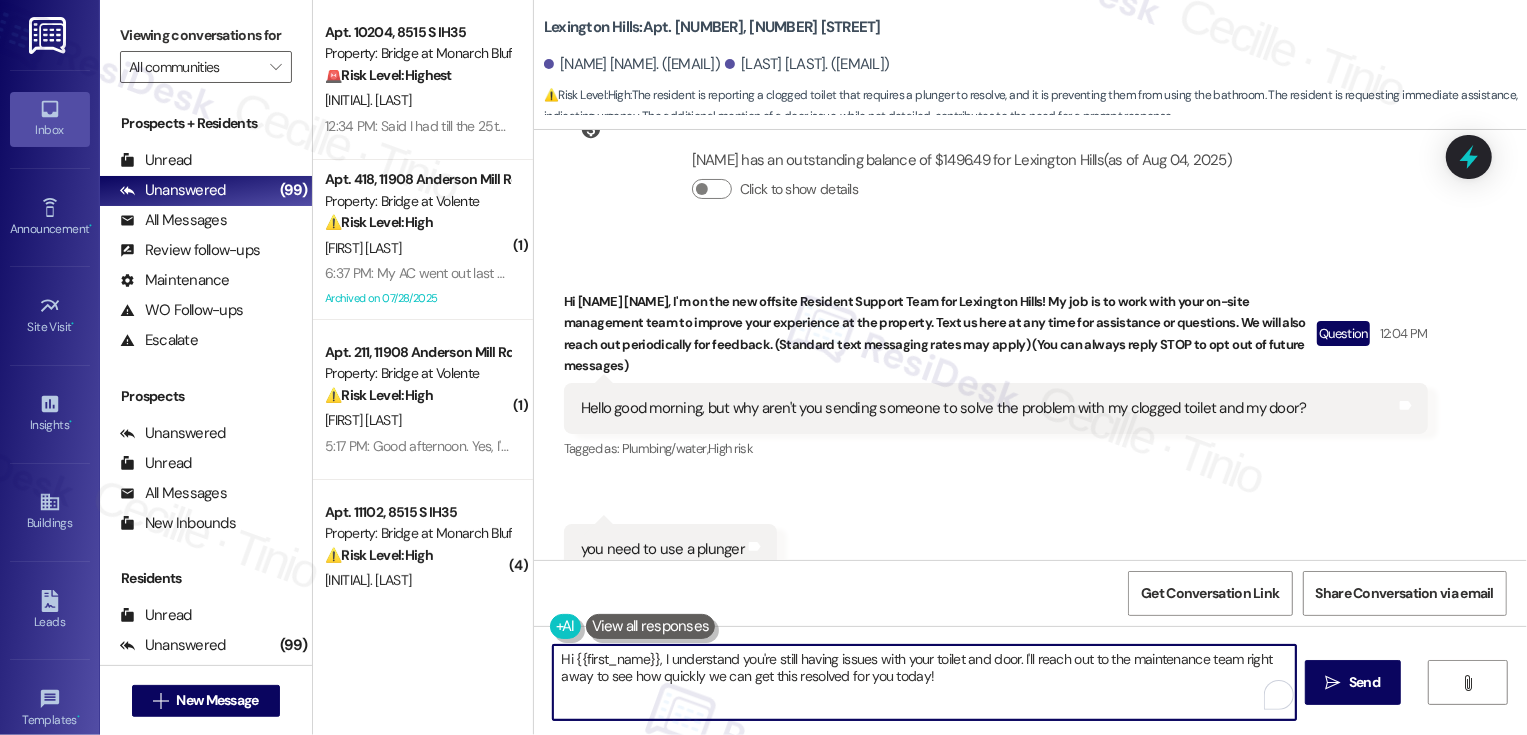 drag, startPoint x: 563, startPoint y: 658, endPoint x: 930, endPoint y: 705, distance: 369.99728 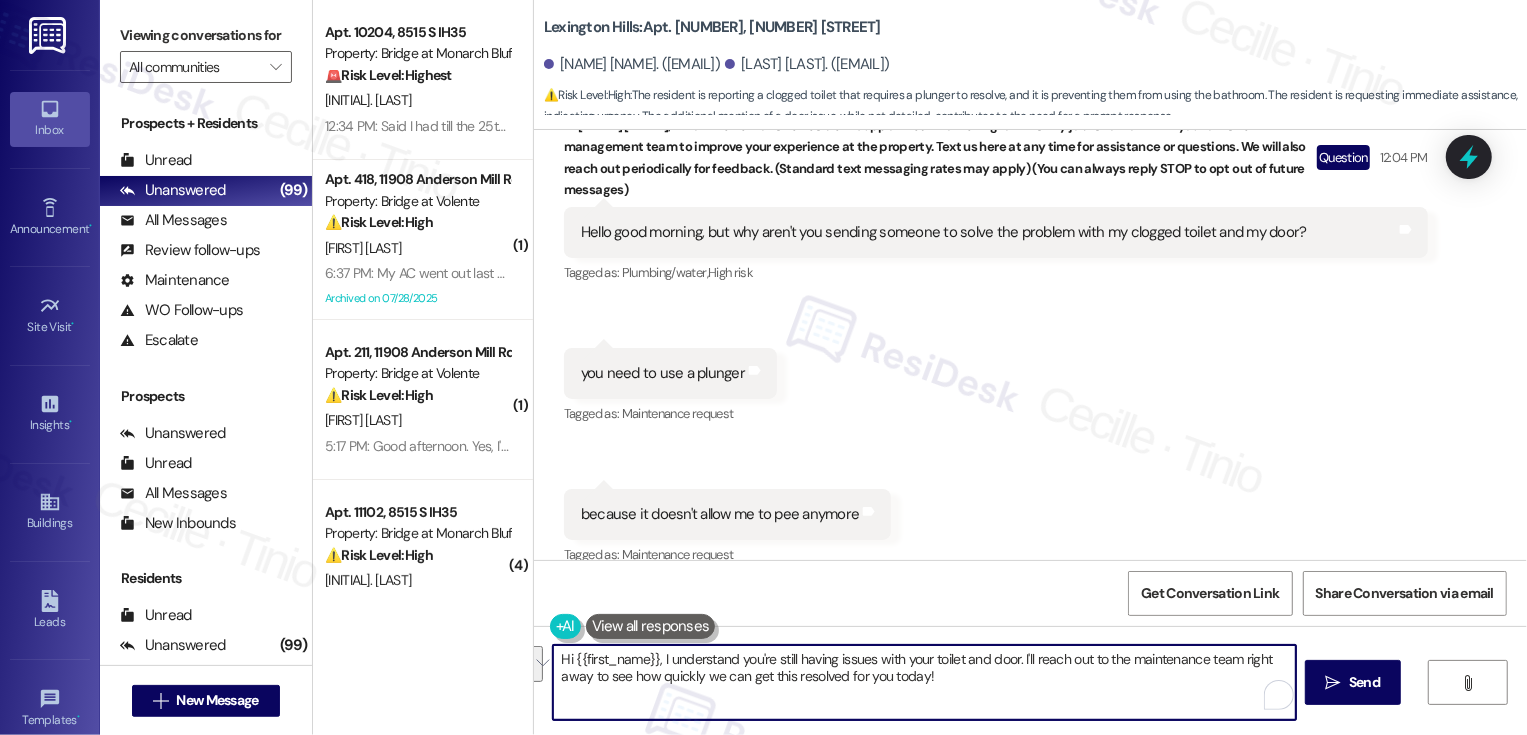 scroll, scrollTop: 1477, scrollLeft: 0, axis: vertical 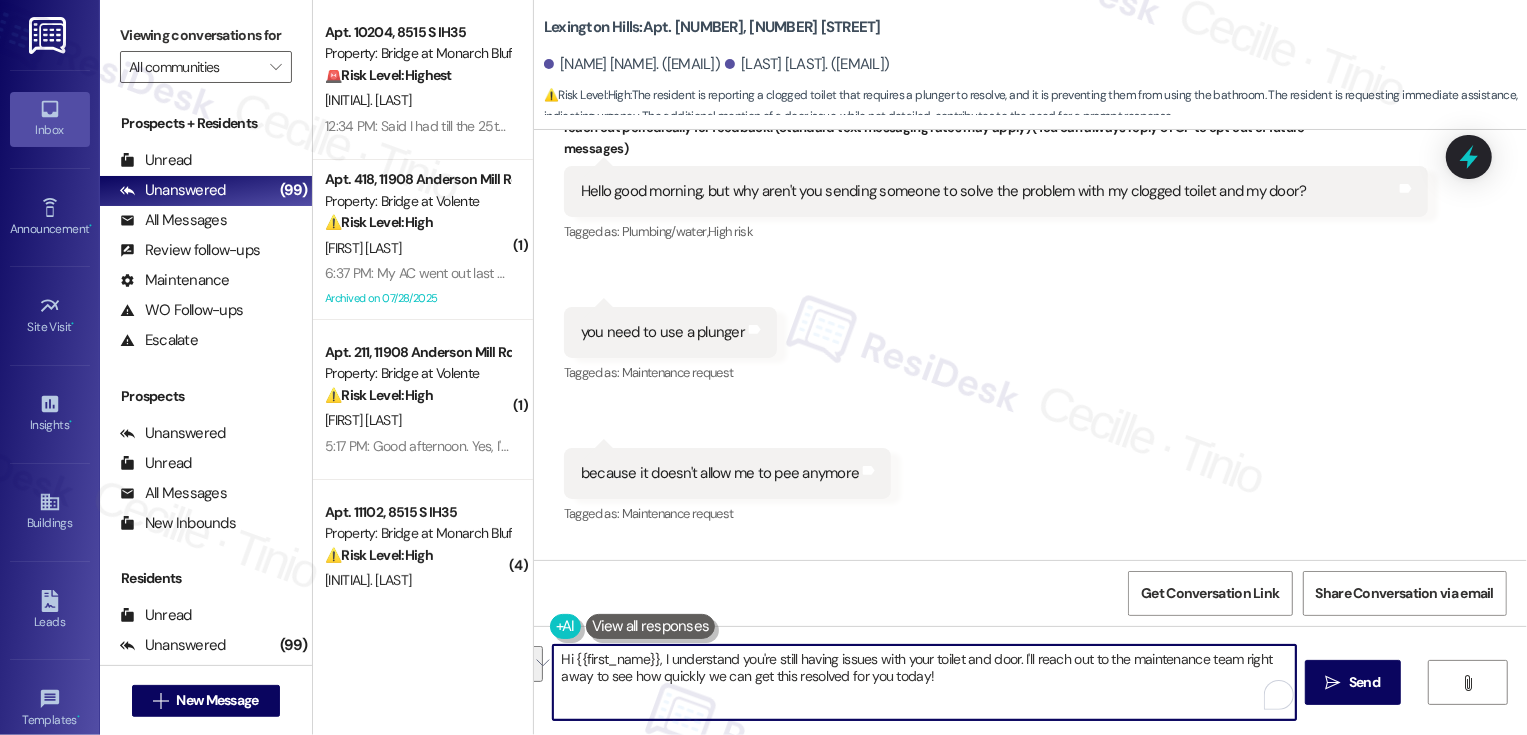 paste on "Hi [NAME]" 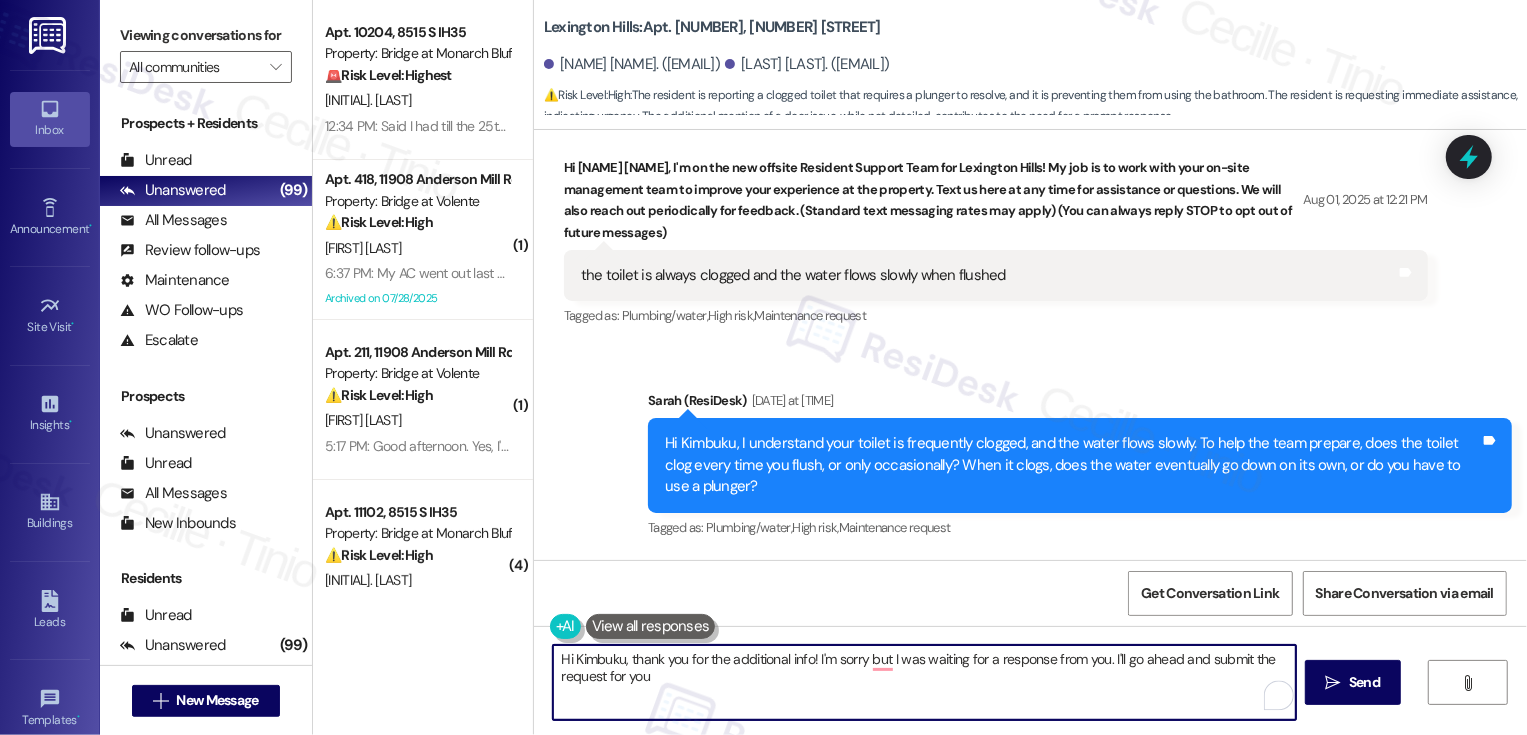 scroll, scrollTop: 720, scrollLeft: 0, axis: vertical 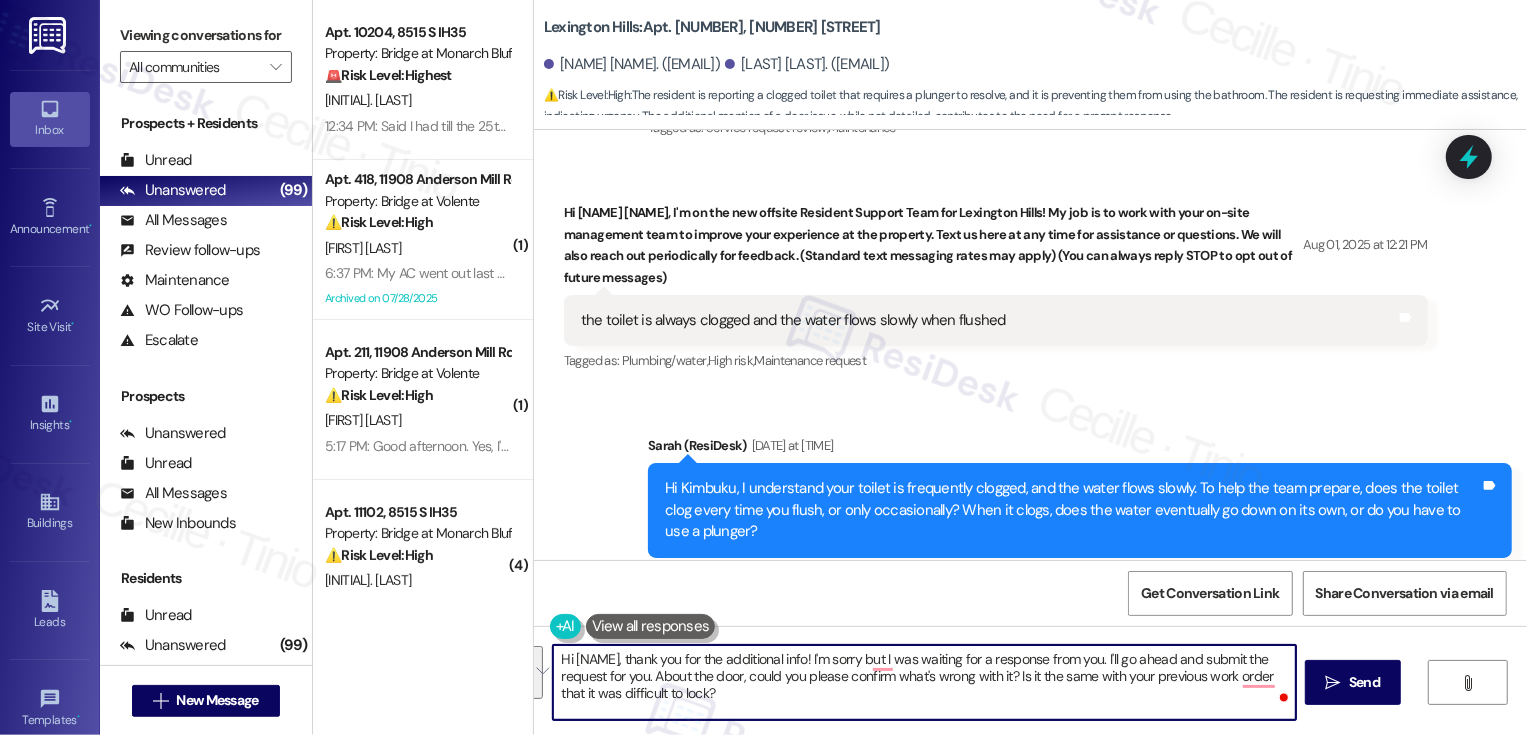 paste on "’m sorry for the delay—I was just waiting for your response. I’ll go ahead and submit the request for you.
Regarding the door, could you please confirm what’s wrong with it? Is it the same issue as your previous work order where it wa" 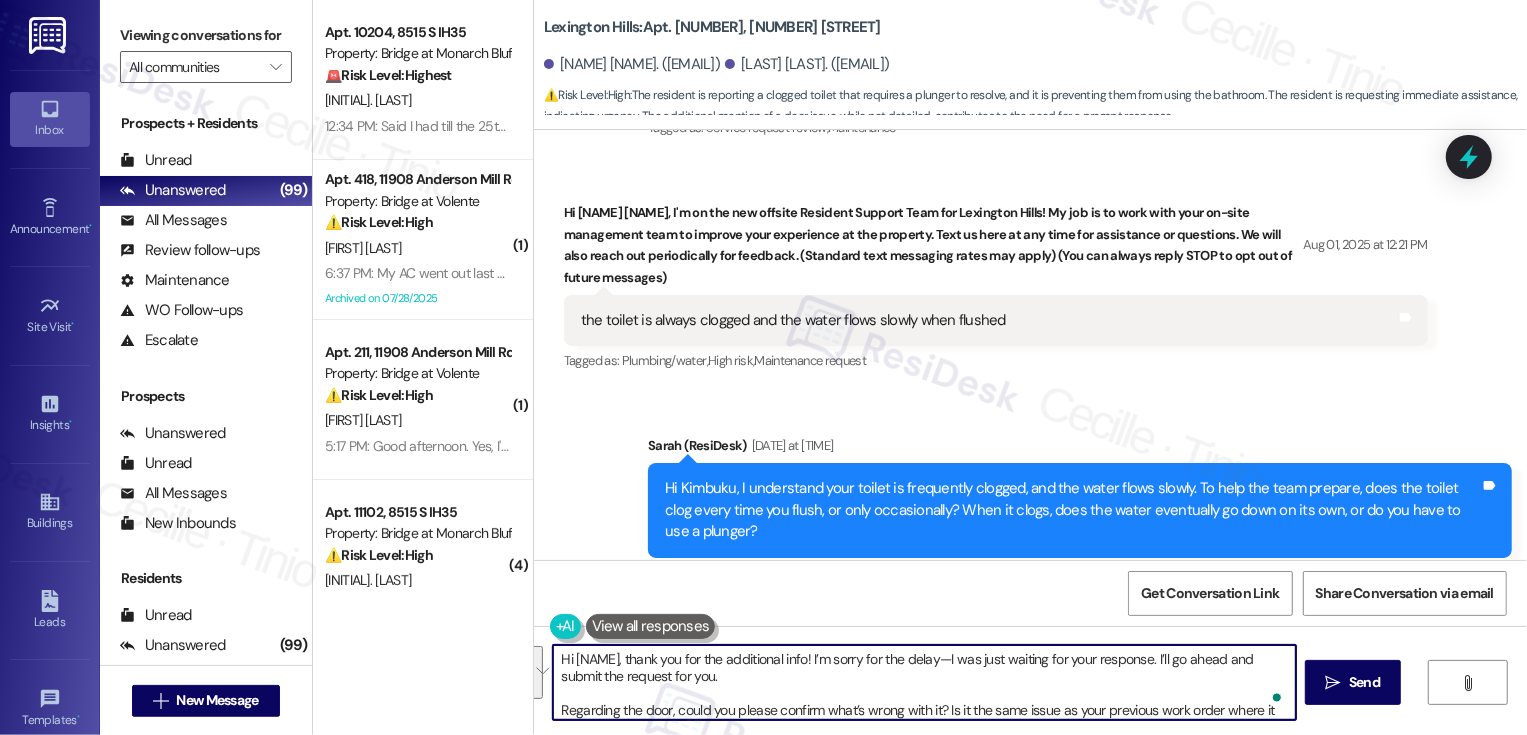 scroll, scrollTop: 17, scrollLeft: 0, axis: vertical 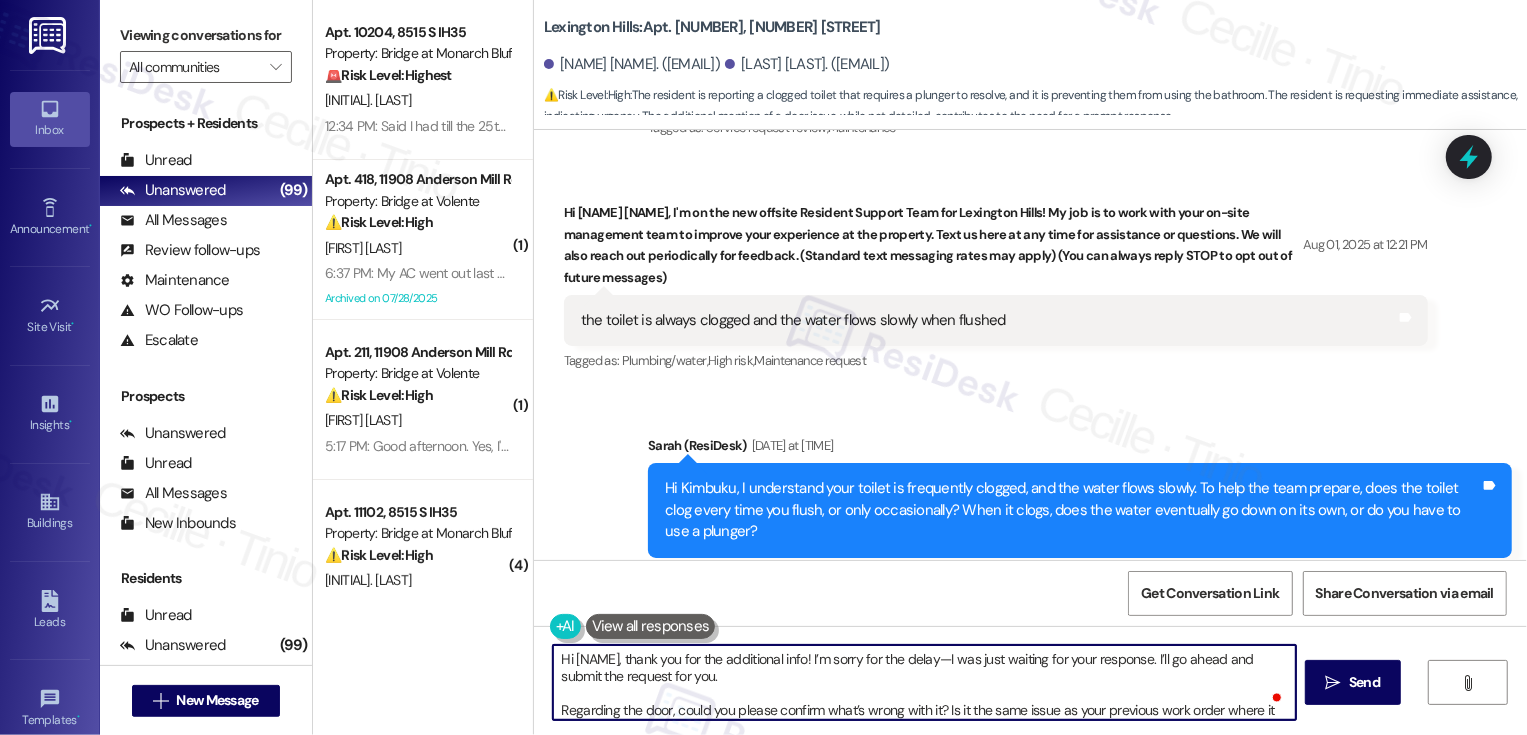 click on "Hi [NAME], thank you for the additional info! I’m sorry for the delay—I was just waiting for your response. I’ll go ahead and submit the request for you.
Regarding the door, could you please confirm what’s wrong with it? Is it the same issue as your previous work order where it was difficult to lock?" at bounding box center (924, 682) 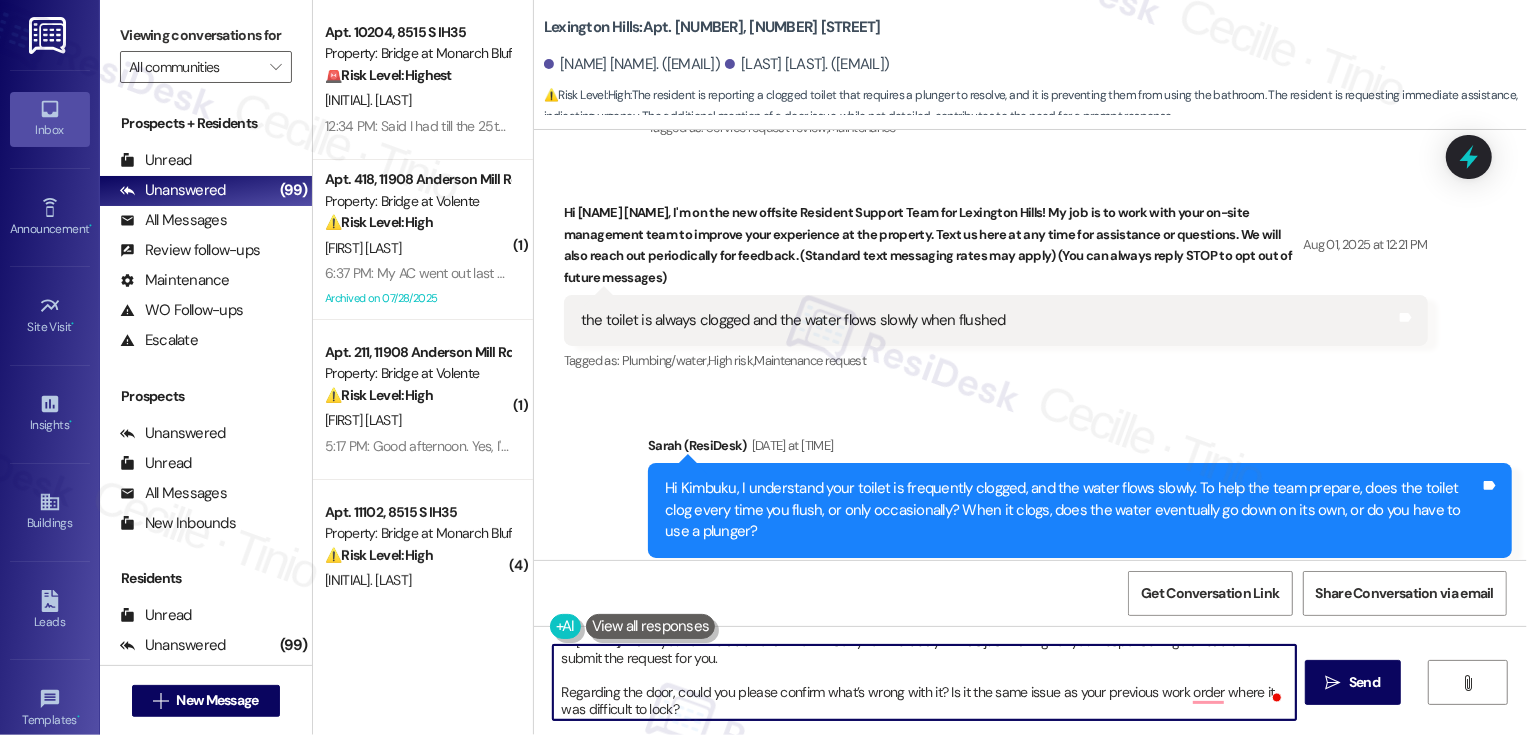 scroll, scrollTop: 20, scrollLeft: 0, axis: vertical 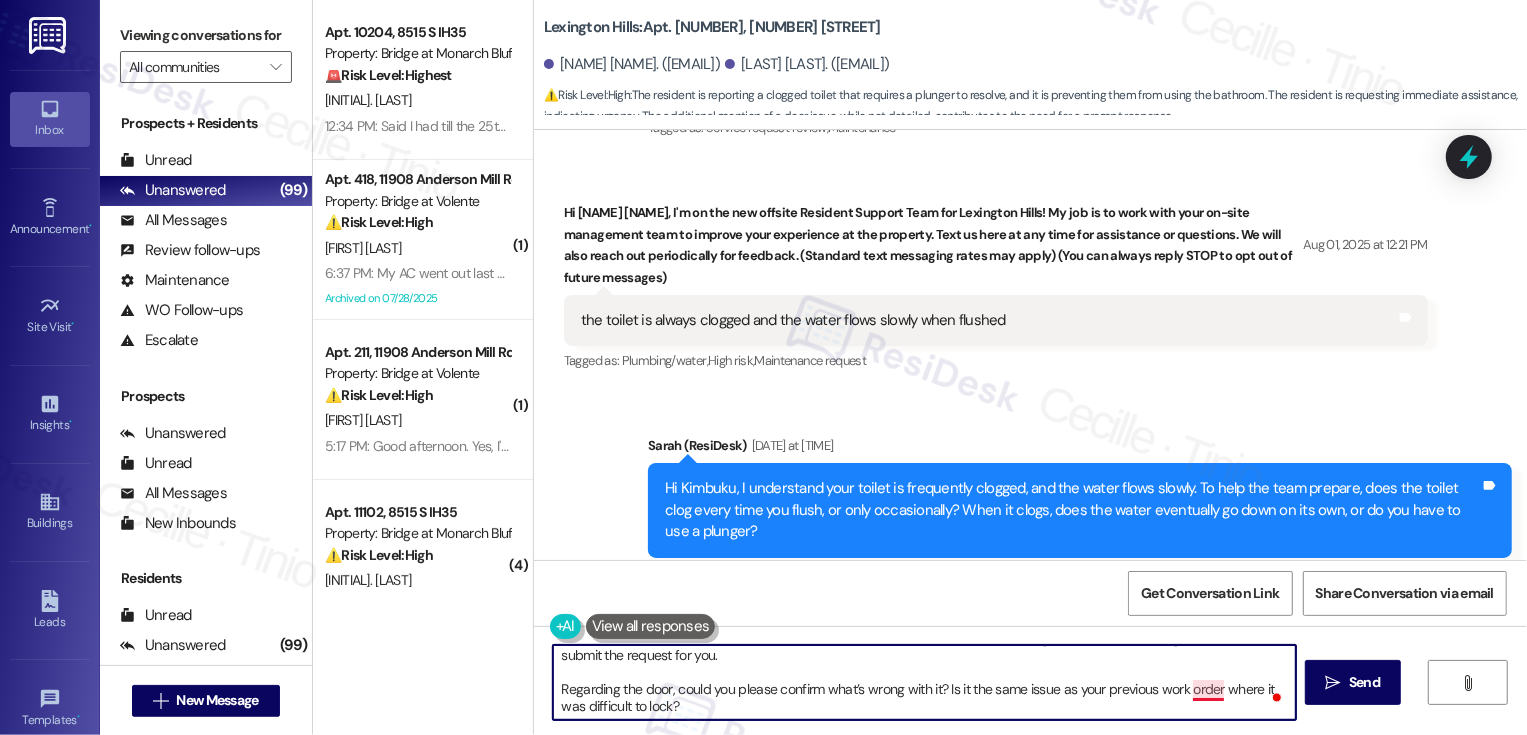 click on "Hi Kimbuku, thank you for the additional info! I’m sorry for the delay—I was just waiting for your response. I’ll go ahead and submit the request for you.
Regarding the door, could you please confirm what’s wrong with it? Is it the same issue as your previous work order where it was difficult to lock?" at bounding box center [924, 682] 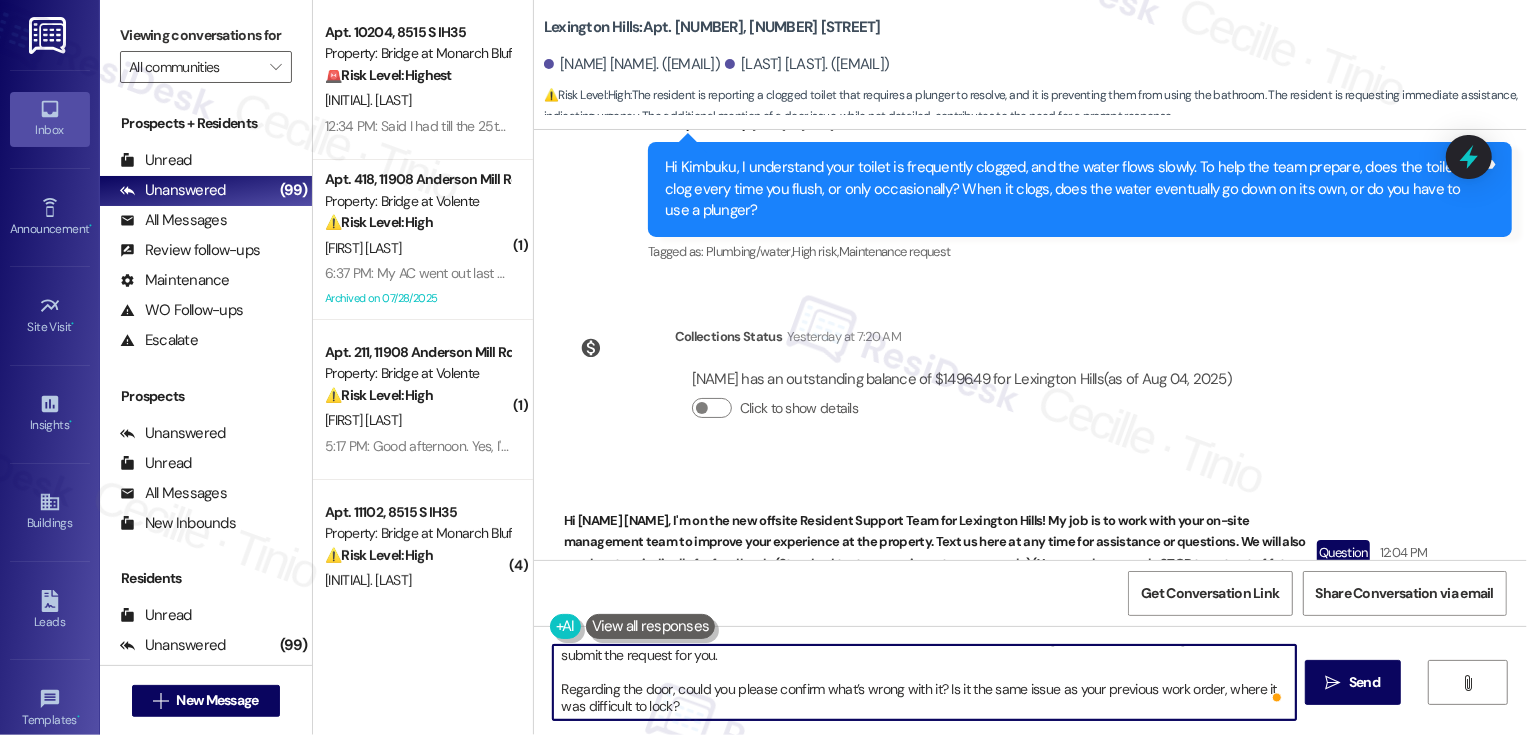 scroll, scrollTop: 1087, scrollLeft: 0, axis: vertical 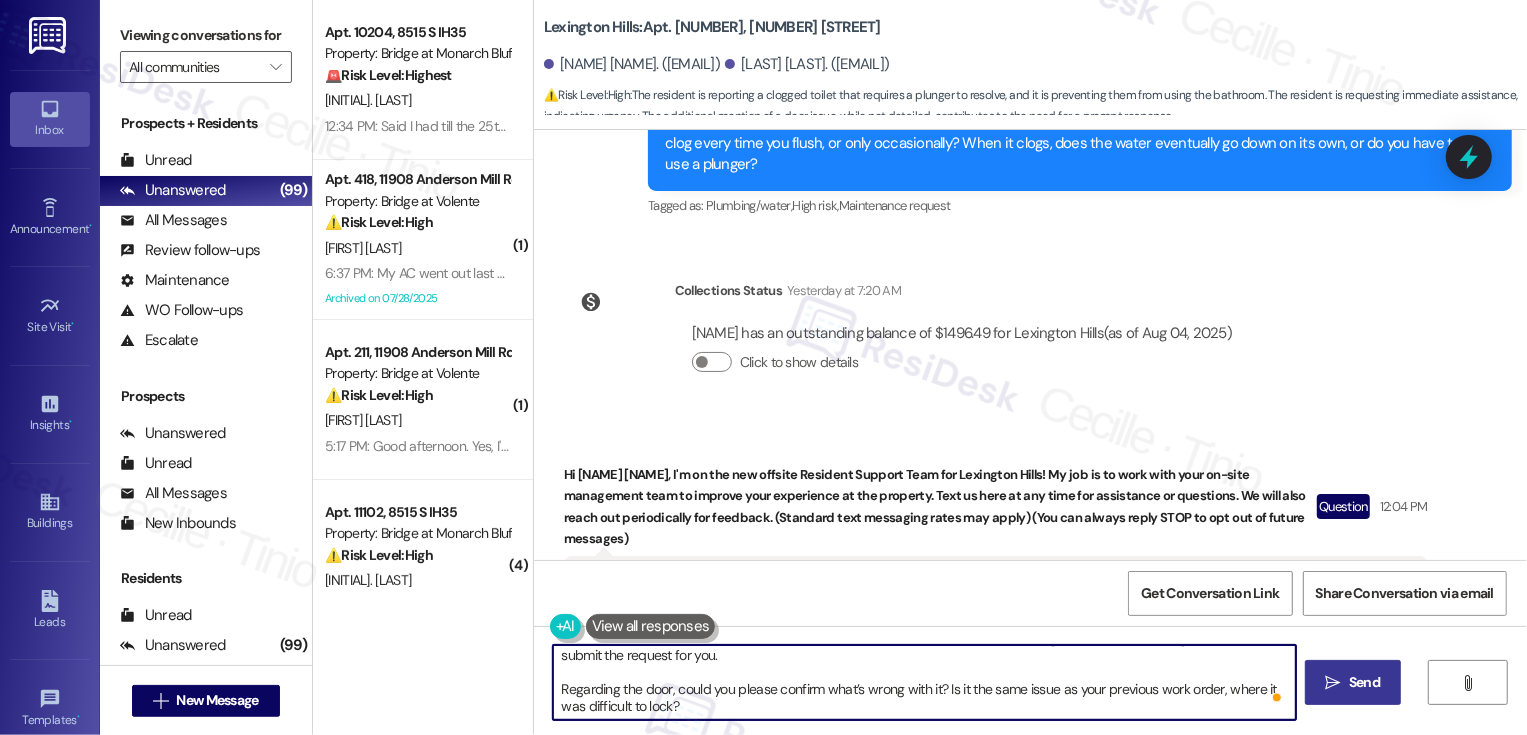 type on "Hi Kimbuku, thank you for the additional info! I’m sorry for the delay—I was just waiting for your response. I’ll go ahead and submit the request for you.
Regarding the door, could you please confirm what’s wrong with it? Is it the same issue as your previous work order, where it was difficult to lock?" 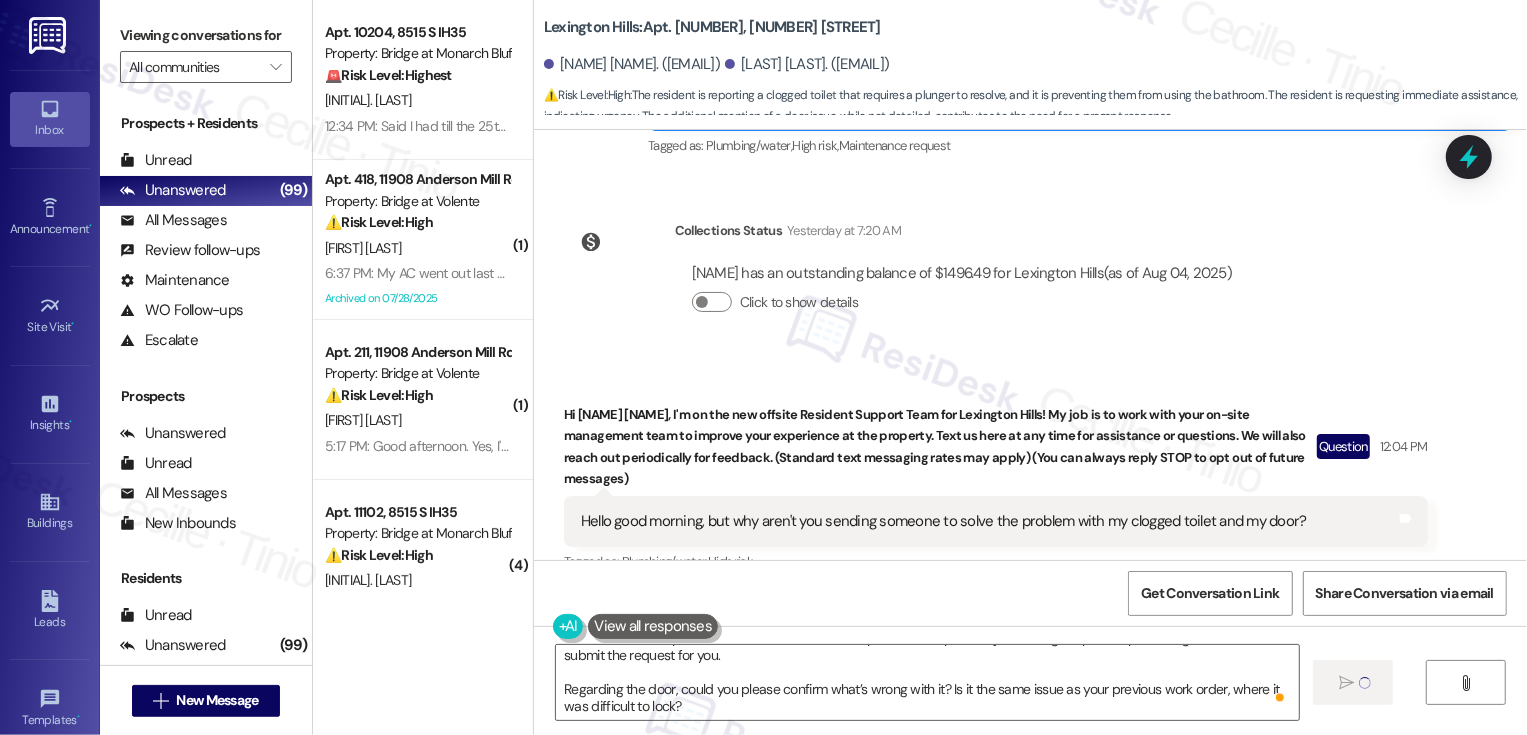 scroll, scrollTop: 1200, scrollLeft: 0, axis: vertical 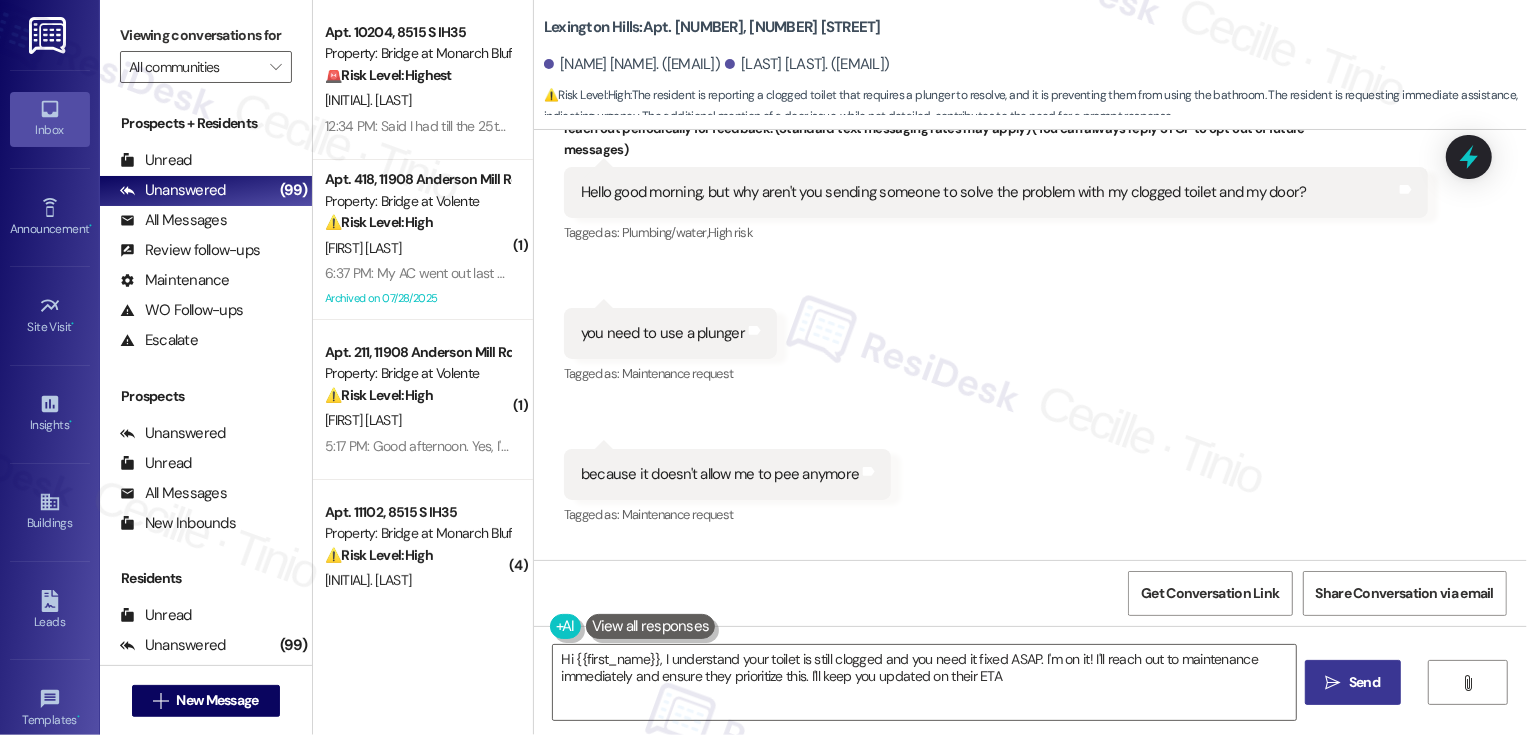 type on "Hi {{first_name}}, I understand your toilet is still clogged and you need it fixed ASAP. I'm on it! I'll reach out to maintenance immediately and ensure they prioritize this. I'll keep you updated on their ETA." 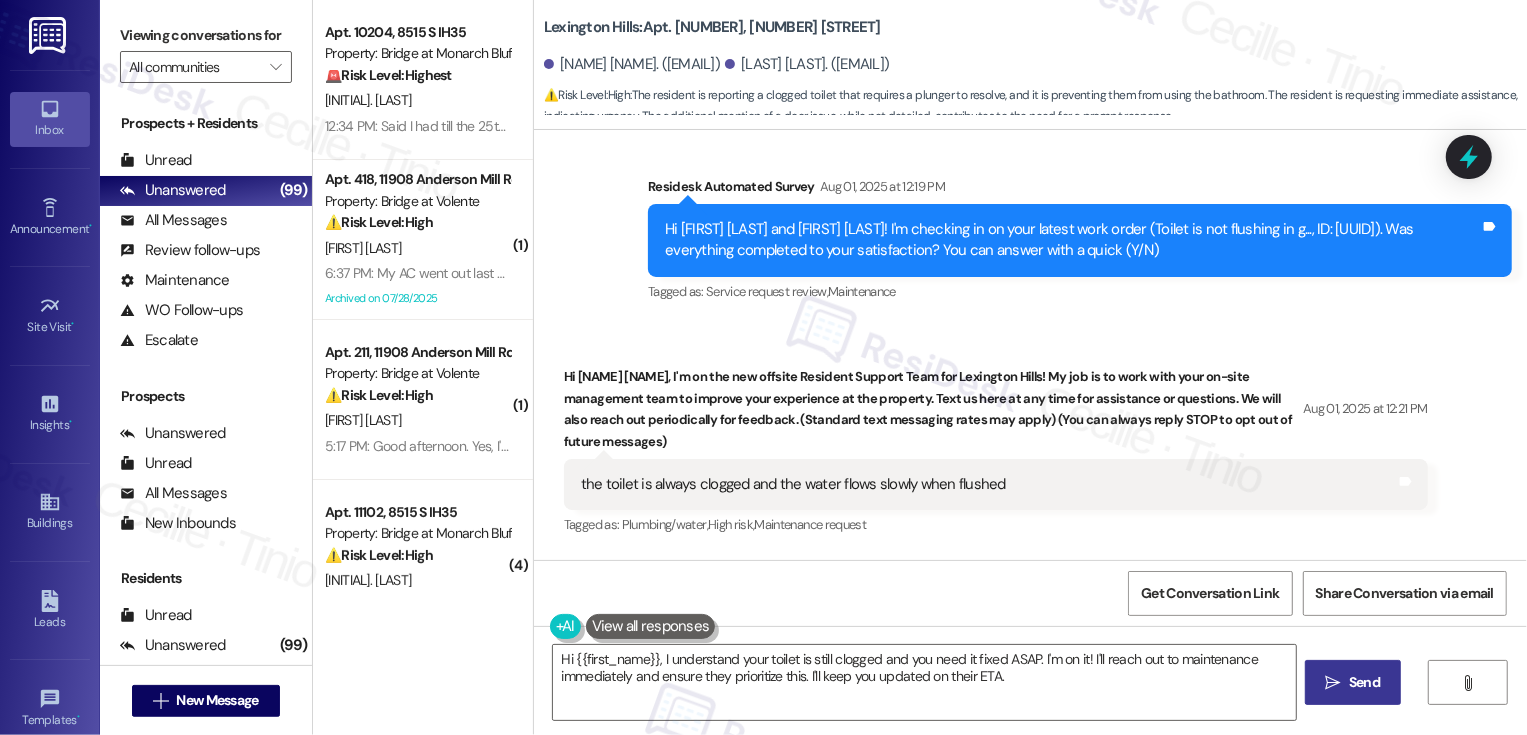 scroll, scrollTop: 534, scrollLeft: 0, axis: vertical 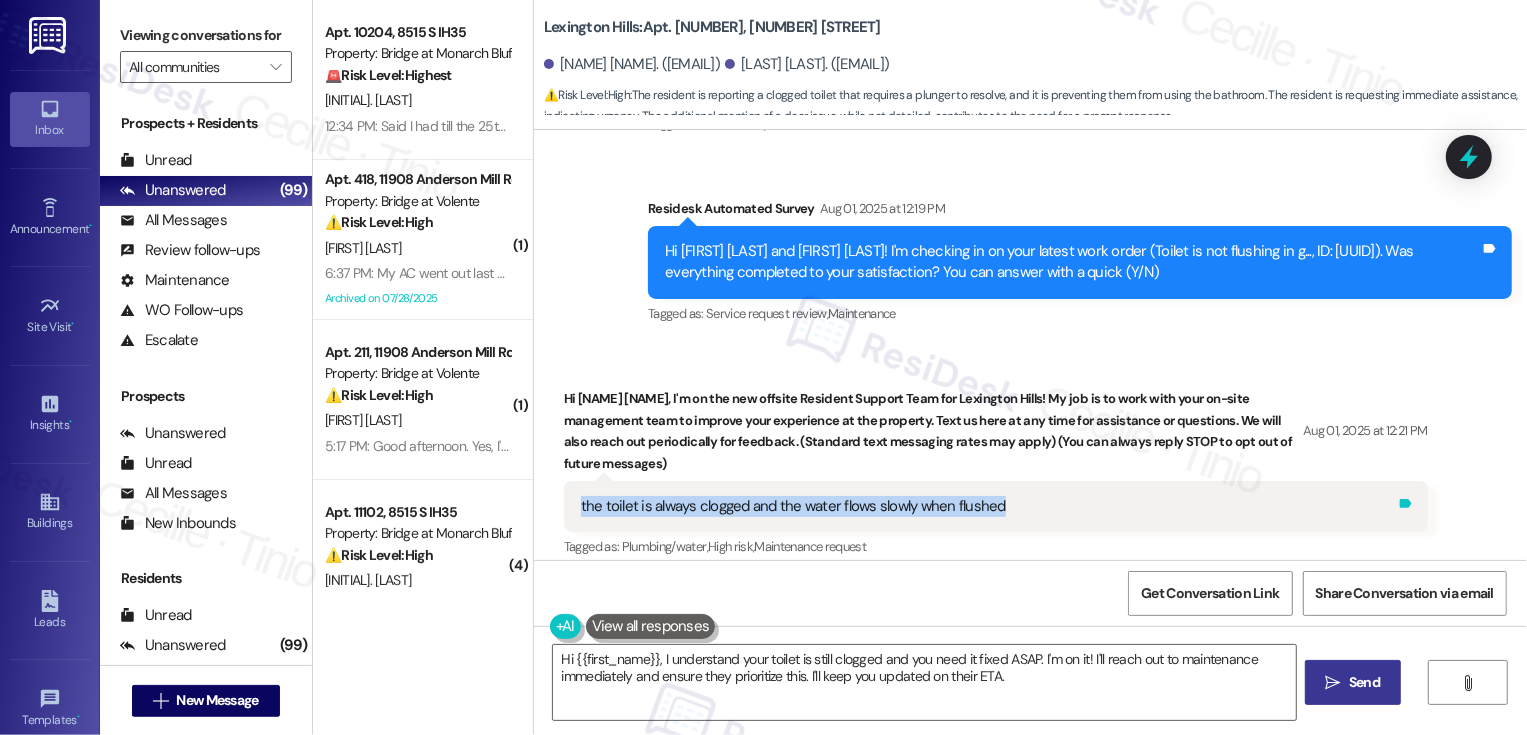 drag, startPoint x: 562, startPoint y: 445, endPoint x: 989, endPoint y: 431, distance: 427.22946 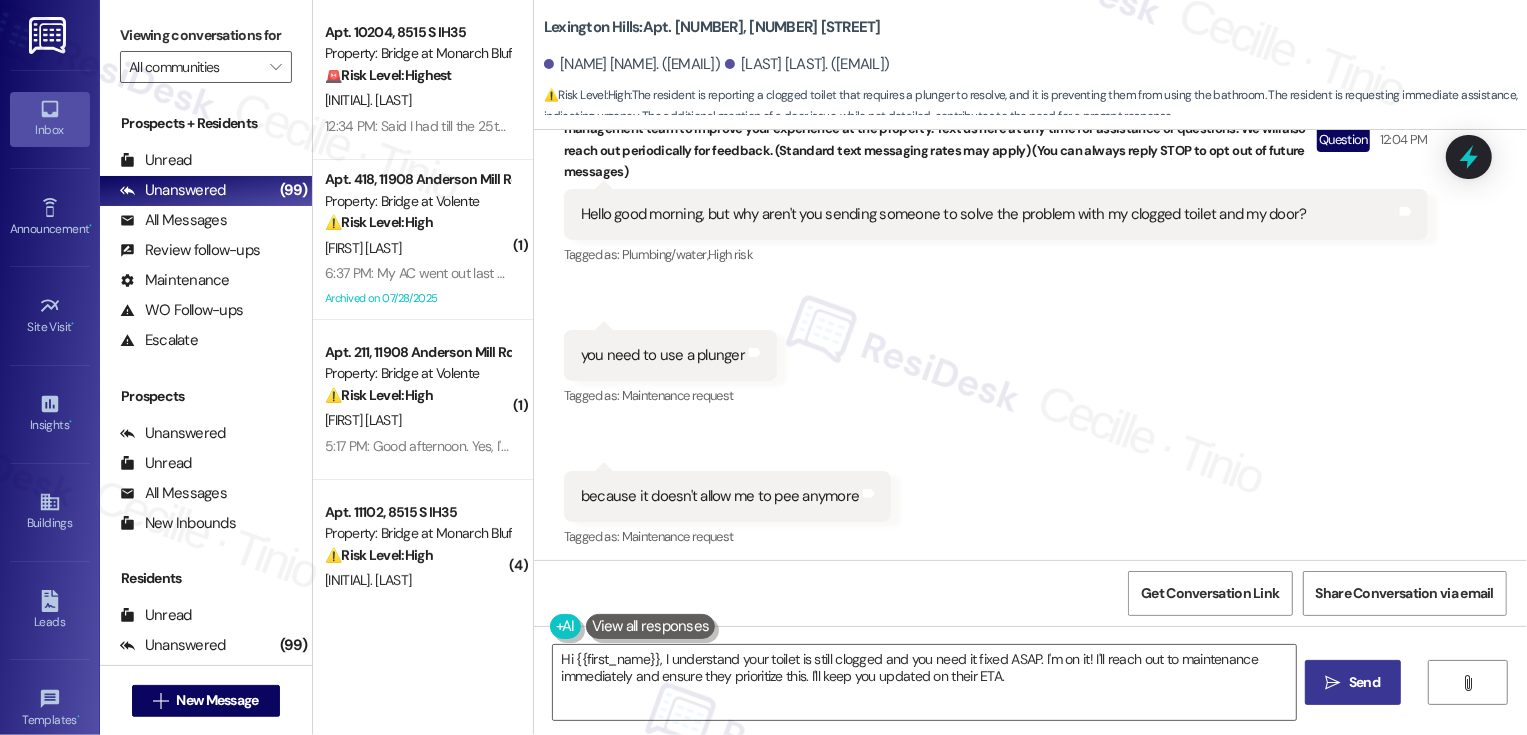 scroll, scrollTop: 1477, scrollLeft: 0, axis: vertical 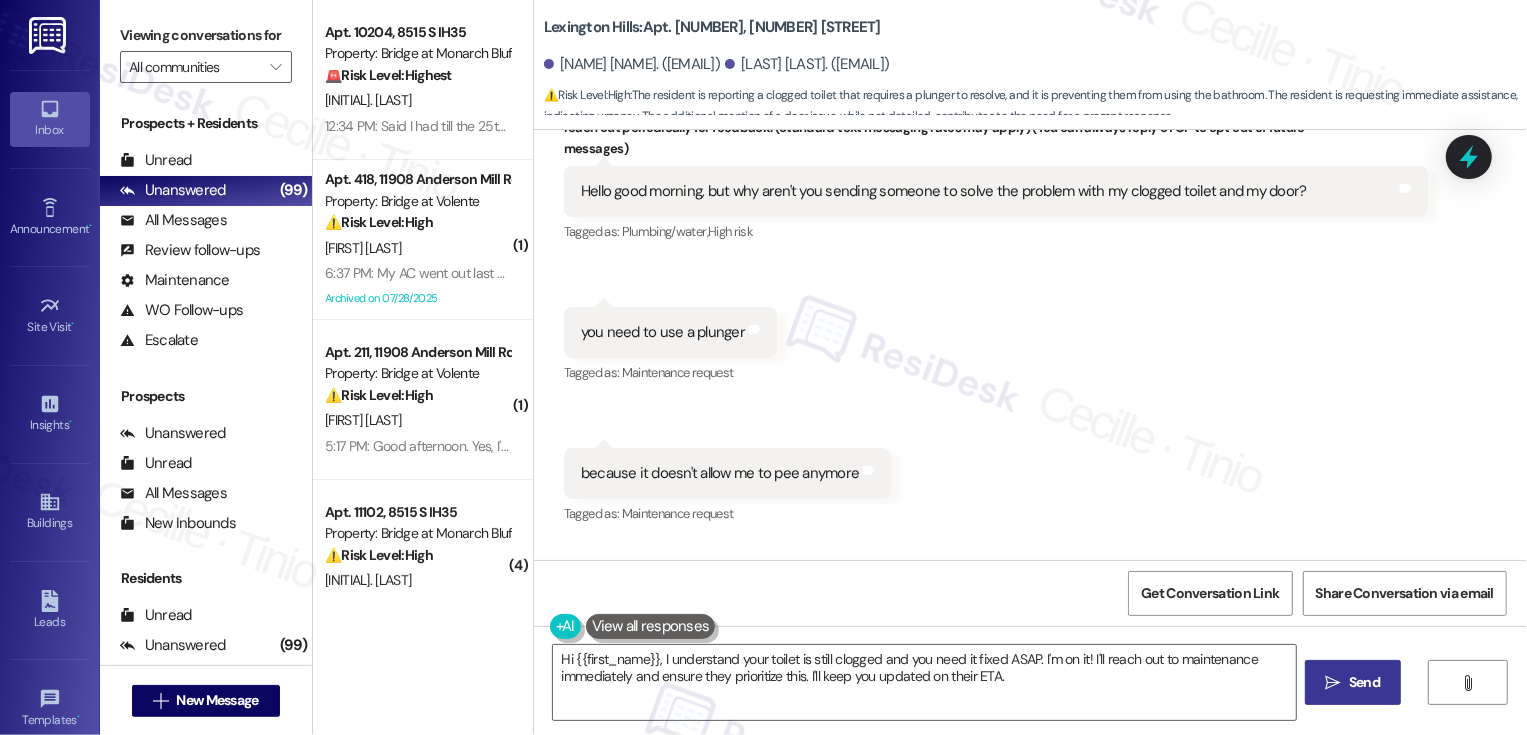 click on "because it doesn't allow me to pee anymore" at bounding box center [720, 473] 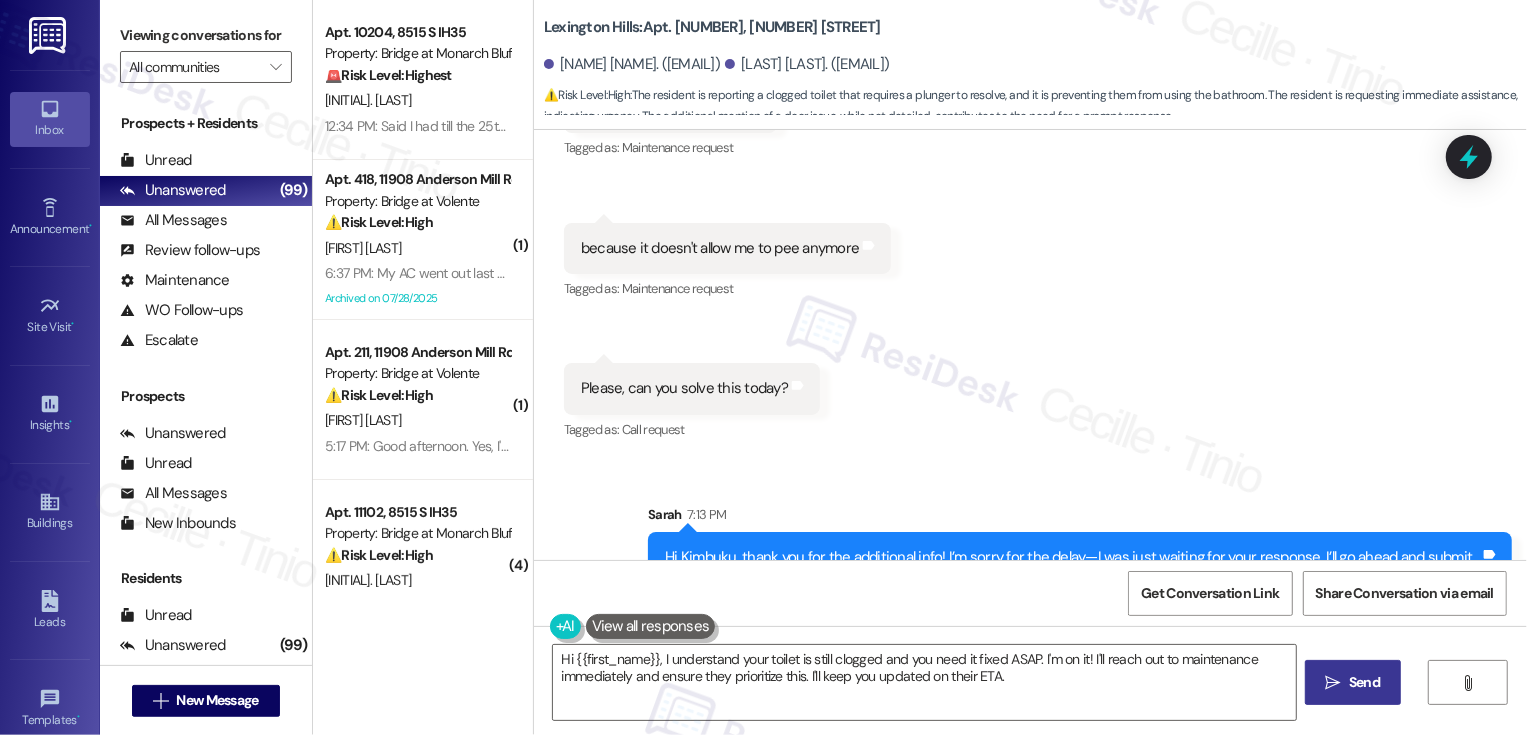 click on "Received via SMS Kimbuku Antonio Question 12:04 PM Hello good morning, but why aren't you sending someone to solve the problem with my clogged toilet and my door? Tags and notes Tagged as:   Plumbing/water ,  Click to highlight conversations about Plumbing/water High risk Click to highlight conversations about High risk Received via SMS 12:05 PM Kimbuku Antonio Question 12:05 PM you need to use a plunger Tags and notes Tagged as:   Maintenance request Click to highlight conversations about Maintenance request Received via SMS 12:05 PM Kimbuku Antonio   Neutral 12:05 PM because it doesn't allow me to pee anymore Tags and notes Tagged as:   Maintenance request Click to highlight conversations about Maintenance request Received via SMS 12:06 PM Kimbuku Antonio Question 12:06 PM Please, can you solve this today? Tags and notes Tagged as:   Call request Click to highlight conversations about Call request" at bounding box center [1030, 132] 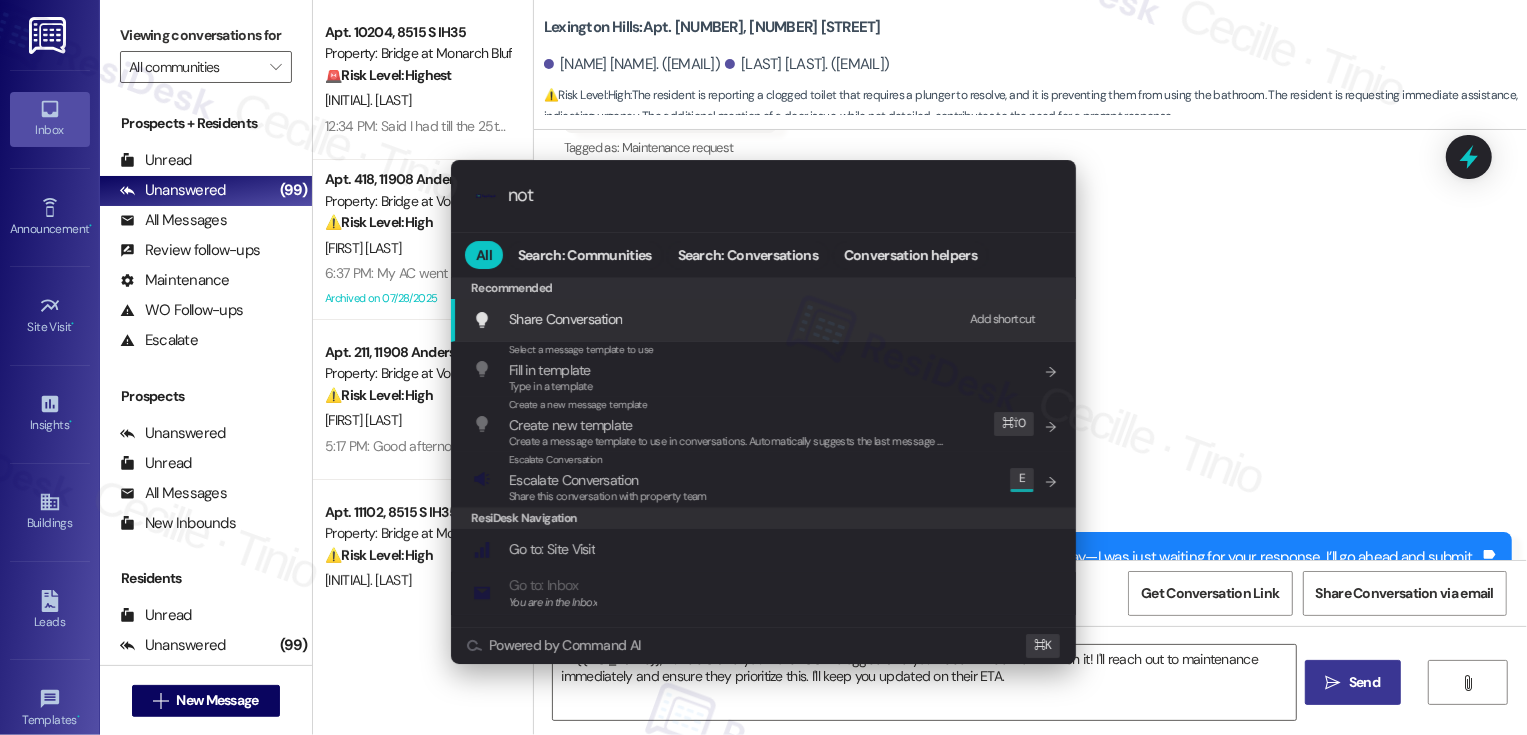 type on "note" 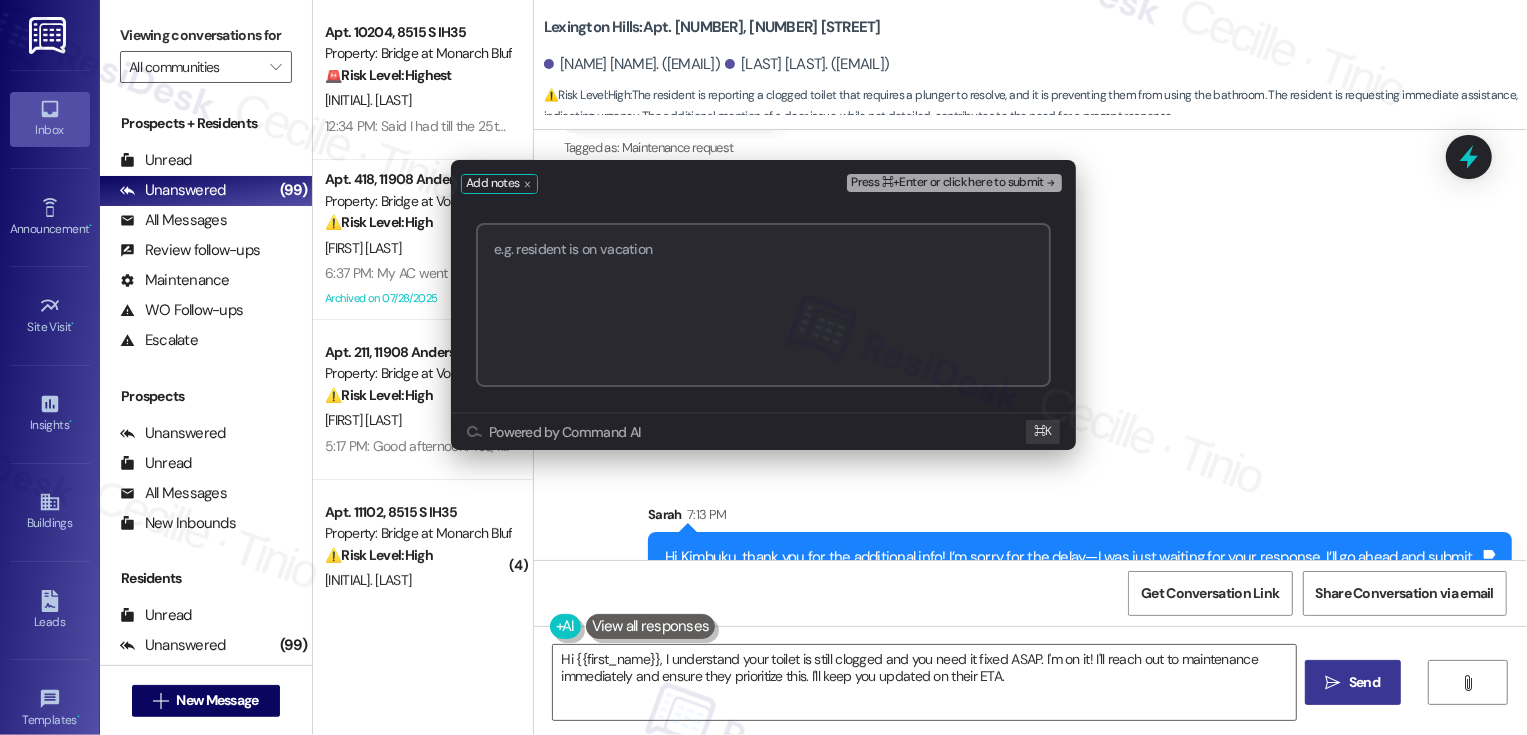paste on "Work order 3486 added successfully!" 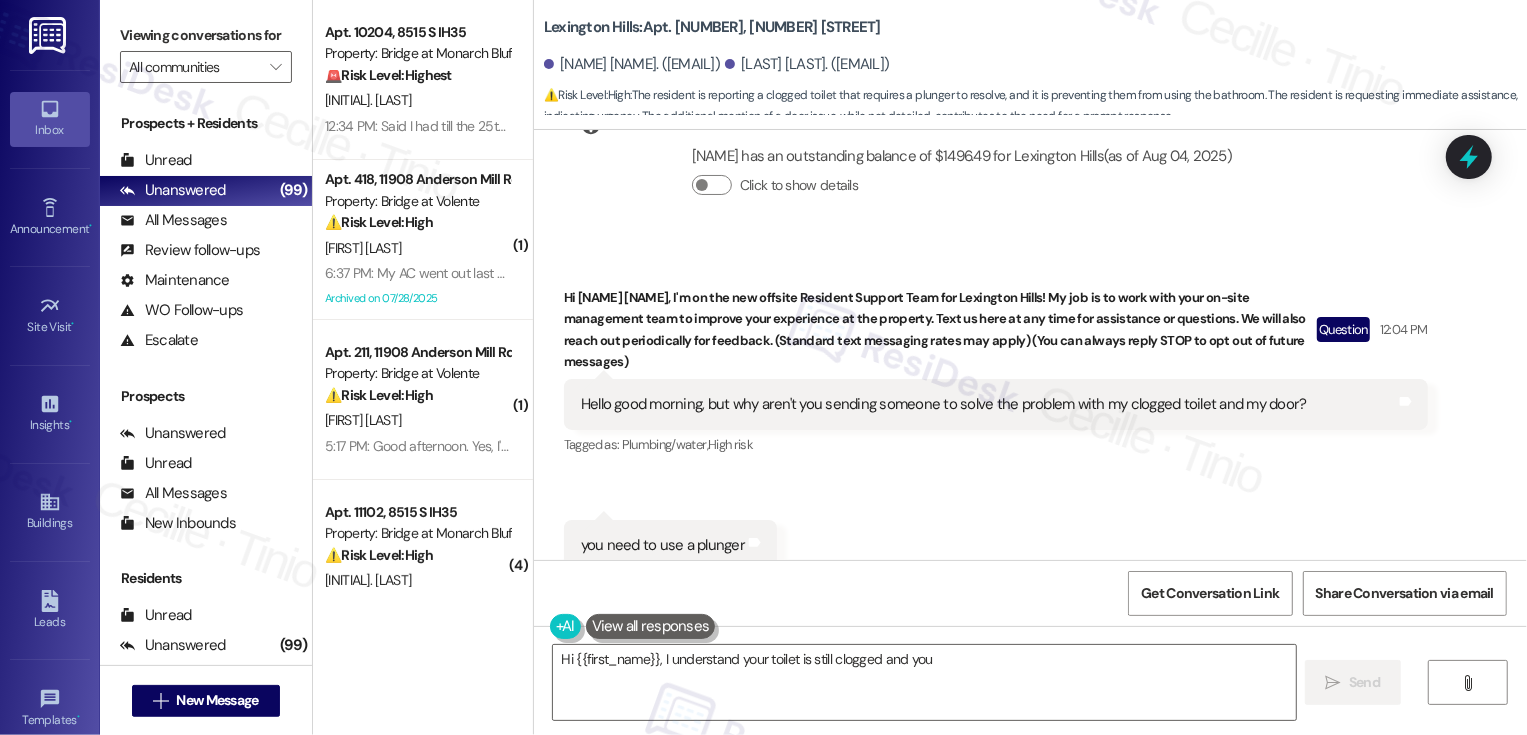 scroll, scrollTop: 1476, scrollLeft: 0, axis: vertical 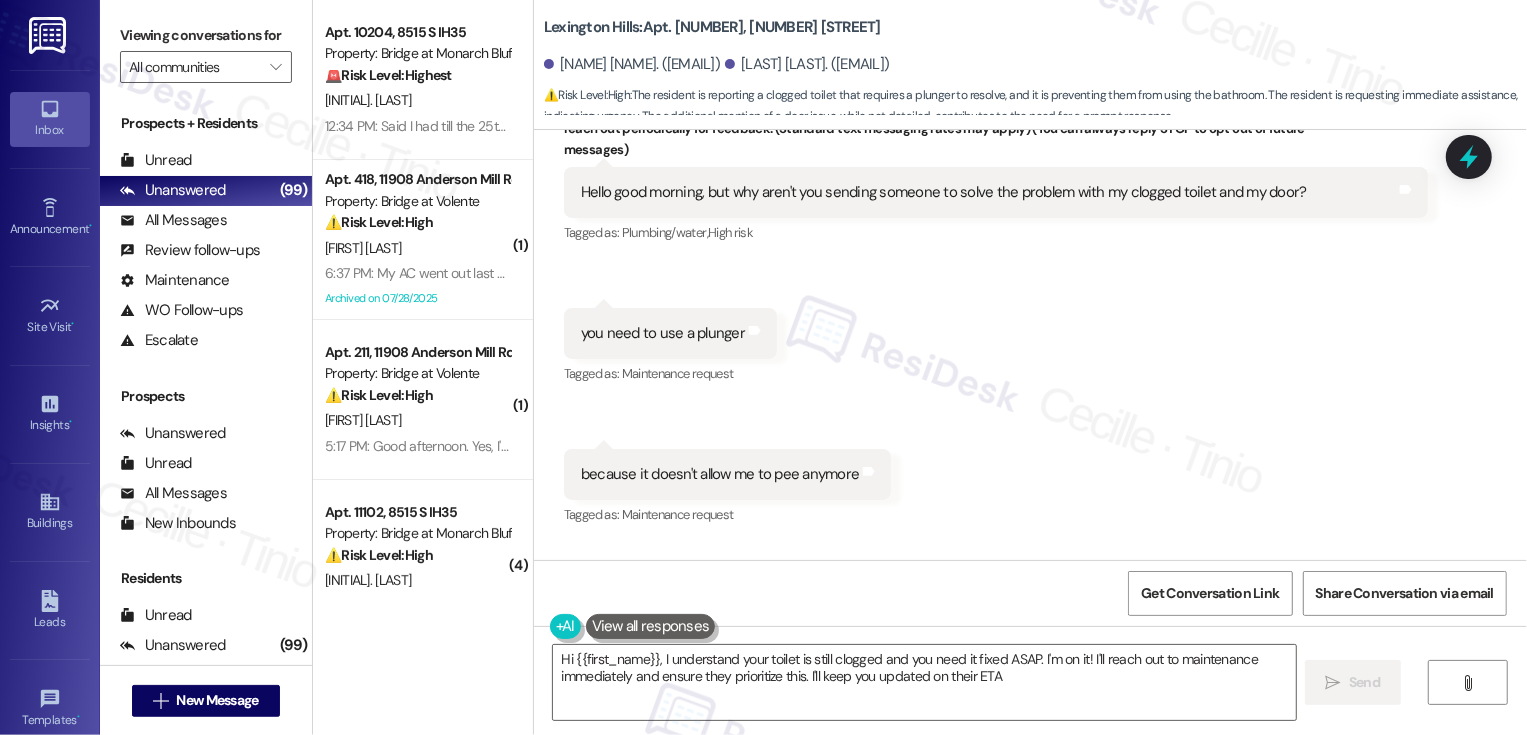 type on "Hi {{first_name}}, I understand your toilet is still clogged and you need it fixed ASAP. I'm on it! I'll reach out to maintenance immediately and ensure they prioritize this. I'll keep you updated on their ETA." 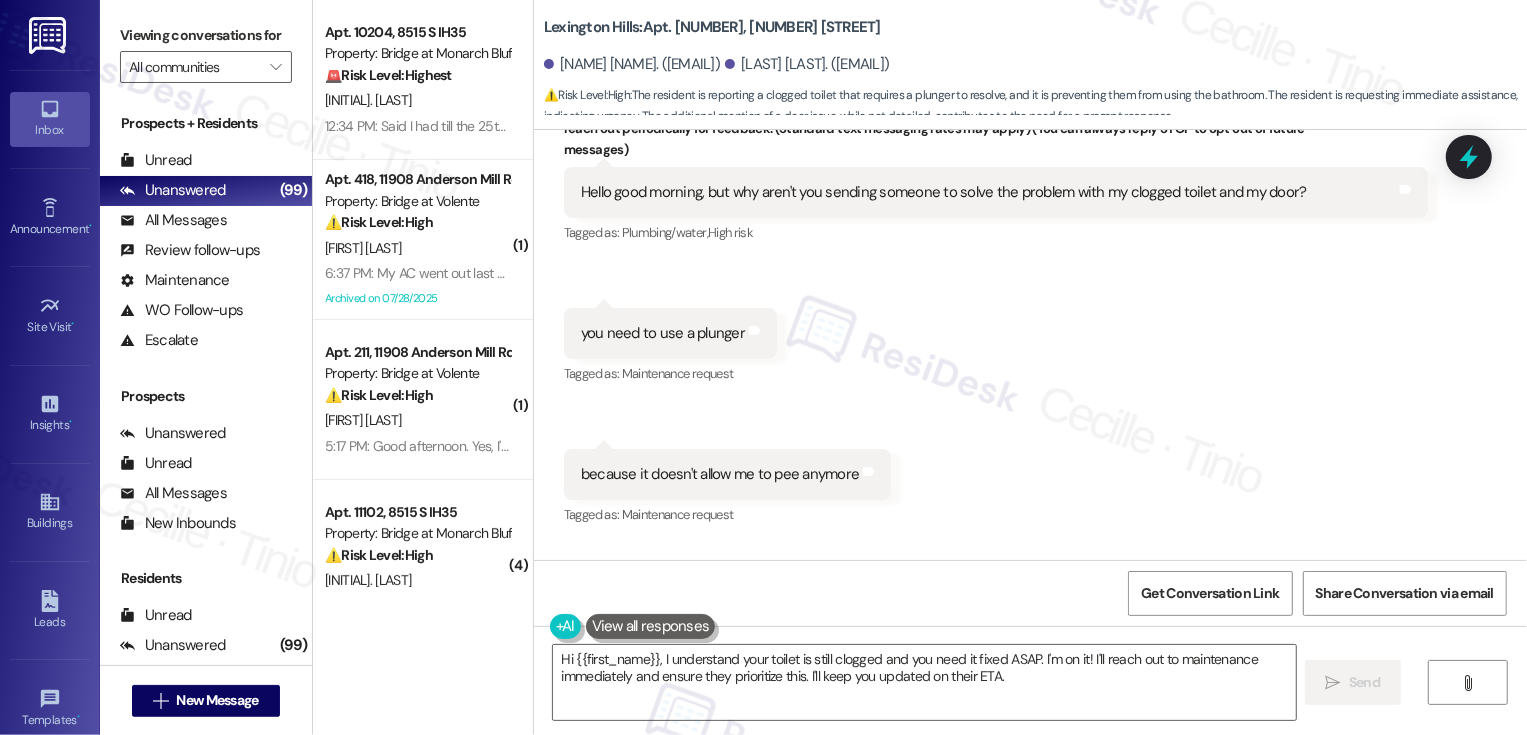 scroll, scrollTop: 1922, scrollLeft: 0, axis: vertical 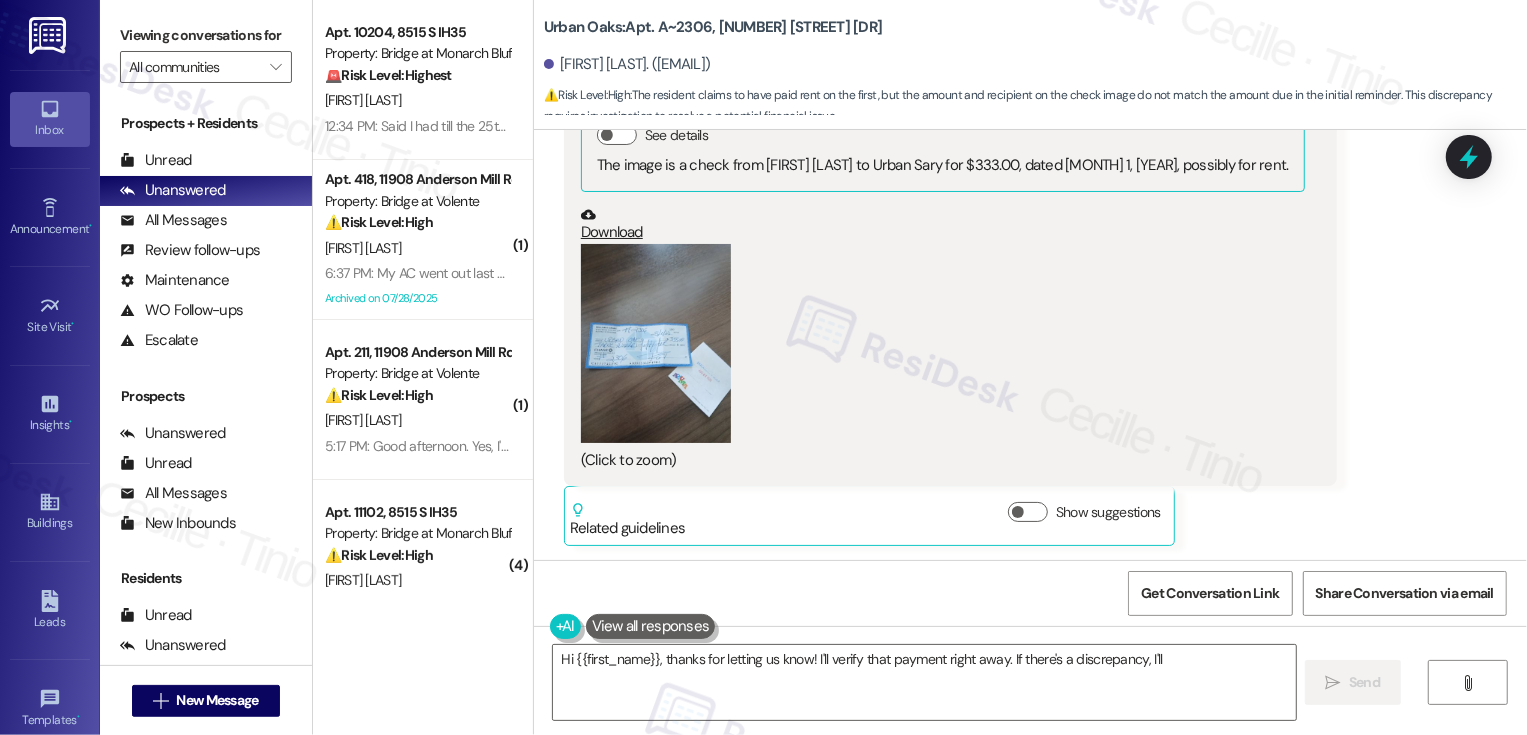 click at bounding box center [656, 344] 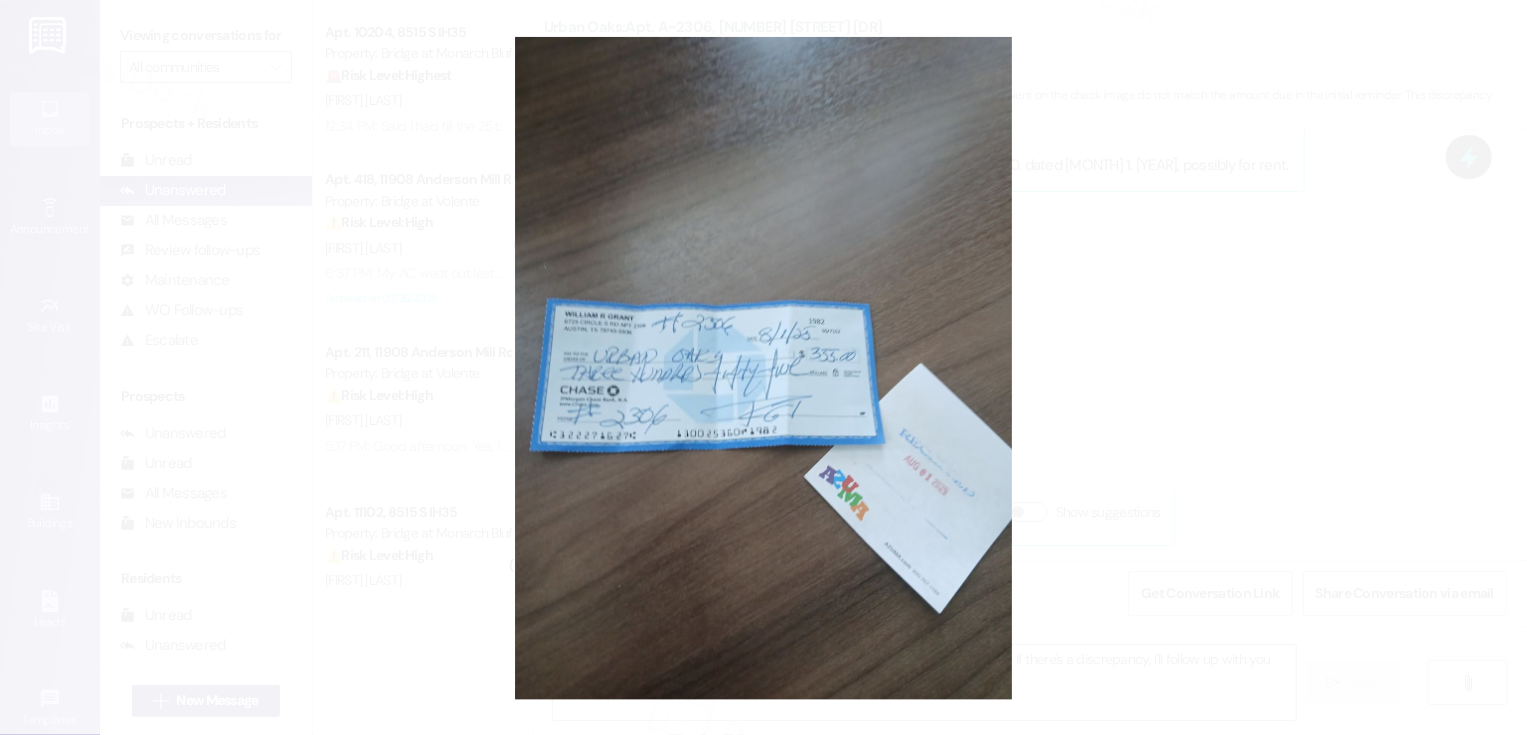 click at bounding box center (763, 367) 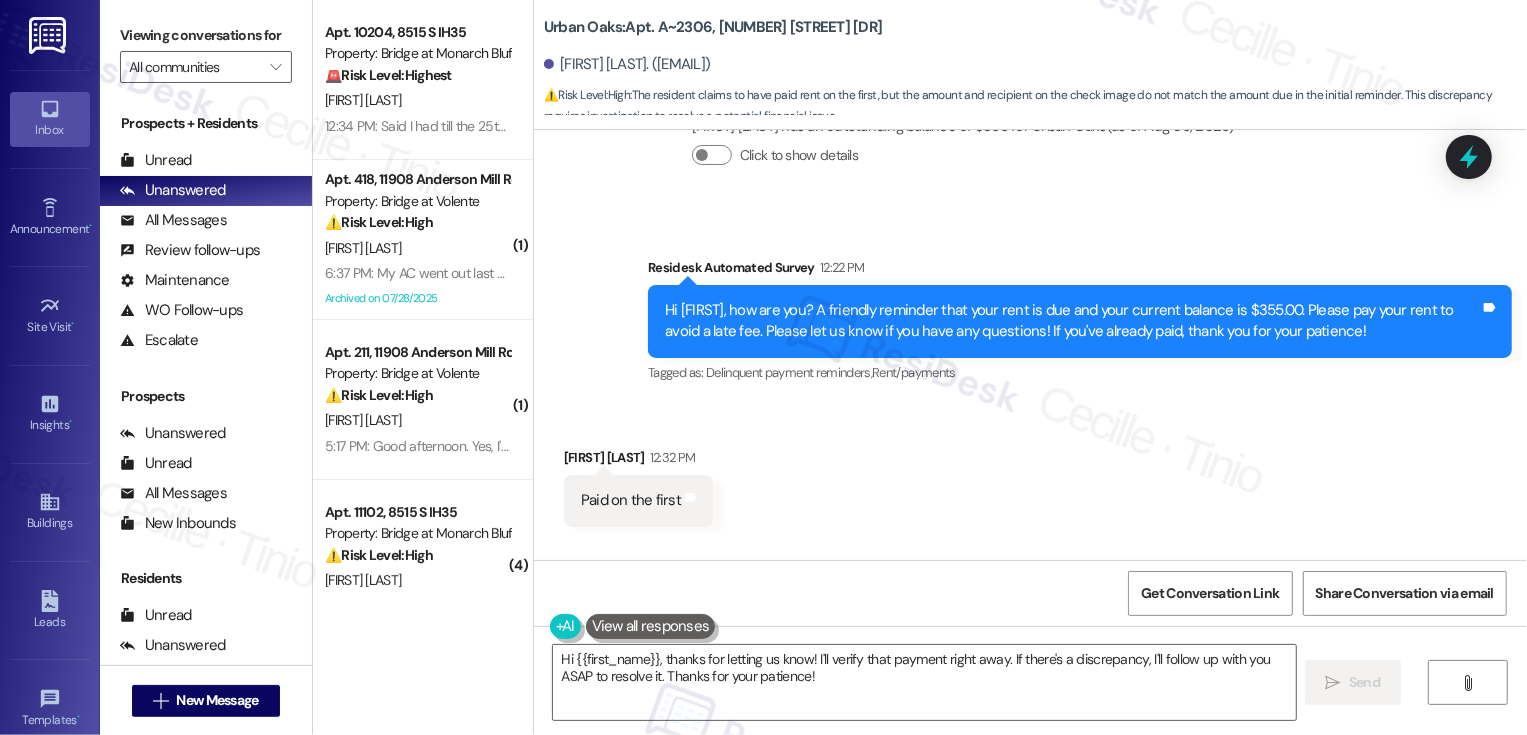 scroll, scrollTop: 1557, scrollLeft: 0, axis: vertical 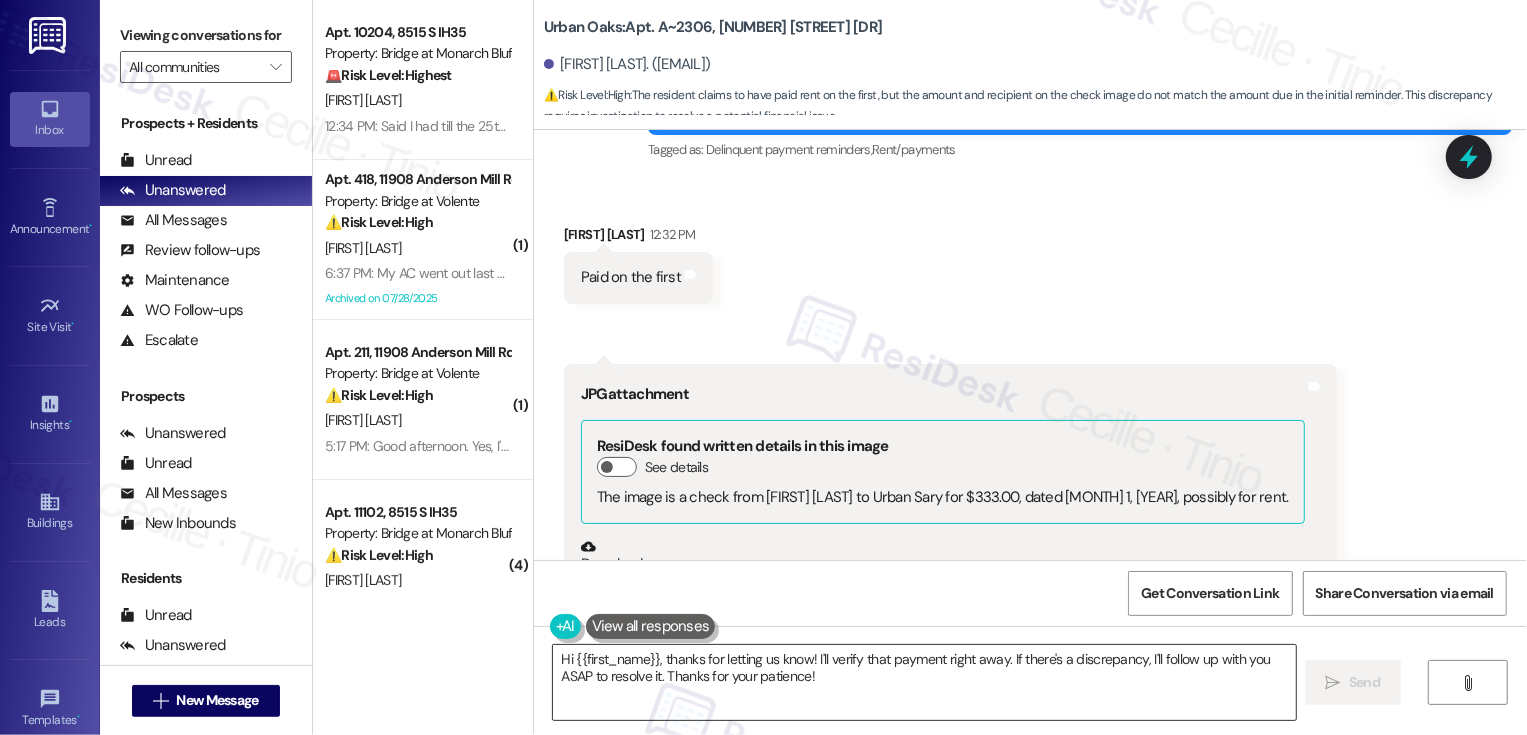 click on "Hi {{first_name}}, thanks for letting us know! I'll verify that payment right away. If there's a discrepancy, I'll follow up with you ASAP to resolve it. Thanks for your patience!" at bounding box center (924, 682) 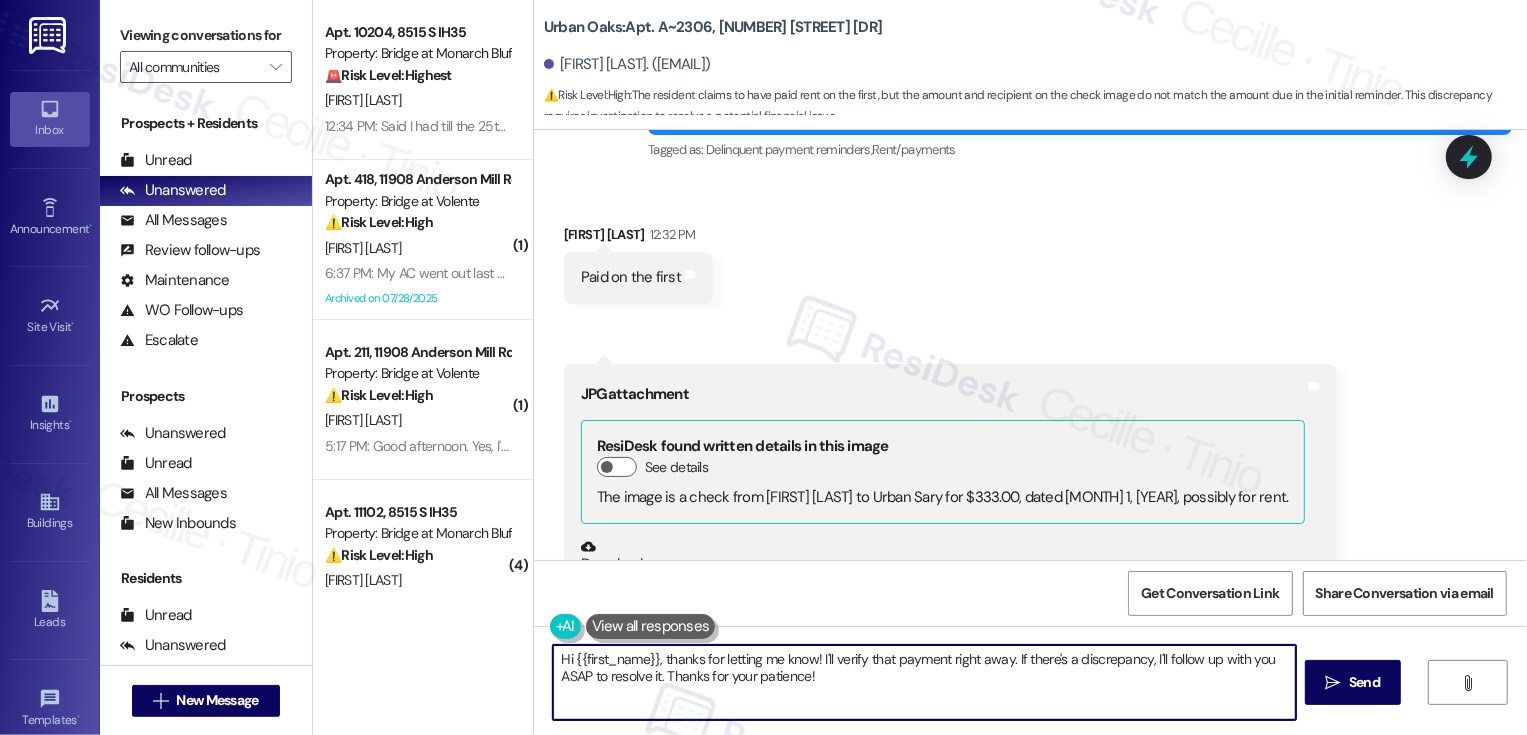 click on "Hi {{first_name}}, thanks for letting m know! I'll verify that payment right away. If there's a discrepancy, I'll follow up with you ASAP to resolve it. Thanks for your patience!" at bounding box center [924, 682] 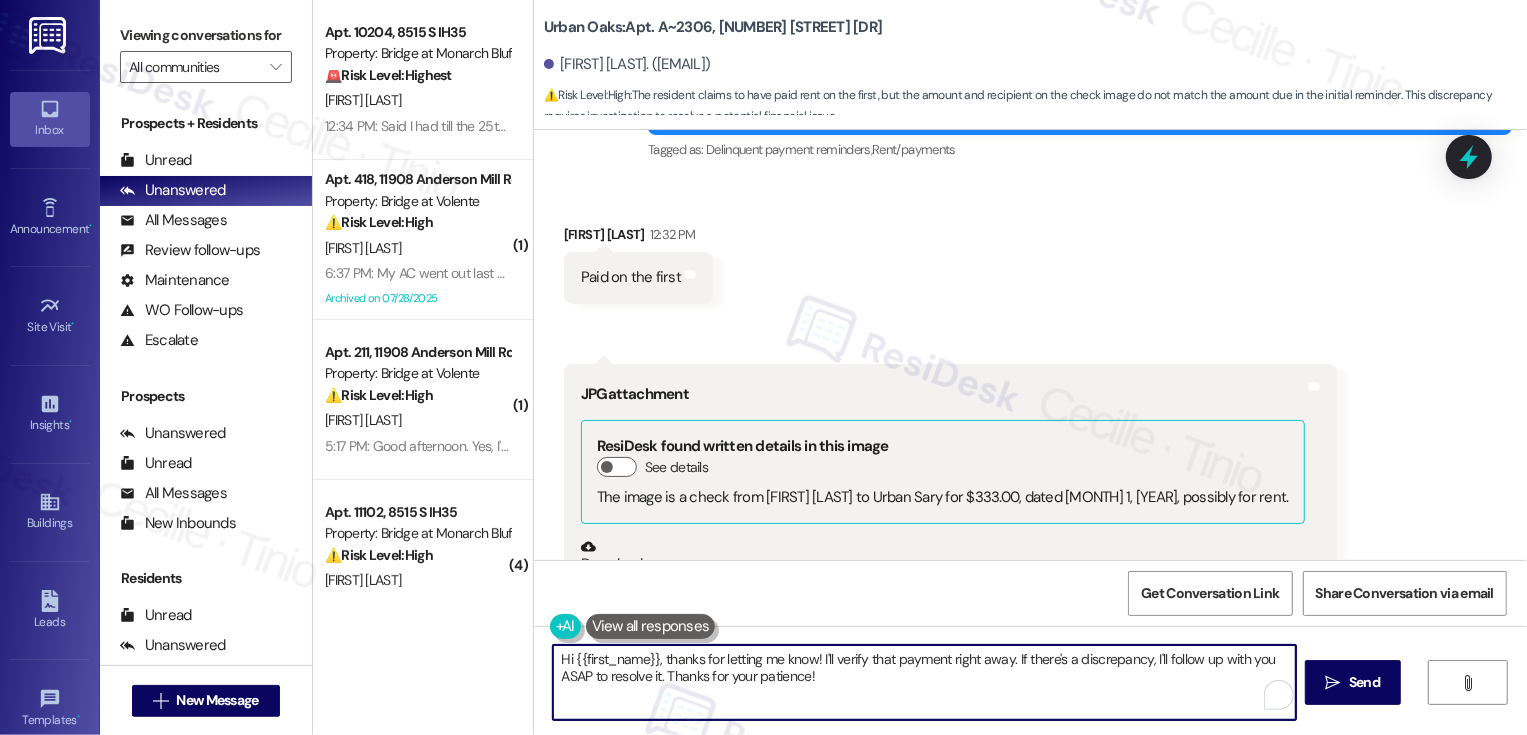 drag, startPoint x: 942, startPoint y: 657, endPoint x: 964, endPoint y: 691, distance: 40.496914 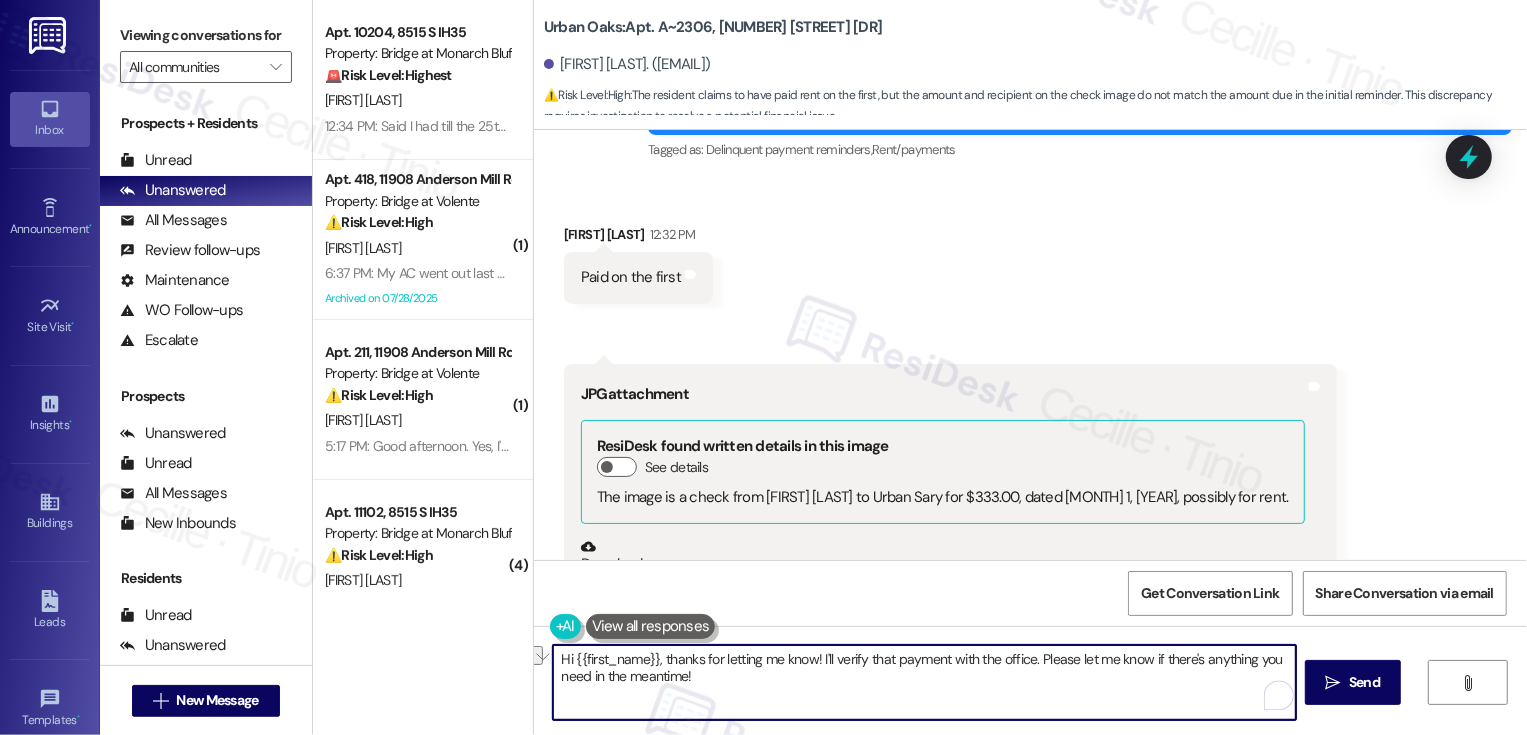 drag, startPoint x: 803, startPoint y: 661, endPoint x: 712, endPoint y: 662, distance: 91.00549 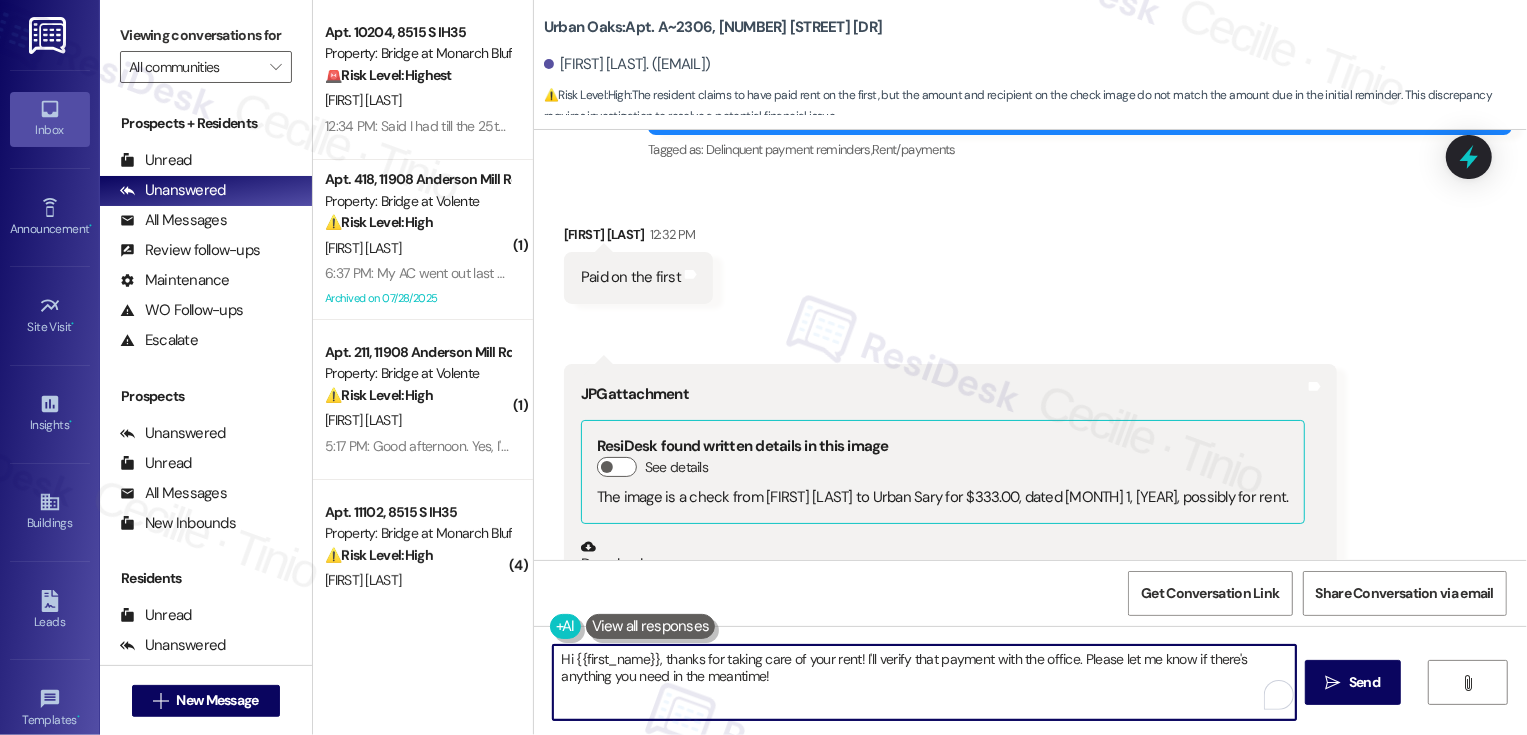 scroll, scrollTop: 1889, scrollLeft: 0, axis: vertical 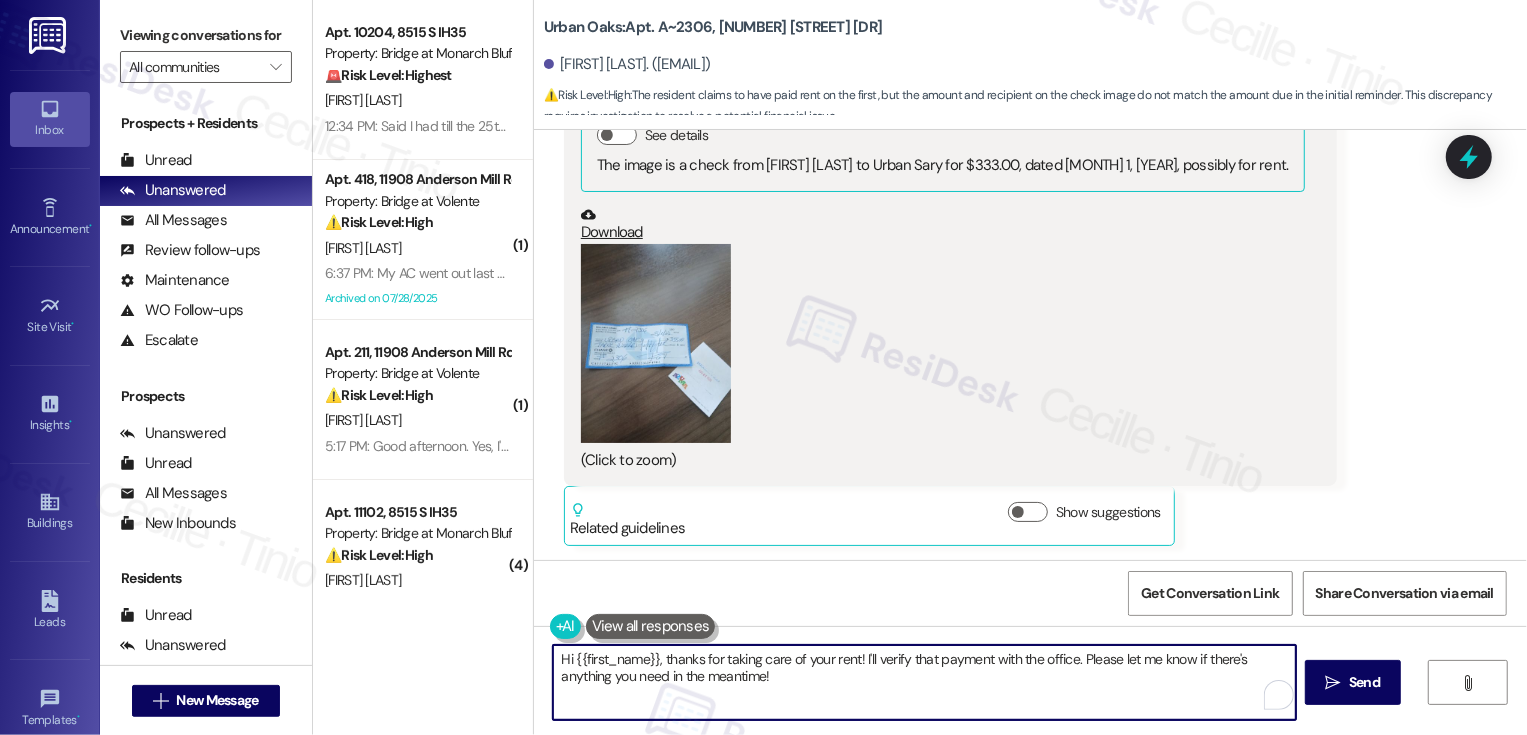 click on "Hi {{first_name}}, thanks for taking care of your rent! I'll verify that payment with the office. Please let me know if there's anything you need in the meantime!" at bounding box center (924, 682) 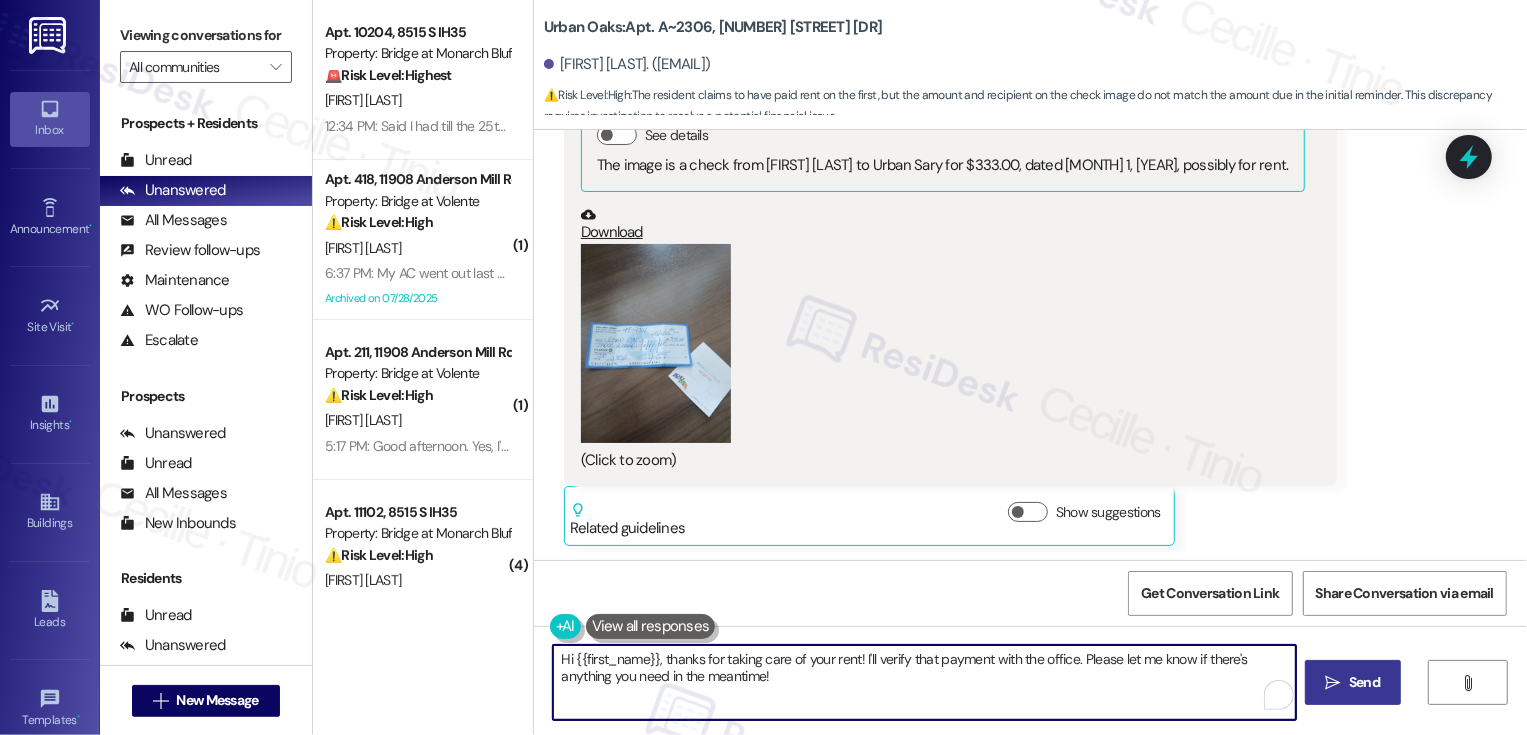 type on "Hi {{first_name}}, thanks for taking care of your rent! I'll verify that payment with the office. Please let me know if there's anything you need in the meantime!" 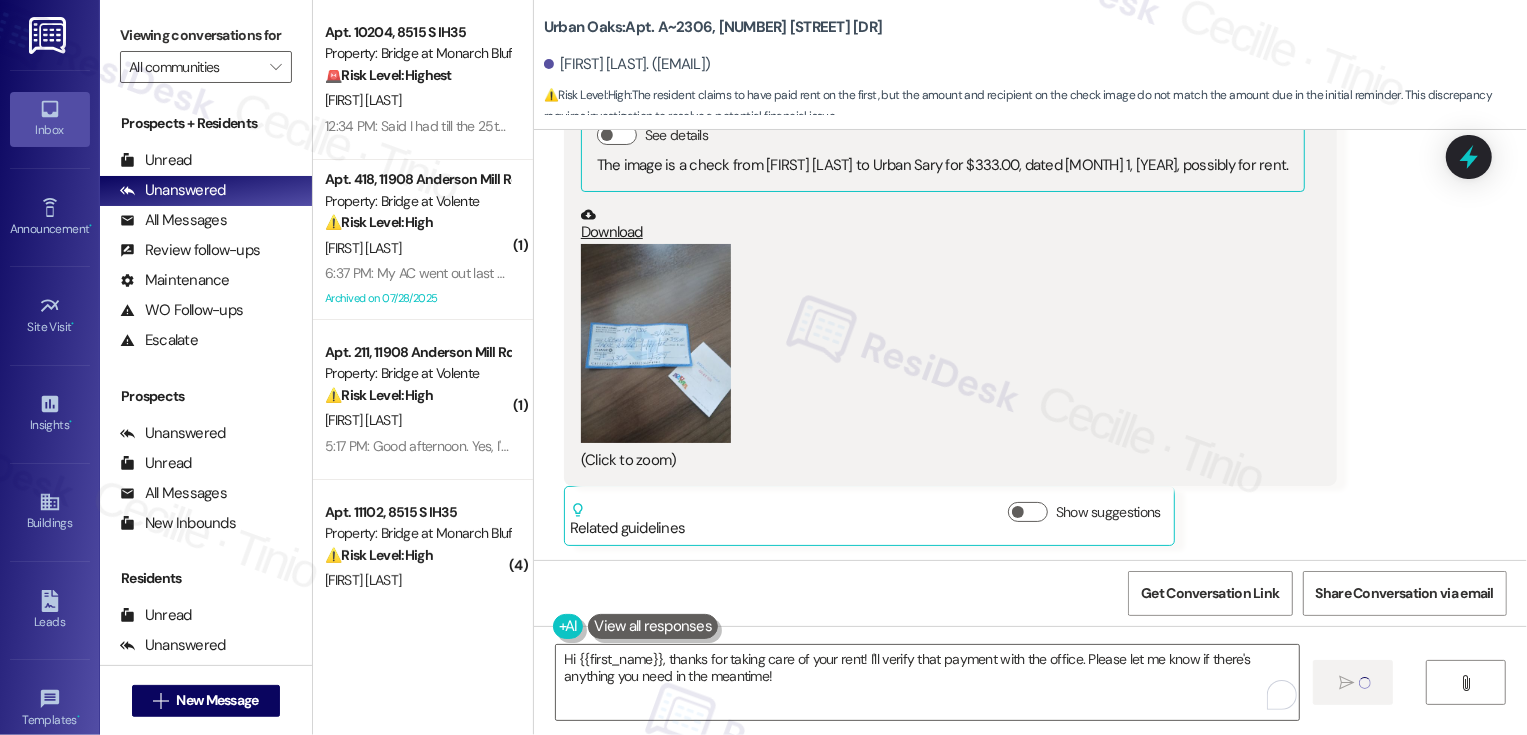 type 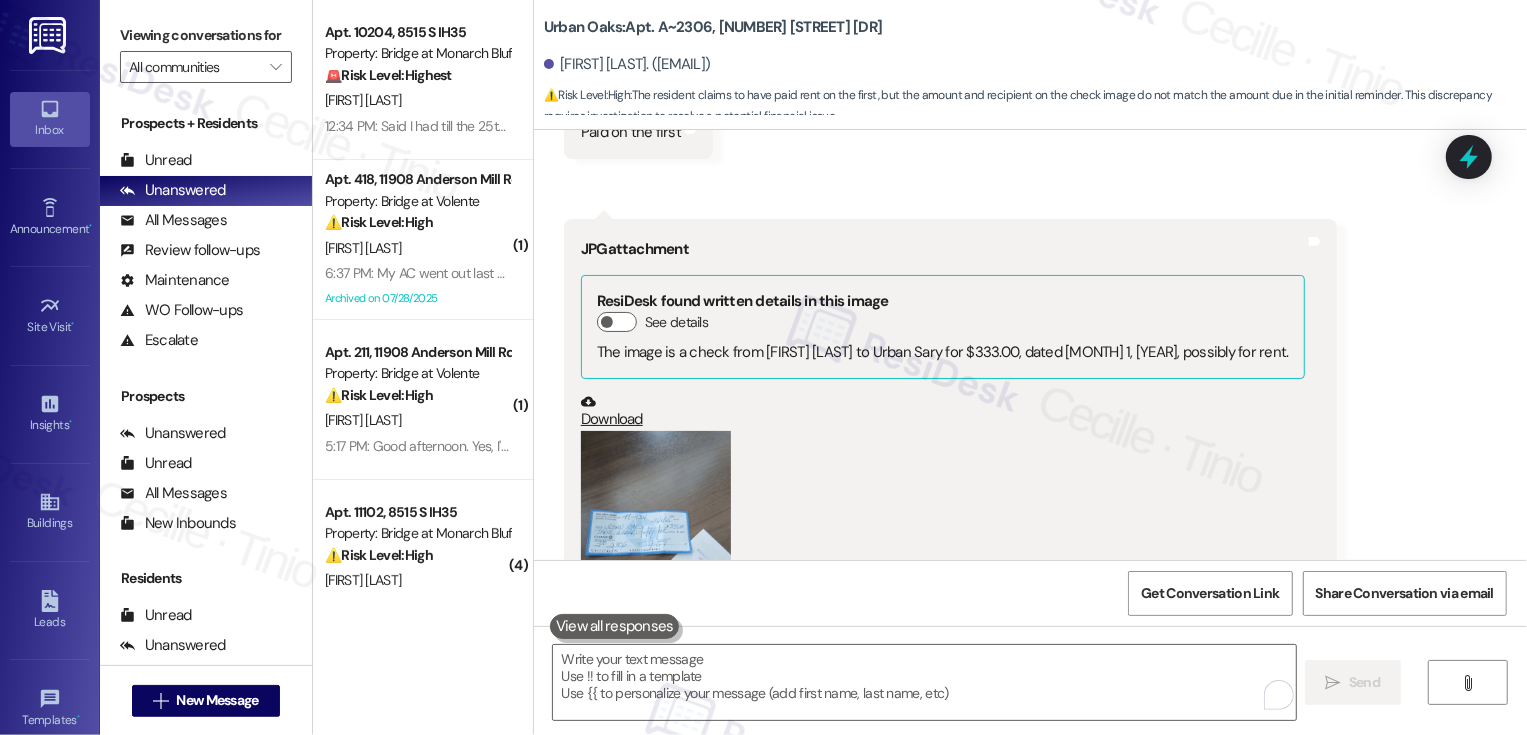 scroll, scrollTop: 2050, scrollLeft: 0, axis: vertical 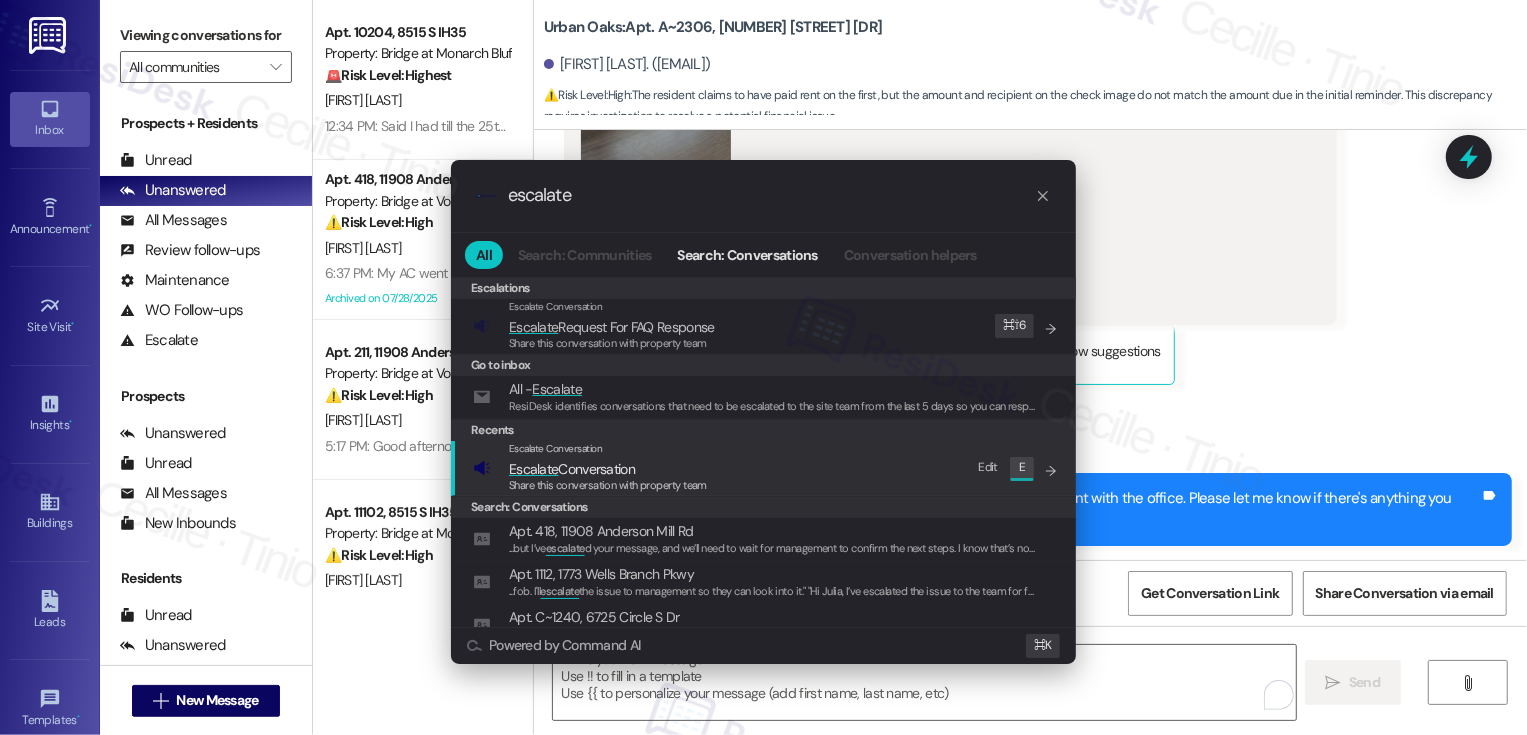 type on "escalate" 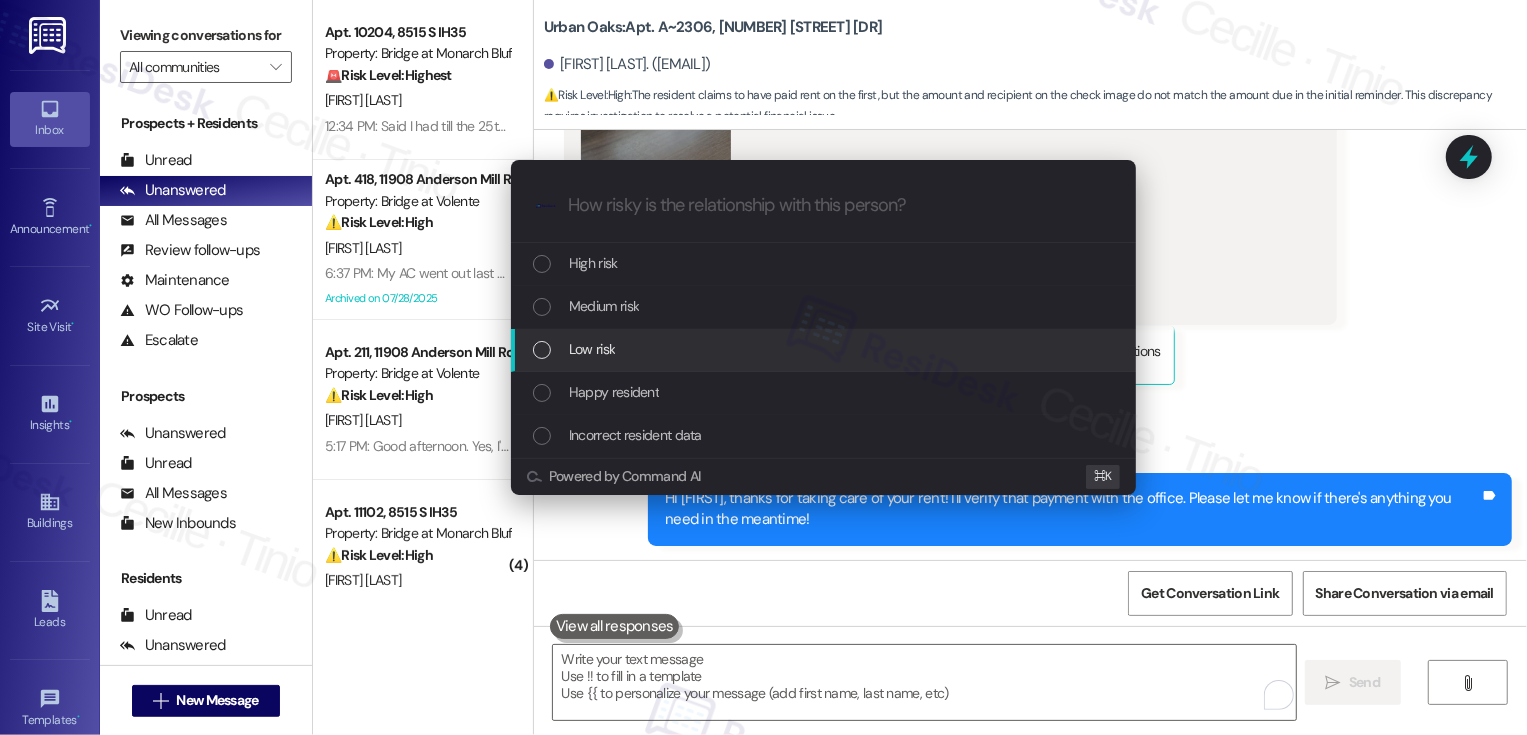 click on "Low risk" at bounding box center (825, 349) 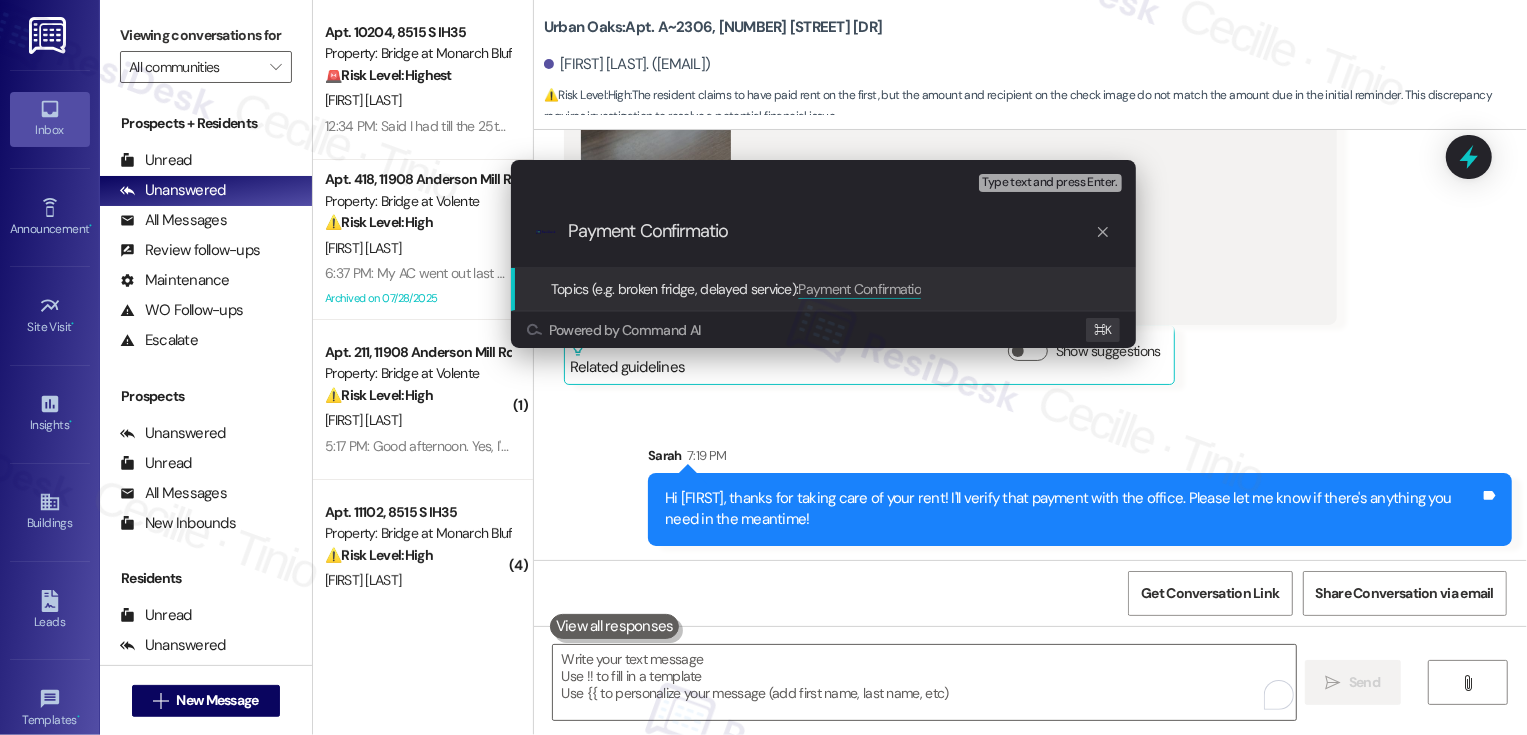 type on "Payment Confirmation" 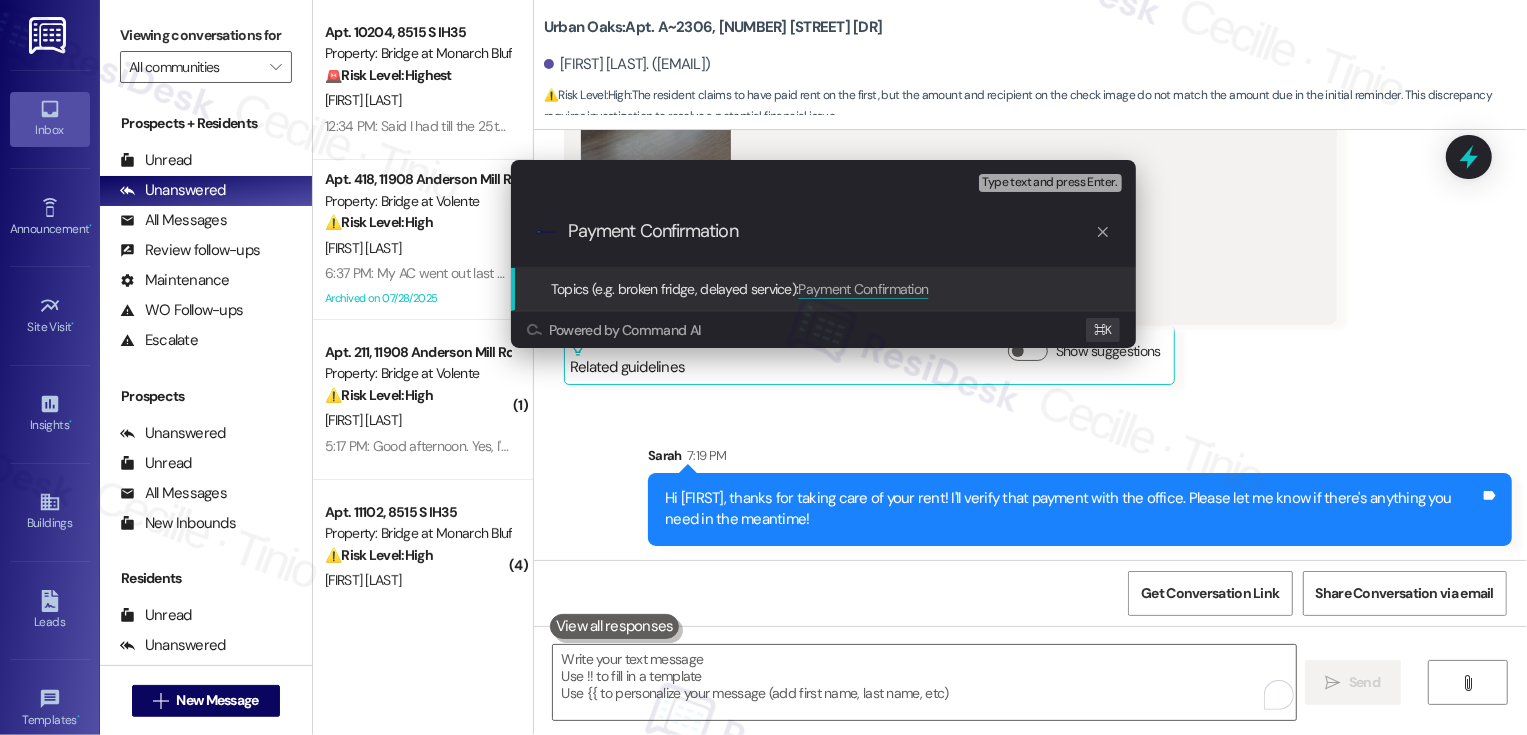 type 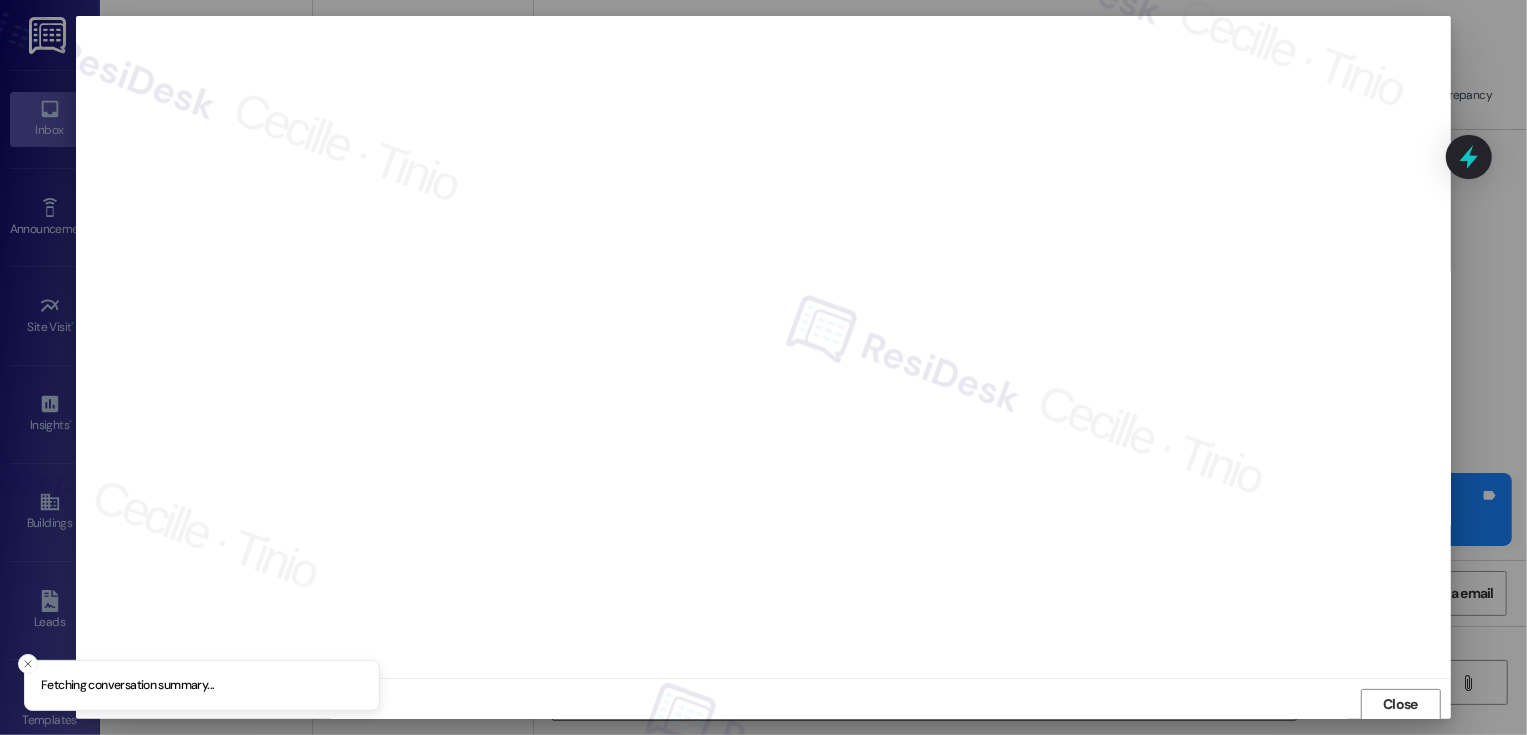 scroll, scrollTop: 1, scrollLeft: 0, axis: vertical 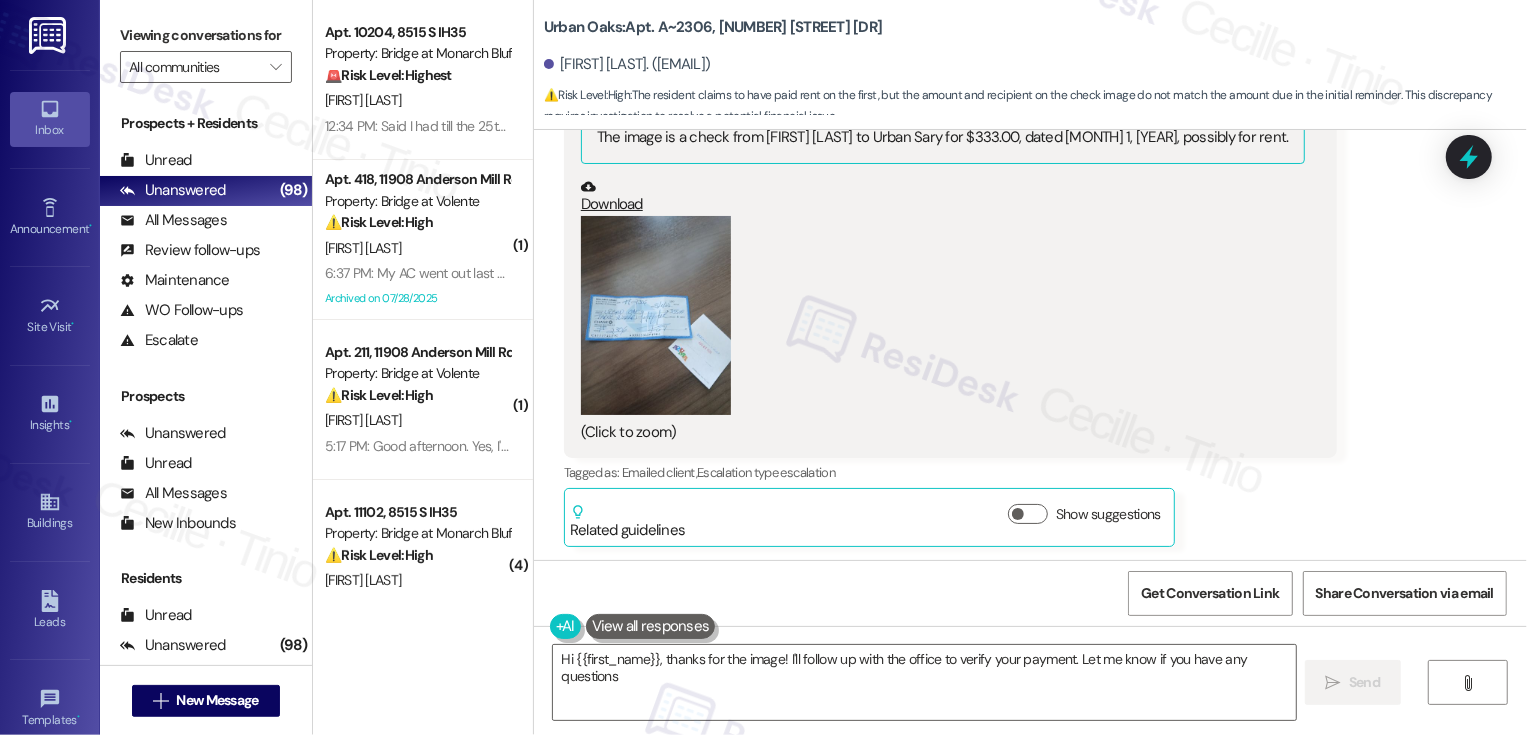 type on "Hi {{first_name}}, thanks for the image! I'll follow up with the office to verify your payment. Let me know if you have any questions!" 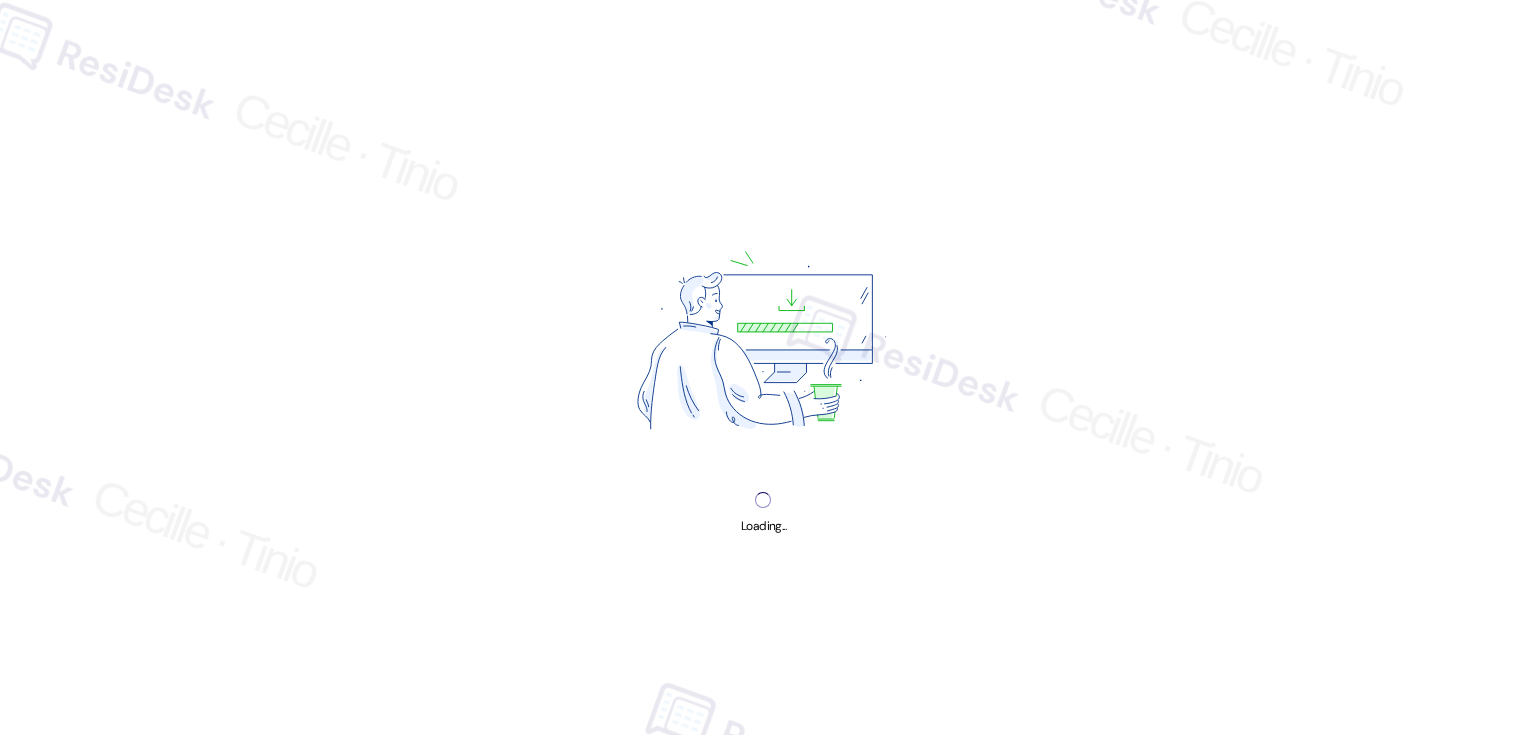 scroll, scrollTop: 0, scrollLeft: 0, axis: both 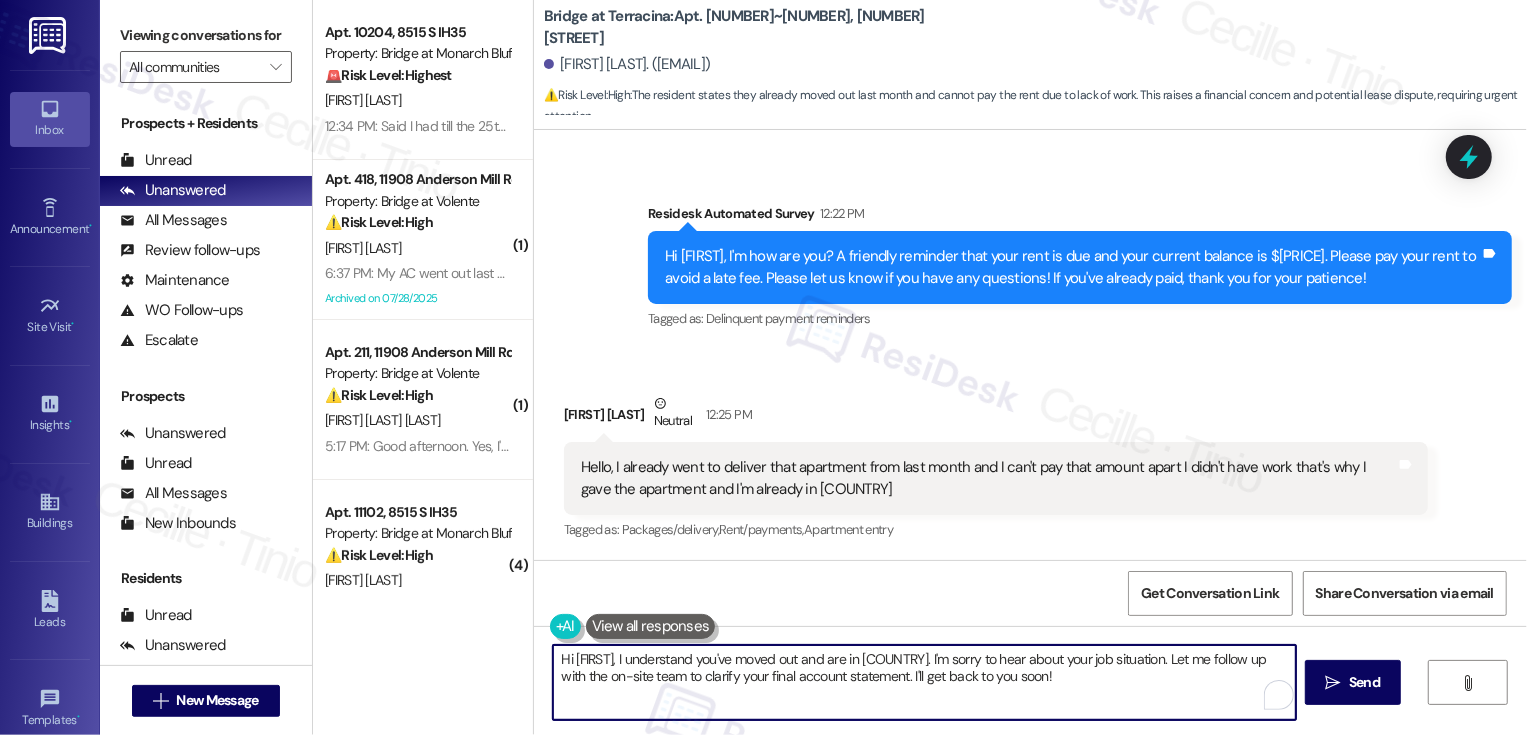 drag, startPoint x: 1127, startPoint y: 659, endPoint x: 1135, endPoint y: 681, distance: 23.409399 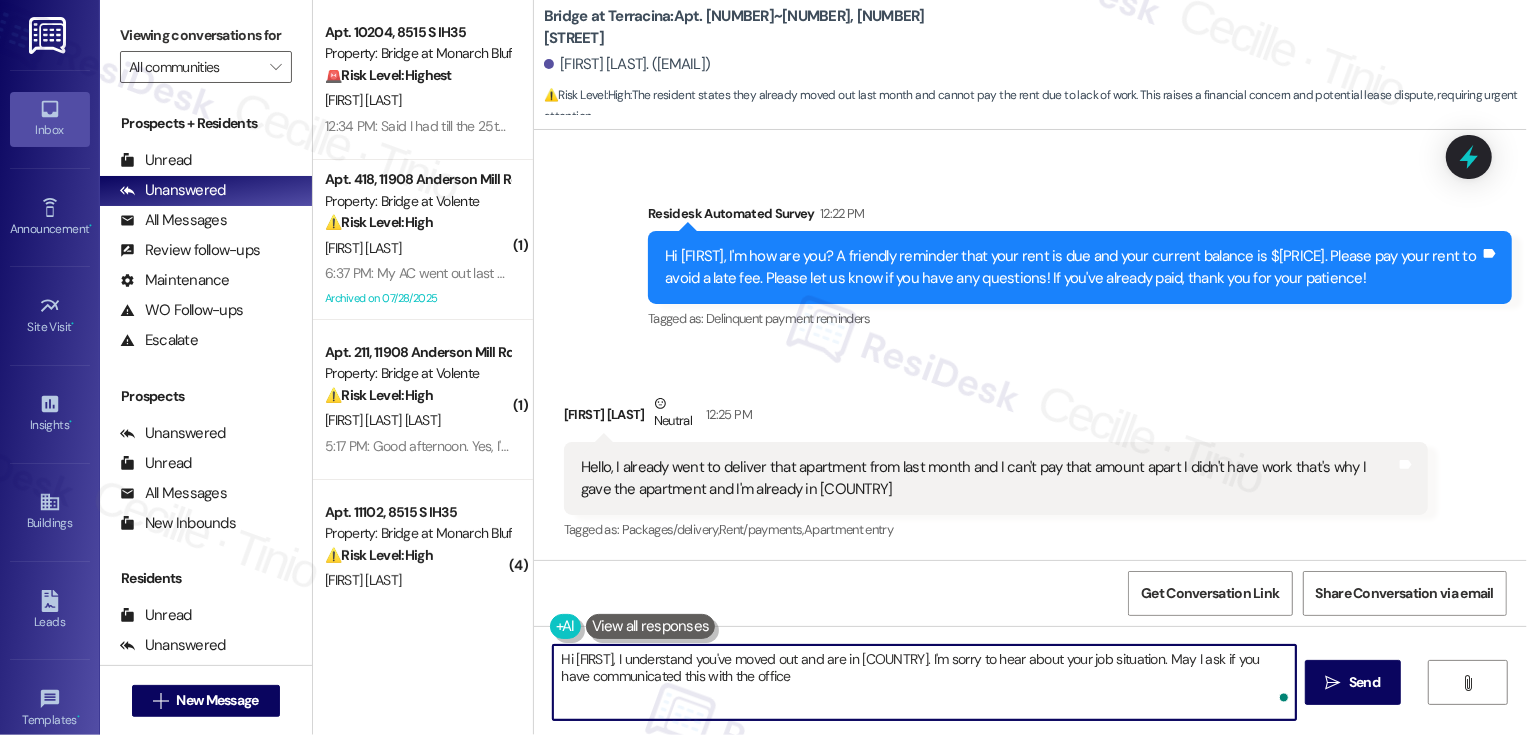 type on "Hi [FIRST], I understand you've moved out and are in [COUNTRY]. I'm sorry to hear about your job situation. May I ask if you have communicated this with the office?" 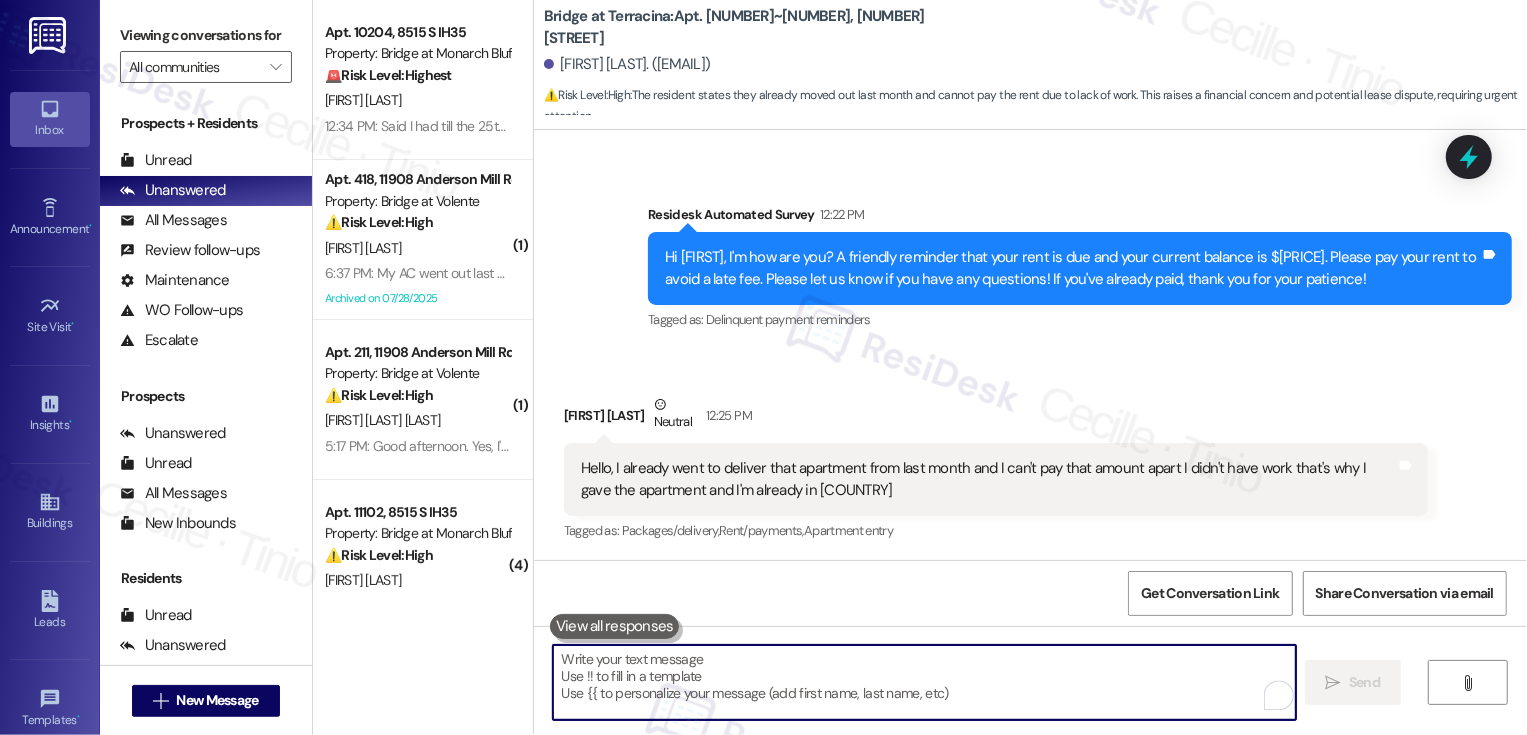 scroll, scrollTop: 1020, scrollLeft: 0, axis: vertical 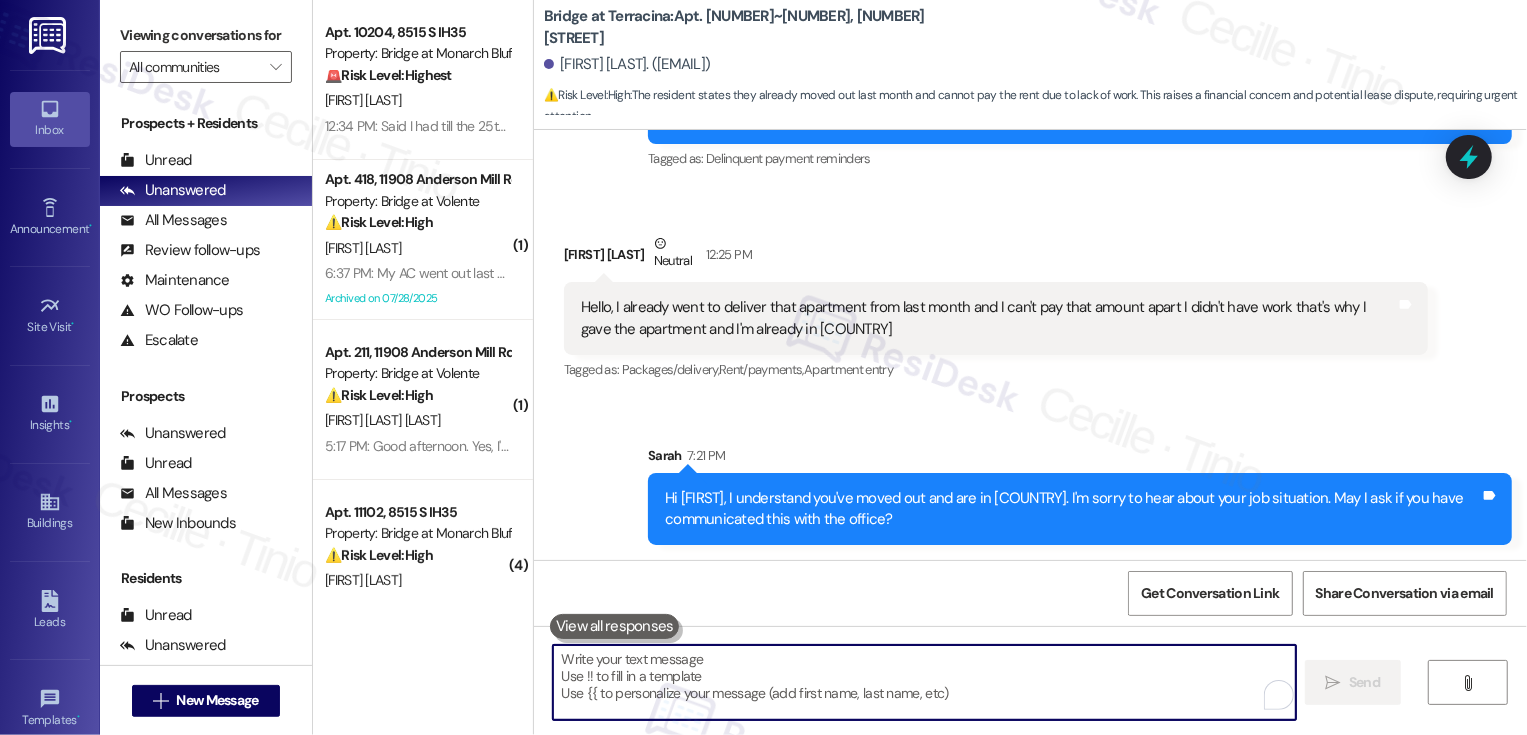 type 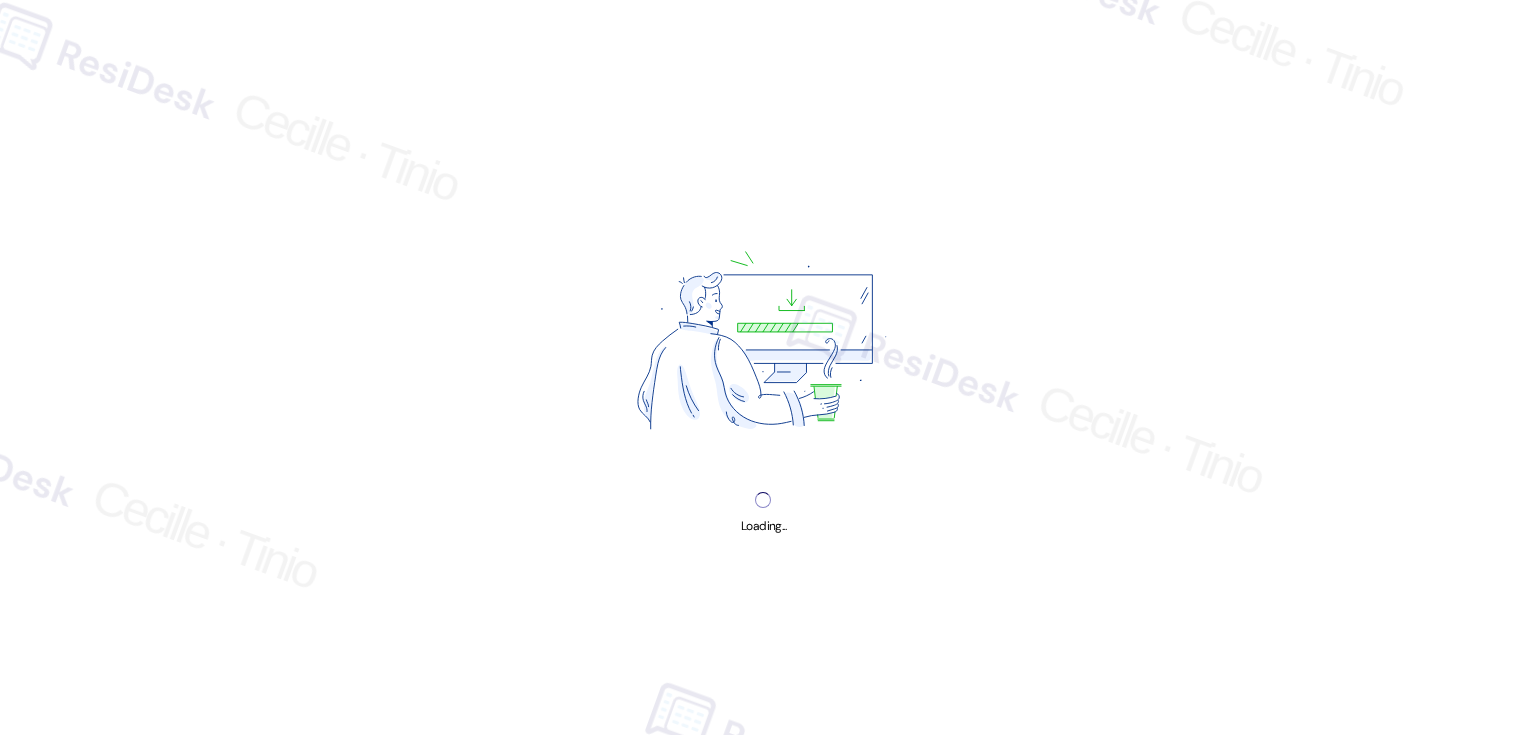 scroll, scrollTop: 0, scrollLeft: 0, axis: both 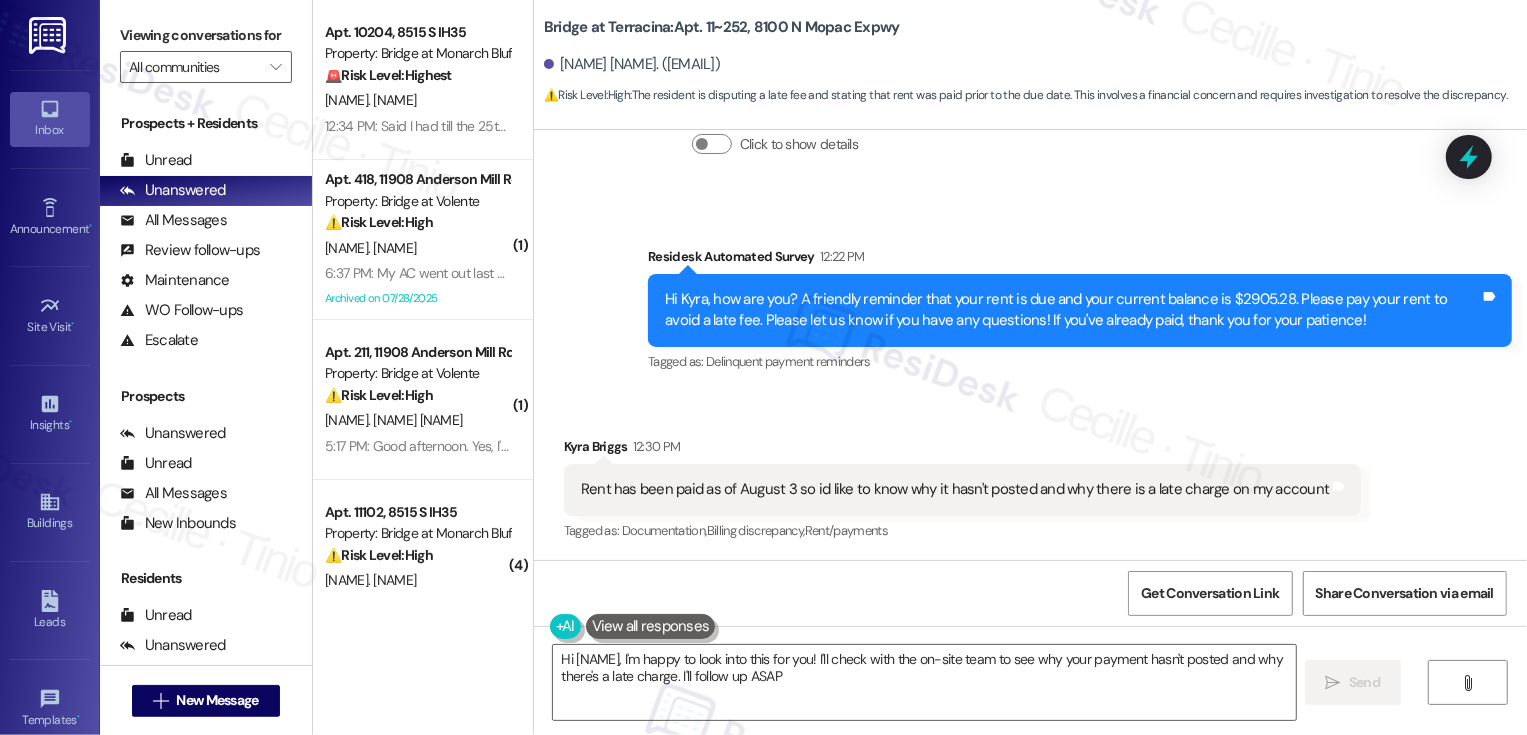 type on "Hi [FIRST], I'm happy to look into this for you! I'll check with the on-site team to see why your payment hasn't posted and why there's a late charge. I'll follow up ASAP!" 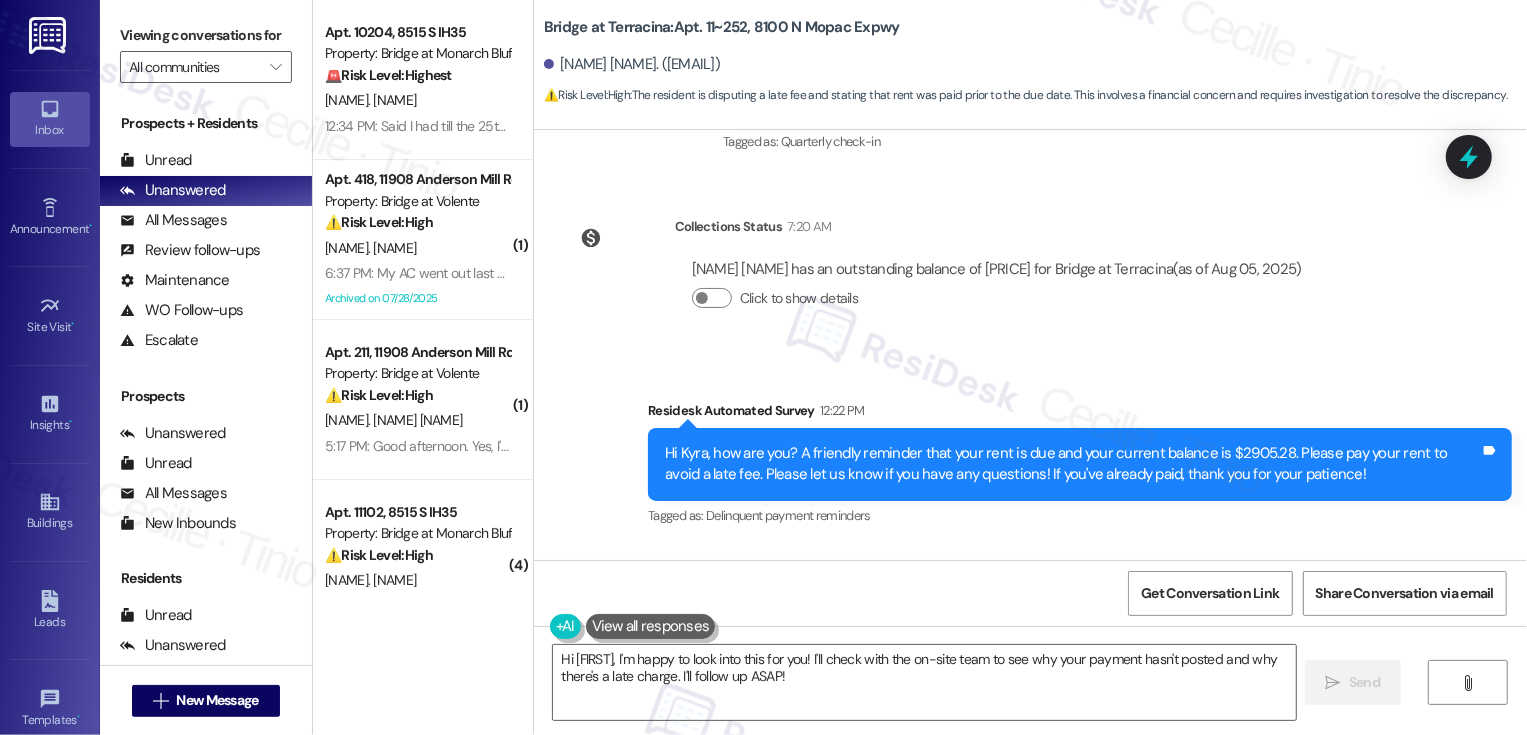 scroll, scrollTop: 815, scrollLeft: 0, axis: vertical 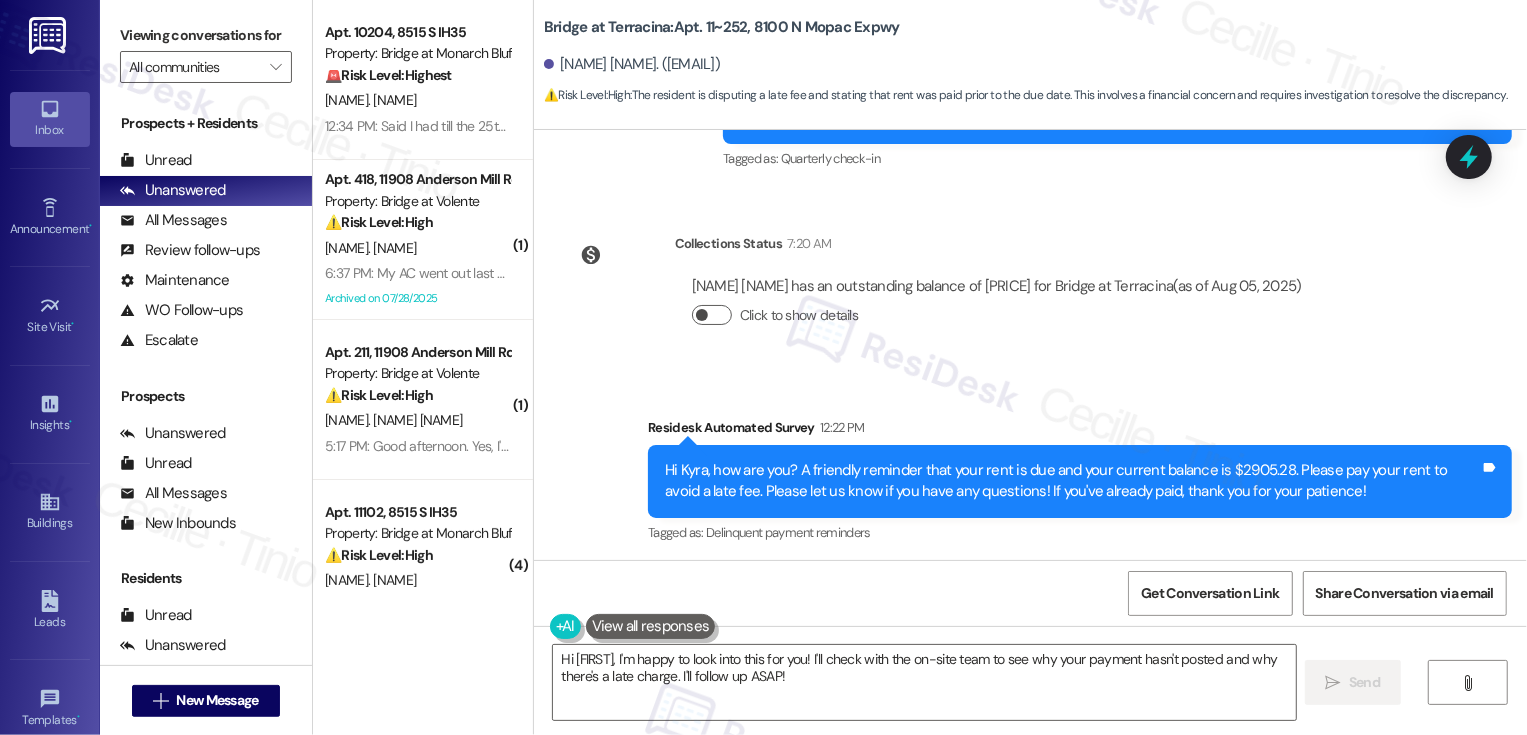 click on "Click to show details" at bounding box center [712, 315] 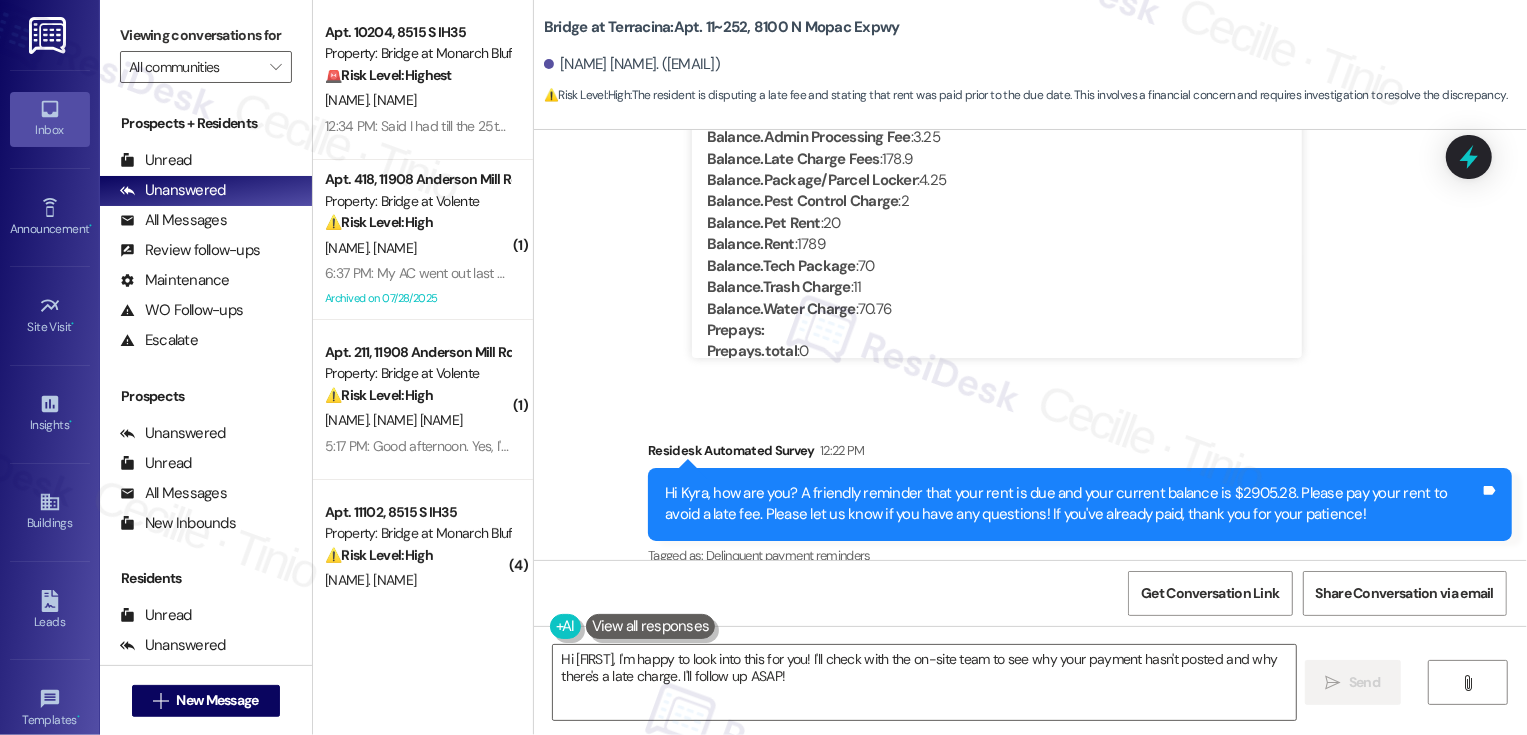 scroll, scrollTop: 909, scrollLeft: 0, axis: vertical 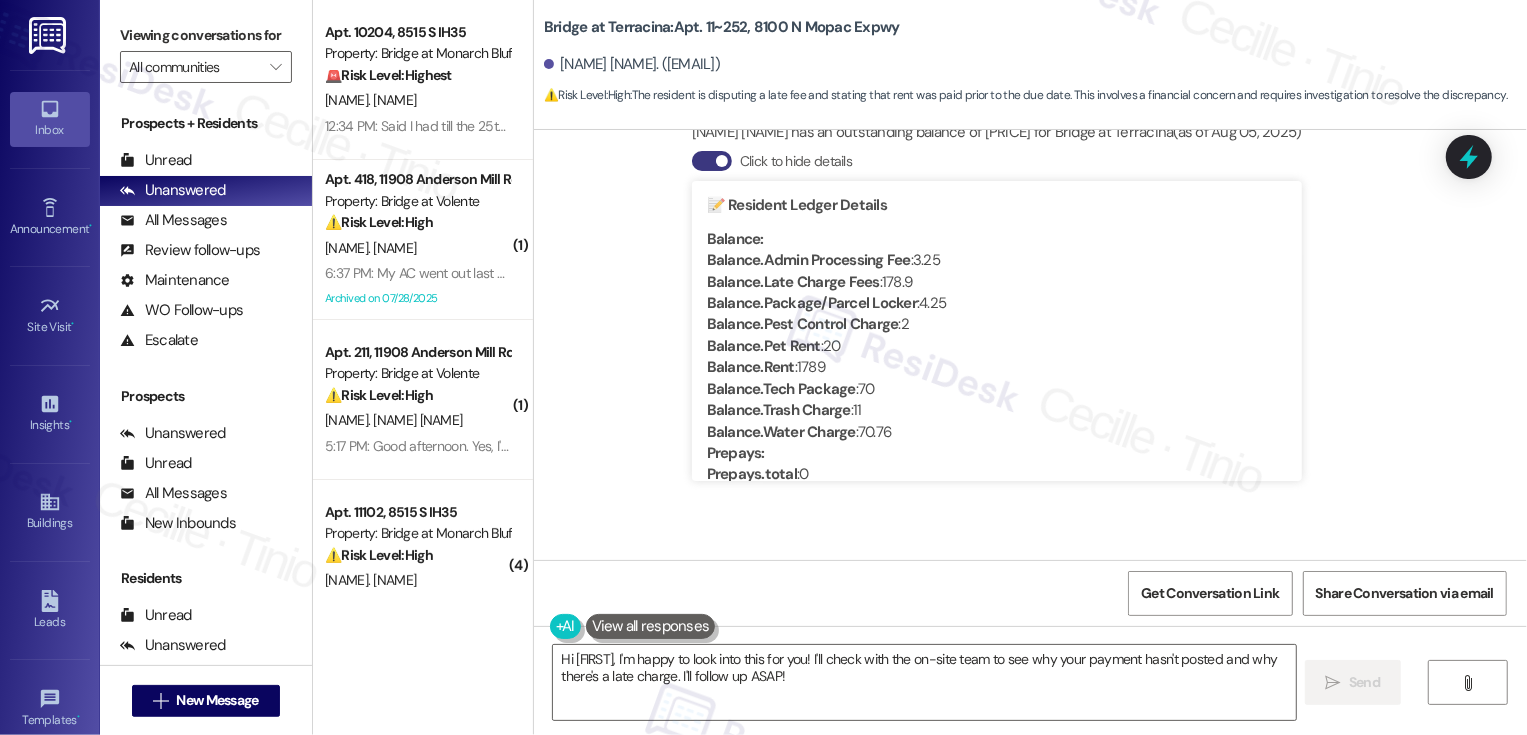 type 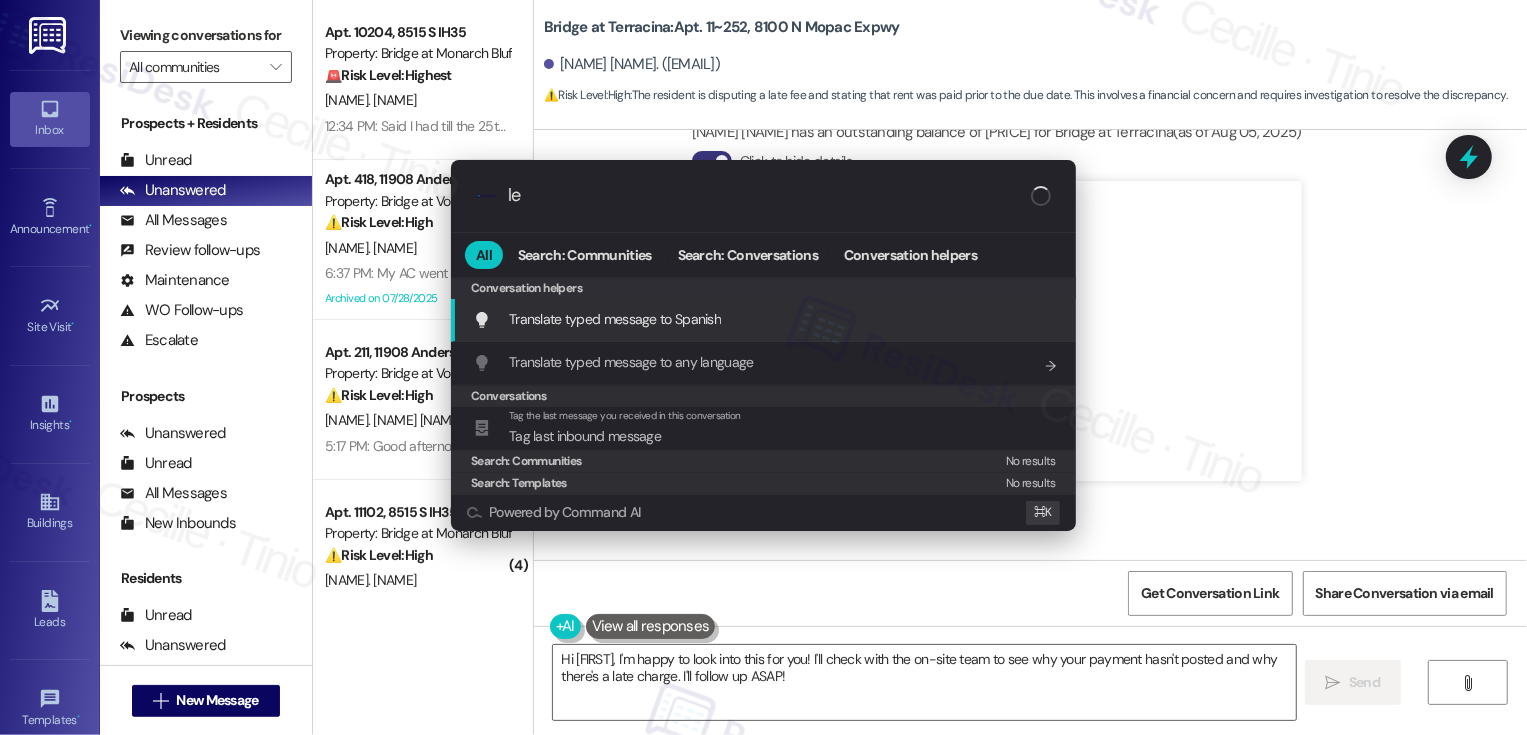 type on "l" 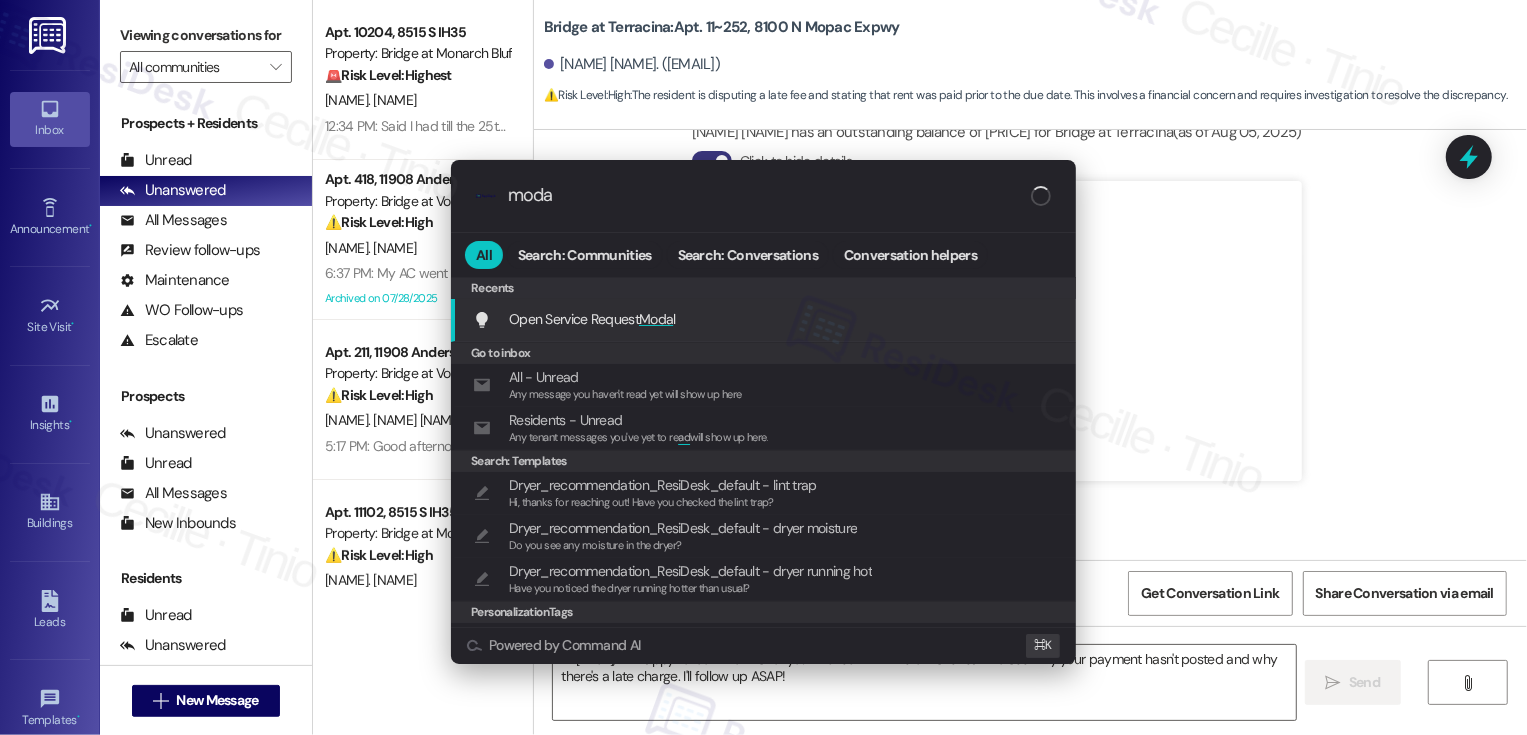 type on "modal" 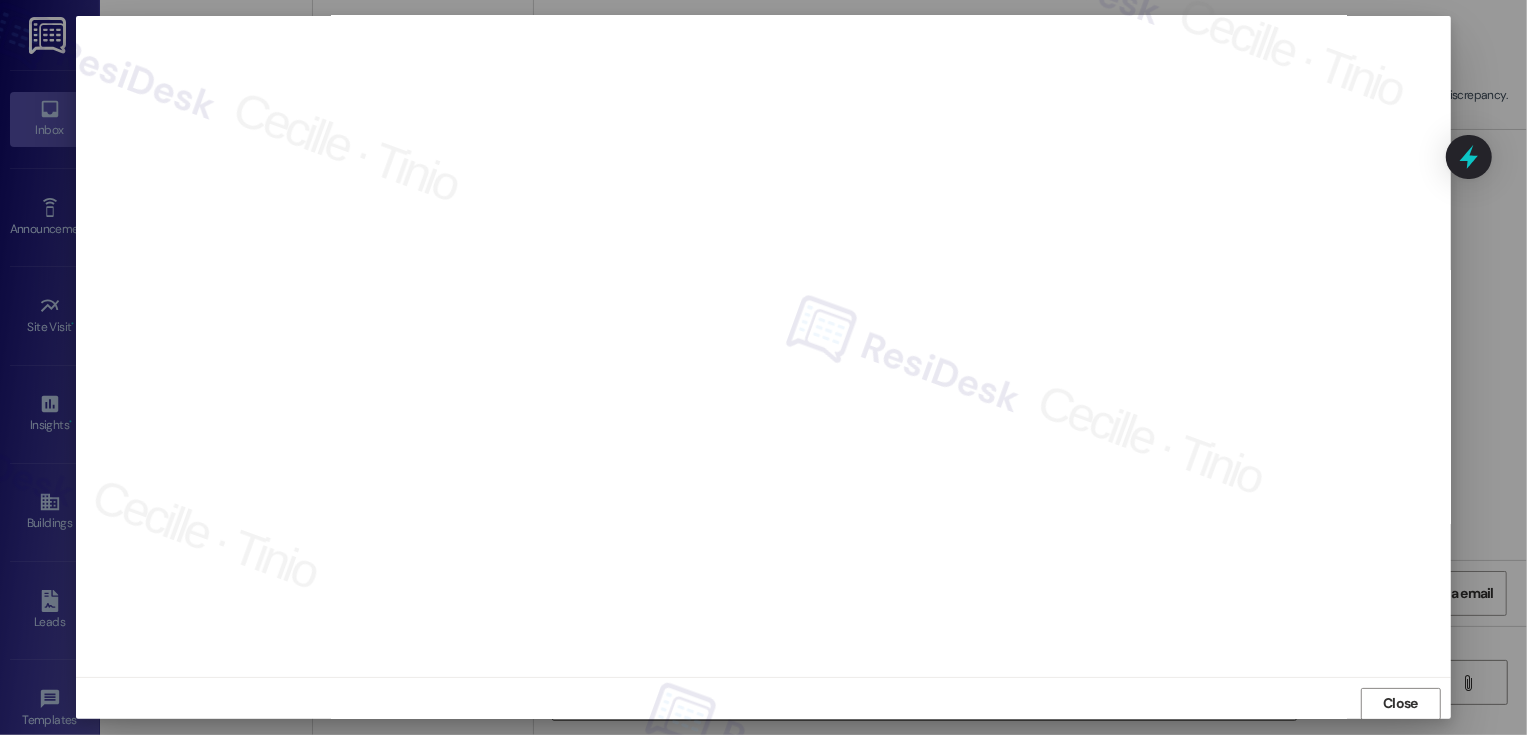 scroll, scrollTop: 0, scrollLeft: 0, axis: both 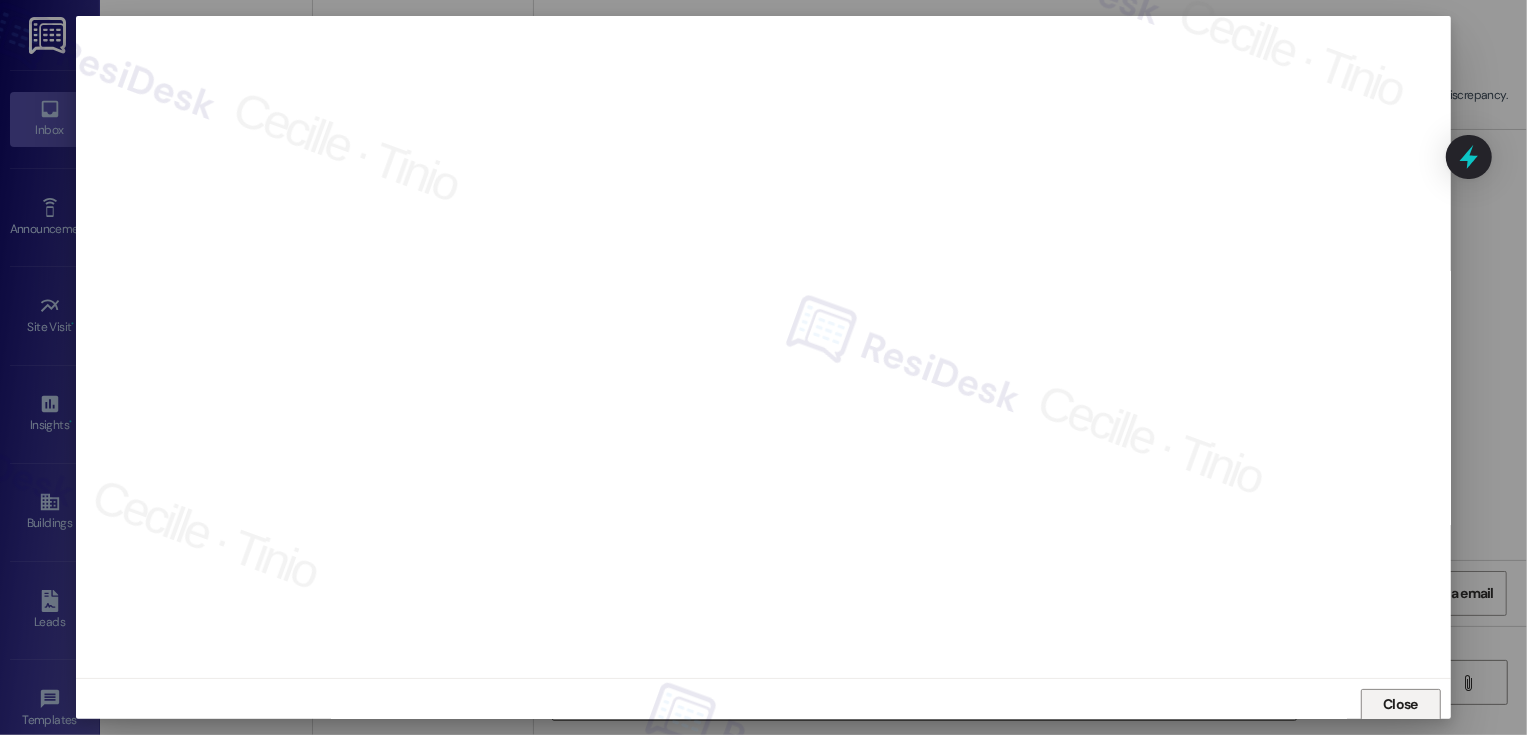 click on "Close" at bounding box center [1400, 704] 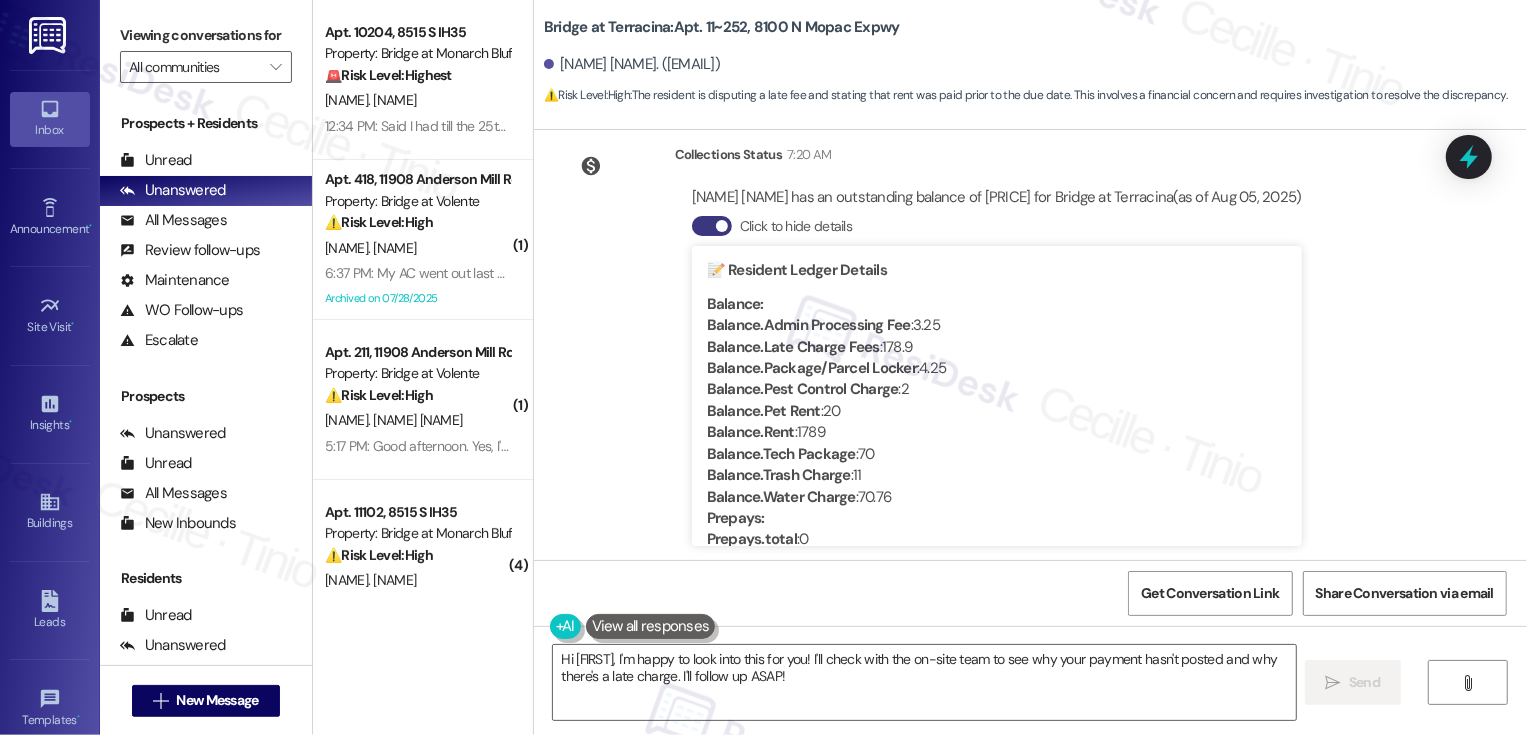 scroll, scrollTop: 901, scrollLeft: 0, axis: vertical 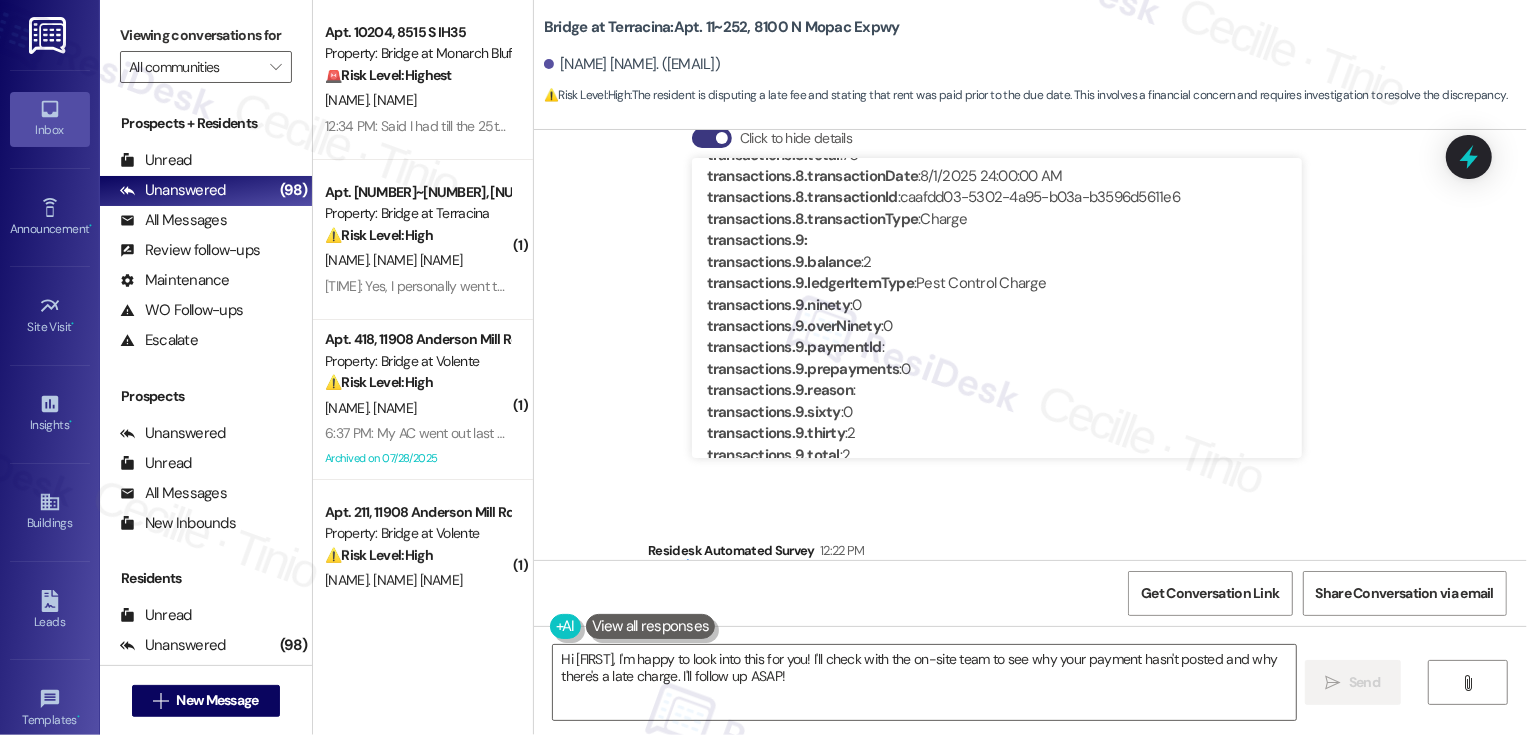 click on "Lease started [DATE] at [TIME] Survey, sent via SMS ResiDesk Automated Survey [DATE] at [TIME] Hi [FIRST], I'm on the new offsite Resident Support Team for Bridge at Terracina! My job is to work with your on-site management team to improve your experience at the property. Text us here at any time for assistance or questions. We will also reach out periodically for feedback. (Standard text messaging rates may apply) (You can always reply STOP to opt out of future messages) Tags and notes Tagged as: Property launch Click to highlight conversations about Property launch Survey, sent via SMS ResiDesk Automated Survey [DATE] at [TIME] Hi there [FIRST]! I just wanted to check in and ask if you are happy with your home. Feel free to answer with a quick (y/n) Tags and notes Tagged as: Quarterly check-in Click to highlight conversations about Quarterly check-in Announcement, sent via SMS Sarah (ResiDesk) [DATE] at [TIME] Tags and notes Tagged as: Maintenance request , Praise [TIME]" at bounding box center [1030, 345] 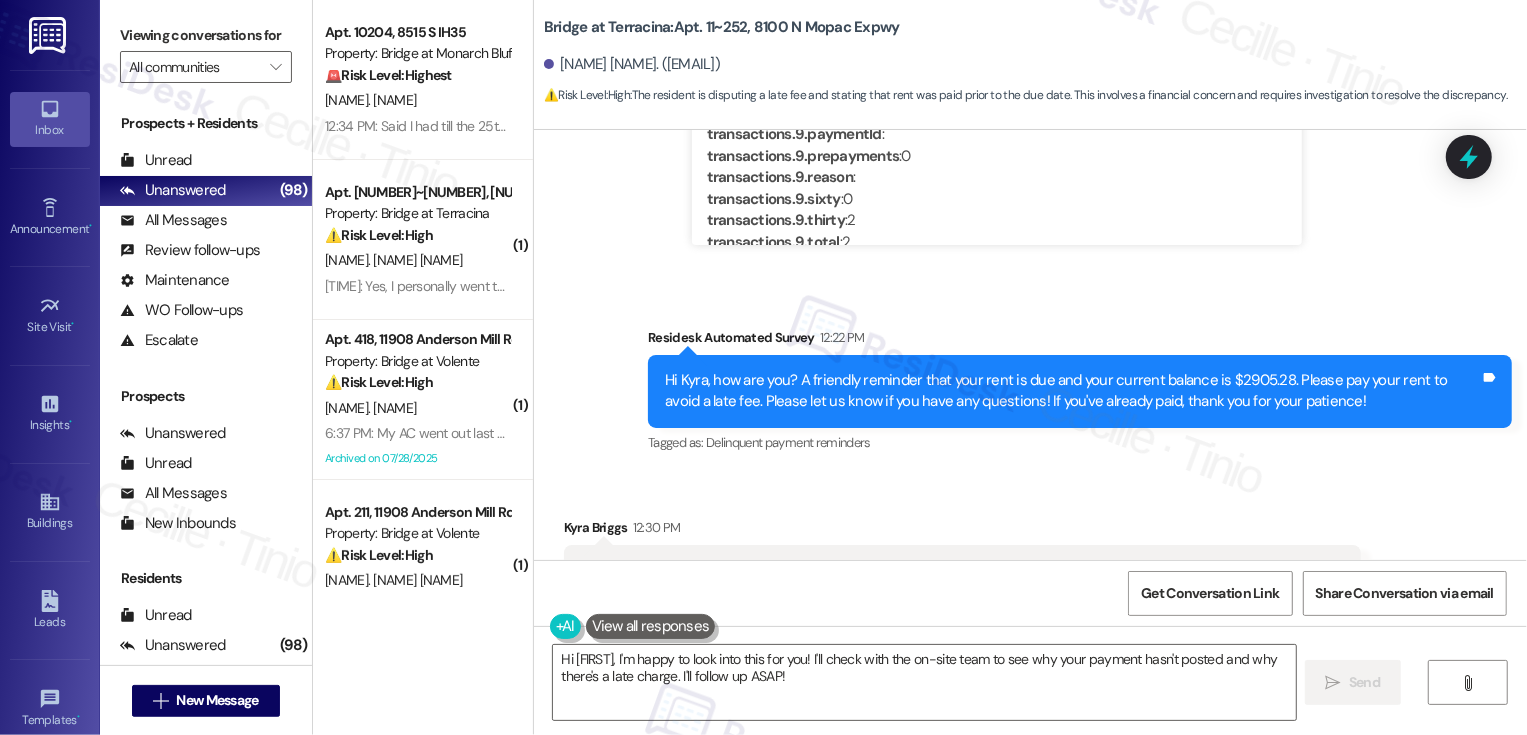 scroll, scrollTop: 1286, scrollLeft: 0, axis: vertical 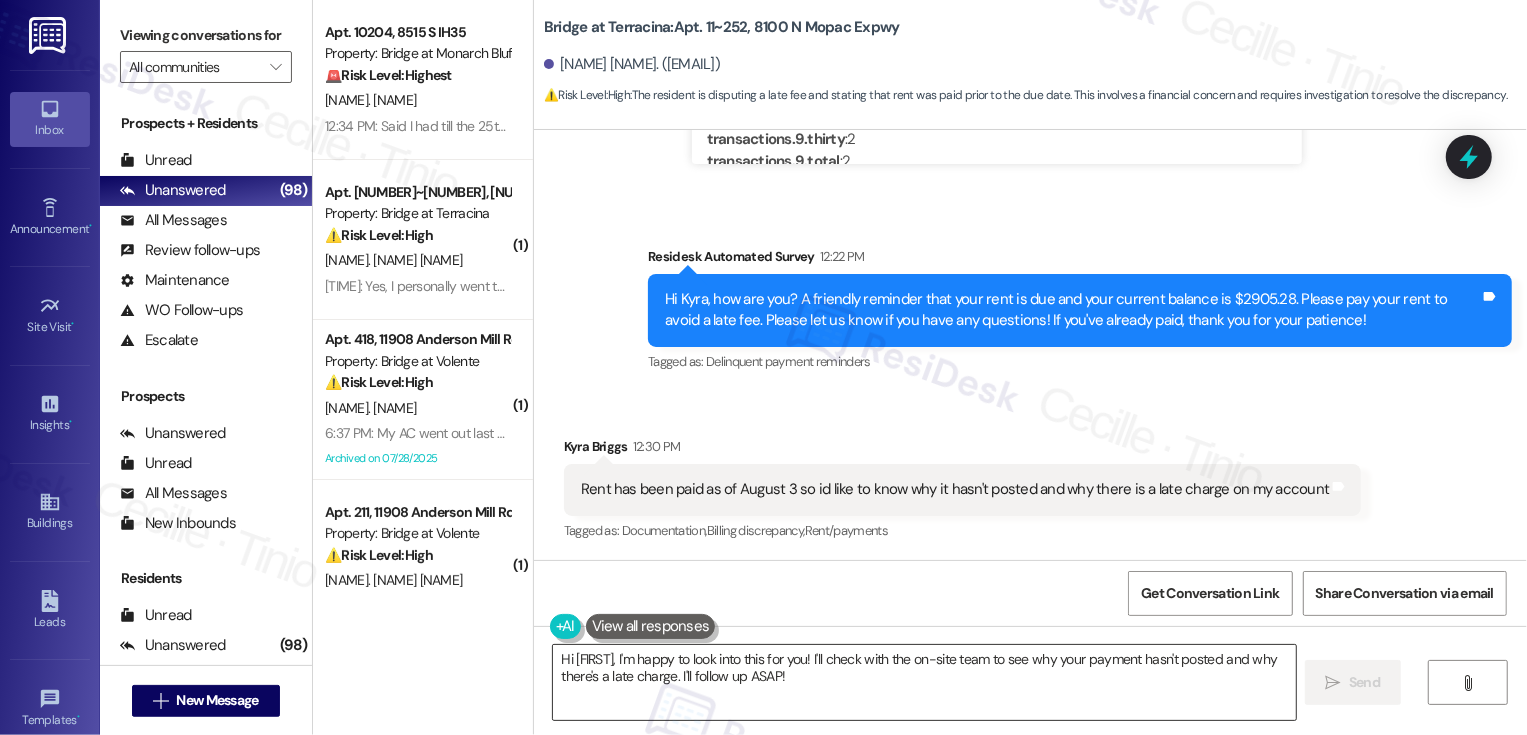 click on "Hi [FIRST], I'm happy to look into this for you! I'll check with the on-site team to see why your payment hasn't posted and why there's a late charge. I'll follow up ASAP!" at bounding box center (924, 682) 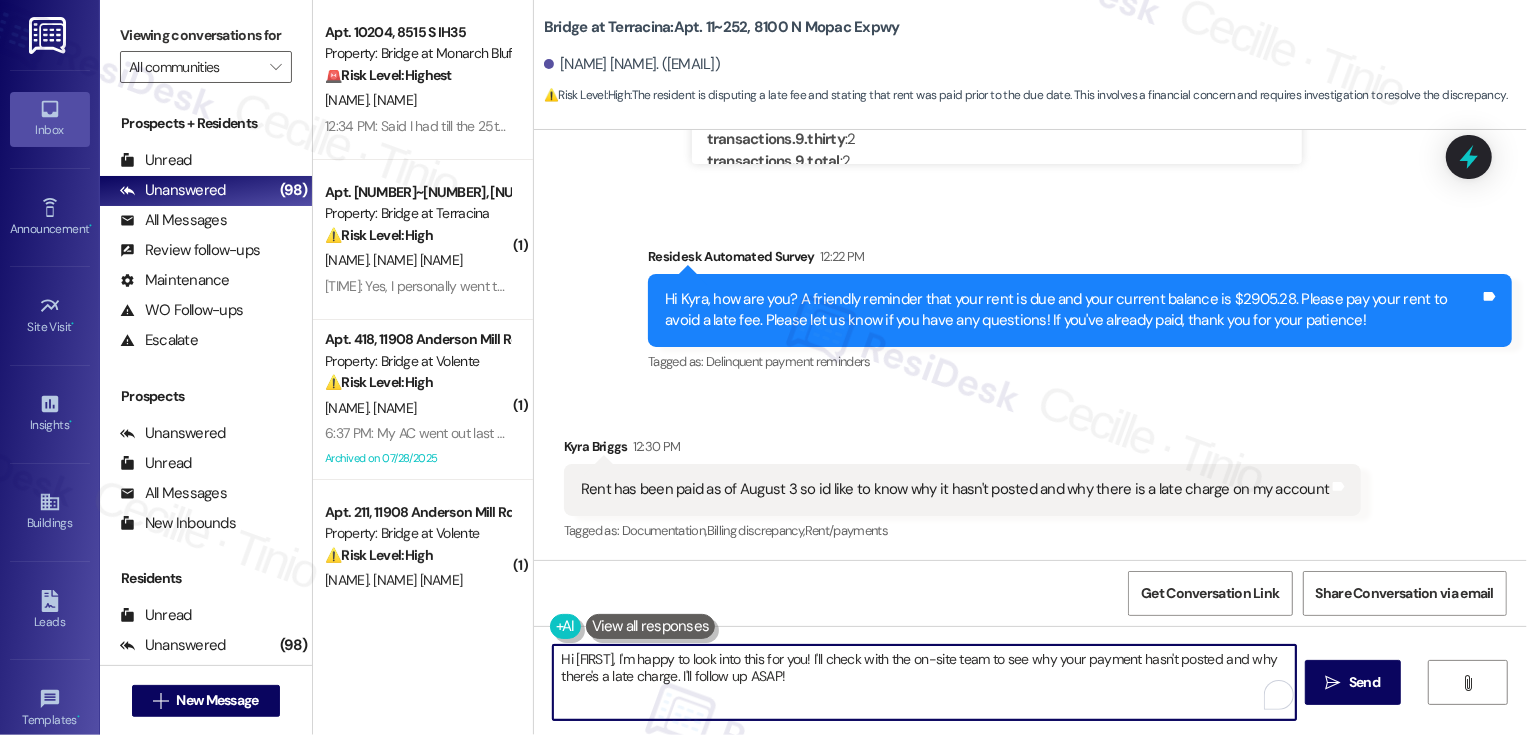 click on "Hi [FIRST], I'm happy to look into this for you! I'll check with the on-site team to see why your payment hasn't posted and why there's a late charge. I'll follow up ASAP!" at bounding box center (924, 682) 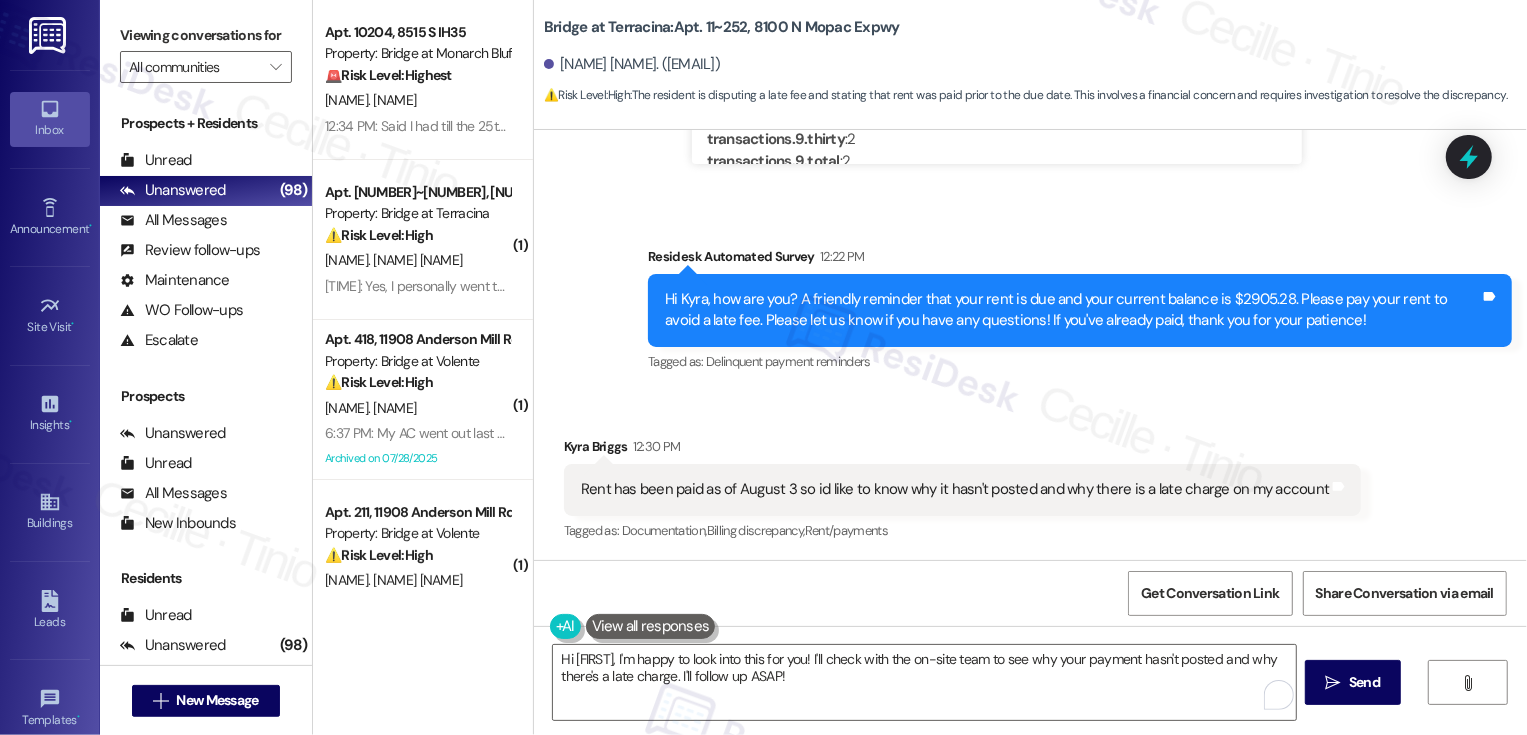 click on "[NAME]. [NAME] [TIME]" at bounding box center [963, 450] 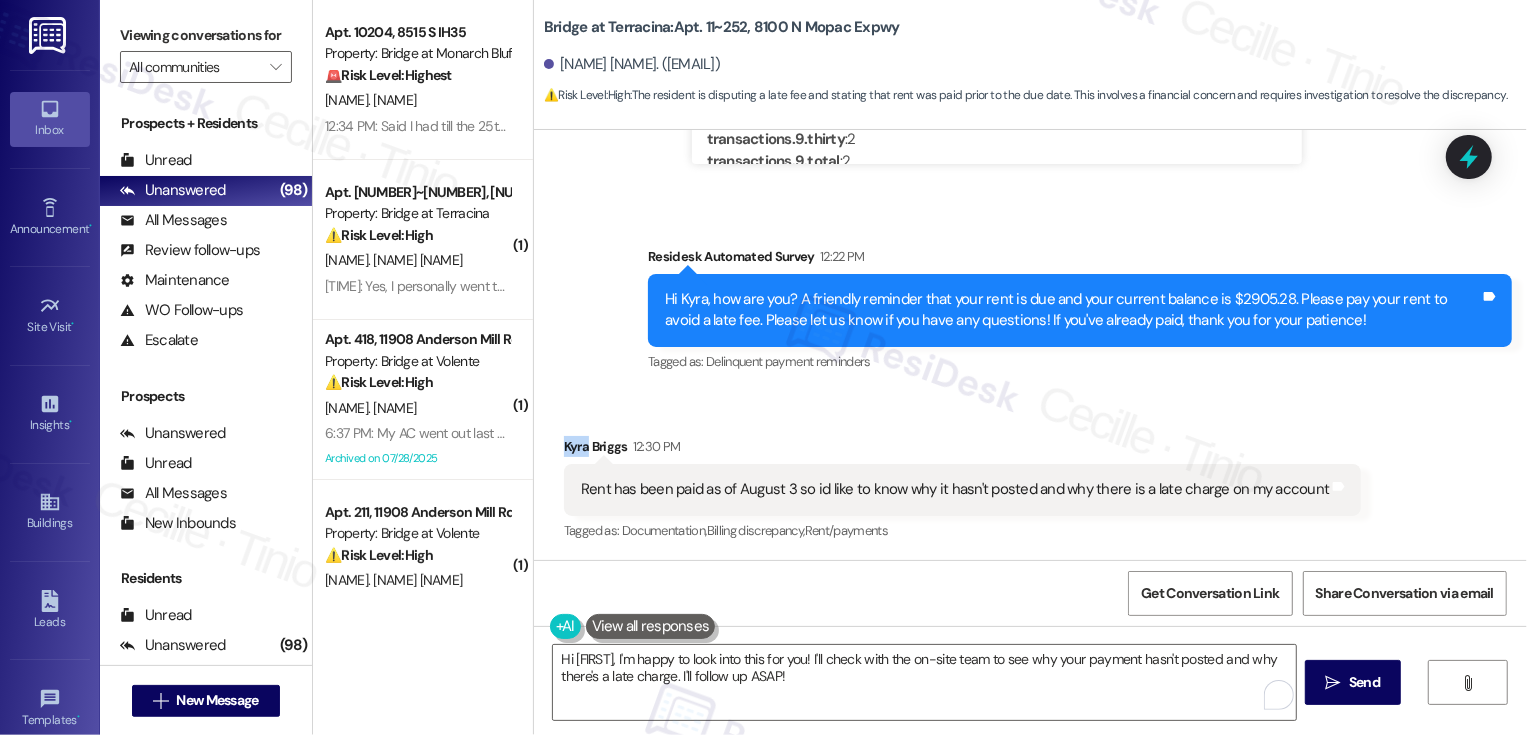 copy on "Kyra" 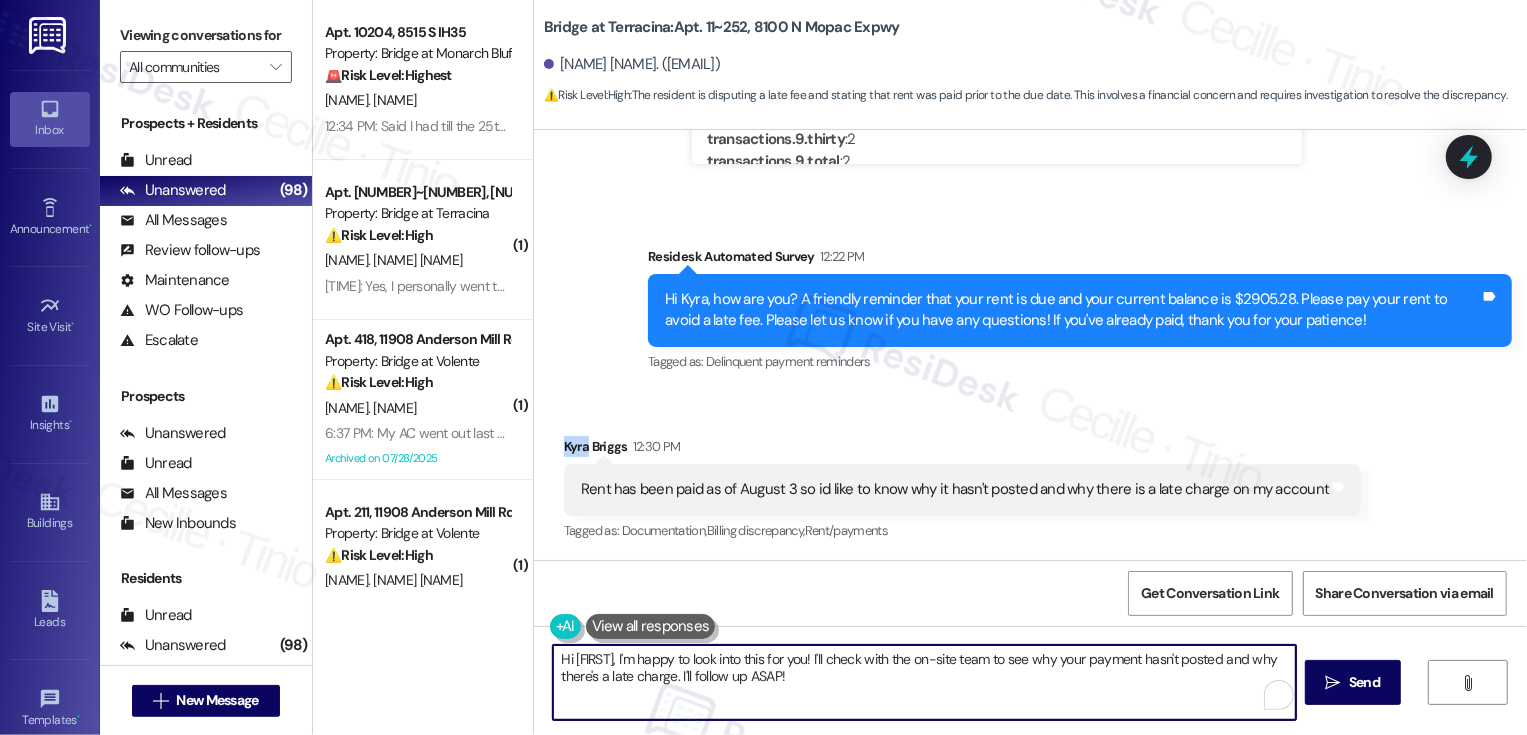 click on "Hi [FIRST], I'm happy to look into this for you! I'll check with the on-site team to see why your payment hasn't posted and why there's a late charge. I'll follow up ASAP!" at bounding box center (924, 682) 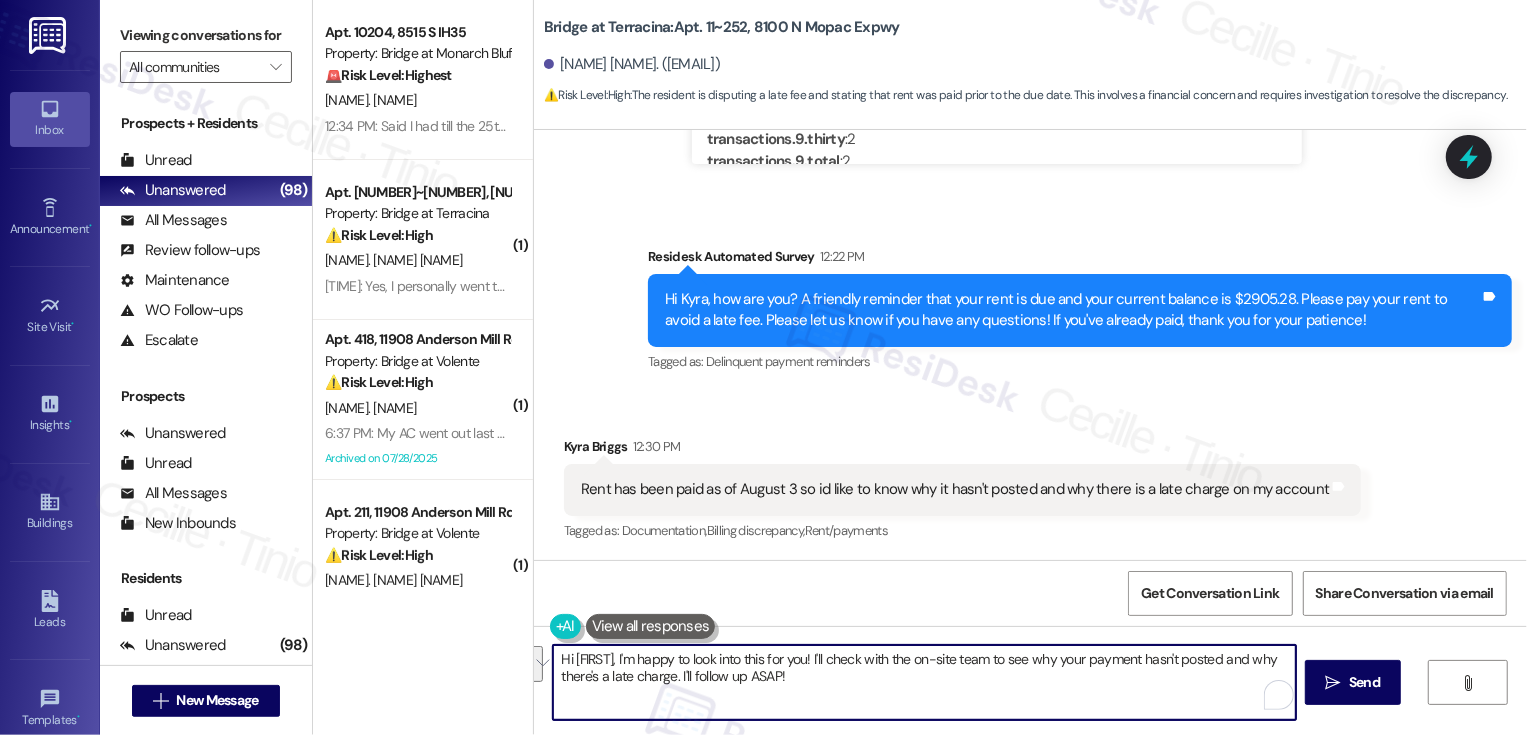 drag, startPoint x: 651, startPoint y: 659, endPoint x: 817, endPoint y: 691, distance: 169.0562 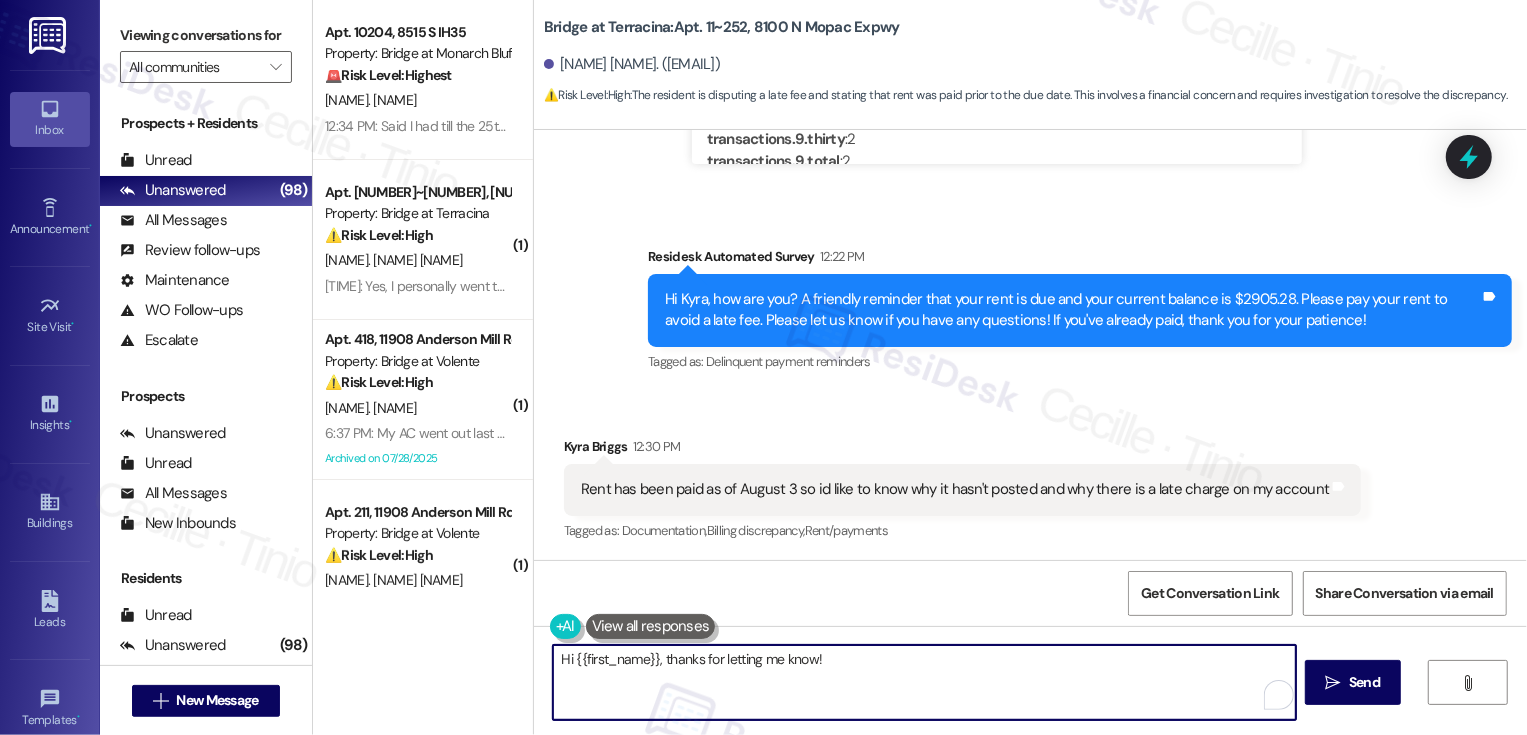 click on "Hi {{first_name}}, thanks for letting me know!" at bounding box center [924, 682] 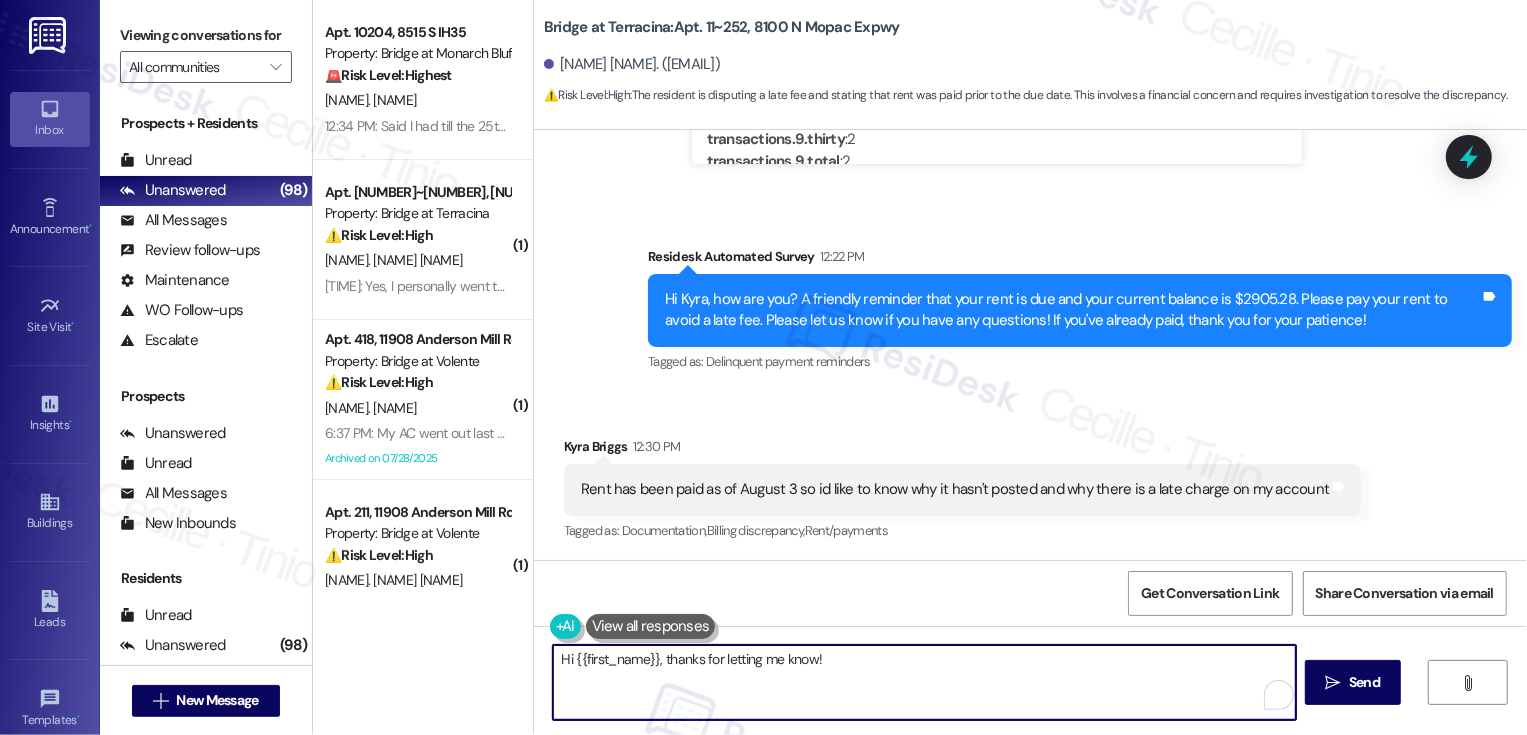 drag, startPoint x: 653, startPoint y: 659, endPoint x: 826, endPoint y: 662, distance: 173.02602 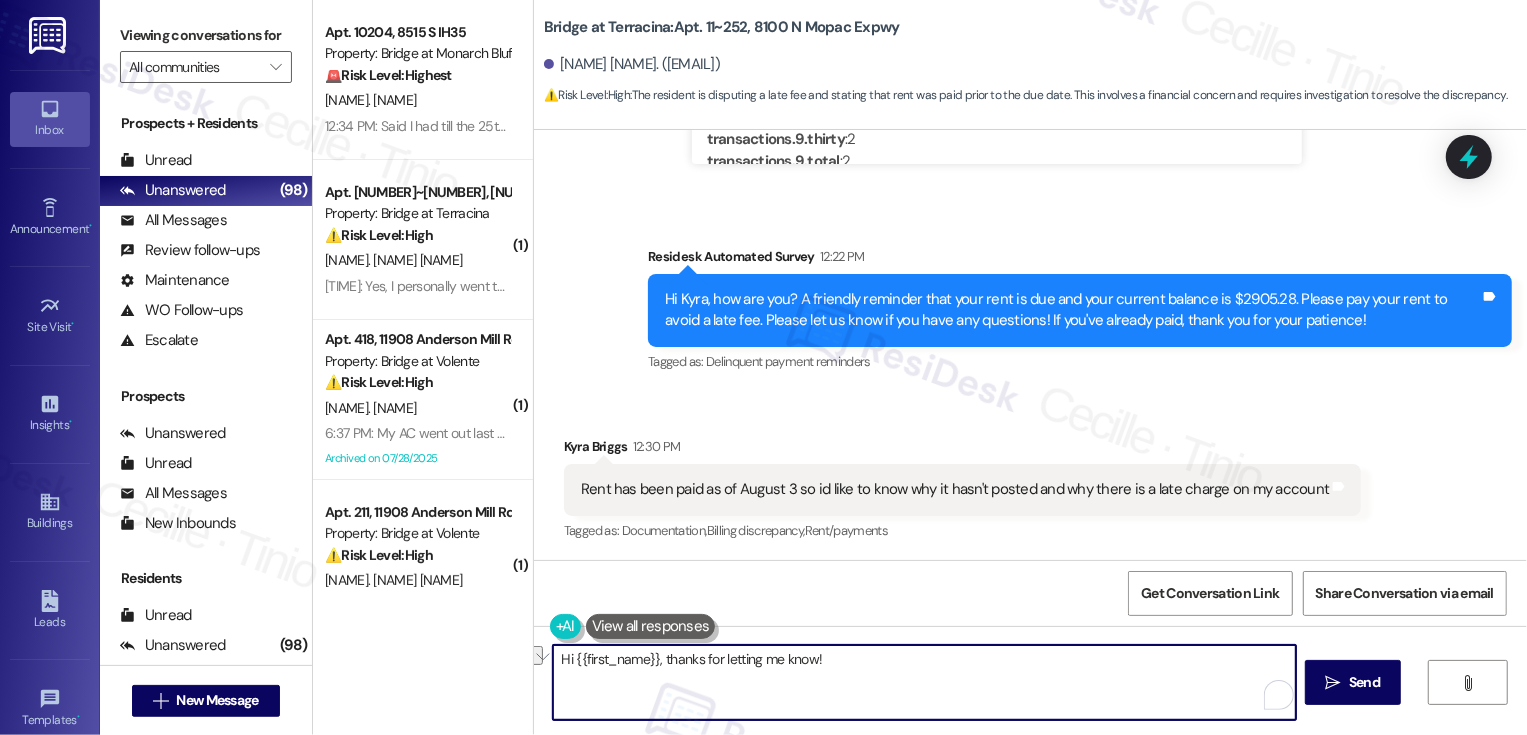 paste on "thanks so much for letting me know! I’ll go ahead and look into the rent payment for you—it’s possible that it hasn’t been deposited or processed just yet. I really appreciate your patience in the meantime!" 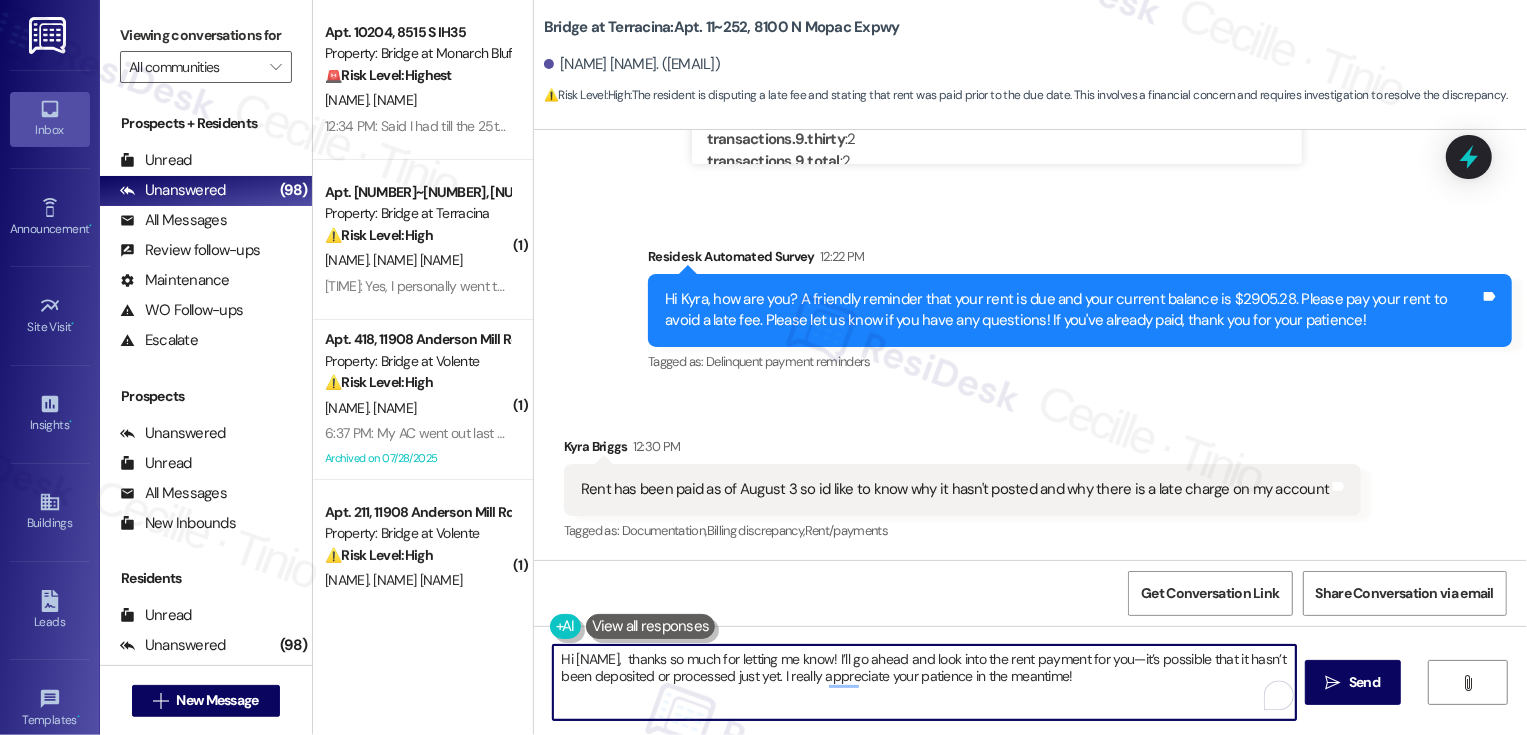 click on "Hi [NAME],  thanks so much for letting me know! I’ll go ahead and look into the rent payment for you—it’s possible that it hasn’t been deposited or processed just yet. I really appreciate your patience in the meantime!" at bounding box center (924, 682) 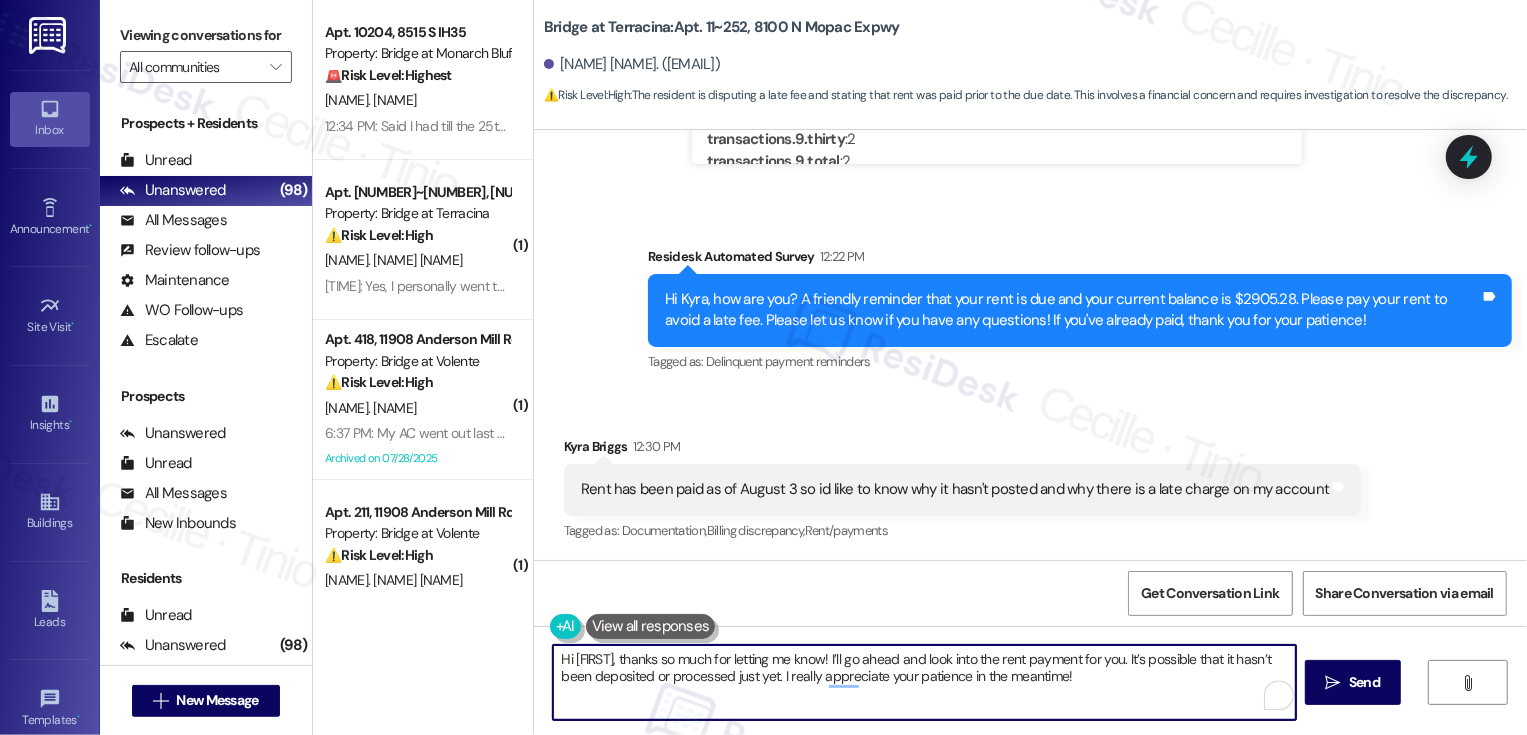 click on "Hi [FIRST], thanks so much for letting me know! I’ll go ahead and look into the rent payment for you. It’s possible that it hasn’t been deposited or processed just yet. I really appreciate your patience in the meantime!" at bounding box center (924, 682) 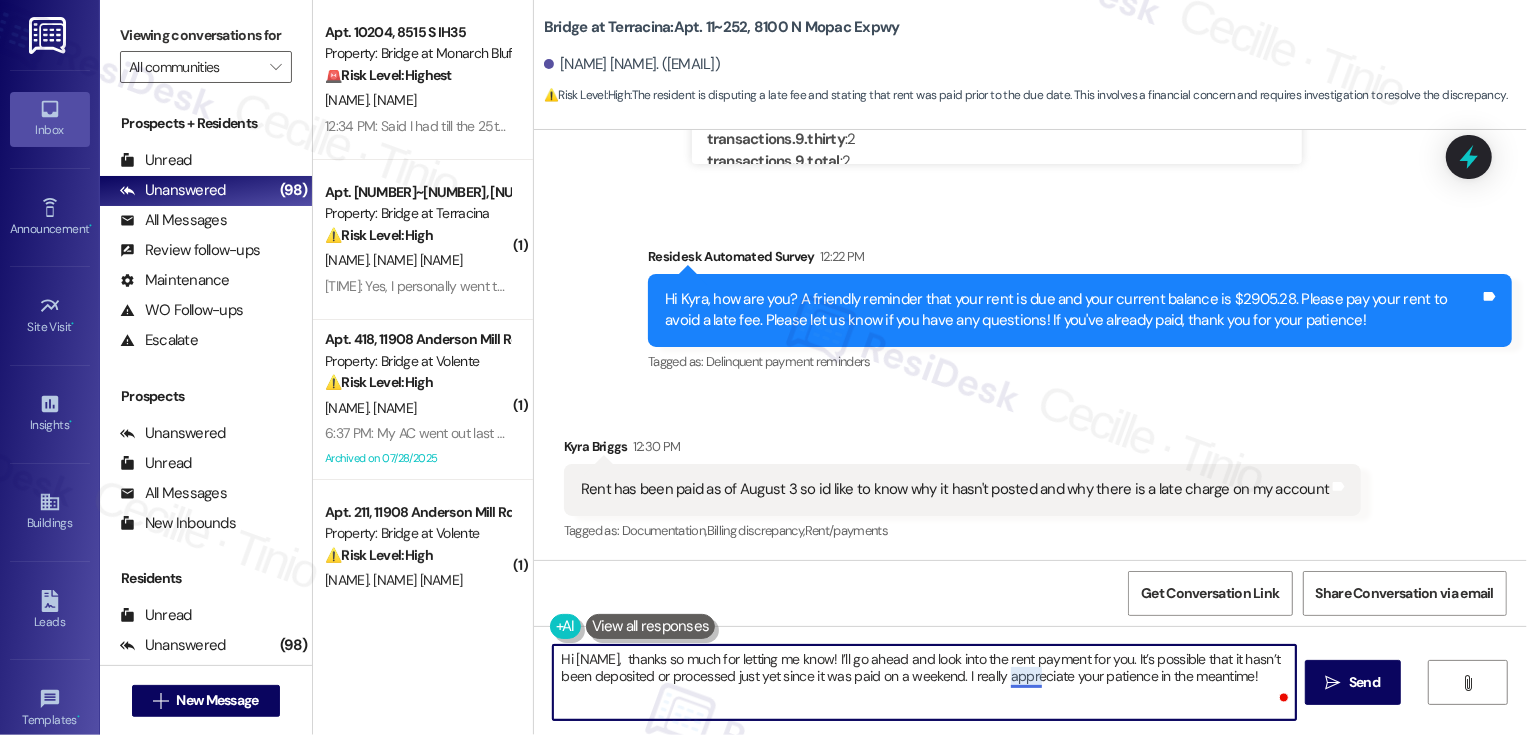click on "Hi [NAME],  thanks so much for letting me know! I’ll go ahead and look into the rent payment for you. It’s possible that it hasn’t been deposited or processed just yet since it was paid on a weekend. I really appreciate your patience in the meantime!" at bounding box center (924, 682) 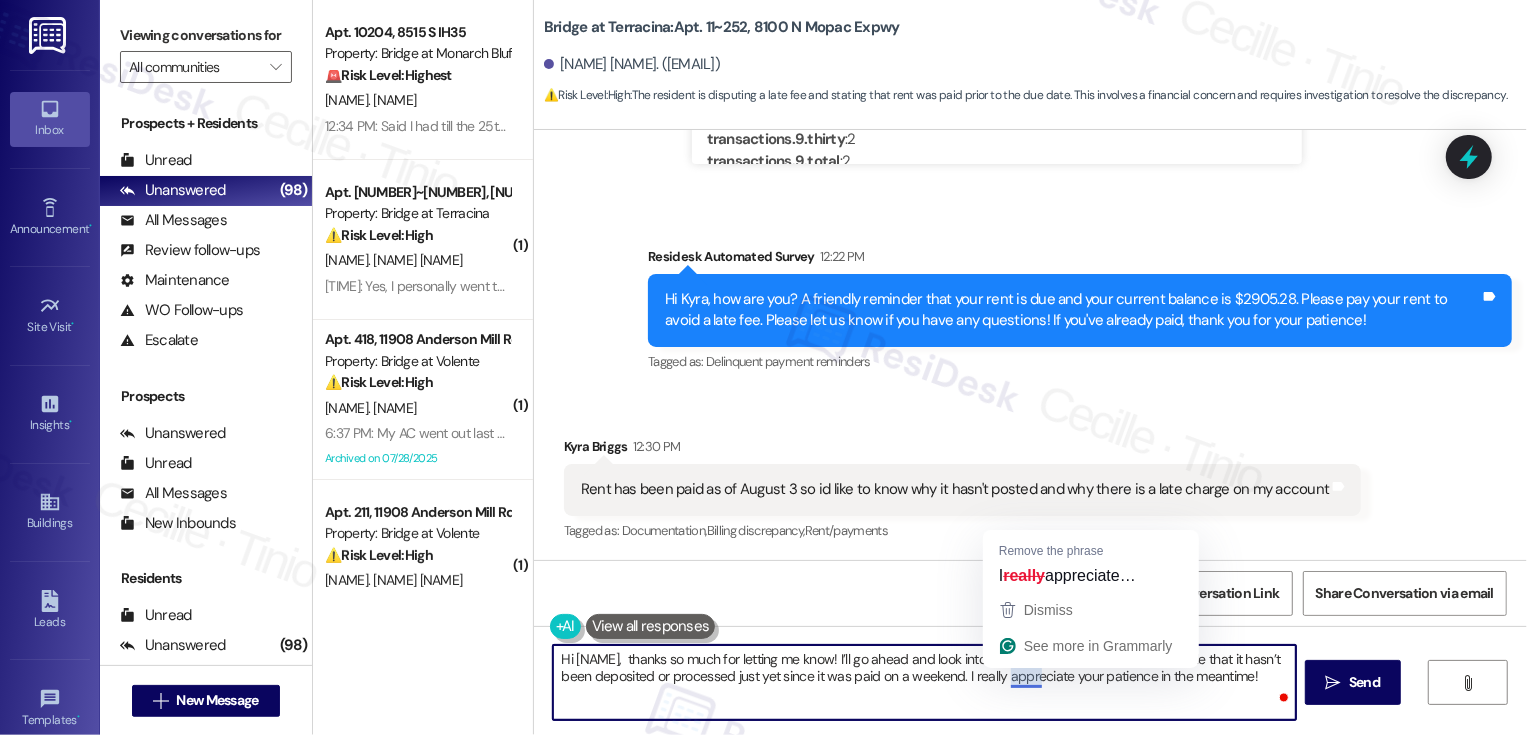 click on "Hi [NAME],  thanks so much for letting me know! I’ll go ahead and look into the rent payment for you. It’s possible that it hasn’t been deposited or processed just yet since it was paid on a weekend. I really appreciate your patience in the meantime!" at bounding box center [924, 682] 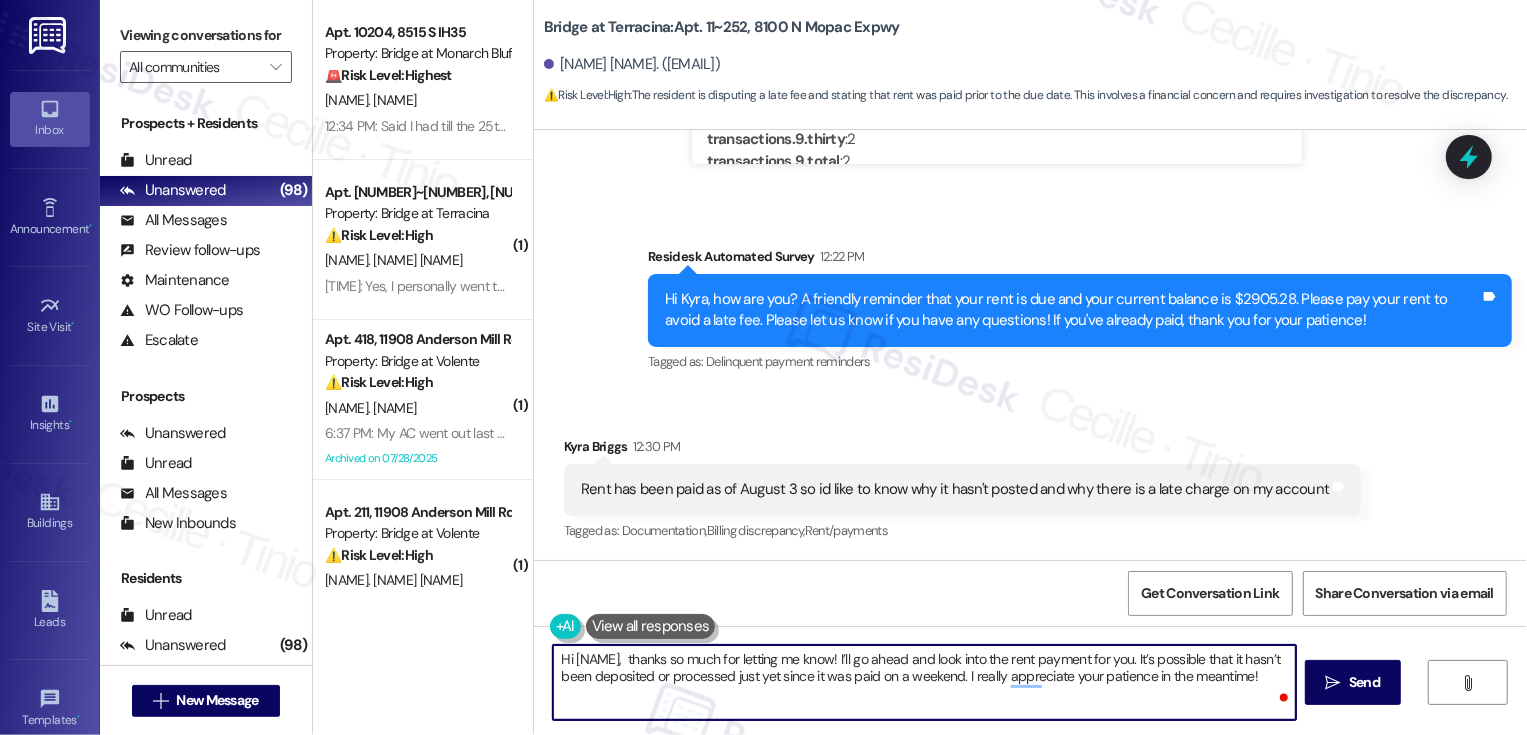 click on "Hi [NAME],  thanks so much for letting me know! I’ll go ahead and look into the rent payment for you. It’s possible that it hasn’t been deposited or processed just yet since it was paid on a weekend. I really appreciate your patience in the meantime!" at bounding box center (924, 682) 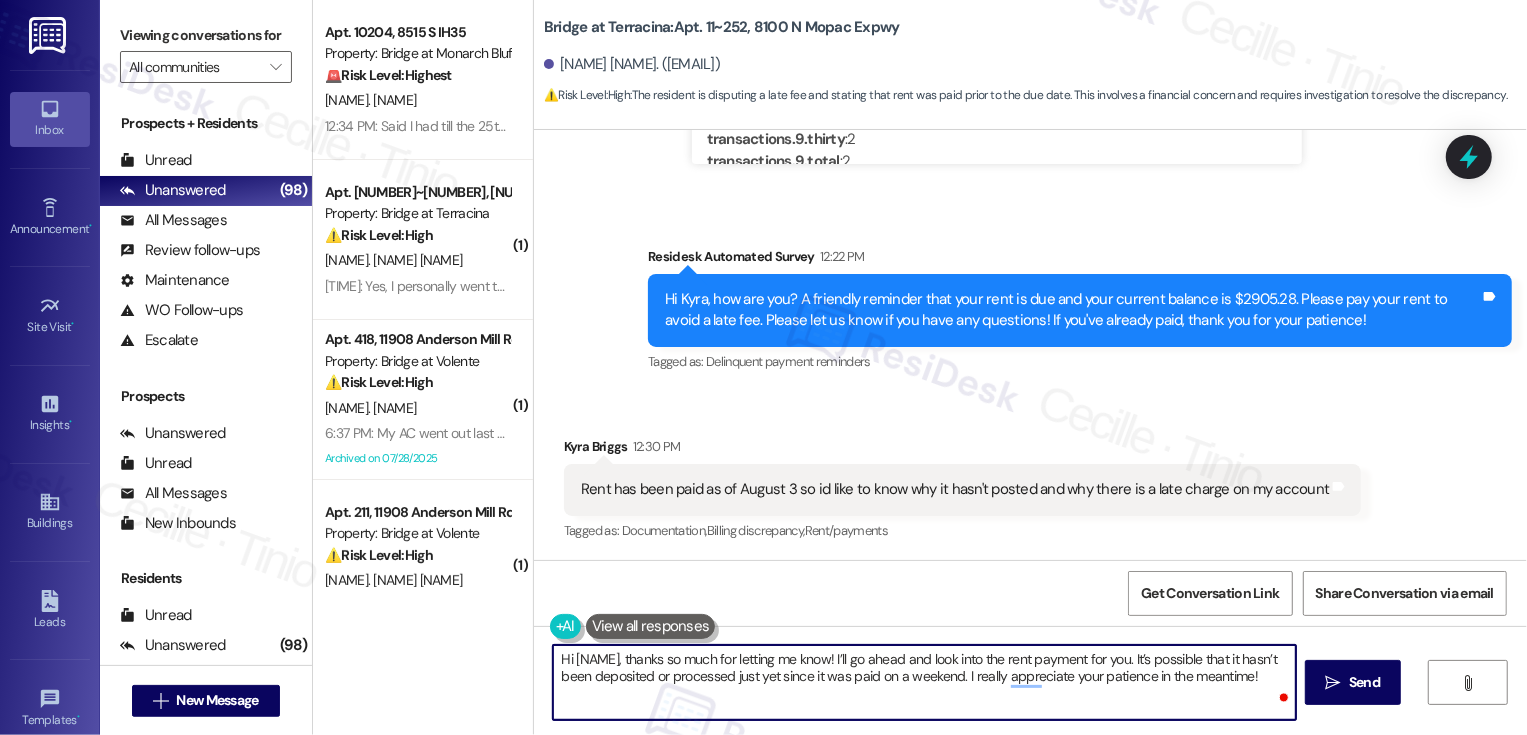 drag, startPoint x: 993, startPoint y: 675, endPoint x: 1038, endPoint y: 698, distance: 50.537113 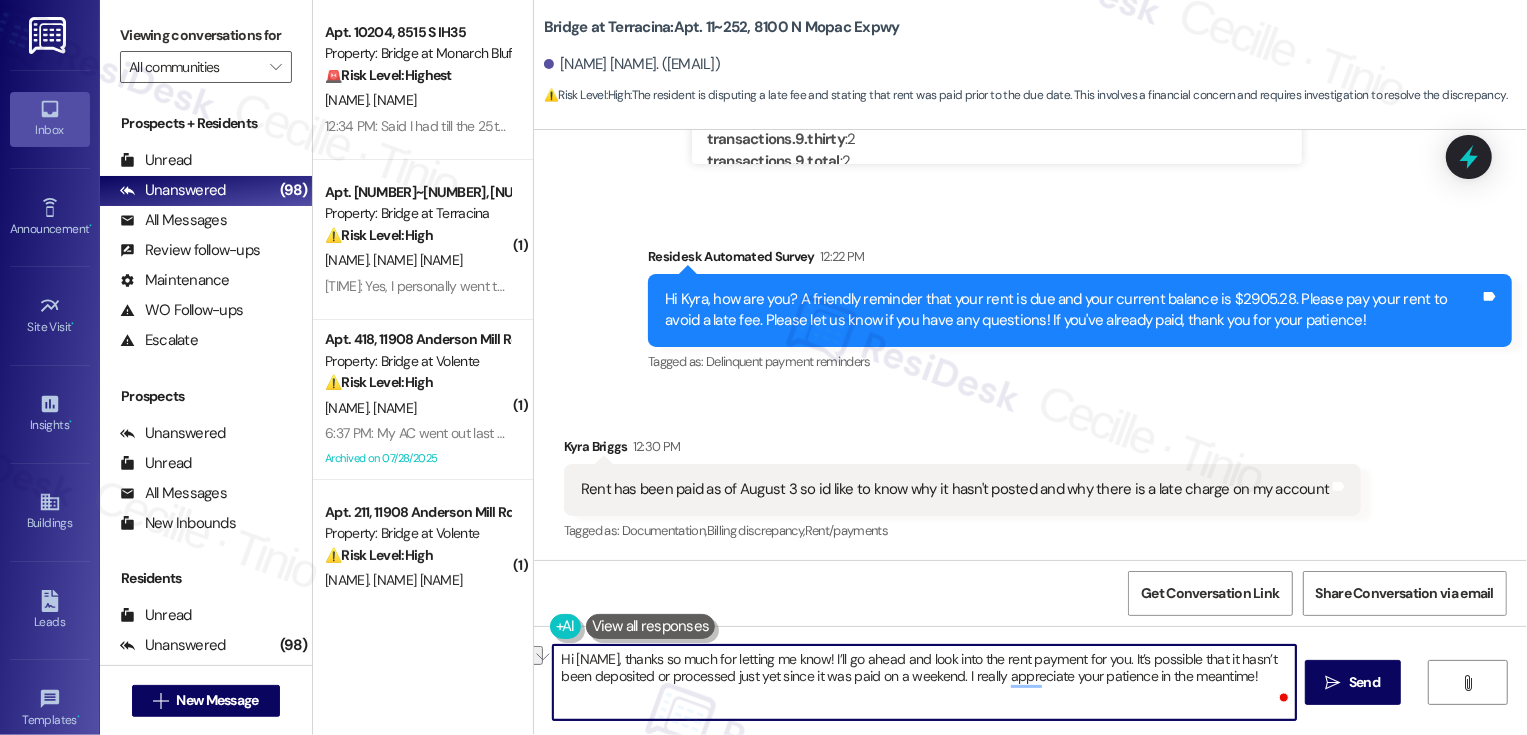 click on "Hi [NAME], thanks so much for letting me know! I’ll go ahead and look into the rent payment for you. It’s possible that it hasn’t been deposited or processed just yet since it was paid on a weekend. I really appreciate your patience in the meantime!" at bounding box center [924, 682] 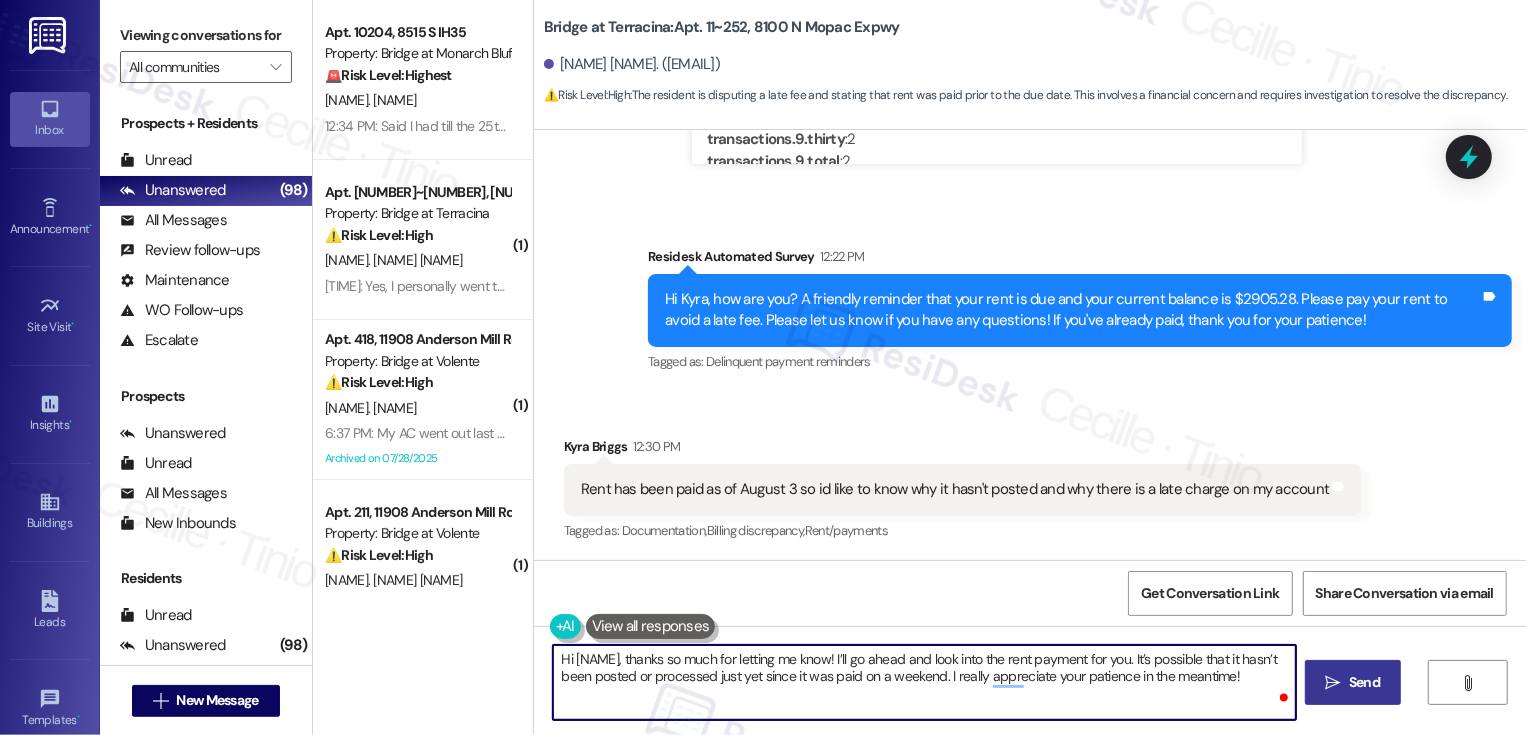 type on "Hi [NAME], thanks so much for letting me know! I’ll go ahead and look into the rent payment for you. It’s possible that it hasn’t been posted or processed just yet since it was paid on a weekend. I really appreciate your patience in the meantime!" 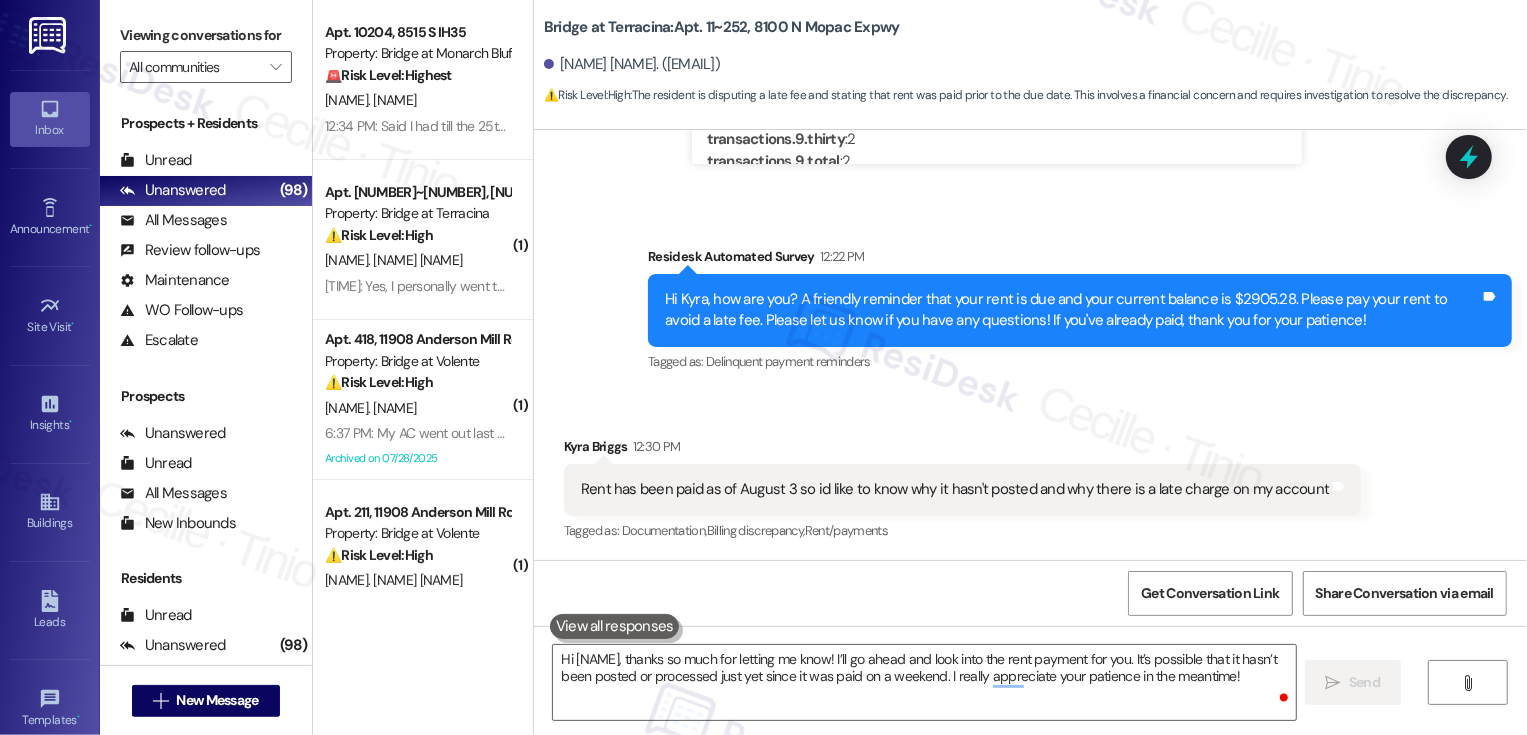 type 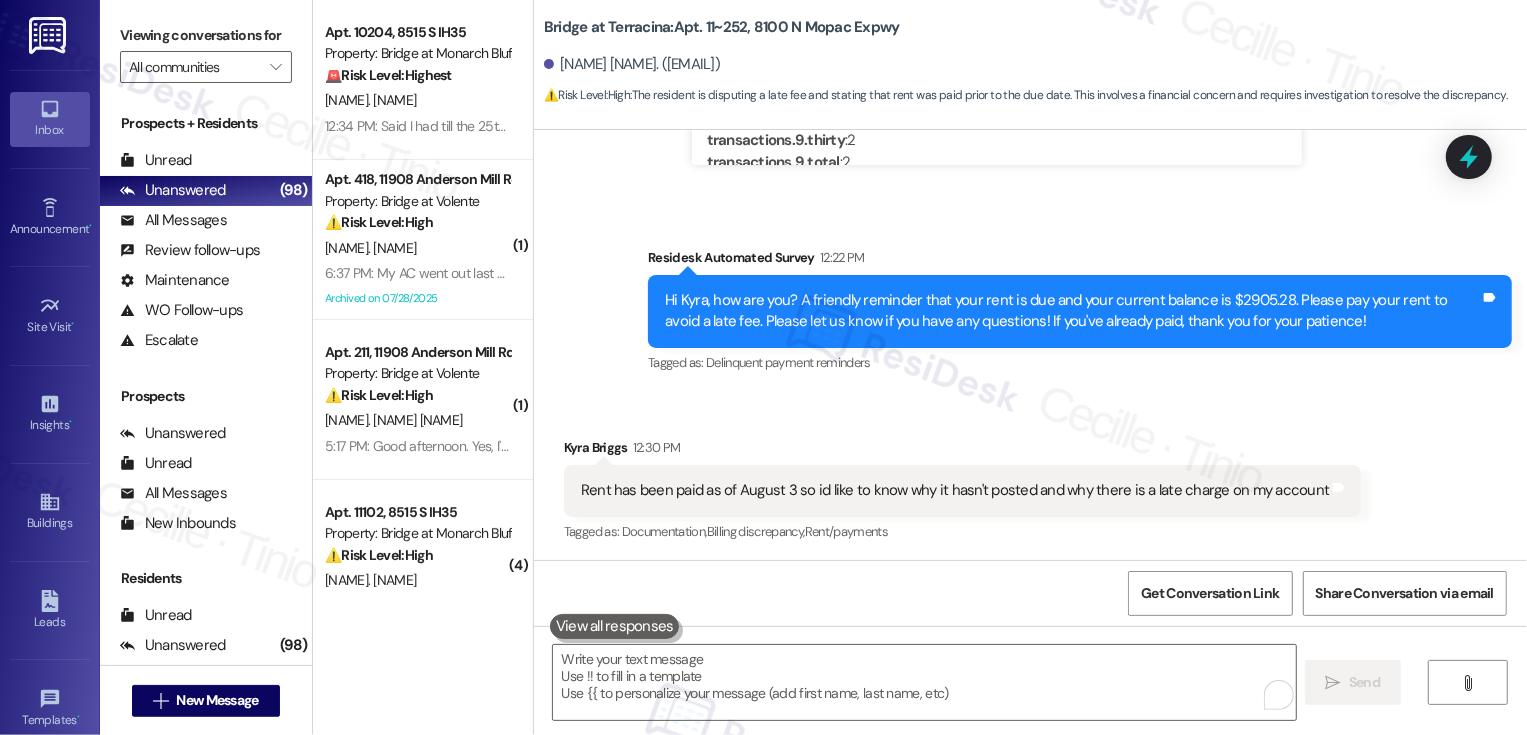 scroll, scrollTop: 1447, scrollLeft: 0, axis: vertical 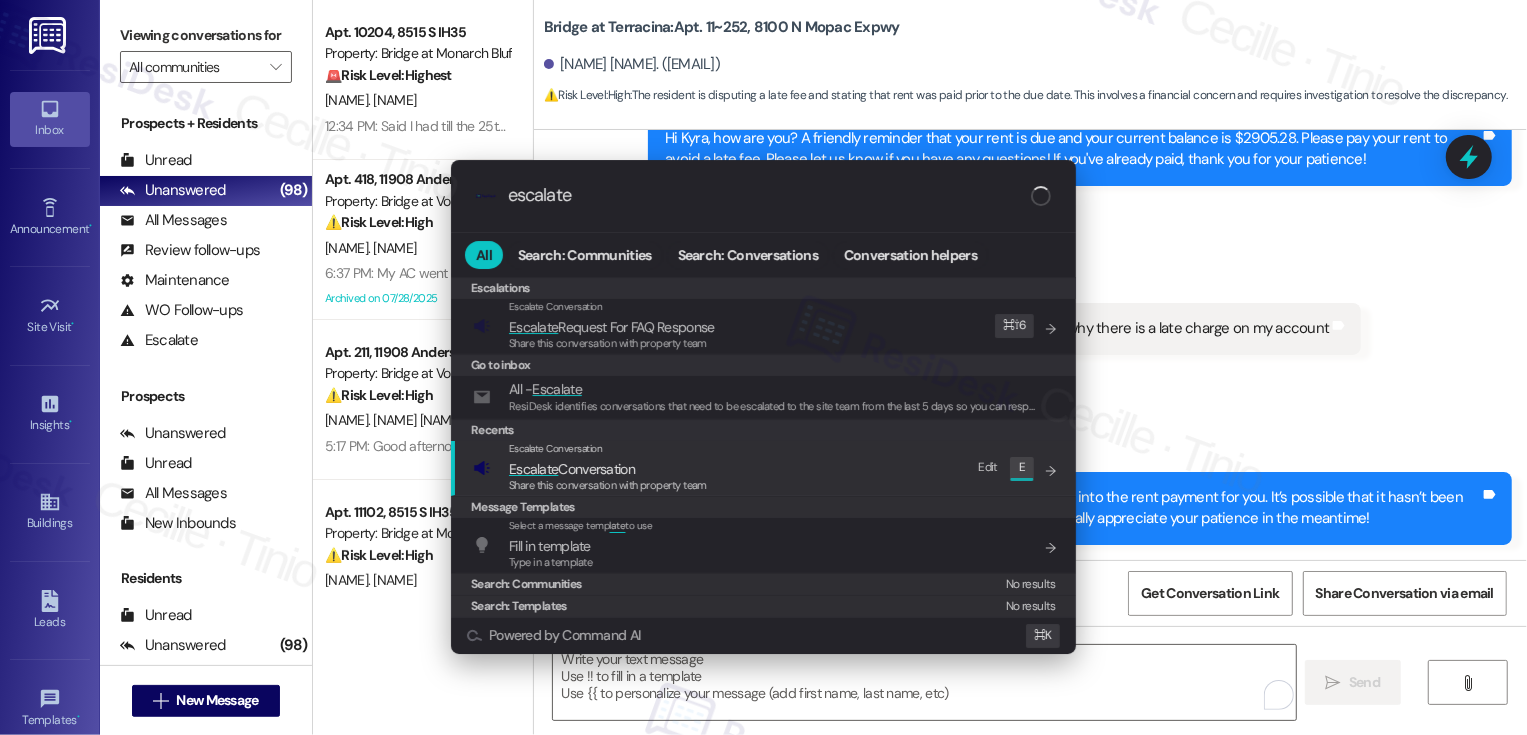 type on "escalate" 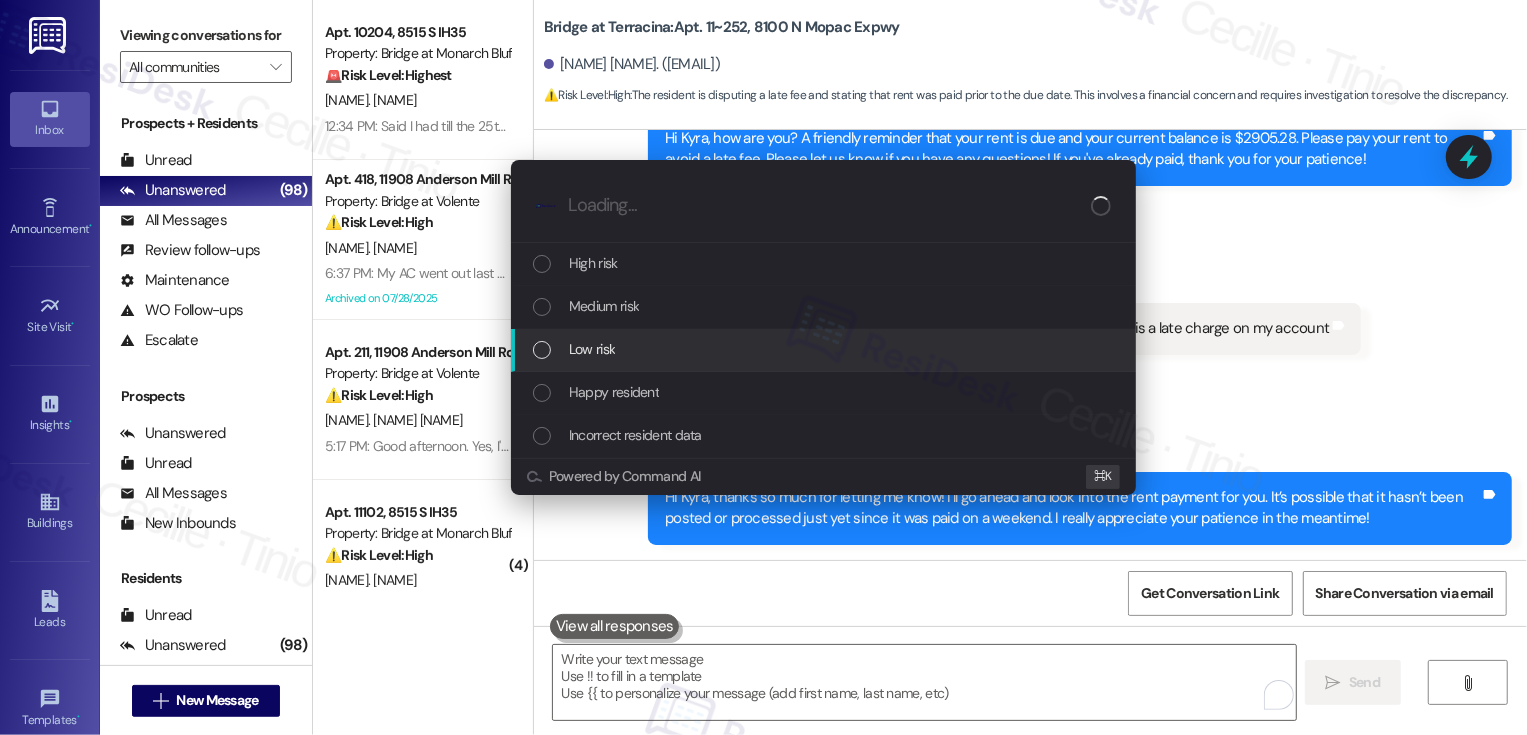 click on "Low risk" at bounding box center [825, 349] 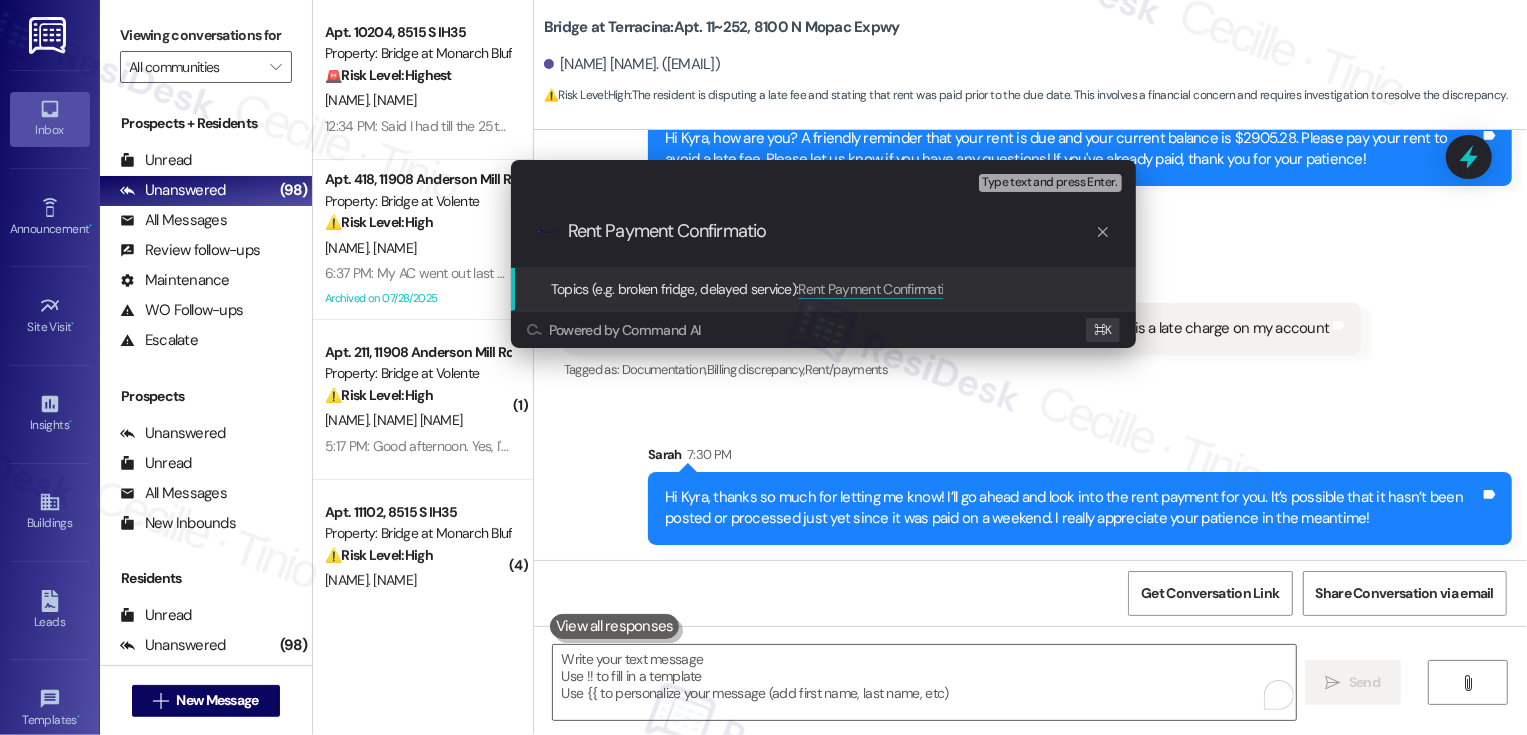 type on "Rent Payment Confirmation" 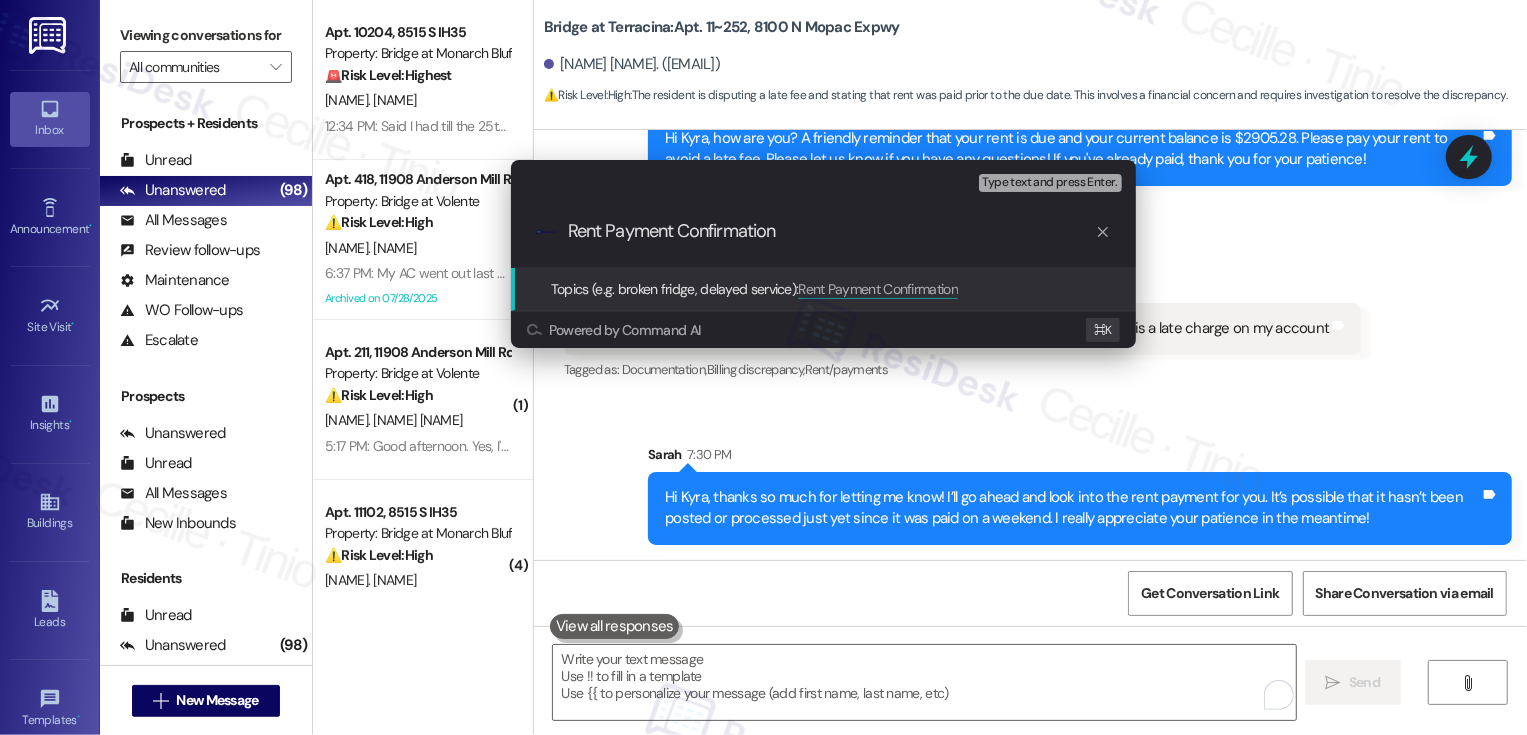 type 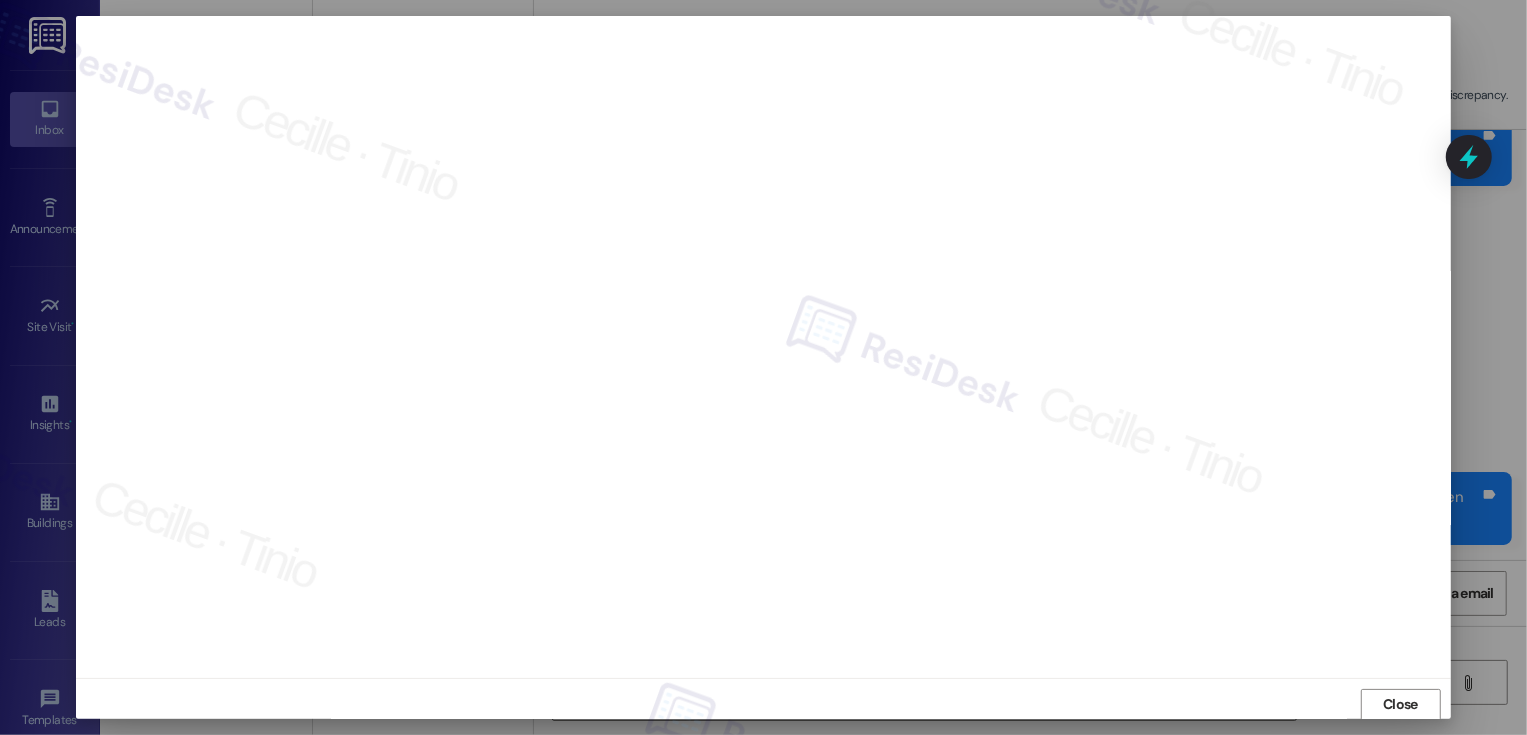 scroll, scrollTop: 1, scrollLeft: 0, axis: vertical 